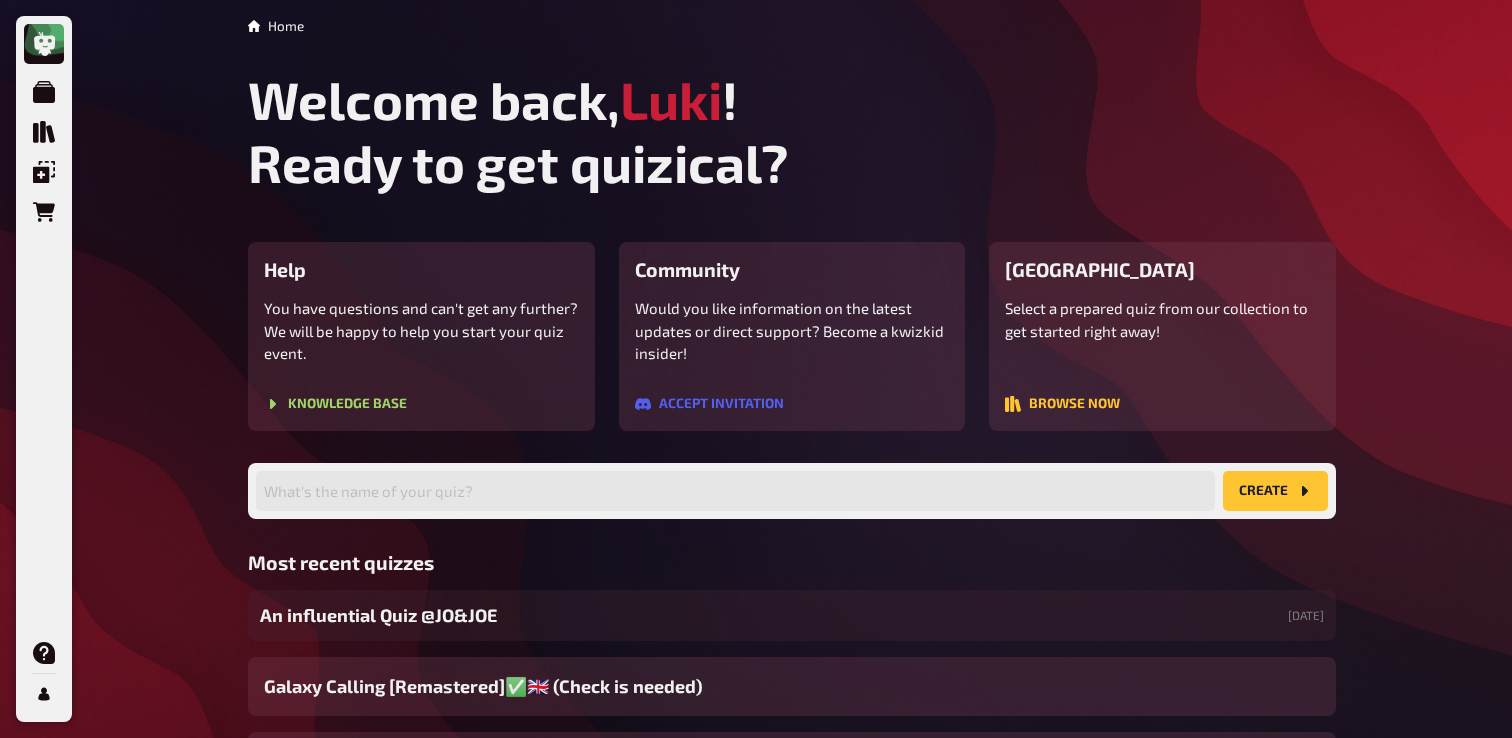 scroll, scrollTop: 0, scrollLeft: 0, axis: both 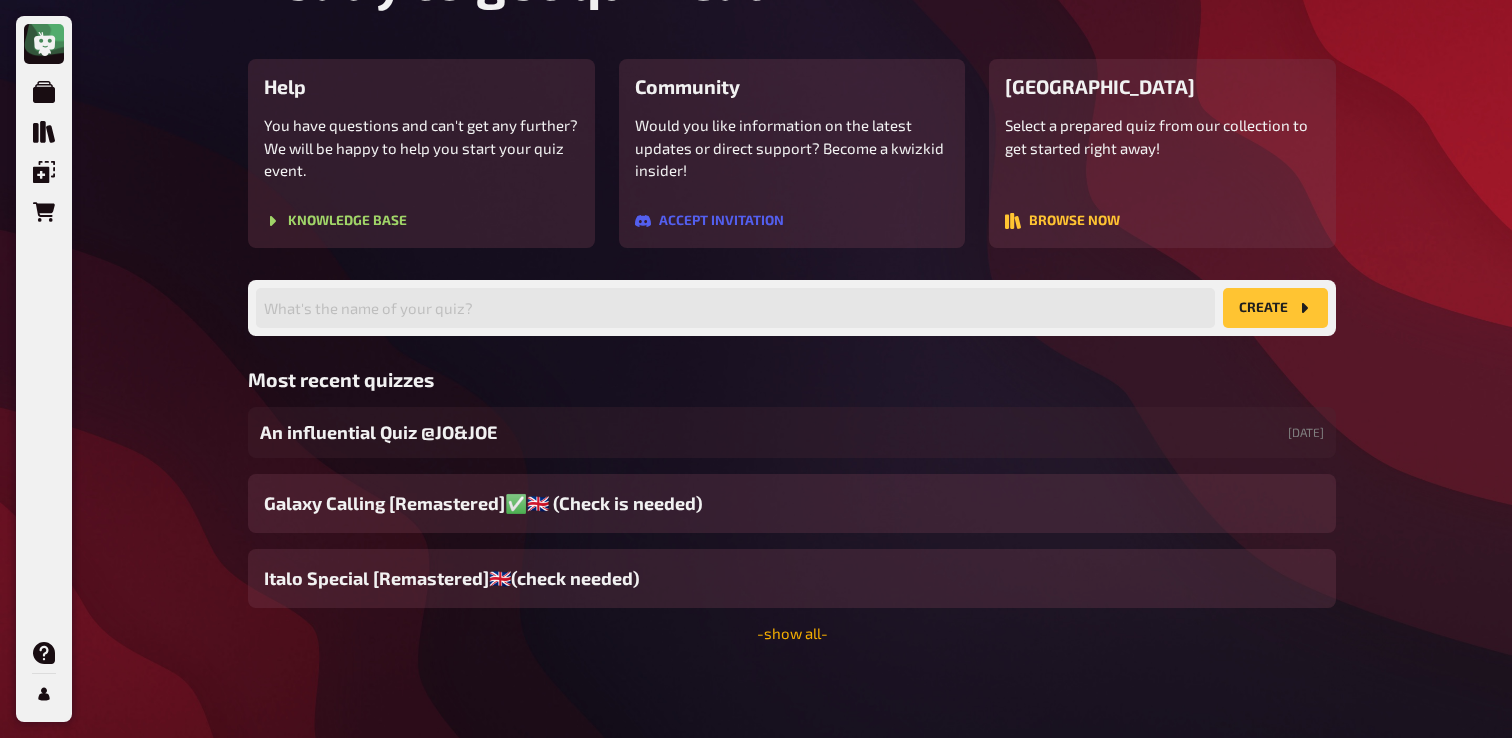 click on "-  show all  -" at bounding box center [792, 633] 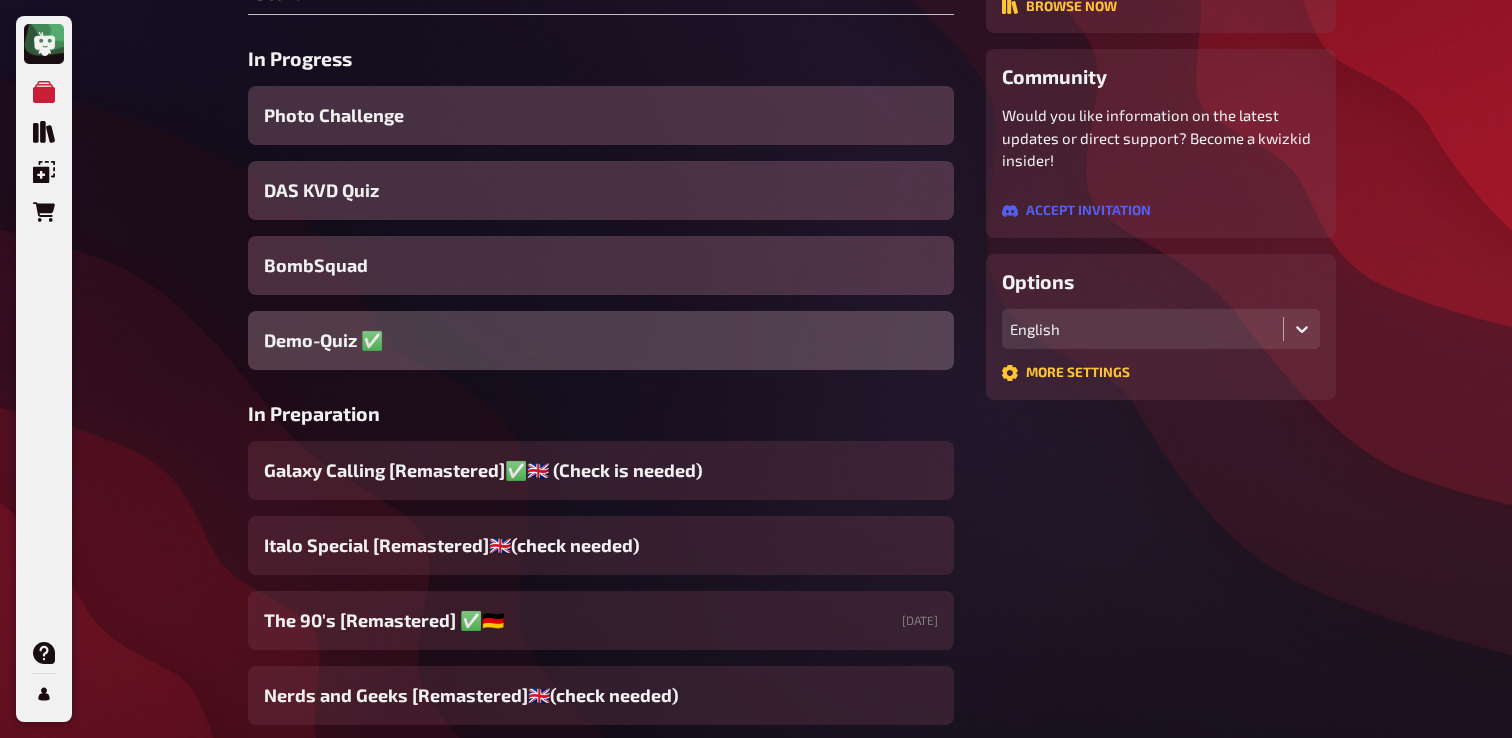 scroll, scrollTop: 325, scrollLeft: 0, axis: vertical 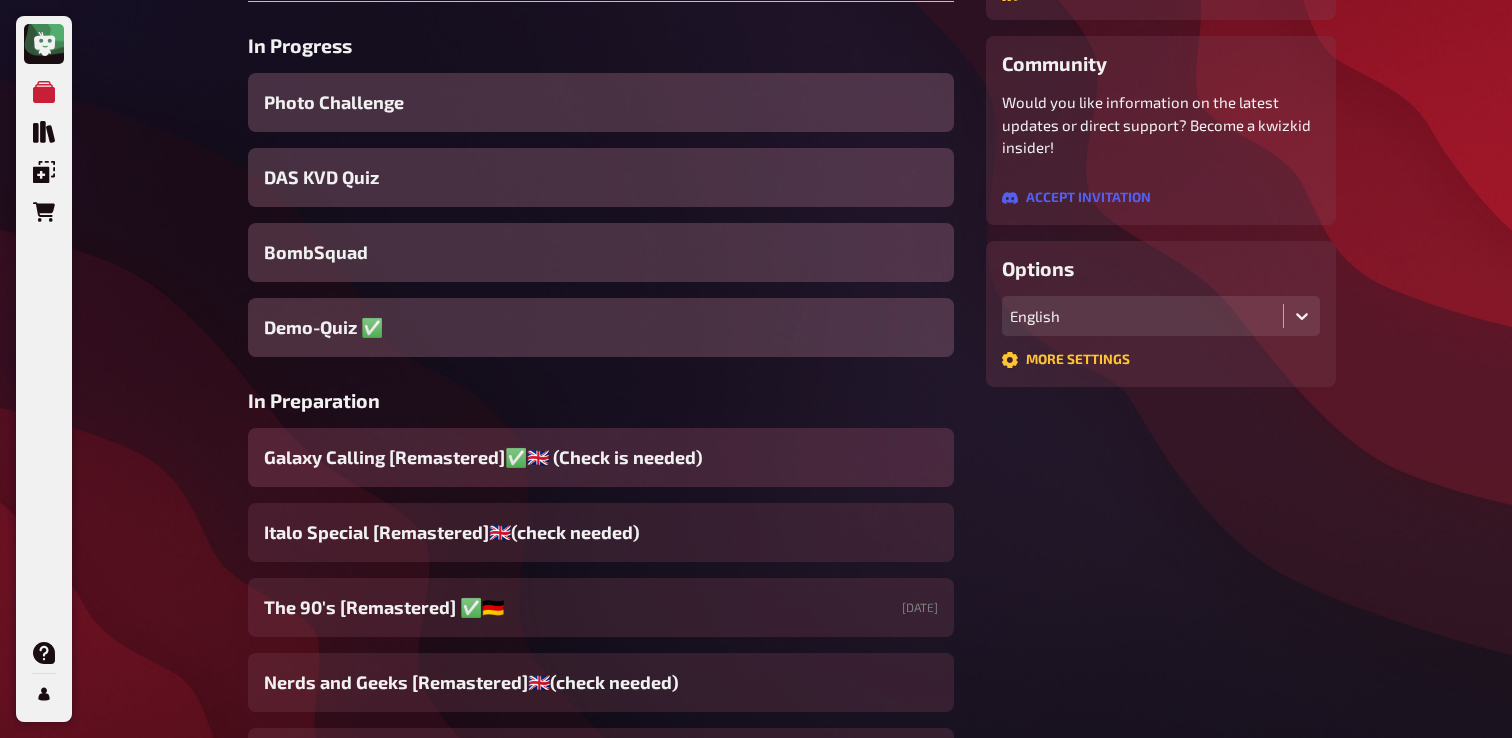click on "Galaxy Calling [Remastered]✅​🇬🇧​ (Check is needed)" at bounding box center (483, 457) 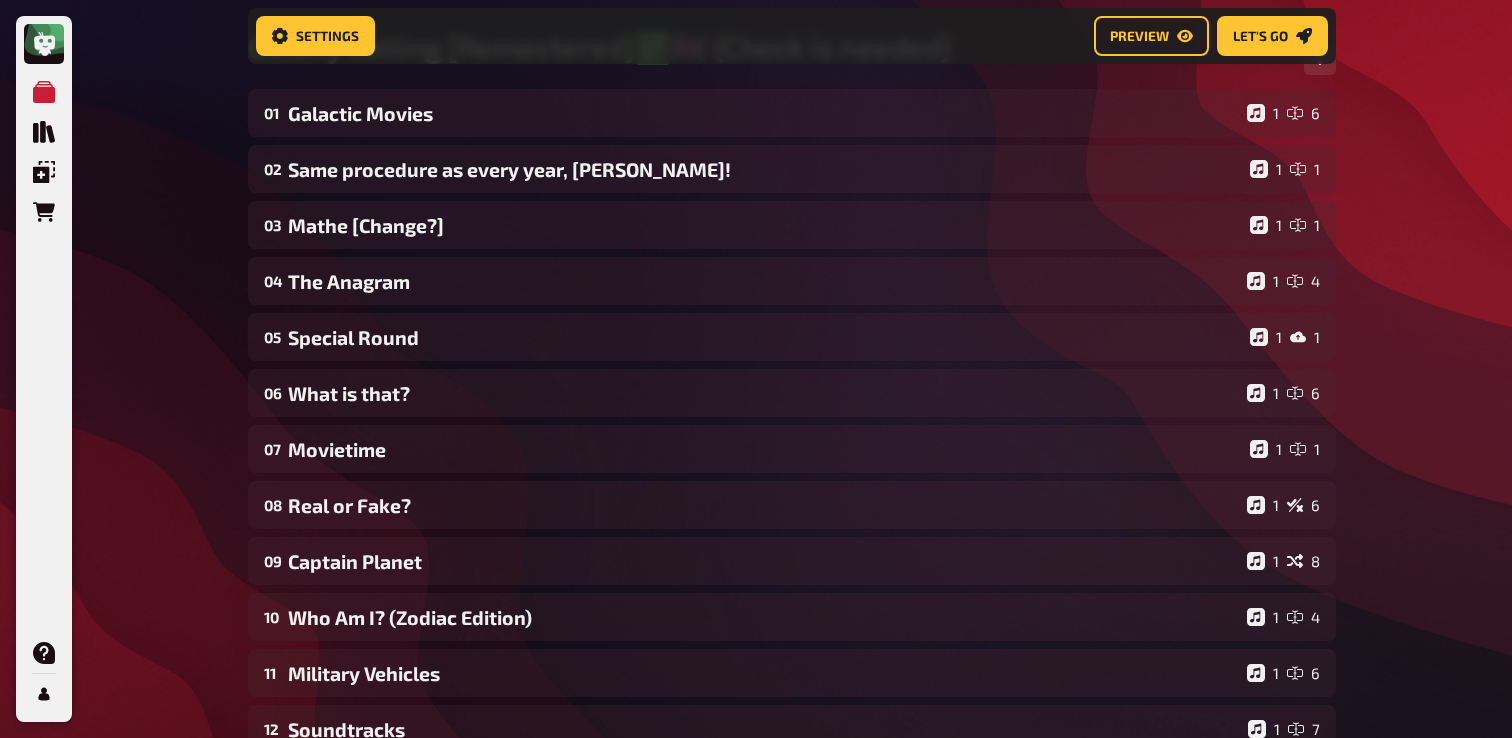 scroll, scrollTop: 183, scrollLeft: 0, axis: vertical 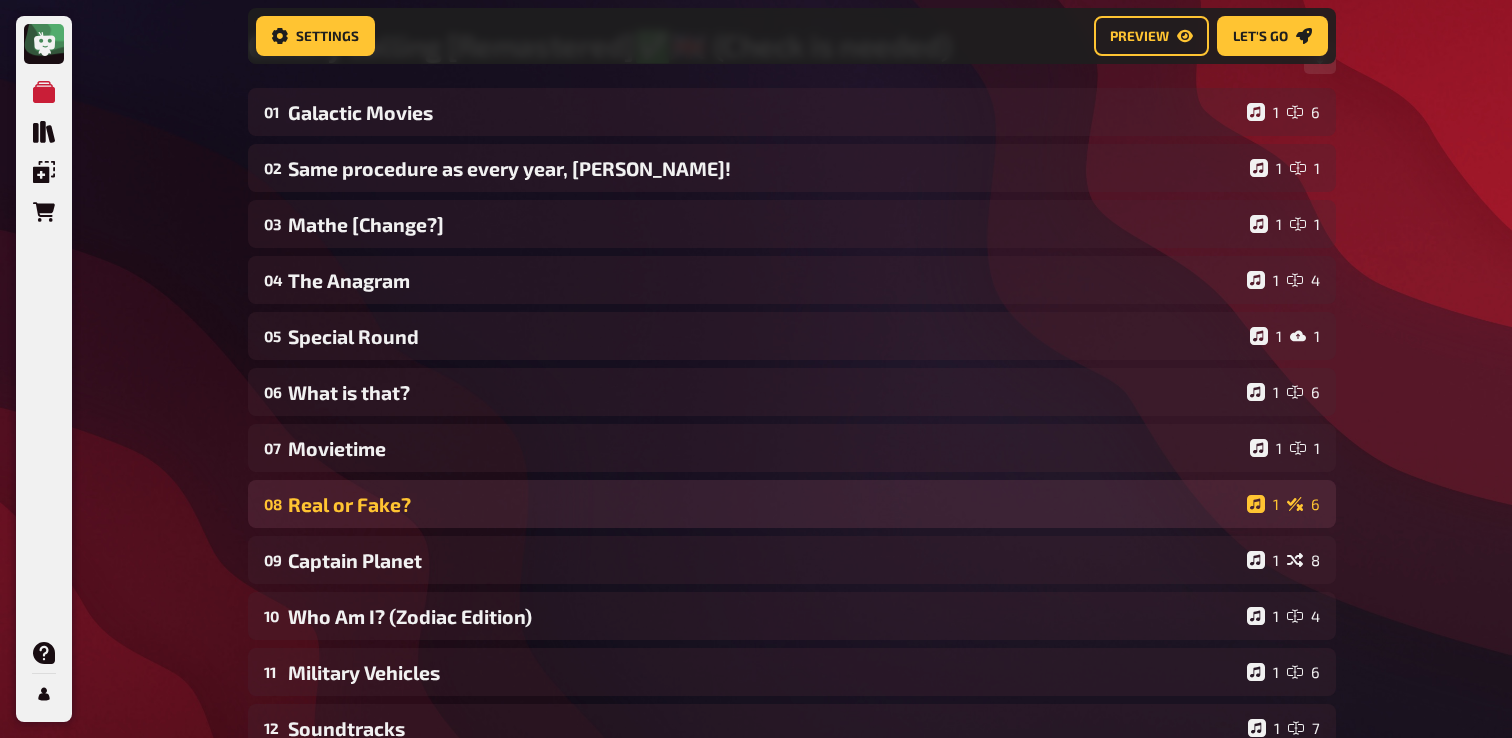 click on "08 Real or Fake?   1 6" at bounding box center [792, 504] 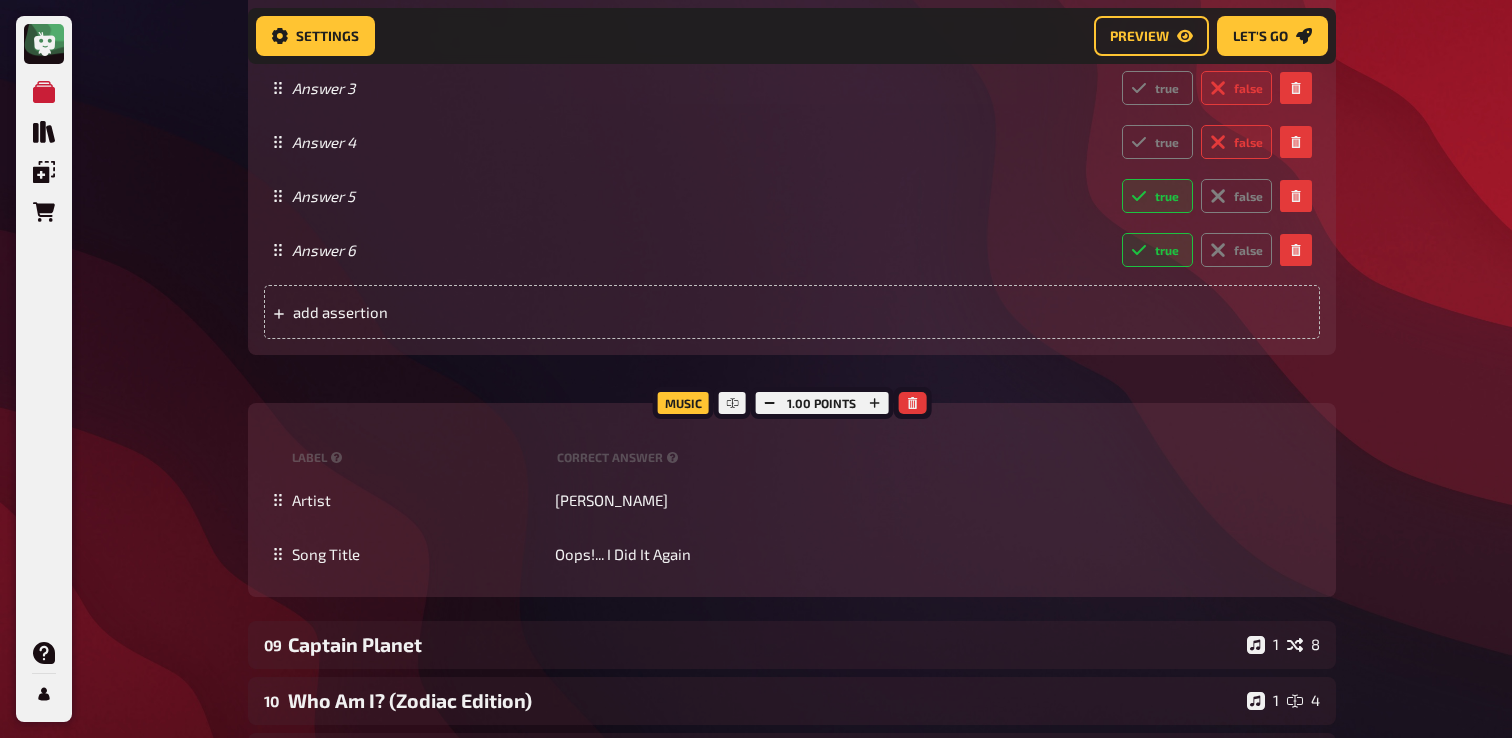 scroll, scrollTop: 1676, scrollLeft: 0, axis: vertical 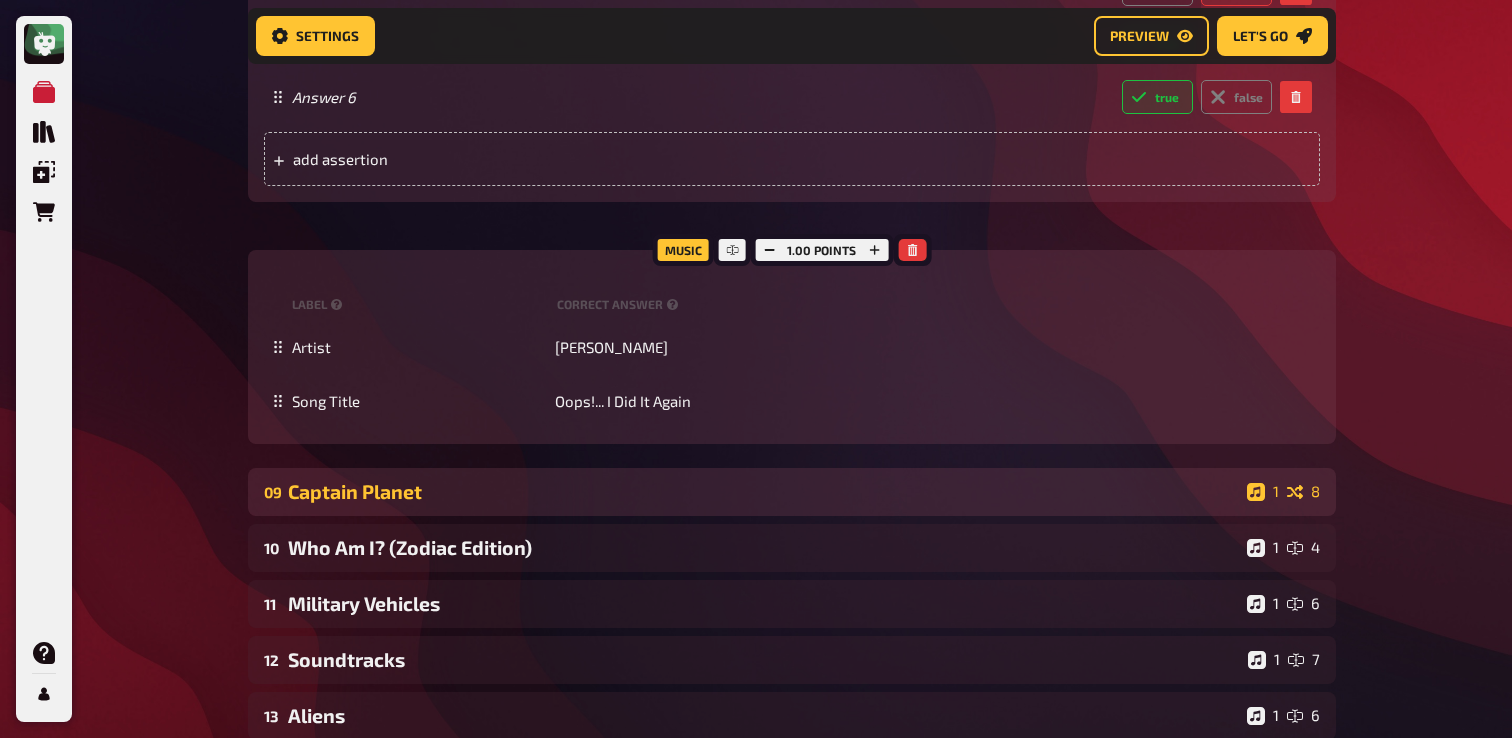 click on "09 Captain Planet   1 8" at bounding box center (792, 492) 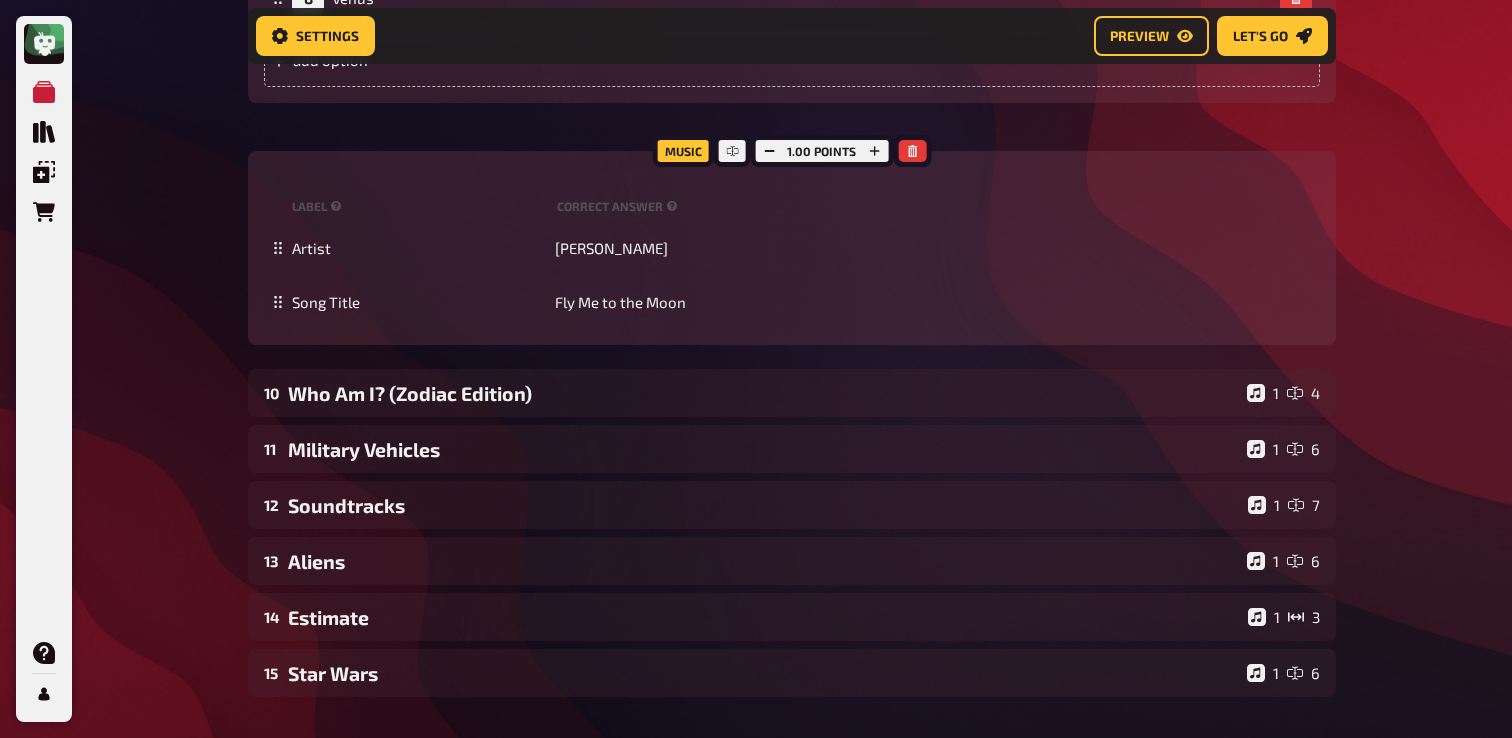 scroll, scrollTop: 3963, scrollLeft: 0, axis: vertical 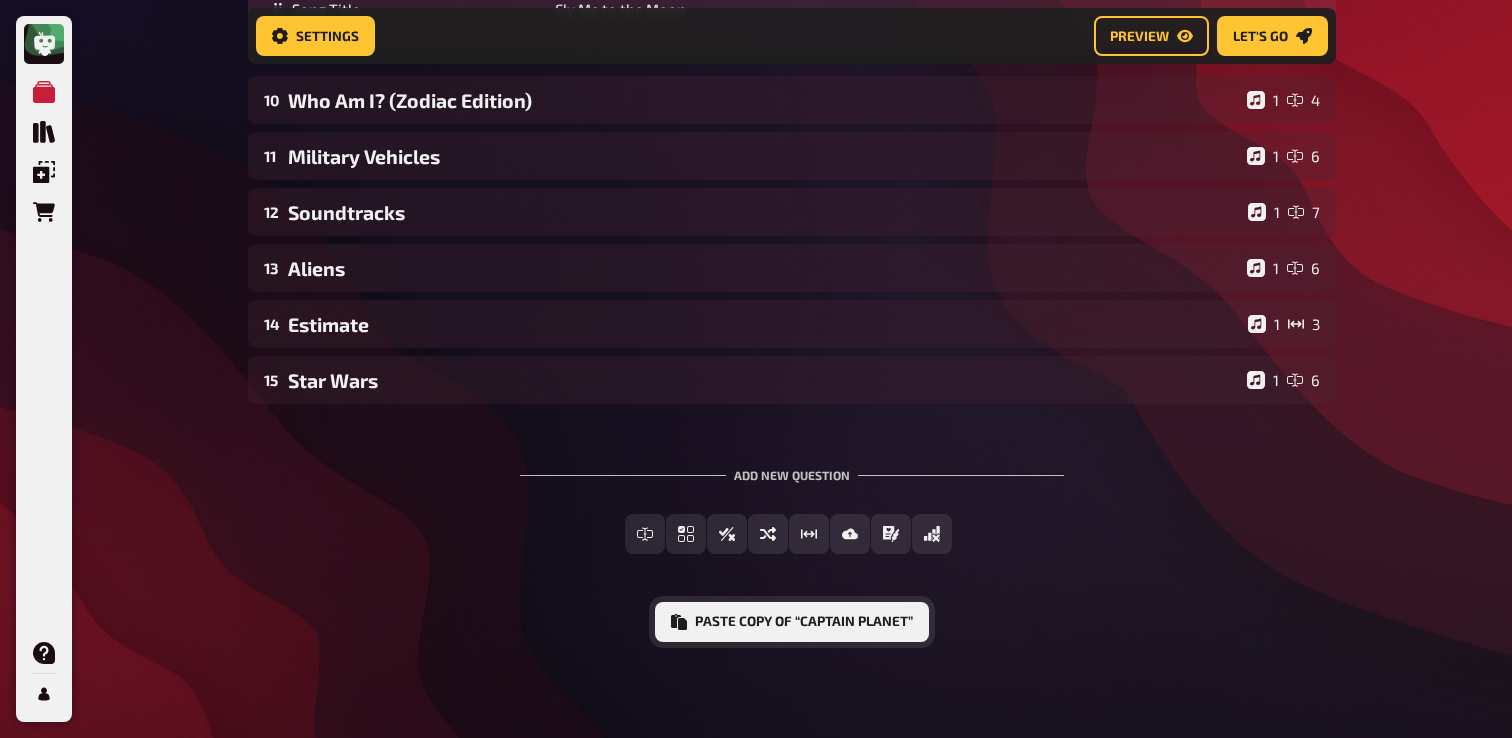 click on "Paste copy of “Captain Planet”" at bounding box center (792, 622) 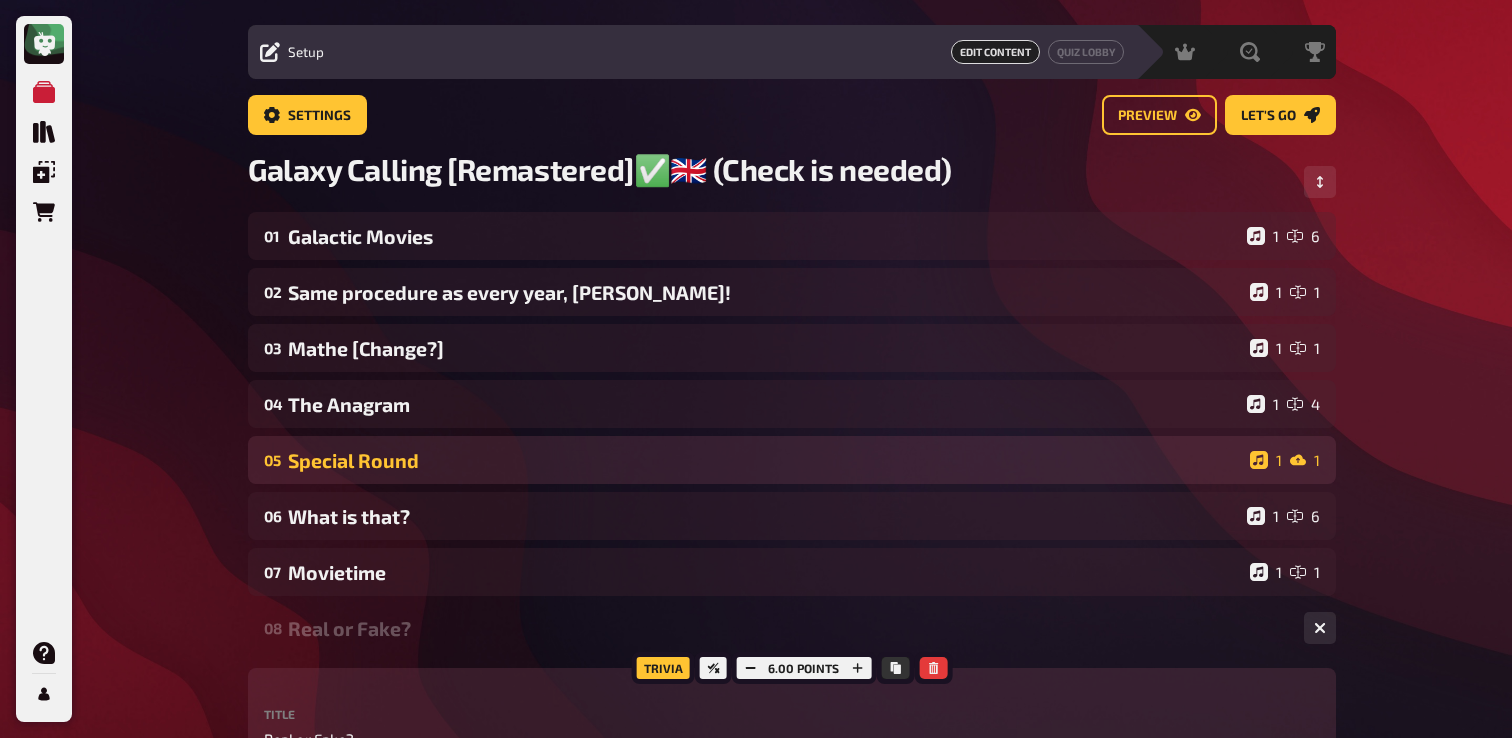 scroll, scrollTop: 0, scrollLeft: 0, axis: both 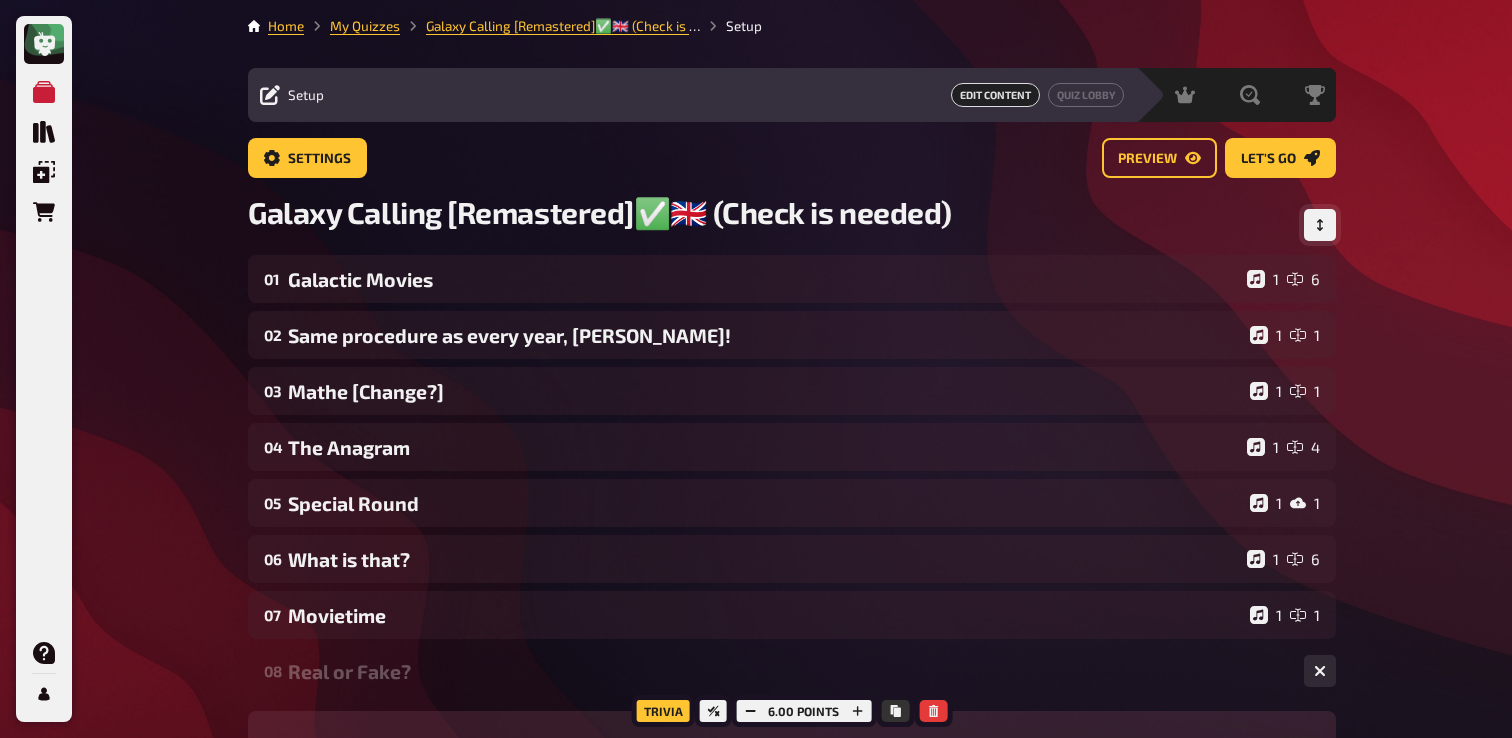 click at bounding box center (1320, 225) 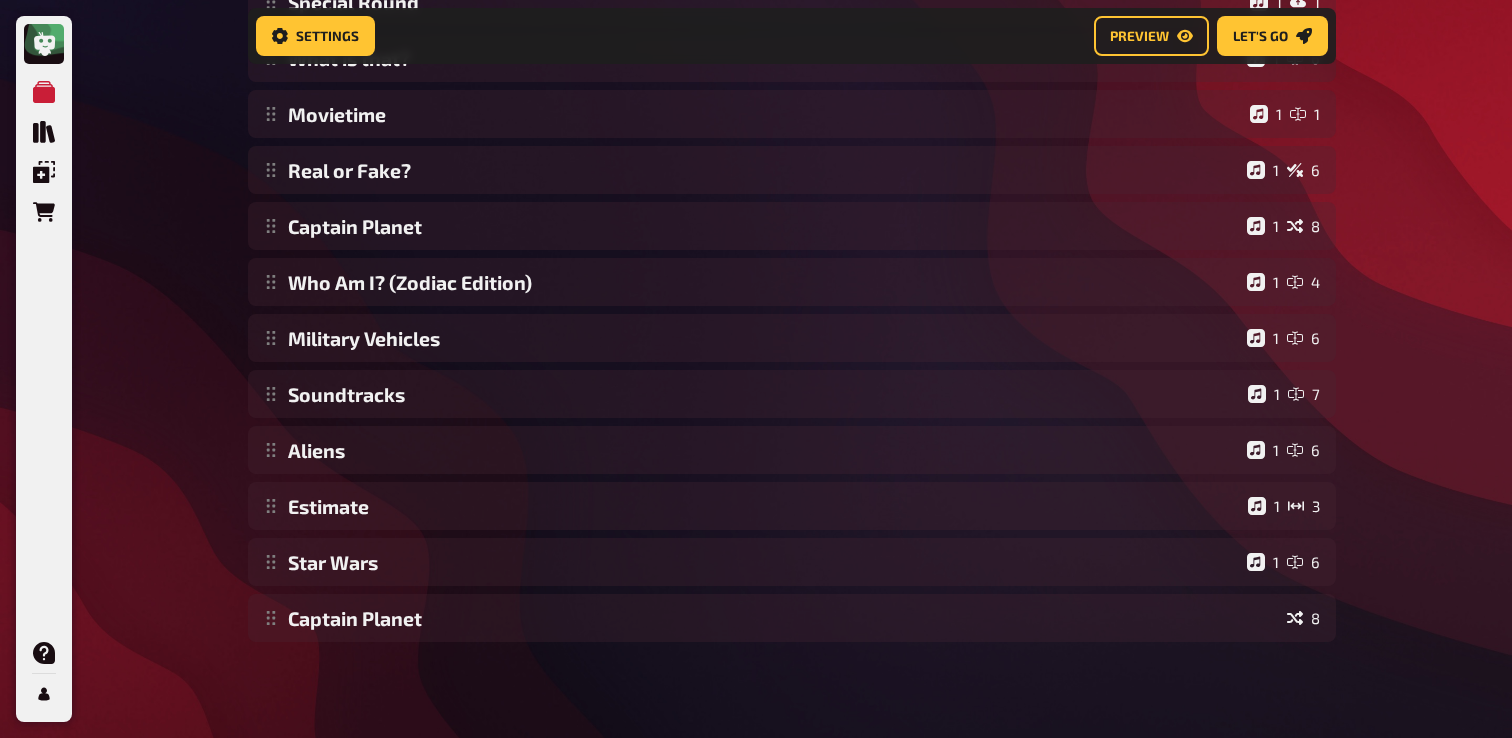 scroll, scrollTop: 520, scrollLeft: 0, axis: vertical 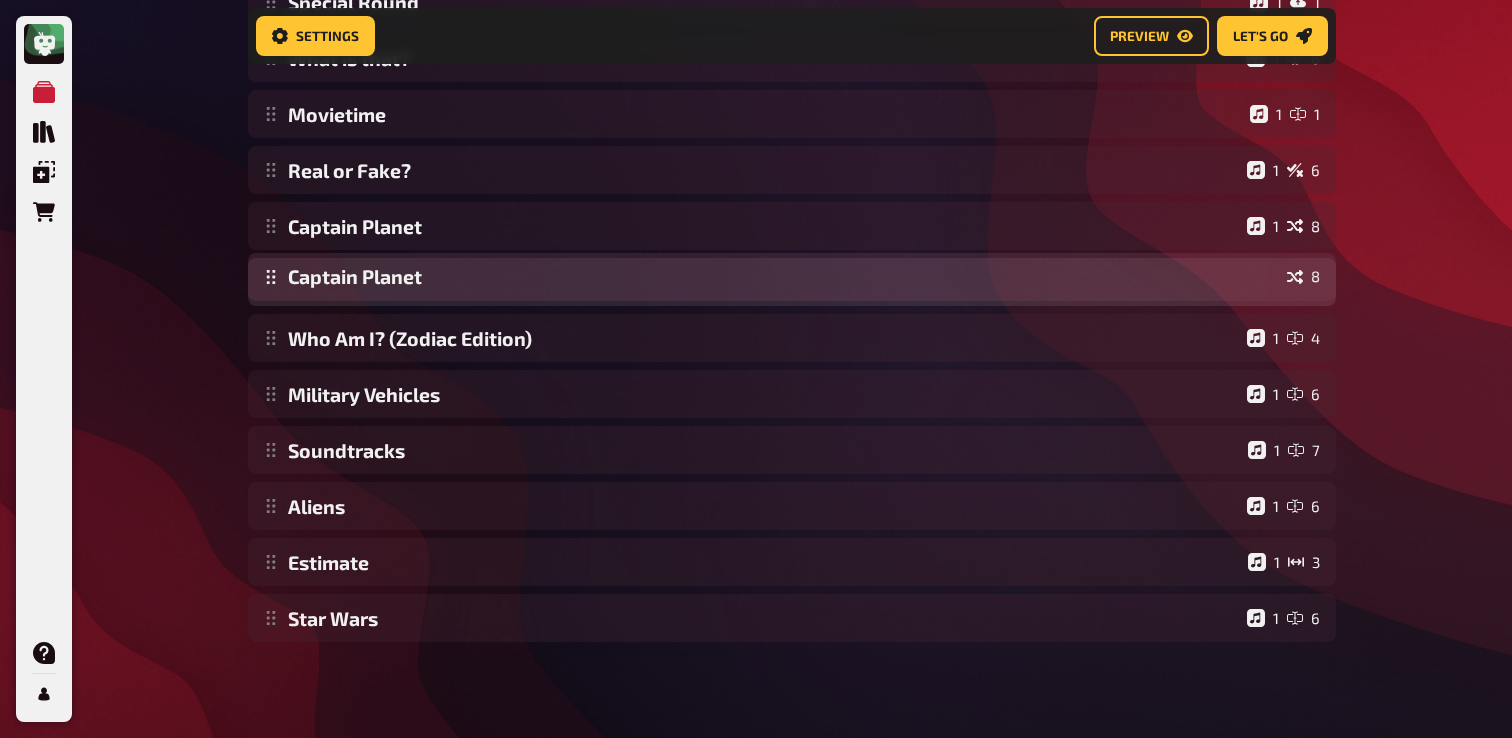 drag, startPoint x: 275, startPoint y: 622, endPoint x: 375, endPoint y: 280, distance: 356.32007 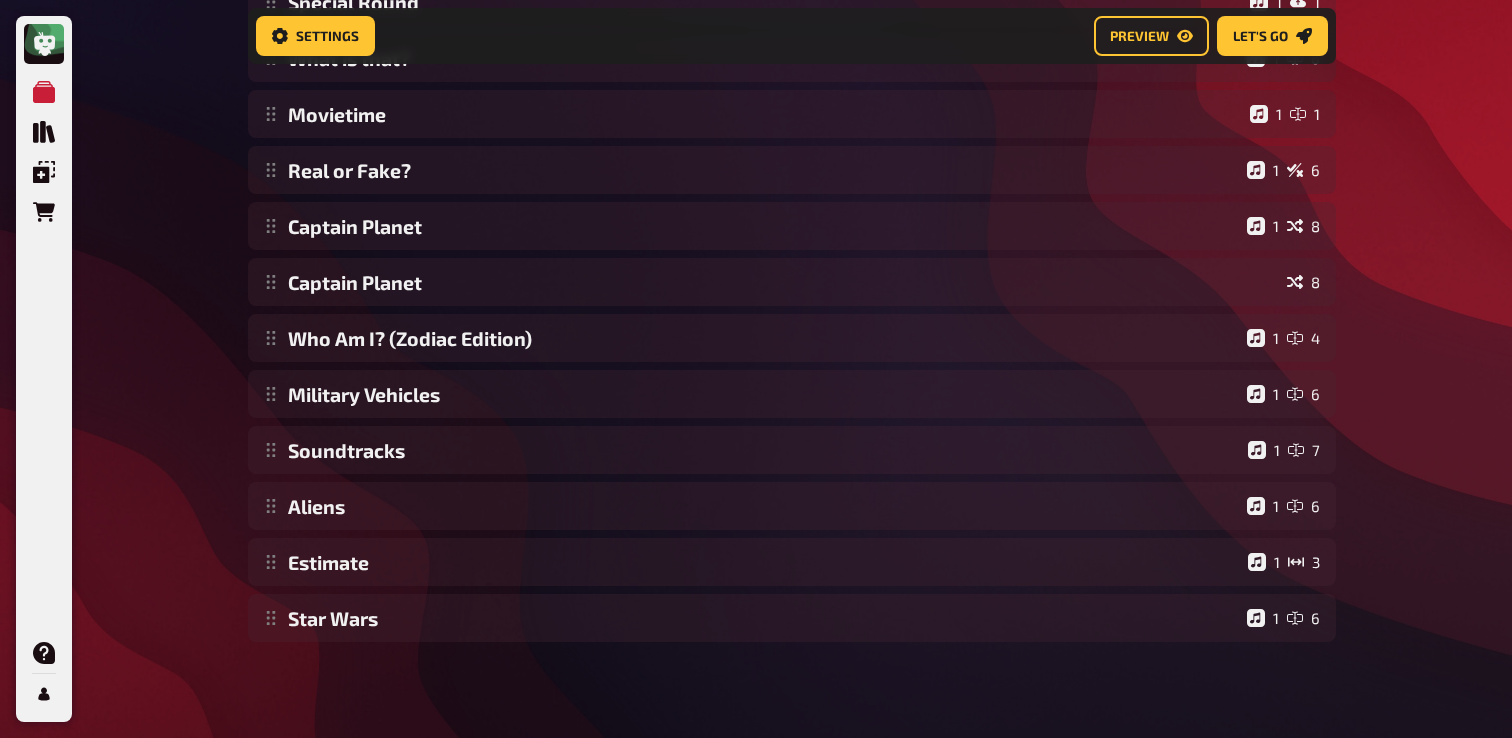 scroll, scrollTop: 0, scrollLeft: 0, axis: both 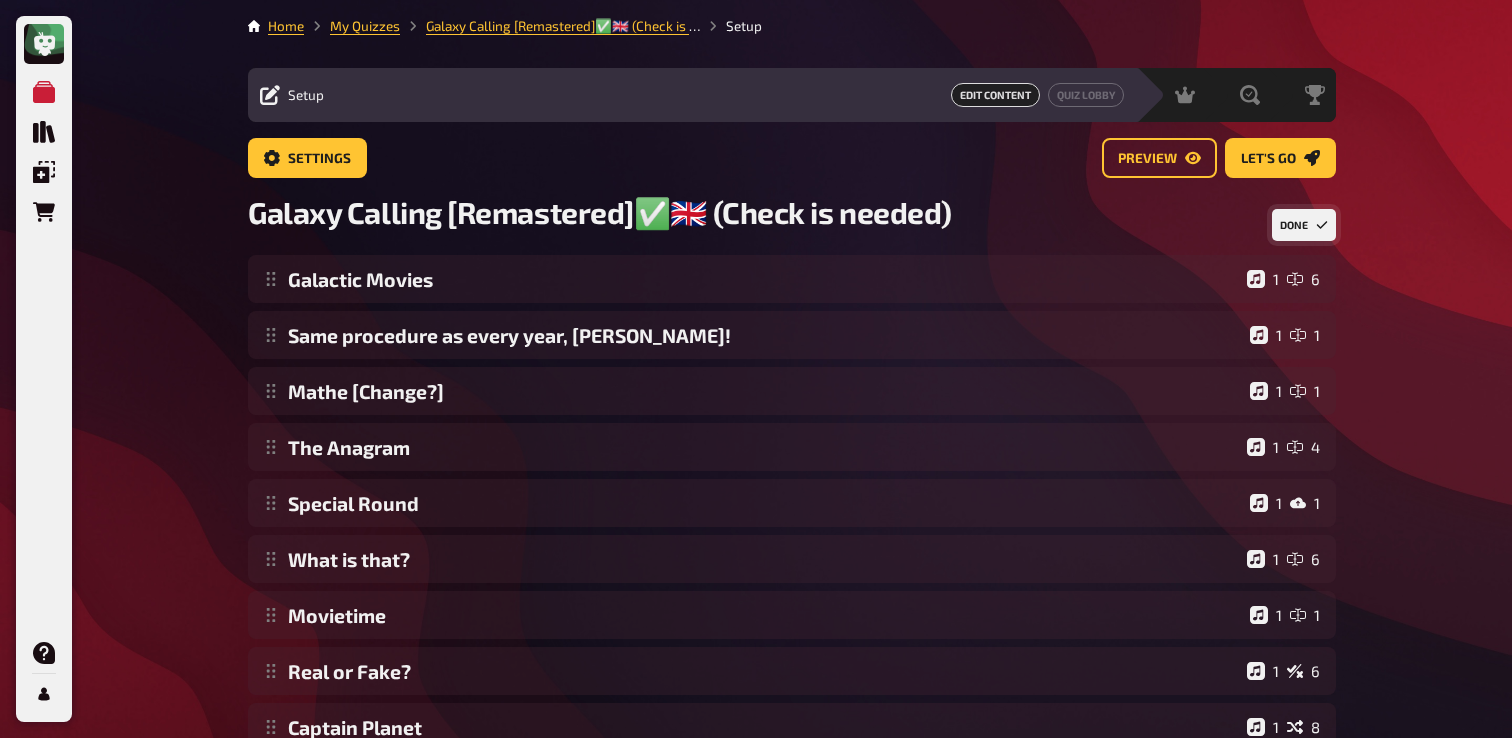 click on "Done" at bounding box center [1304, 225] 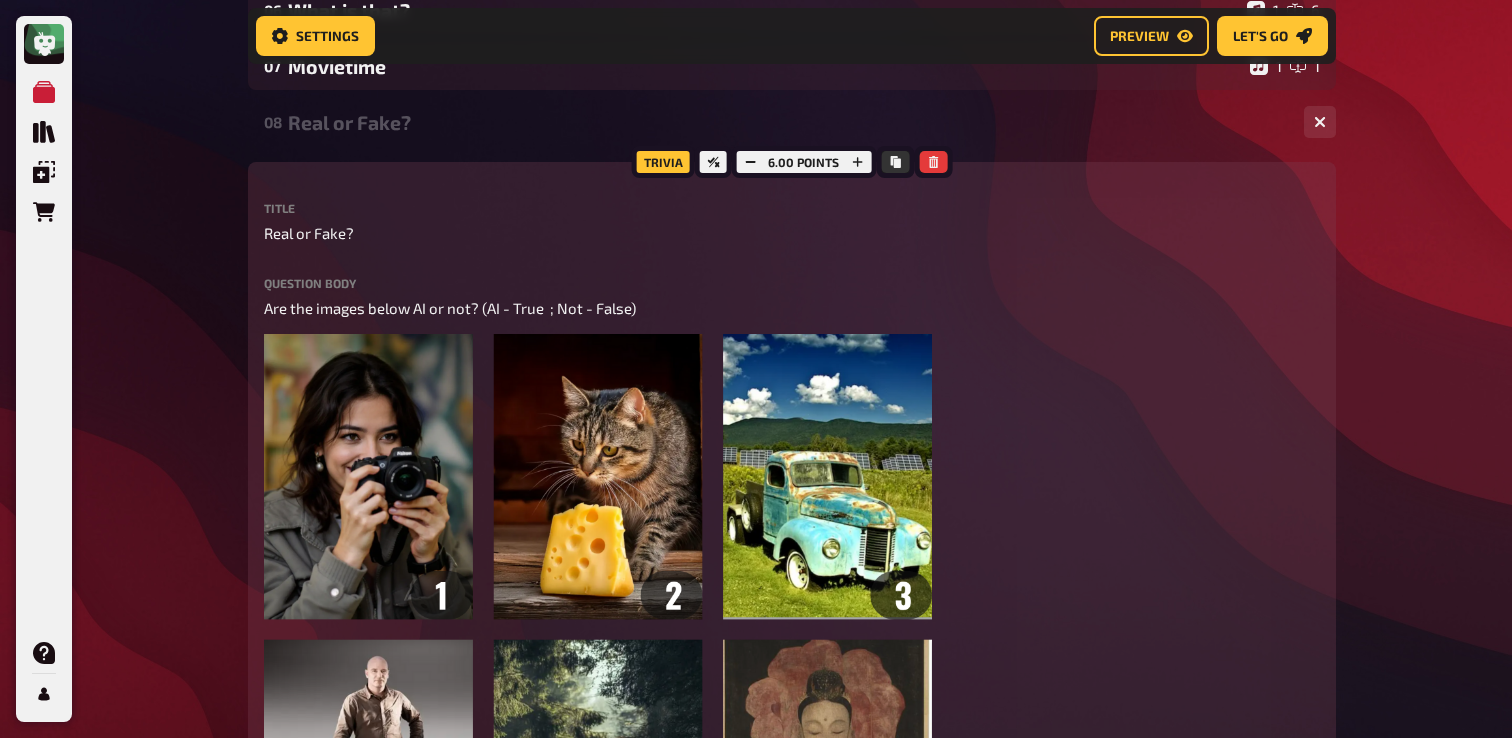 scroll, scrollTop: 551, scrollLeft: 0, axis: vertical 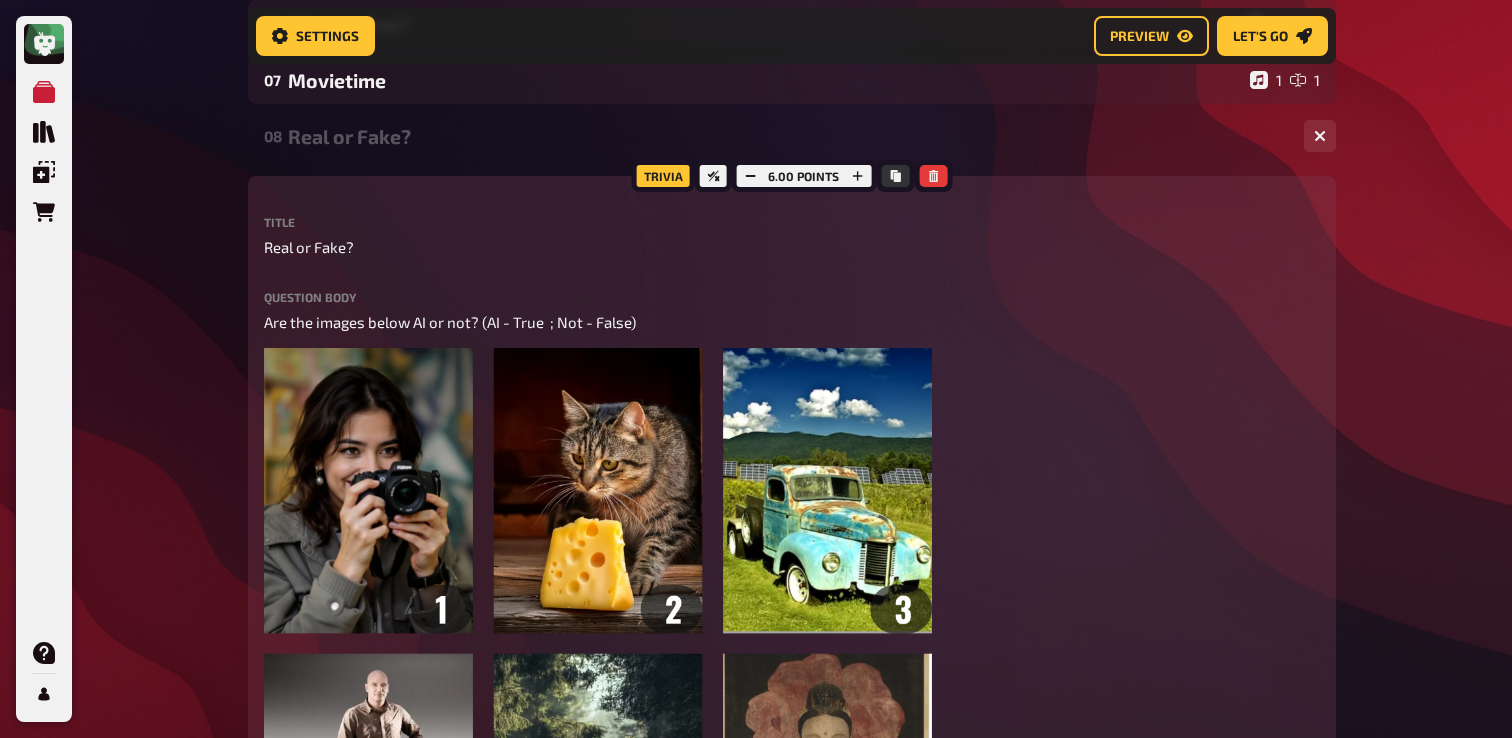 click on "08 Real or Fake?   1 6" at bounding box center [792, 136] 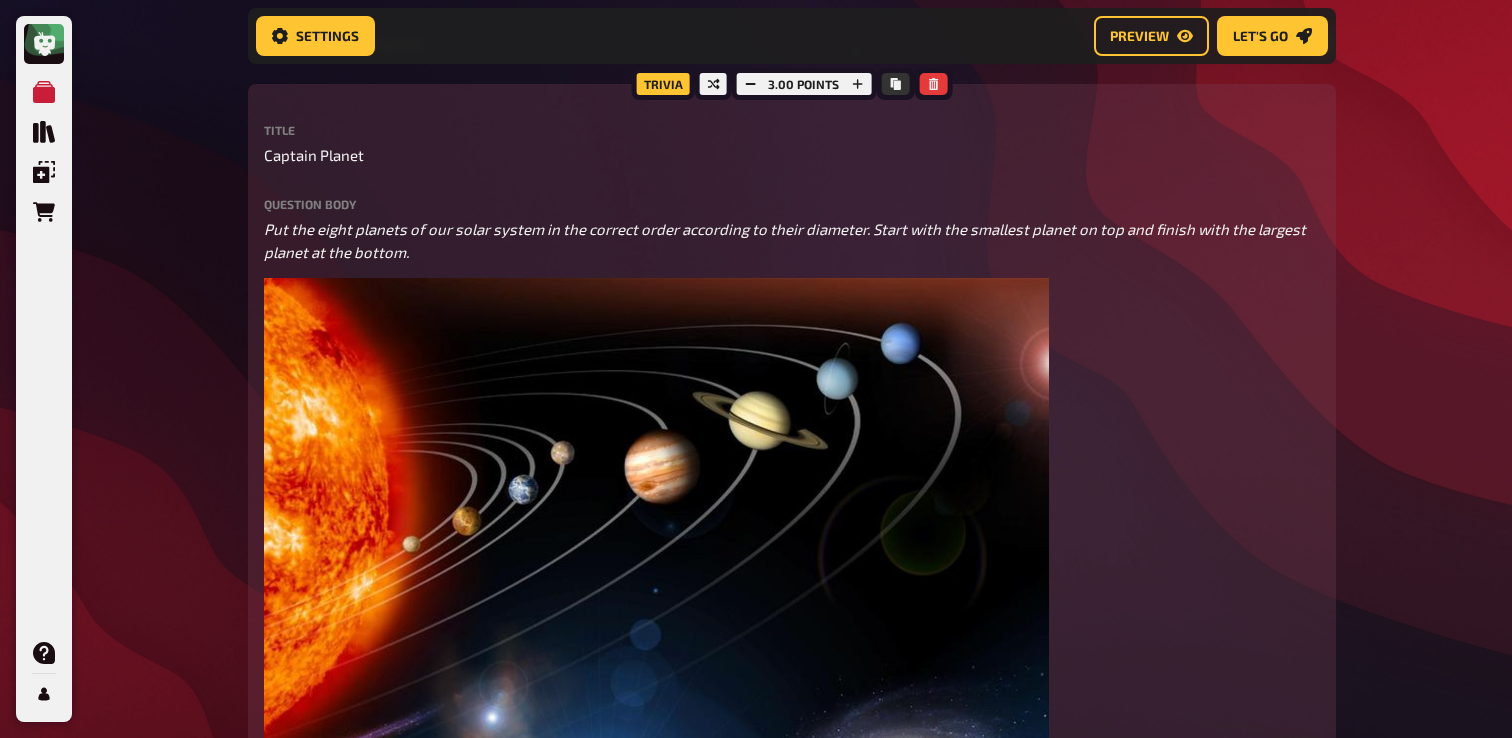 scroll, scrollTop: 2463, scrollLeft: 0, axis: vertical 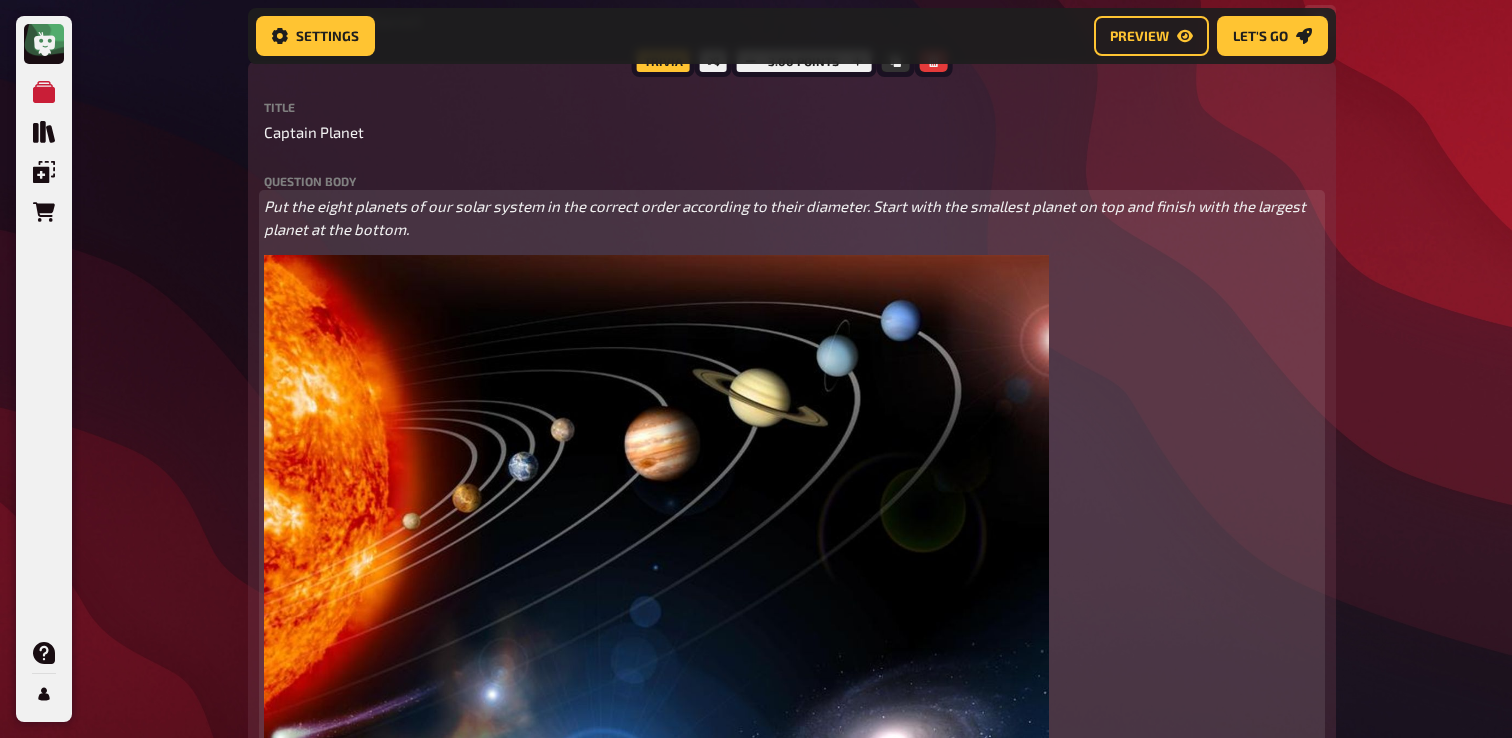 click on "Put the eight planets of our solar system in the correct order according to their diameter. Start with the smallest planet on top and finish with the largest planet at the bottom." at bounding box center [786, 217] 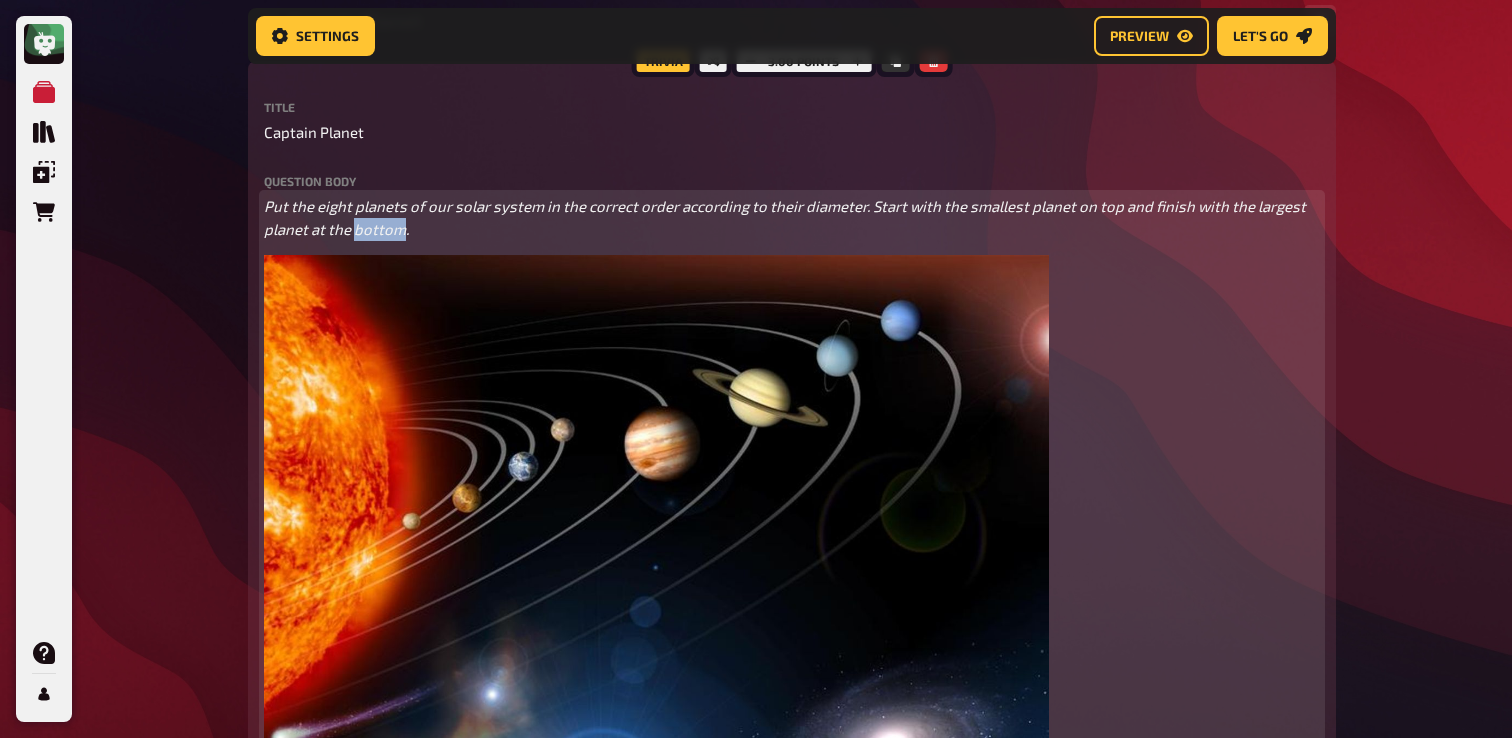 click on "Put the eight planets of our solar system in the correct order according to their diameter. Start with the smallest planet on top and finish with the largest planet at the bottom." at bounding box center [786, 217] 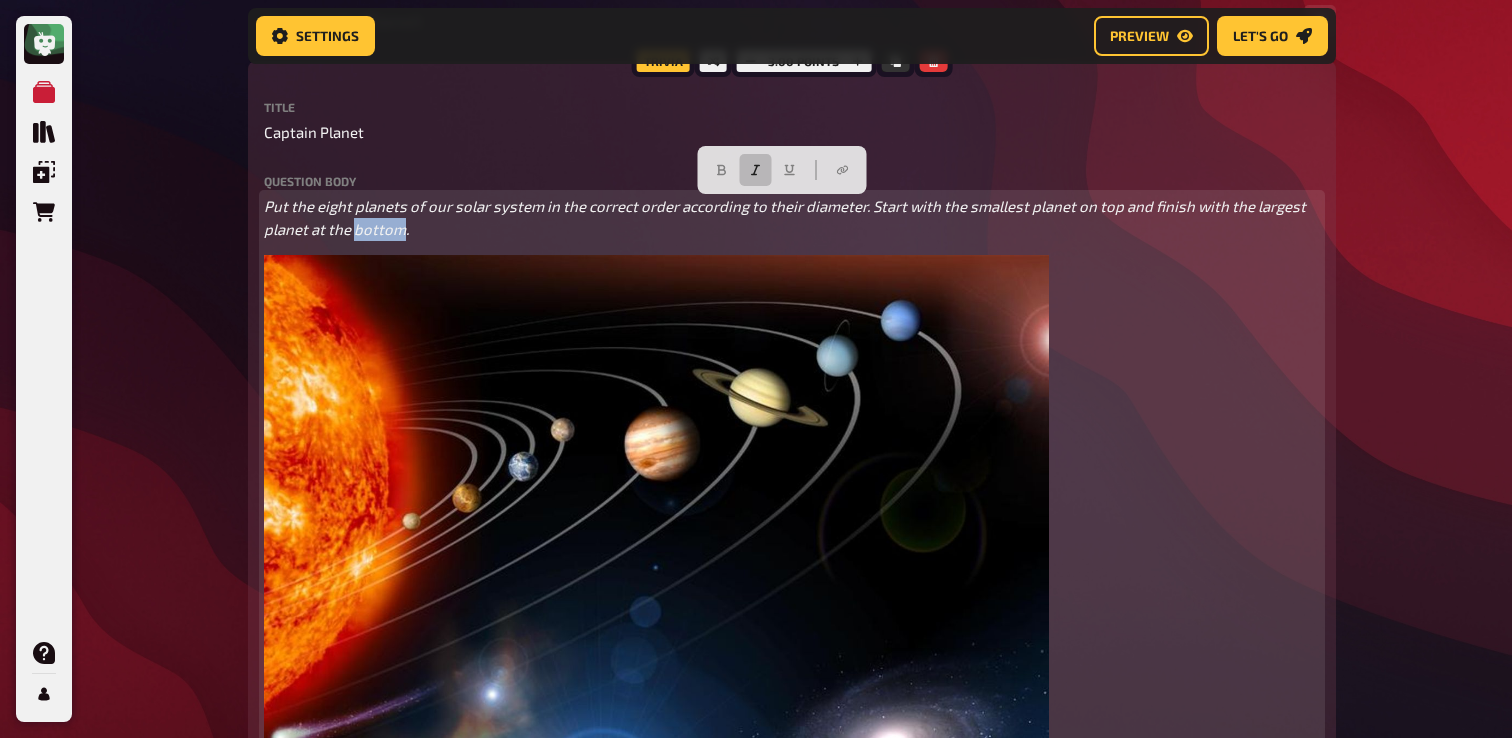 click on "Put the eight planets of our solar system in the correct order according to their diameter. Start with the smallest planet on top and finish with the largest planet at the bottom." at bounding box center [786, 217] 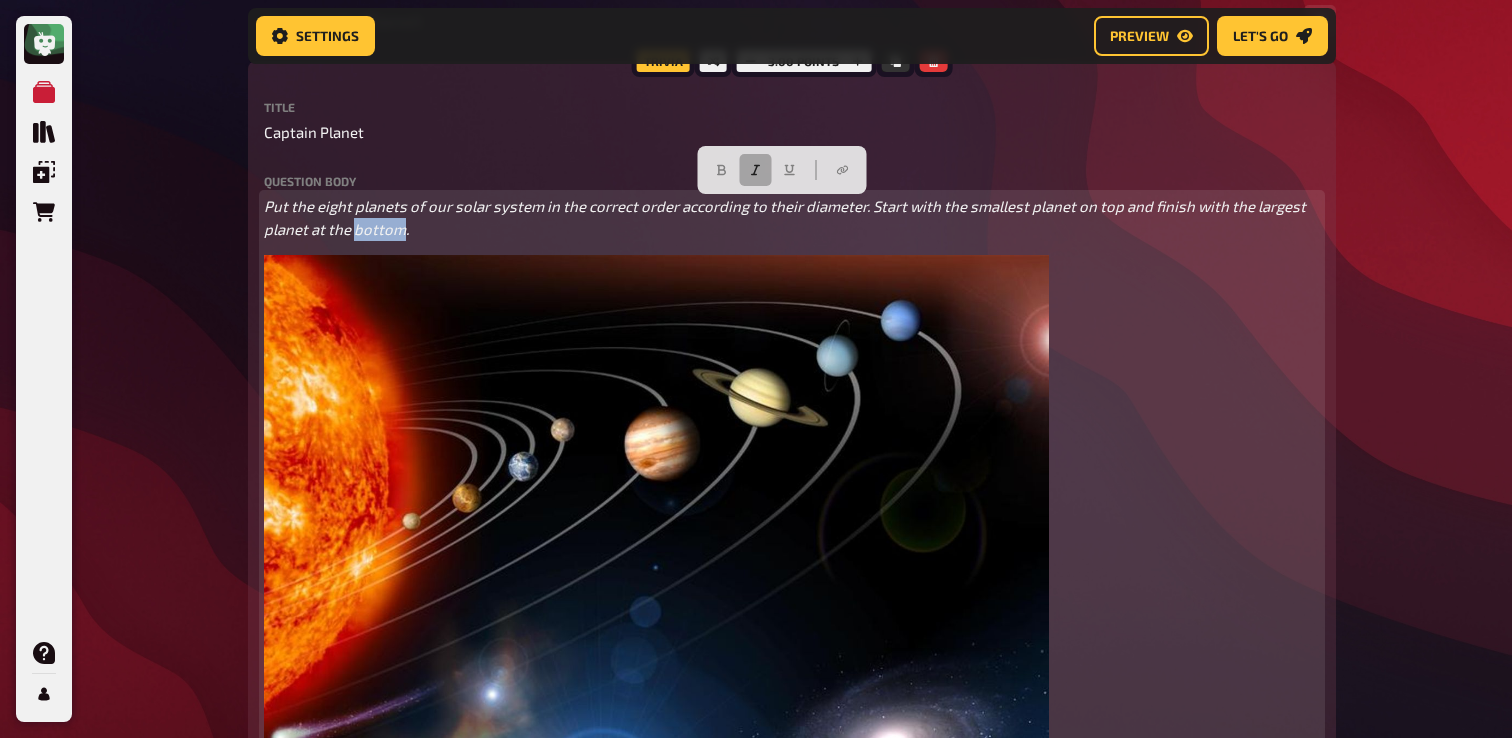 click 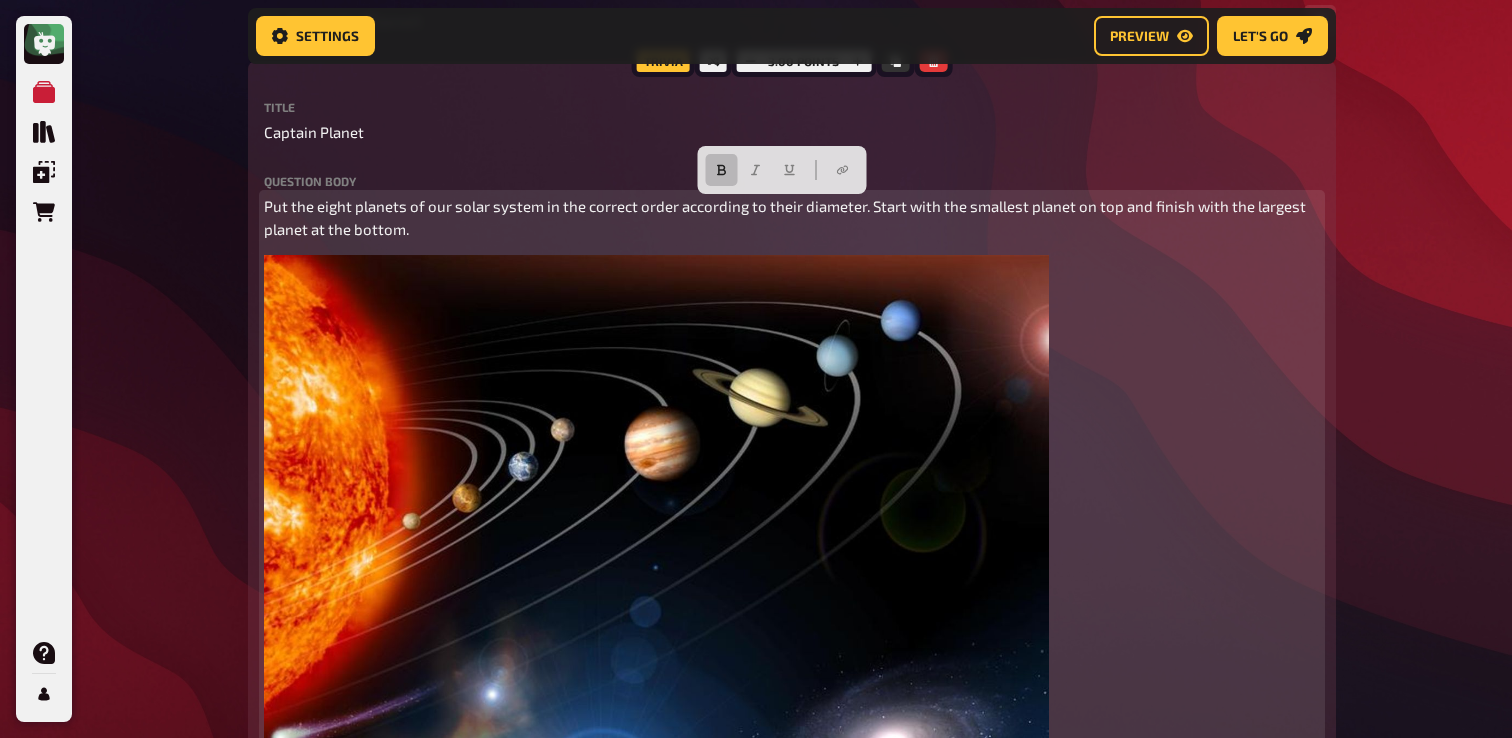 click 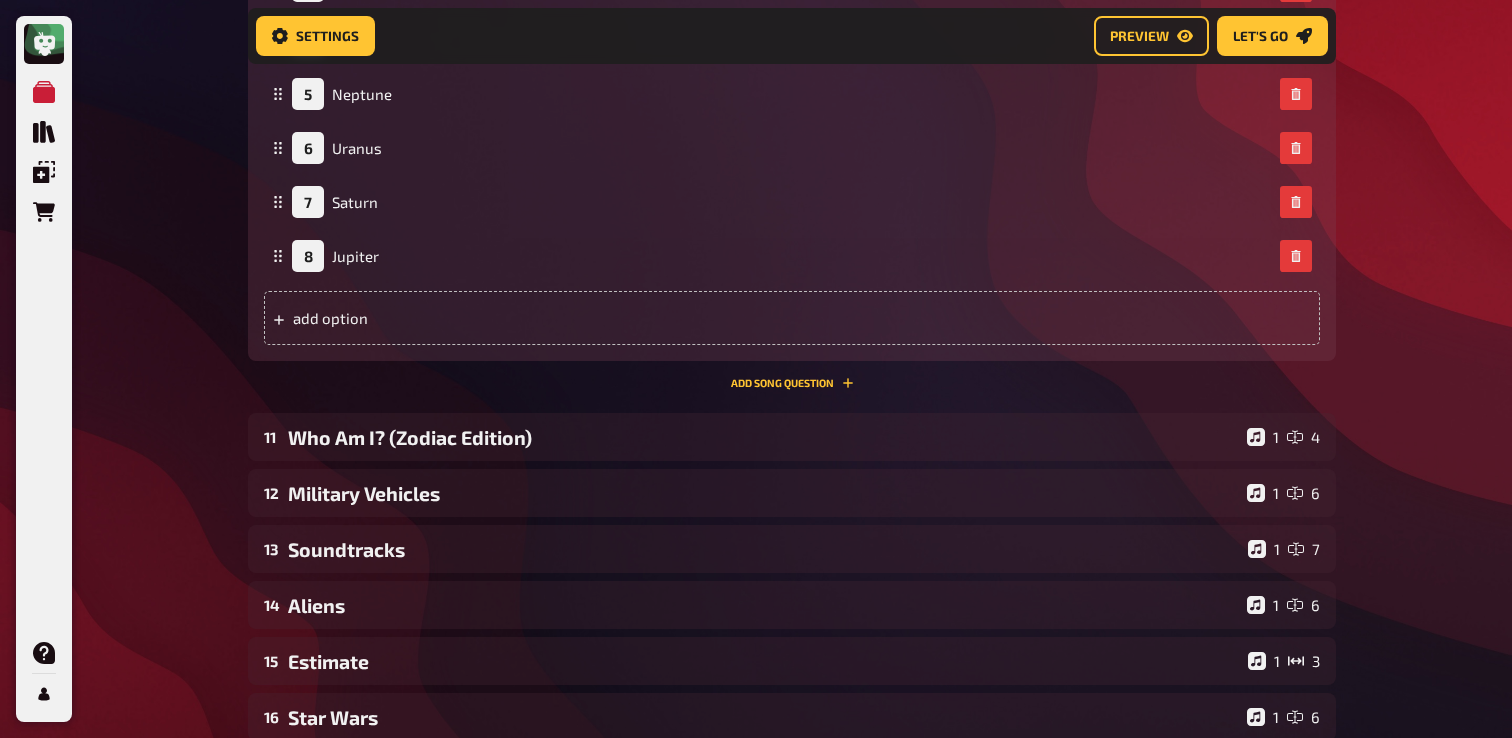 scroll, scrollTop: 3605, scrollLeft: 0, axis: vertical 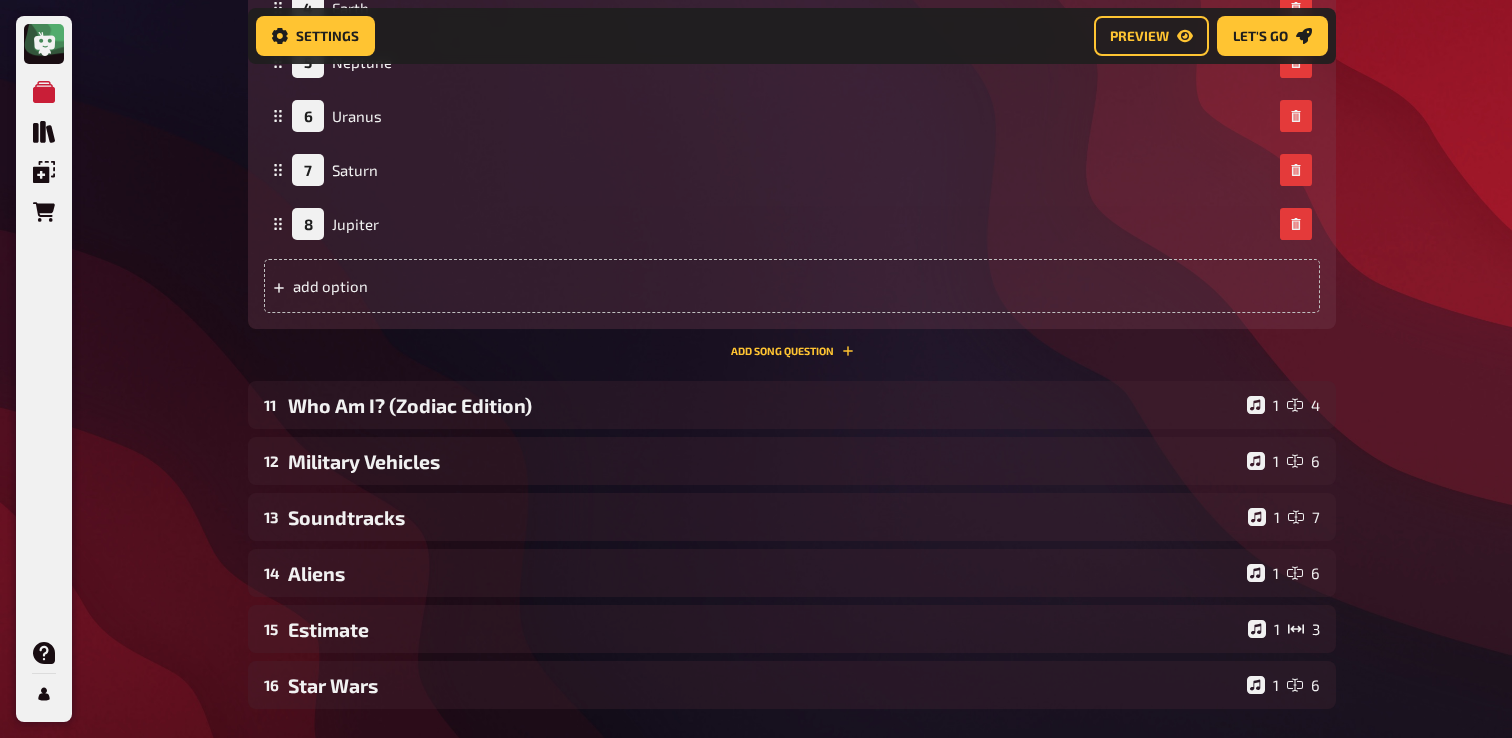 click on "Trivia 3.00 points Title Captain Planet Question body Put the eight planets of our solar system in the correct order according to their diameter. Start with the smallest planet on top and finish with the largest planet at the bottom.  ﻿ Drop here to upload upload image   Add note Correct order 1 Mercury 2 Mars 3 Venus 4 Earth 5 Neptune 6 Uranus 7 Saturn 8 Jupiter
To pick up a draggable item, press the space bar.
While dragging, use the arrow keys to move the item.
Press space again to drop the item in its new position, or press escape to cancel.
add option Add Song question" at bounding box center [792, -362] 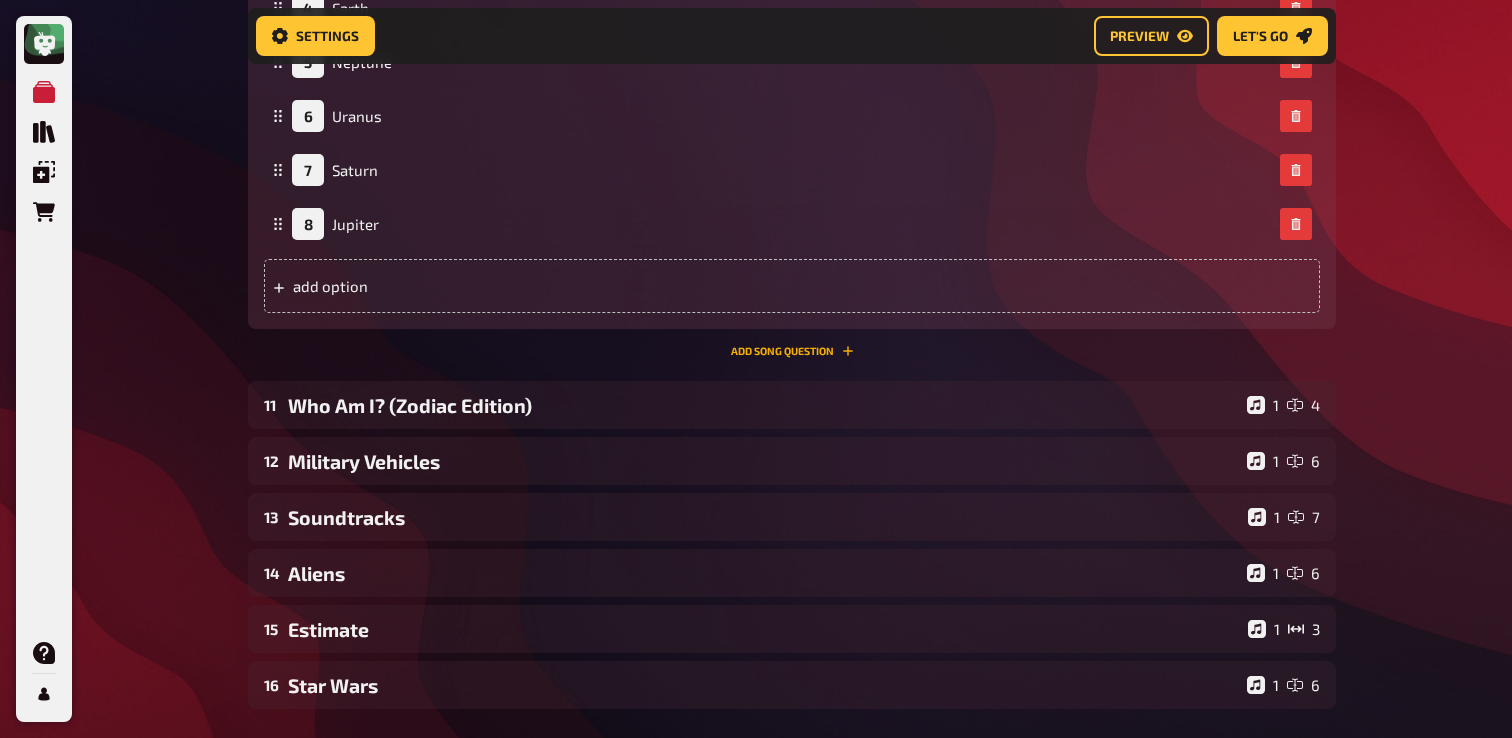 click on "Add Song question" at bounding box center [792, 351] 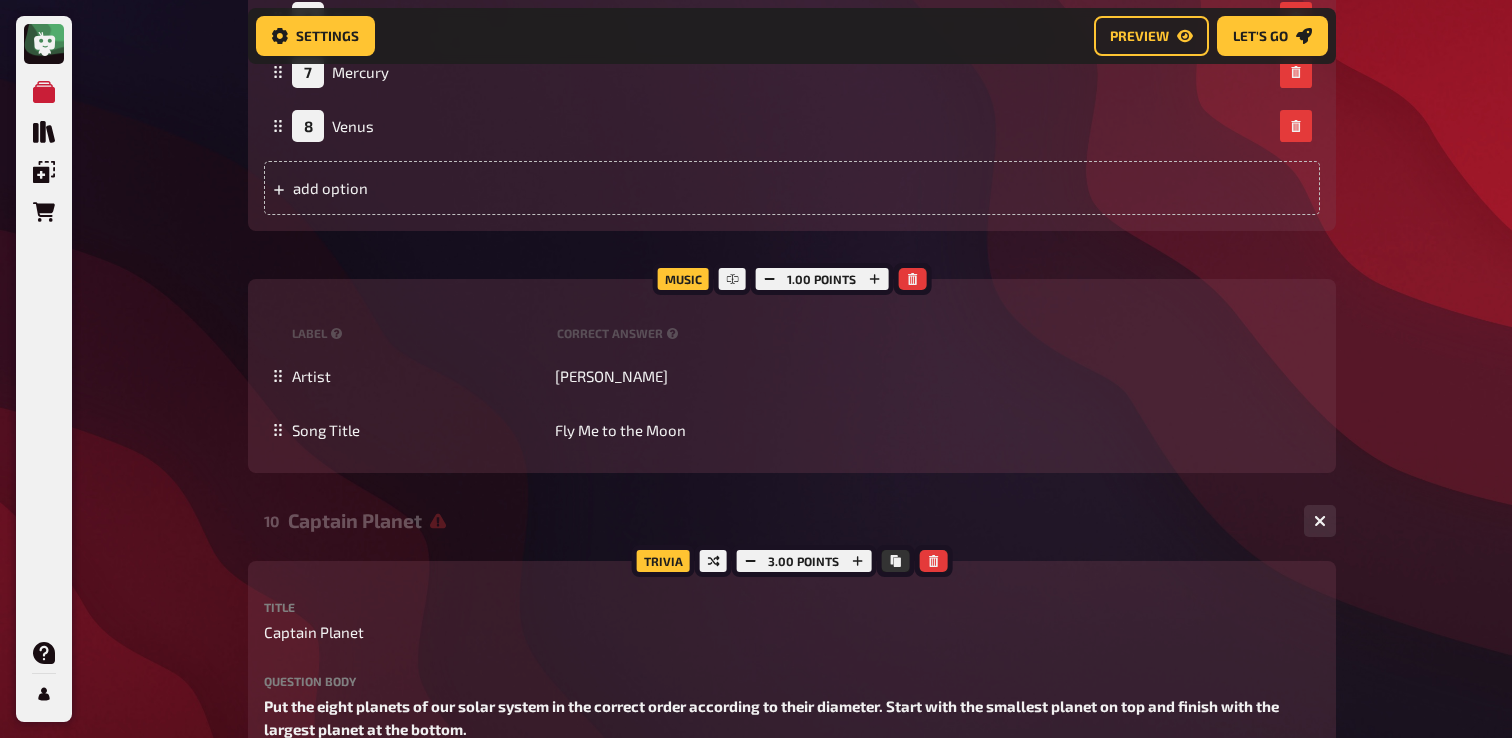 scroll, scrollTop: 1963, scrollLeft: 0, axis: vertical 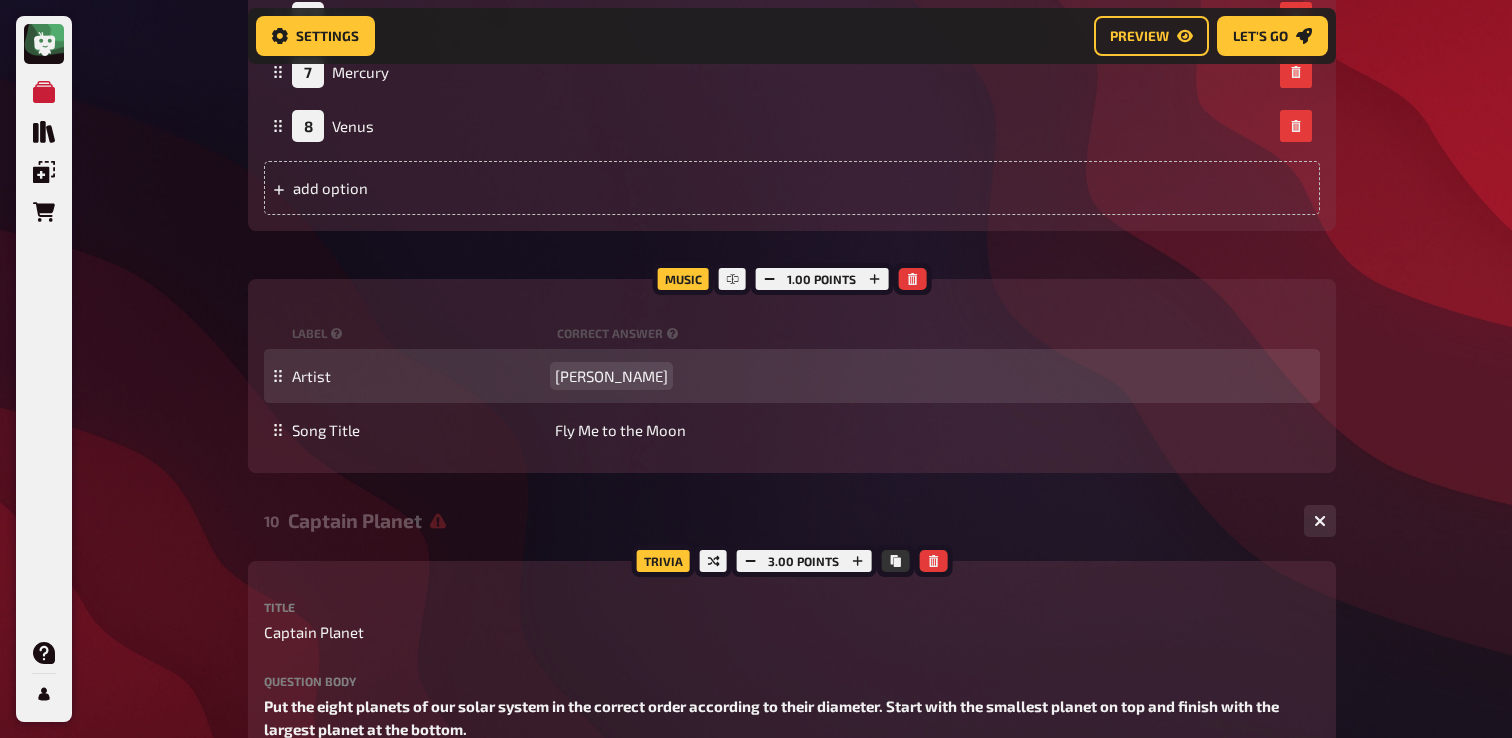 click on "Frank Sinatra" at bounding box center (611, 376) 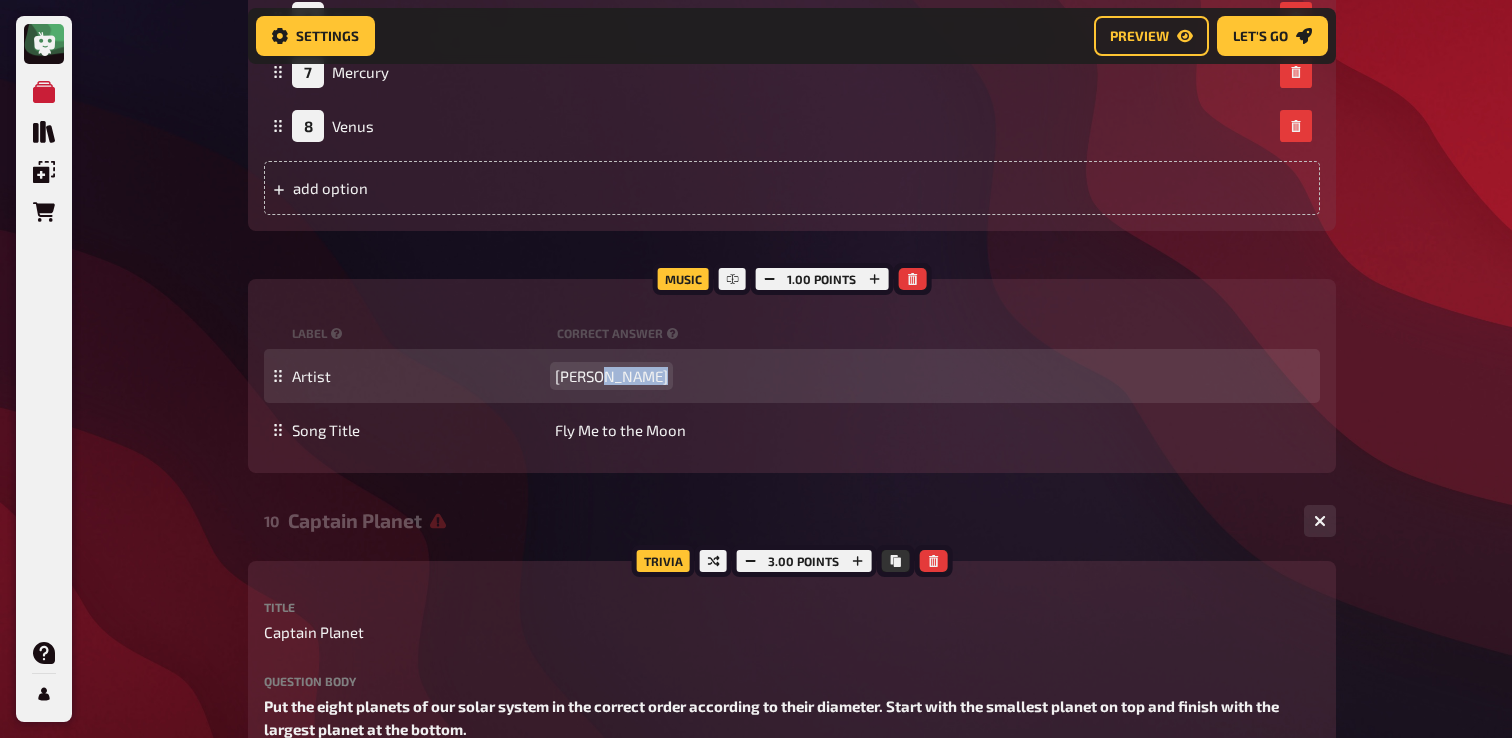 click on "Frank Sinatra" at bounding box center (611, 376) 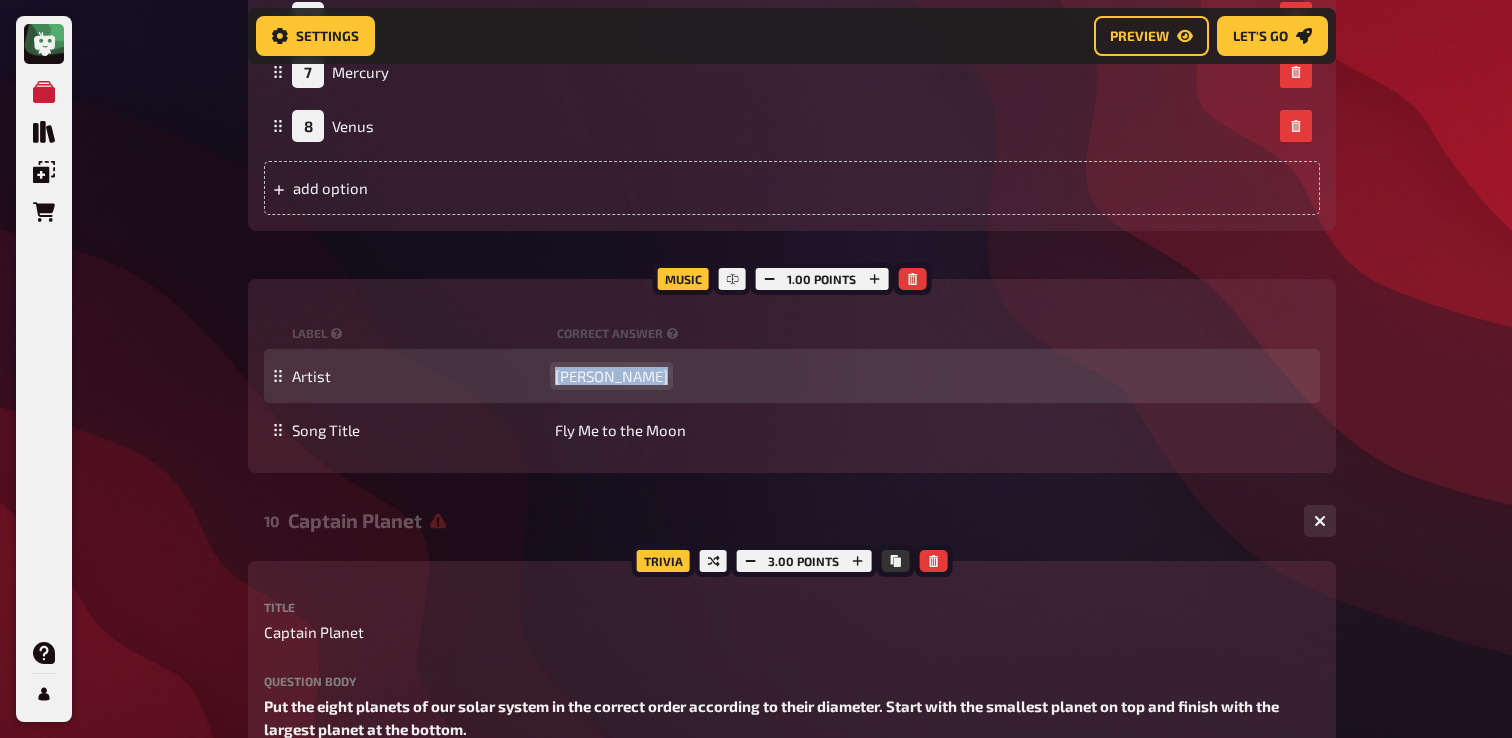 click on "Frank Sinatra" at bounding box center (611, 376) 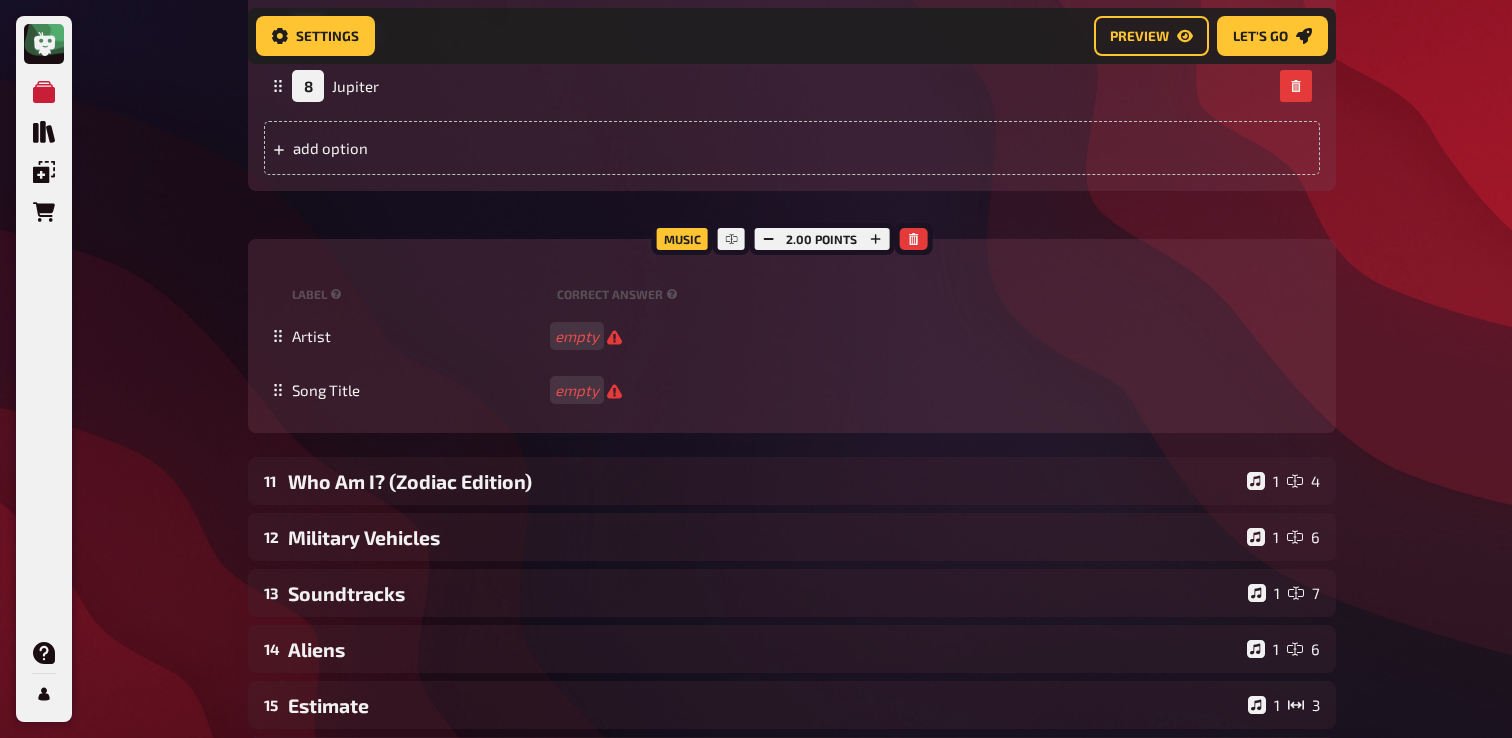 scroll, scrollTop: 3750, scrollLeft: 0, axis: vertical 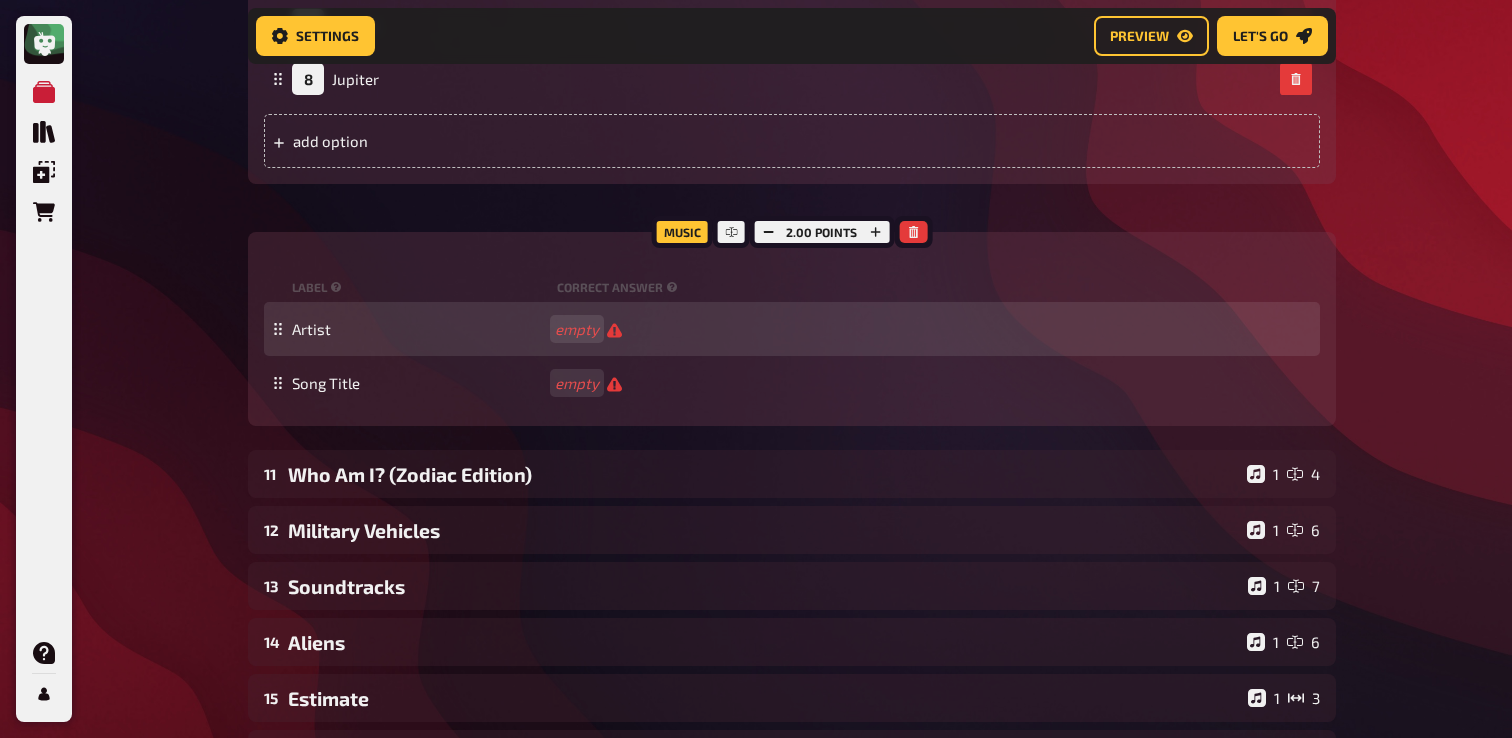 click on "Artist empty" at bounding box center [792, 329] 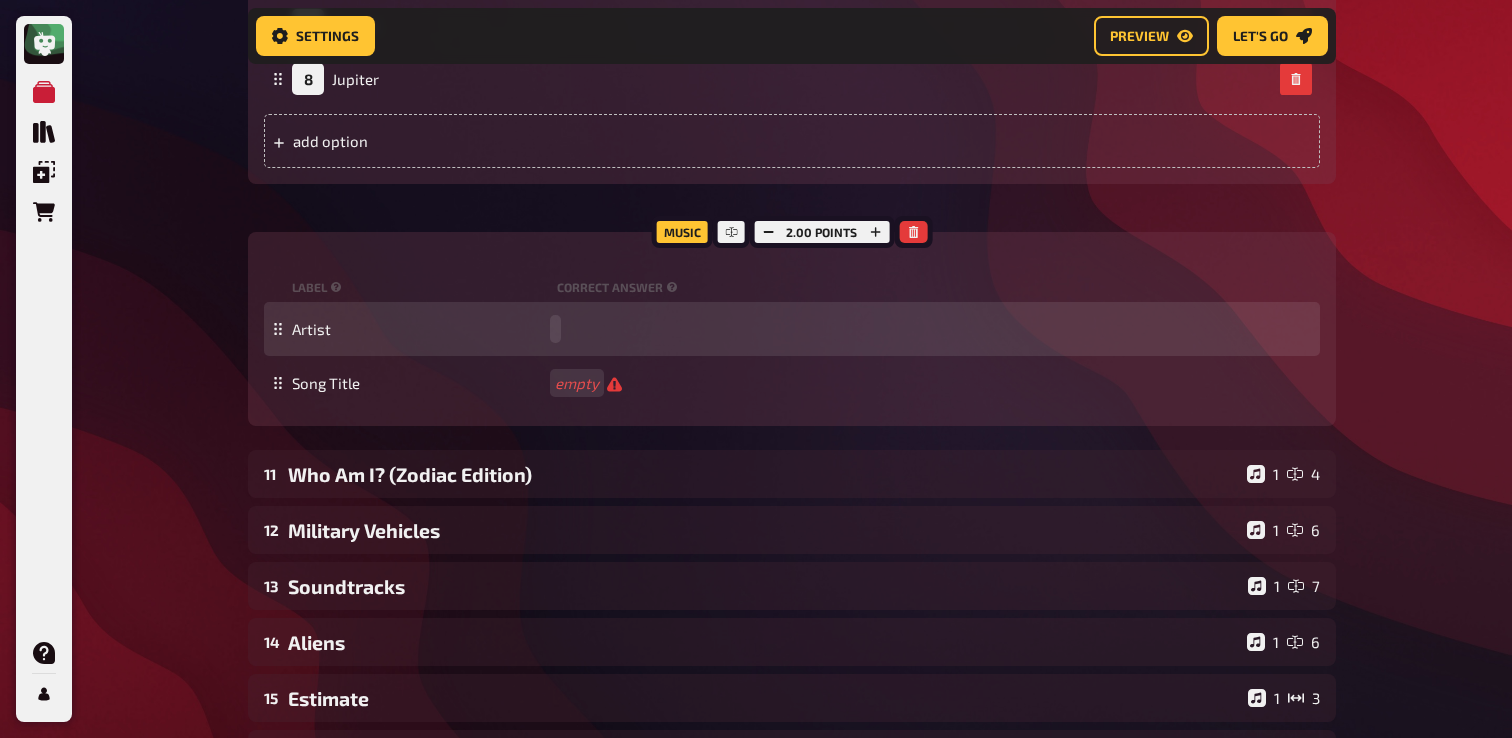 paste 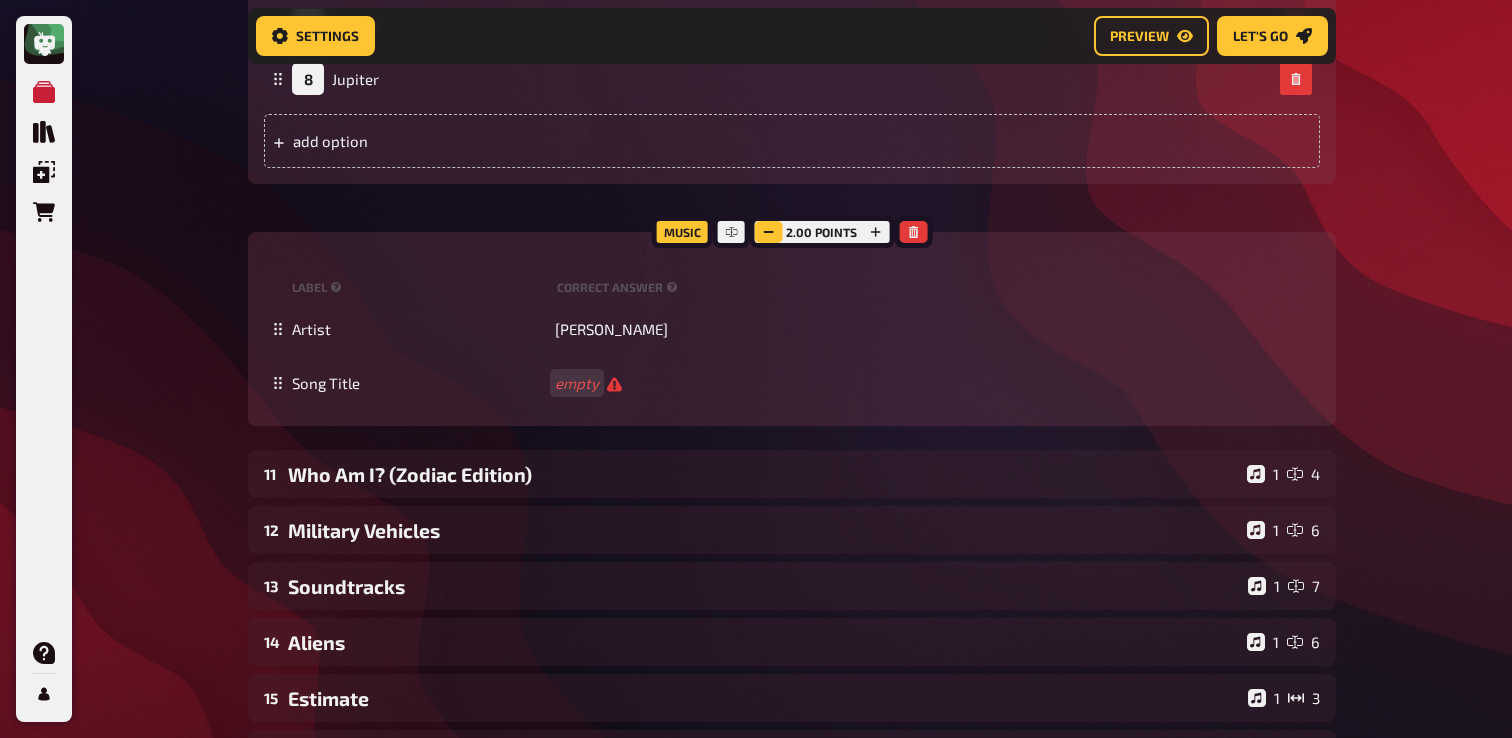 click 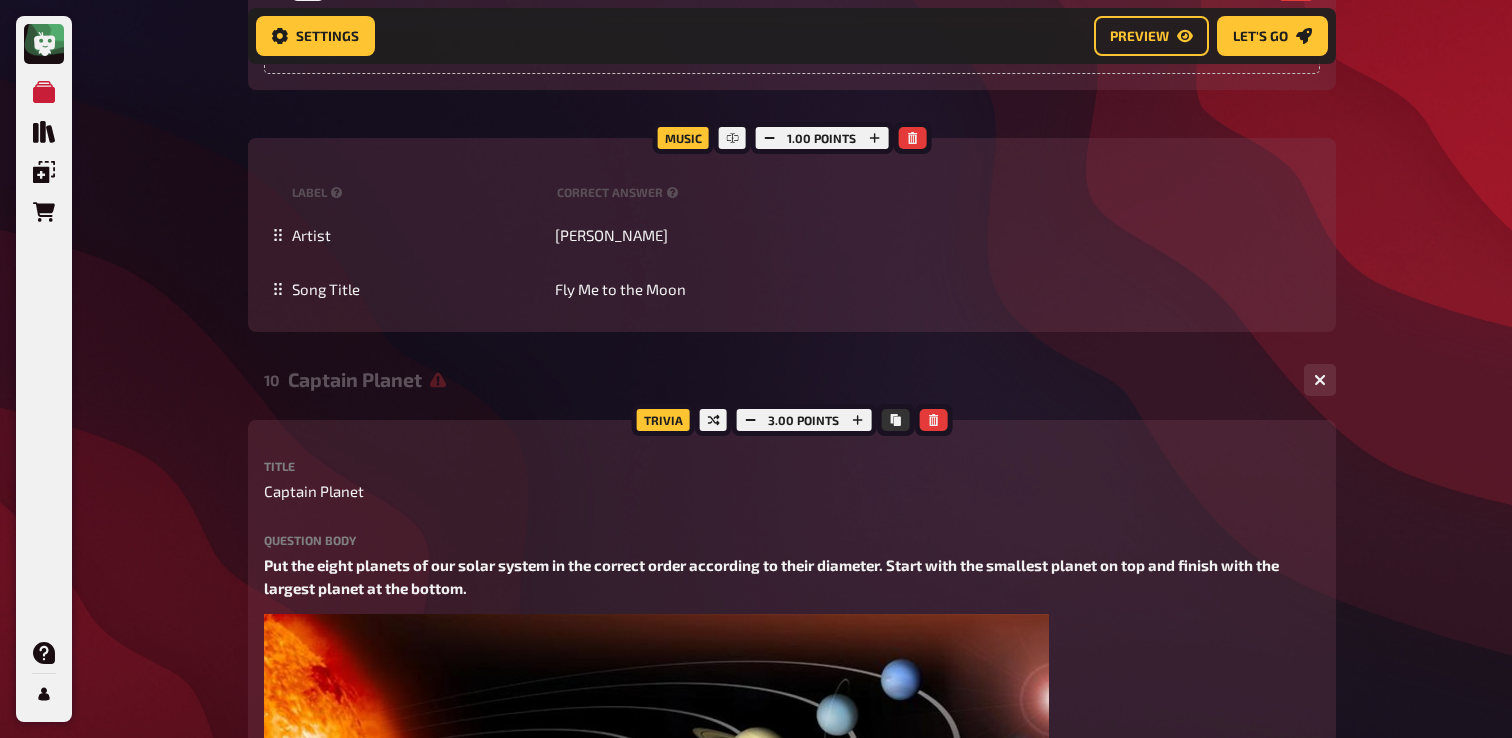 scroll, scrollTop: 2088, scrollLeft: 0, axis: vertical 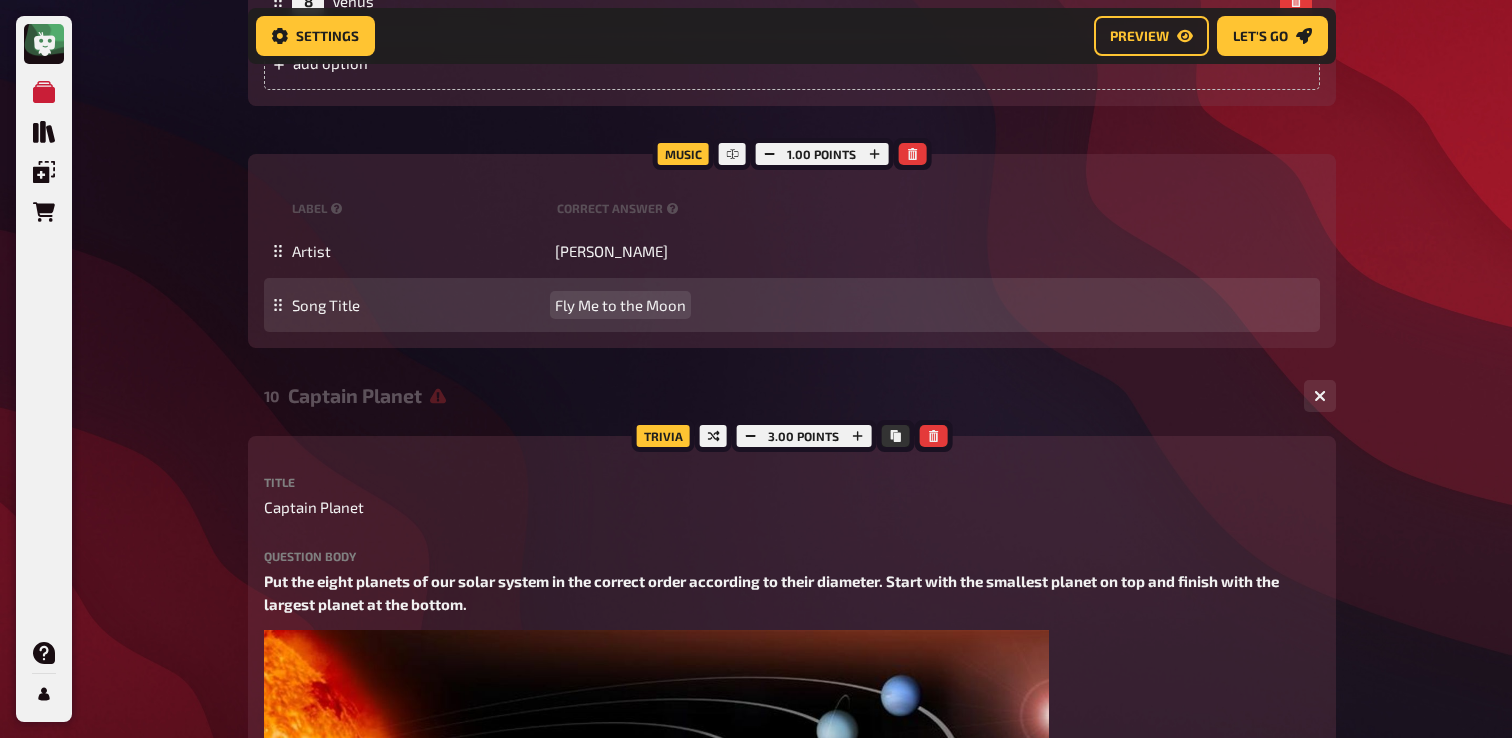 click on "Fly Me to the Moon" at bounding box center (620, 305) 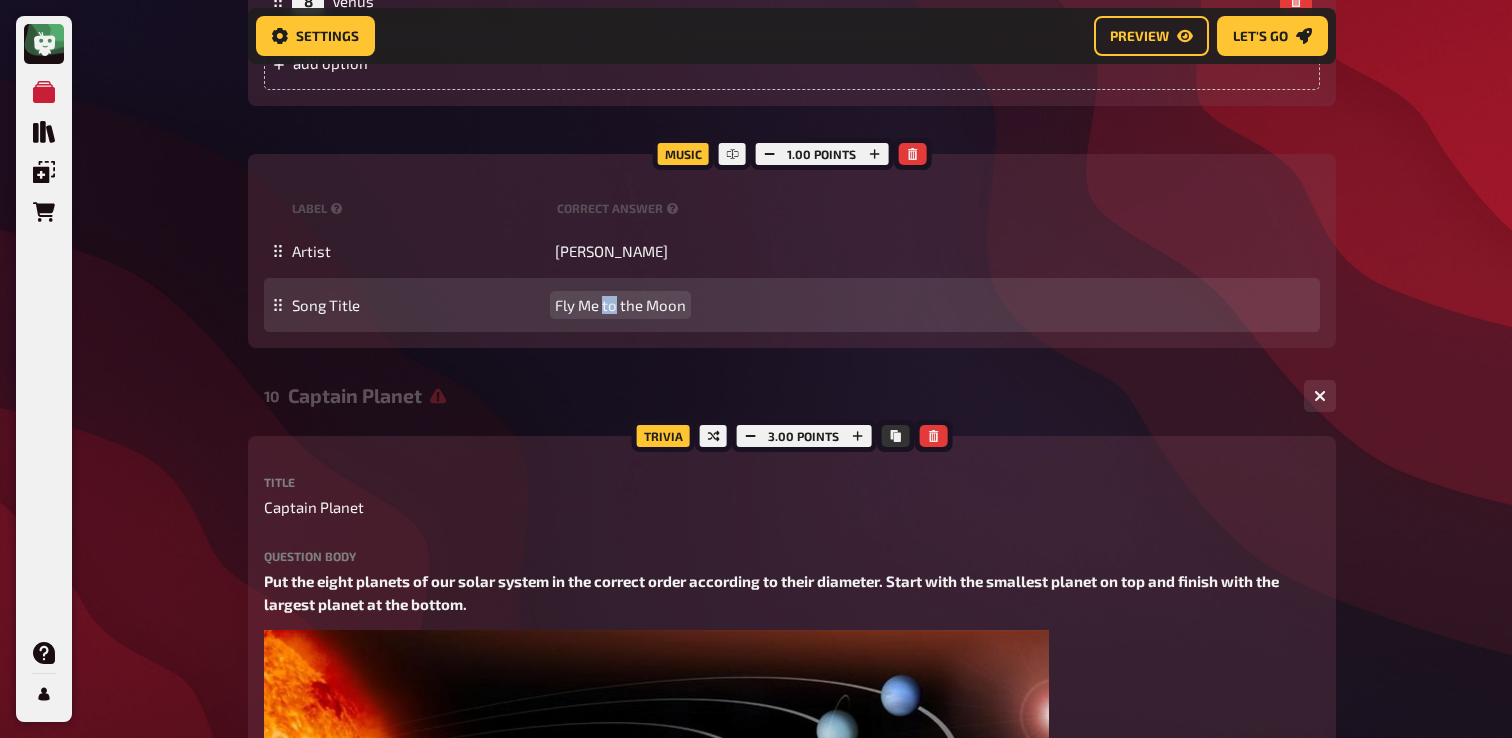 click on "Fly Me to the Moon" at bounding box center (620, 305) 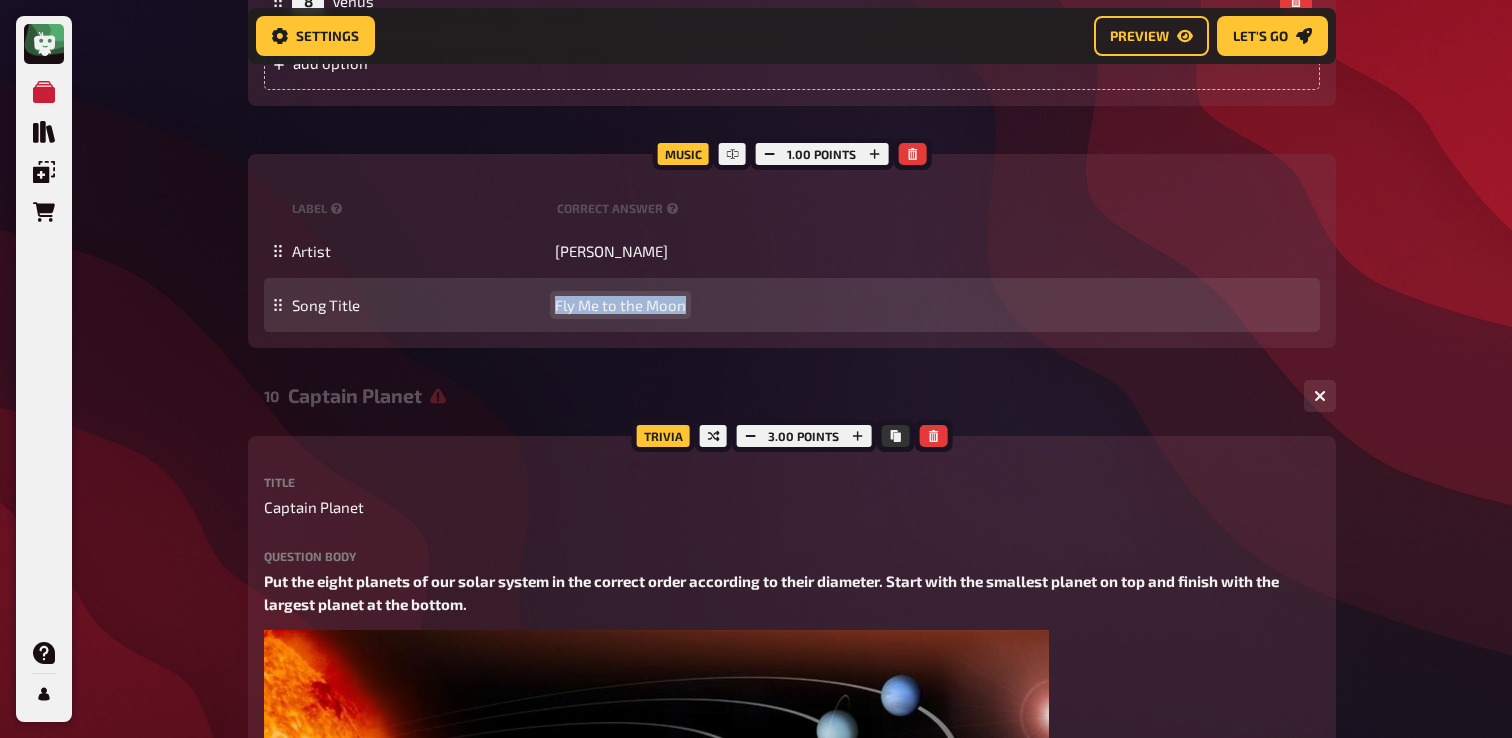 click on "Fly Me to the Moon" at bounding box center [620, 305] 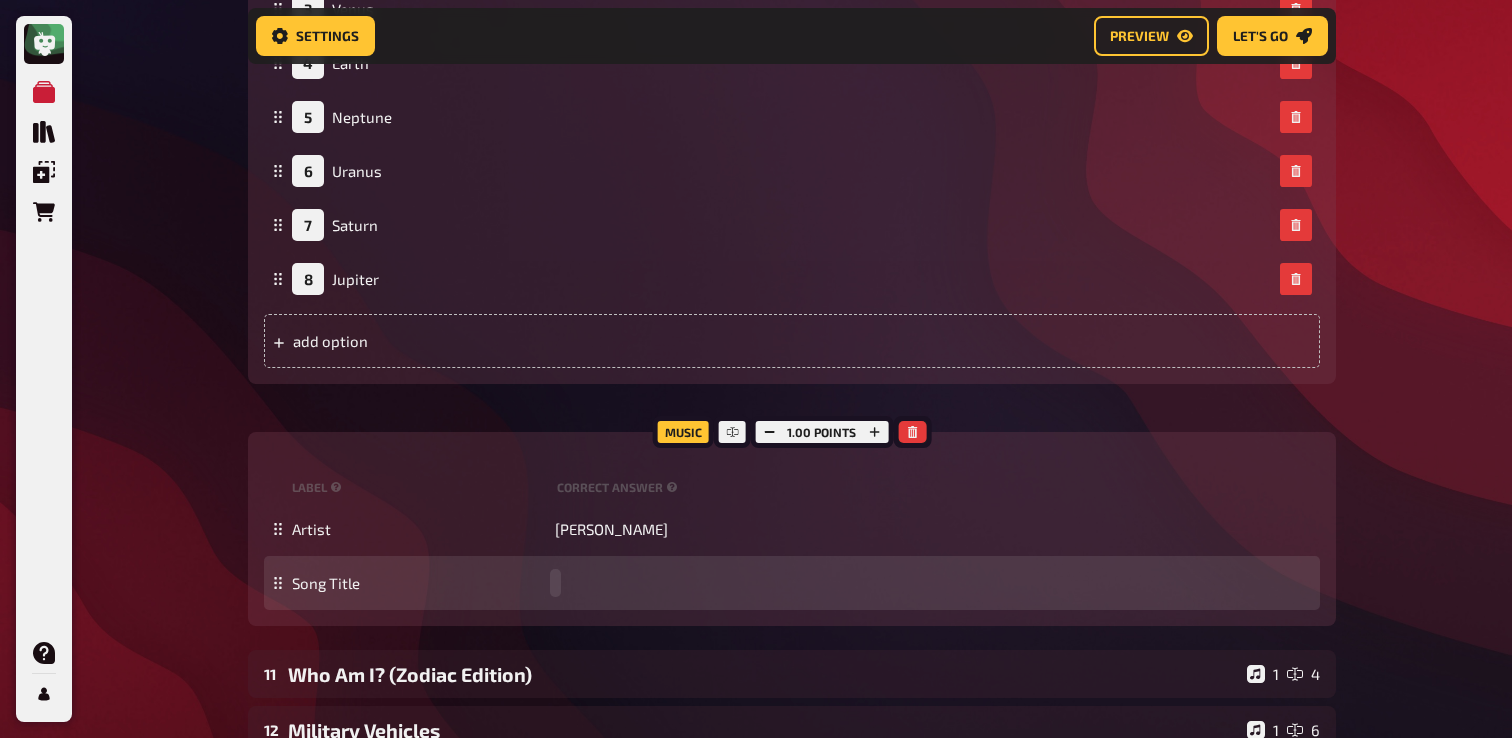 paste 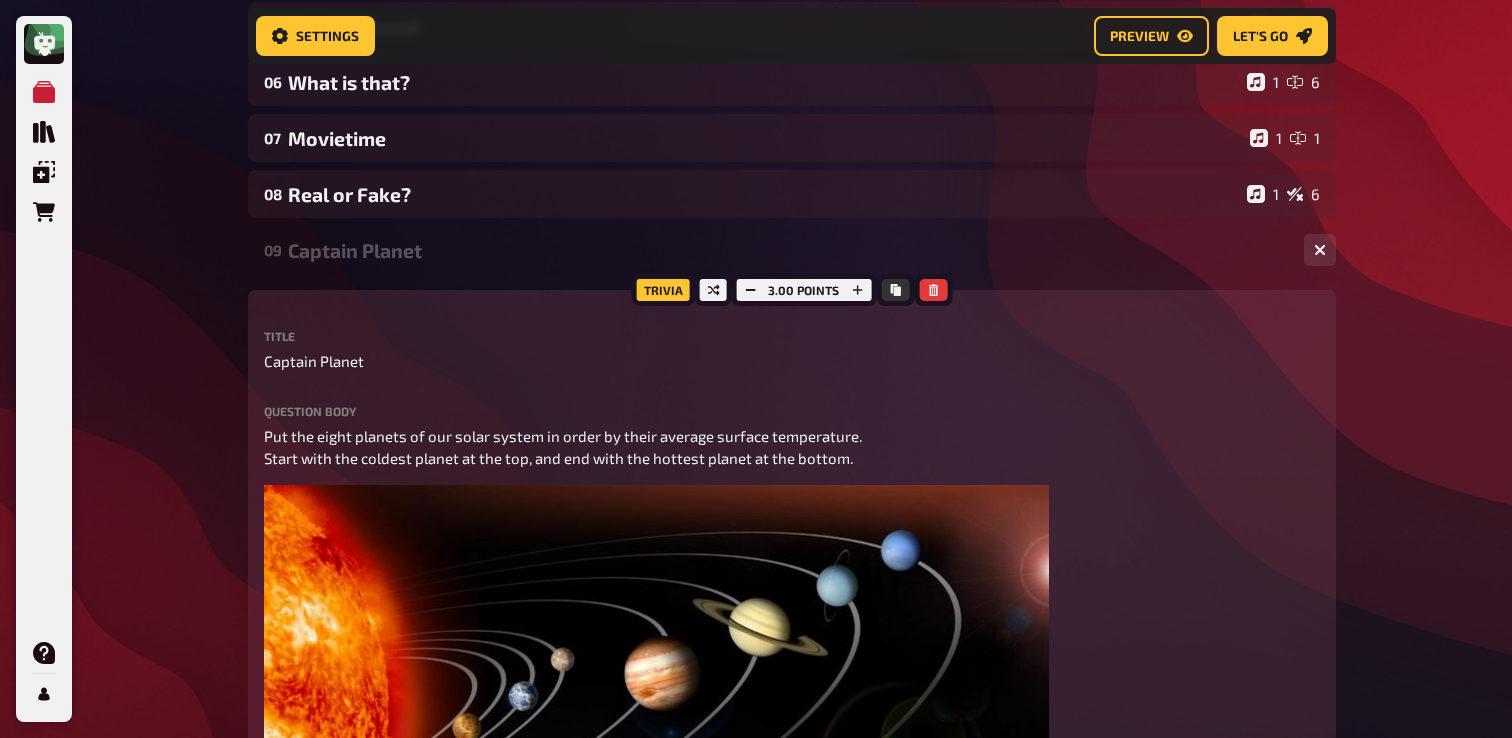 scroll, scrollTop: 488, scrollLeft: 0, axis: vertical 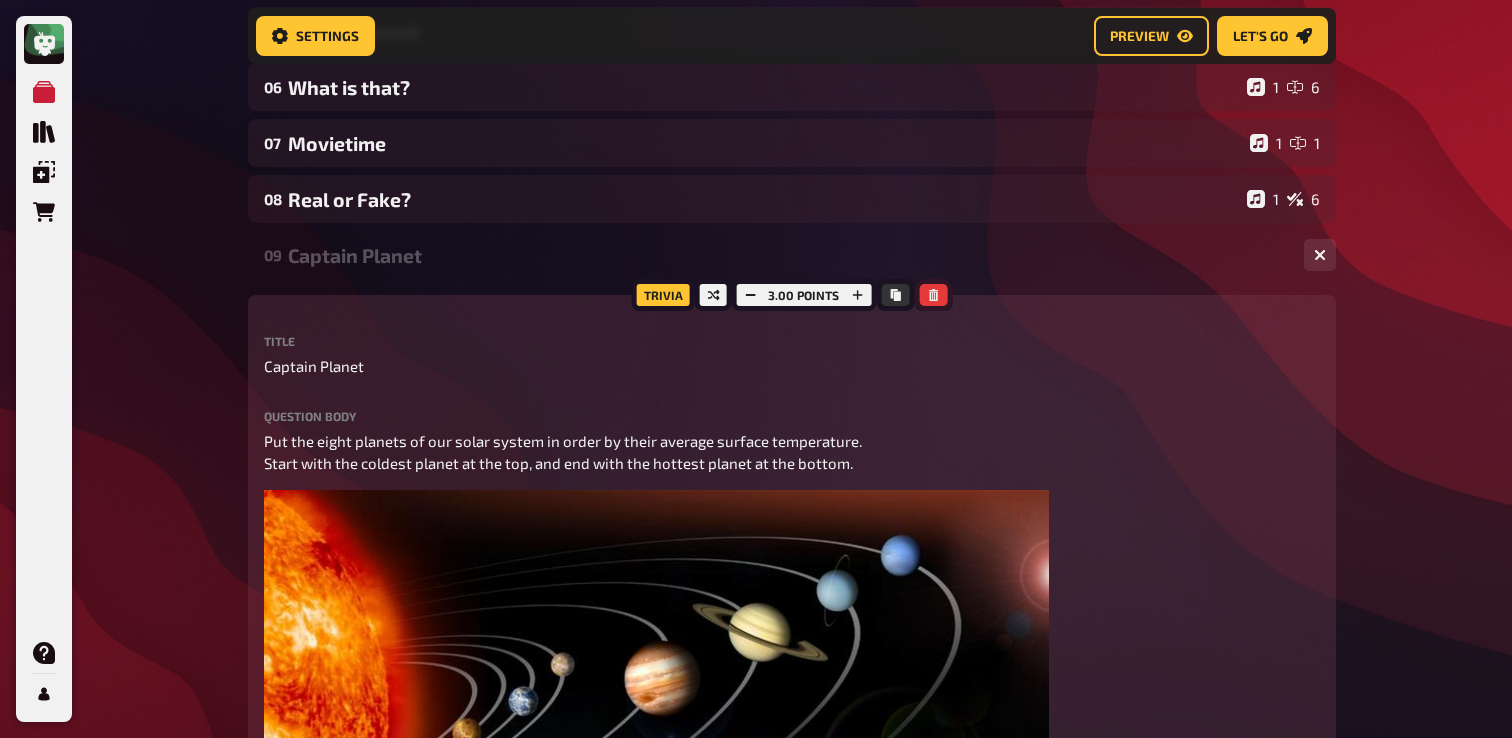 click 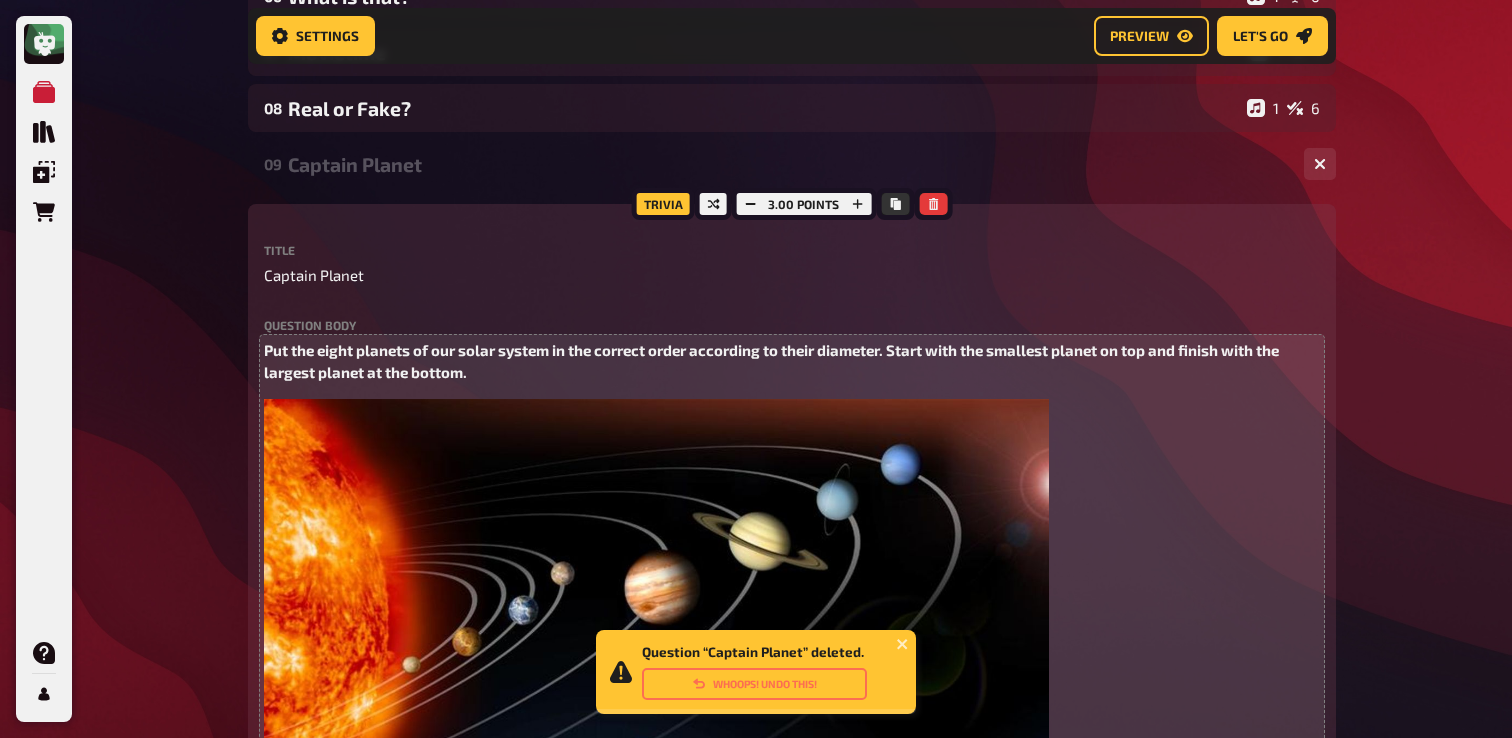 scroll, scrollTop: 583, scrollLeft: 0, axis: vertical 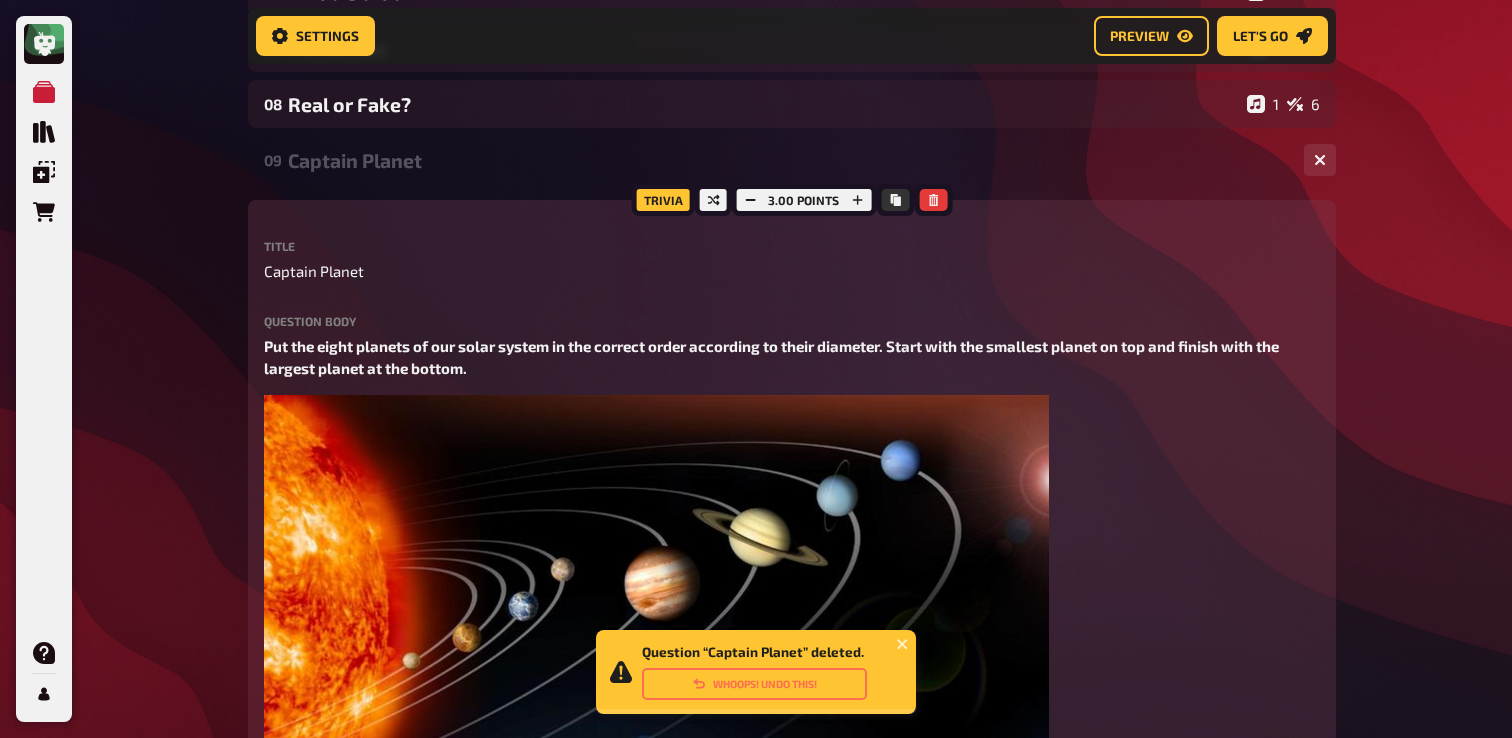 click on "Captain Planet" at bounding box center (788, 160) 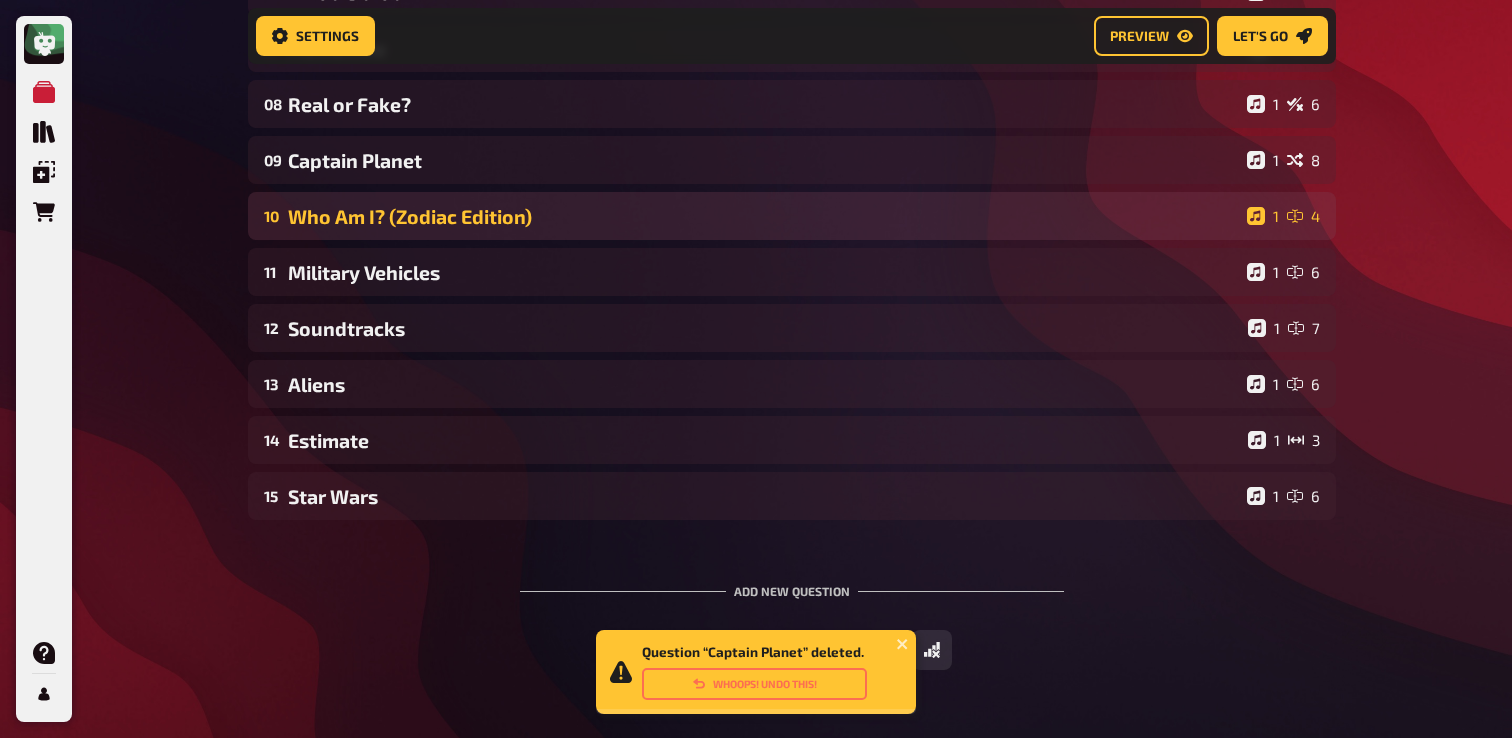scroll, scrollTop: 646, scrollLeft: 0, axis: vertical 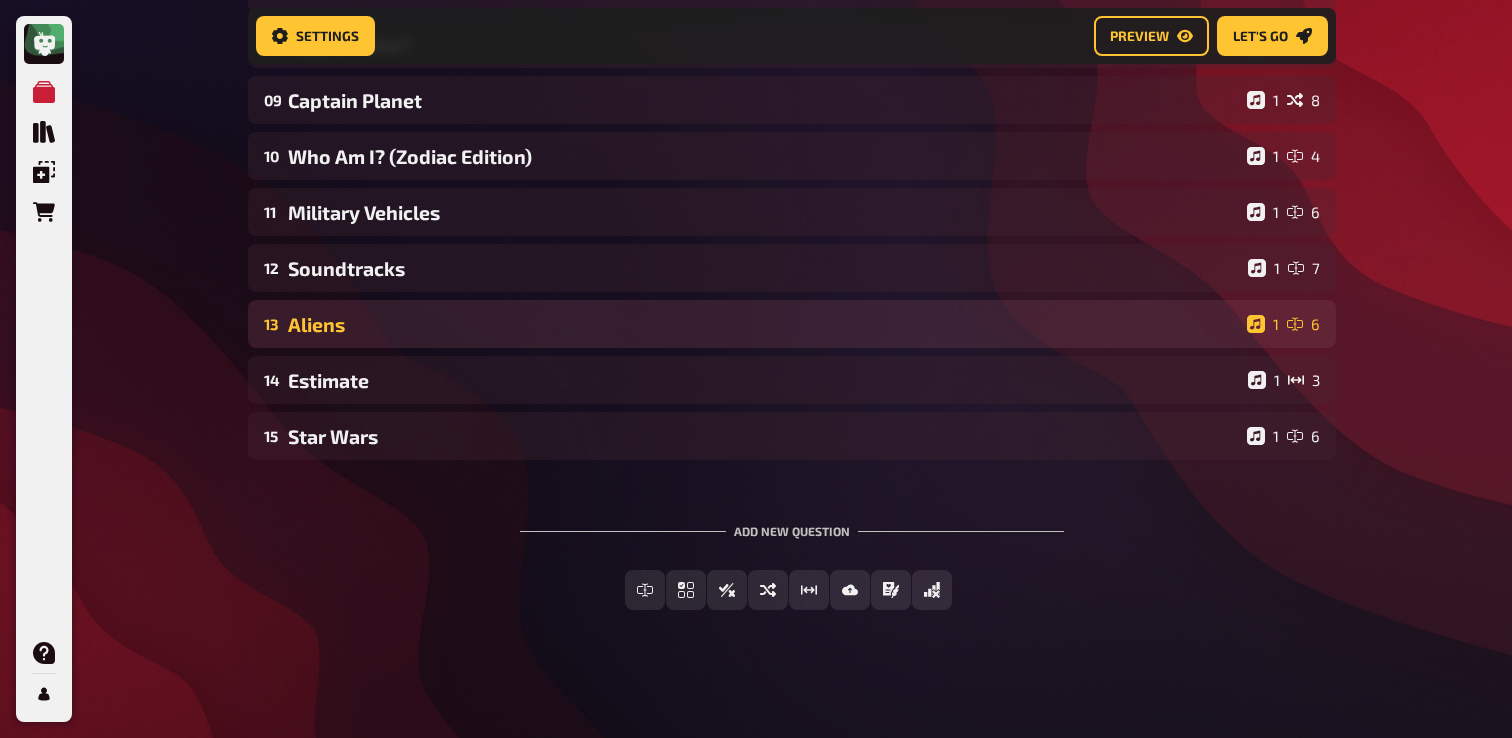 click on "Aliens" at bounding box center (763, 324) 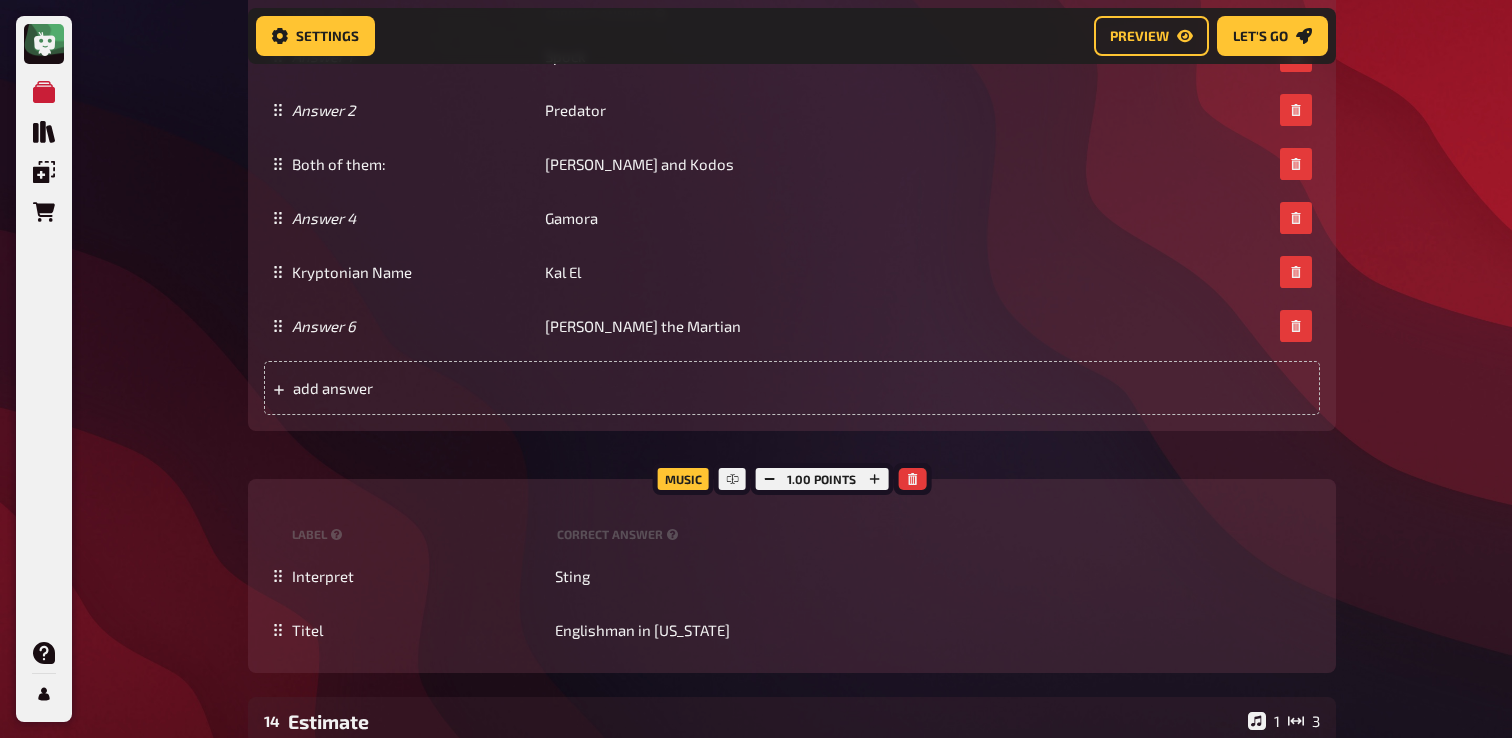 scroll, scrollTop: 1993, scrollLeft: 0, axis: vertical 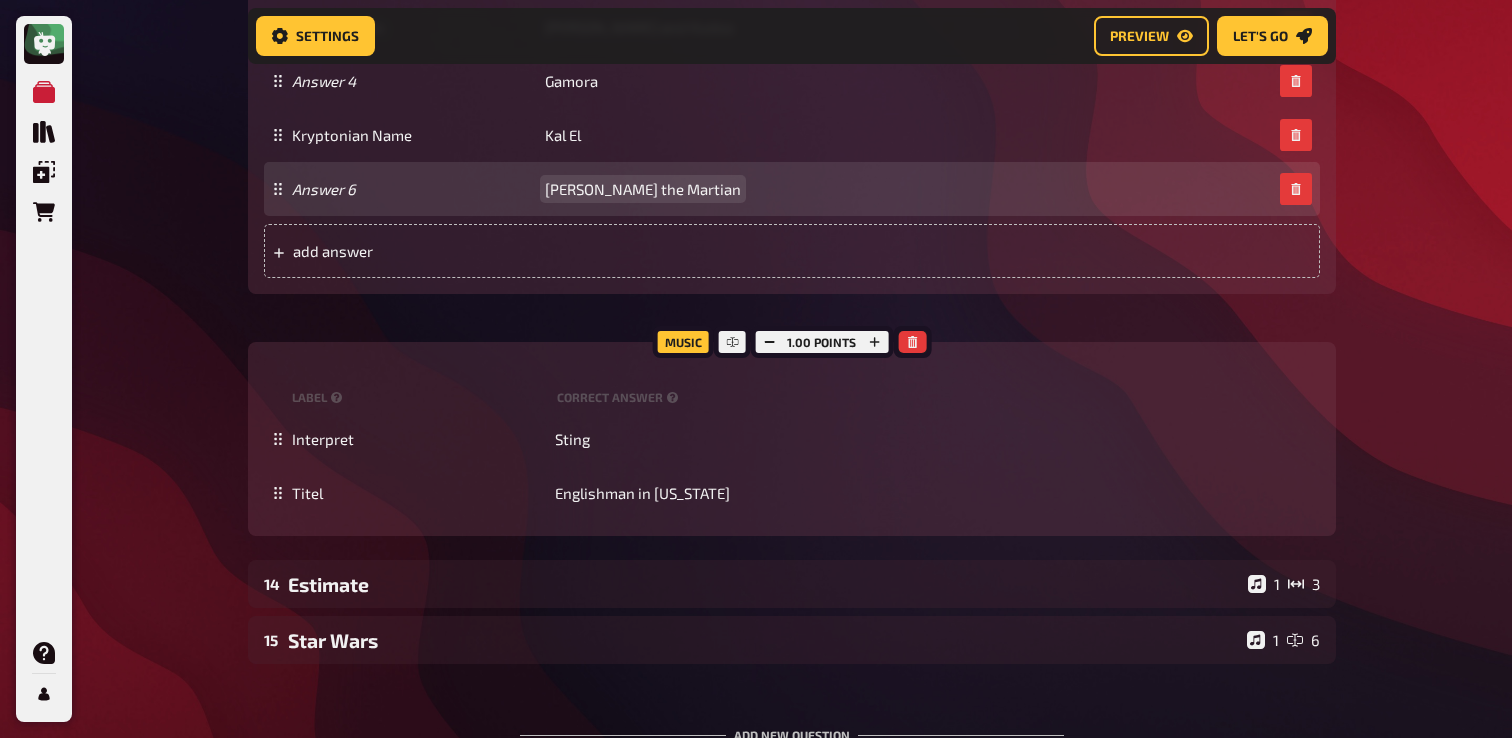 click on "Marvin the Martian" at bounding box center [643, 189] 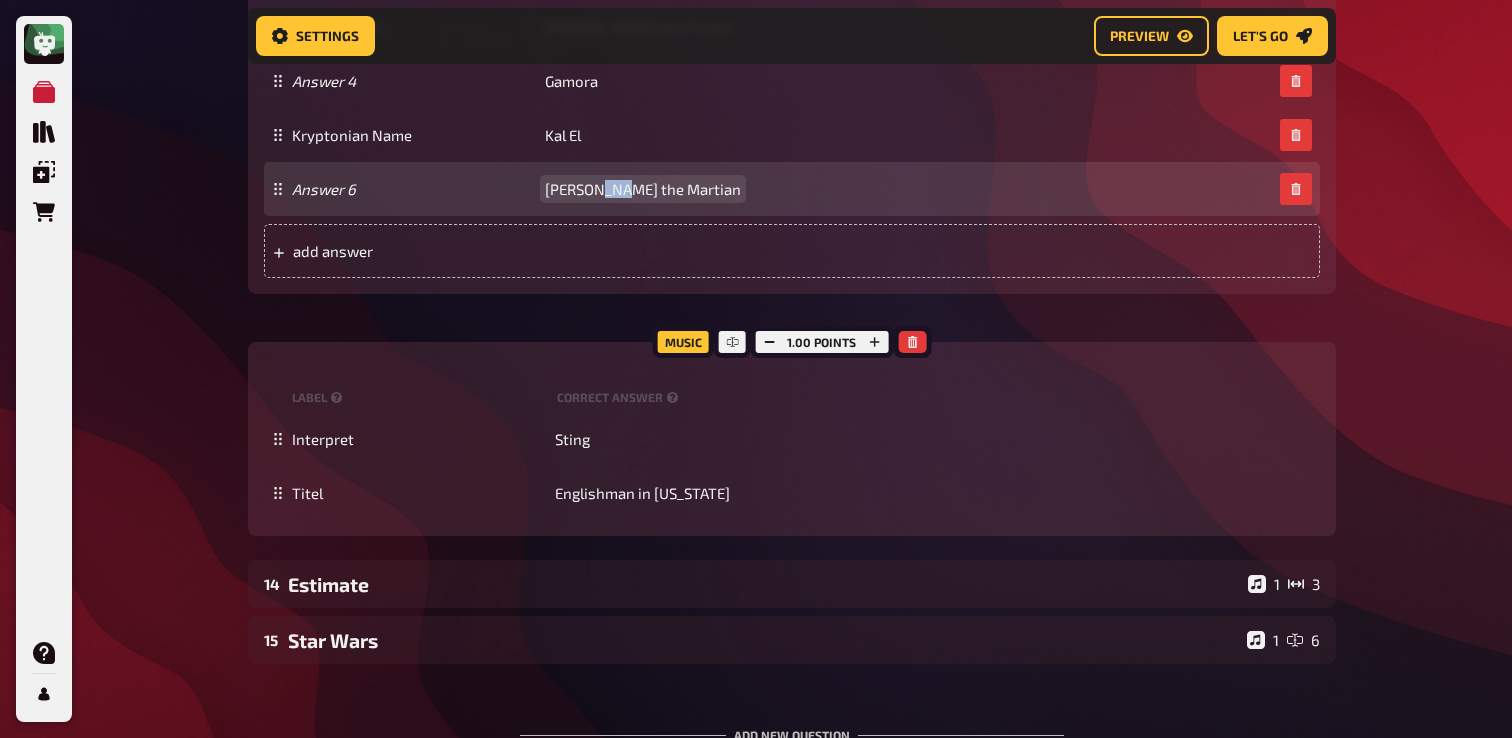 click on "Marvin the Martian" at bounding box center (643, 189) 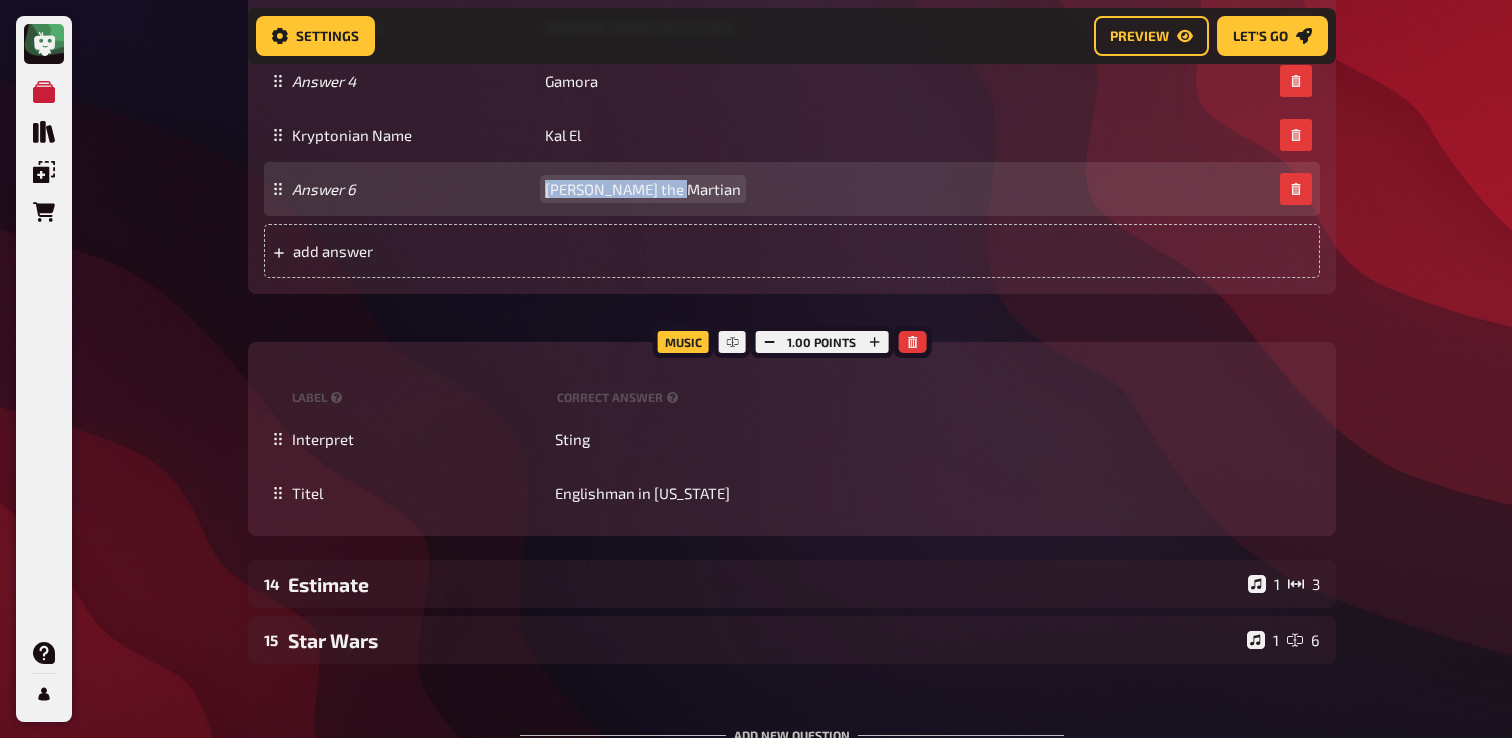 click on "Marvin the Martian" at bounding box center (643, 189) 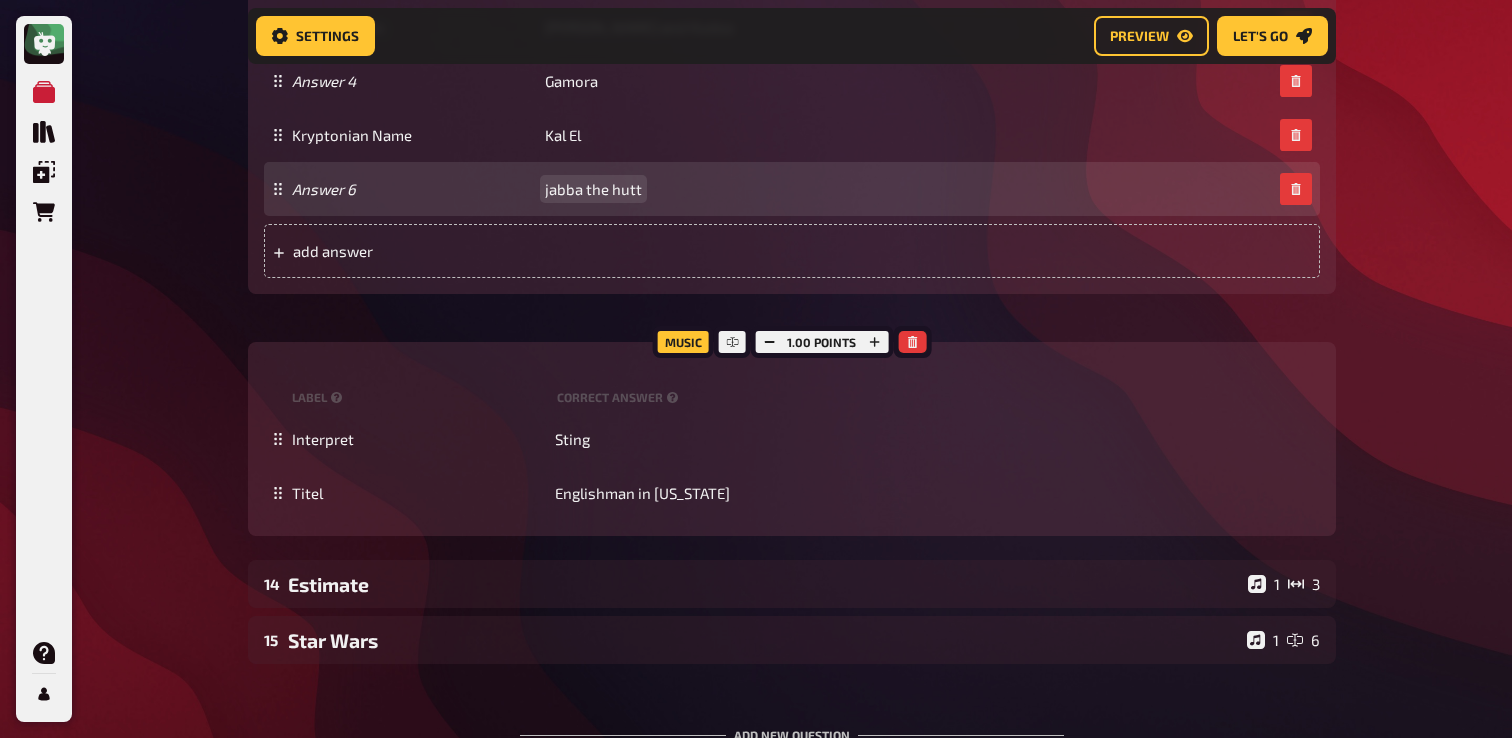 click on "jabba the hutt" at bounding box center (593, 189) 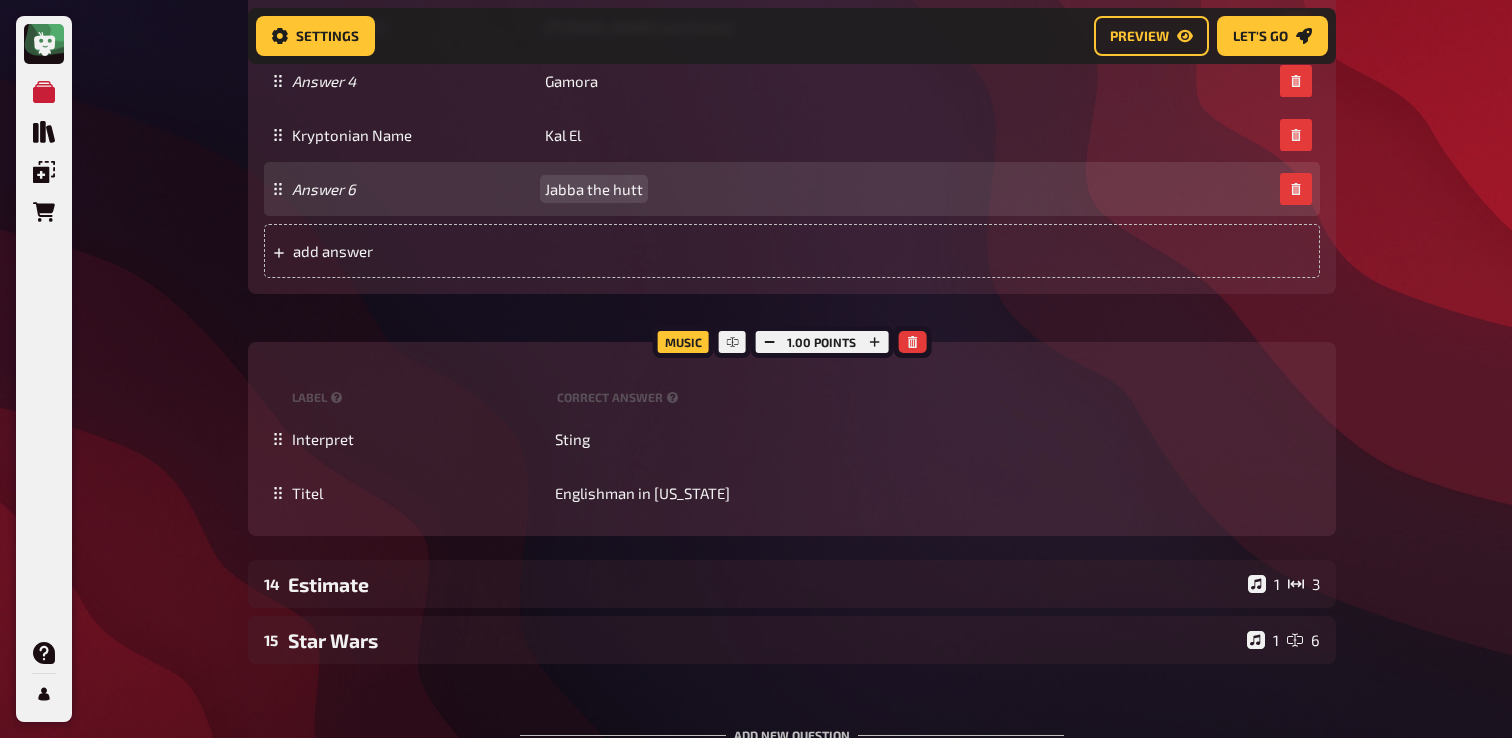 click on "Jabba the hutt" at bounding box center (594, 189) 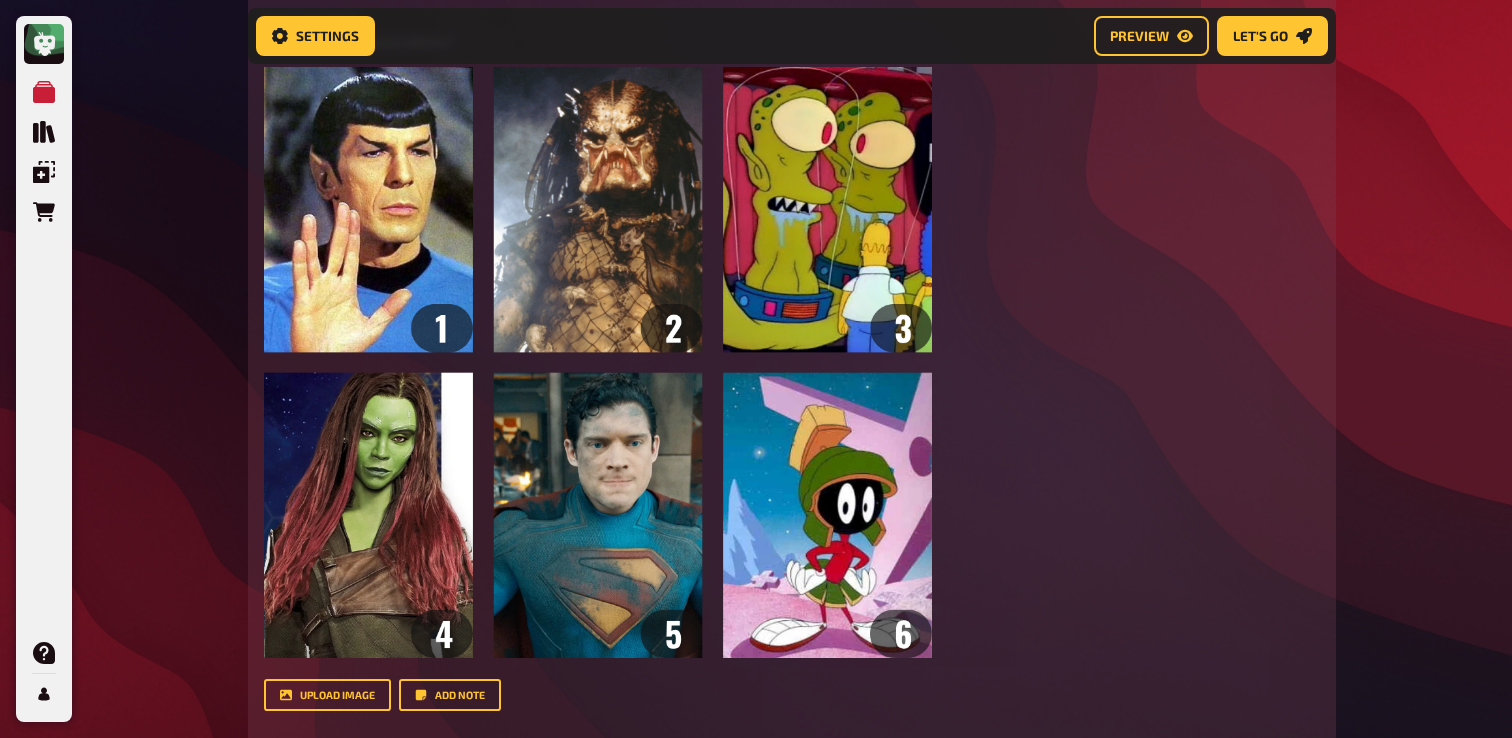 scroll, scrollTop: 1098, scrollLeft: 0, axis: vertical 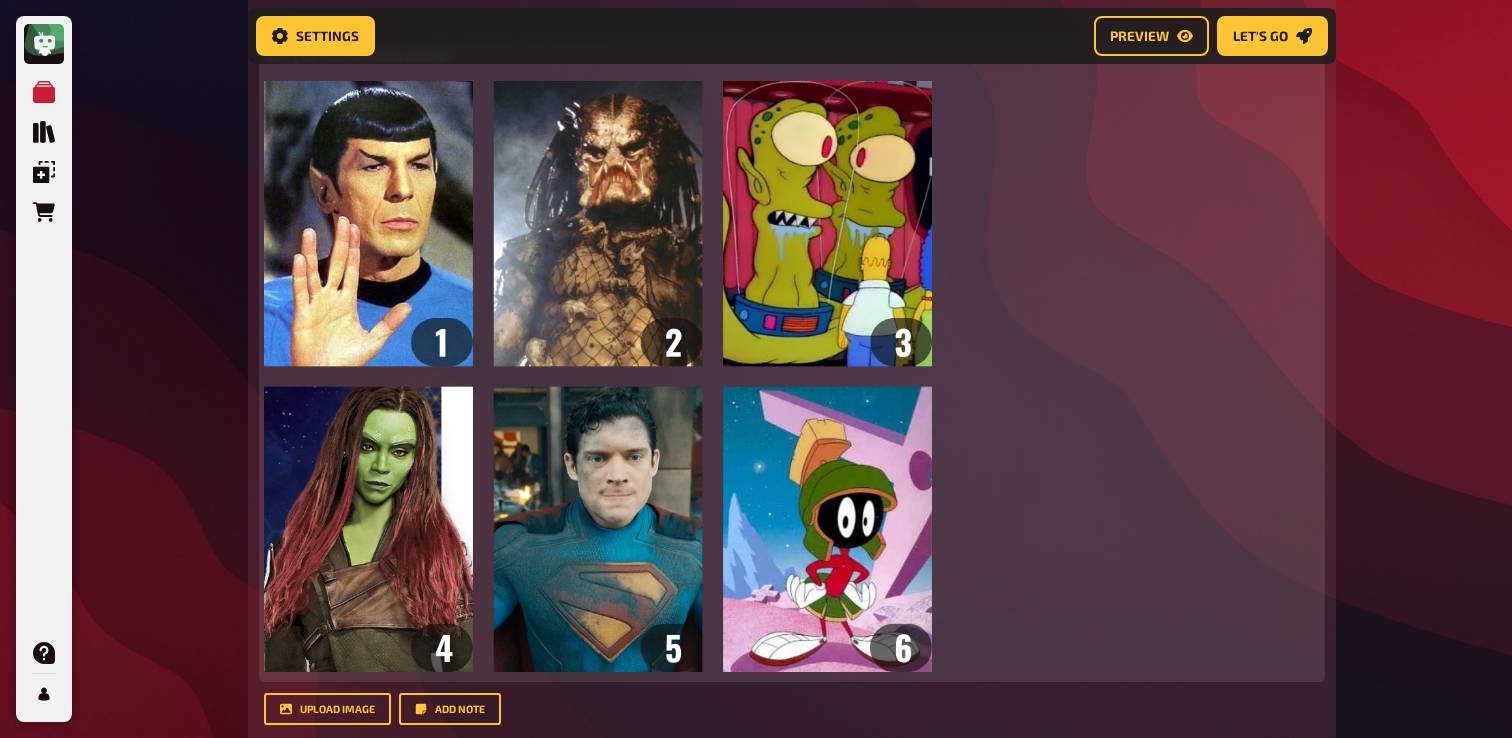 click at bounding box center (598, 376) 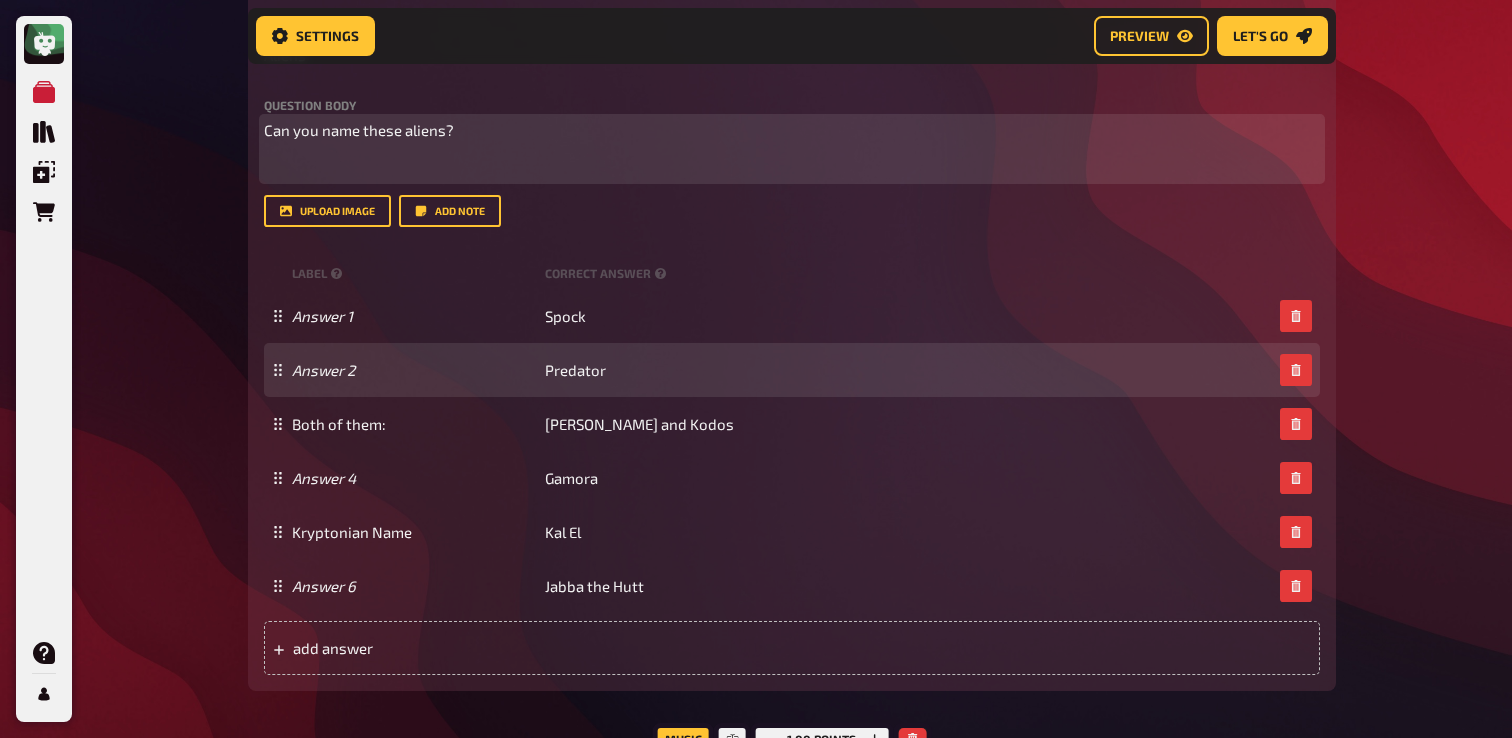 scroll, scrollTop: 1018, scrollLeft: 0, axis: vertical 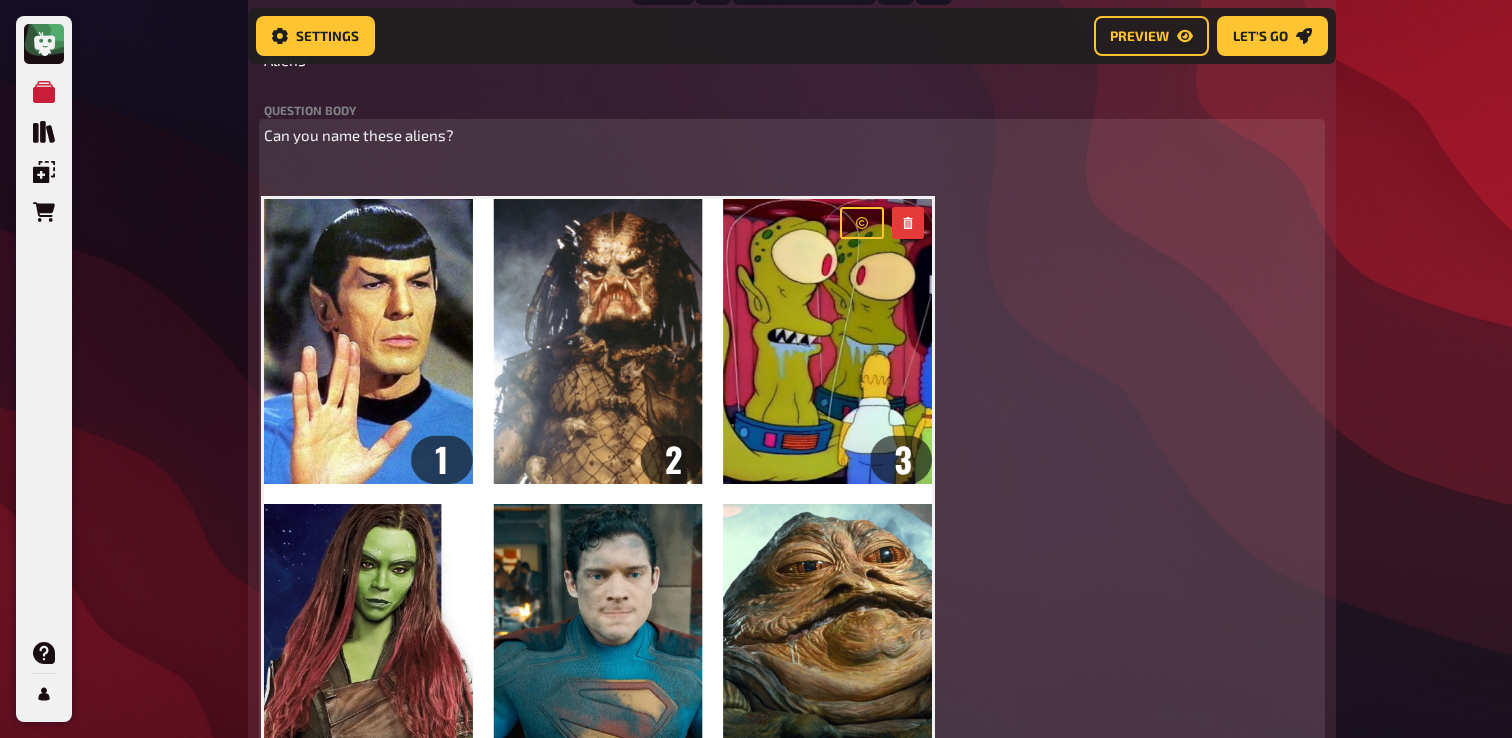 click on "Can you name these aliens? ﻿ ﻿" at bounding box center [792, 459] 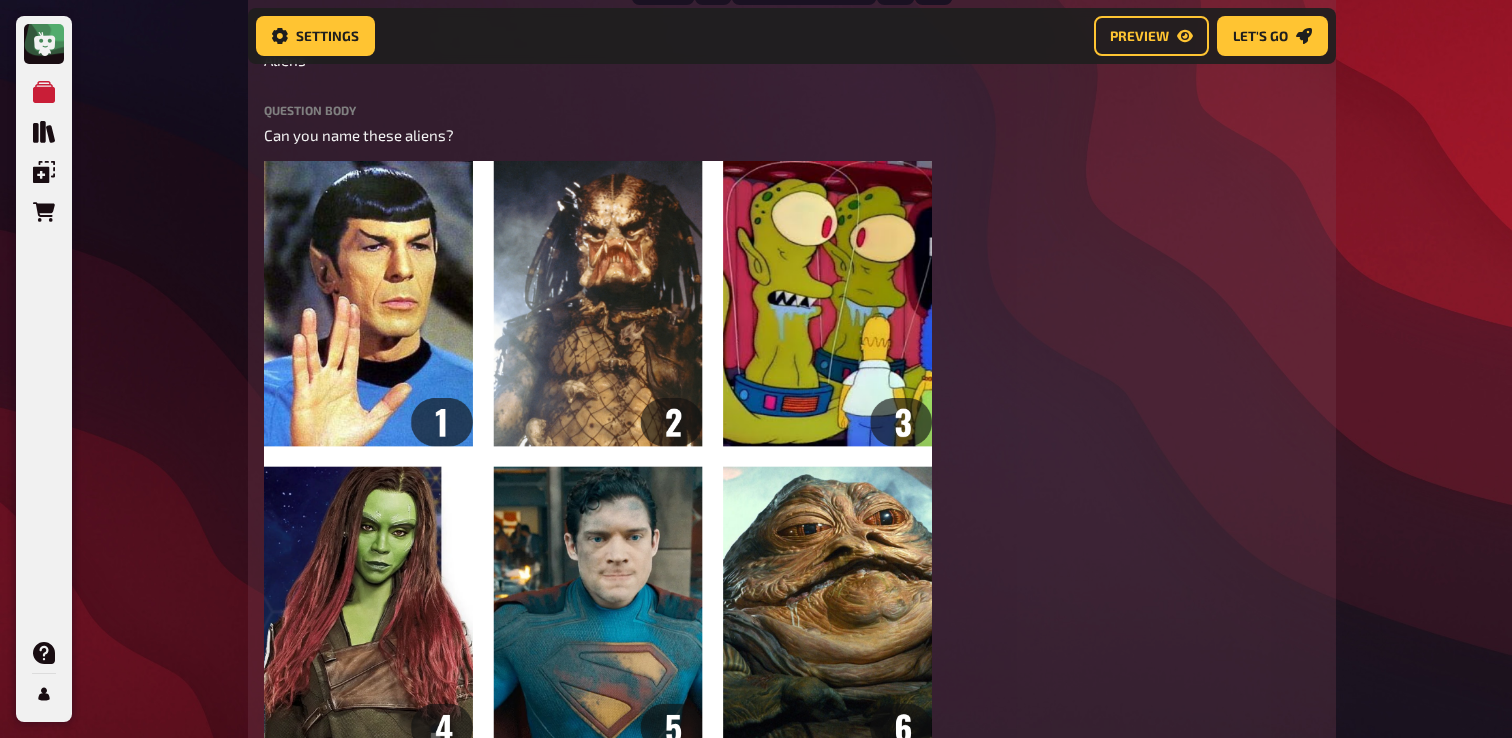 click on "My Quizzes Quiz Library Overlays Orders Help Profile Home My Quizzes Galaxy Calling [Remastered]✅​🇬🇧​ (Check is needed) Setup Setup Edit Content Quiz Lobby Hosting undefined Evaluation Leaderboard Settings Preview Let's go Let's go Galaxy Calling [Remastered]✅​🇬🇧​ (Check is needed) 01 Galactic Movies   1 6 02 Same procedure as every year, James!    1 1 03 Mathe [Change?]   1 1 04 The Anagram    1 4 05 Special Round   1 1 06 What is that?   1 6 07 Movietime   1 1 08 Real or Fake?   1 6 09 Captain Planet   1 8 10 Who Am I? (Zodiac Edition)   1 4 11 Military Vehicles   1 6 12 Soundtracks   1 7 13 Aliens   1 6 Trivia 6.00 points Title Aliens Question body Can you name these aliens? ﻿ Drop here to upload upload image   Add note label correct answer Answer 1 Spock Answer 2 Predator Both of them: Kang and Kodos Answer 4 Gamora Kryptonian Name Kal El Answer 6 Jabba the Hutt add answer Music 1.00 points label correct answer Interpret Sting Titel Englishman in New York 14 Estimate   1 3 15" at bounding box center [756, 449] 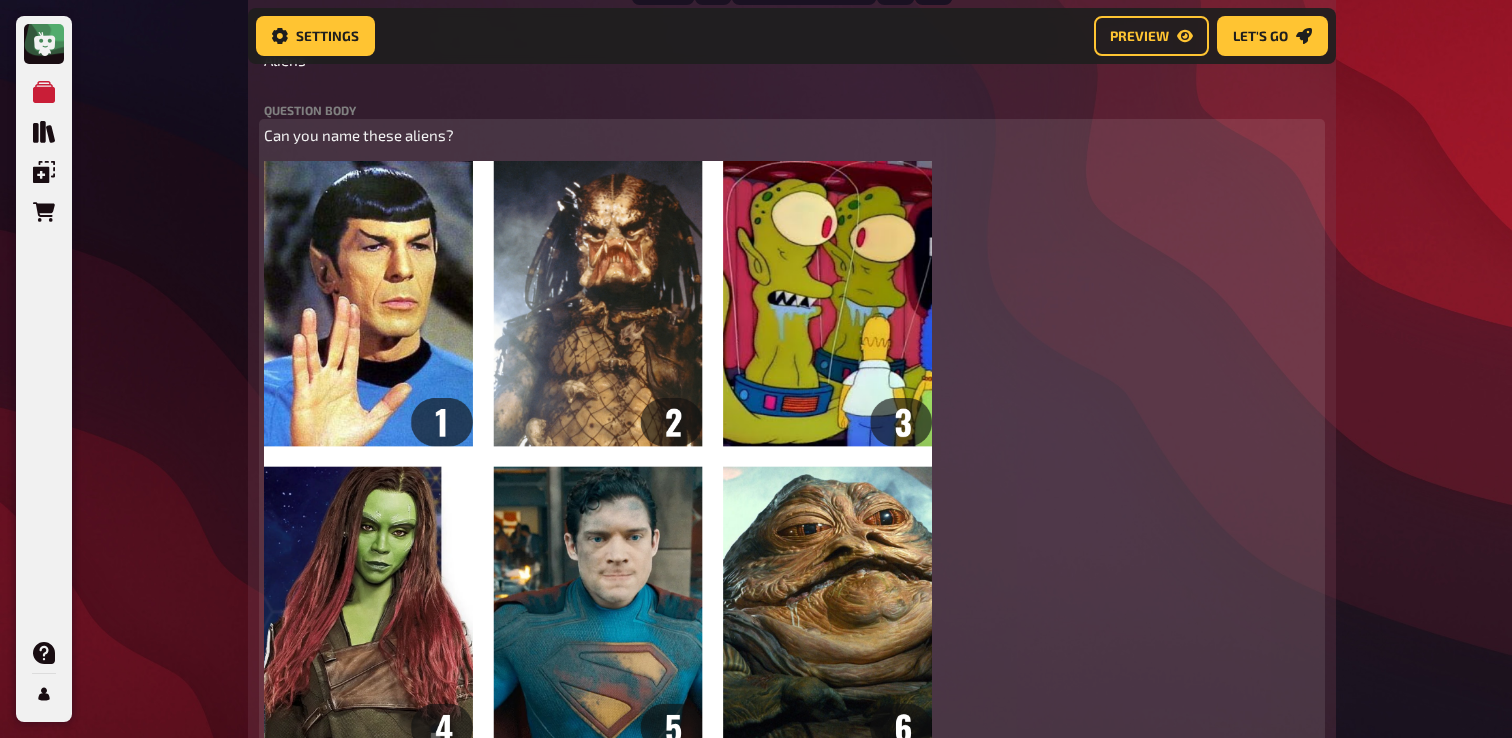 click at bounding box center (598, 456) 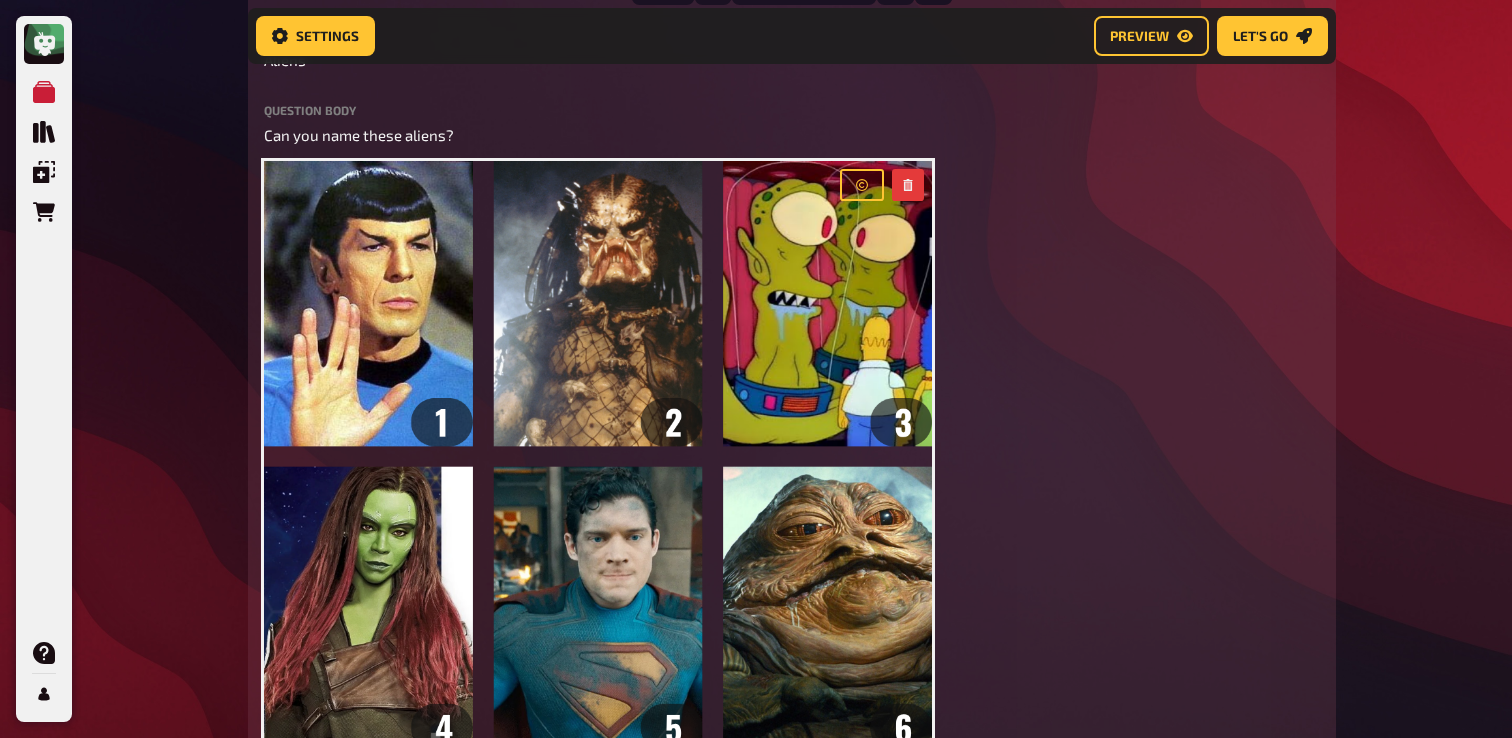 click on "My Quizzes Quiz Library Overlays Orders Help Profile Home My Quizzes Galaxy Calling [Remastered]✅​🇬🇧​ (Check is needed) Setup Setup Edit Content Quiz Lobby Hosting undefined Evaluation Leaderboard Settings Preview Let's go Let's go Galaxy Calling [Remastered]✅​🇬🇧​ (Check is needed) 01 Galactic Movies   1 6 02 Same procedure as every year, James!    1 1 03 Mathe [Change?]   1 1 04 The Anagram    1 4 05 Special Round   1 1 06 What is that?   1 6 07 Movietime   1 1 08 Real or Fake?   1 6 09 Captain Planet   1 8 10 Who Am I? (Zodiac Edition)   1 4 11 Military Vehicles   1 6 12 Soundtracks   1 7 13 Aliens   1 6 Trivia 6.00 points Title Aliens Question body Can you name these aliens? ﻿ ﻿ Drop here to upload upload image   Add note label correct answer Answer 1 Spock Answer 2 Predator Both of them: Kang and Kodos Answer 4 Gamora Kryptonian Name Kal El Answer 6 Jabba the Hutt add answer Music 1.00 points label correct answer Interpret Sting Titel Englishman in New York 14 Estimate   1 3" at bounding box center (756, 461) 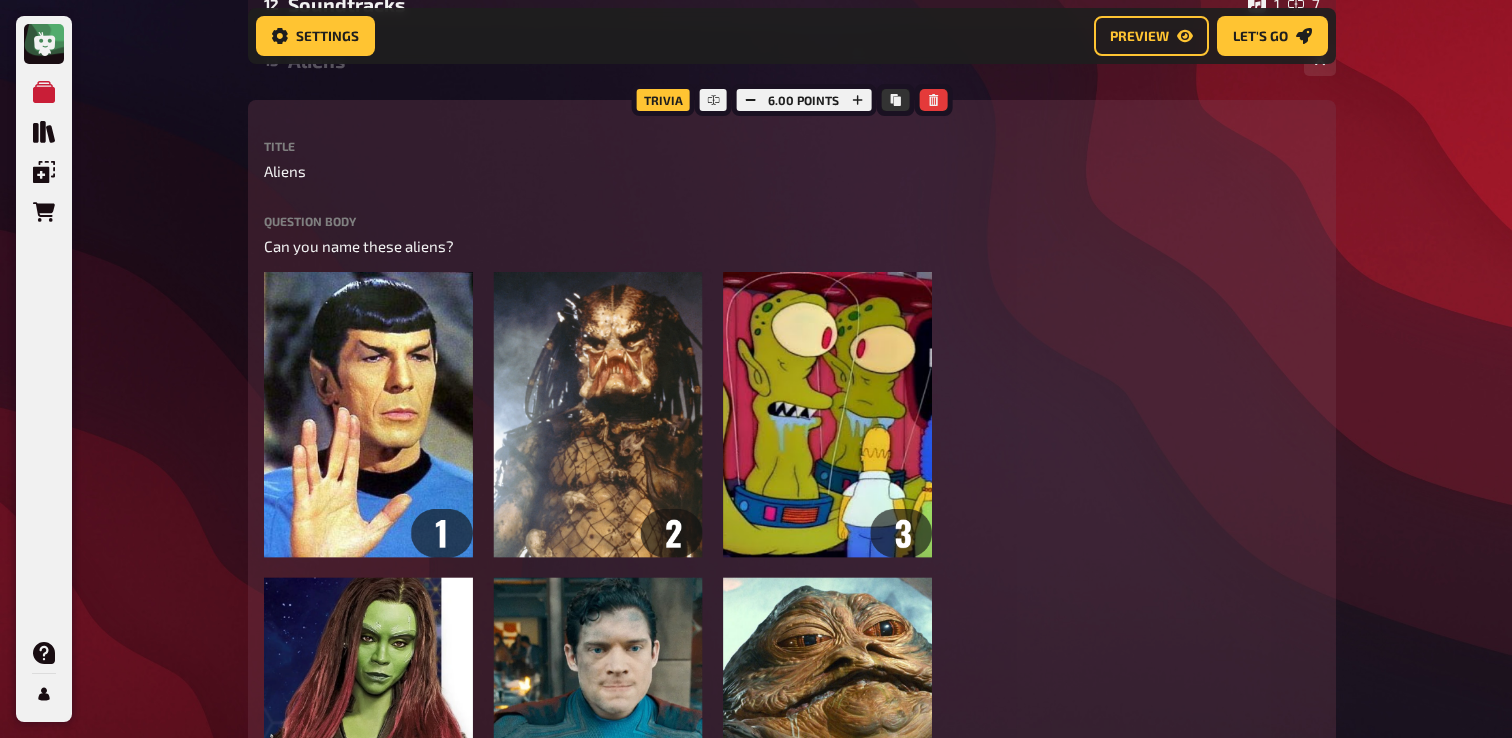 scroll, scrollTop: 904, scrollLeft: 0, axis: vertical 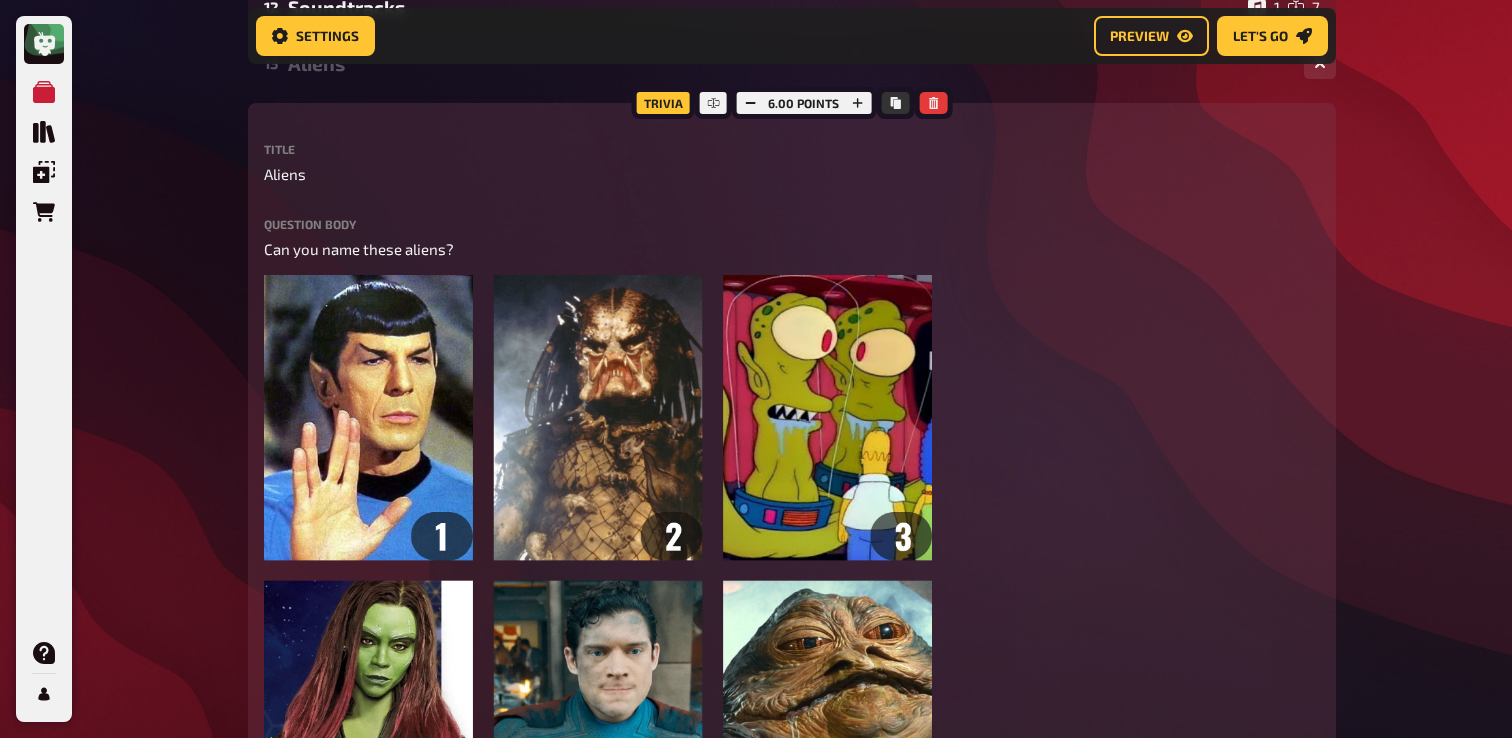 click on "13 Aliens   1 6" at bounding box center (792, 63) 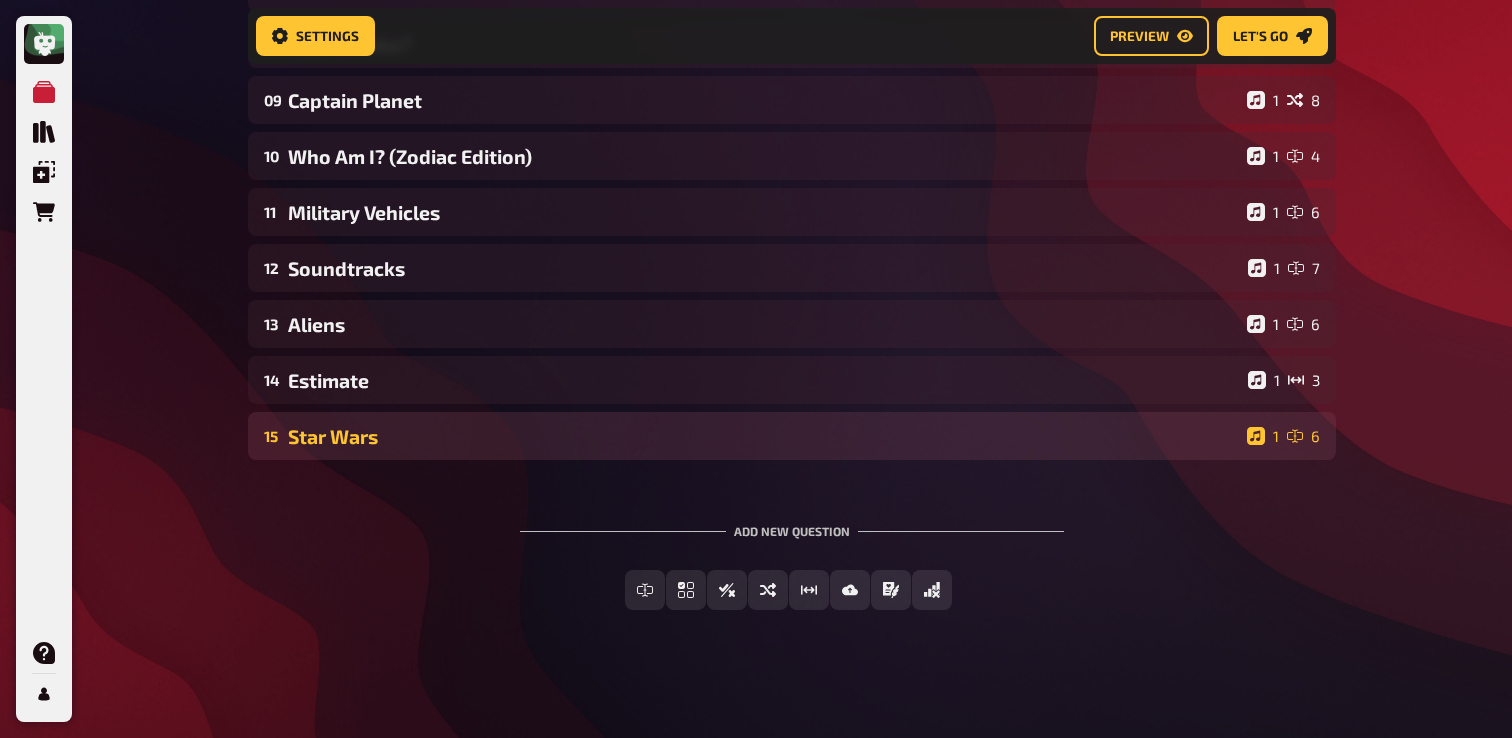 click on "Star Wars" at bounding box center (763, 436) 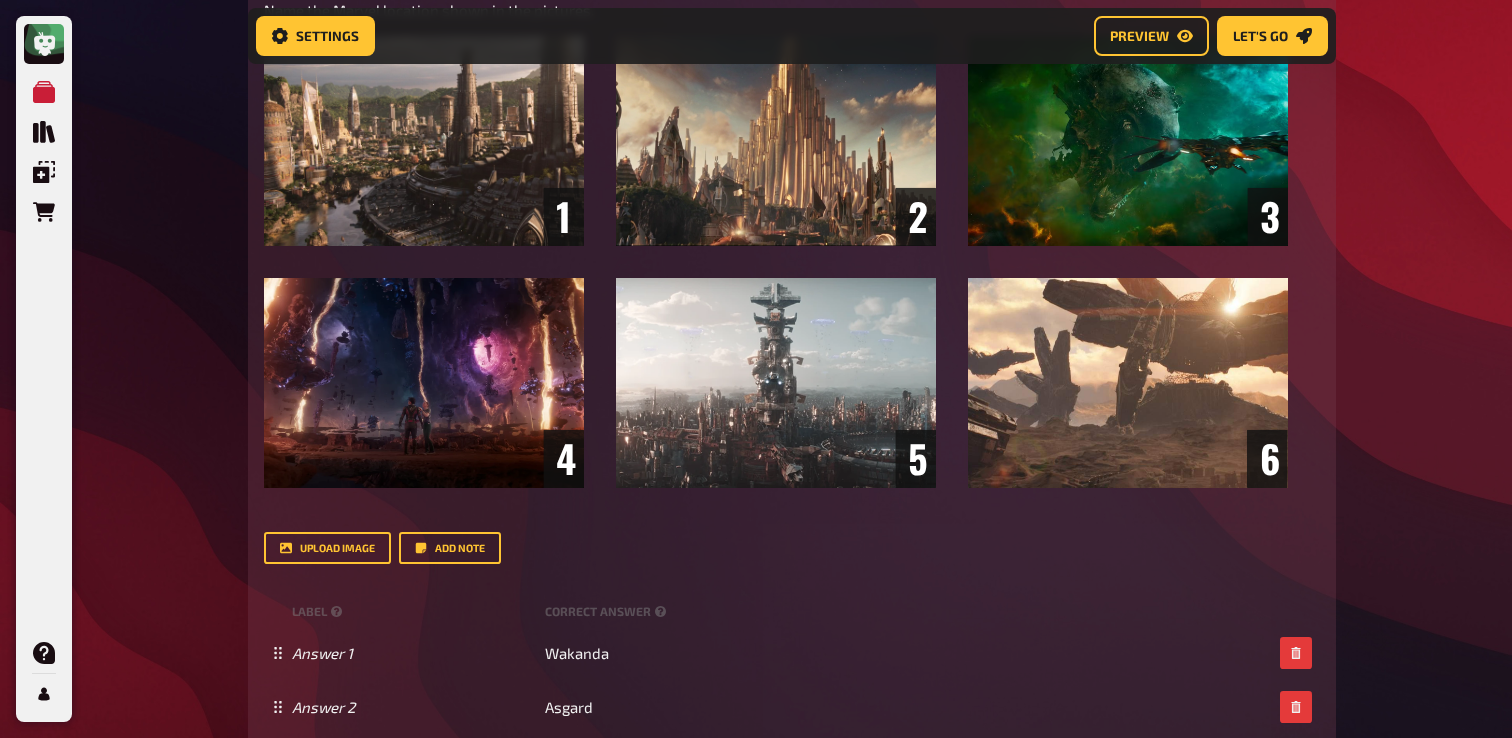 scroll, scrollTop: 1259, scrollLeft: 0, axis: vertical 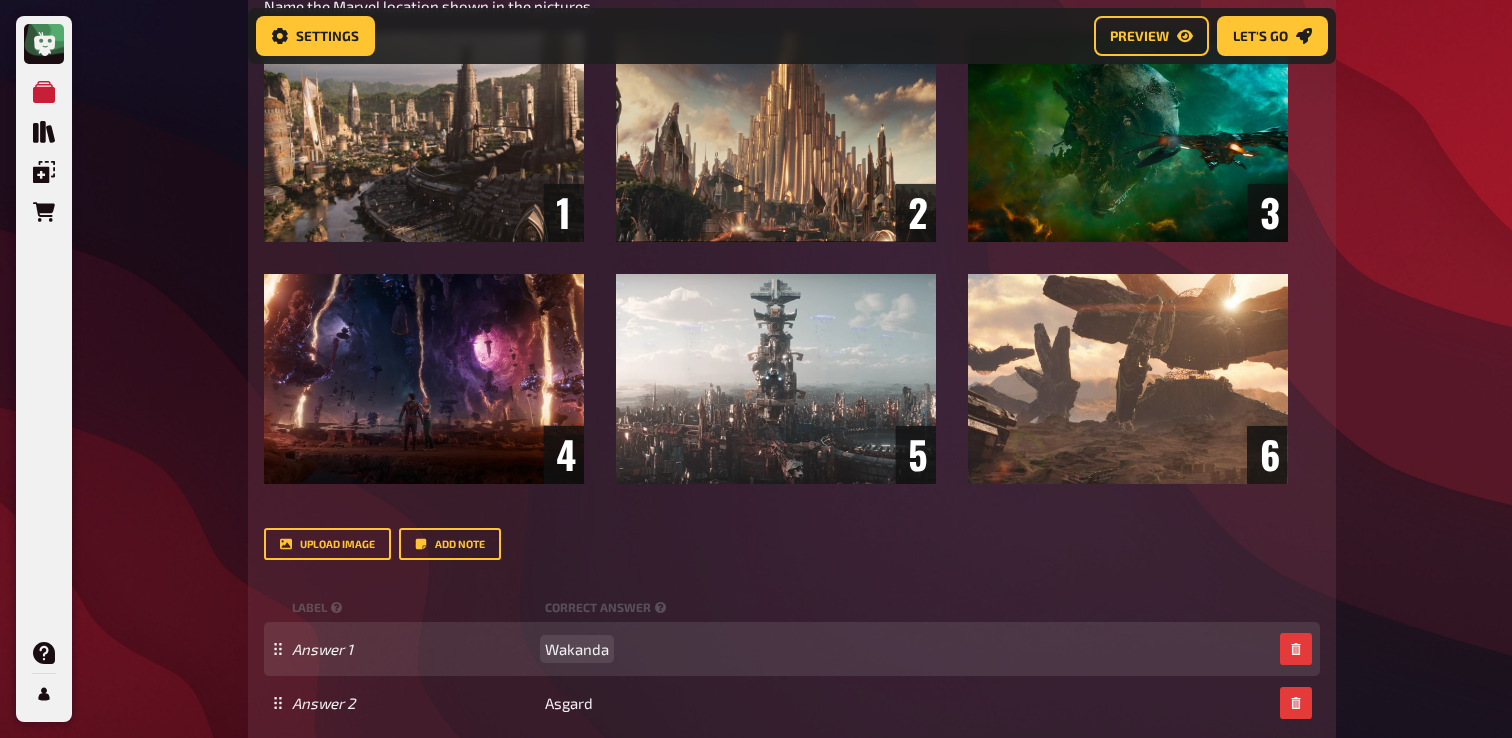 click on "Wakanda" at bounding box center [577, 649] 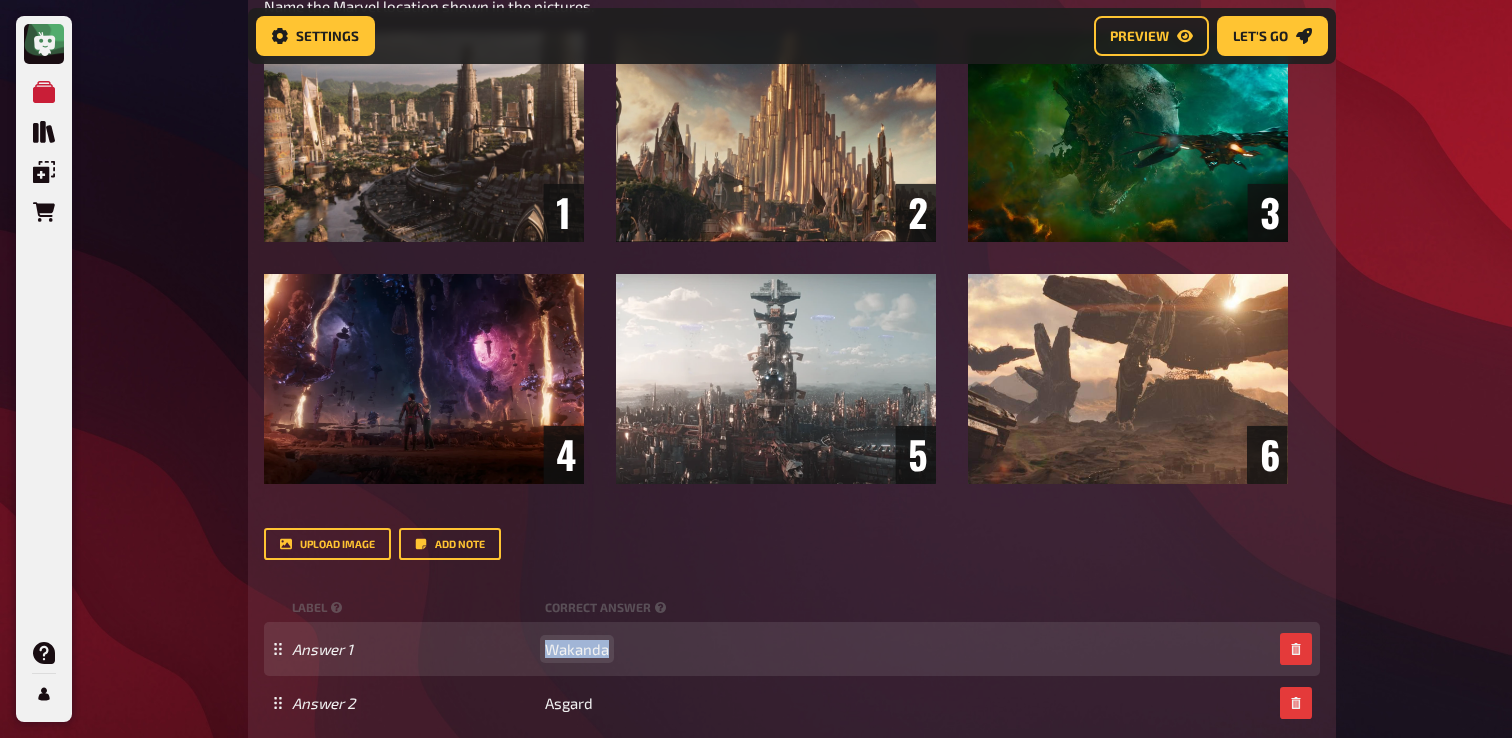 click on "Wakanda" at bounding box center (577, 649) 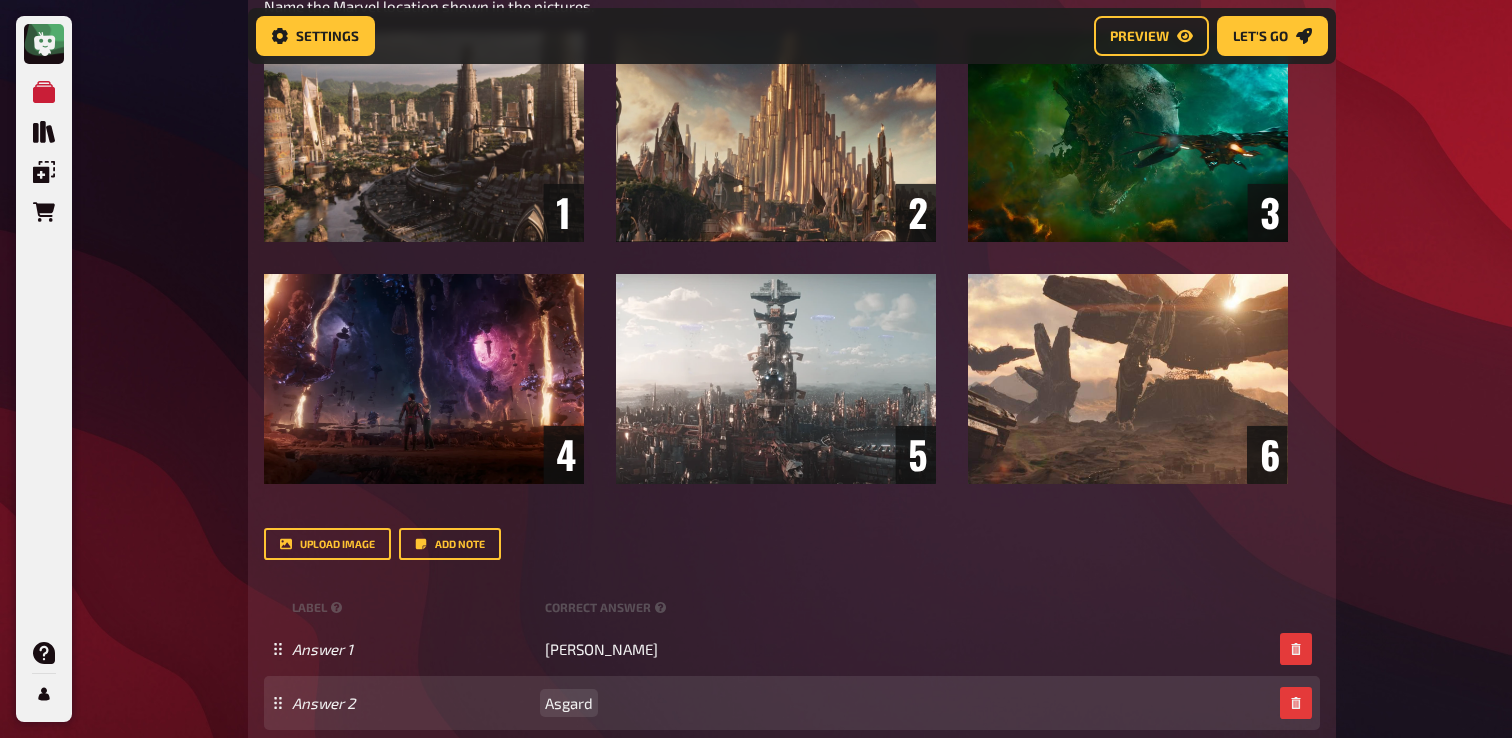 click on "Asgard" at bounding box center [569, 703] 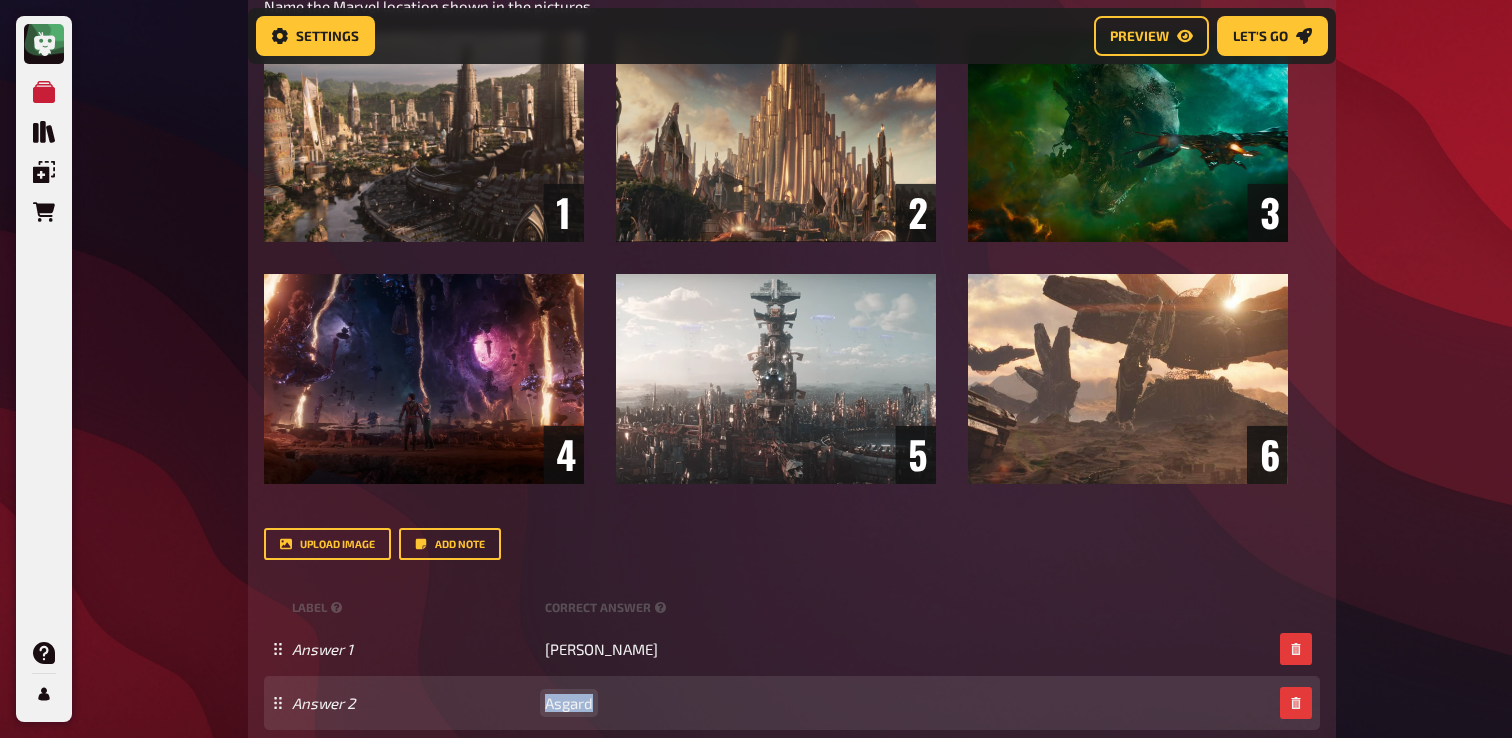 click on "Asgard" at bounding box center (569, 703) 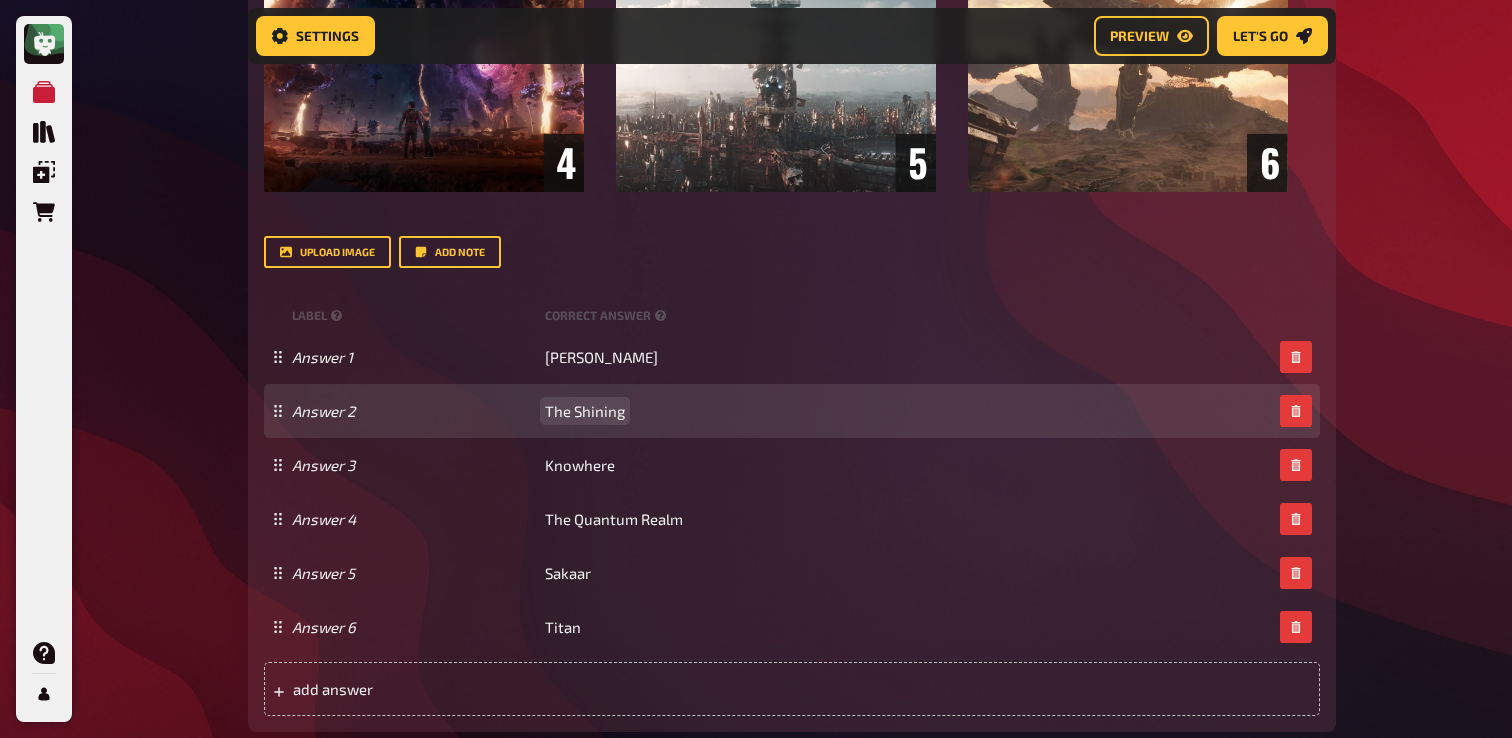 scroll, scrollTop: 1817, scrollLeft: 0, axis: vertical 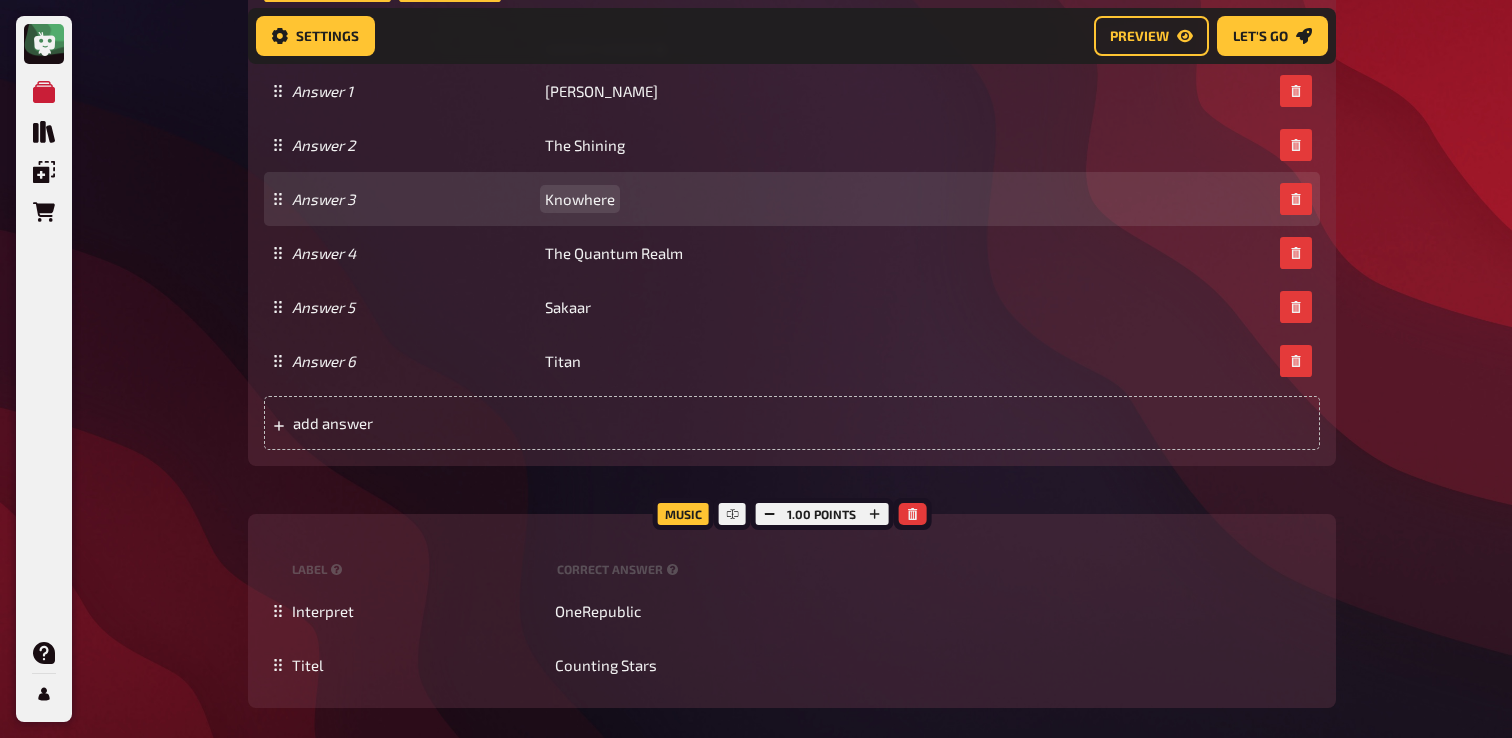 click on "Knowhere" at bounding box center (580, 199) 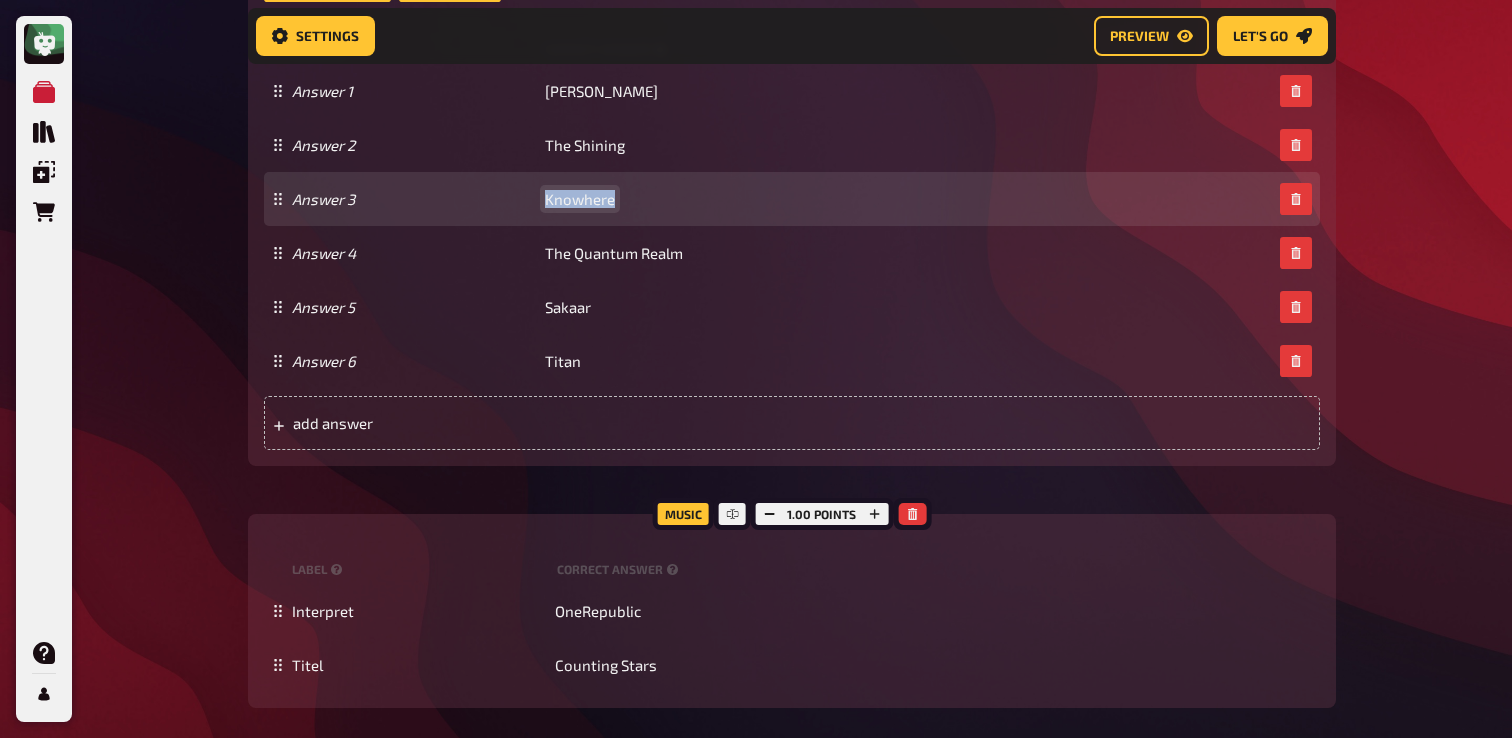 click on "Knowhere" at bounding box center (580, 199) 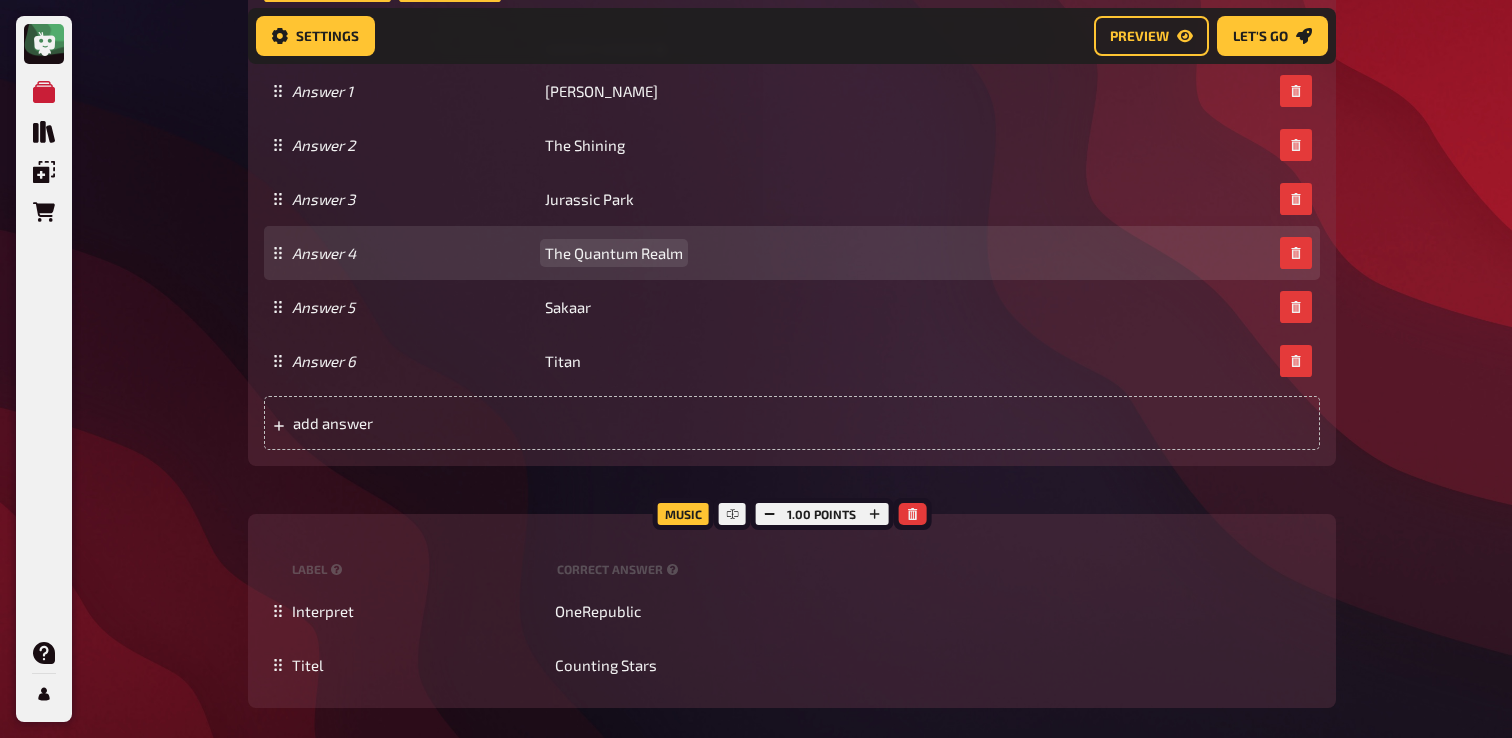 click on "The Quantum Realm" at bounding box center [614, 253] 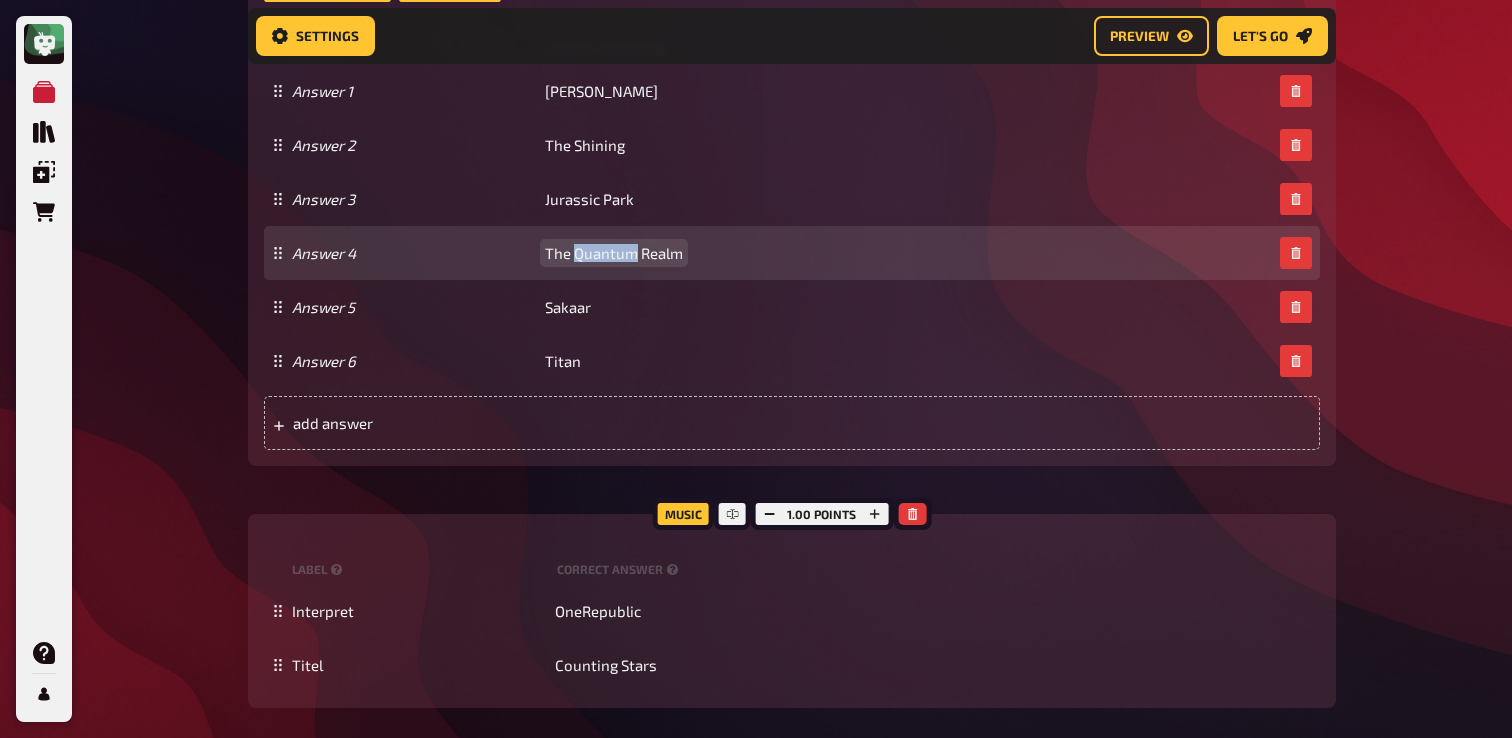 click on "The Quantum Realm" at bounding box center (614, 253) 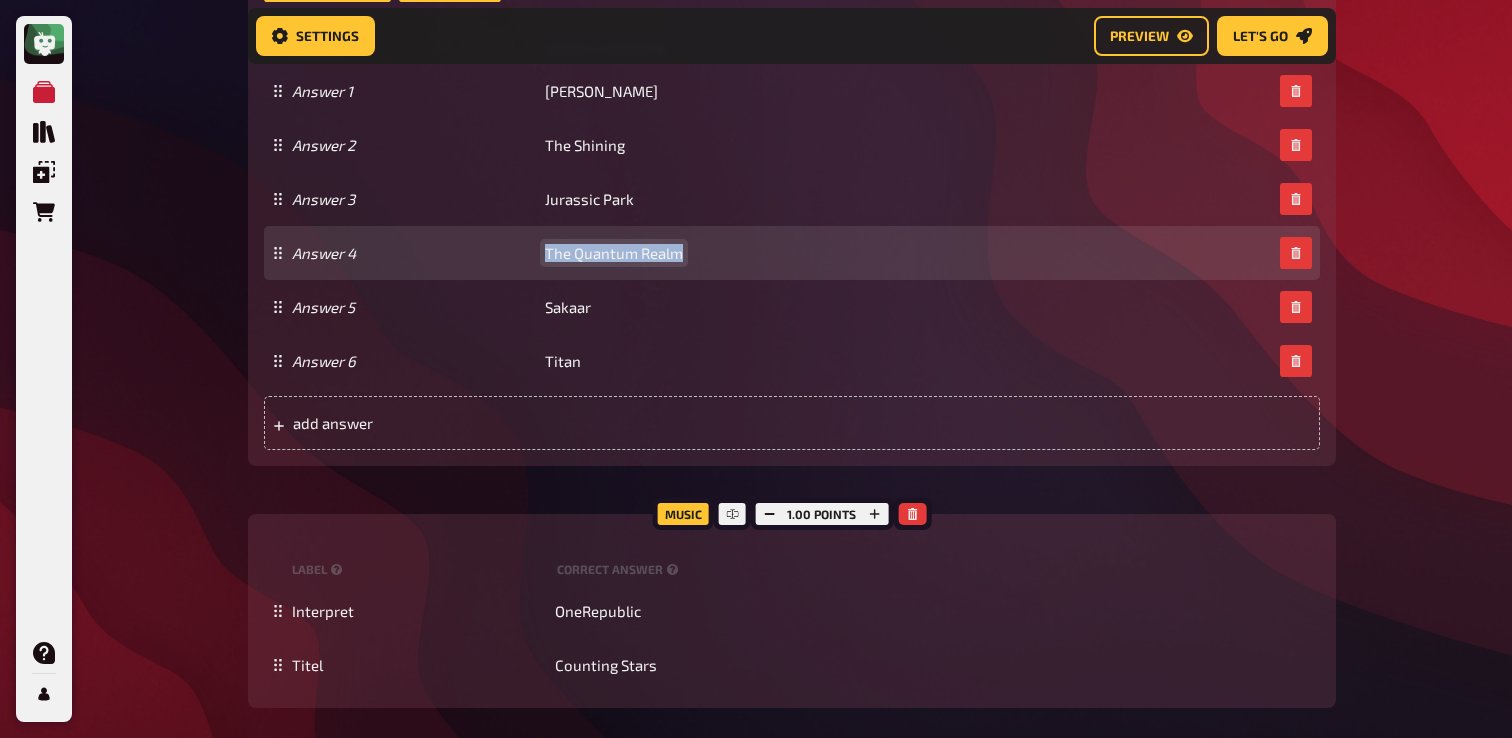 click on "The Quantum Realm" at bounding box center [614, 253] 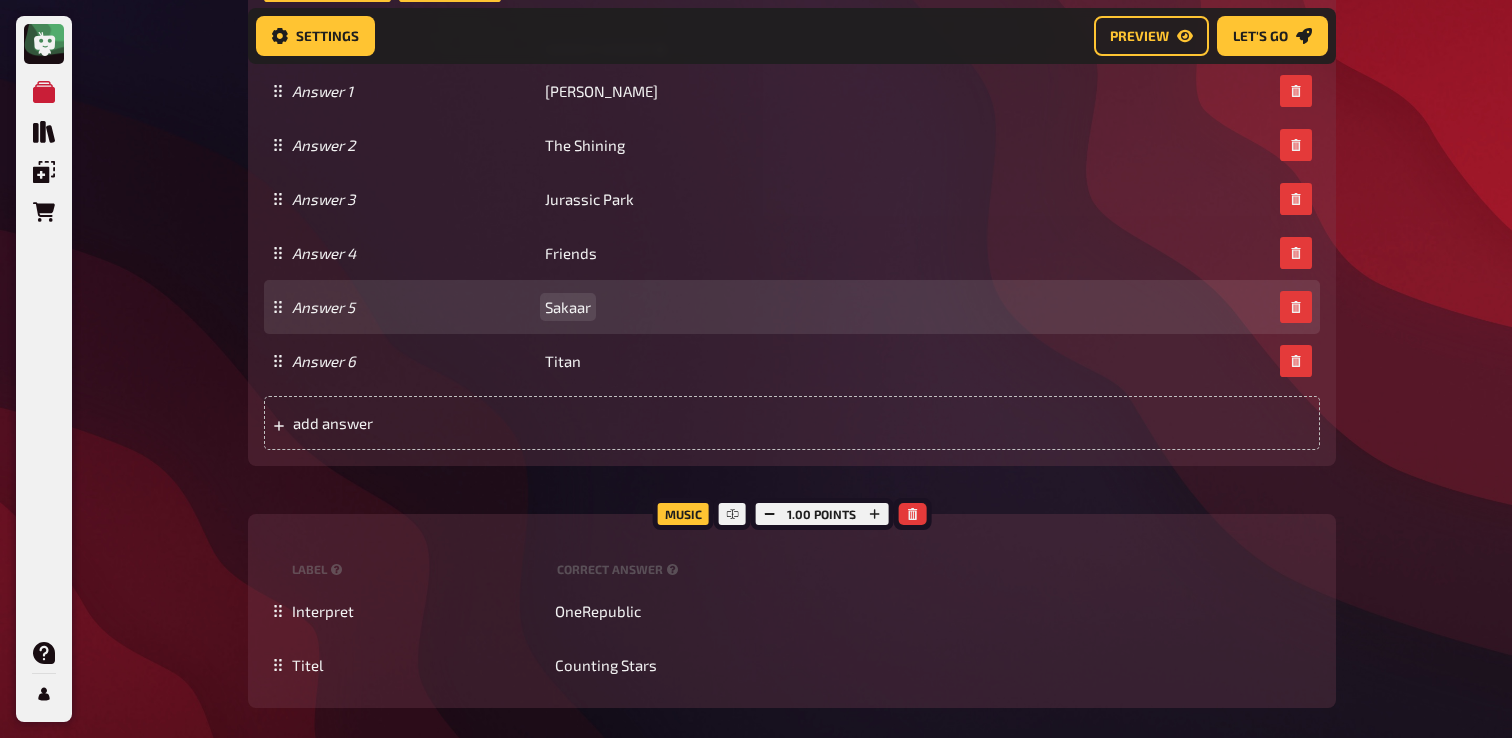 click on "Sakaar" at bounding box center [568, 307] 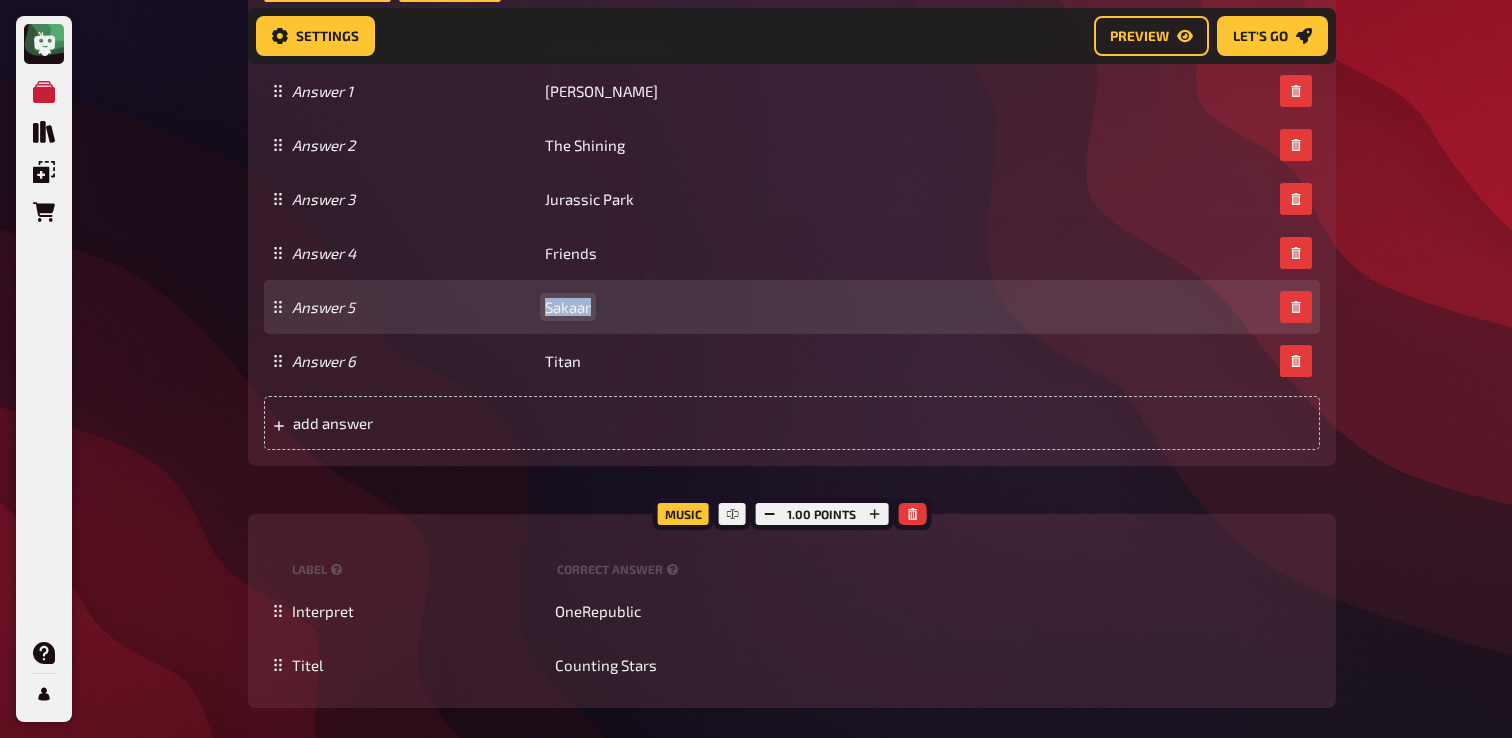 click on "Sakaar" at bounding box center (568, 307) 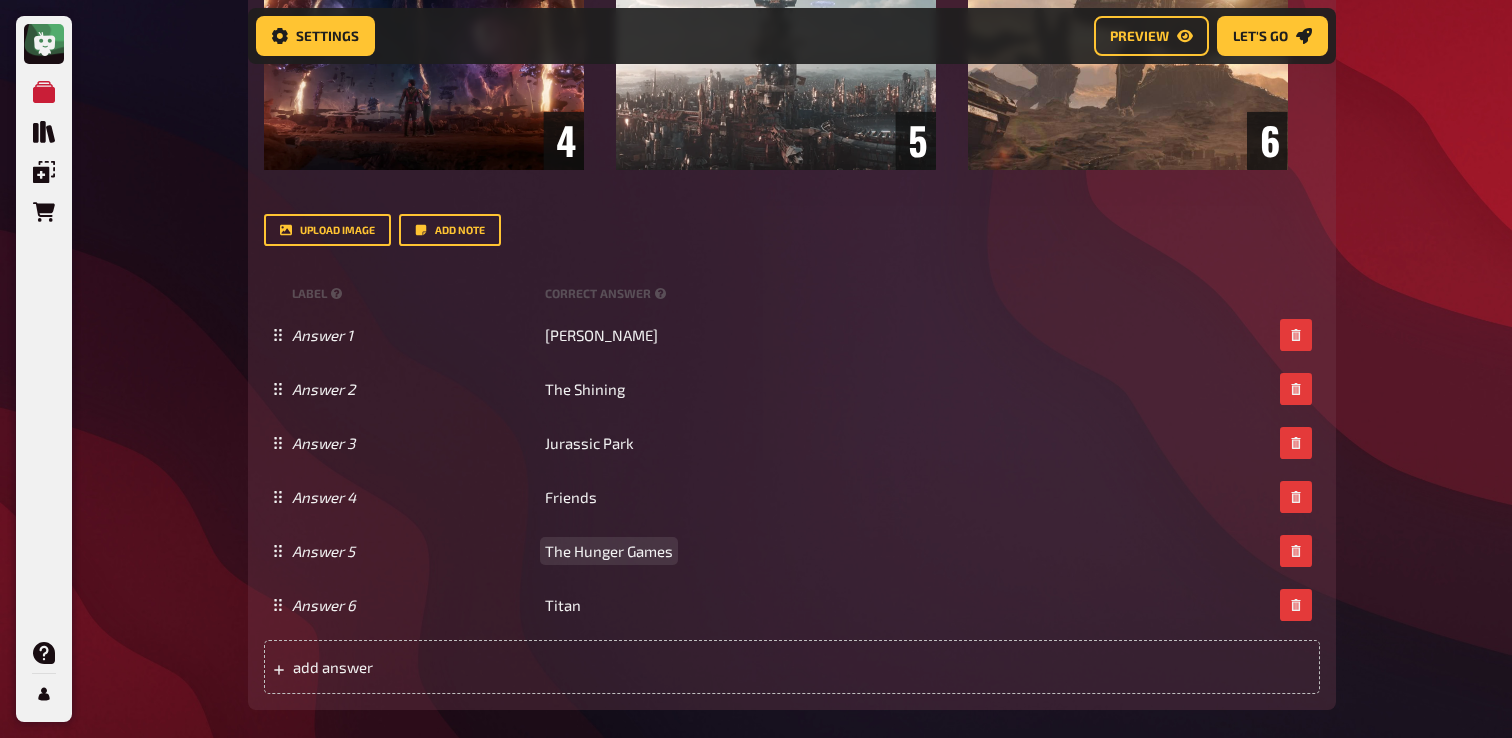 scroll, scrollTop: 1600, scrollLeft: 0, axis: vertical 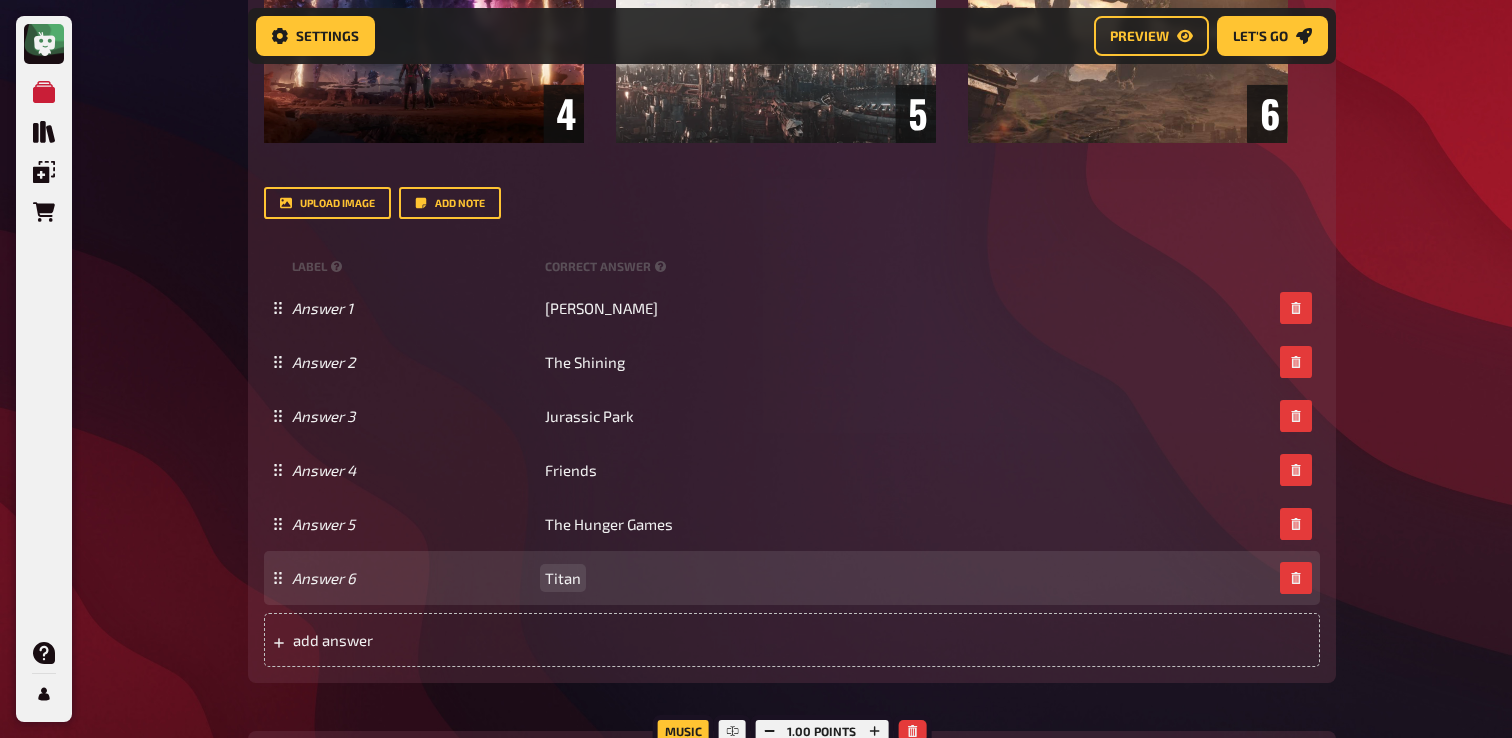 click on "Answer 6 Titan" at bounding box center [792, 578] 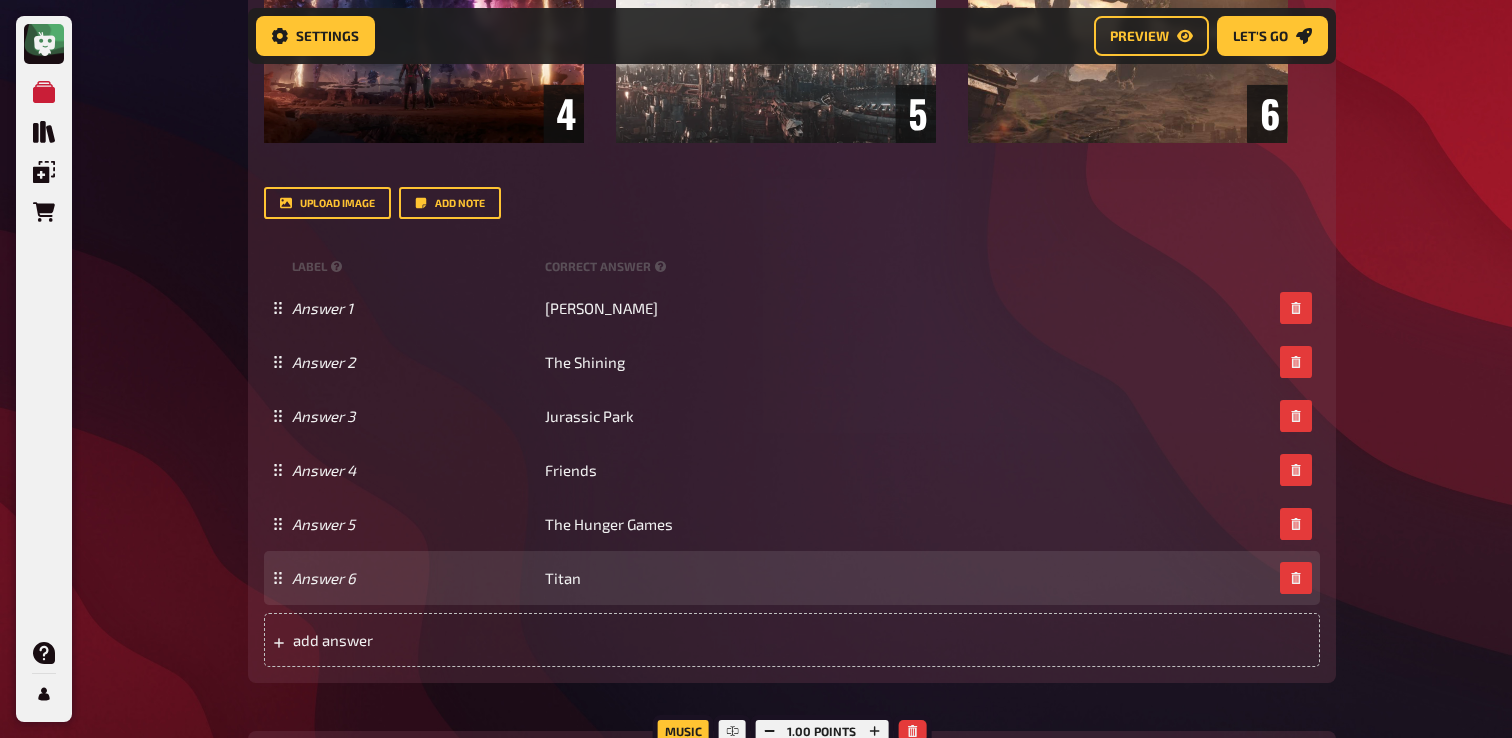 click on "Answer 6 Titan" at bounding box center [792, 578] 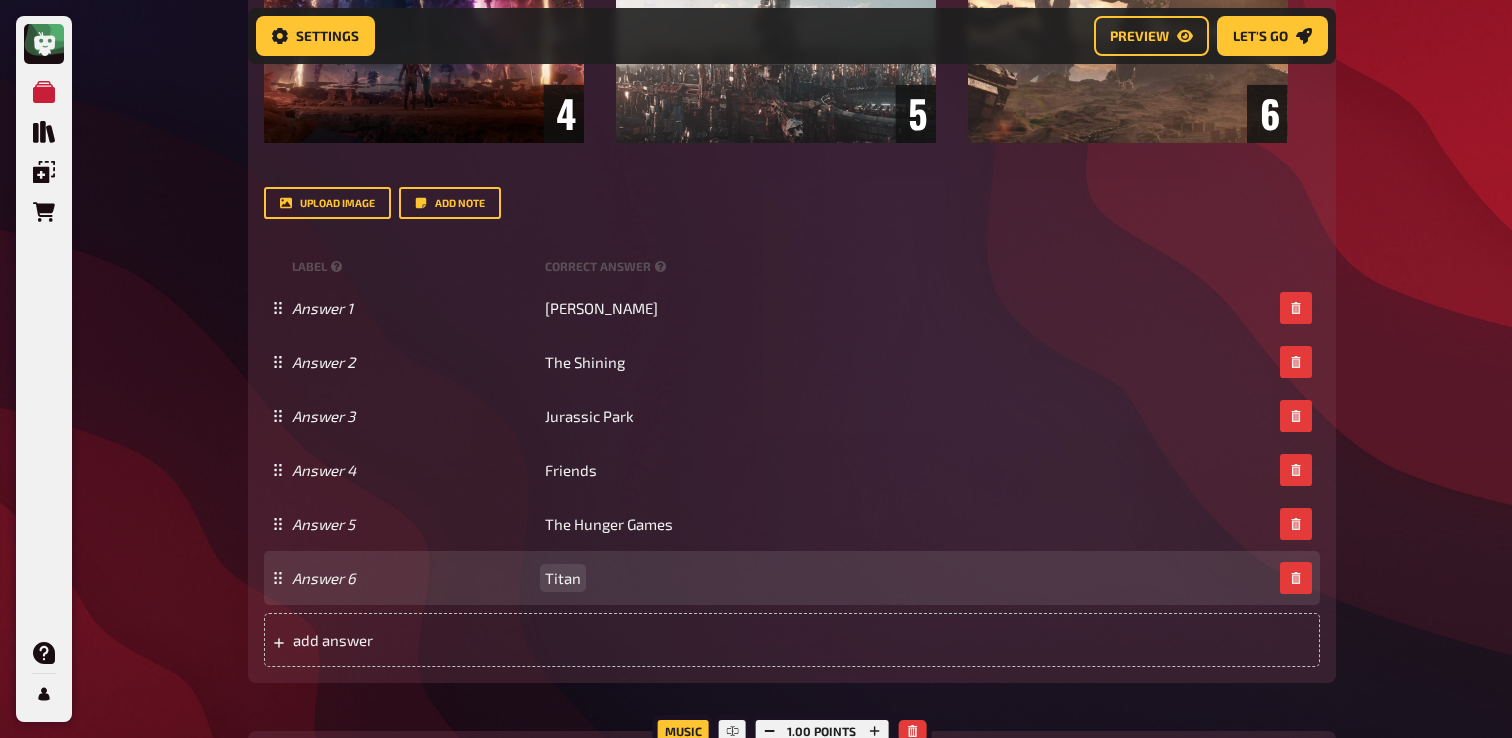 click on "Answer 6 Titan" at bounding box center (792, 578) 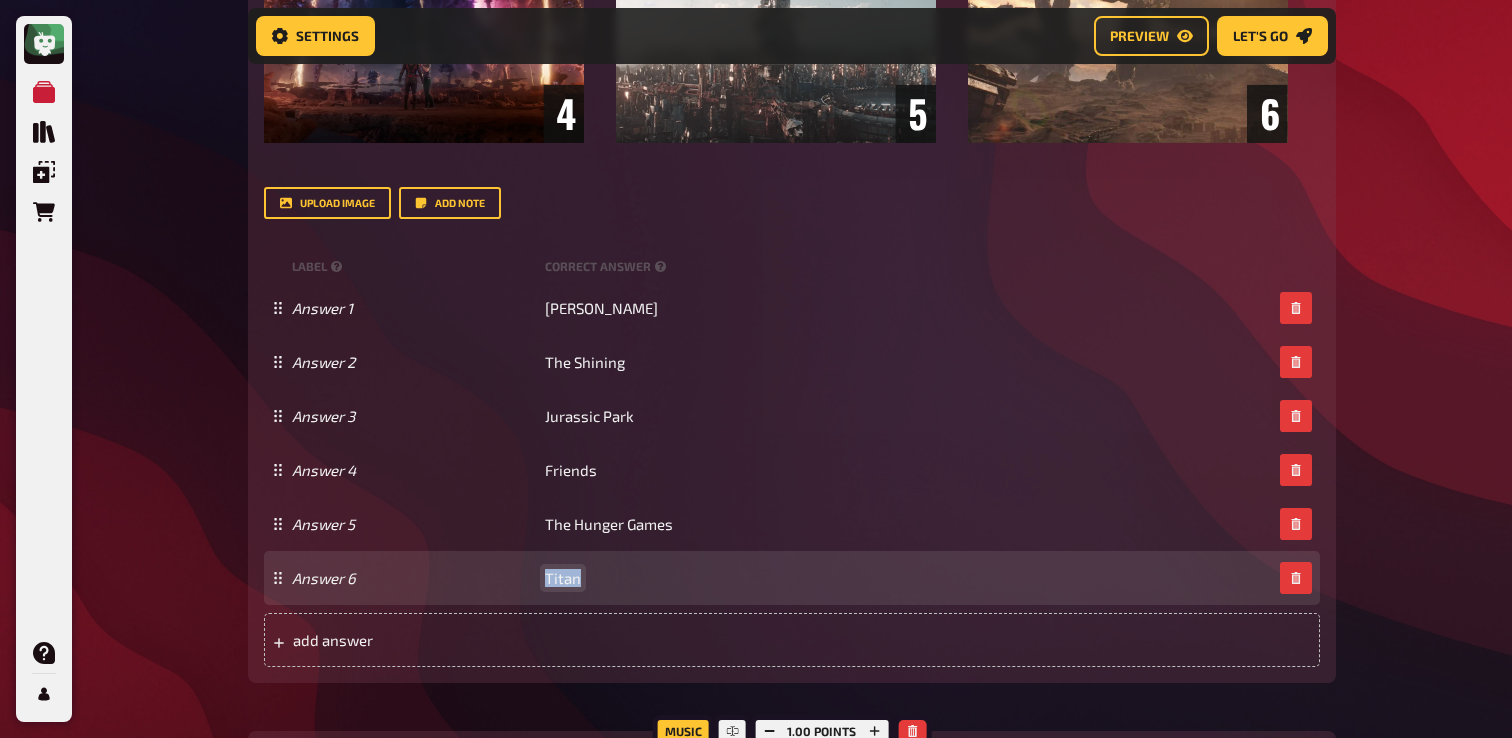 click on "Titan" at bounding box center (563, 578) 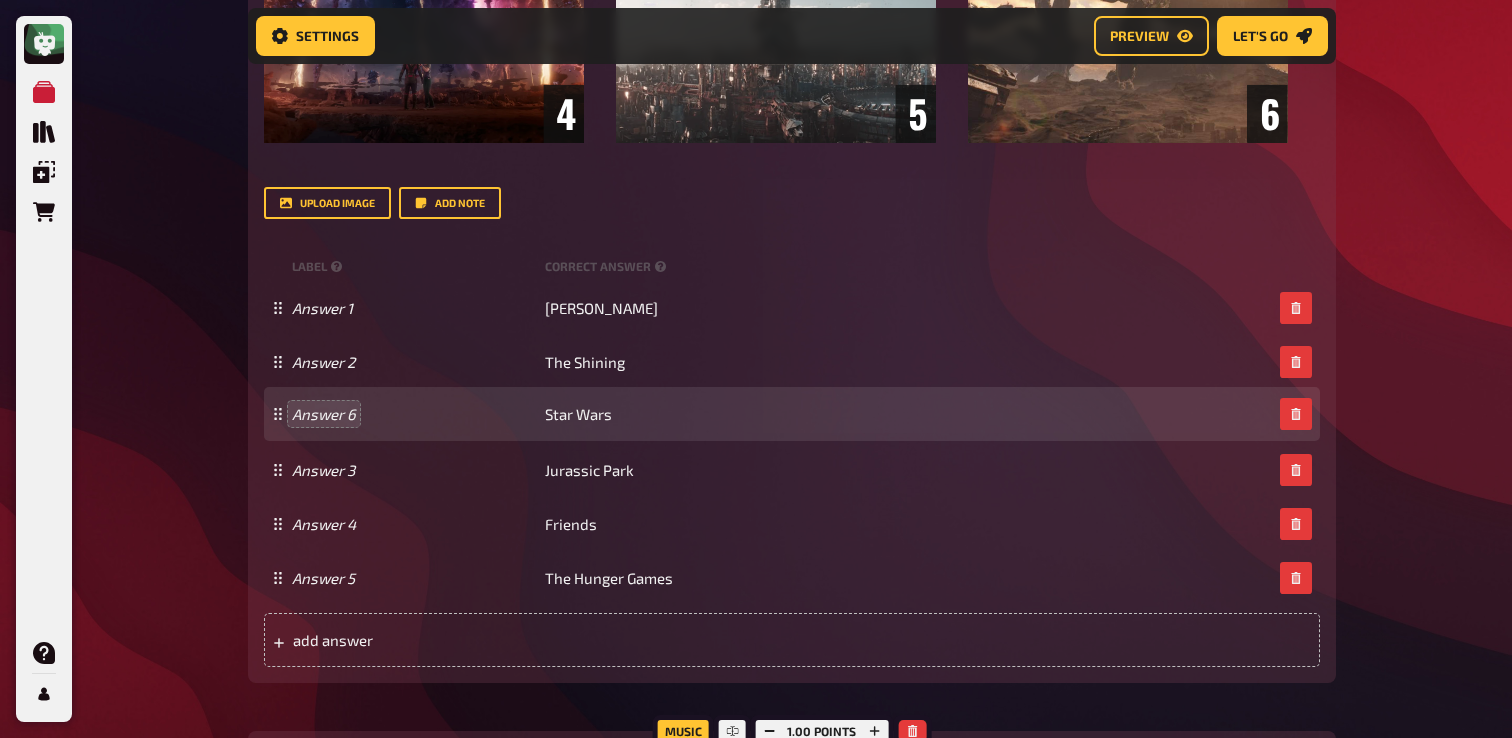 drag, startPoint x: 277, startPoint y: 581, endPoint x: 350, endPoint y: 417, distance: 179.51323 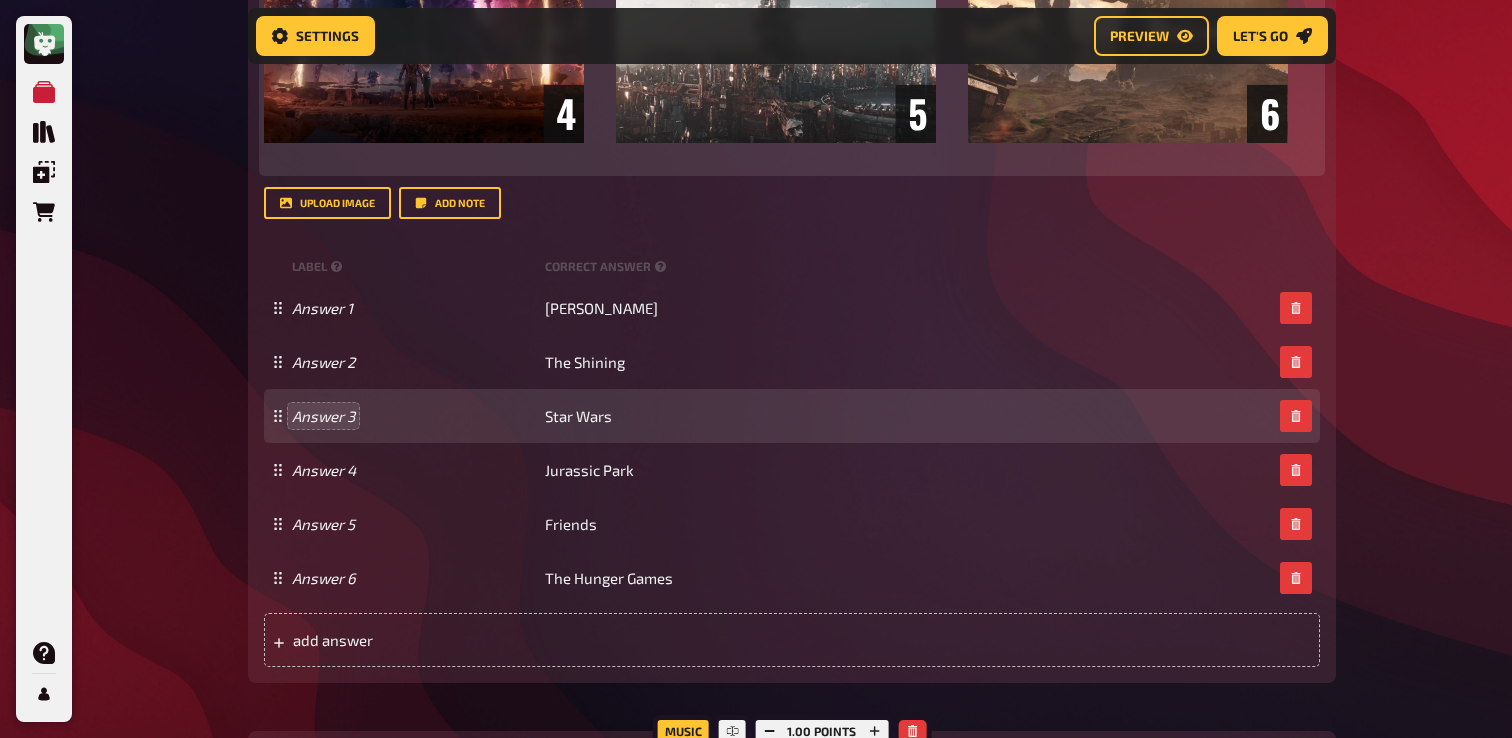 click at bounding box center [776, -83] 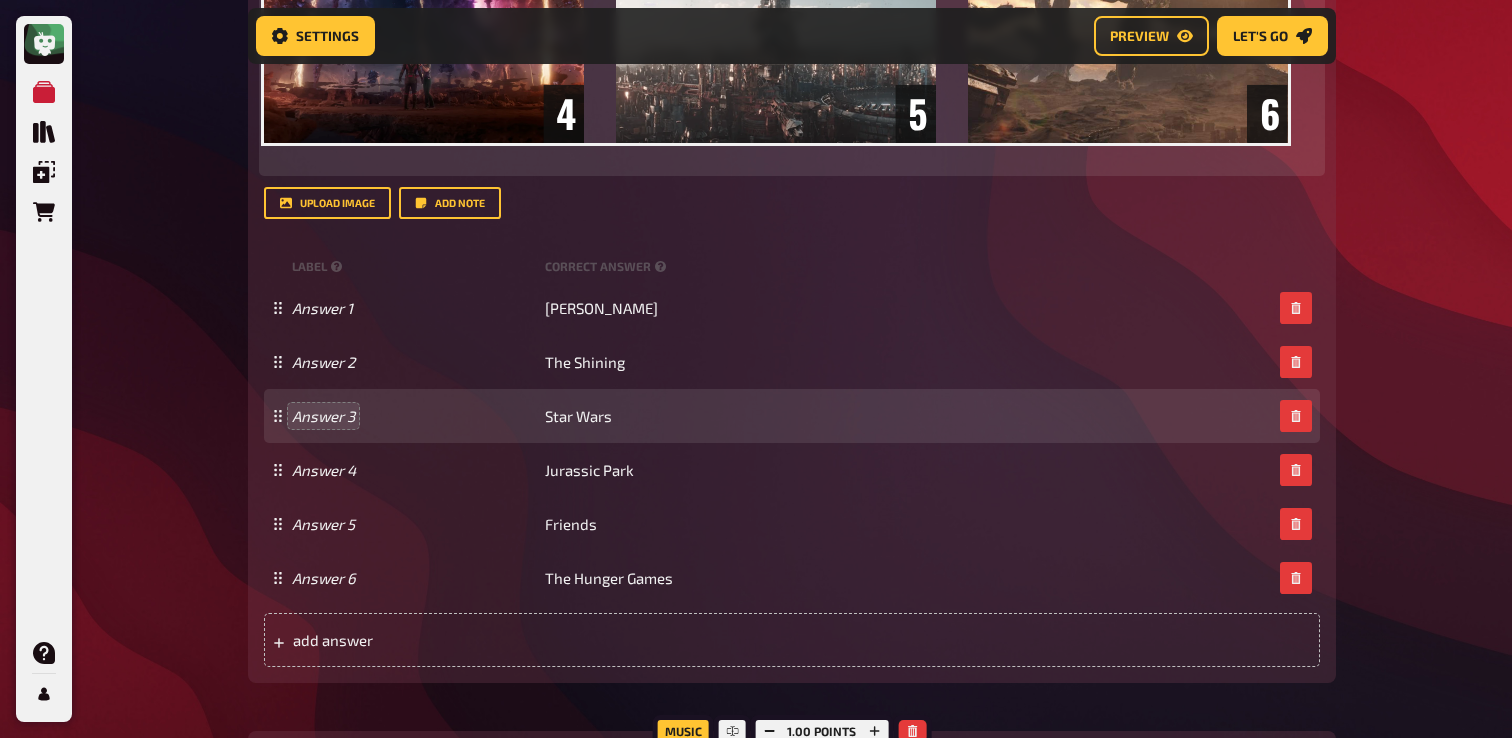 scroll, scrollTop: 936, scrollLeft: 0, axis: vertical 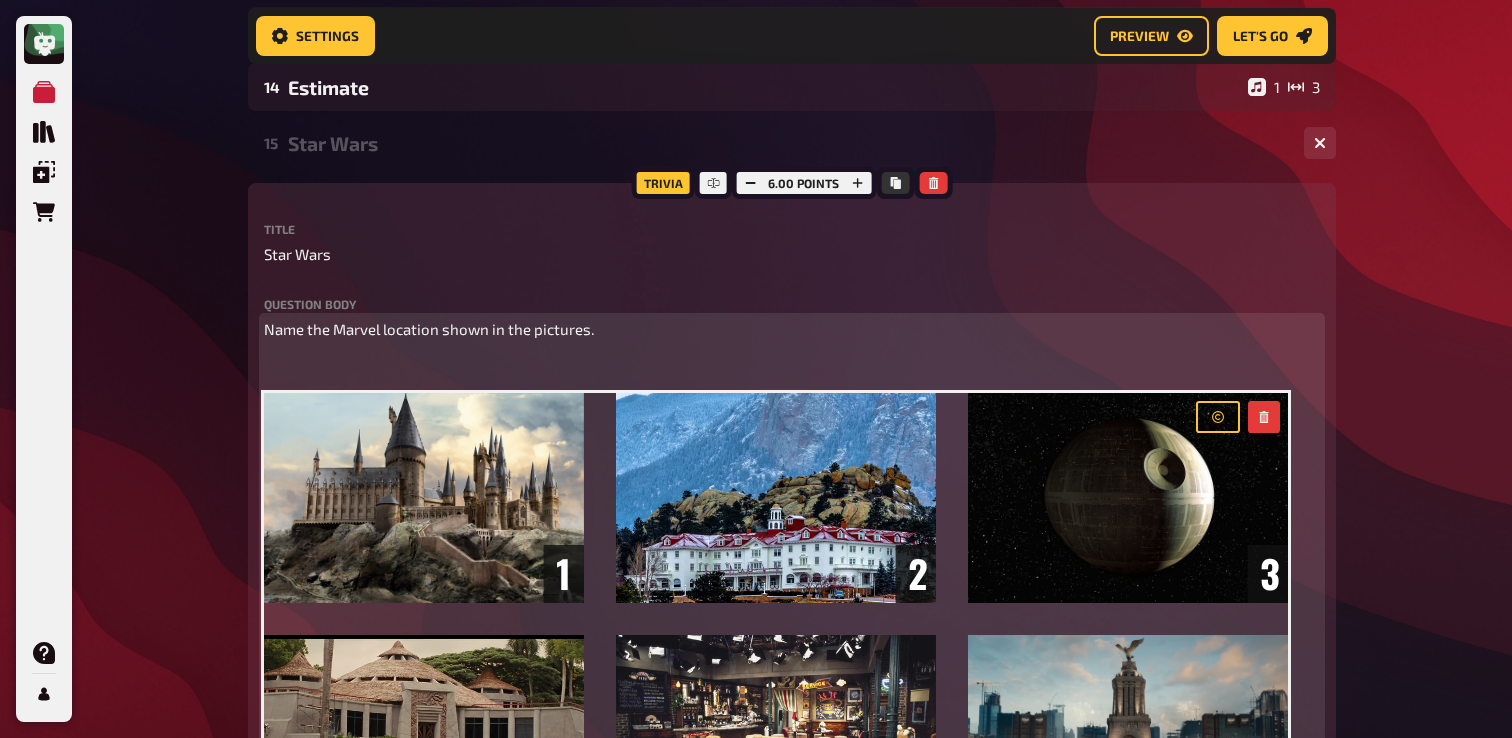 click on "﻿" at bounding box center [792, 366] 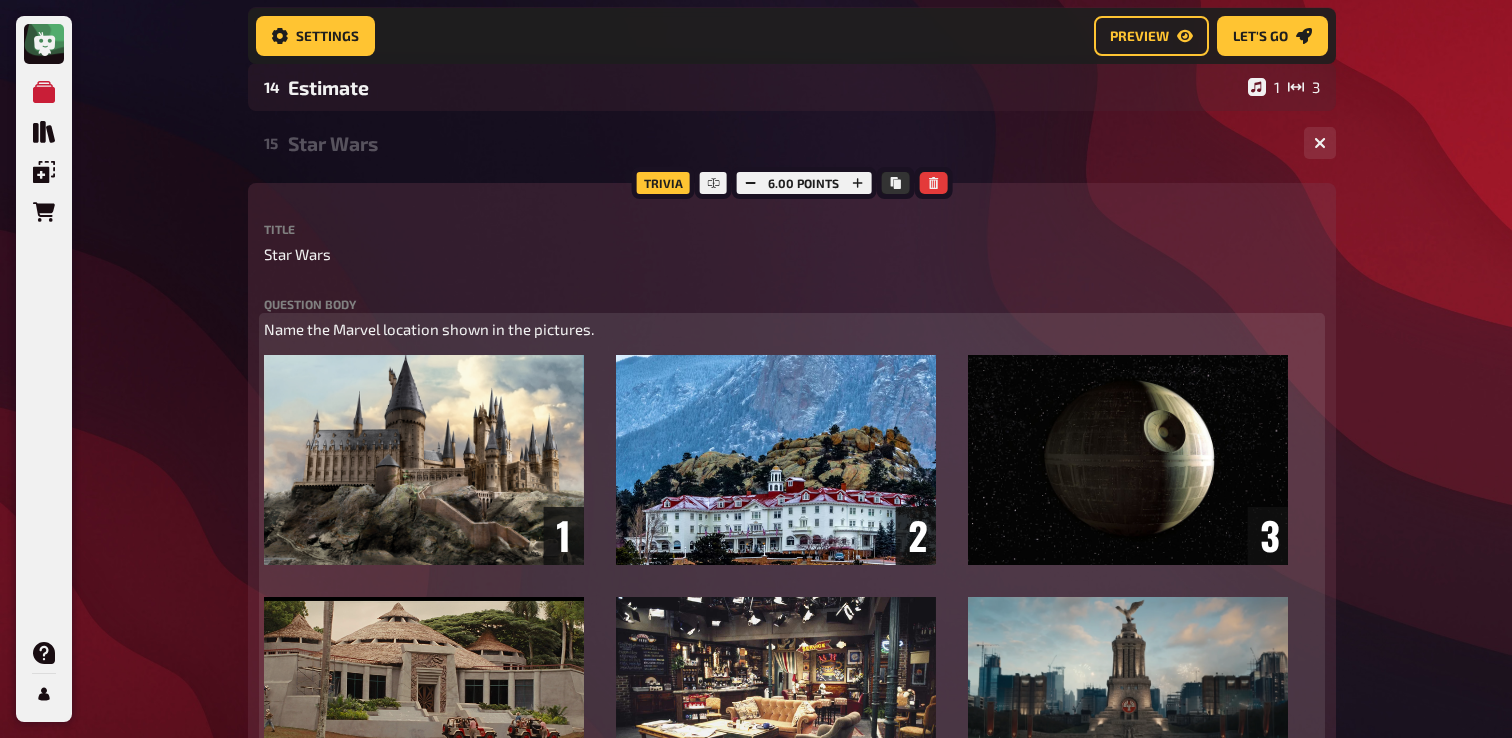 click on "Name the Marvel location shown in the pictures." at bounding box center [429, 329] 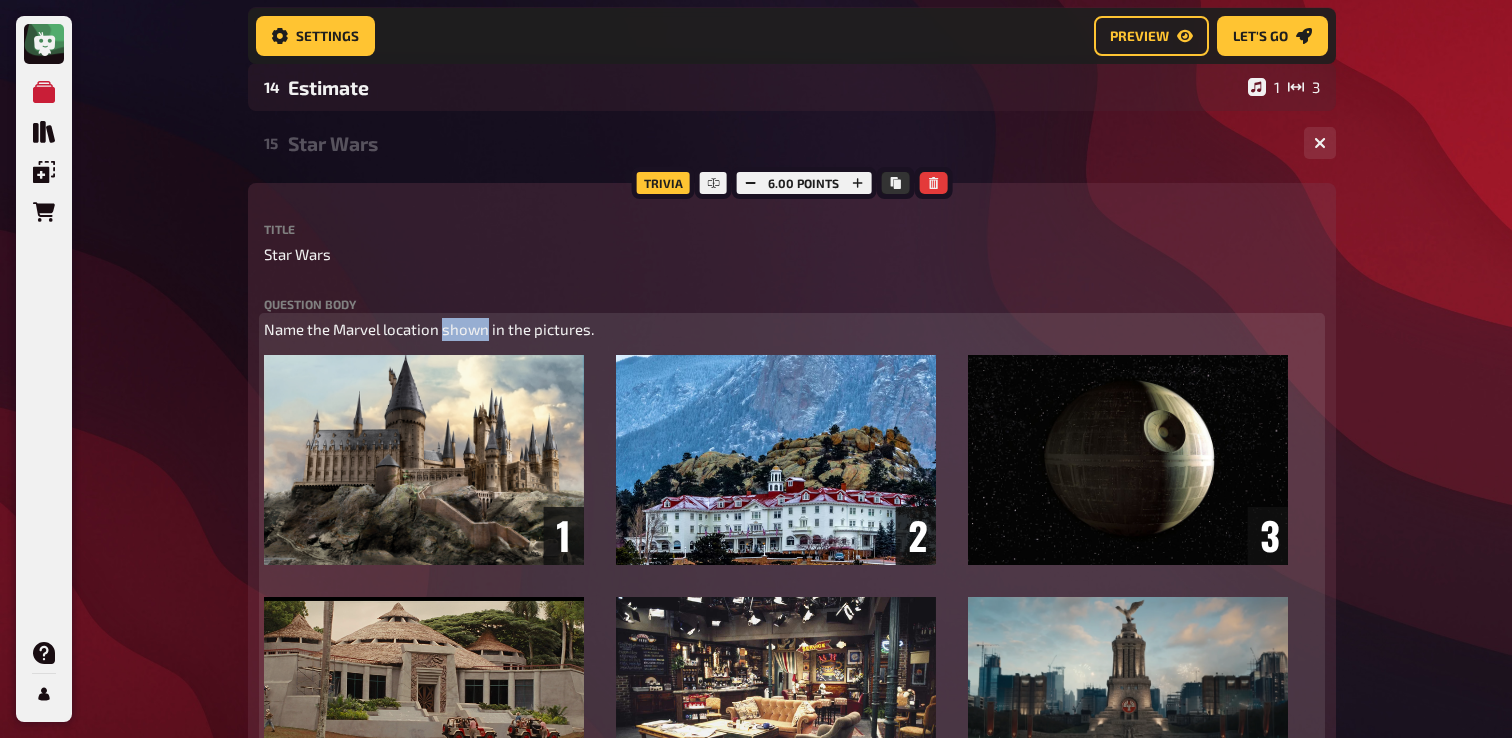 click on "Name the Marvel location shown in the pictures." at bounding box center [429, 329] 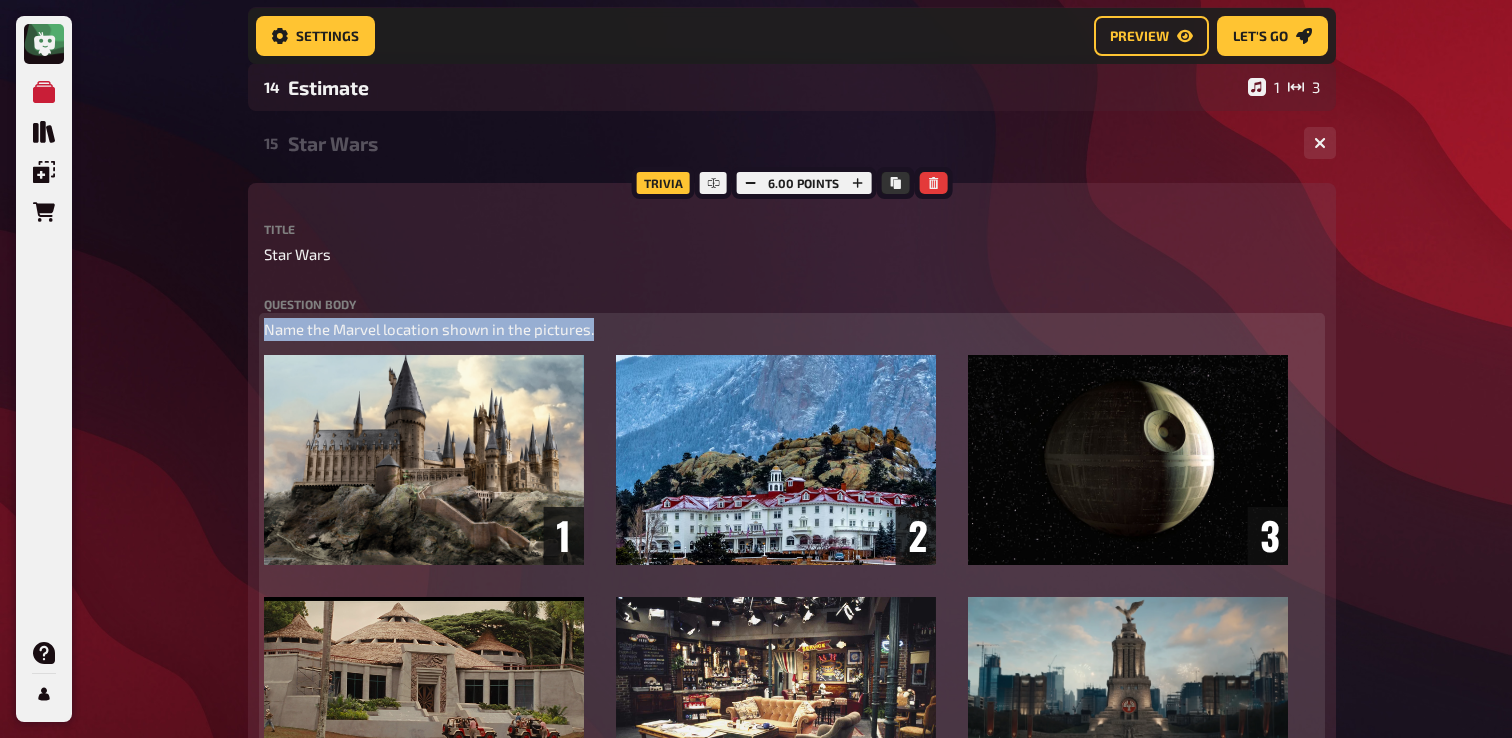 click on "Name the Marvel location shown in the pictures." at bounding box center [429, 329] 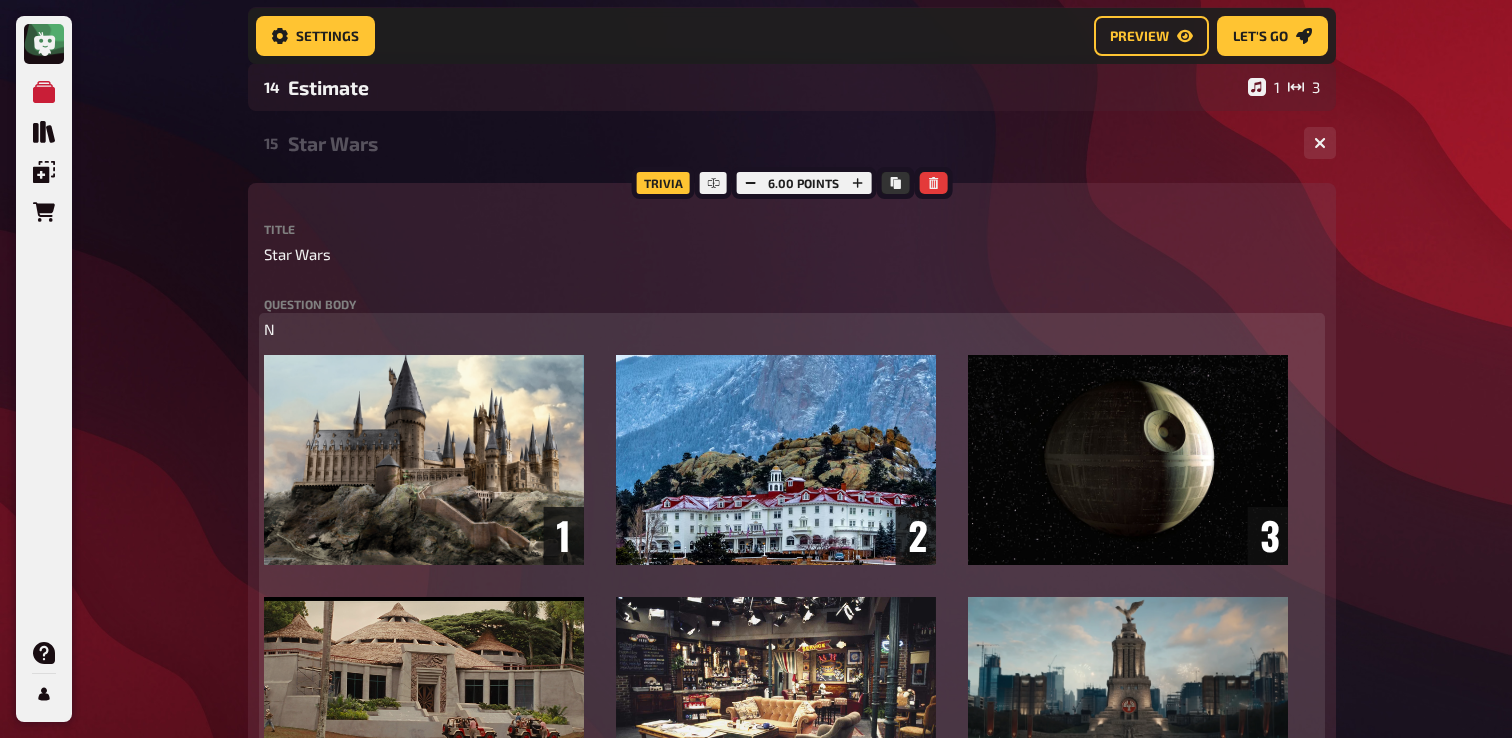 type 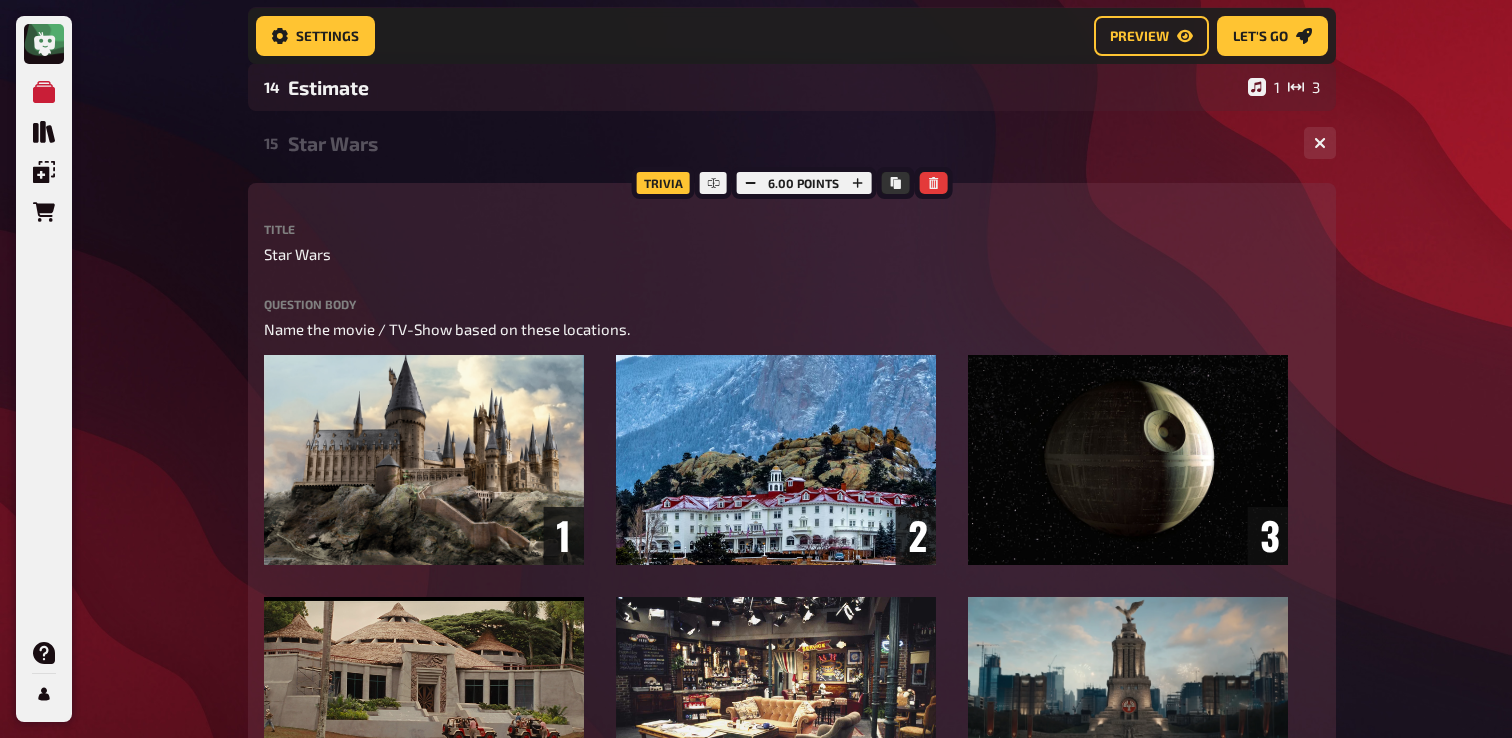 click on "My Quizzes Quiz Library Overlays Orders Help Profile Home My Quizzes Galaxy Calling [Remastered]✅​🇬🇧​ (Check is needed) Setup Setup Edit Content Quiz Lobby Hosting undefined Evaluation Leaderboard Settings Preview Let's go Let's go Galaxy Calling [Remastered]✅​🇬🇧​ (Check is needed) 01 Galactic Movies   1 6 02 Same procedure as every year, James!    1 1 03 Mathe [Change?]   1 1 04 The Anagram    1 4 05 Special Round   1 1 06 What is that?   1 6 07 Movietime   1 1 08 Real or Fake?   1 6 09 Captain Planet   1 8 10 Who Am I? (Zodiac Edition)   1 4 11 Military Vehicles   1 6 12 Soundtracks   1 7 13 Aliens   1 6 14 Estimate   1 3 15 Star Wars   1 6 Trivia 6.00 points Title Star Wars Question body Name the movie / TV-Show based on these locations. ﻿ ﻿ Drop here to upload upload image   Add note label correct answer Answer 1 Harry Potter Answer 2 The Shining Answer 3 Star Wars Answer 4 Jurassic Park Answer 5 Friends Answer 6 The Hunger Games add answer Music 1.00 points label Interpret" at bounding box center [756, 473] 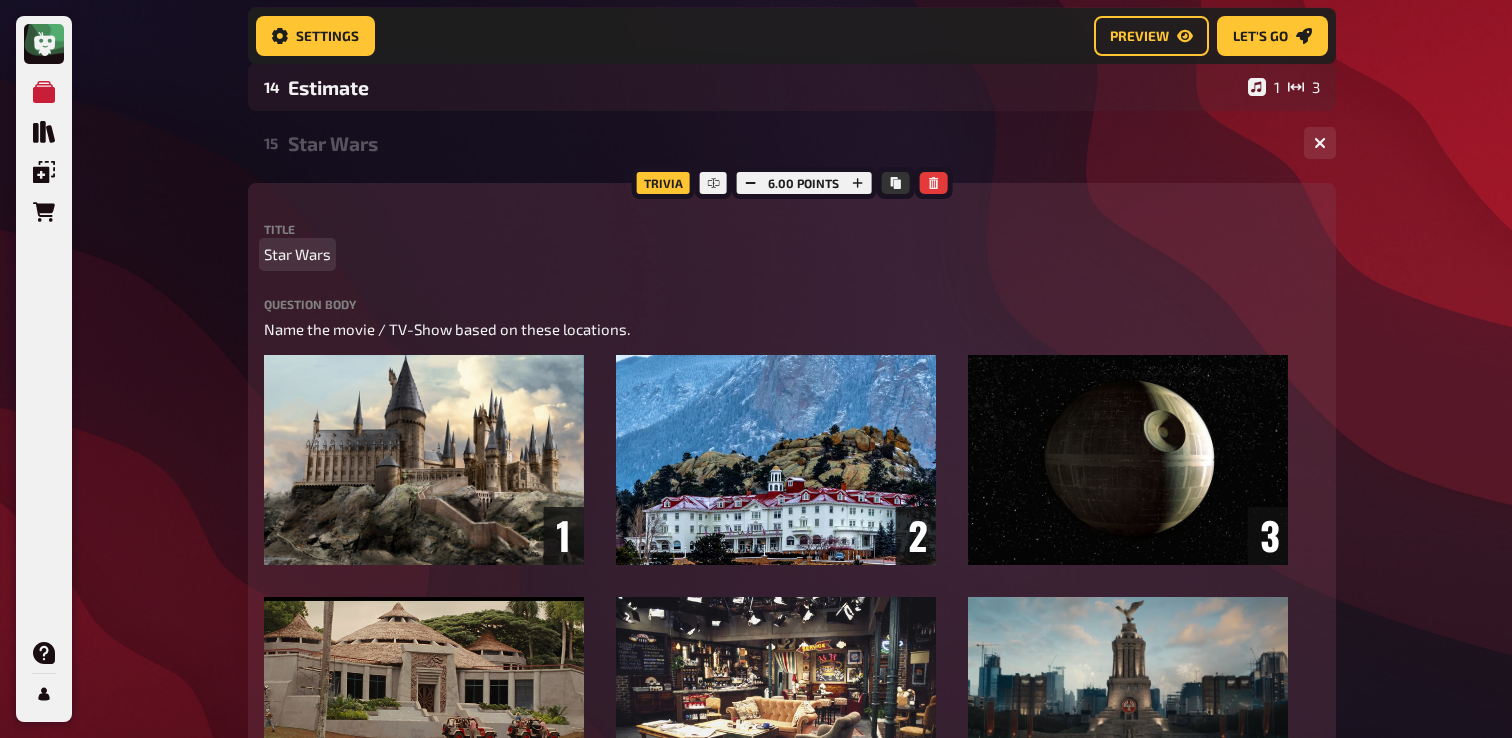 click on "Star Wars" at bounding box center (297, 254) 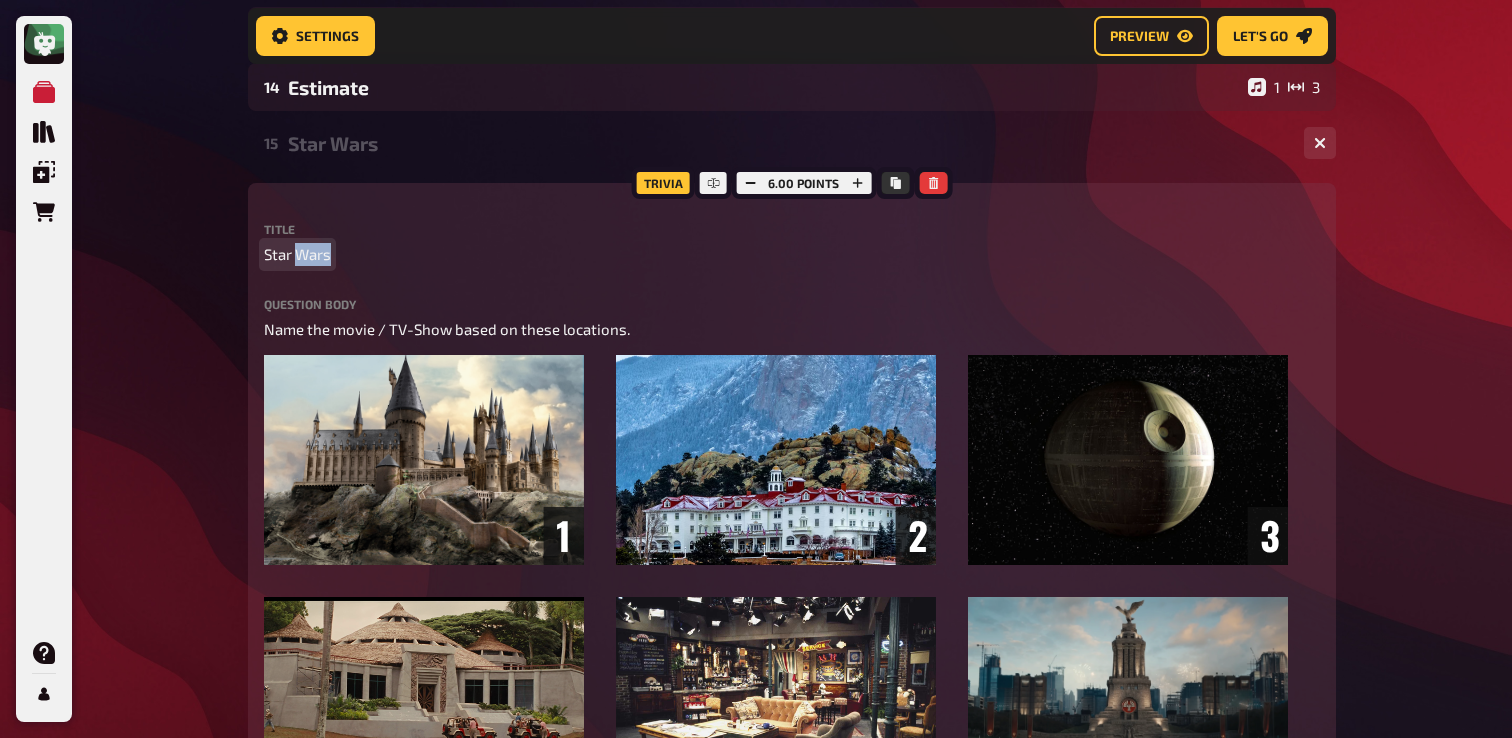 click on "Star Wars" at bounding box center [297, 254] 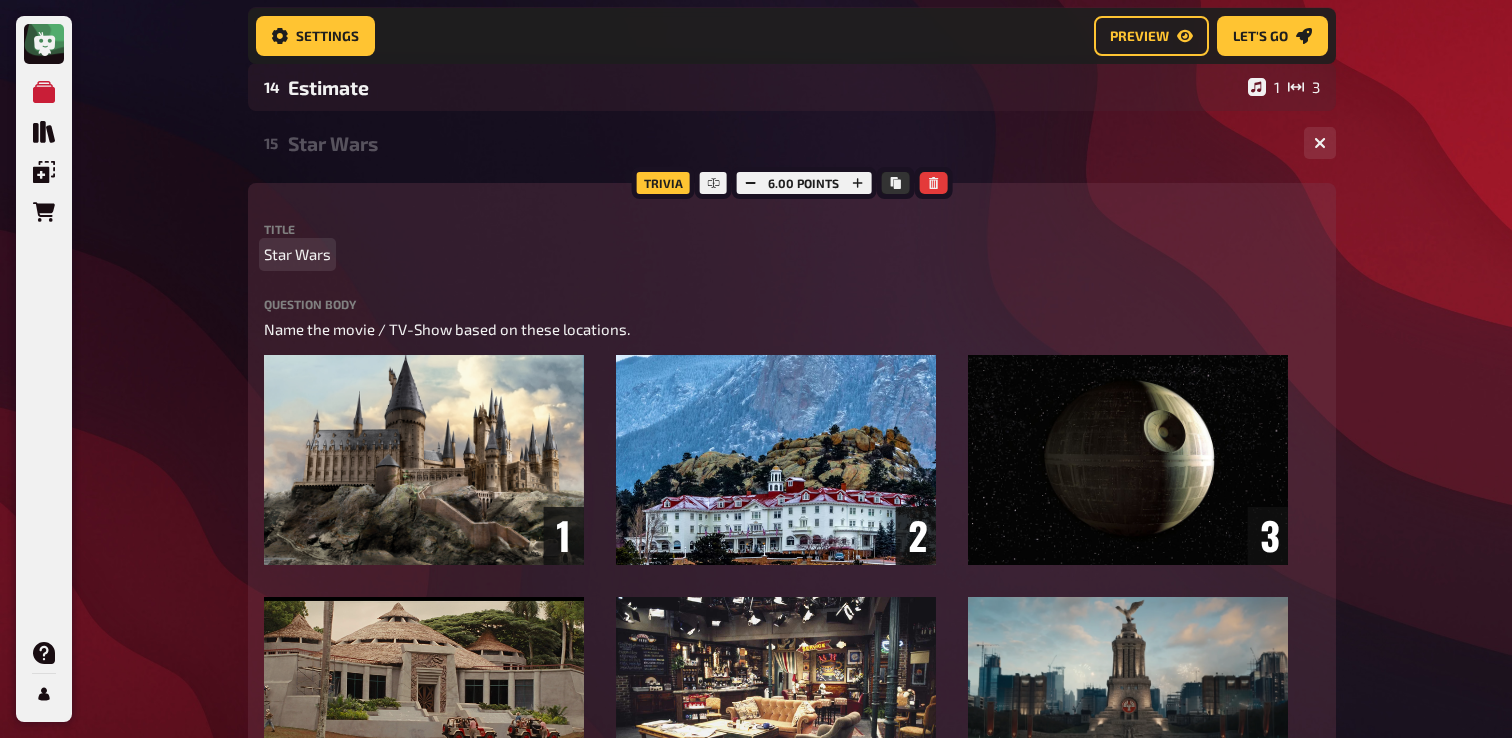 click on "Title Star Wars Question body Name the movie / TV-Show based on these locations. ﻿ ﻿ Drop here to upload upload image   Add note" at bounding box center [792, 553] 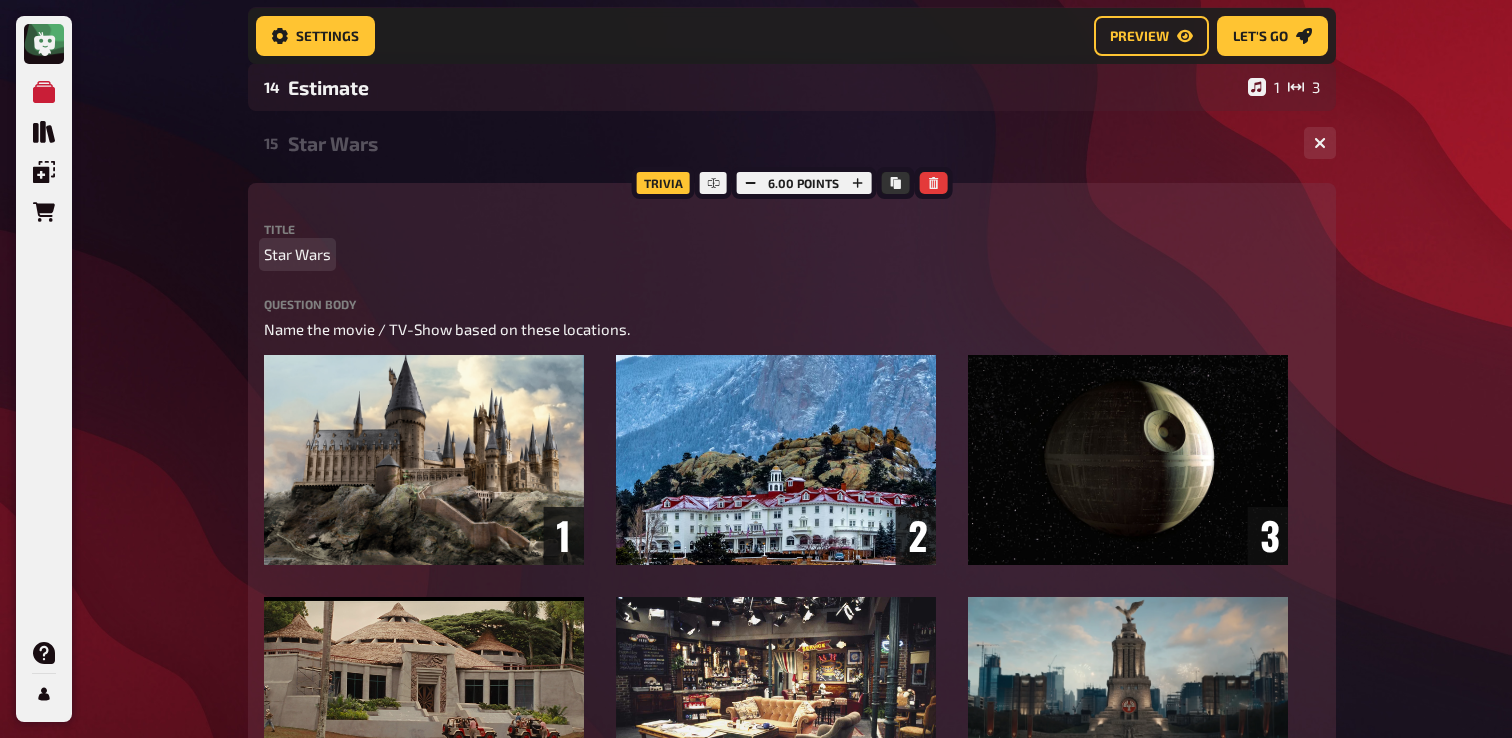 click on "Star Wars" at bounding box center (297, 254) 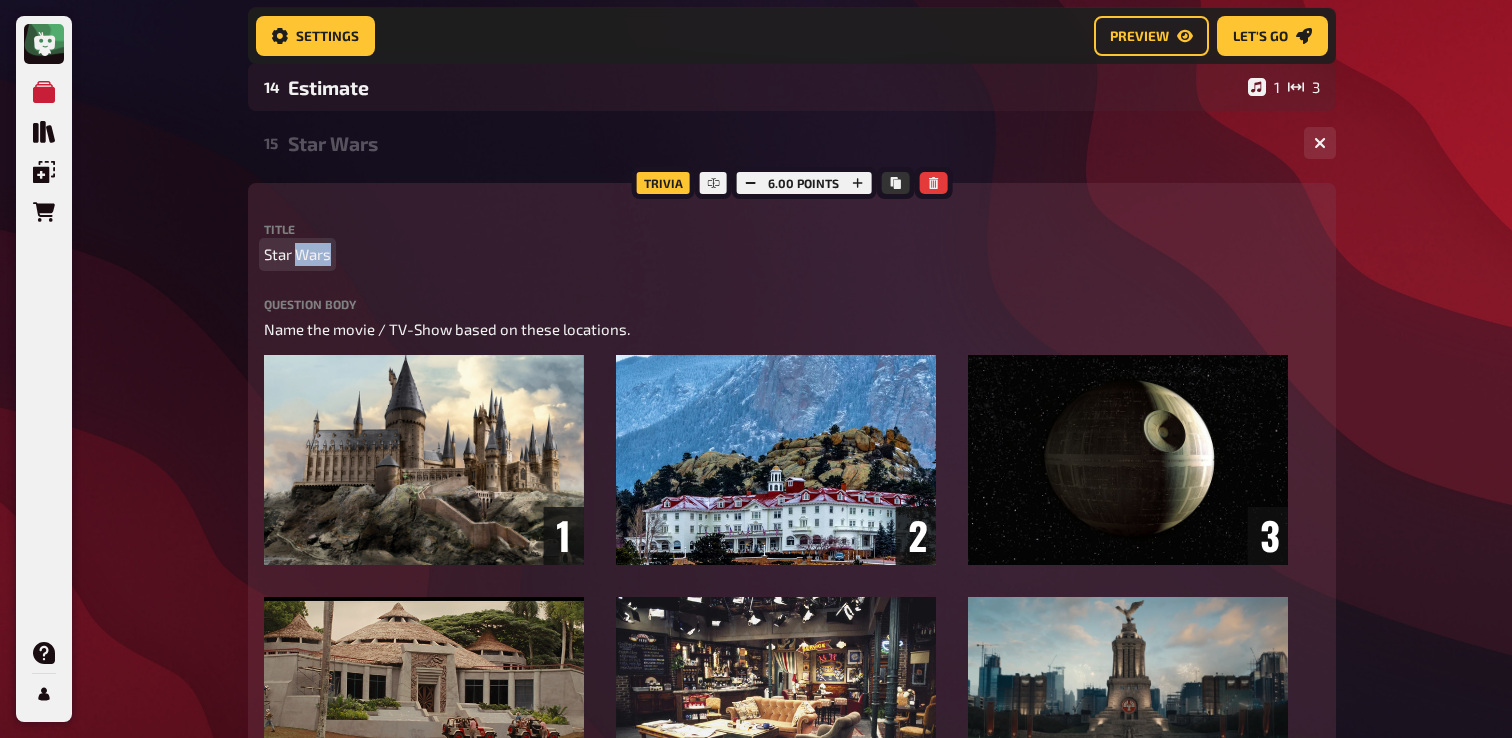 click on "Star Wars" at bounding box center (297, 254) 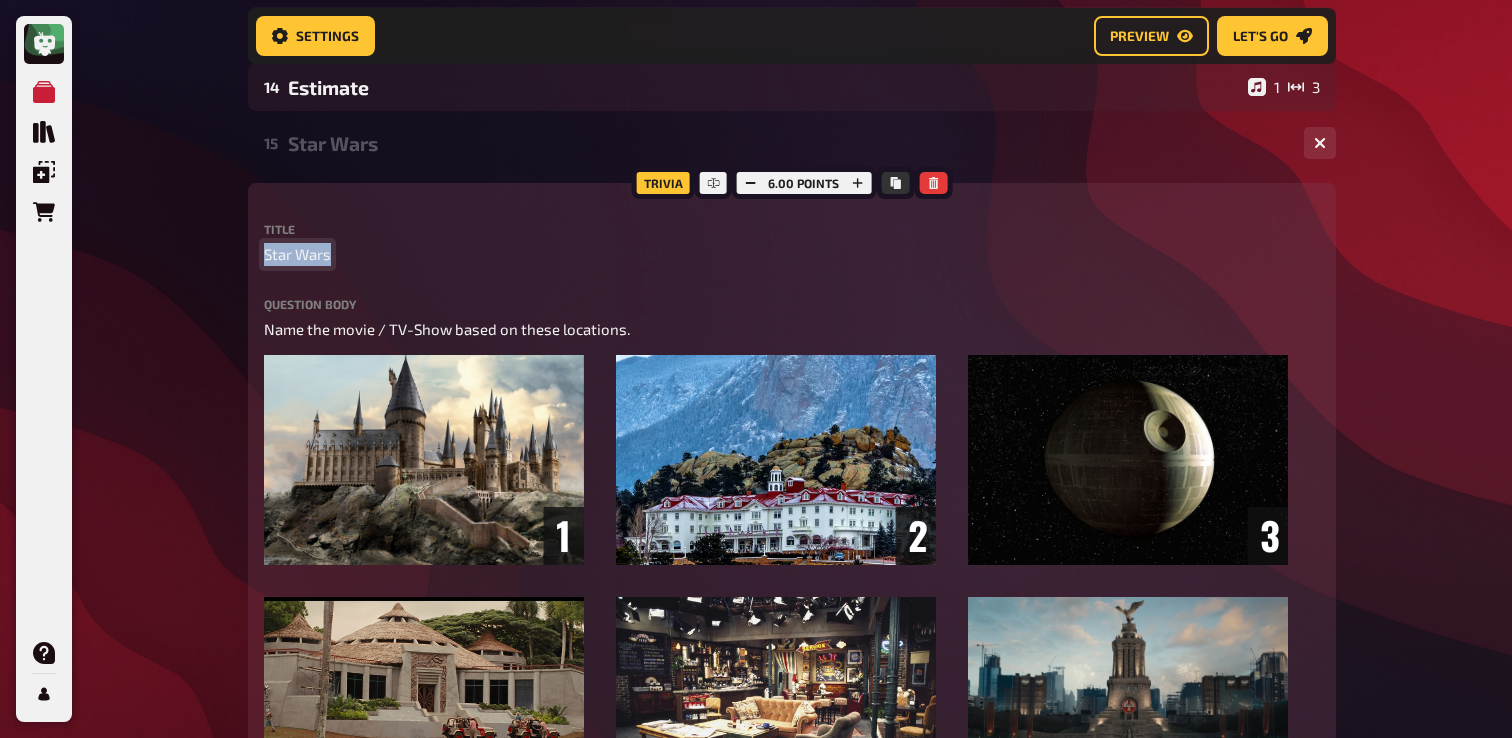 click on "Star Wars" at bounding box center [297, 254] 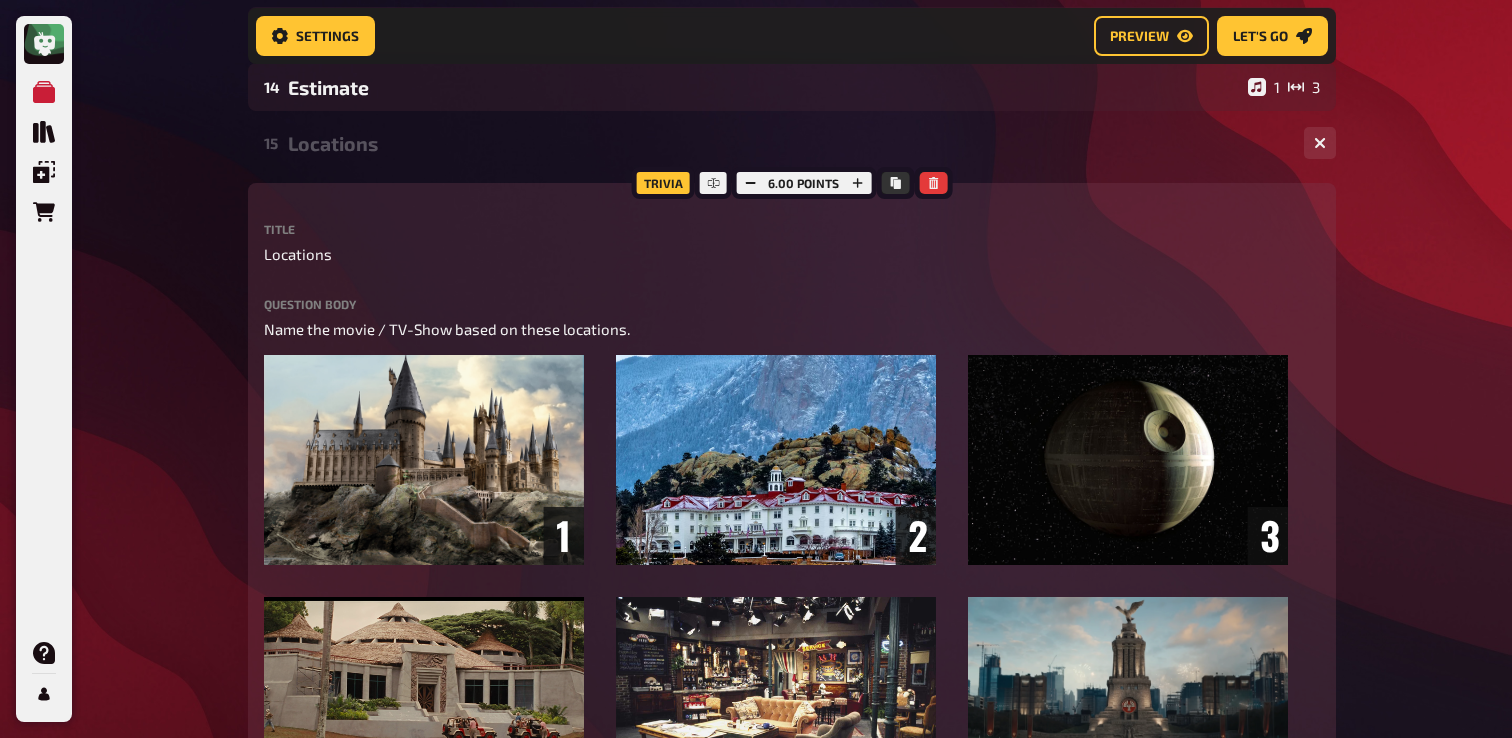 click on "My Quizzes Quiz Library Overlays Orders Help Profile Home My Quizzes Galaxy Calling [Remastered]✅​🇬🇧​ (Check is needed) Setup Setup Edit Content Quiz Lobby Hosting undefined Evaluation Leaderboard Settings Preview Let's go Let's go Galaxy Calling [Remastered]✅​🇬🇧​ (Check is needed) 01 Galactic Movies   1 6 02 Same procedure as every year, James!    1 1 03 Mathe [Change?]   1 1 04 The Anagram    1 4 05 Special Round   1 1 06 What is that?   1 6 07 Movietime   1 1 08 Real or Fake?   1 6 09 Captain Planet   1 8 10 Who Am I? (Zodiac Edition)   1 4 11 Military Vehicles   1 6 12 Soundtracks   1 7 13 Aliens   1 6 14 Estimate   1 3 15 Locations   1 6 Trivia 6.00 points Title Locations Question body Name the movie / TV-Show based on these locations. ﻿ ﻿ Drop here to upload upload image   Add note label correct answer Answer 1 Harry Potter Answer 2 The Shining Answer 3 Star Wars Answer 4 Jurassic Park Answer 5 Friends Answer 6 The Hunger Games add answer Music 1.00 points label Interpret" at bounding box center [756, 473] 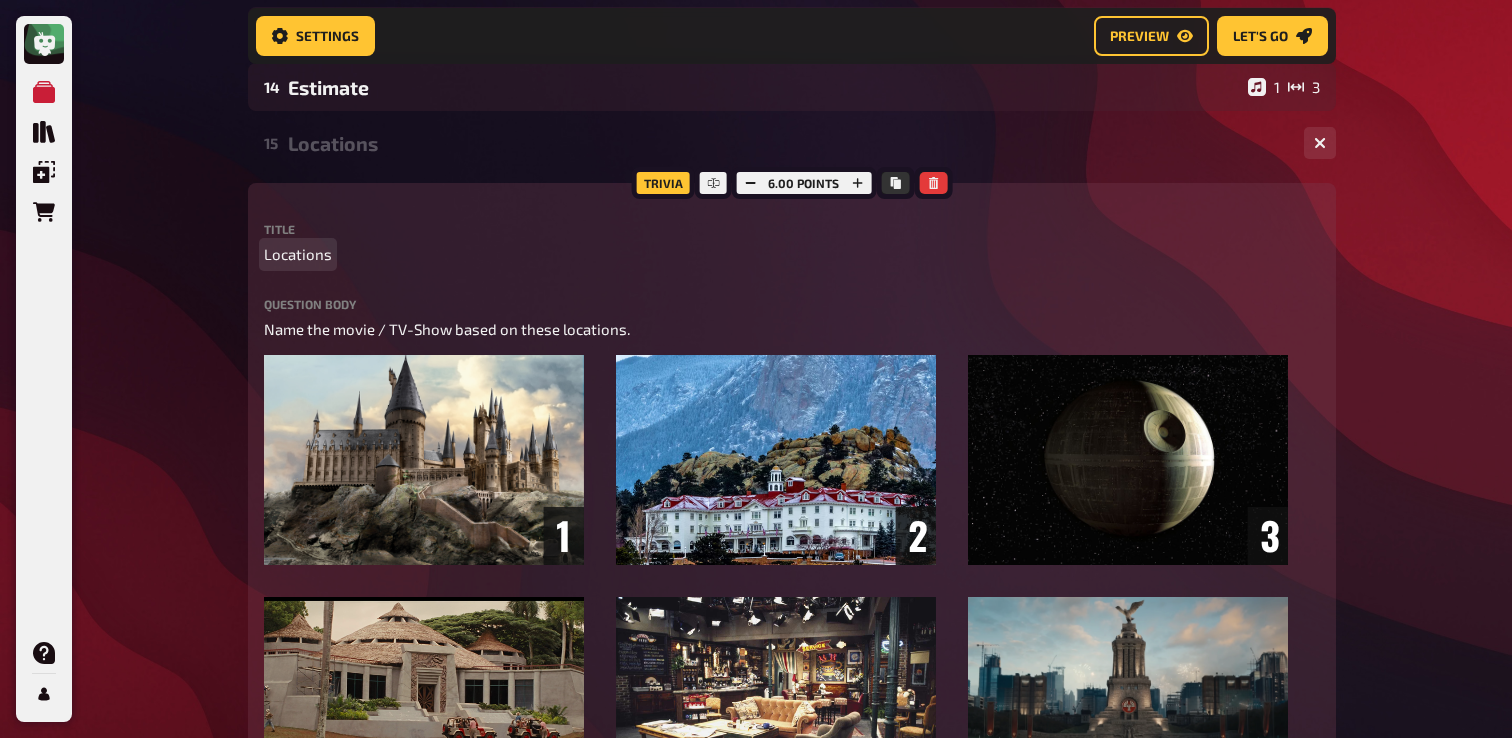 click on "Locations" at bounding box center [298, 254] 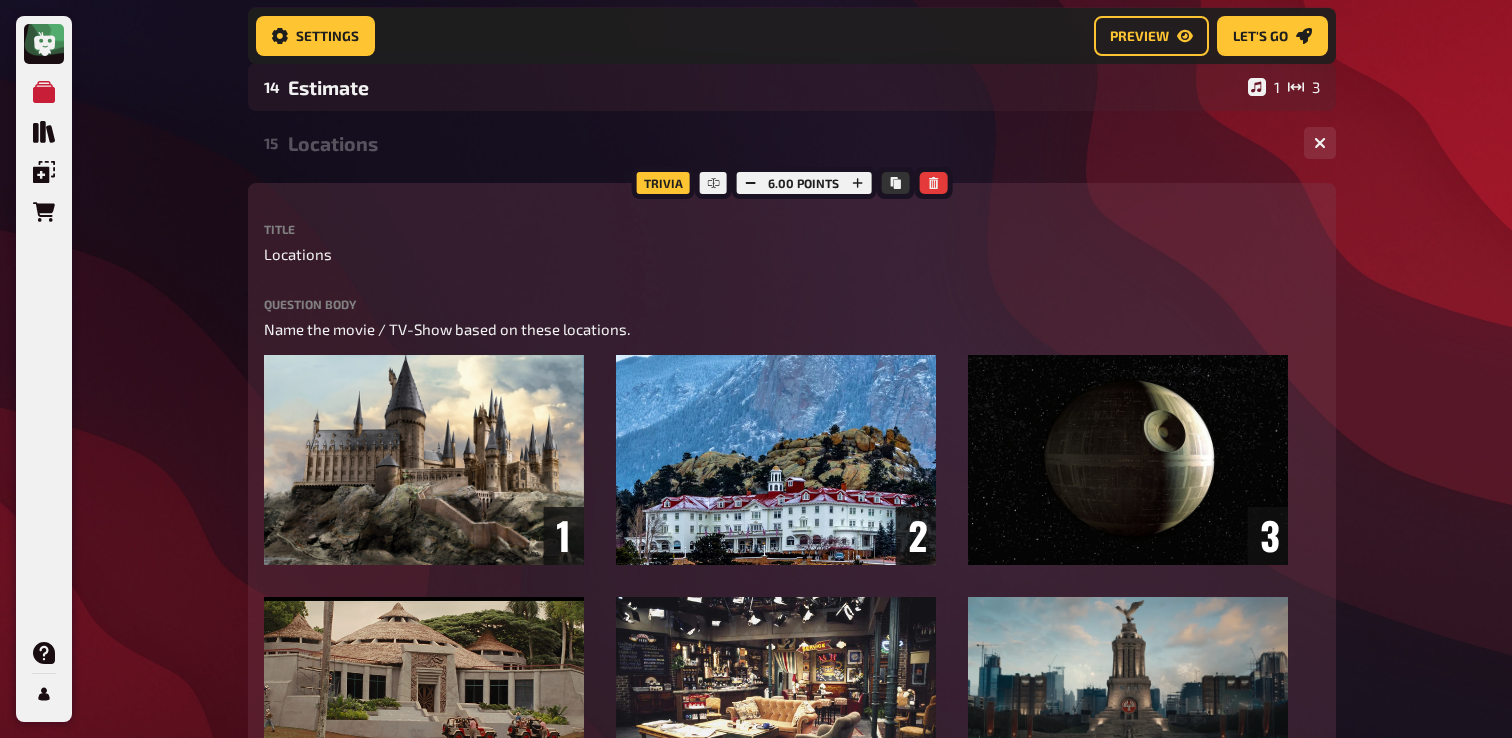 click on "My Quizzes Quiz Library Overlays Orders Help Profile Home My Quizzes Galaxy Calling [Remastered]✅​🇬🇧​ (Check is needed) Setup Setup Edit Content Quiz Lobby Hosting undefined Evaluation Leaderboard Settings Preview Let's go Let's go Galaxy Calling [Remastered]✅​🇬🇧​ (Check is needed) 01 Galactic Movies   1 6 02 Same procedure as every year, James!    1 1 03 Mathe [Change?]   1 1 04 The Anagram    1 4 05 Special Round   1 1 06 What is that?   1 6 07 Movietime   1 1 08 Real or Fake?   1 6 09 Captain Planet   1 8 10 Who Am I? (Zodiac Edition)   1 4 11 Military Vehicles   1 6 12 Soundtracks   1 7 13 Aliens   1 6 14 Estimate   1 3 15 Locations   1 6 Trivia 6.00 points Title Locations Question body Name the movie / TV-Show based on these locations. ﻿ ﻿ Drop here to upload upload image   Add note label correct answer Answer 1 Harry Potter Answer 2 The Shining Answer 3 Star Wars Answer 4 Jurassic Park Answer 5 Friends Answer 6 The Hunger Games add answer Music 1.00 points label Interpret" at bounding box center (756, 473) 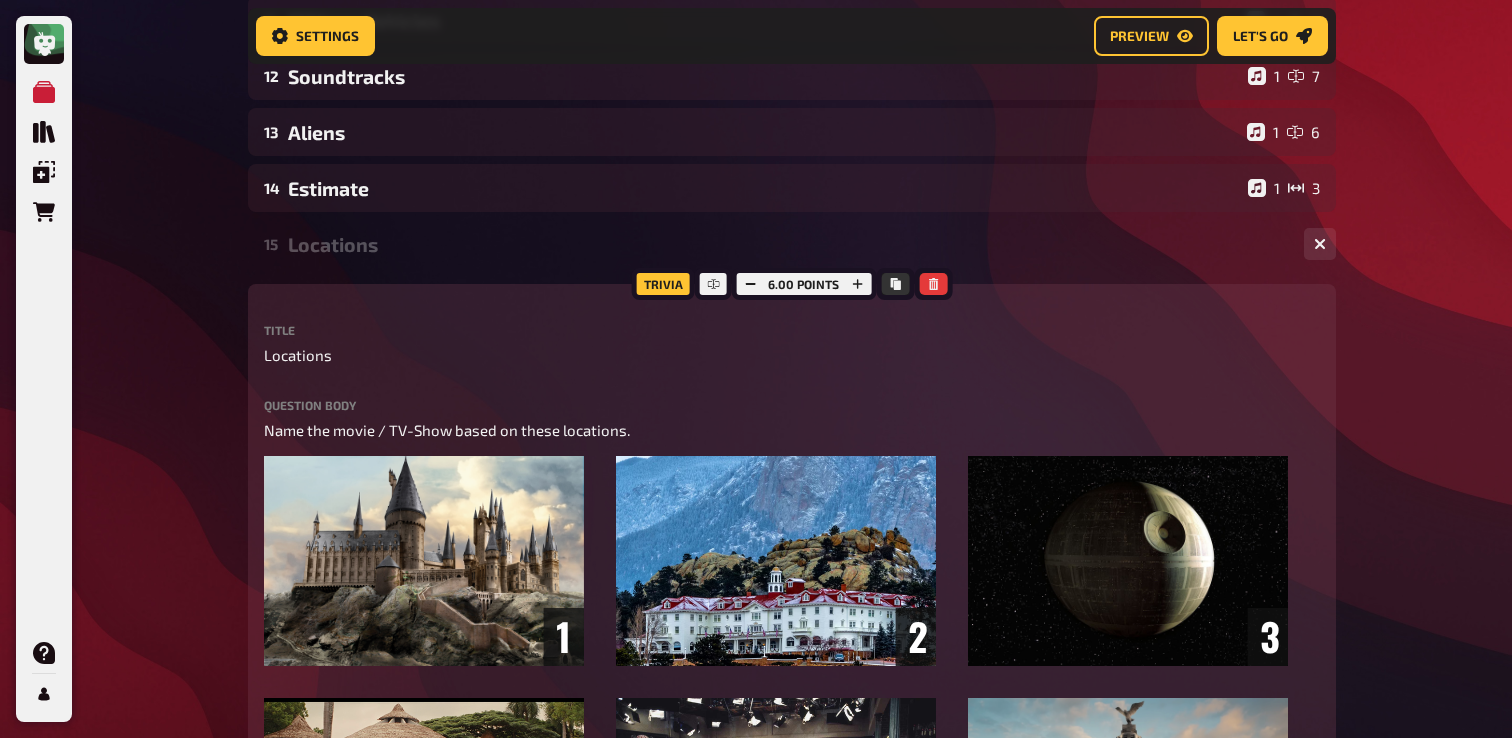 click on "15 Locations   1 6" at bounding box center (792, 244) 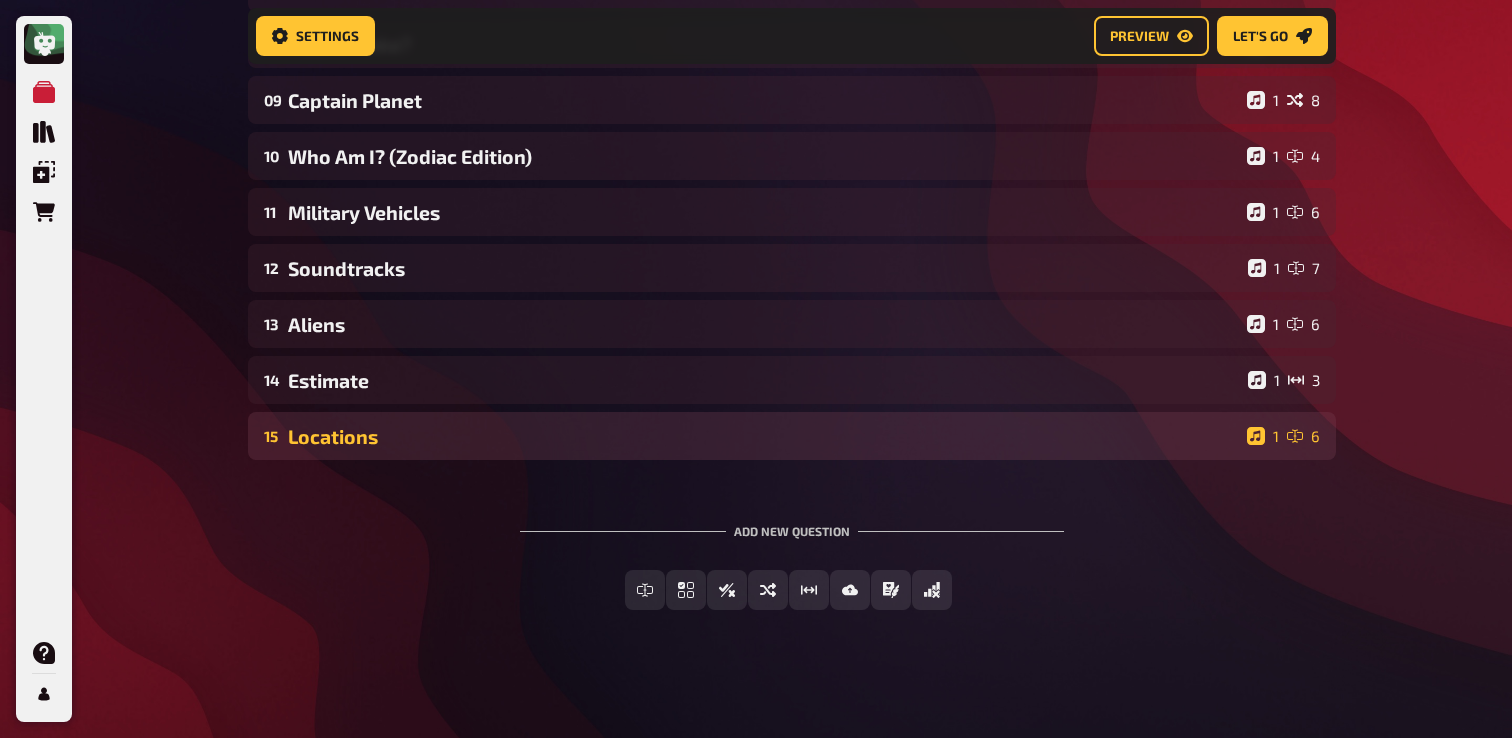 scroll, scrollTop: 0, scrollLeft: 0, axis: both 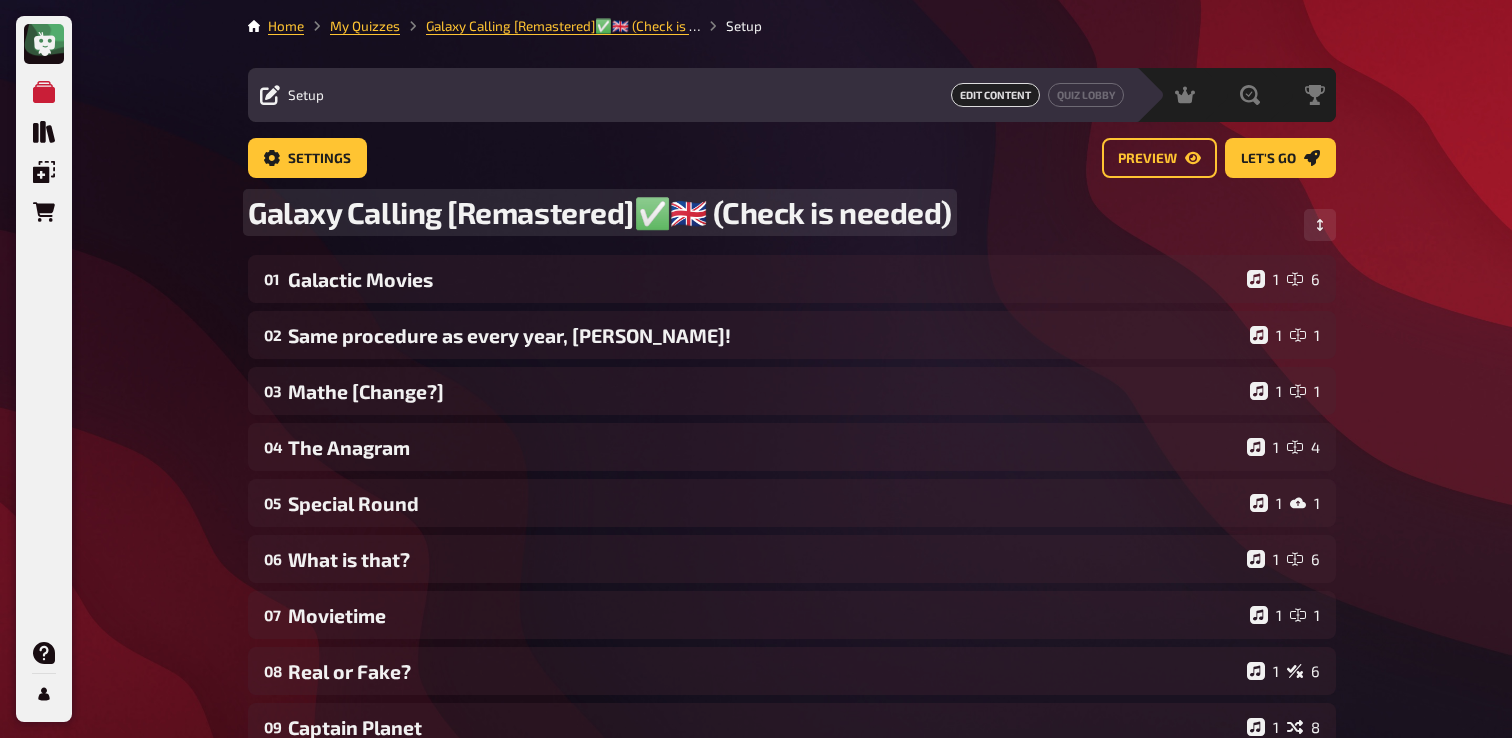 click on "Galaxy Calling [Remastered]✅​🇬🇧​ (Check is needed)" at bounding box center [792, 224] 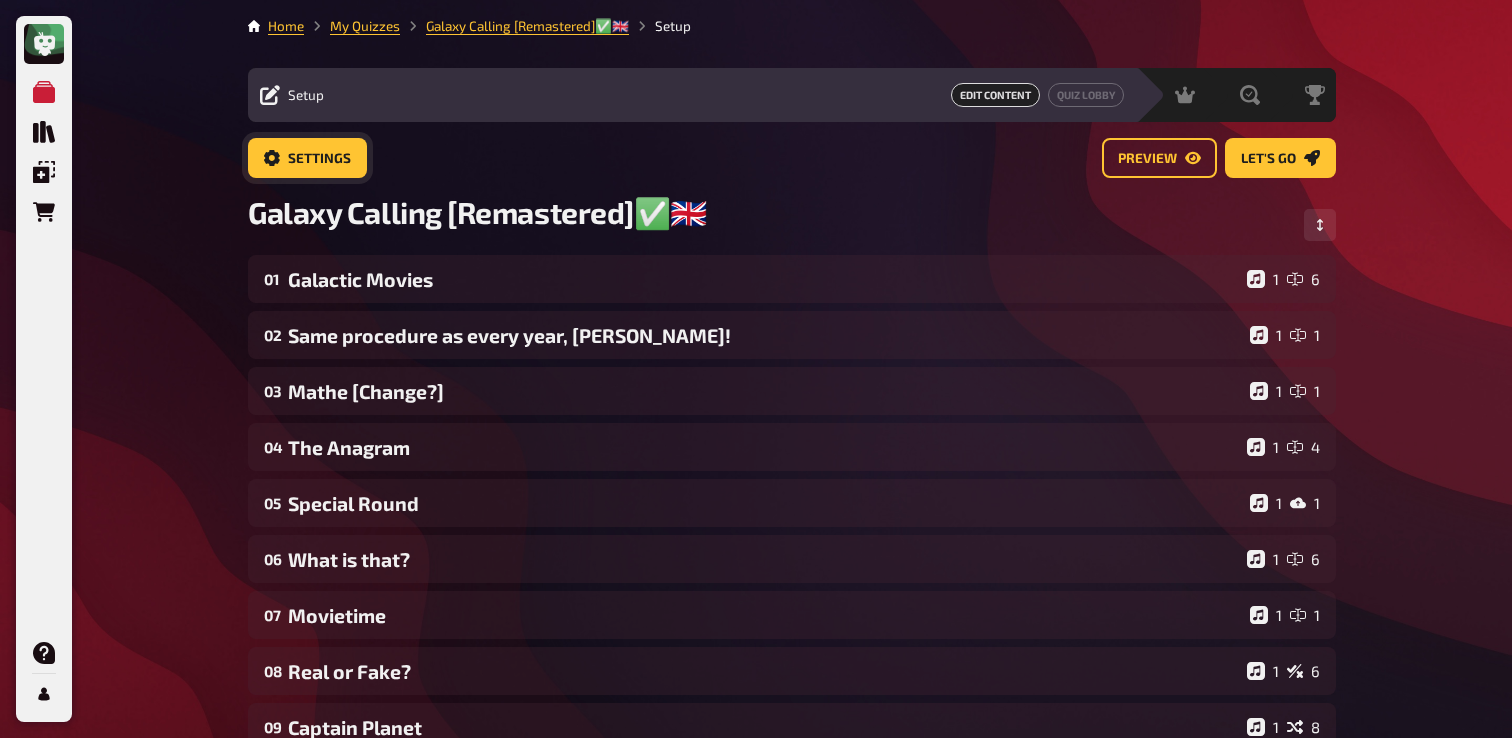 click on "Settings" at bounding box center (319, 159) 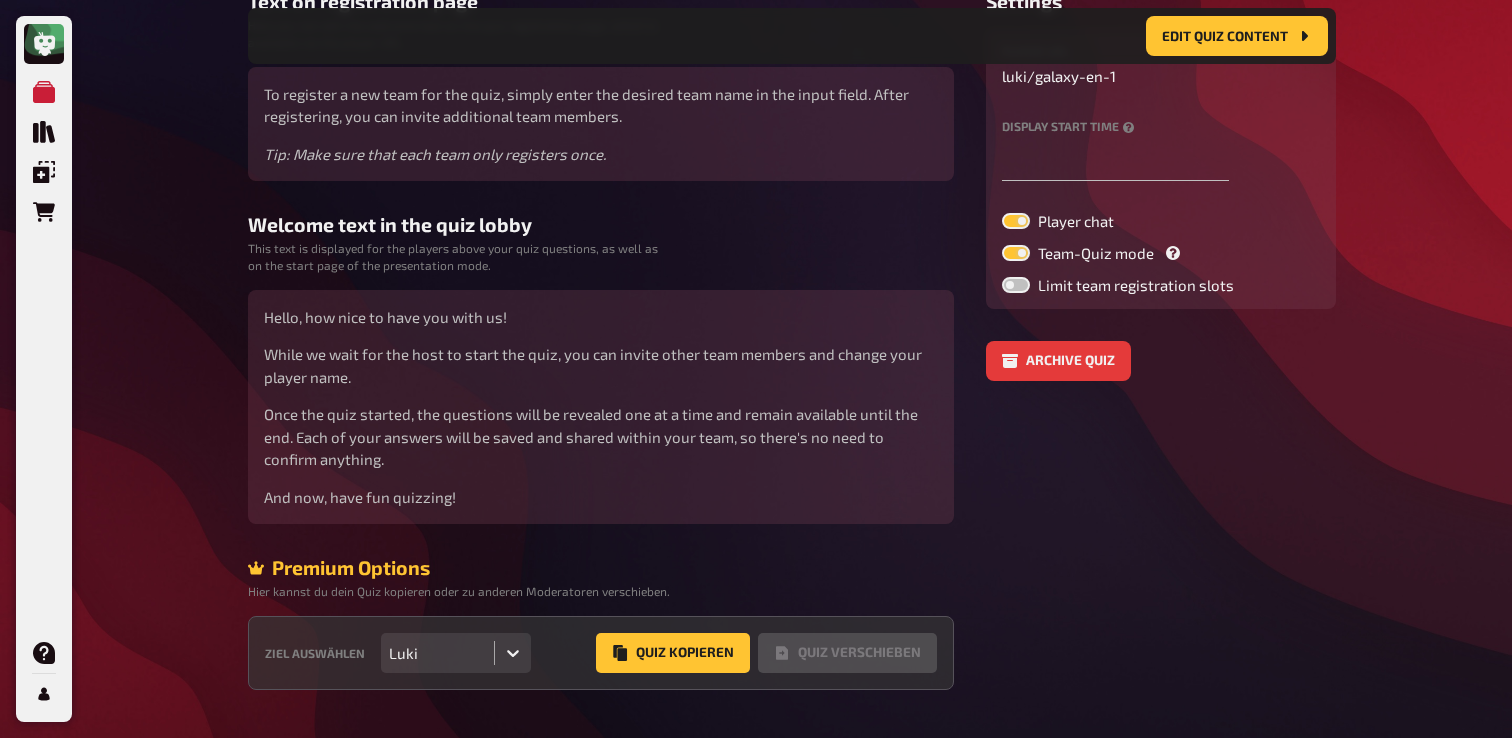scroll, scrollTop: 333, scrollLeft: 0, axis: vertical 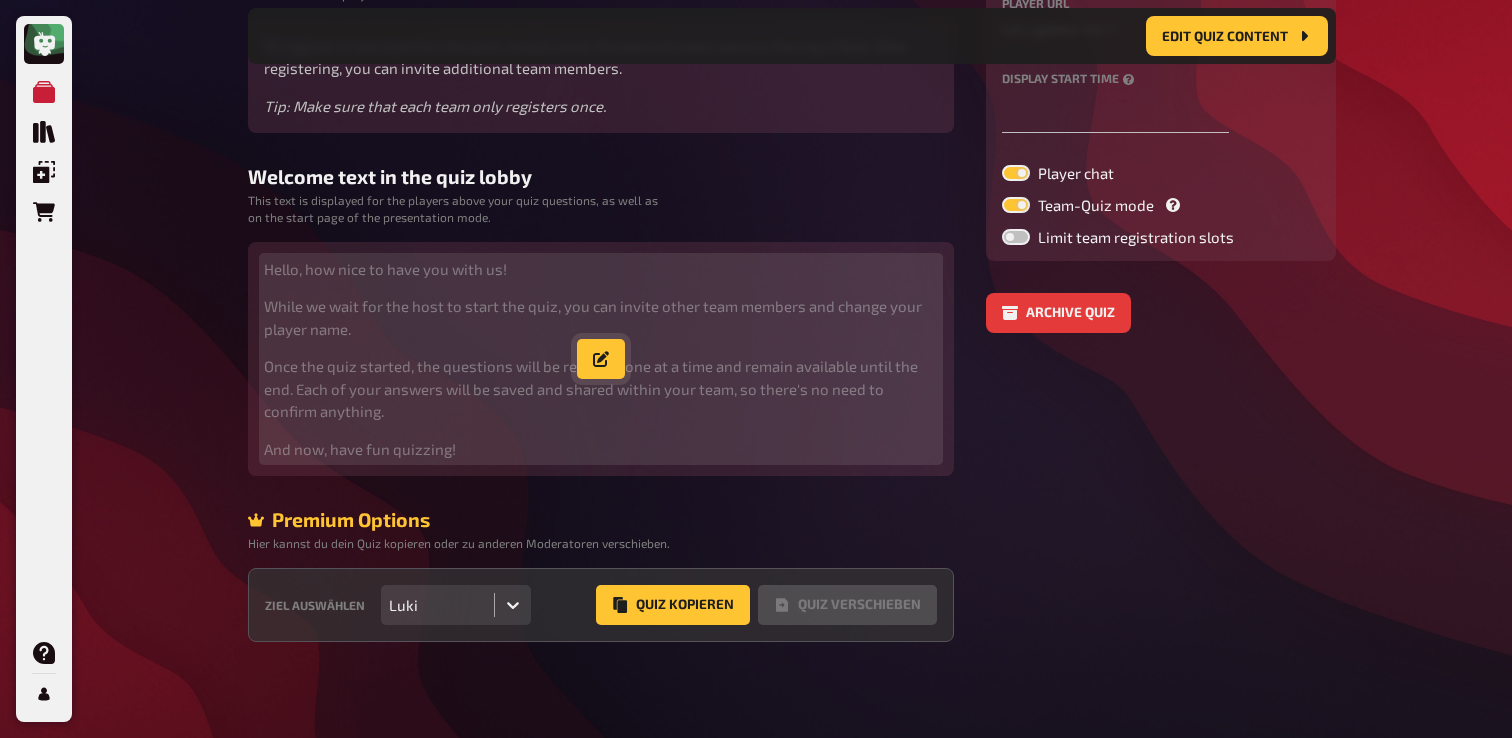 click at bounding box center (601, 359) 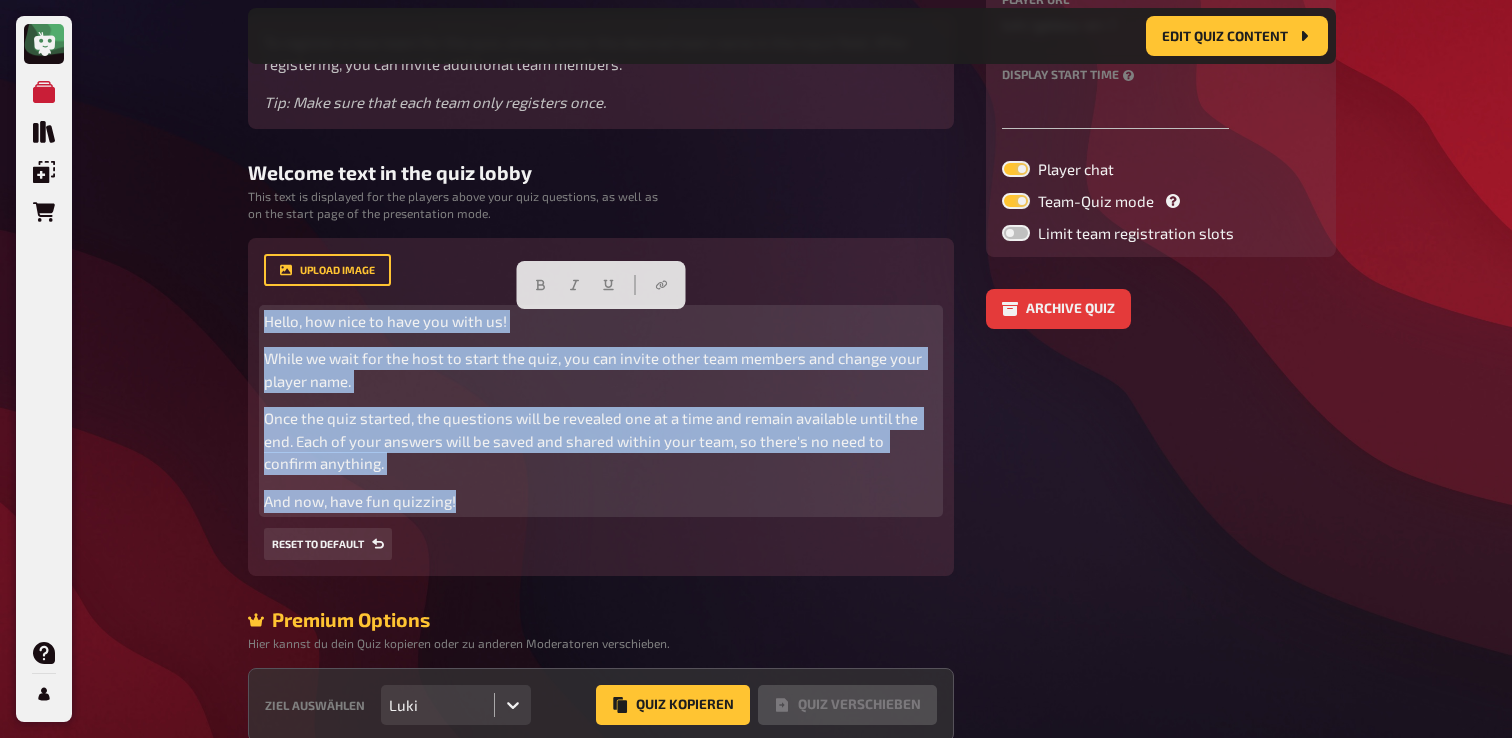 drag, startPoint x: 505, startPoint y: 501, endPoint x: 243, endPoint y: 321, distance: 317.87418 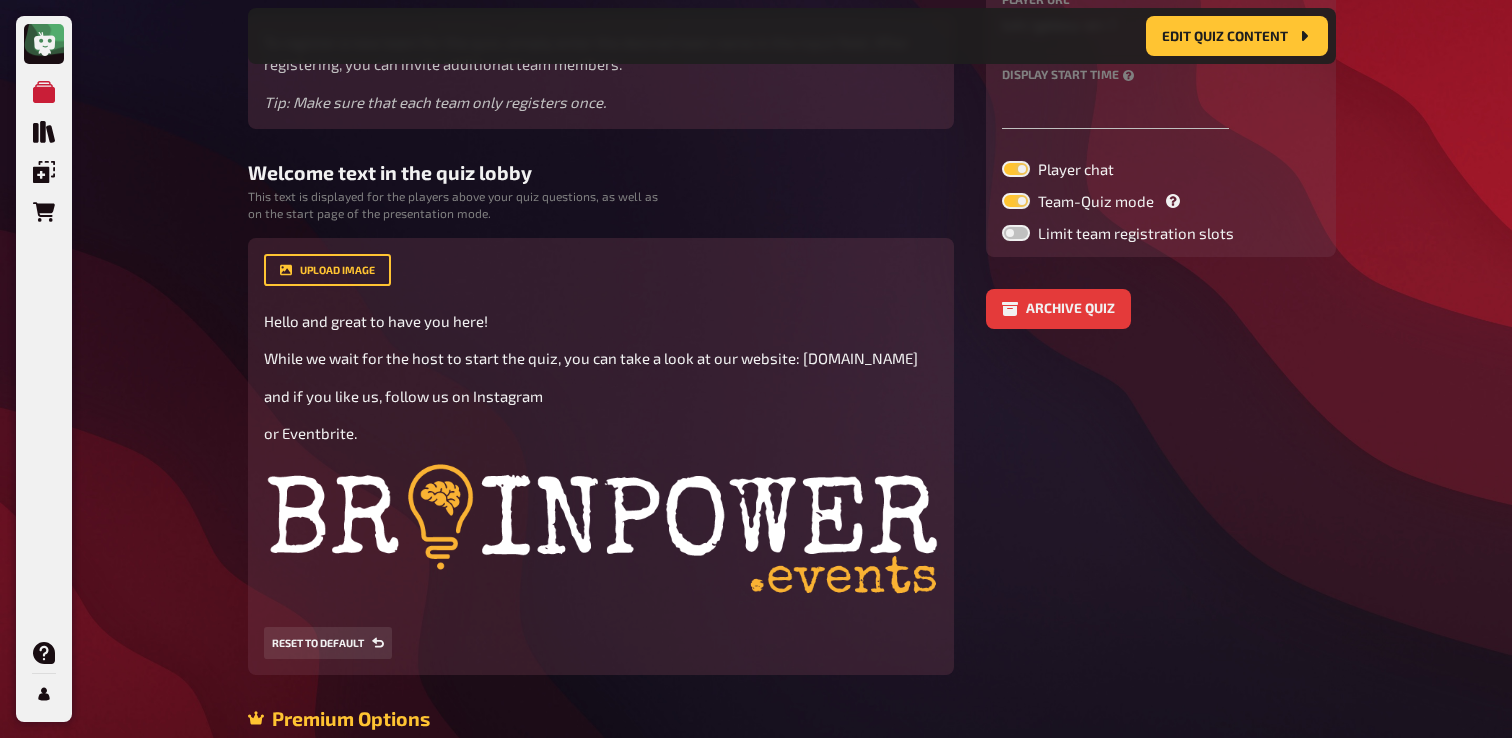 click on "Settings player URL   luki / galaxy-en-1 Display start time Player chat Team-Quiz mode Limit team registration slots Archive quiz" at bounding box center [1161, 389] 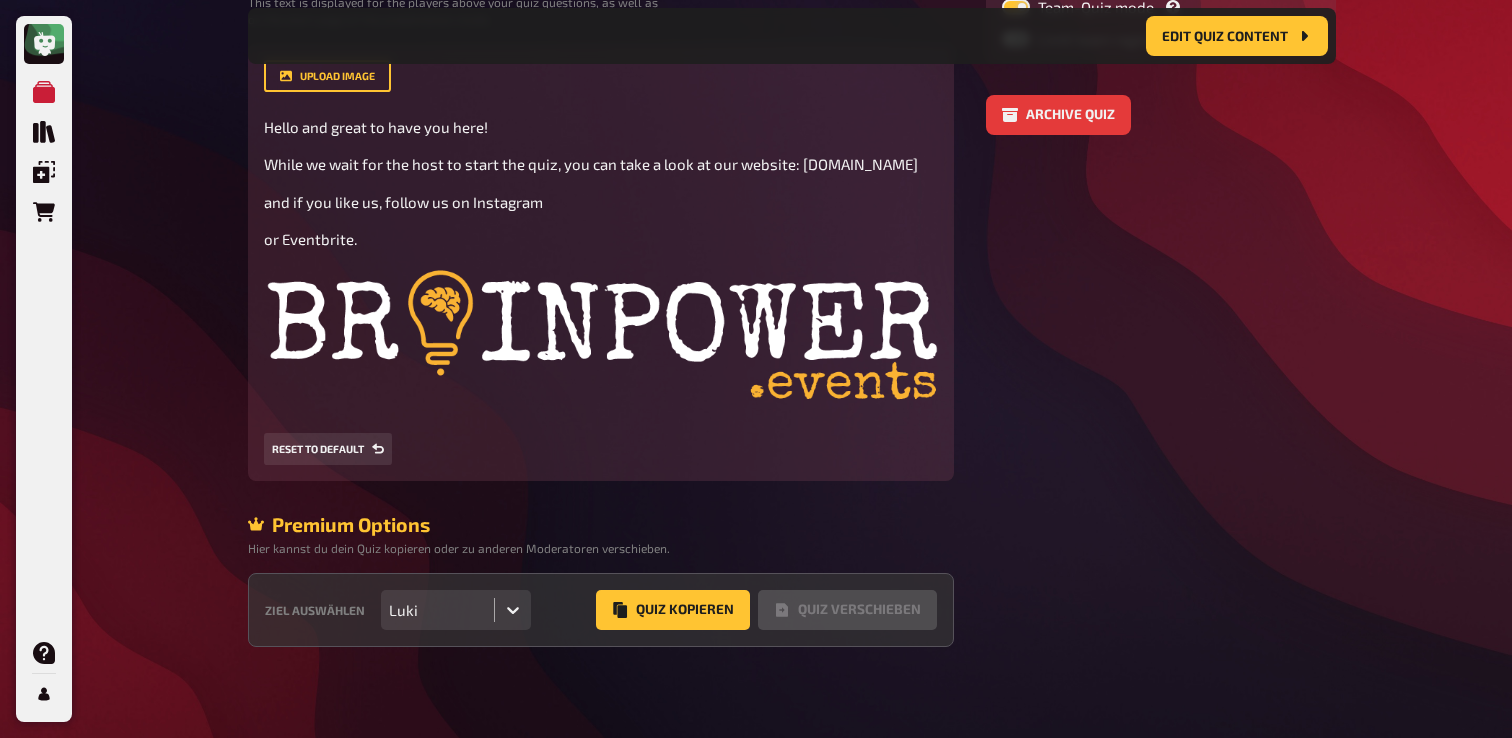 scroll, scrollTop: 535, scrollLeft: 0, axis: vertical 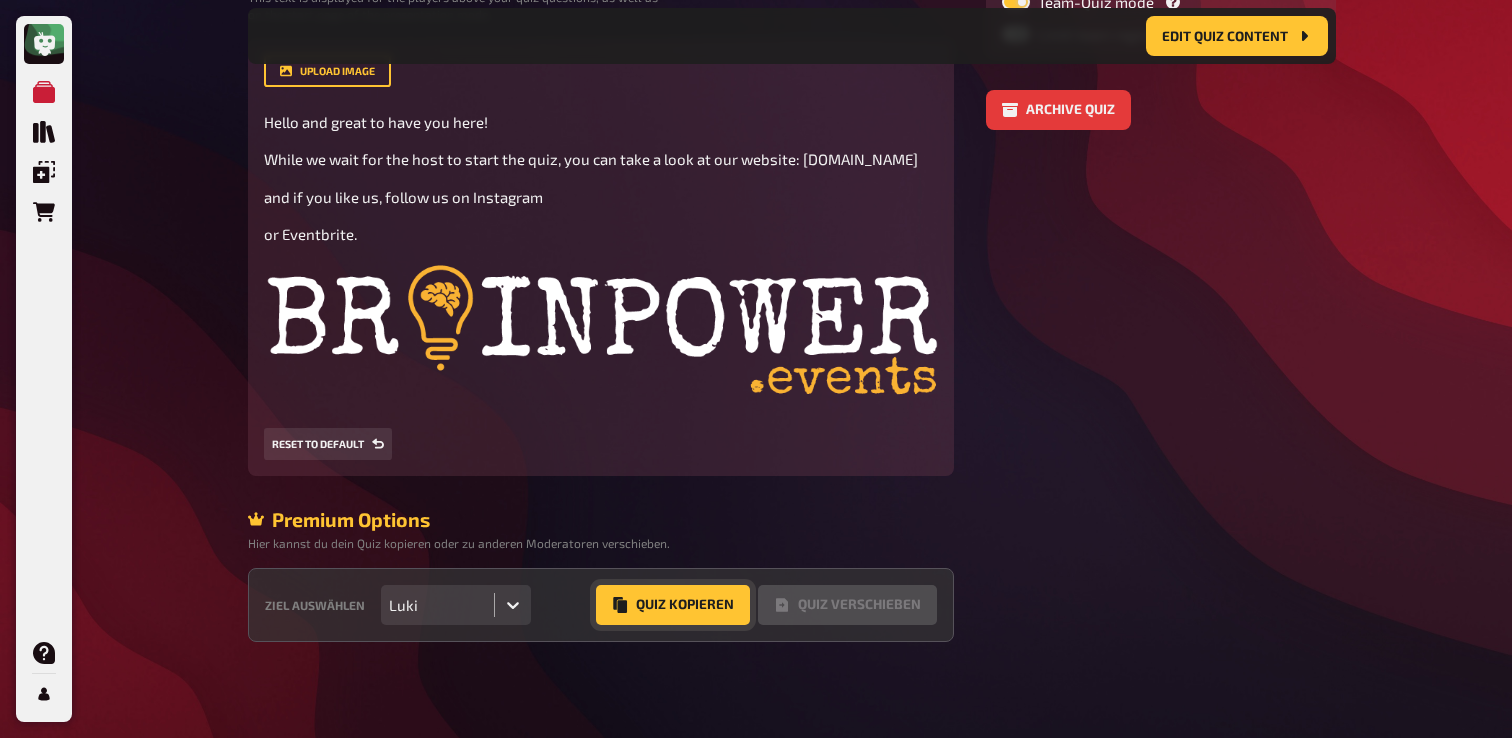 click on "Quiz Kopieren" at bounding box center [673, 605] 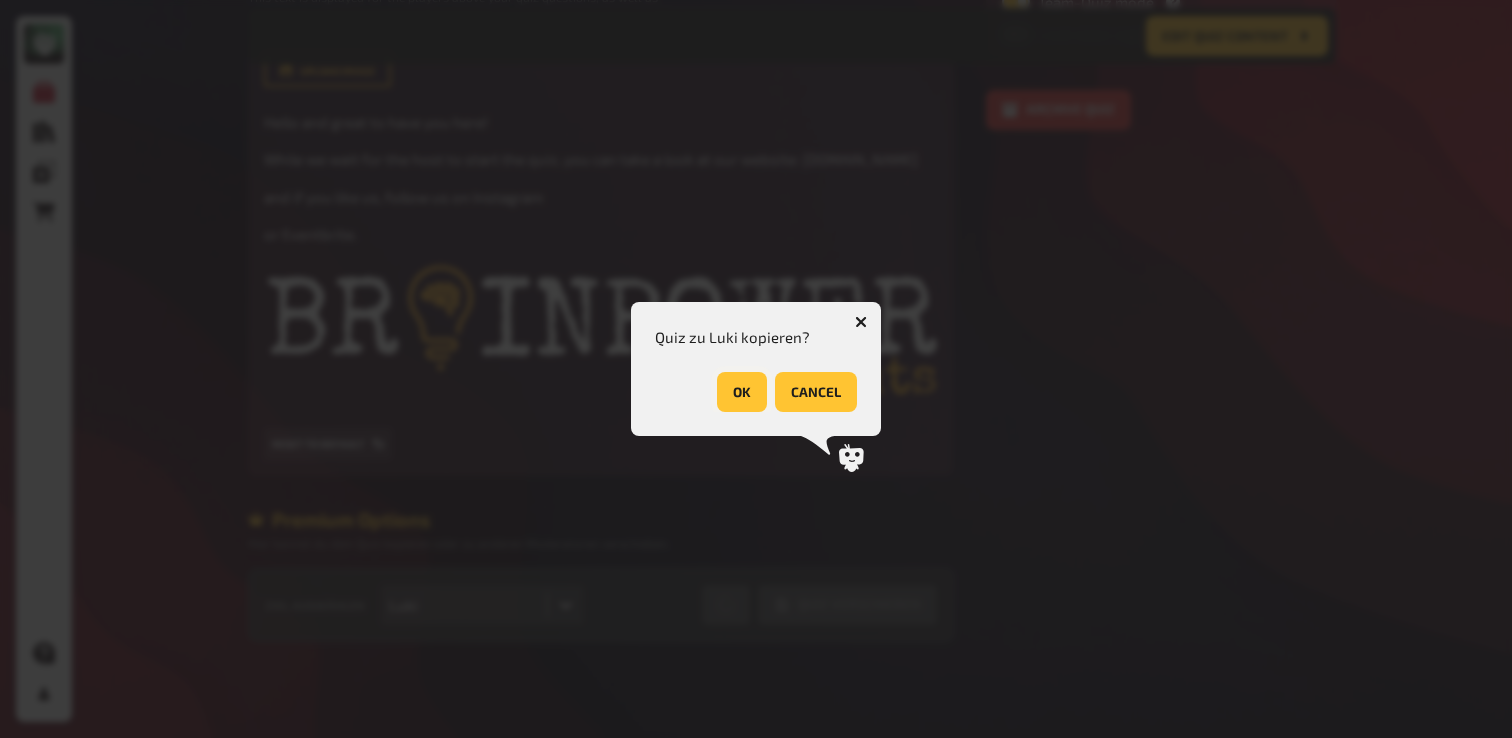 click on "OK" at bounding box center (742, 392) 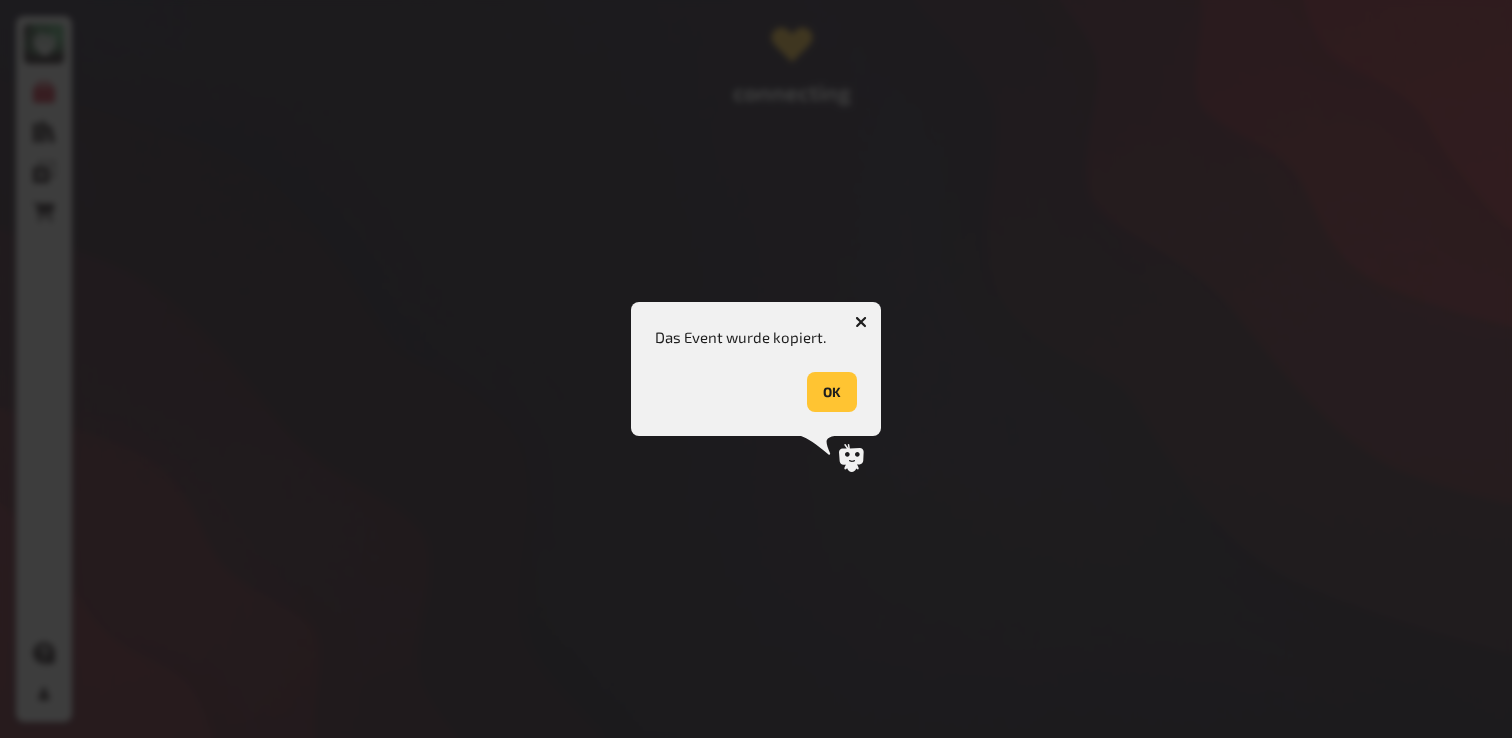 scroll, scrollTop: 0, scrollLeft: 0, axis: both 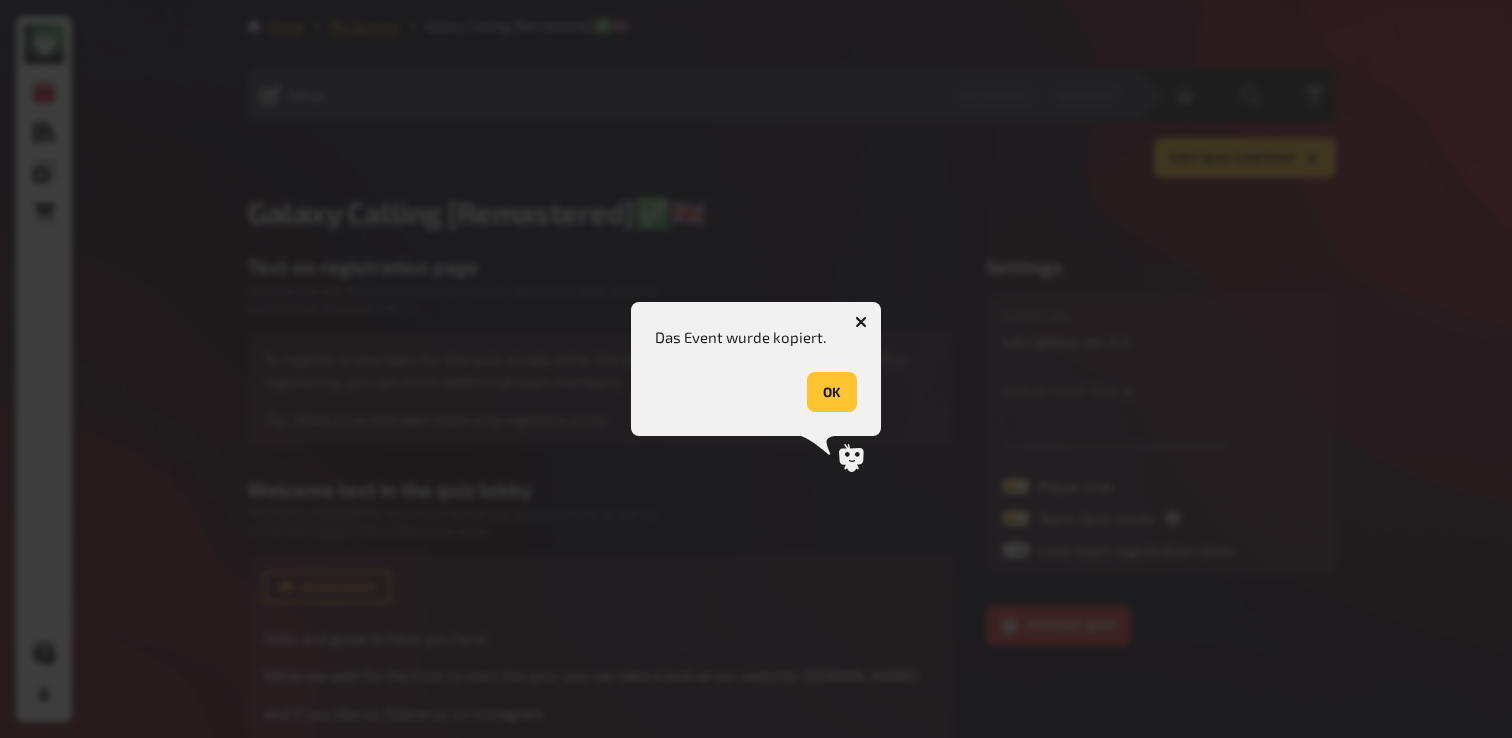 click on "OK" at bounding box center [832, 392] 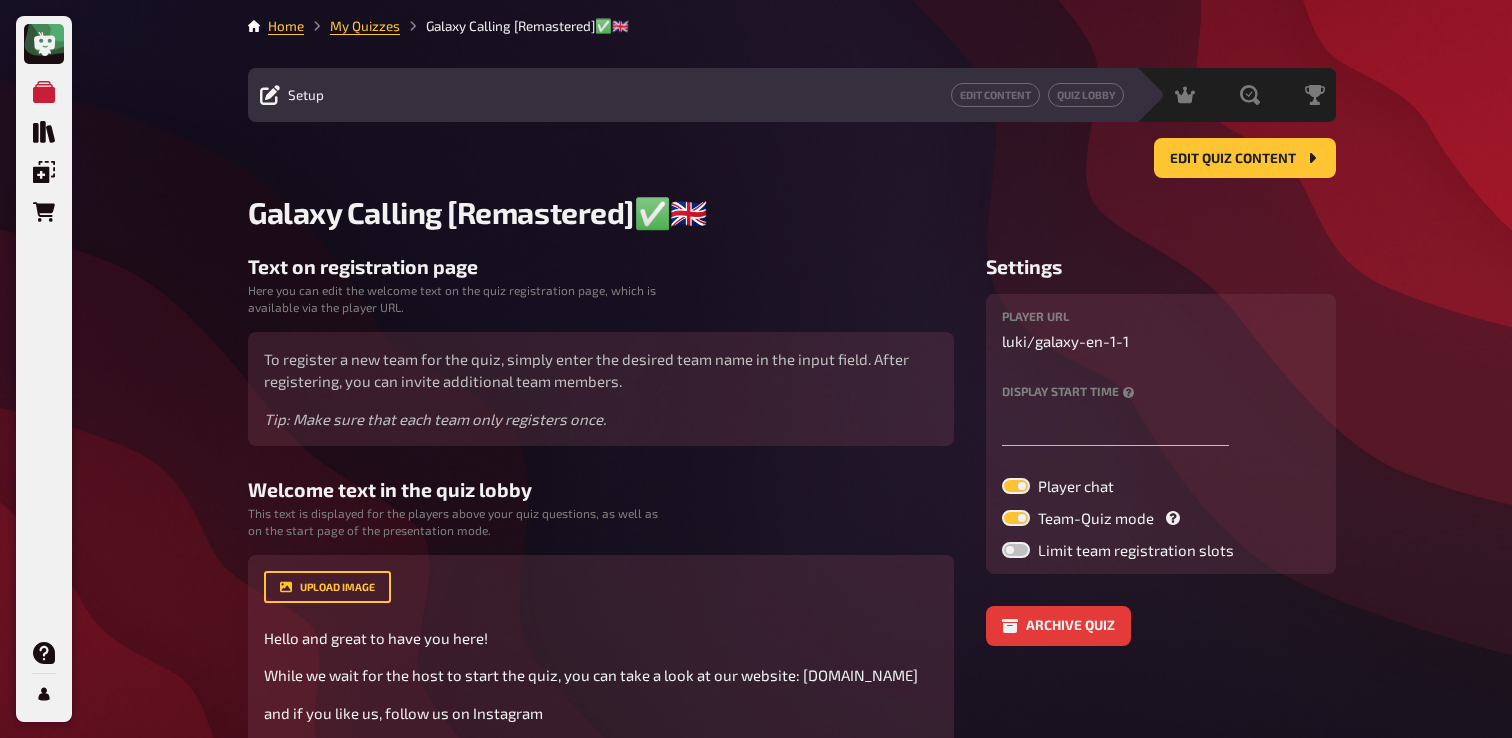 click on "Home My Quizzes Galaxy Calling [Remastered]✅​🇬🇧​  Setup Edit Content Quiz Lobby Hosting undefined Evaluation Leaderboard Edit Quiz content Edit Quiz content Galaxy Calling [Remastered]✅​🇬🇧​  Text on registration page Here you can edit the welcome text on the quiz registration page, which is available via the player URL. To register a new team for the quiz, simply enter the desired team name in the input field. After registering, you can invite additional team members. Tip: Make sure that each team only registers once. Welcome text in the quiz lobby This text is displayed for the players above your quiz questions, as well as on the start page of the presentation mode. upload image Hello and great to have you here! While we wait for the host to start the quiz, you can take a look at our website: brainpower.events  and if you like us, follow us on Instagram  or Eventbrite.  ﻿ Drop here to upload Reset to default  Premium Options Ziel auswählen Luki Quiz Kopieren Quiz Verschieben   luki" at bounding box center (792, 587) 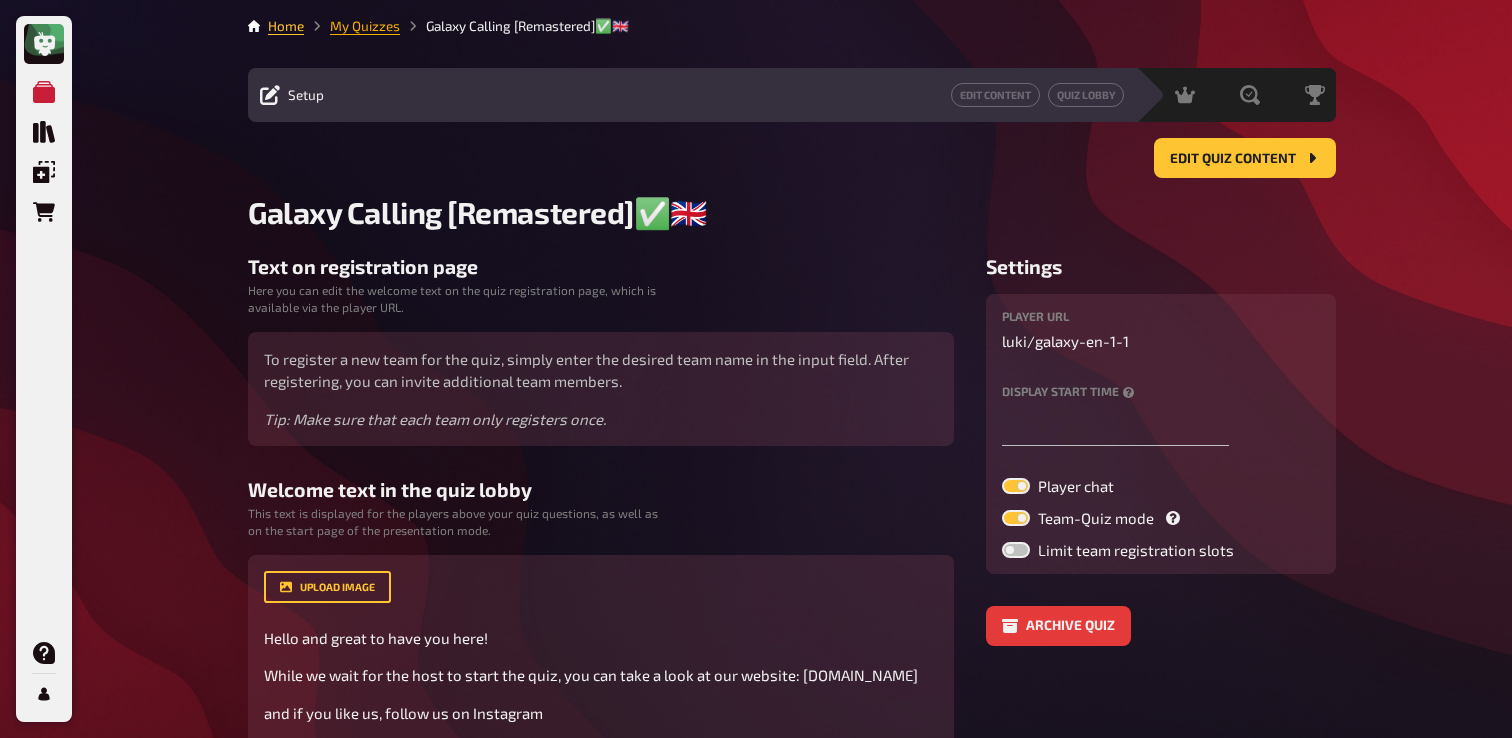 click on "My Quizzes" at bounding box center (365, 26) 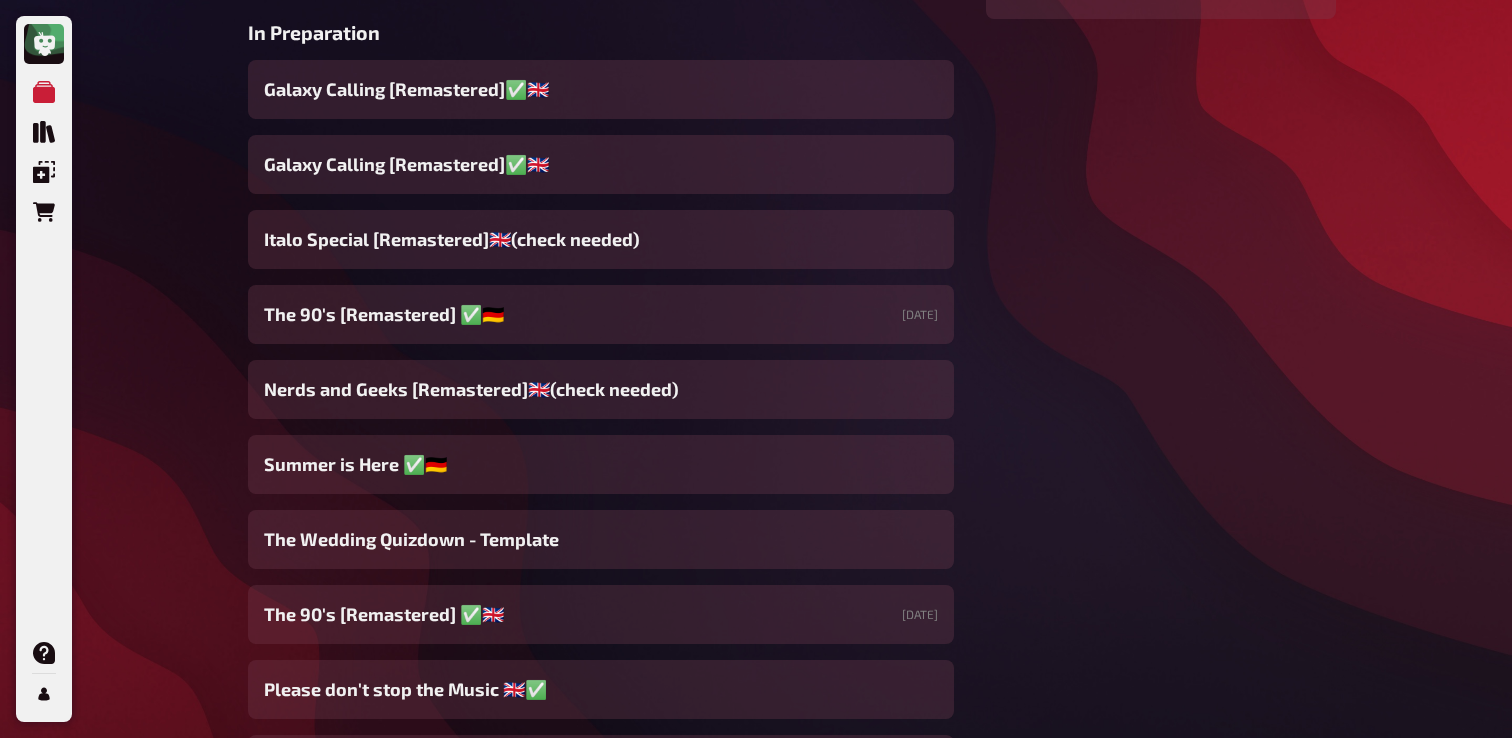 scroll, scrollTop: 697, scrollLeft: 0, axis: vertical 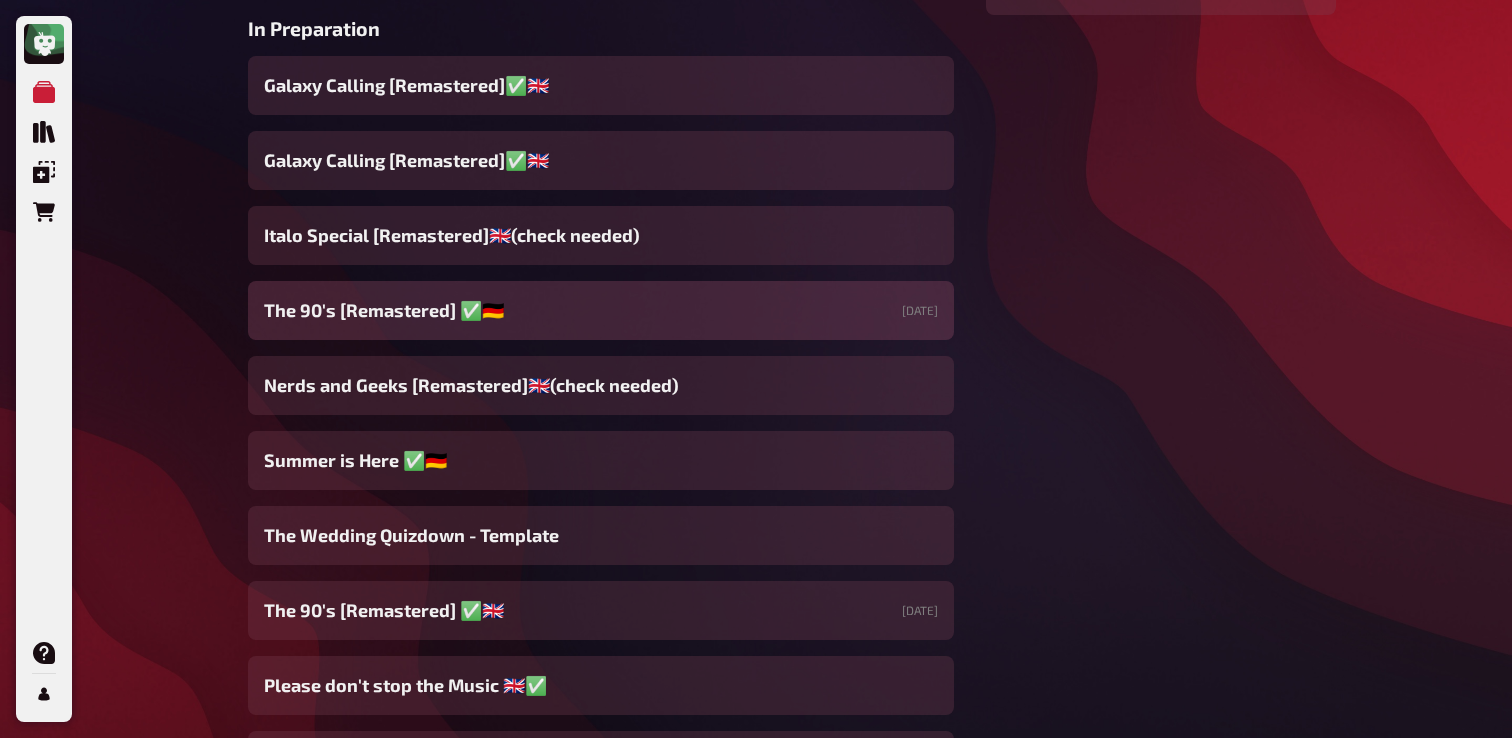 click on "The 90's [Remastered] ✅​🇩🇪" at bounding box center (384, 310) 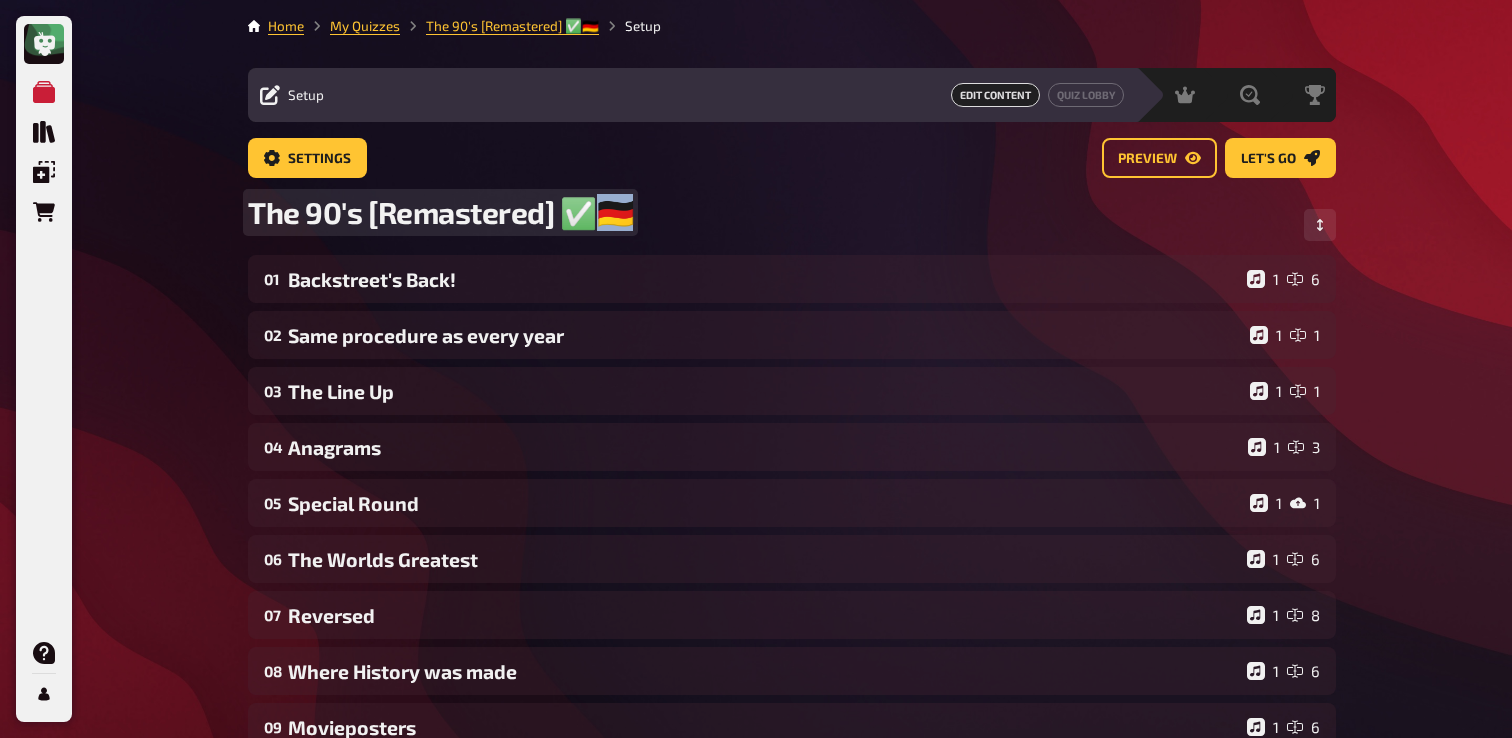 drag, startPoint x: 599, startPoint y: 210, endPoint x: 636, endPoint y: 210, distance: 37 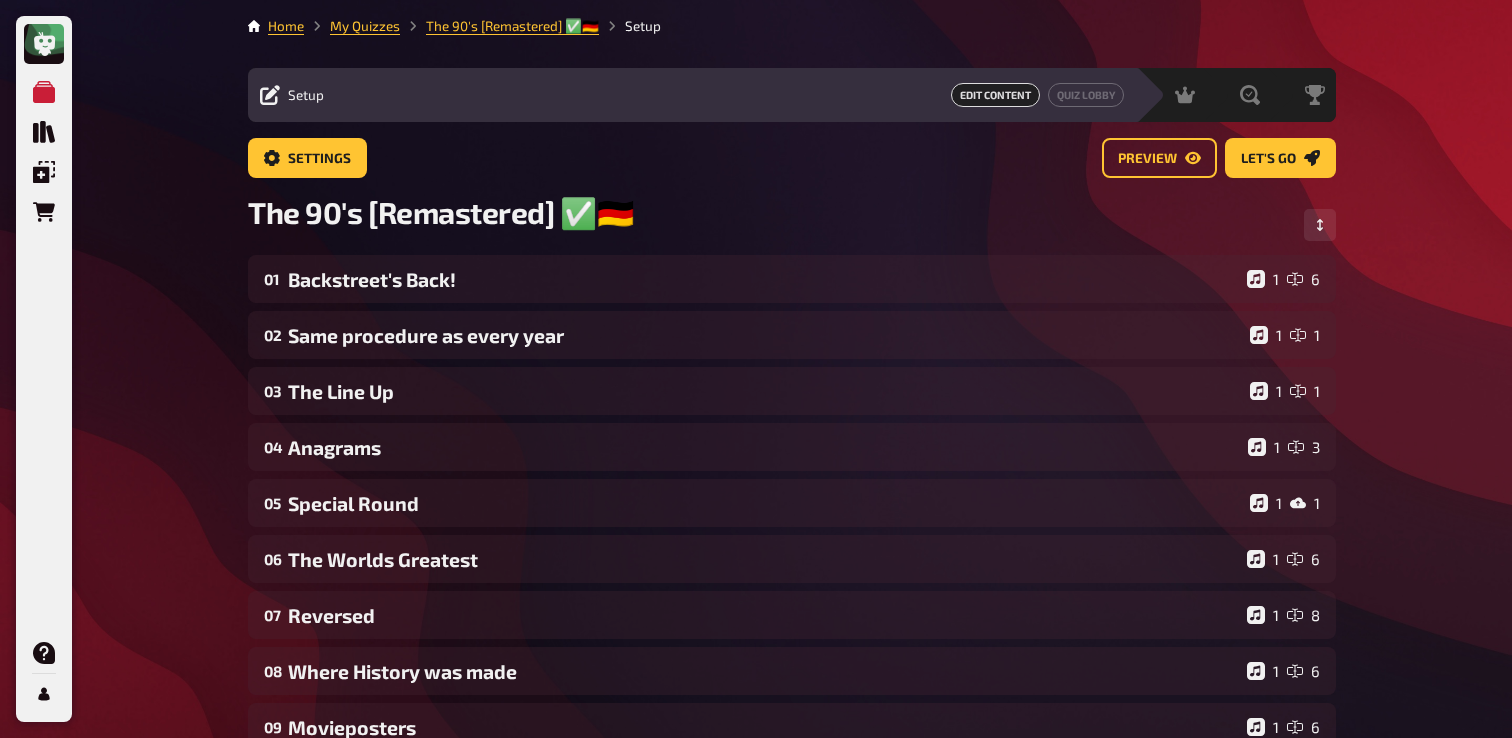 click on "My Quizzes" at bounding box center (352, 26) 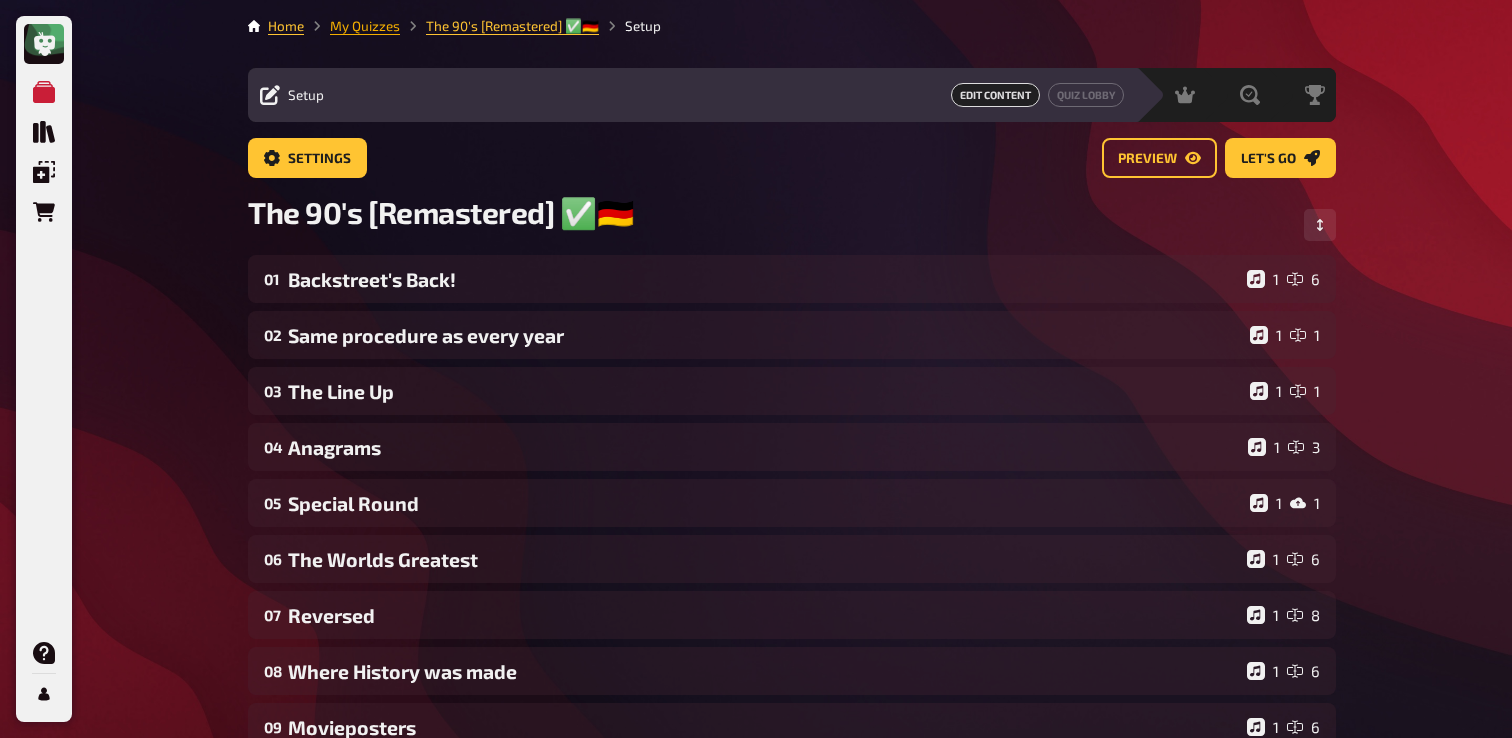 click on "My Quizzes" at bounding box center [365, 26] 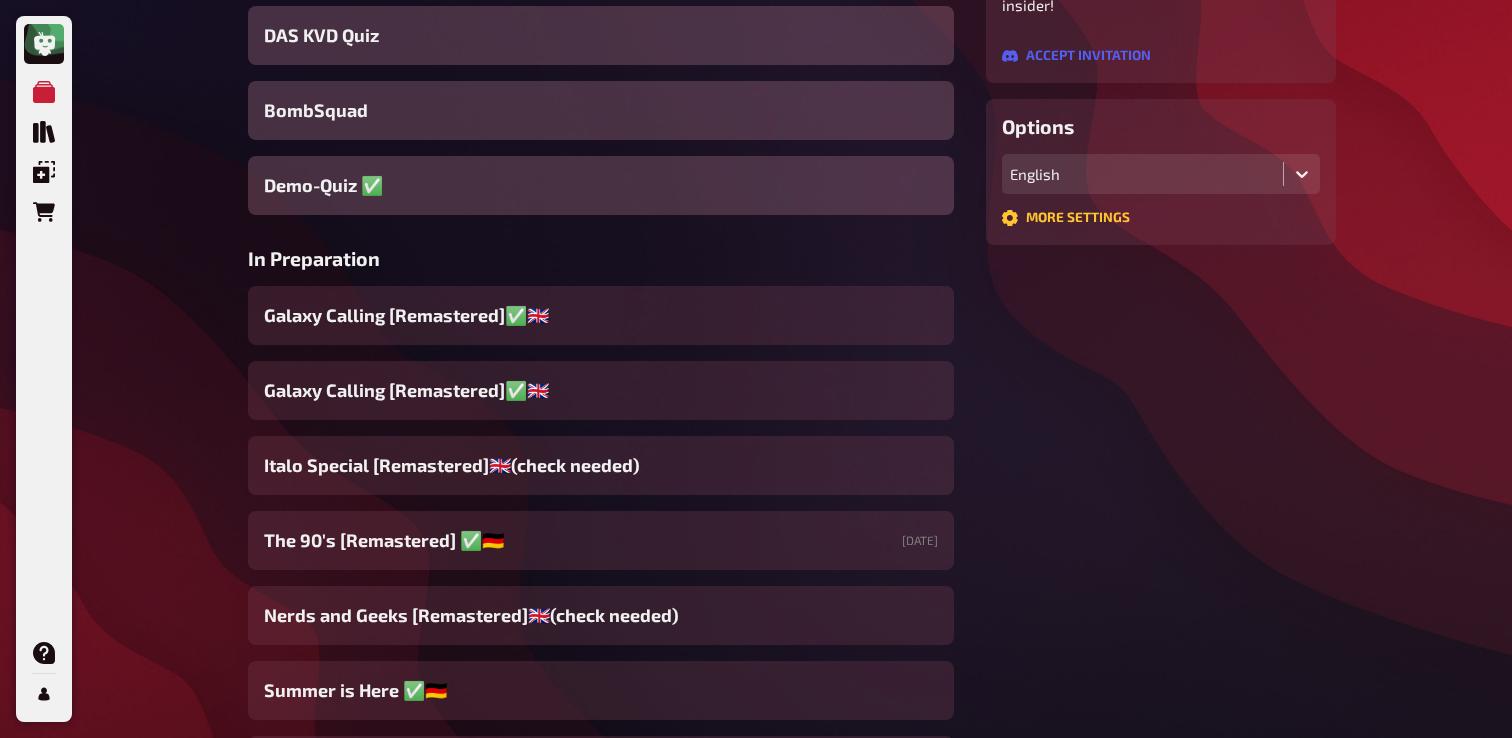 scroll, scrollTop: 602, scrollLeft: 0, axis: vertical 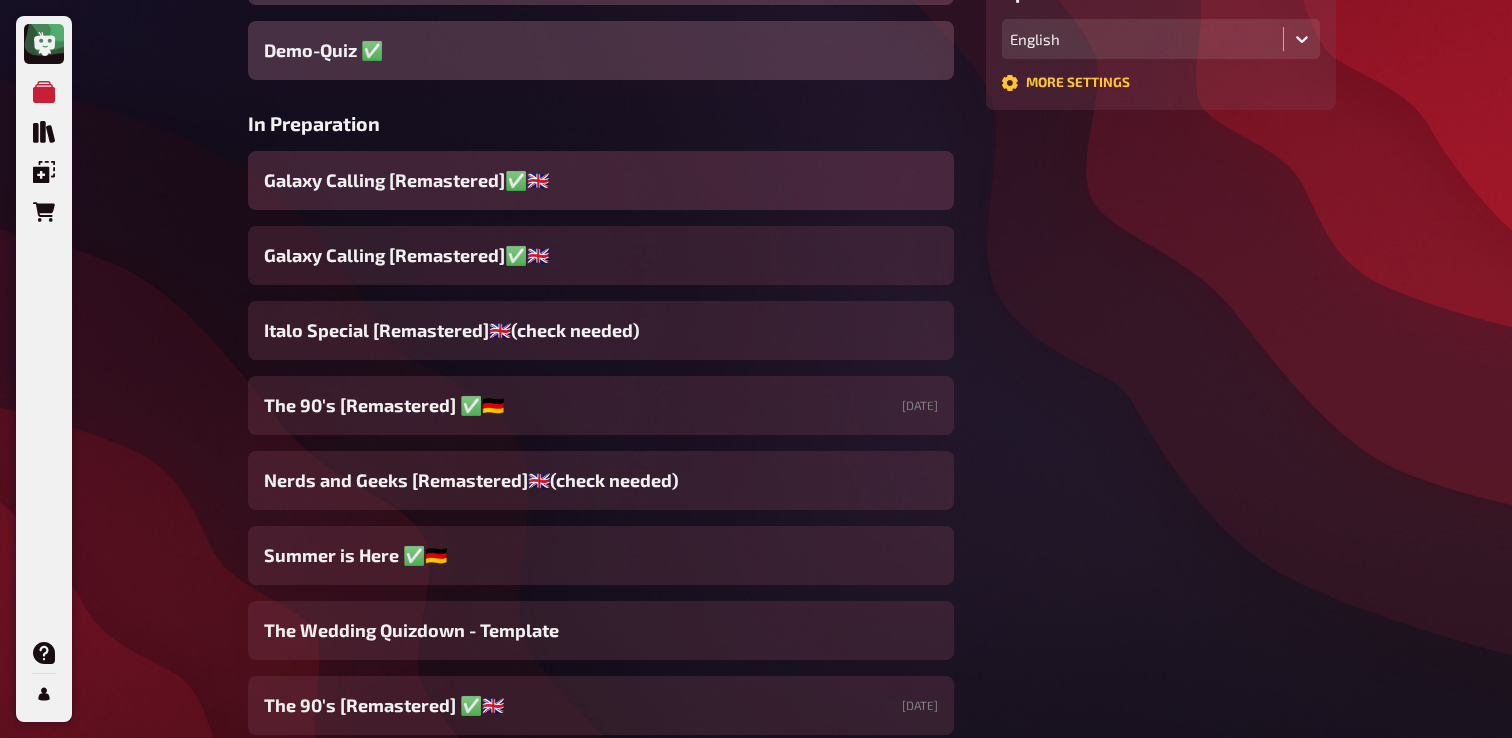 click on "Galaxy Calling [Remastered]✅​🇬🇧​" at bounding box center [601, 180] 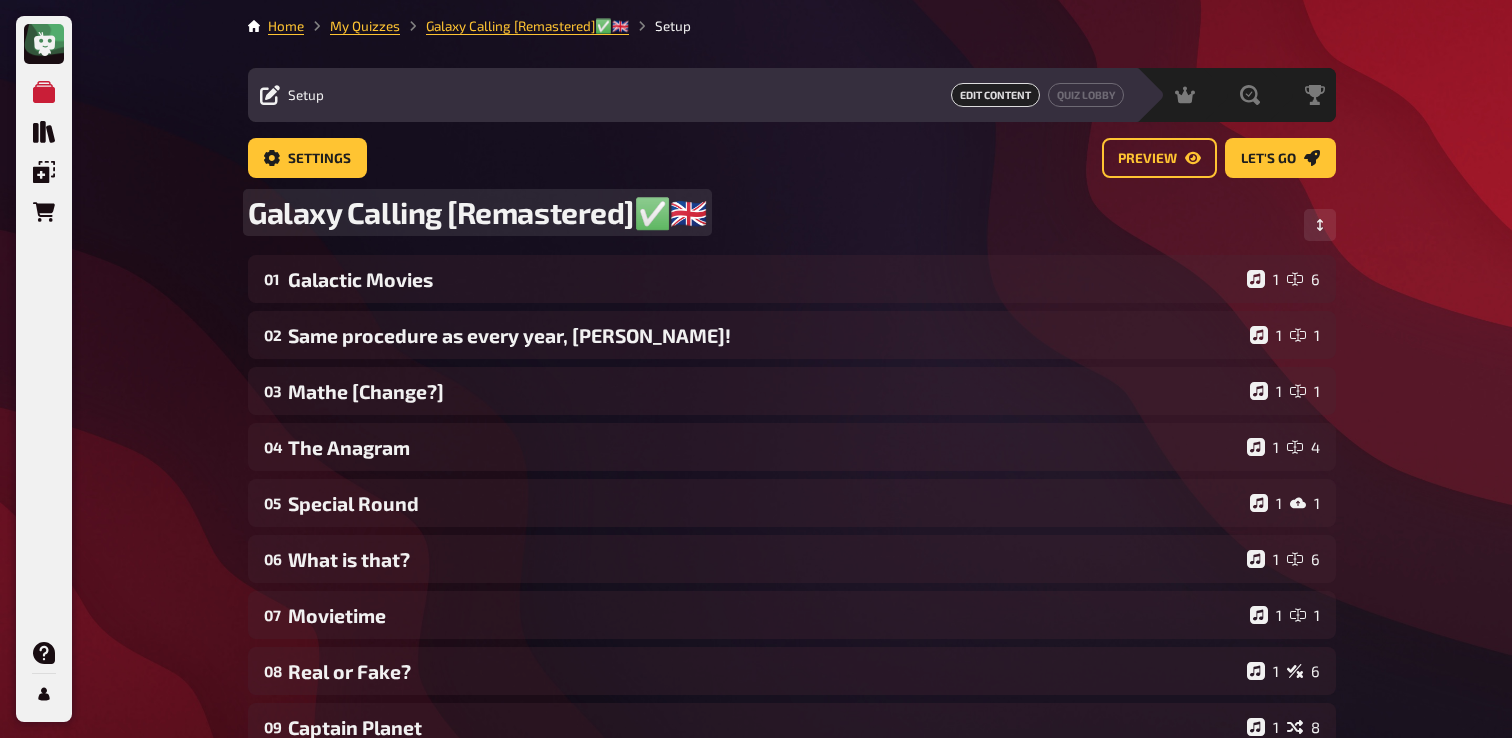 click on "Galaxy Calling [Remastered]✅​🇬🇧​" at bounding box center [477, 212] 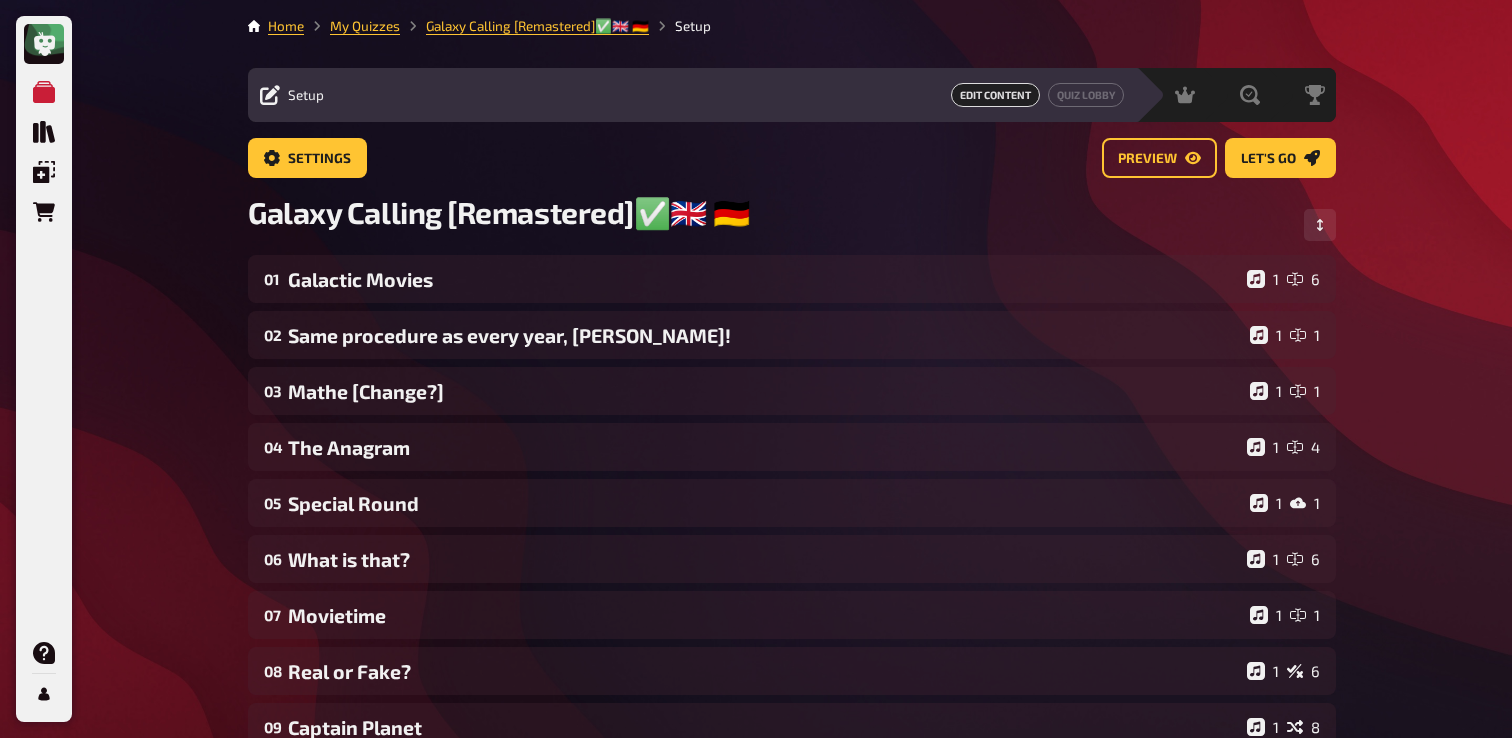 click on "My Quizzes Quiz Library Overlays Orders Help Profile Home My Quizzes Galaxy Calling [Remastered]✅​🇬🇧​ 🇩🇪 Setup Setup Edit Content Quiz Lobby Hosting undefined Evaluation Leaderboard Settings Preview Let's go Let's go Galaxy Calling [Remastered]✅​🇬🇧​ 🇩🇪 01 Galactic Movies   1 6 02 Same procedure as every year, James!    1 1 03 Mathe [Change?]   1 1 04 The Anagram    1 4 05 Special Round   1 1 06 What is that?   1 6 07 Movietime   1 1 08 Real or Fake?   1 6 09 Captain Planet   1 8 10 Who Am I? (Zodiac Edition)   1 4 11 Military Vehicles   1 6 12 Soundtracks   1 7 13 Aliens   1 6 14 Estimate   1 3 15 Locations   1 6
To pick up a draggable item, press the space bar.
While dragging, use the arrow keys to move the item.
Press space again to drop the item in its new position, or press escape to cancel.
Add new question   Free Text Input Multiple Choice True / False Sorting Question Estimation Question Image Answer Prose (Long text) Offline Question Create with AI" at bounding box center (756, 682) 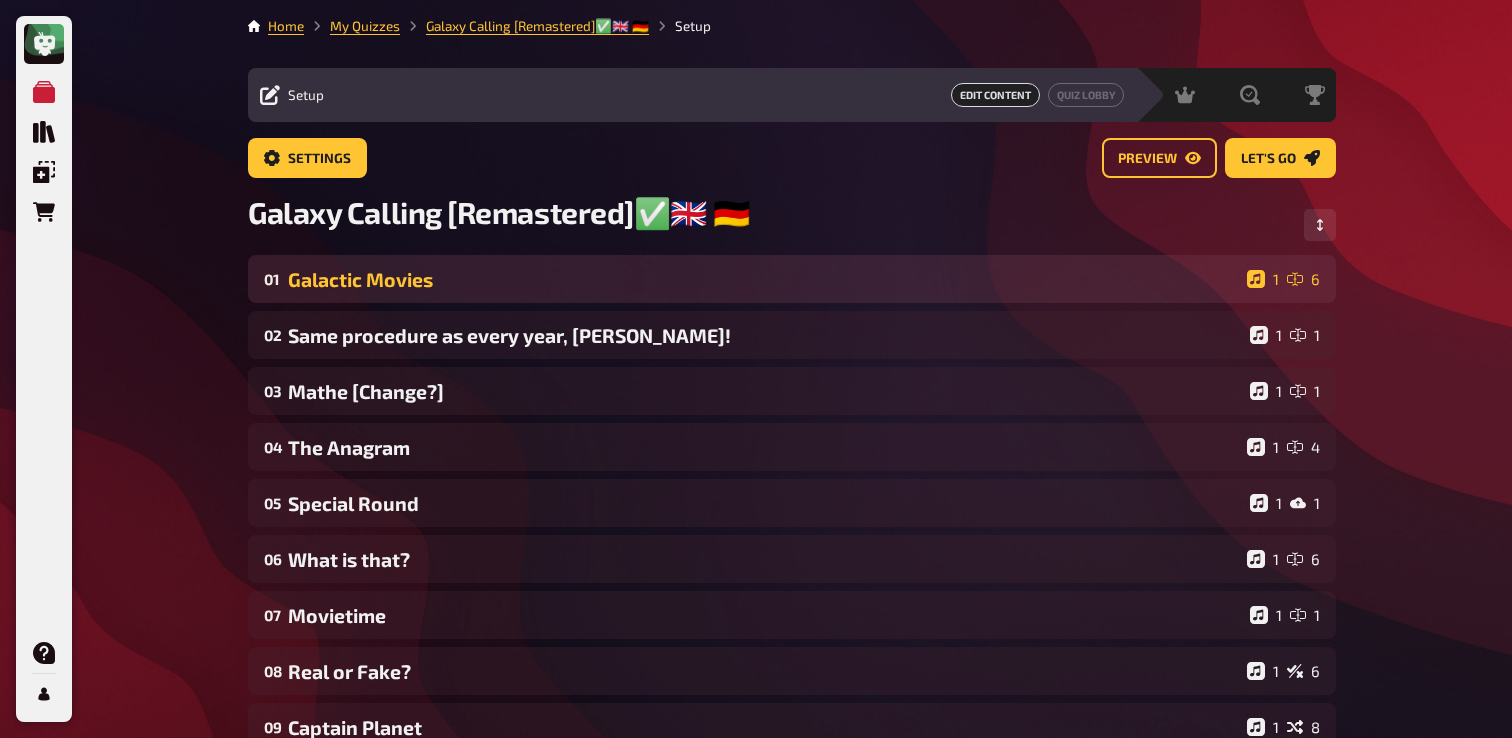click on "01 Galactic Movies   1 6" at bounding box center [792, 279] 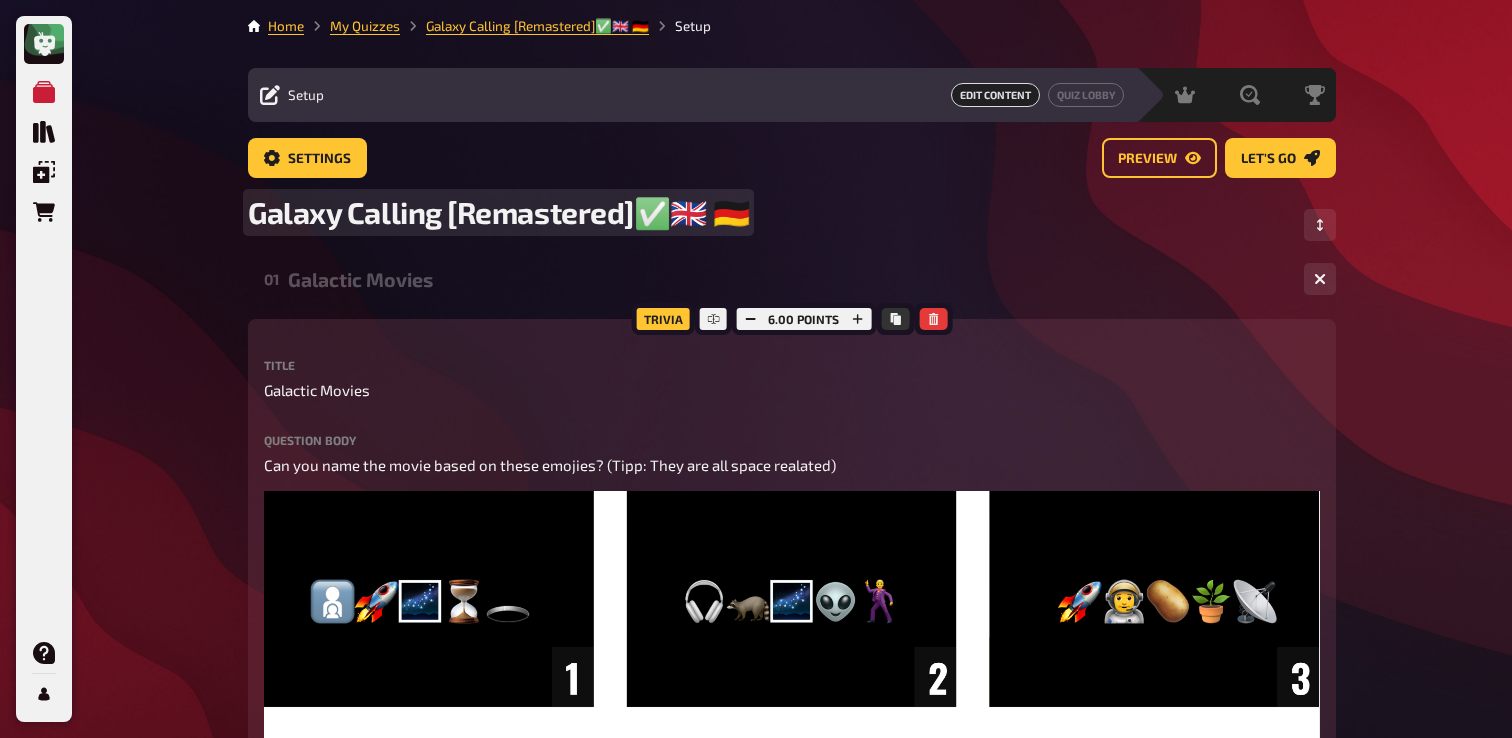 click on "Galaxy Calling [Remastered]✅​🇬🇧​ 🇩🇪" at bounding box center [498, 212] 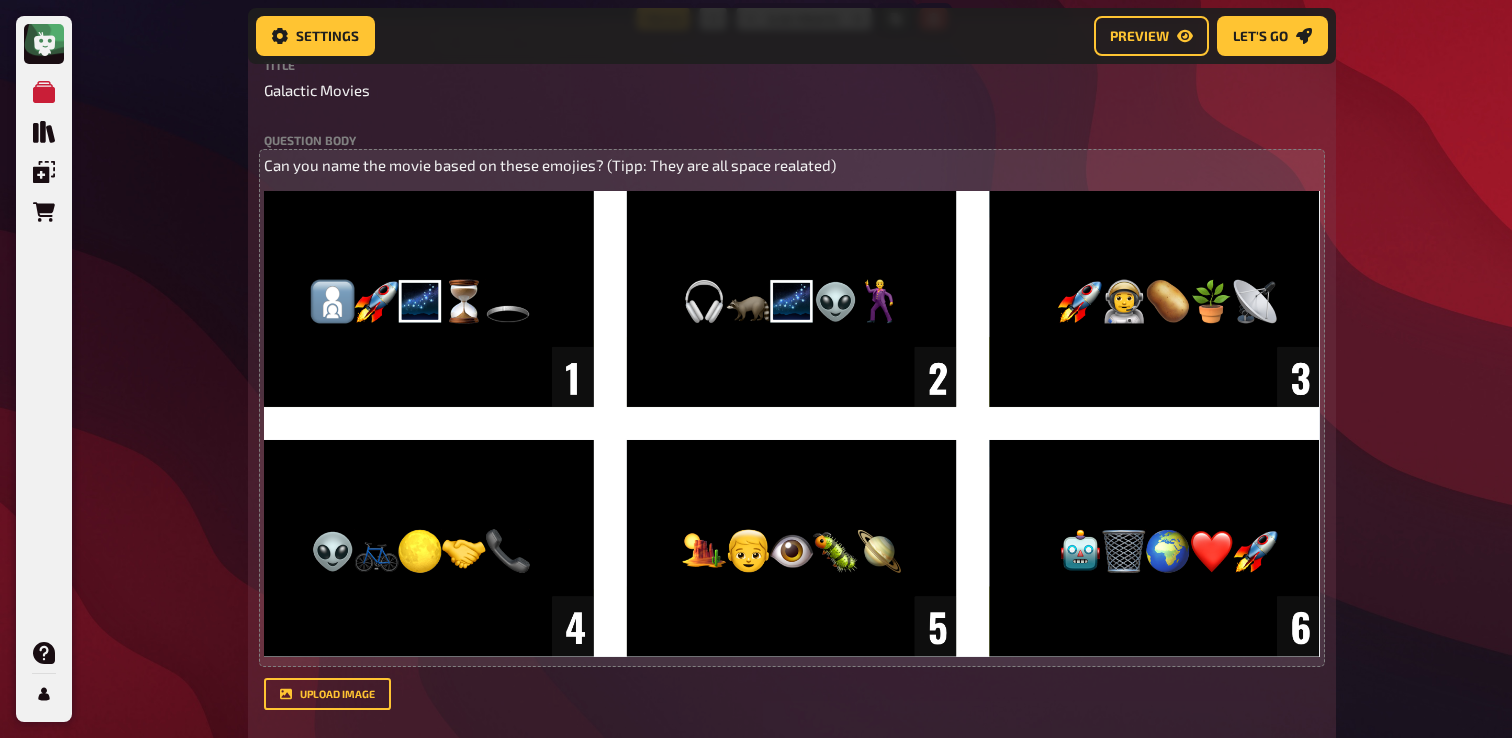 scroll, scrollTop: 317, scrollLeft: 0, axis: vertical 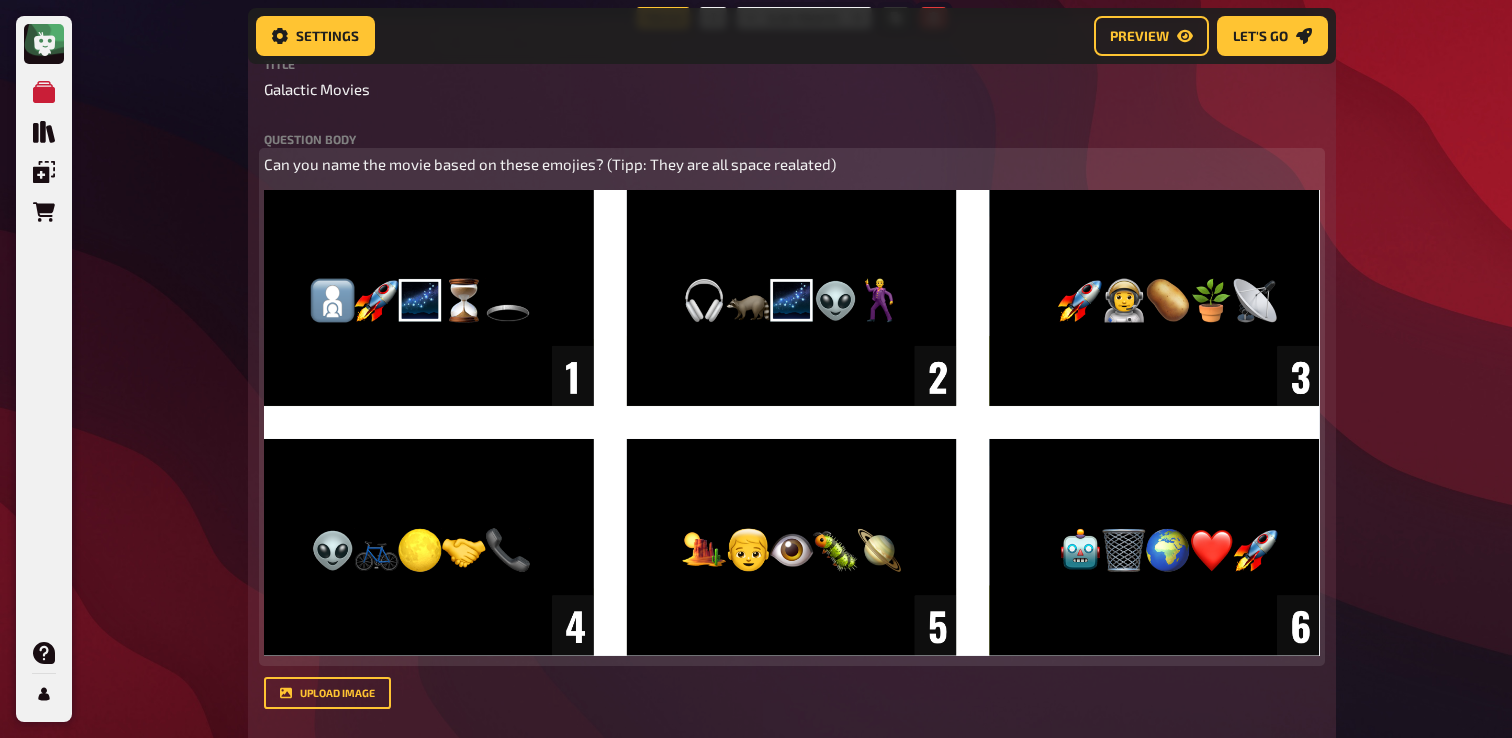 click on "Can you name the movie based on these emojies? (Tipp: They are all space realated)" at bounding box center (550, 164) 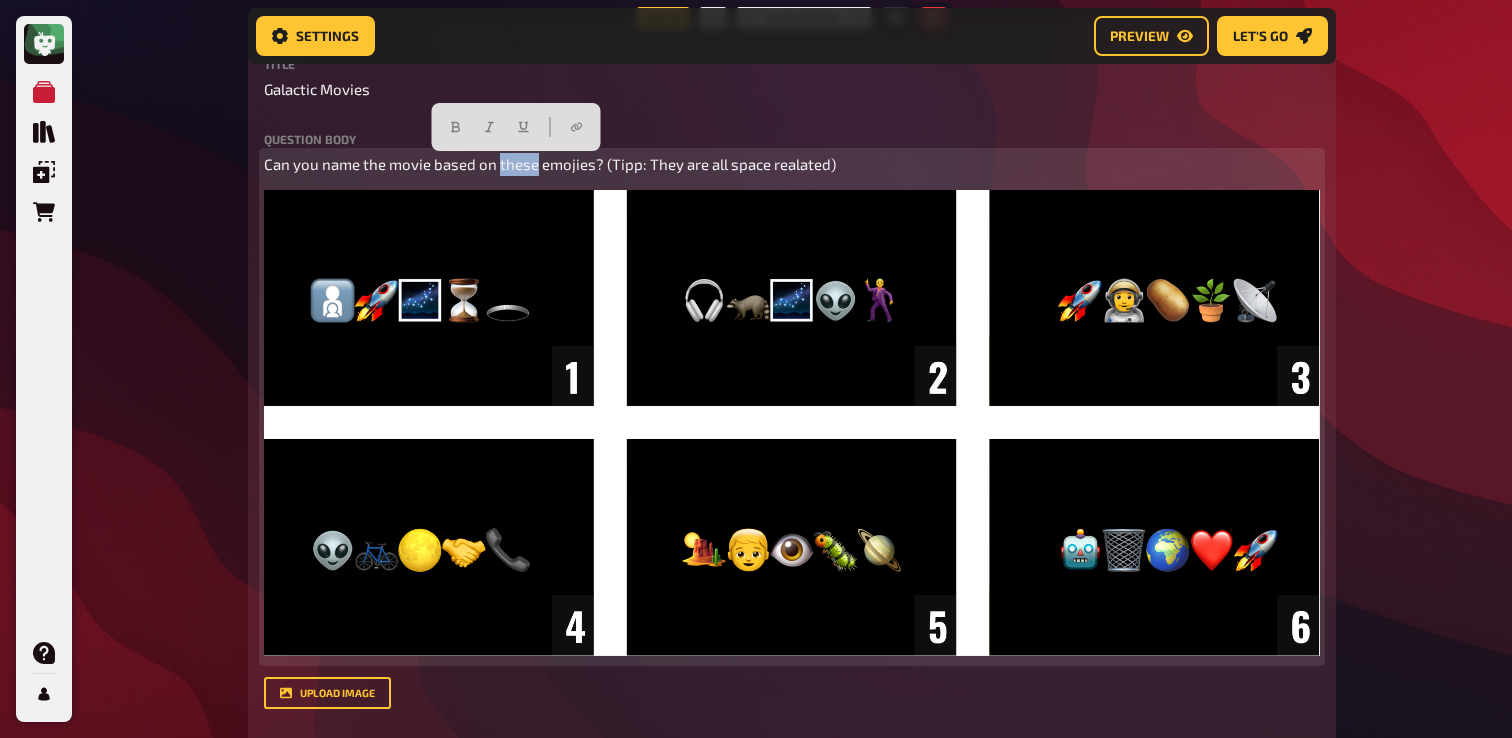 click on "Can you name the movie based on these emojies? (Tipp: They are all space realated)" at bounding box center (550, 164) 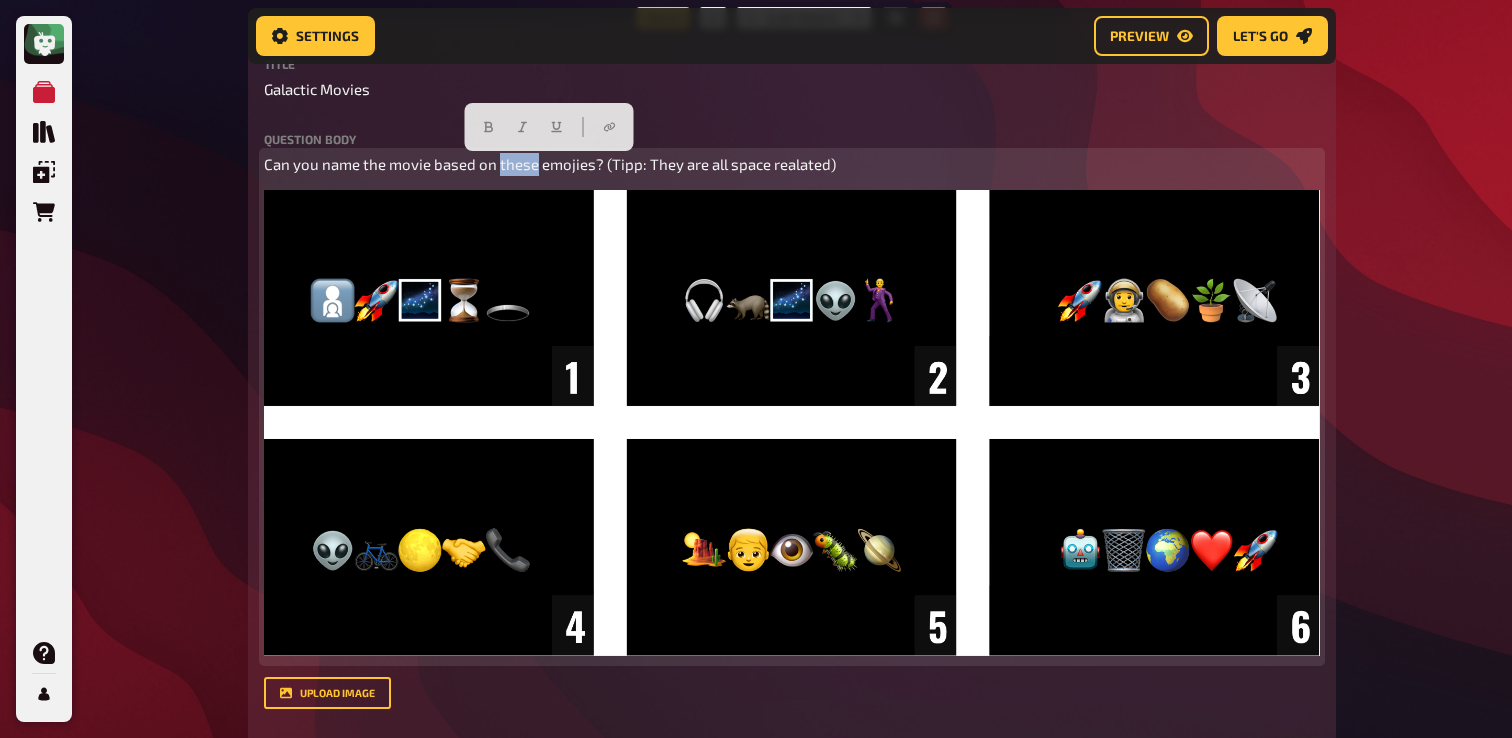 copy on "Can you name the movie based on these emojies? (Tipp: They are all space realated)" 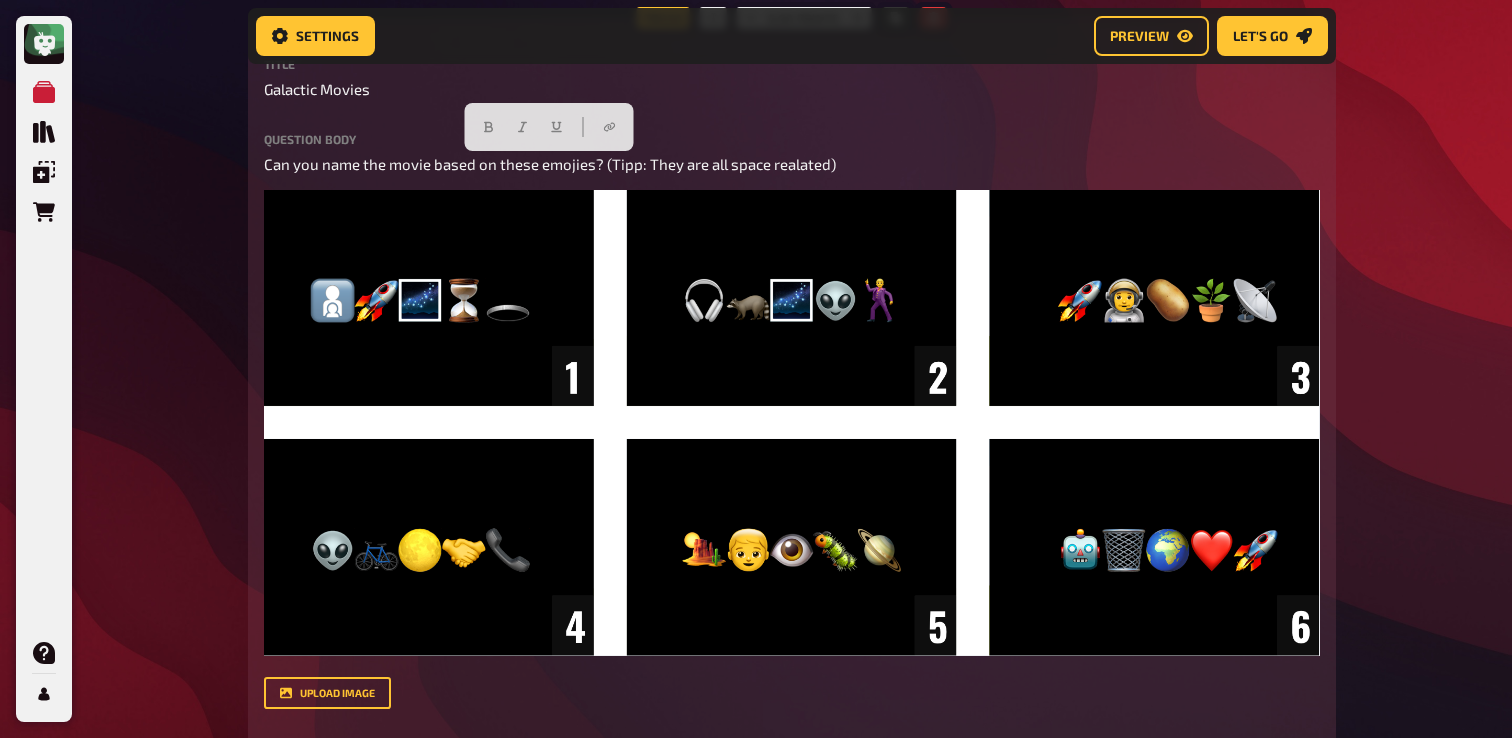 click on "Trivia 6.00 points Title Galactic Movies Question body Can you name the movie based on these emojies? (Tipp: They are all space realated)
﻿ Drop here to upload upload image   Moderator Note (not visible to participants) ﻿ Link to the playlist ﻿ label correct answer Answer 1 Interstellar Answer 2 Guardians of the Galaxy Answer 3 The Martian Answer 4 E.T. the Extra-Terrestrial Answer 5 Dune Answer 6 Wall-E
To pick up a draggable item, press the space bar.
While dragging, use the arrow keys to move the item.
Press space again to drop the item in its new position, or press escape to cancel.
add answer" at bounding box center (792, 633) 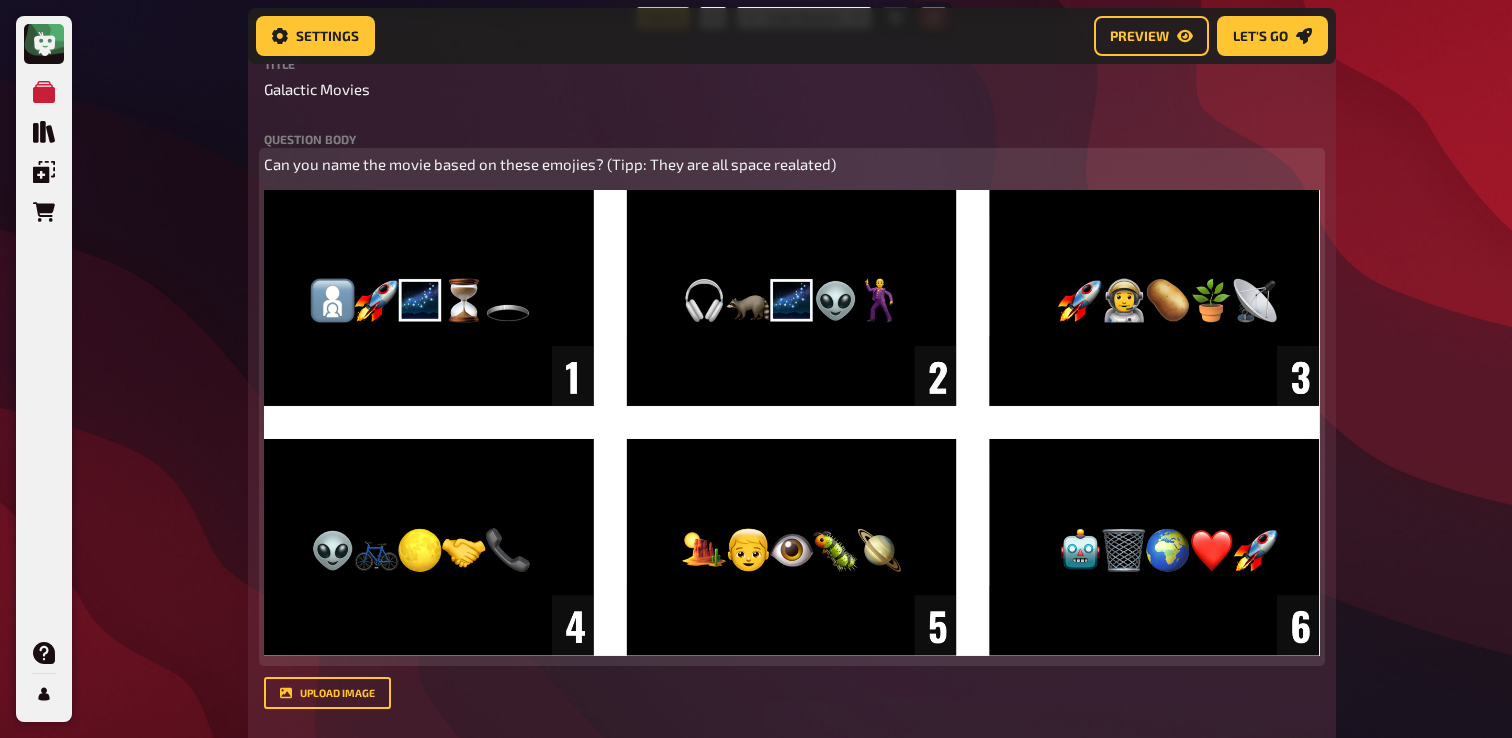 click on "Can you name the movie based on these emojies? (Tipp: They are all space realated)" at bounding box center [550, 164] 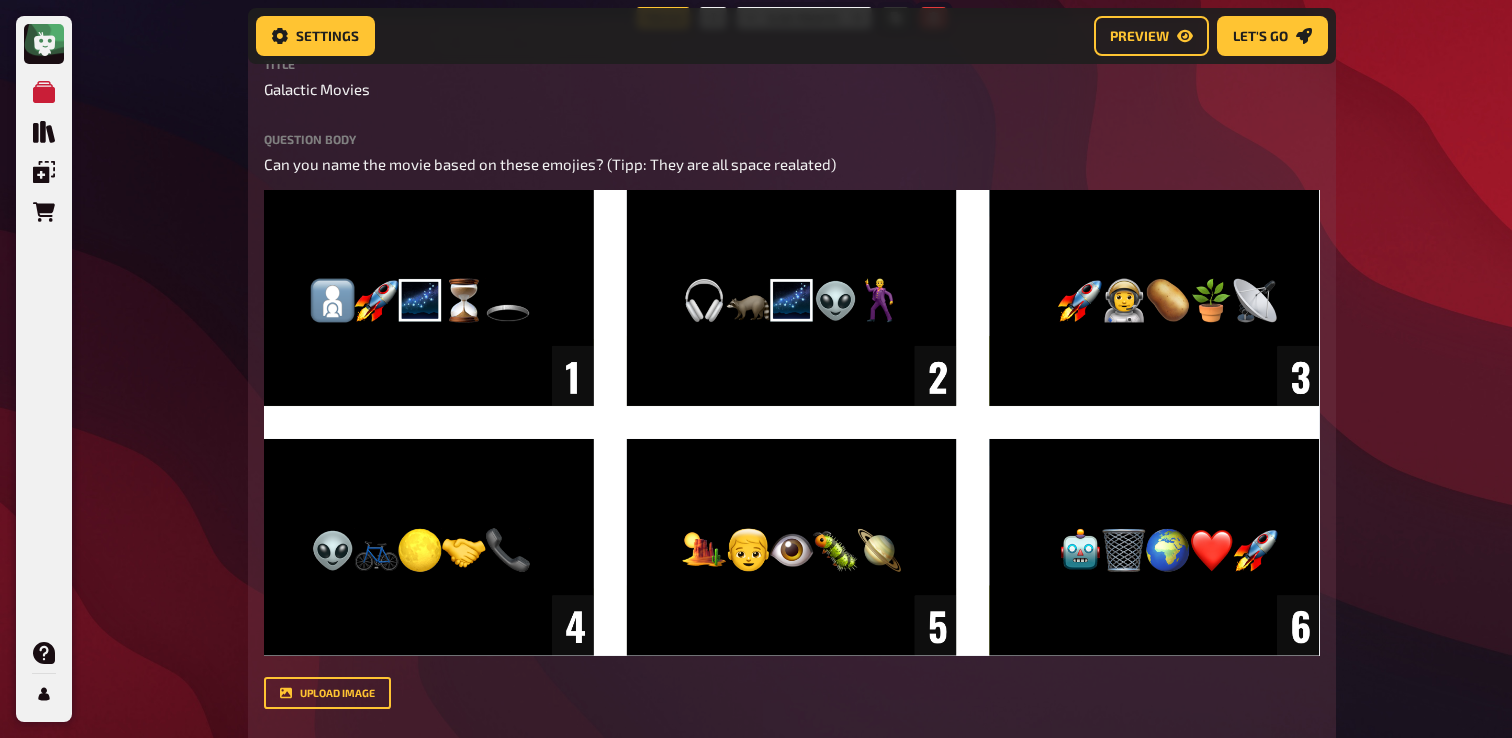 click on "Trivia 6.00 points Title Galactic Movies Question body Can you name the movie based on these emojies? (Tipp: They are all space realated)
﻿ Drop here to upload upload image   Moderator Note (not visible to participants) ﻿ Link to the playlist ﻿ label correct answer Answer 1 Interstellar Answer 2 Guardians of the Galaxy Answer 3 The Martian Answer 4 E.T. the Extra-Terrestrial Answer 5 Dune Answer 6 Wall-E
To pick up a draggable item, press the space bar.
While dragging, use the arrow keys to move the item.
Press space again to drop the item in its new position, or press escape to cancel.
add answer" at bounding box center (792, 633) 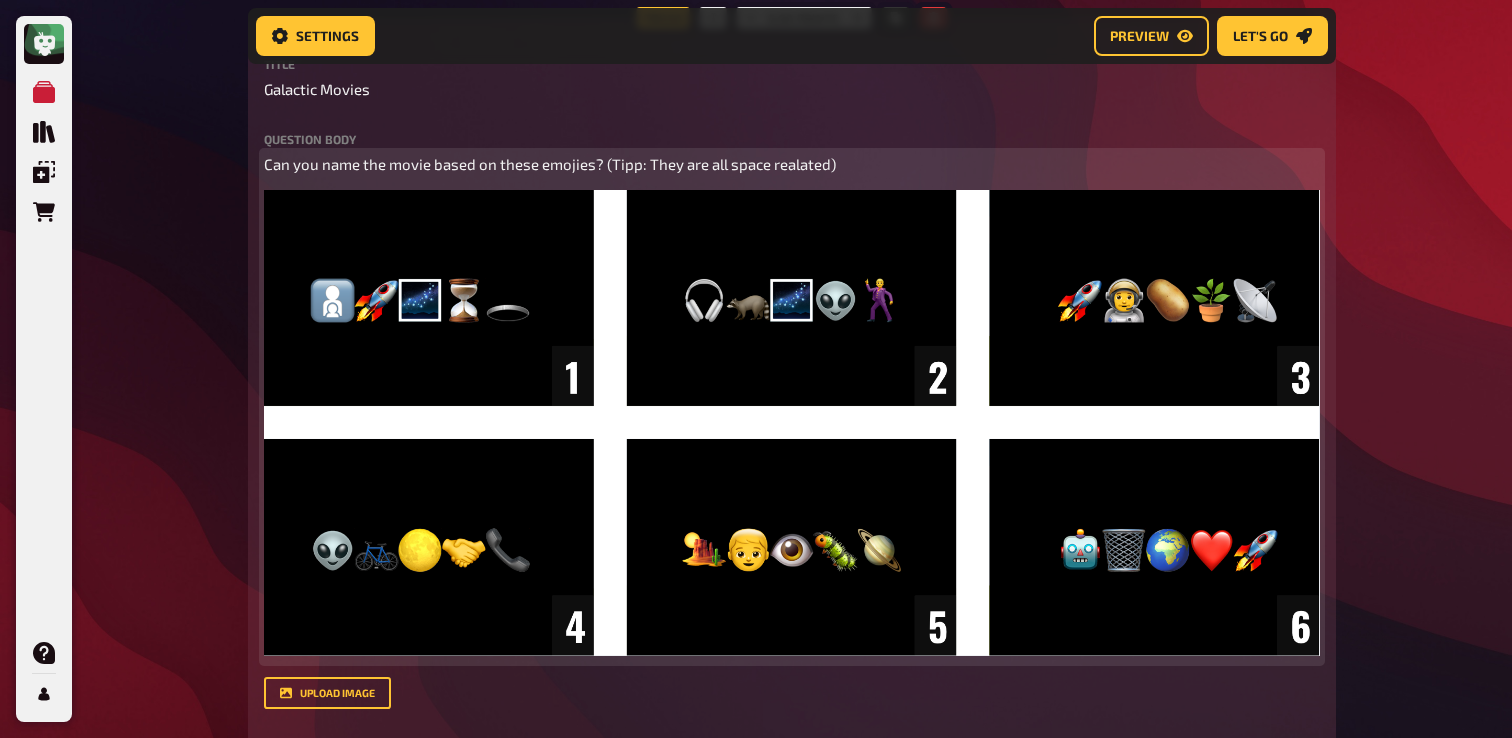 click on "Can you name the movie based on these emojies? (Tipp: They are all space realated)" at bounding box center (550, 164) 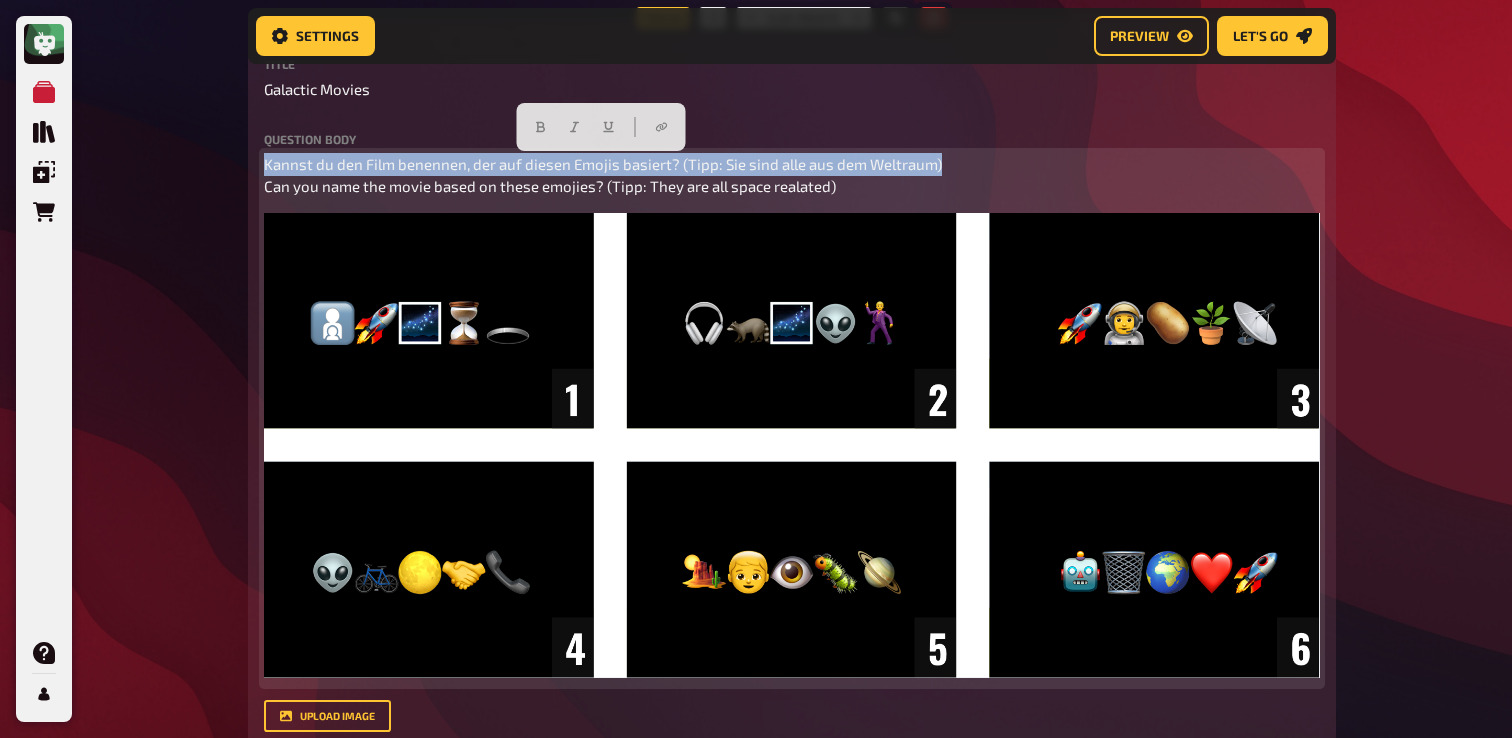 drag, startPoint x: 982, startPoint y: 170, endPoint x: 295, endPoint y: 152, distance: 687.2358 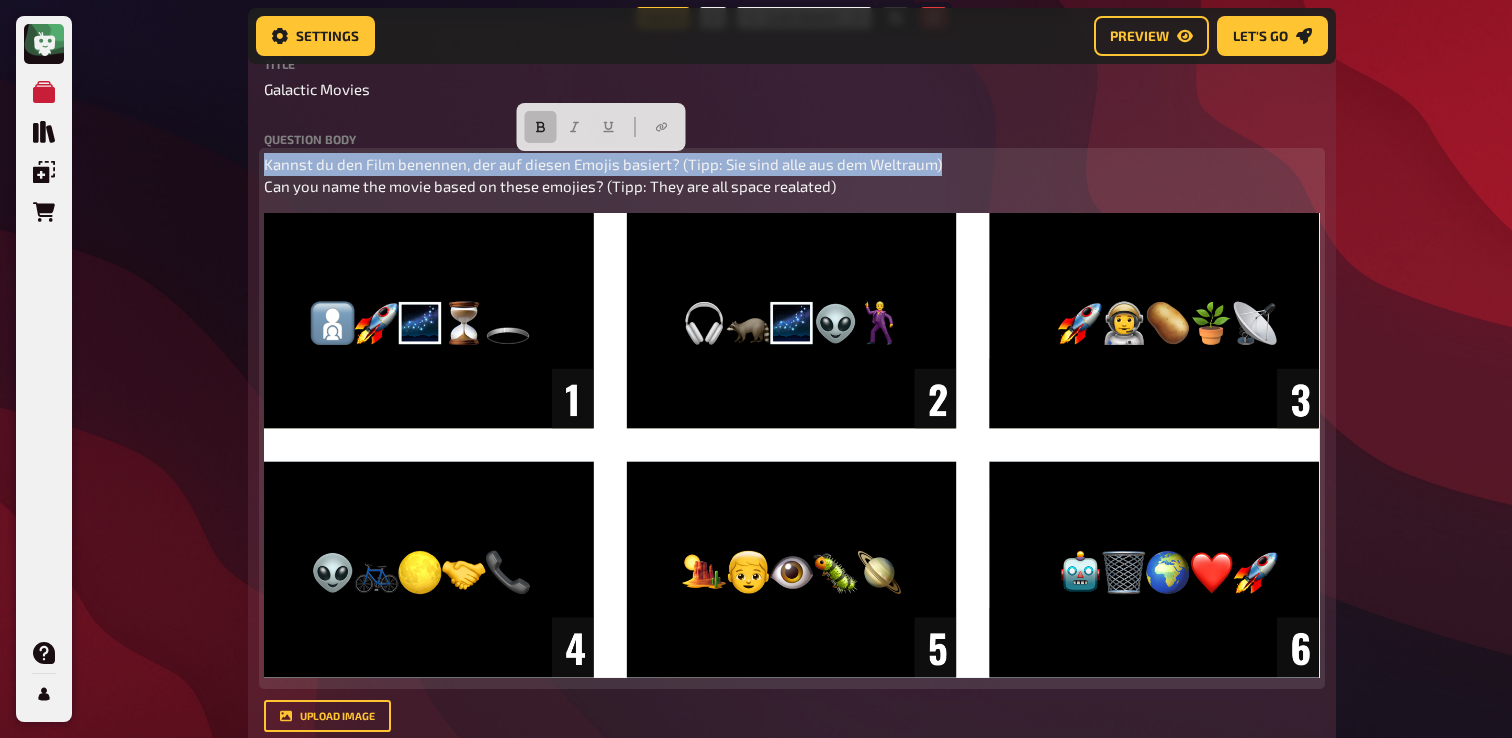 click 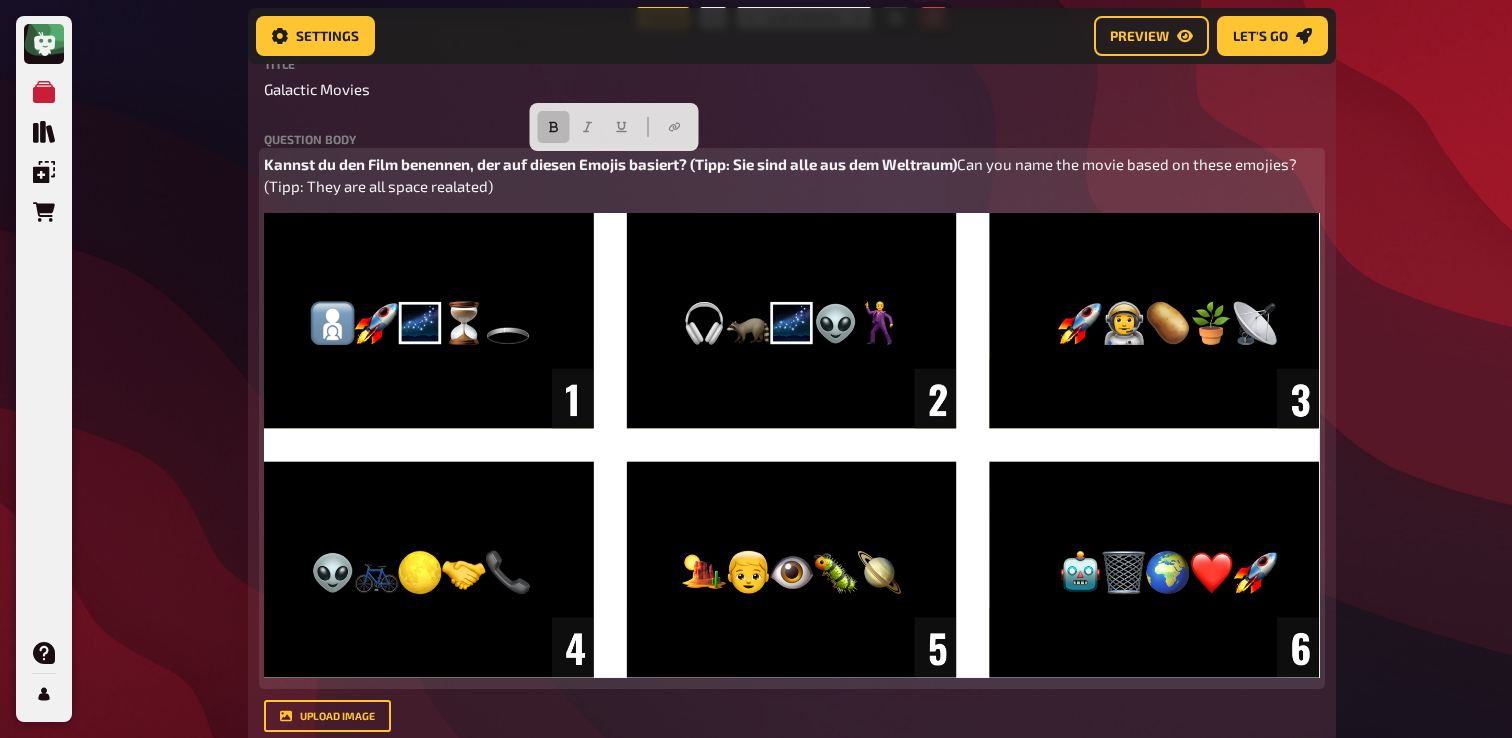 click on "Kannst du den Film benennen, der auf diesen Emojis basiert? (Tipp: Sie sind alle aus dem Weltraum)
Can you name the movie based on these emojies? (Tipp: They are all space realated)" at bounding box center (792, 175) 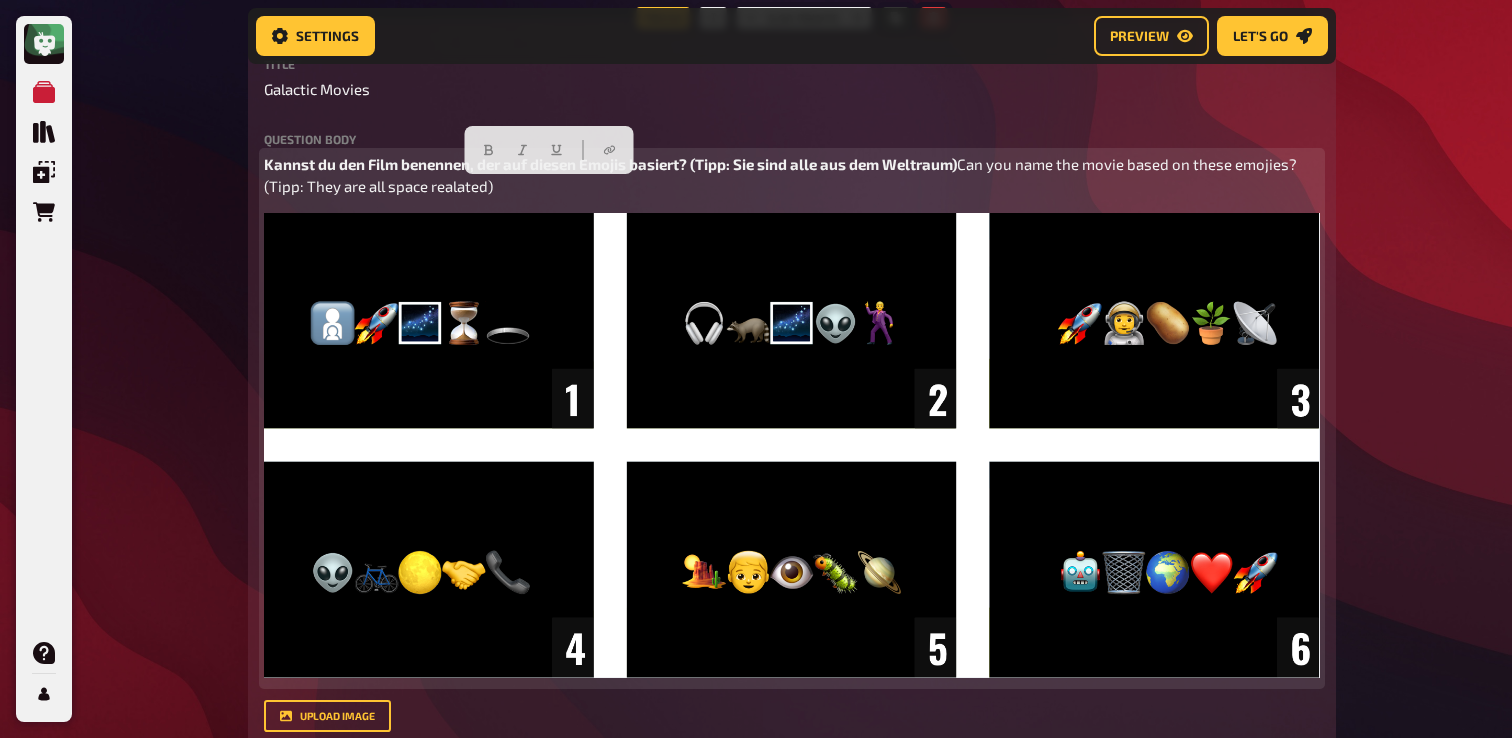 drag, startPoint x: 882, startPoint y: 193, endPoint x: 258, endPoint y: 184, distance: 624.0649 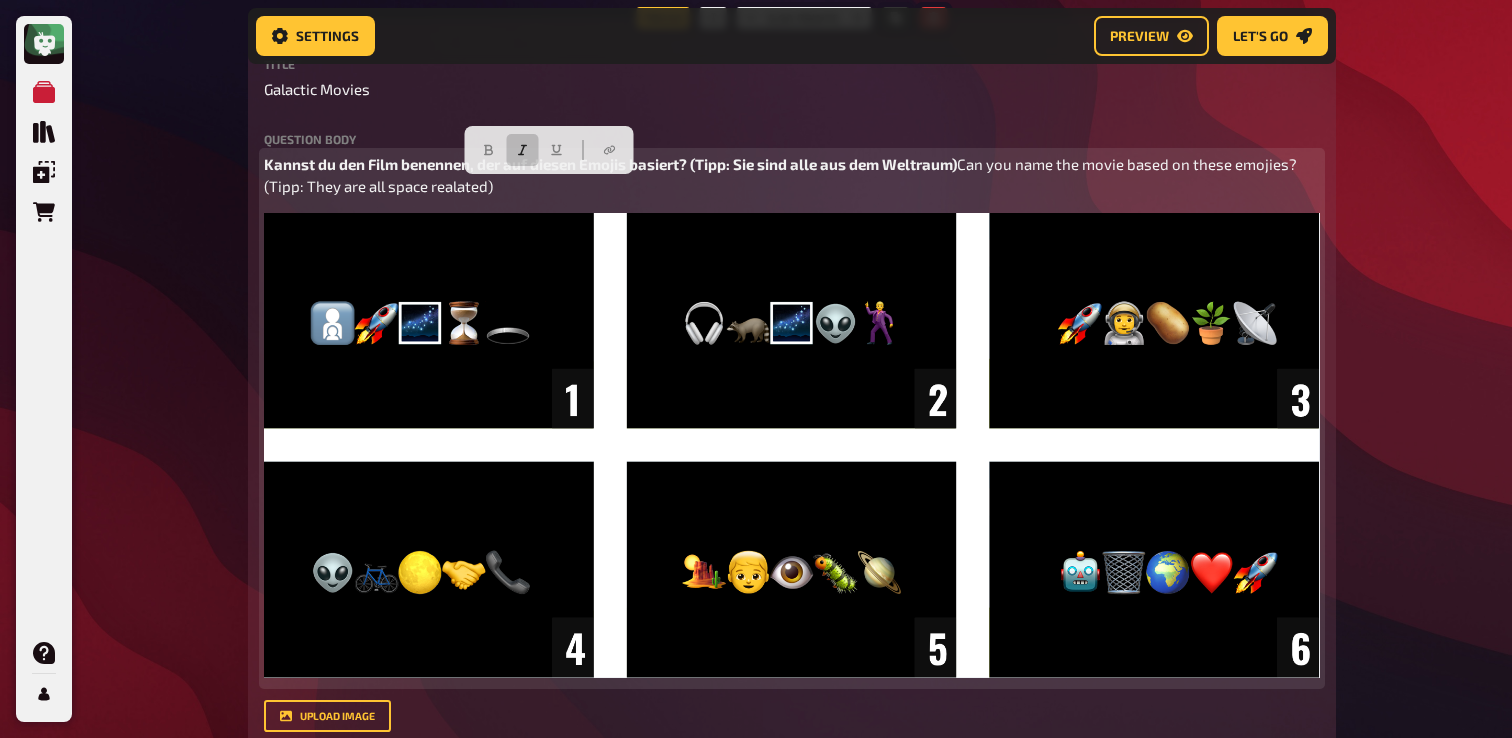 click at bounding box center [523, 150] 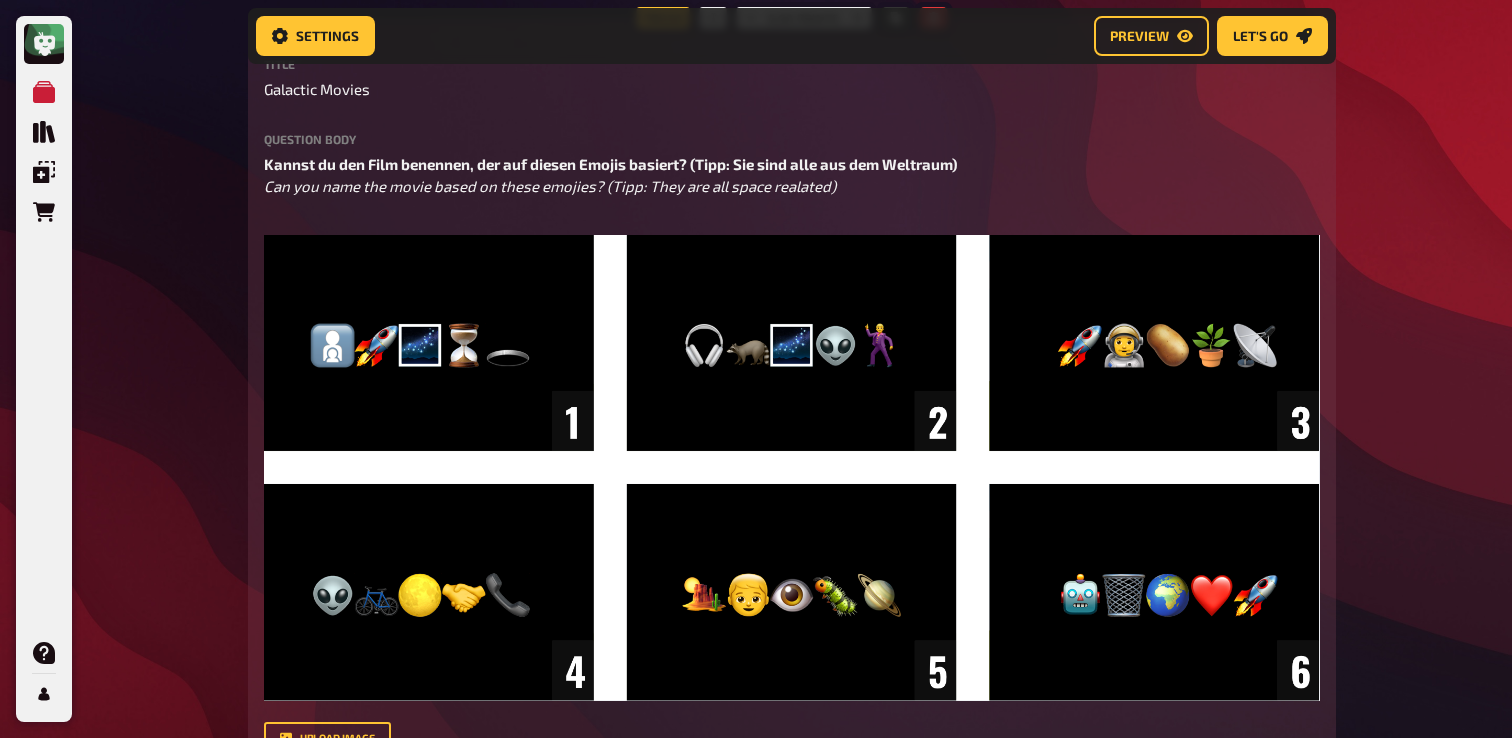 click on "My Quizzes Quiz Library Overlays Orders Help Profile Home My Quizzes Galaxy Calling [Remastered]✅​🇩🇪 Setup Setup Edit Content Quiz Lobby Hosting undefined Evaluation Leaderboard Settings Preview Let's go Let's go Galaxy Calling [Remastered]✅​🇩🇪 01 Galactic Movies   1 6 Trivia 6.00 points Title Galactic Movies Question body Kannst du den Film benennen, der auf diesen Emojis basiert? (Tipp: Sie sind alle aus dem Weltraum)
Can you name the movie based on these emojies? (Tipp: They are all space realated)
﻿ Drop here to upload upload image   Moderator Note (not visible to participants) ﻿ Link to the playlist ﻿ label correct answer Answer 1 Interstellar Answer 2 Guardians of the Galaxy Answer 3 The Martian Answer 4 E.T. the Extra-Terrestrial Answer 5 Dune Answer 6 Wall-E
To pick up a draggable item, press the space bar.
While dragging, use the arrow keys to move the item.
Press space again to drop the item in its new position, or press escape to cancel.
add answer 02" at bounding box center (756, 1148) 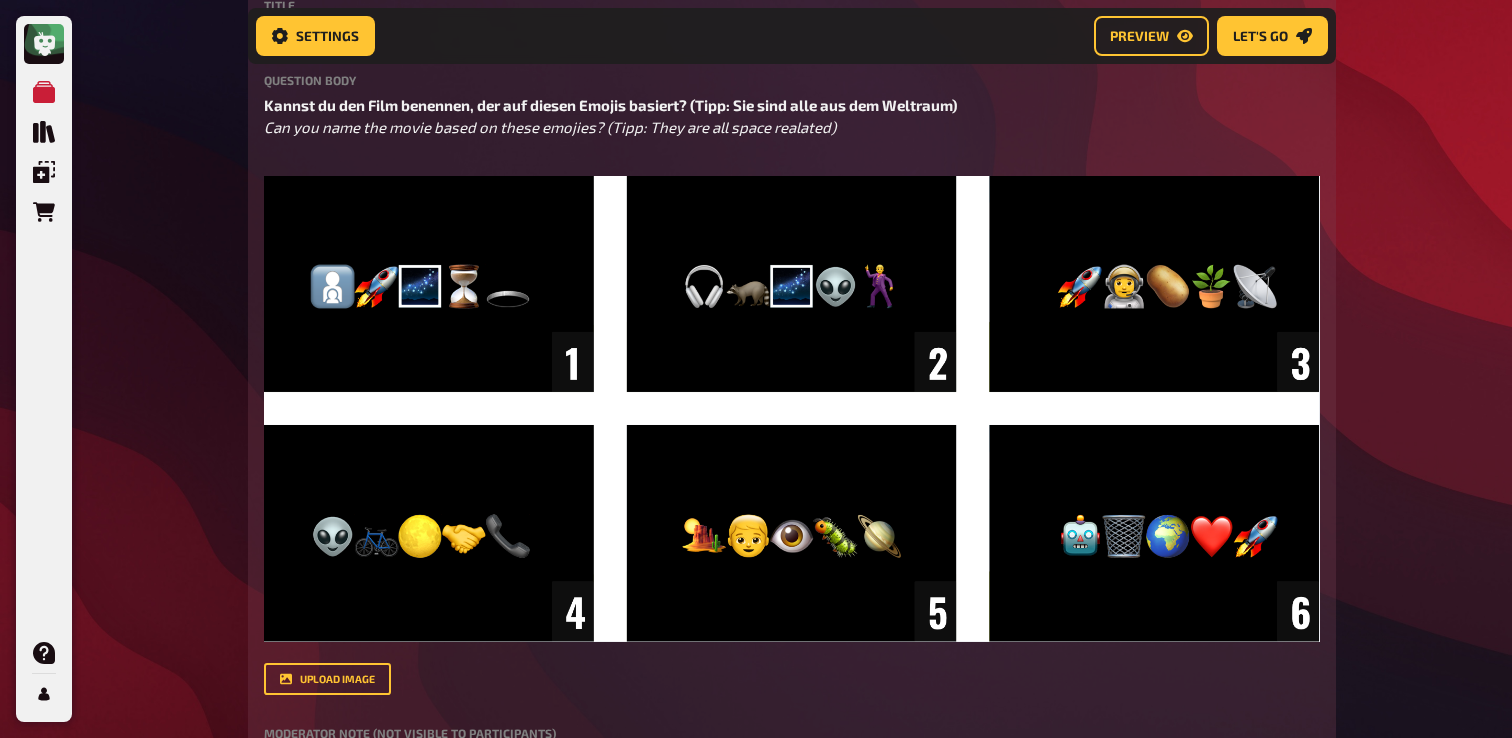 scroll, scrollTop: 375, scrollLeft: 0, axis: vertical 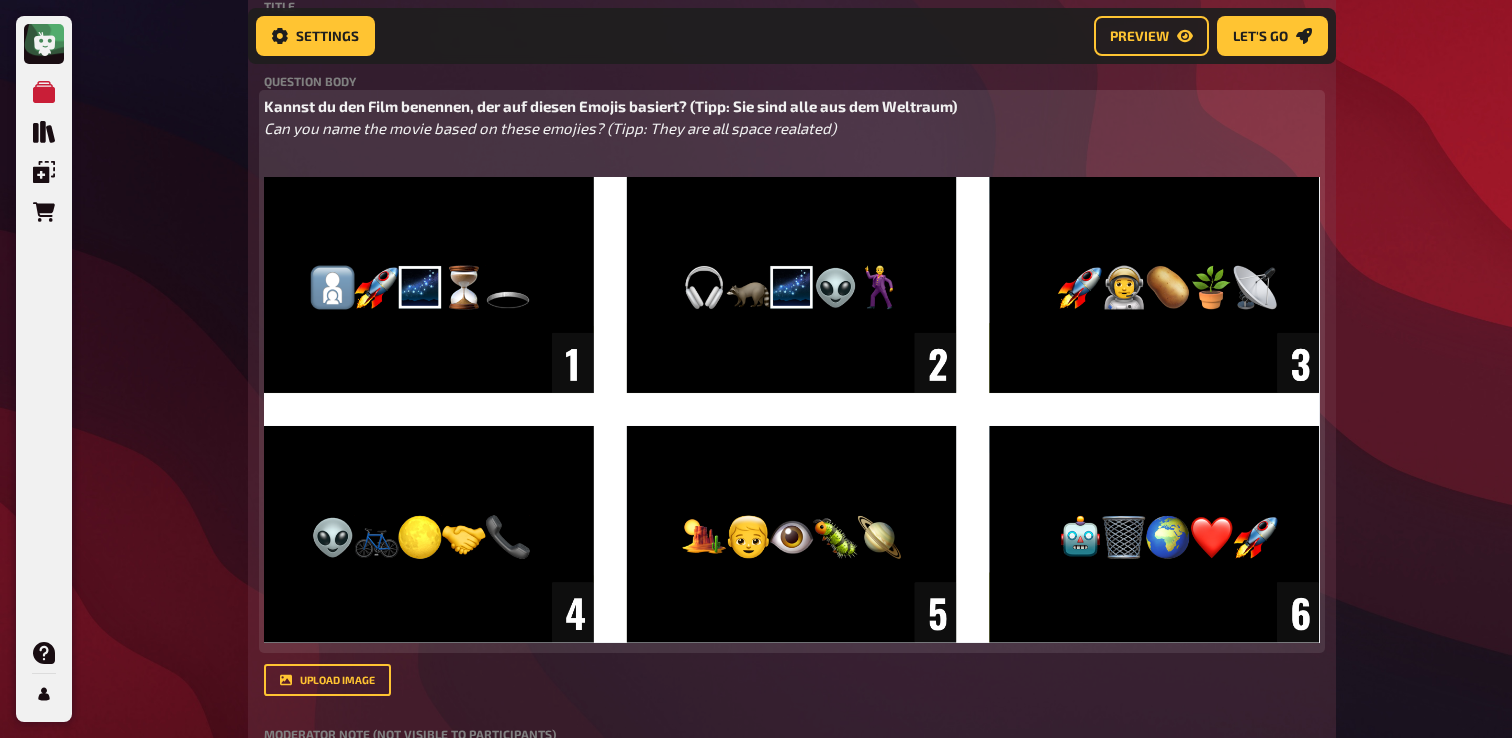 click on "Can you name the movie based on these emojies? (Tipp: They are all space realated)" at bounding box center (550, 128) 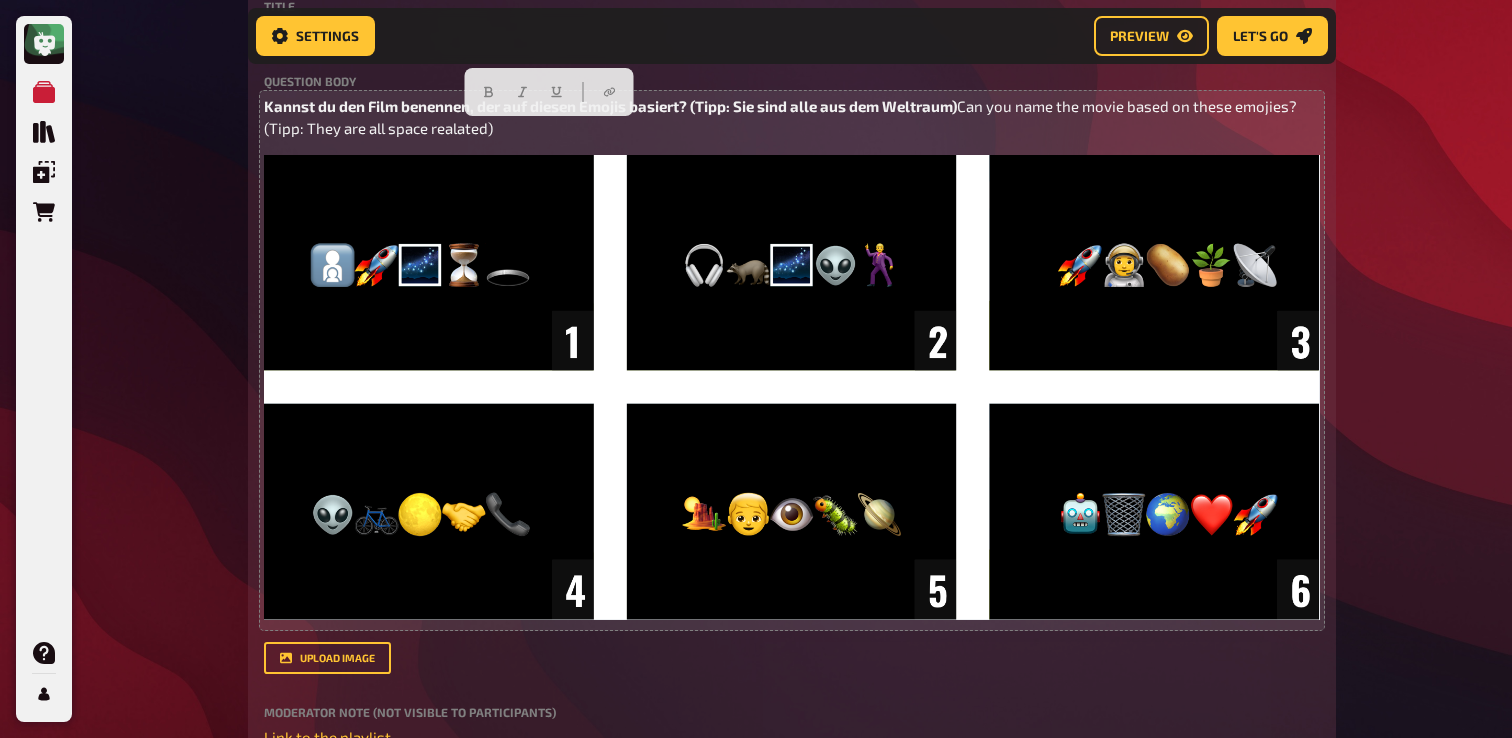 click on "My Quizzes Quiz Library Overlays Orders Help Profile Home My Quizzes Galaxy Calling [Remastered]✅​🇬🇧🇩🇪 Setup Setup Edit Content Quiz Lobby Hosting undefined Evaluation Leaderboard Settings Preview Let's go Let's go Galaxy Calling [Remastered]✅​🇬🇧🇩🇪 01 Galactic Movies   1 6 Trivia 6.00 points Title Galactic Movies Question body Kannst du den Film benennen, der auf diesen Emojis basiert? (Tipp: Sie sind alle aus dem Weltraum)
Can you name the movie based on these emojies? (Tipp: They are all space realated)
﻿ Drop here to upload upload image   Moderator Note (not visible to participants) ﻿ Link to the playlist ﻿ label correct answer Answer 1 Interstellar Answer 2 Guardians of the Galaxy Answer 3 The Martian Answer 4 E.T. the Extra-Terrestrial Answer 5 Dune Answer 6 Wall-E
To pick up a draggable item, press the space bar.
While dragging, use the arrow keys to move the item.
Press space again to drop the item in its new position, or press escape to cancel." at bounding box center [756, 1078] 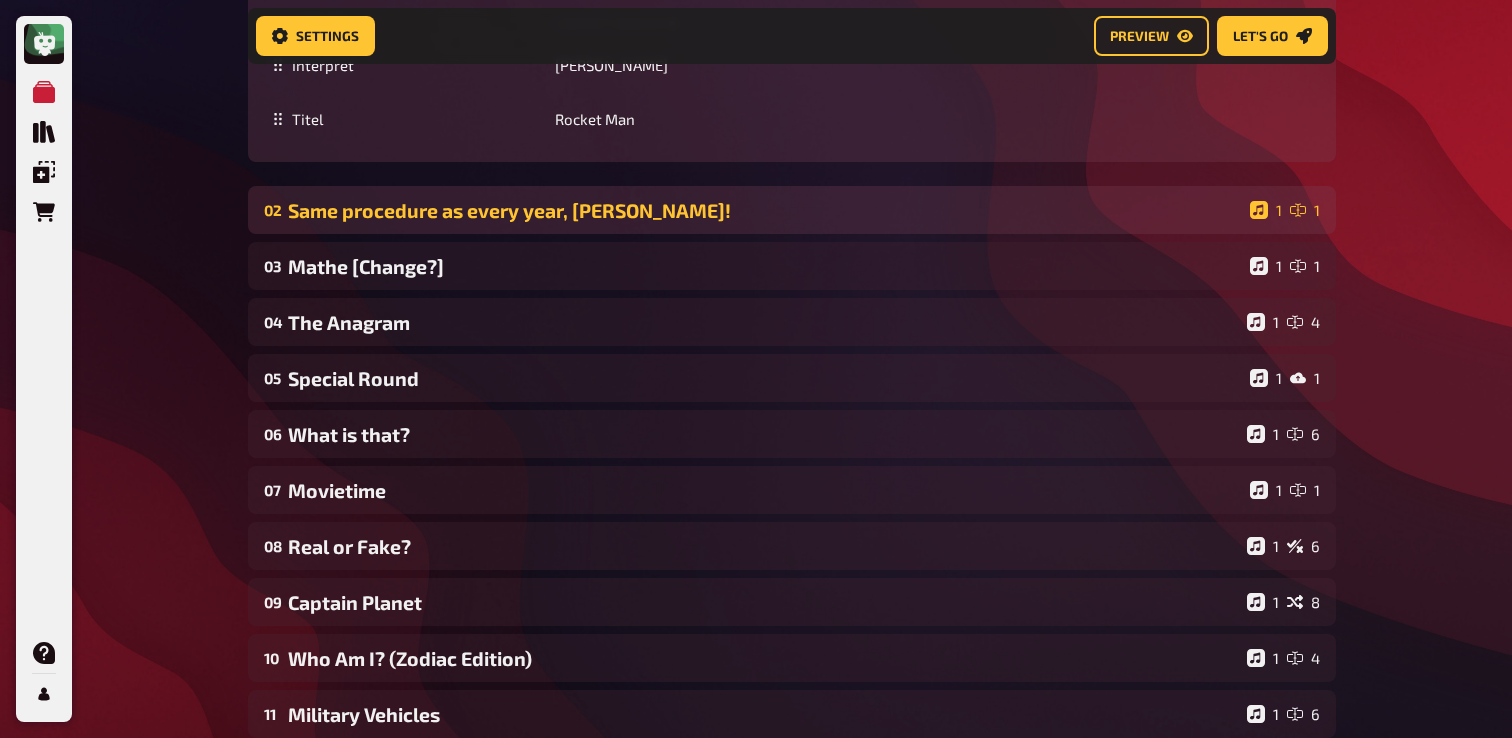 click on "Same procedure as every year, [PERSON_NAME]!" at bounding box center [765, 210] 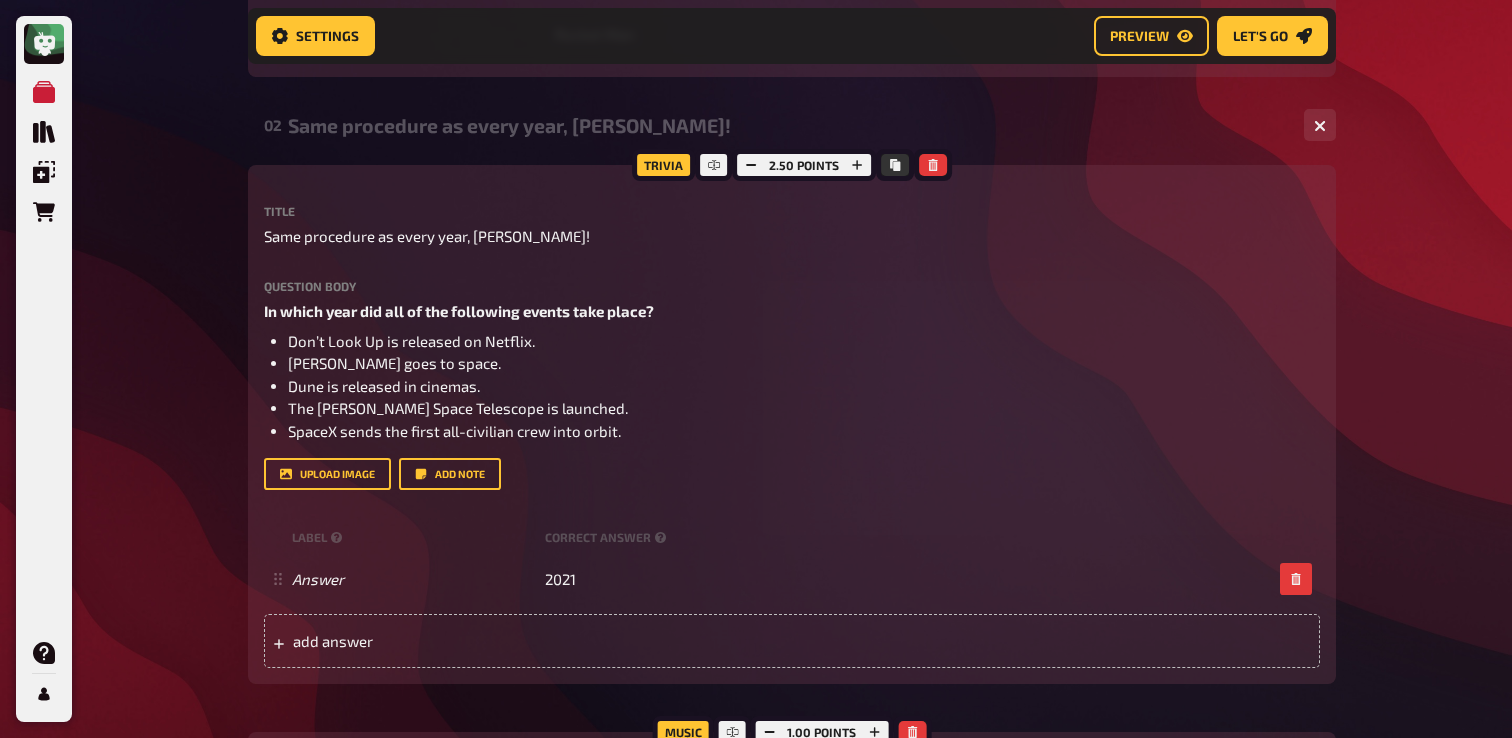 scroll, scrollTop: 1792, scrollLeft: 0, axis: vertical 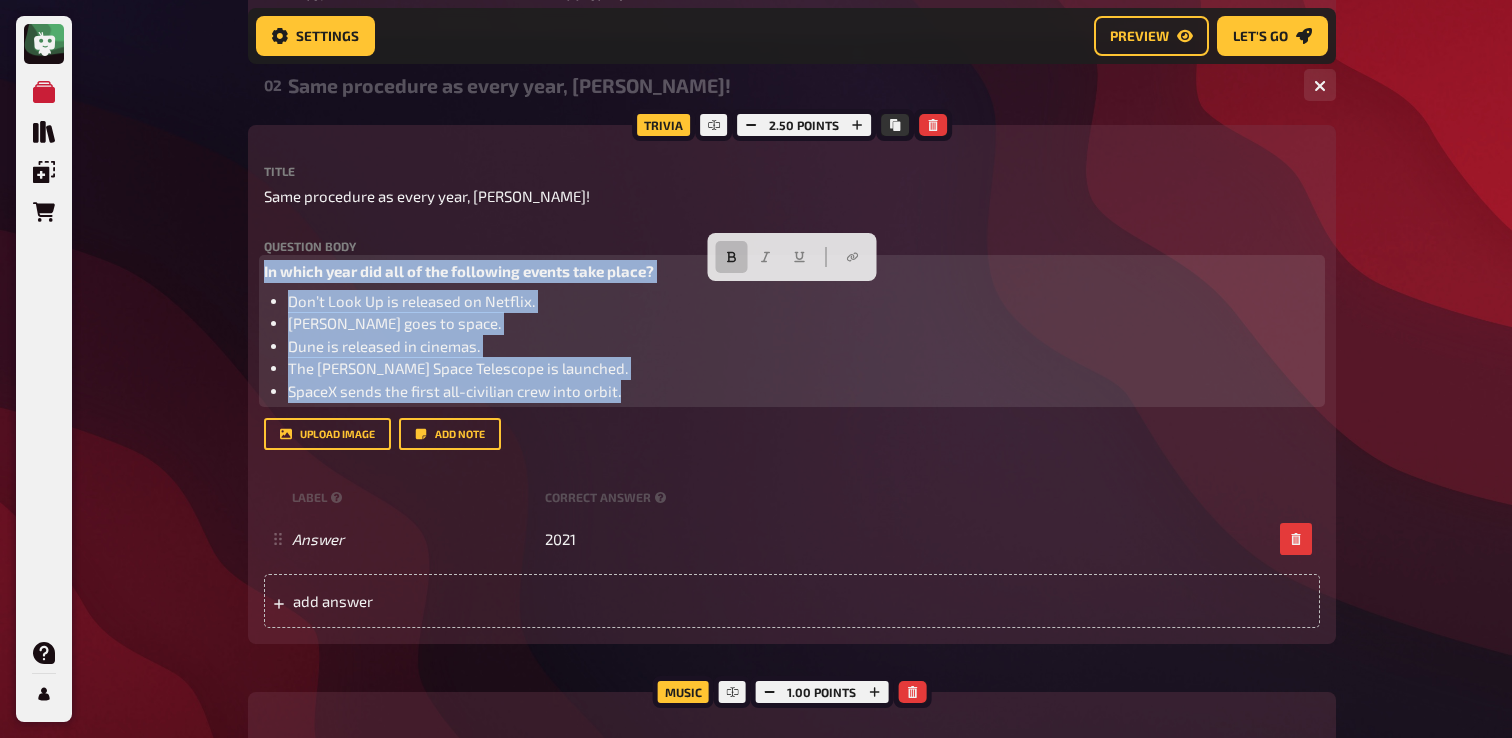drag, startPoint x: 263, startPoint y: 296, endPoint x: 691, endPoint y: 426, distance: 447.3075 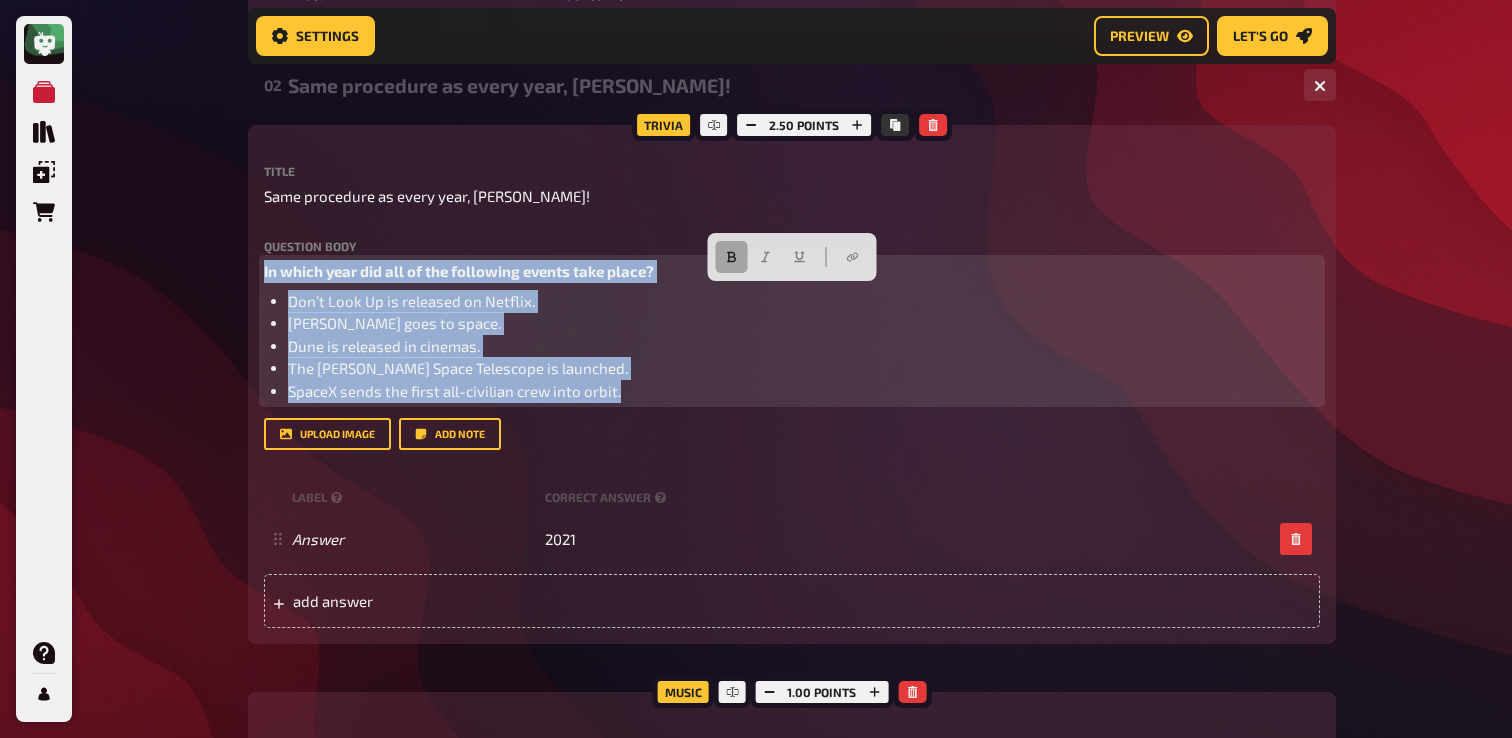 click 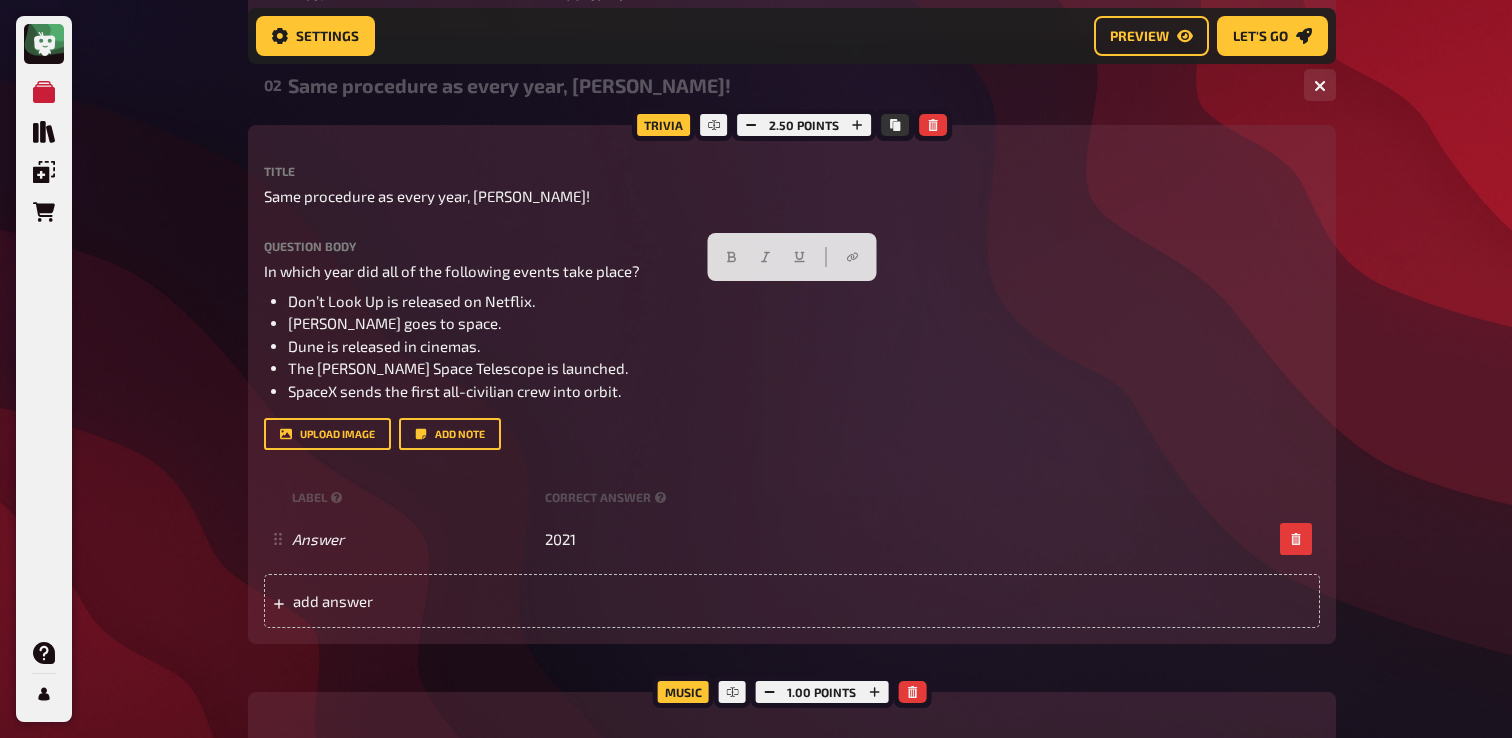 click on "Trivia 2.50 points Title Same procedure as every year, James!  Question body In which year did all of the following events take place?  Don’t Look Up is released on Netflix. William Shatner goes to space. Dune is released in cinemas. The James Webb Space Telescope is launched. SpaceX sends the first all-civilian crew into orbit. Drop here to upload upload image   Add note label correct answer Answer 2021
To pick up a draggable item, press the space bar.
While dragging, use the arrow keys to move the item.
Press space again to drop the item in its new position, or press escape to cancel.
add answer" at bounding box center (792, 384) 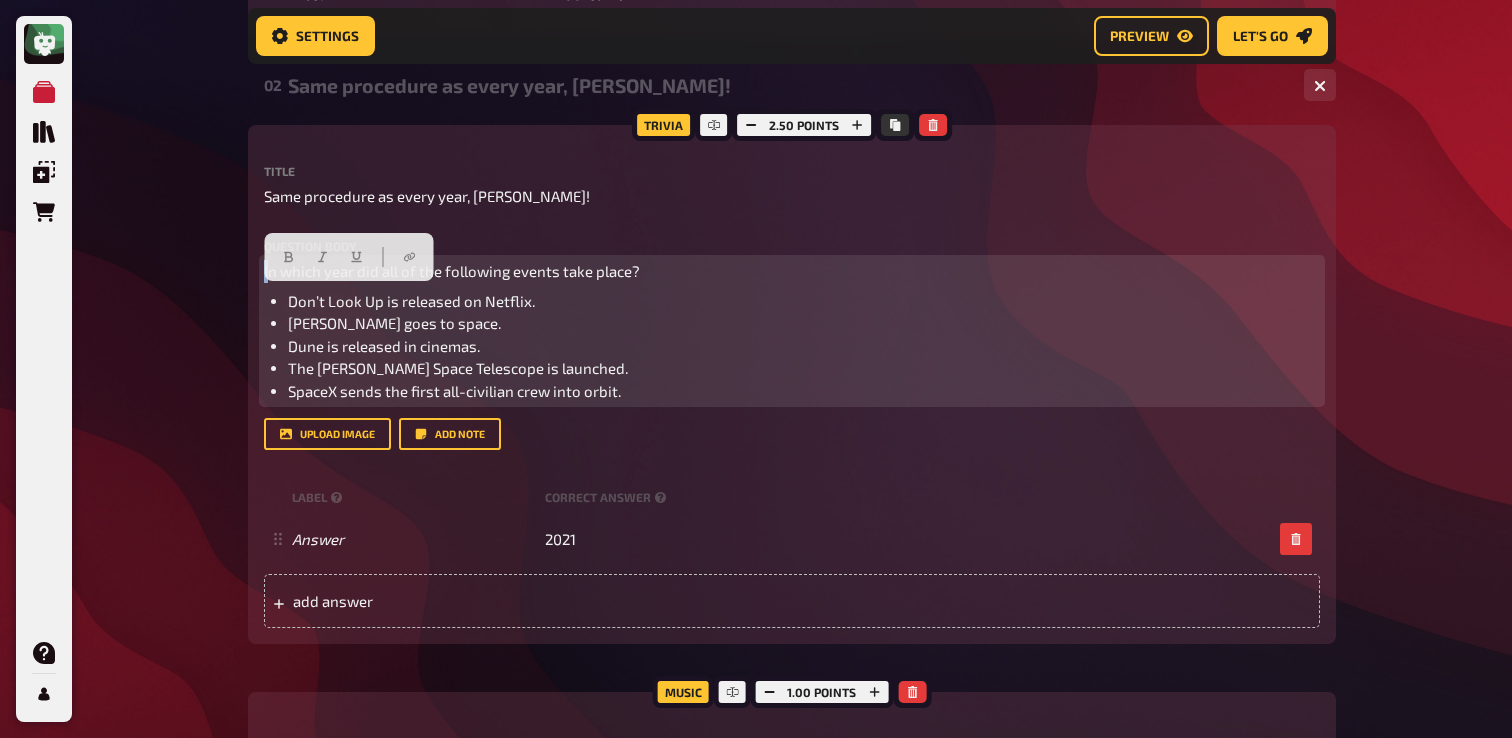 click on "In which year did all of the following events take place?" at bounding box center [452, 271] 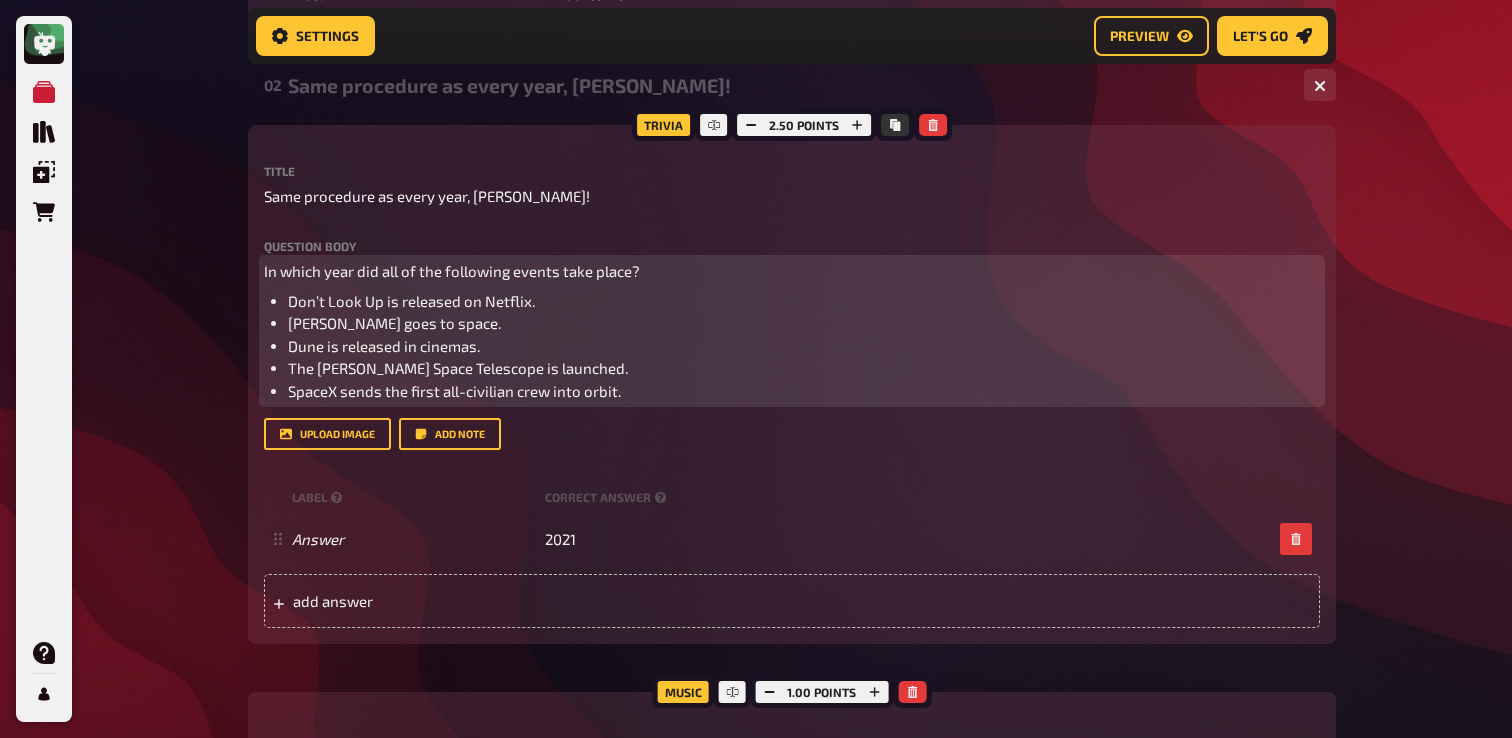 click on "In which year did all of the following events take place?  Don’t Look Up is released on Netflix. William Shatner goes to space. Dune is released in cinemas. The James Webb Space Telescope is launched. SpaceX sends the first all-civilian crew into orbit." at bounding box center [792, 331] 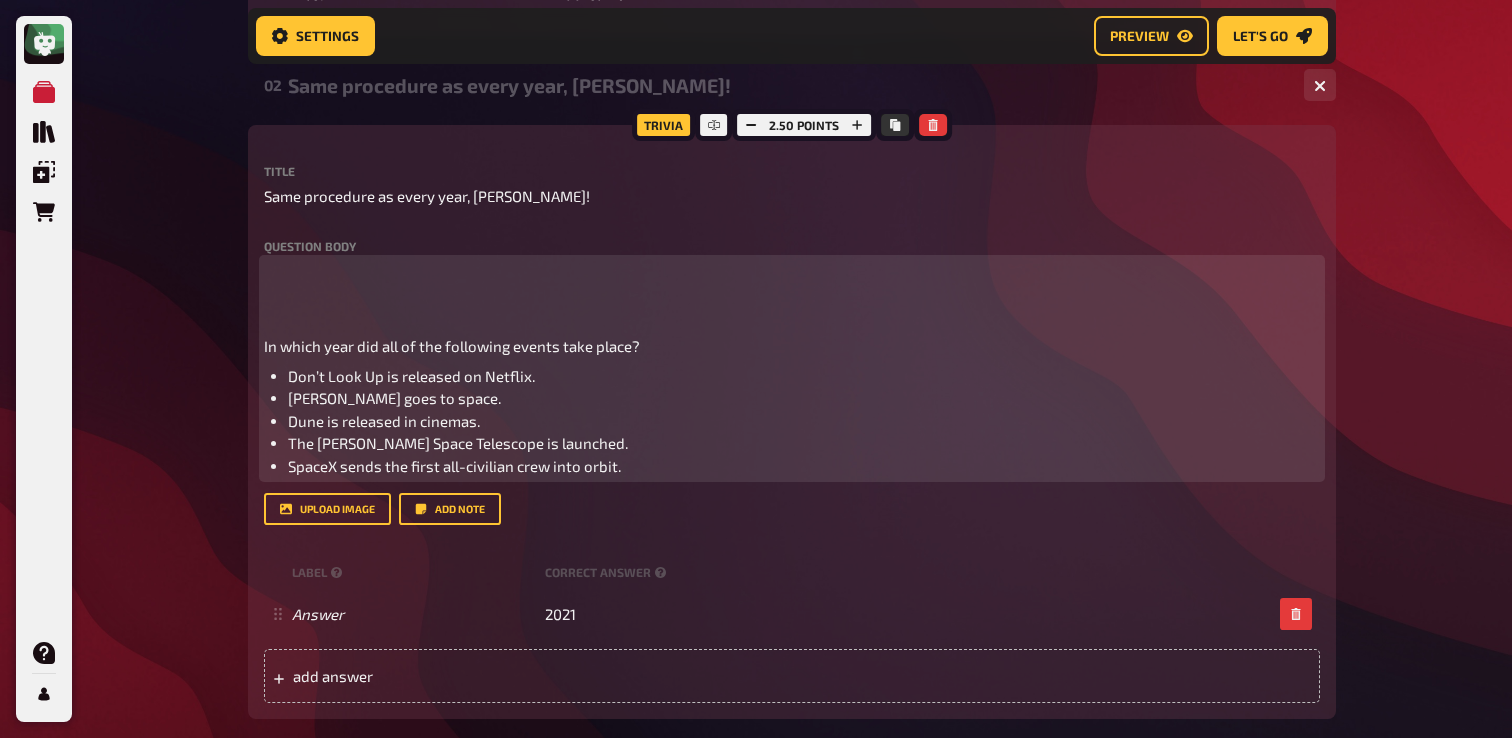 click on "﻿" at bounding box center (792, 271) 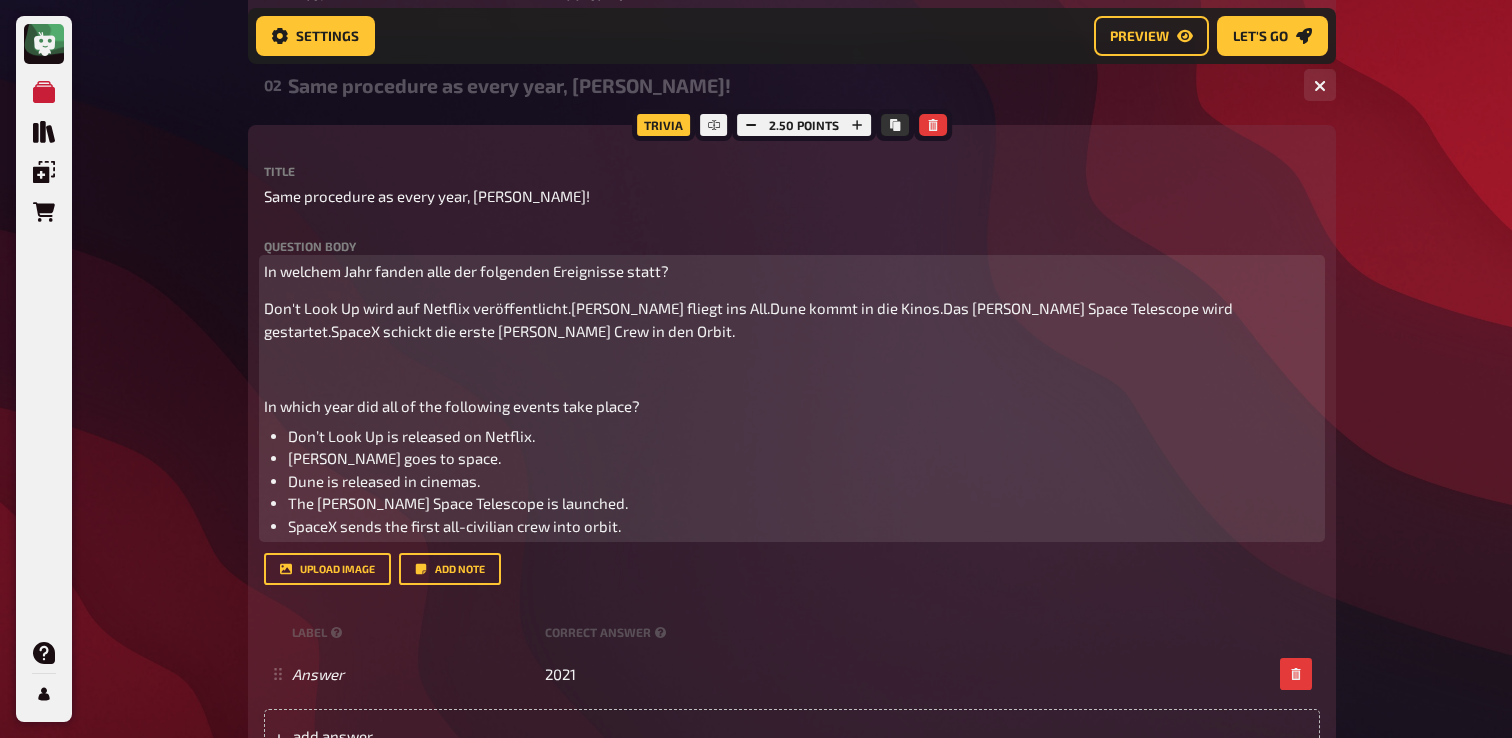 click on "Don't Look Up wird auf Netflix veröffentlicht.William Shatner fliegt ins All.Dune kommt in die Kinos.Das James Webb Space Telescope wird gestartet.SpaceX schickt die erste rein zivile Crew in den Orbit." at bounding box center [750, 319] 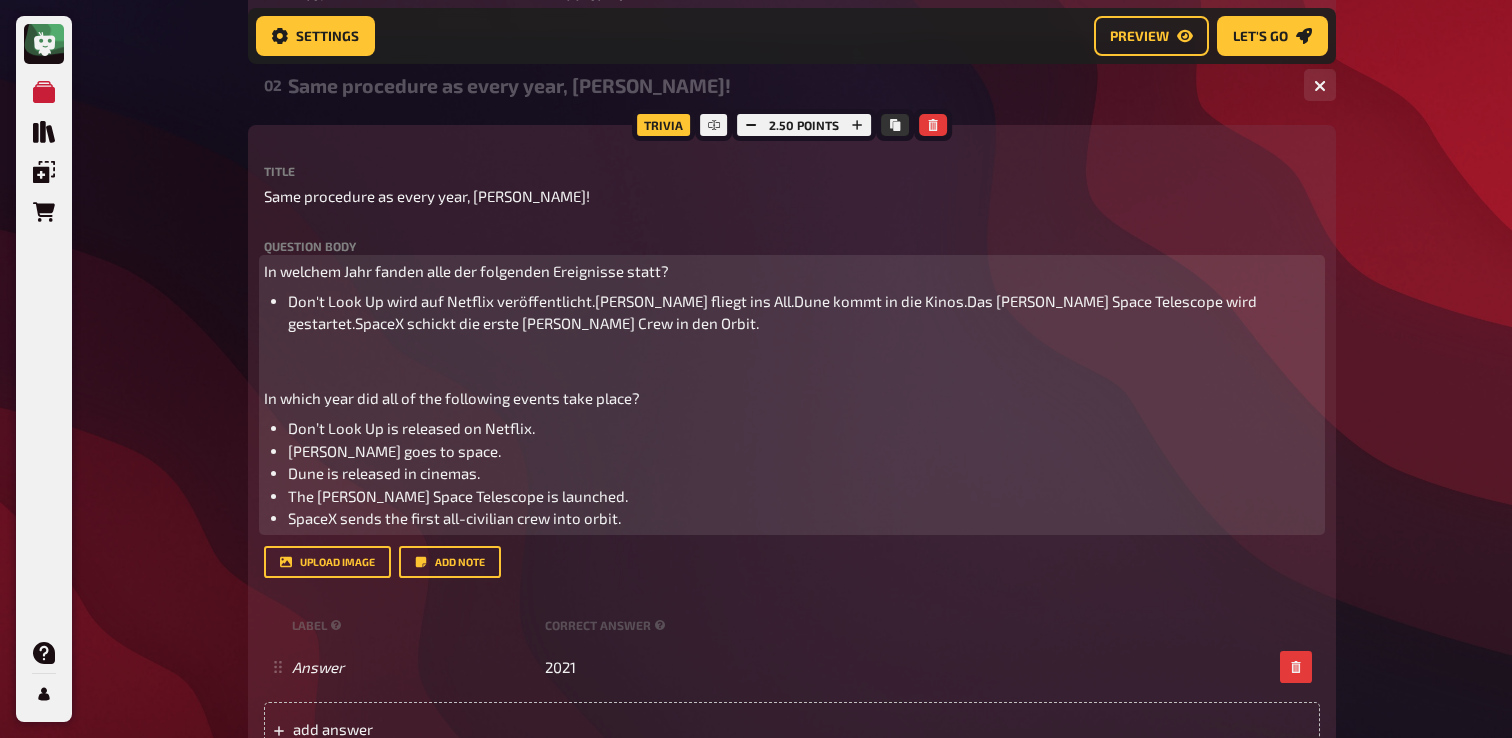 click on "Don't Look Up wird auf Netflix veröffentlicht.William Shatner fliegt ins All.Dune kommt in die Kinos.Das James Webb Space Telescope wird gestartet.SpaceX schickt die erste rein zivile Crew in den Orbit." at bounding box center (774, 312) 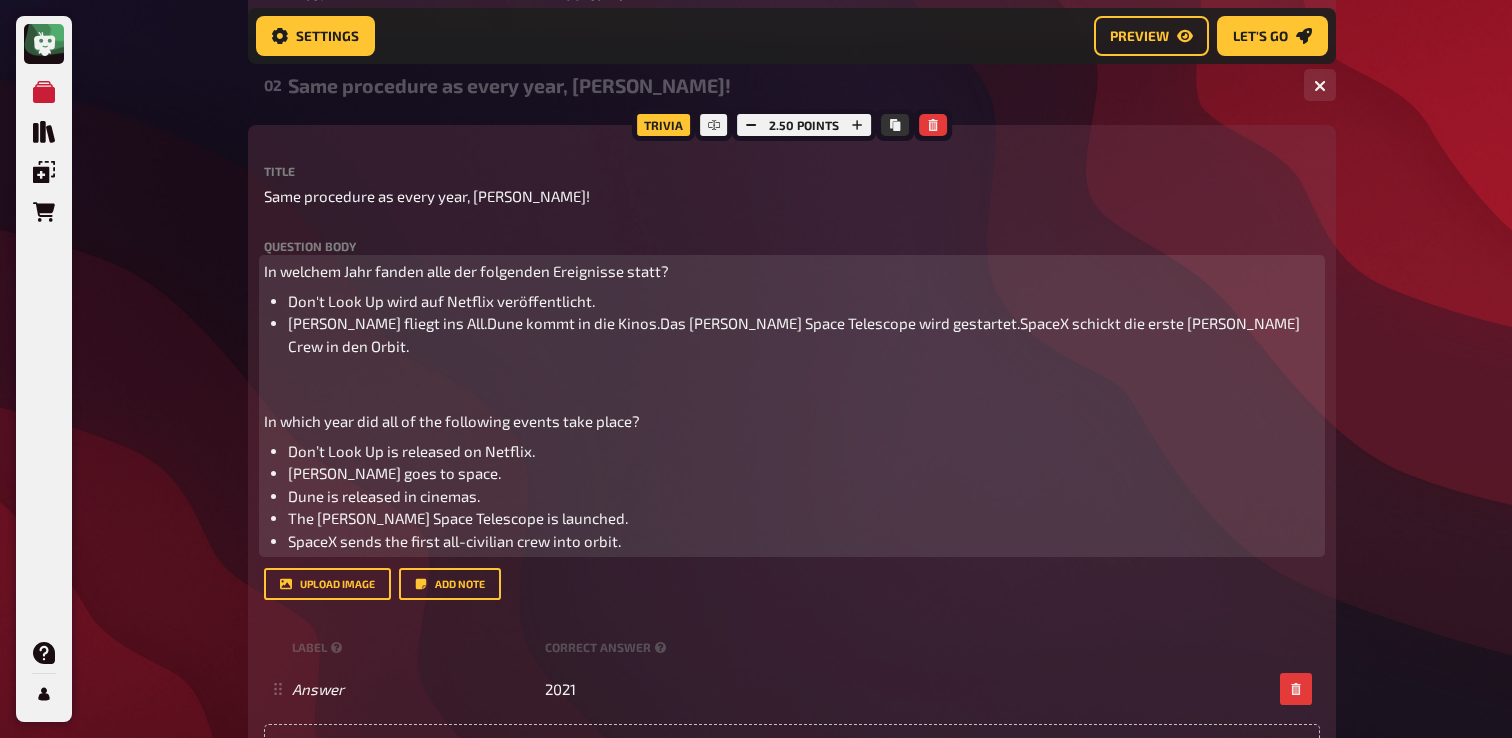 click on "William Shatner fliegt ins All.Dune kommt in die Kinos.Das James Webb Space Telescope wird gestartet.SpaceX schickt die erste rein zivile Crew in den Orbit." at bounding box center [795, 334] 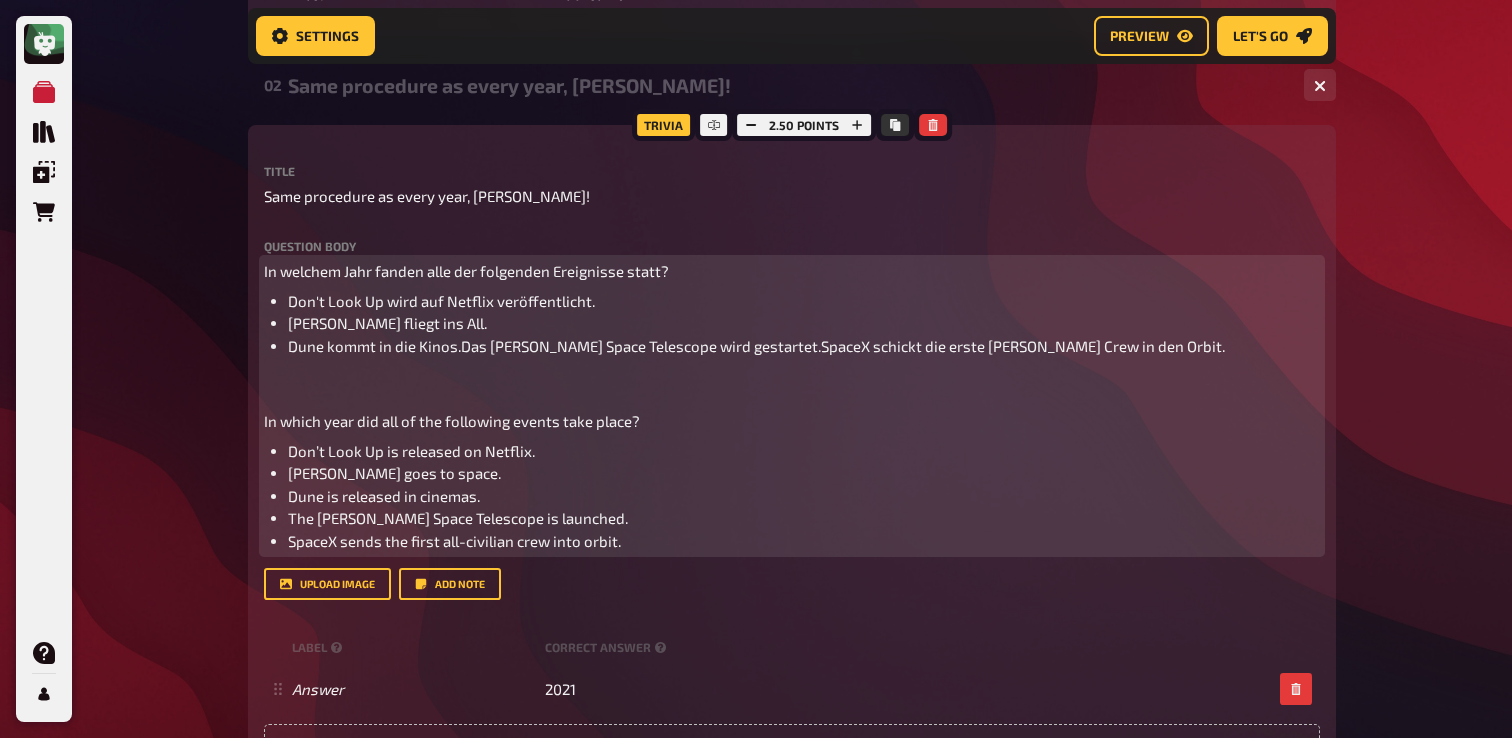 click on "Dune kommt in die Kinos.Das James Webb Space Telescope wird gestartet.SpaceX schickt die erste rein zivile Crew in den Orbit." at bounding box center (804, 346) 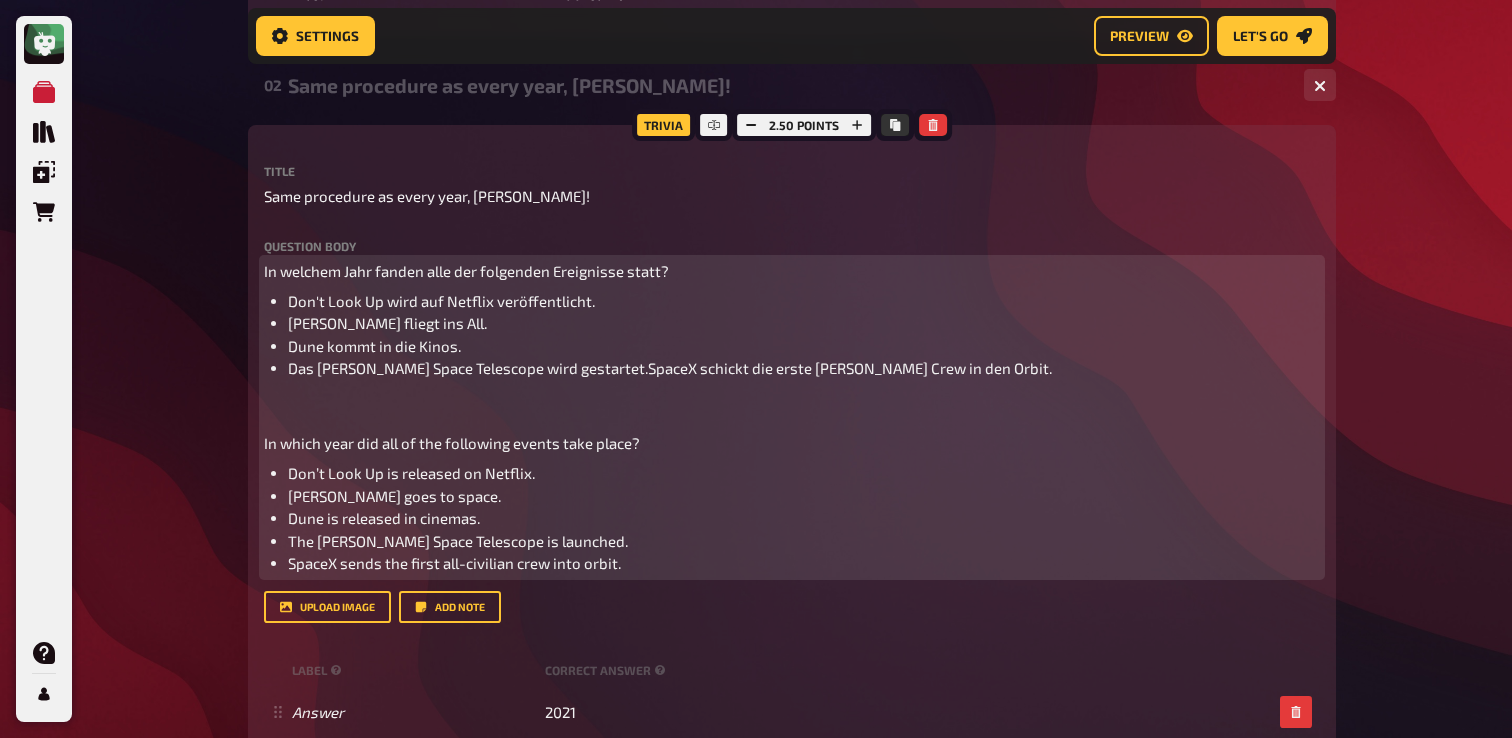 click on "Das James Webb Space Telescope wird gestartet.SpaceX schickt die erste rein zivile Crew in den Orbit." at bounding box center [804, 368] 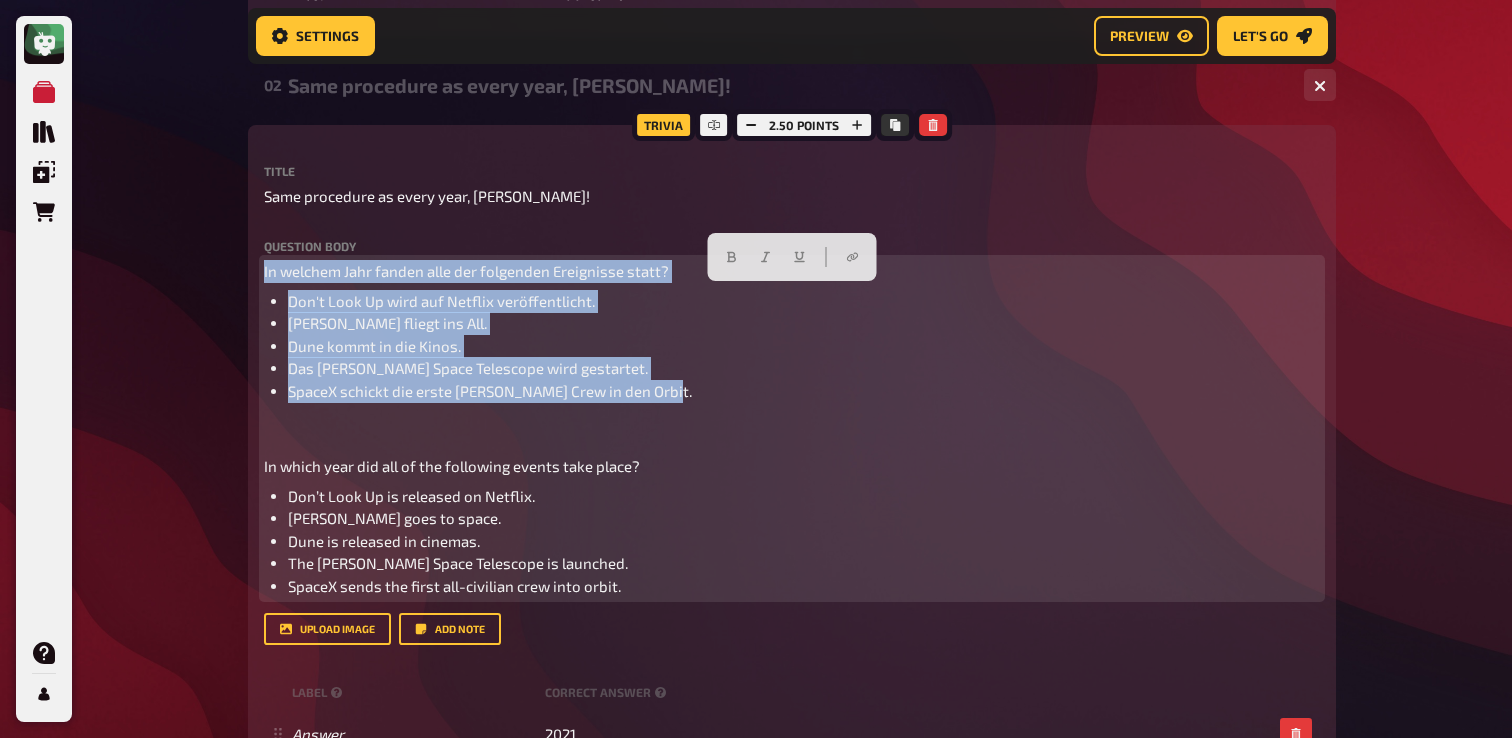 drag, startPoint x: 666, startPoint y: 419, endPoint x: 228, endPoint y: 278, distance: 460.13586 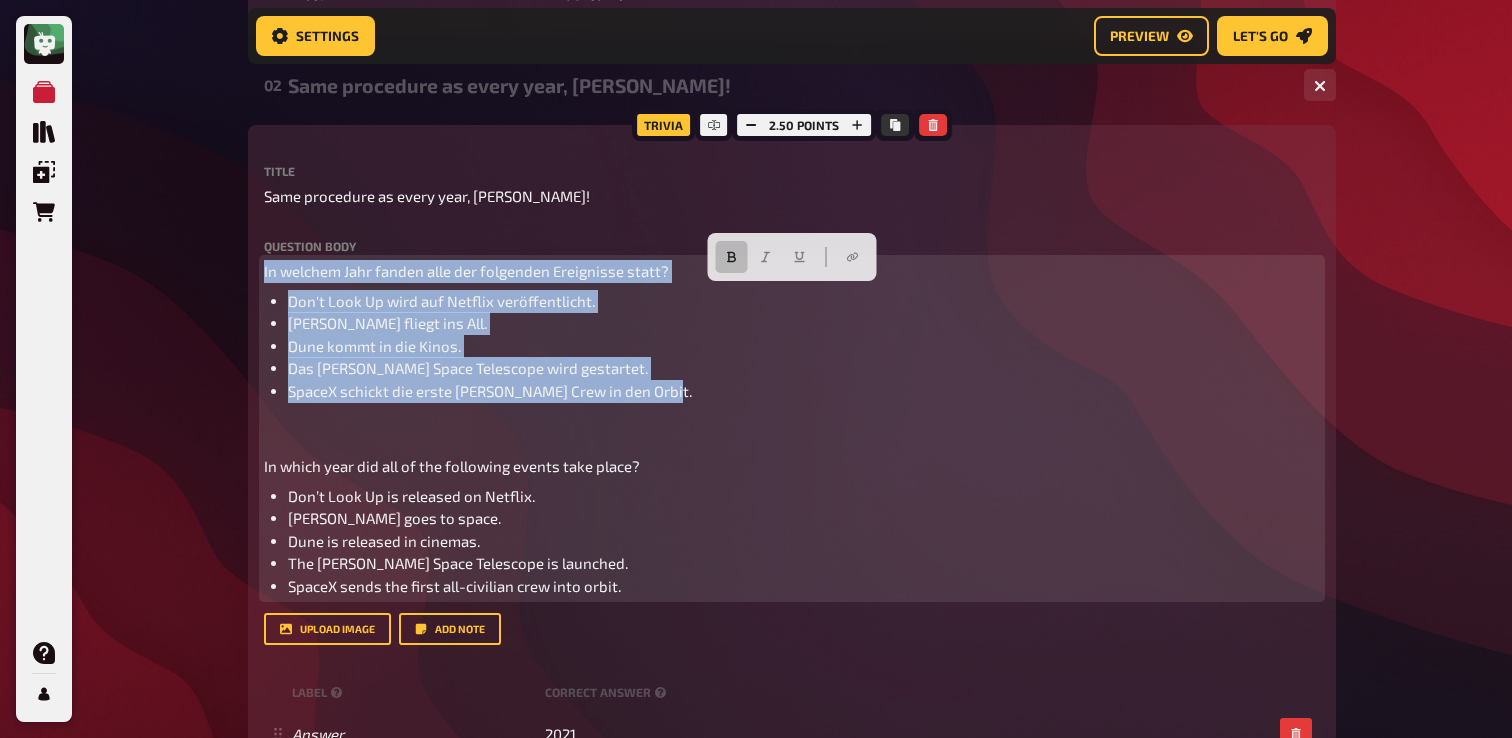 click 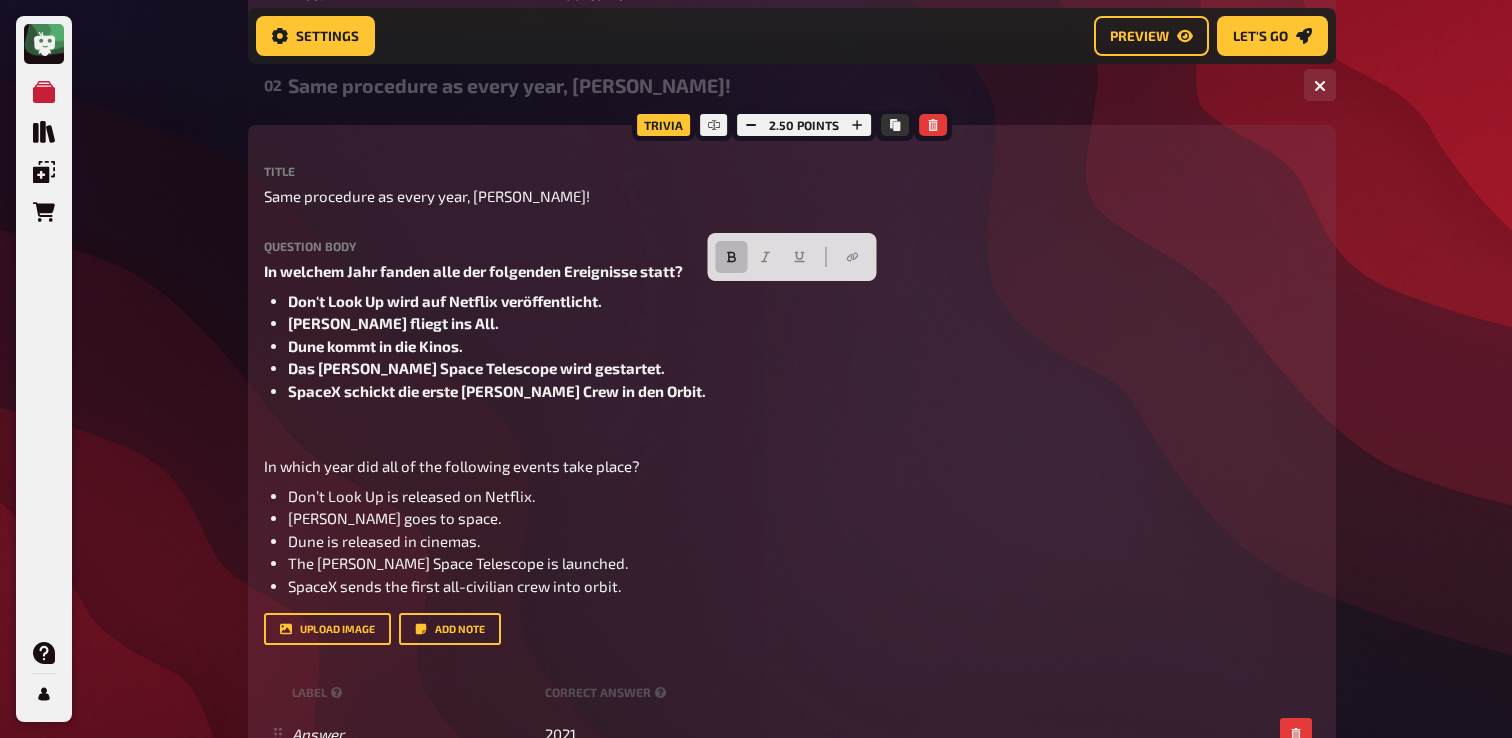 click on "My Quizzes Quiz Library Overlays Orders Help Profile Home My Quizzes Galaxy Calling [Remastered]✅​🇬🇧🇩🇪 Setup Setup Edit Content Quiz Lobby Hosting undefined Evaluation Leaderboard Settings Preview Let's go Let's go Galaxy Calling [Remastered]✅​🇬🇧🇩🇪 01 Galactic Movies   1 6 Trivia 6.00 points Title Galactic Movies Question body Kannst du den Film benennen, der auf diesen Emojis basiert? (Tipp: Sie sind alle aus dem Weltraum)
Can you name the movie based on these emojies? (Tipp: They are all space realated)
﻿ Drop here to upload upload image   Moderator Note (not visible to participants) ﻿ Link to the playlist ﻿ label correct answer Answer 1 Interstellar Answer 2 Guardians of the Galaxy Answer 3 The Martian Answer 4 E.T. the Extra-Terrestrial Answer 5 Dune Answer 6 Wall-E
To pick up a draggable item, press the space bar.
While dragging, use the arrow keys to move the item.
Press space again to drop the item in its new position, or press escape to cancel." at bounding box center (756, 155) 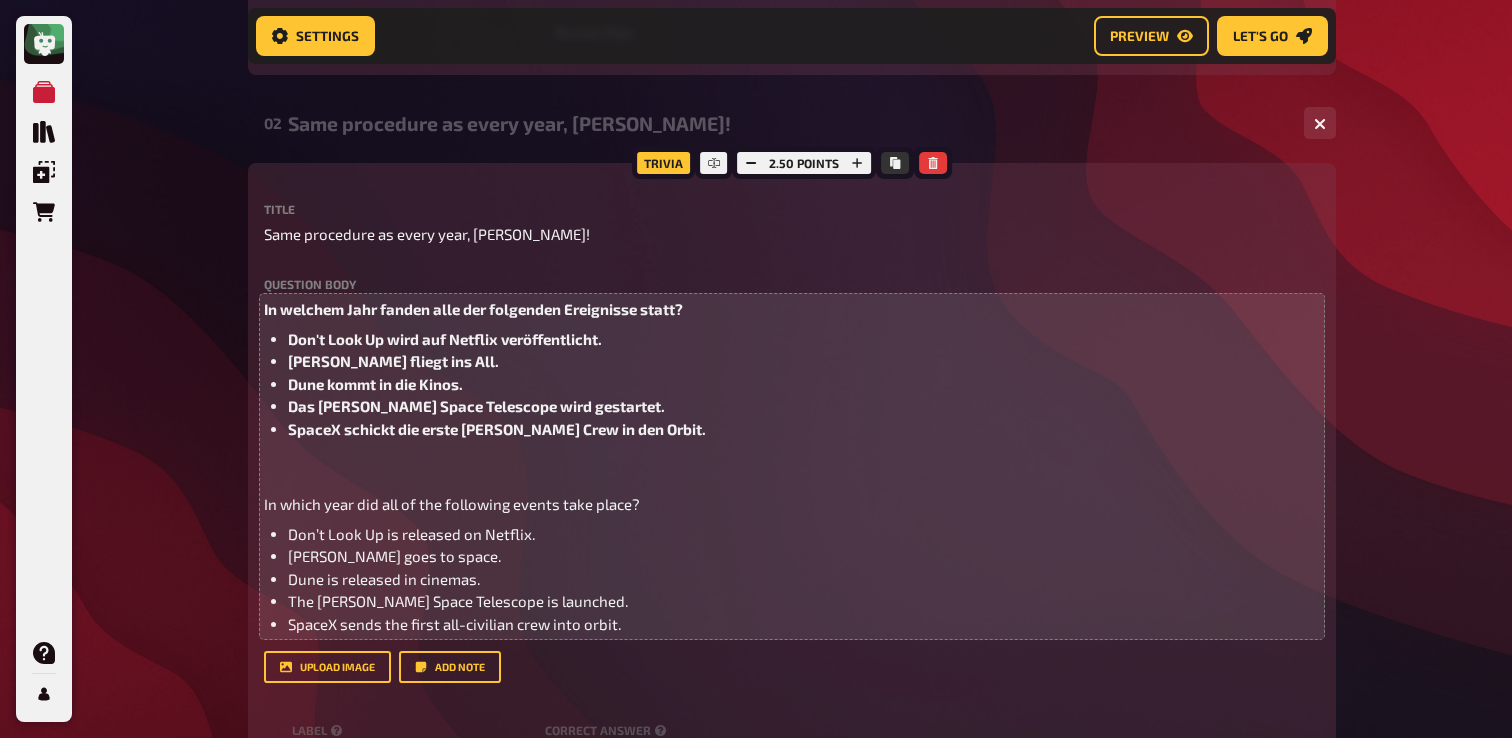 scroll, scrollTop: 1668, scrollLeft: 0, axis: vertical 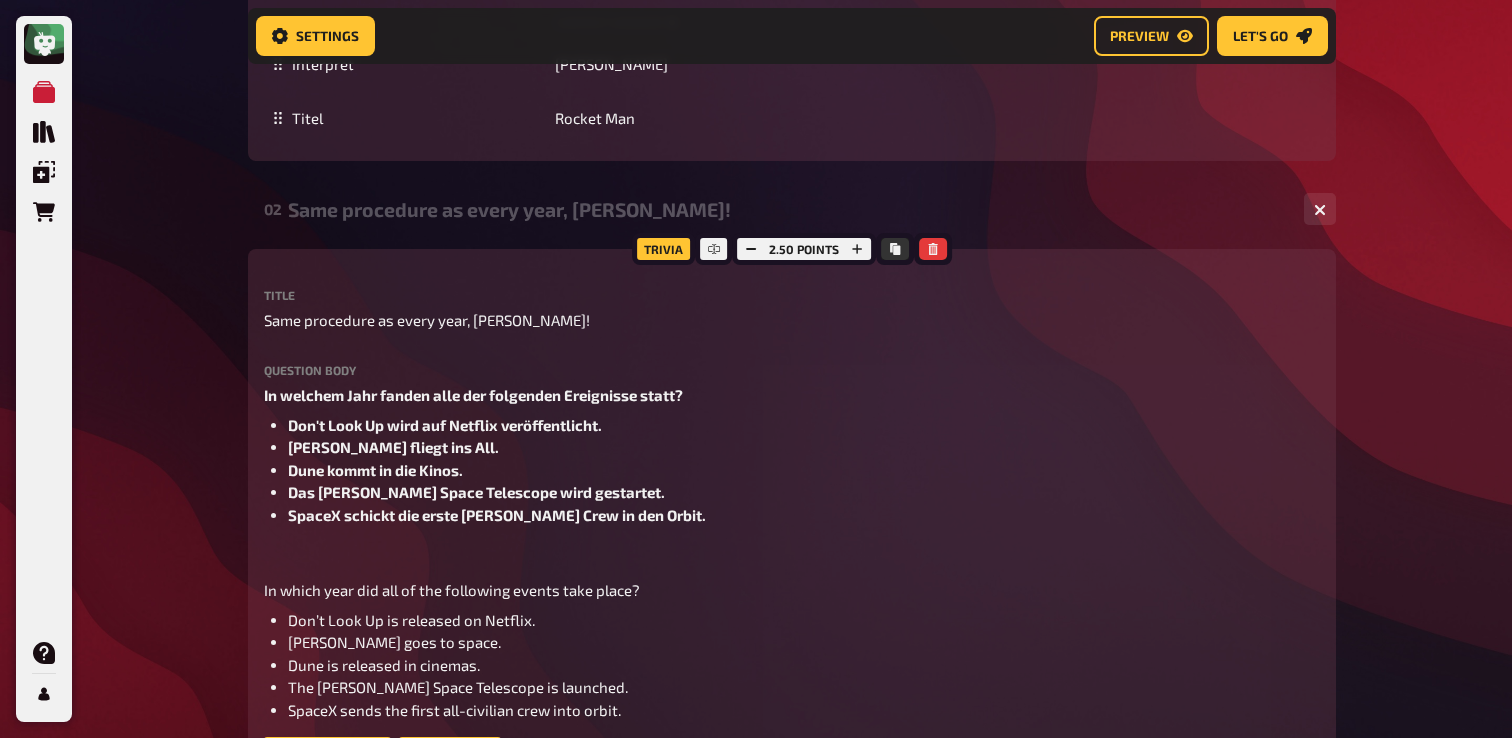 click on "Same procedure as every year, [PERSON_NAME]!" at bounding box center (788, 209) 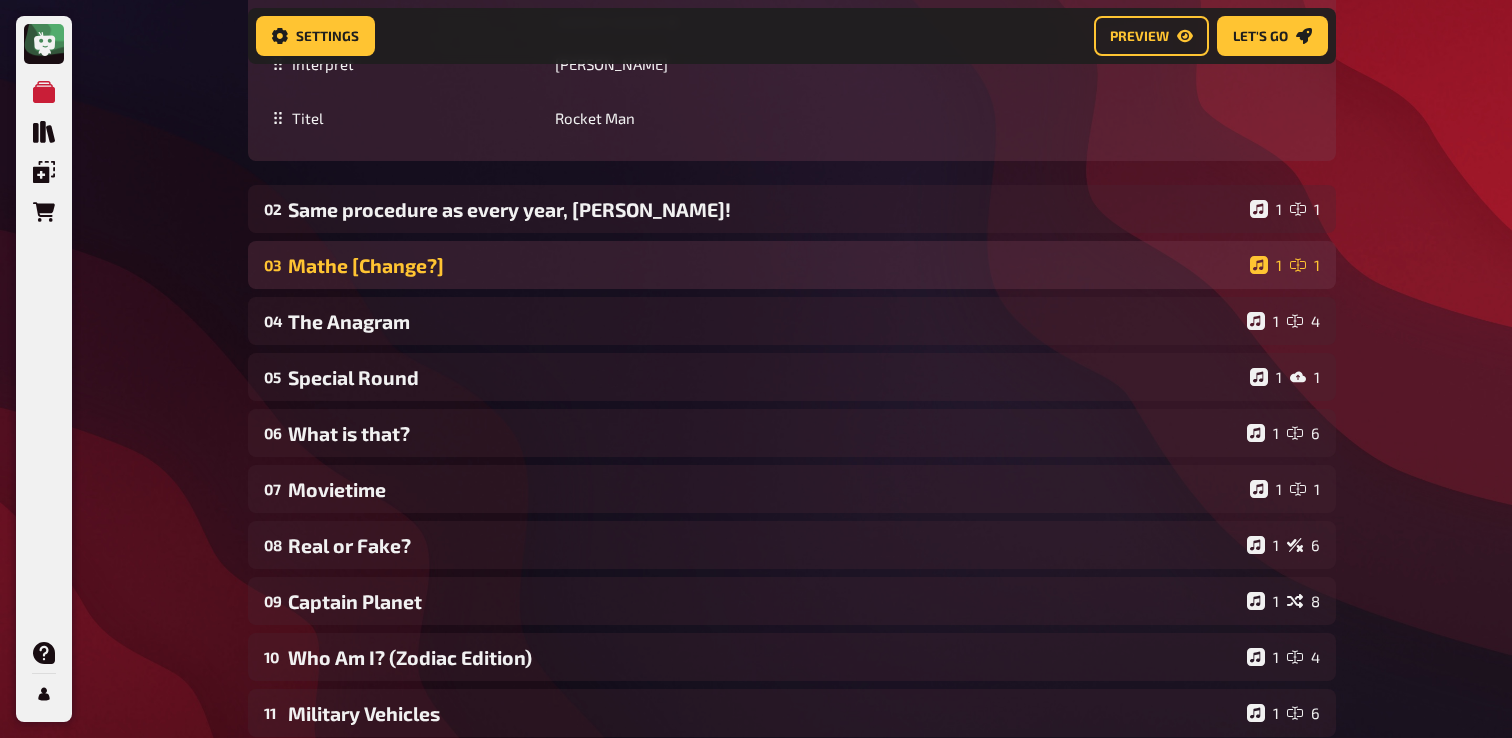 click on "03 Mathe [Change?]   1 1" at bounding box center [792, 265] 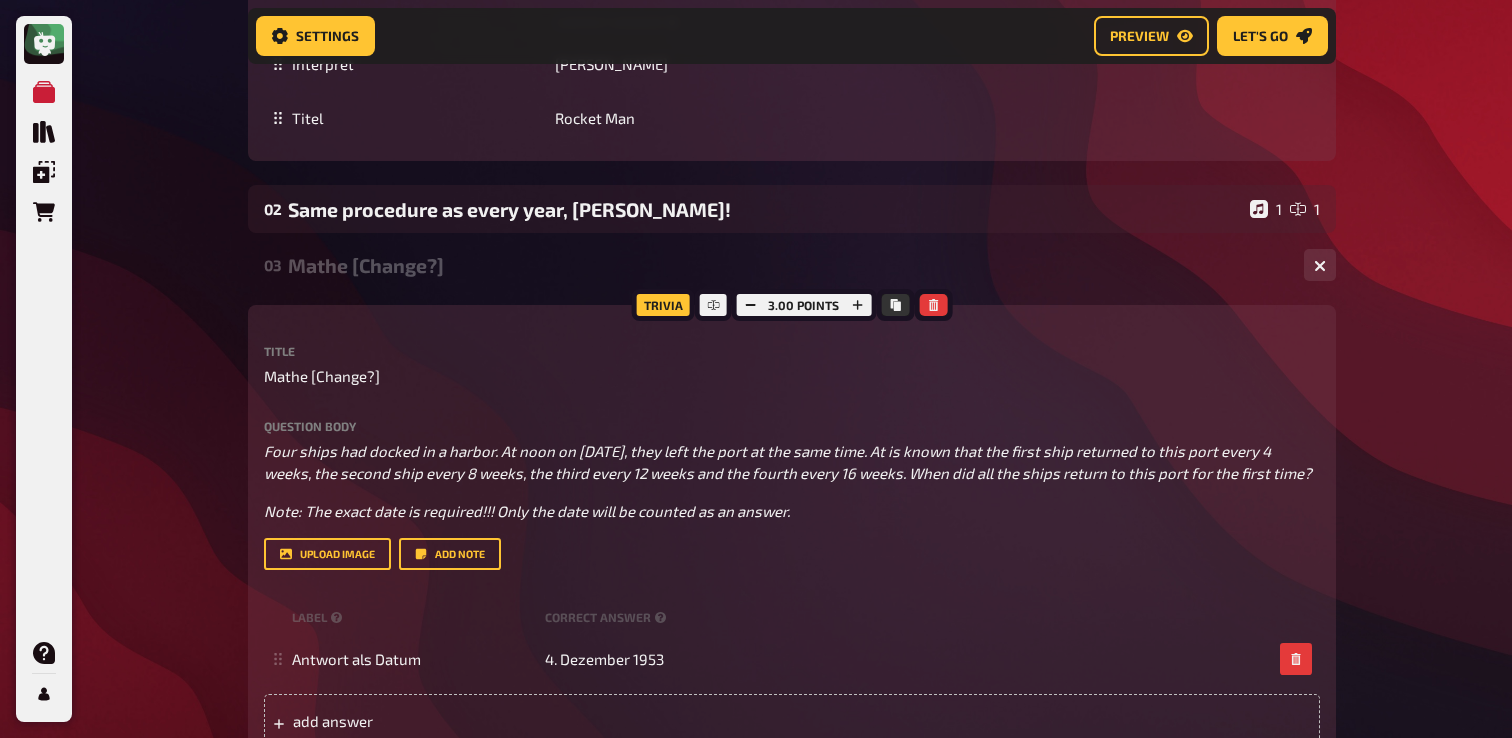 scroll, scrollTop: 1684, scrollLeft: 0, axis: vertical 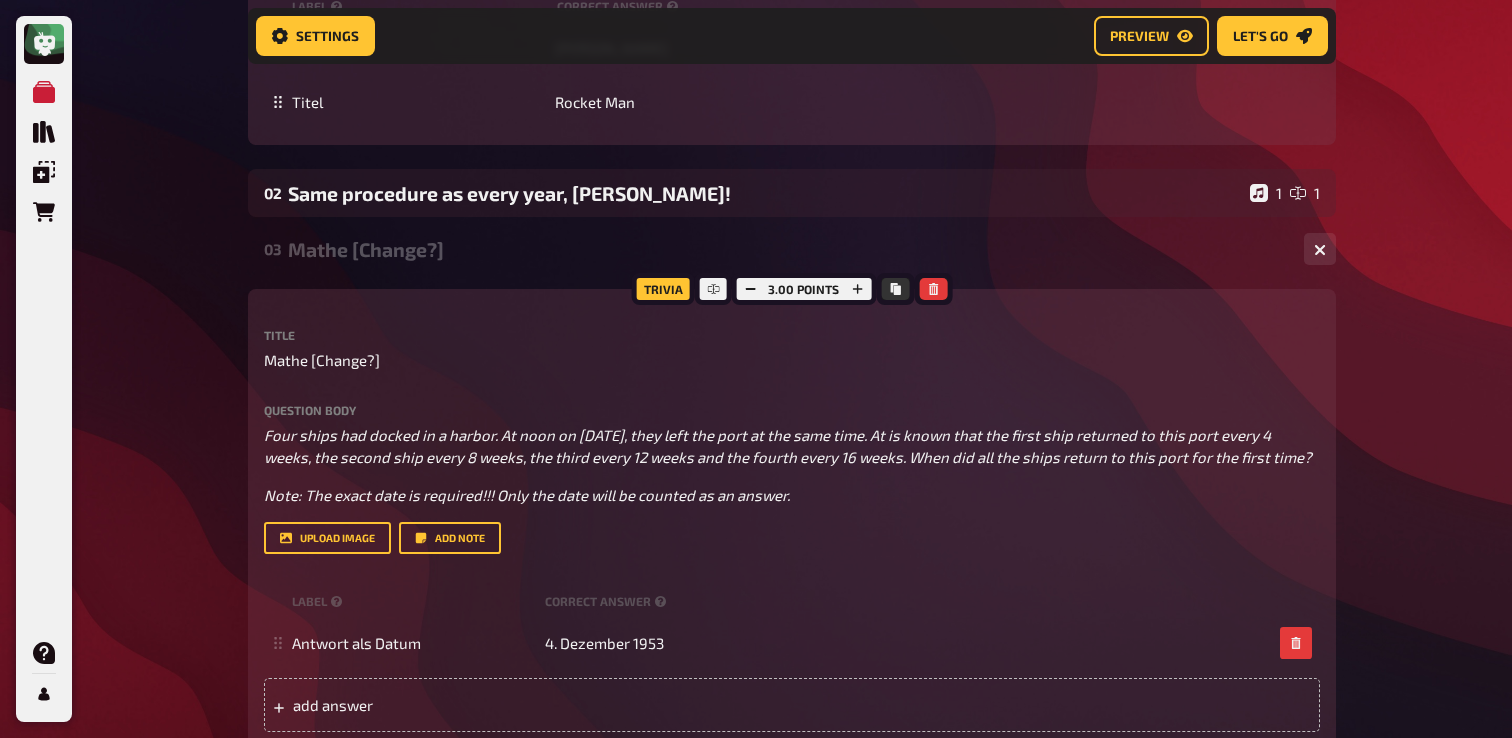 click on "Mathe [Change?]" at bounding box center [788, 249] 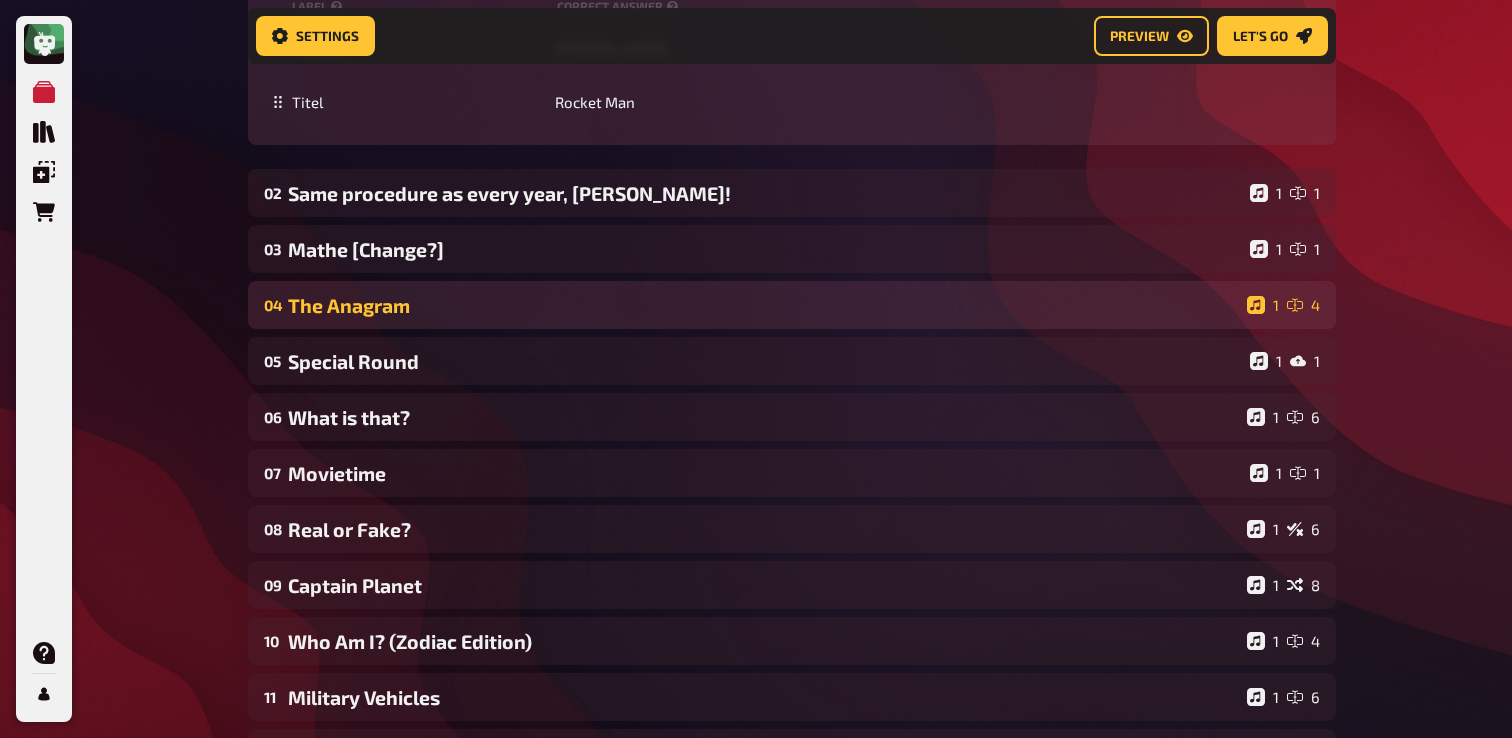 click on "The Anagram" at bounding box center (763, 305) 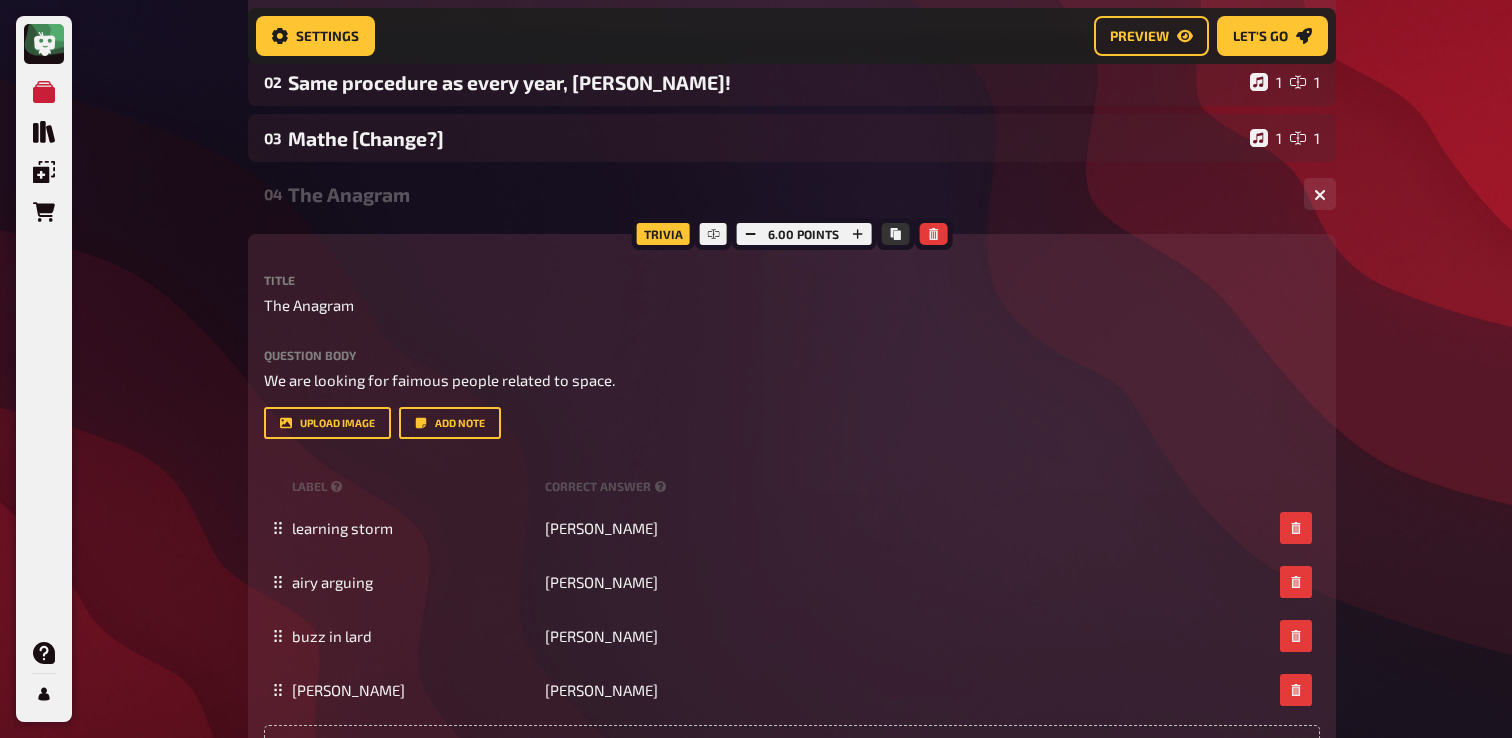 scroll, scrollTop: 1862, scrollLeft: 0, axis: vertical 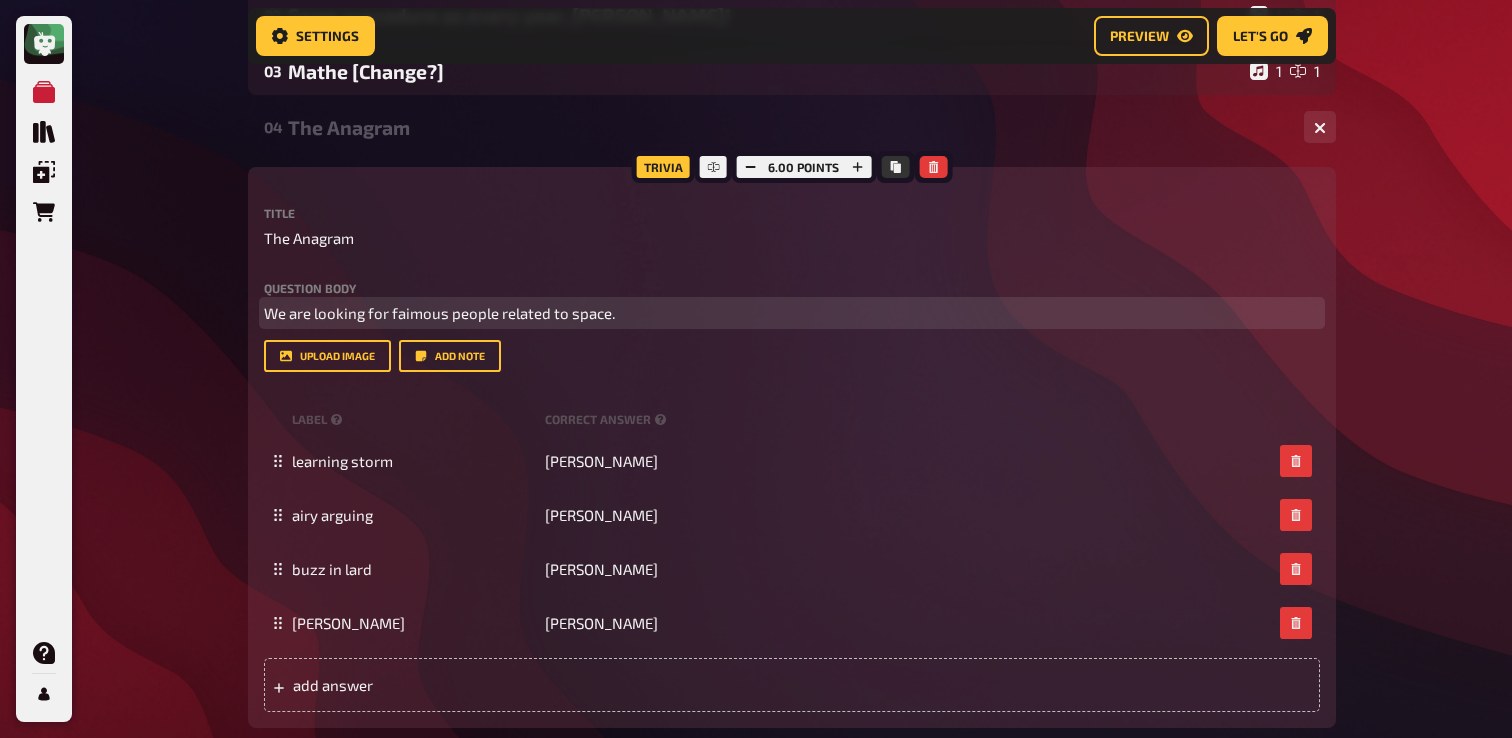 click on "We are looking for faimous people related to space." at bounding box center [439, 313] 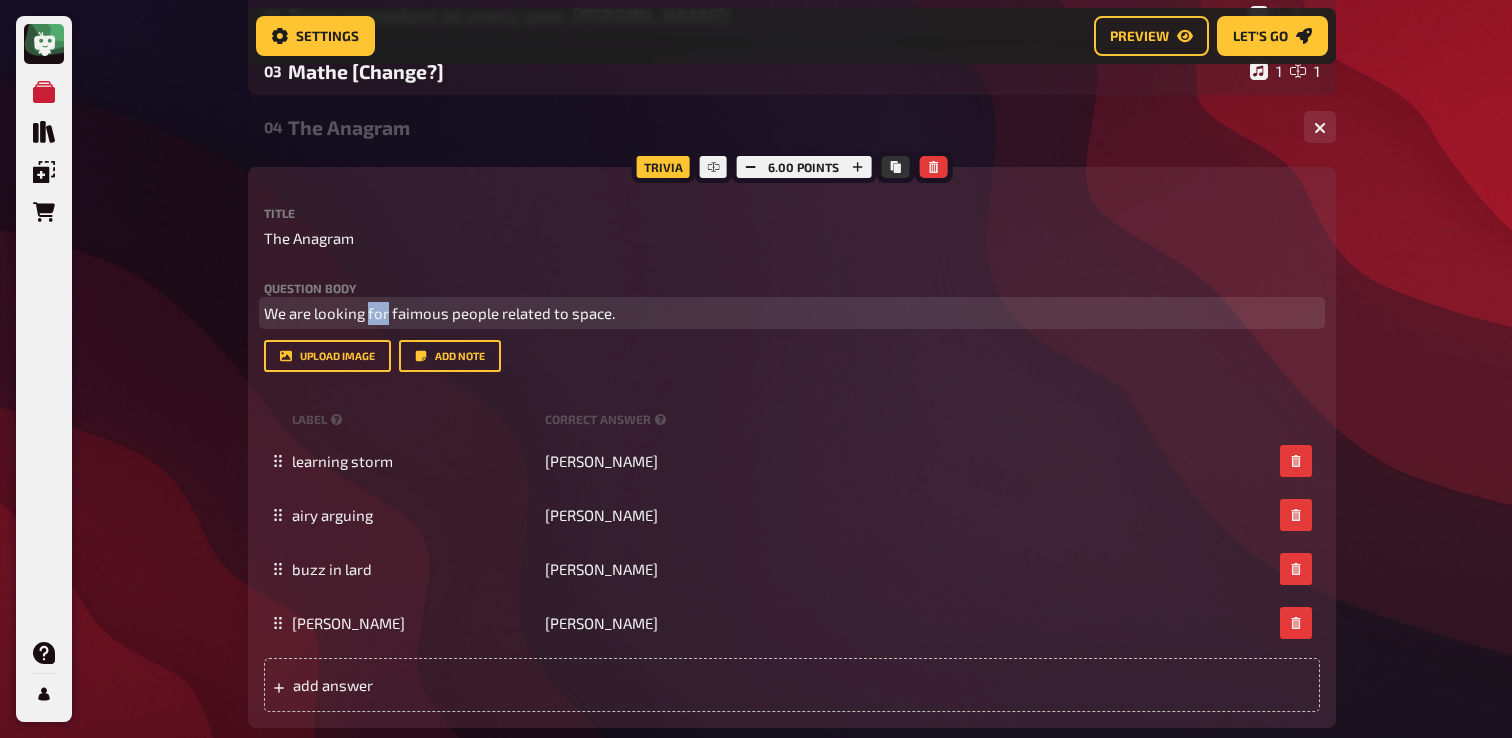 click on "We are looking for faimous people related to space." at bounding box center (439, 313) 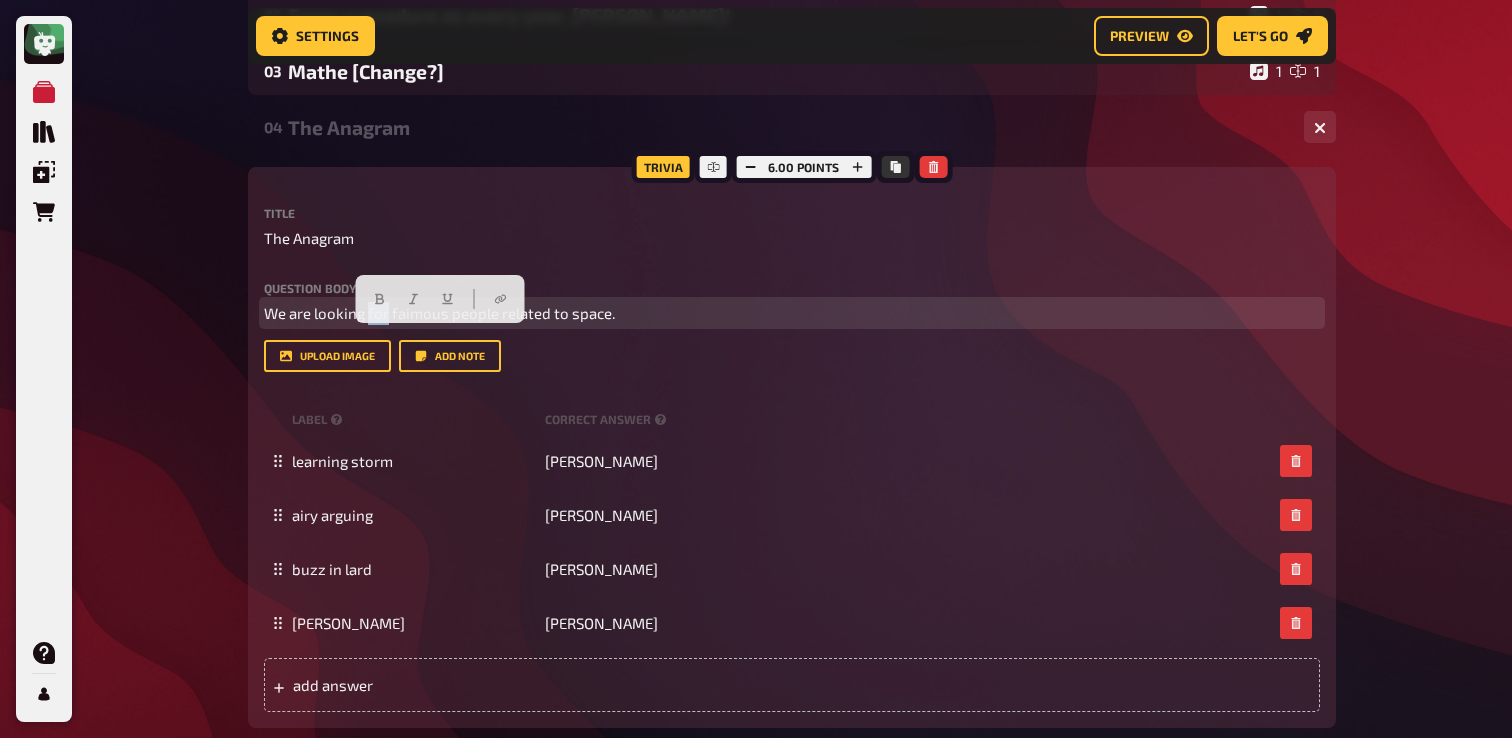 copy on "We are looking for faimous people related to space." 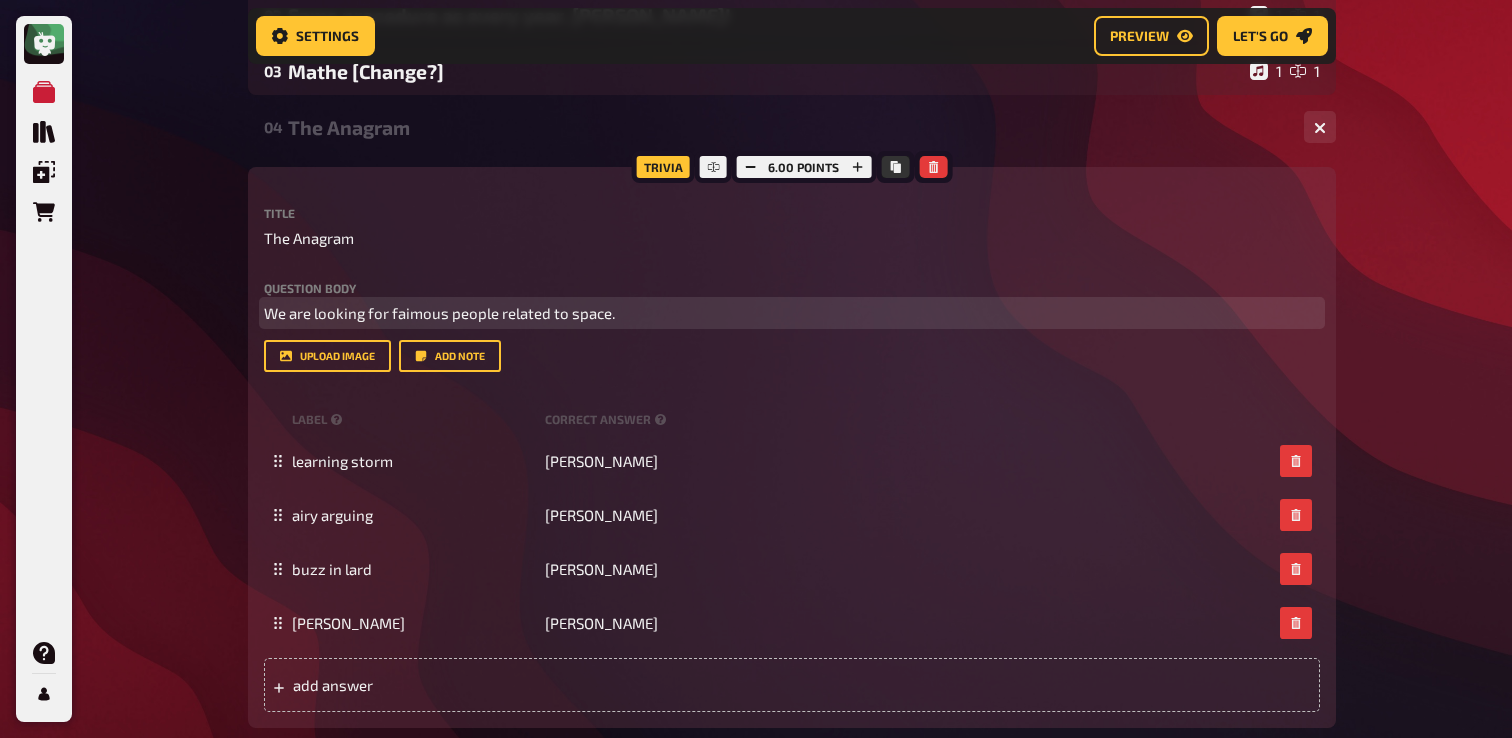 click on "We are looking for faimous people related to space." at bounding box center [439, 313] 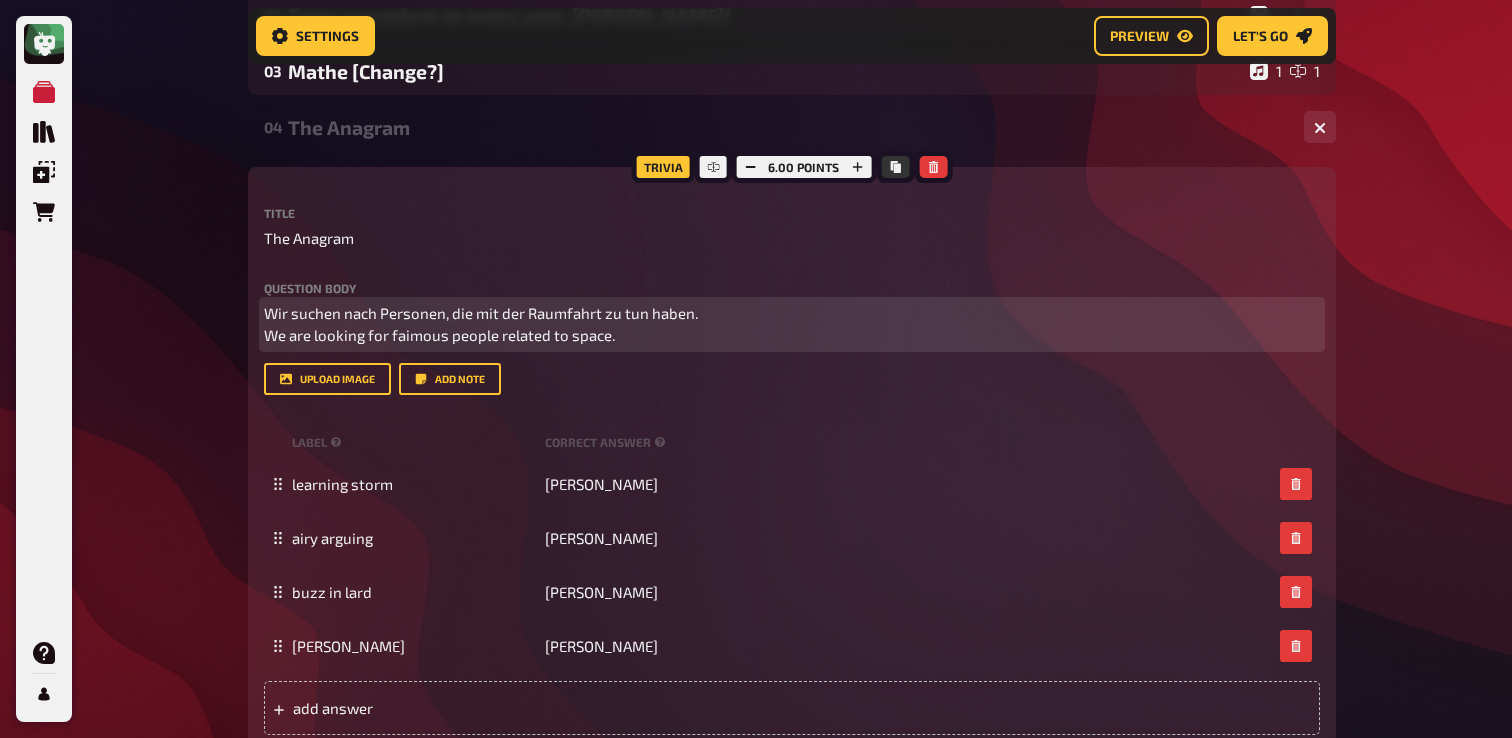 click on "Wir suchen nach Personen, die mit der Raumfahrt zu tun haben.
We are looking for faimous people related to space." at bounding box center (481, 324) 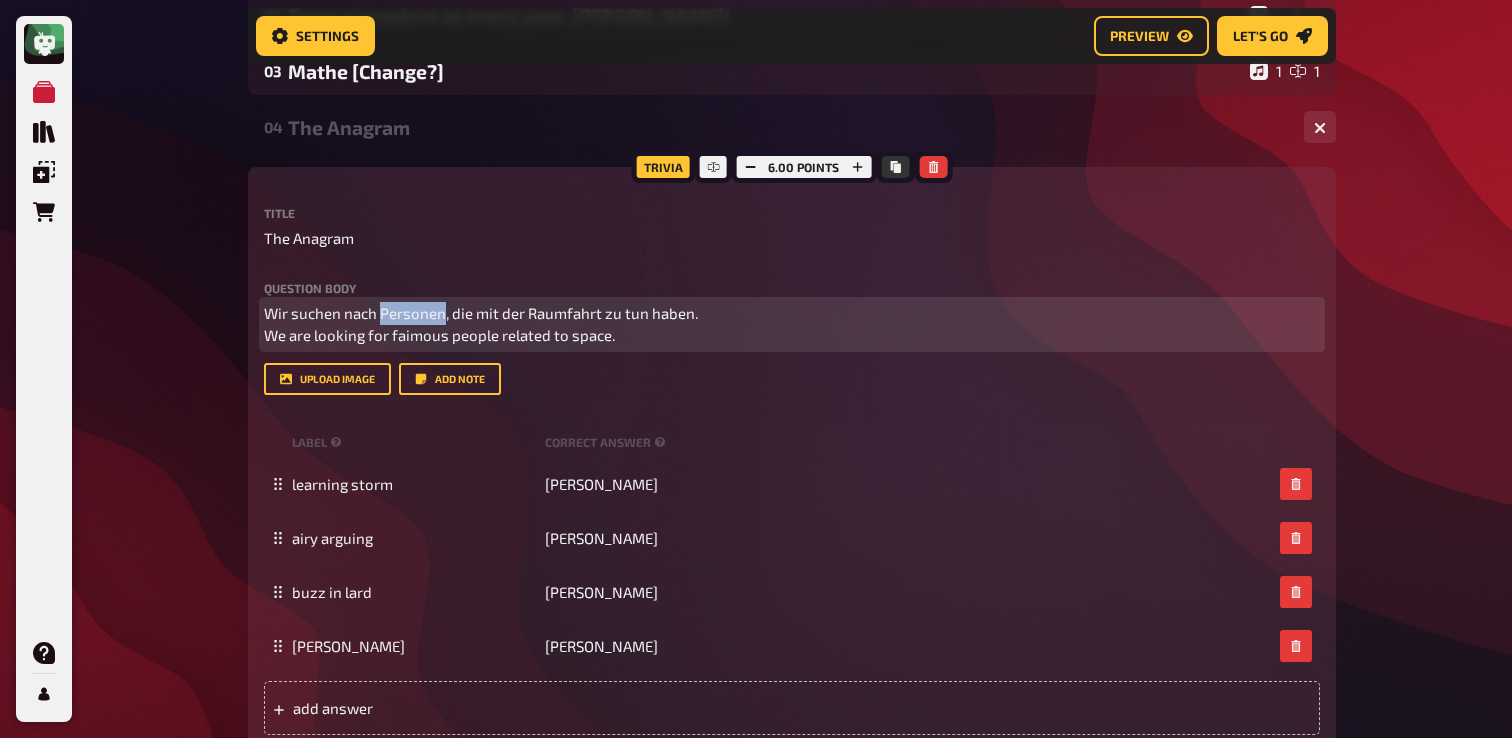 click on "Wir suchen nach Personen, die mit der Raumfahrt zu tun haben.
We are looking for faimous people related to space." at bounding box center [481, 324] 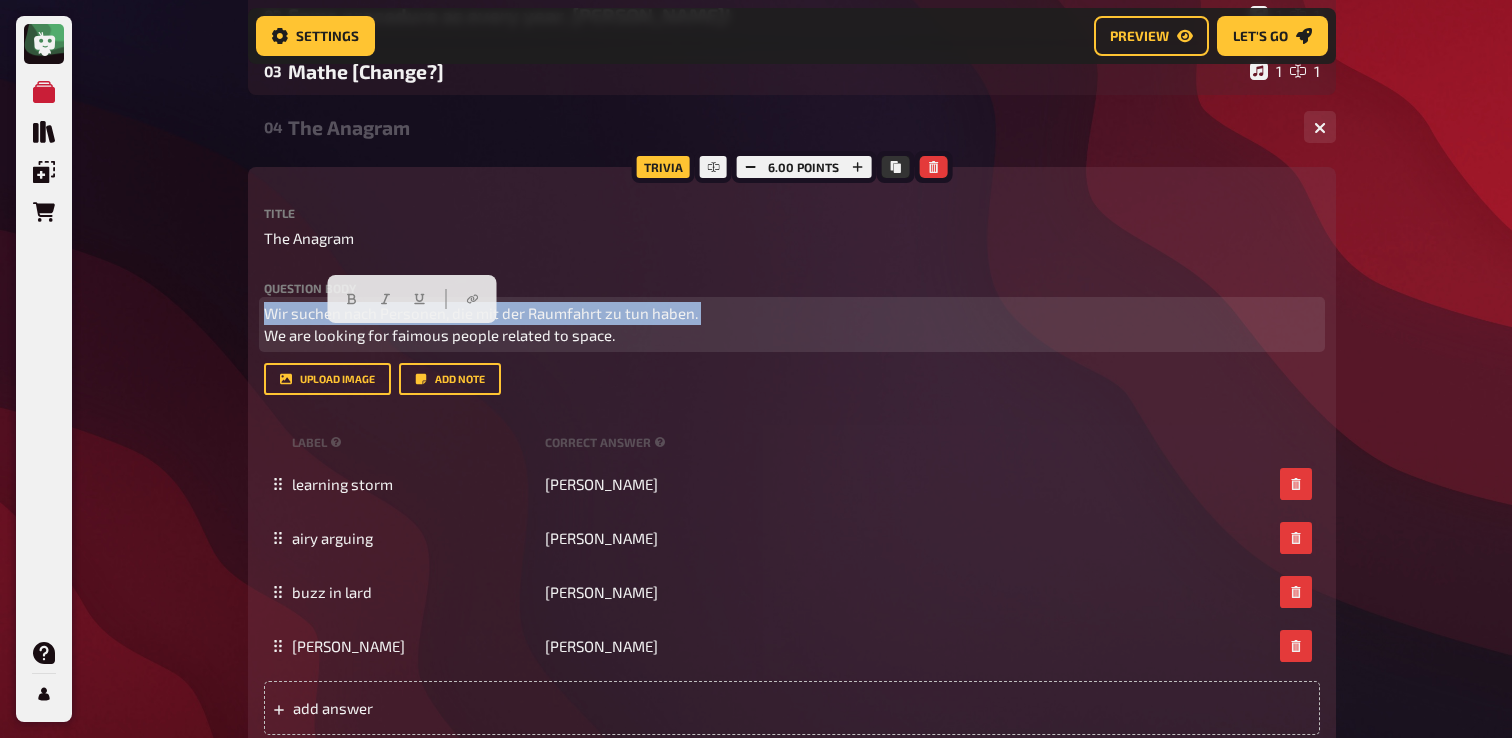 click on "Wir suchen nach Personen, die mit der Raumfahrt zu tun haben.
We are looking for faimous people related to space." at bounding box center (481, 324) 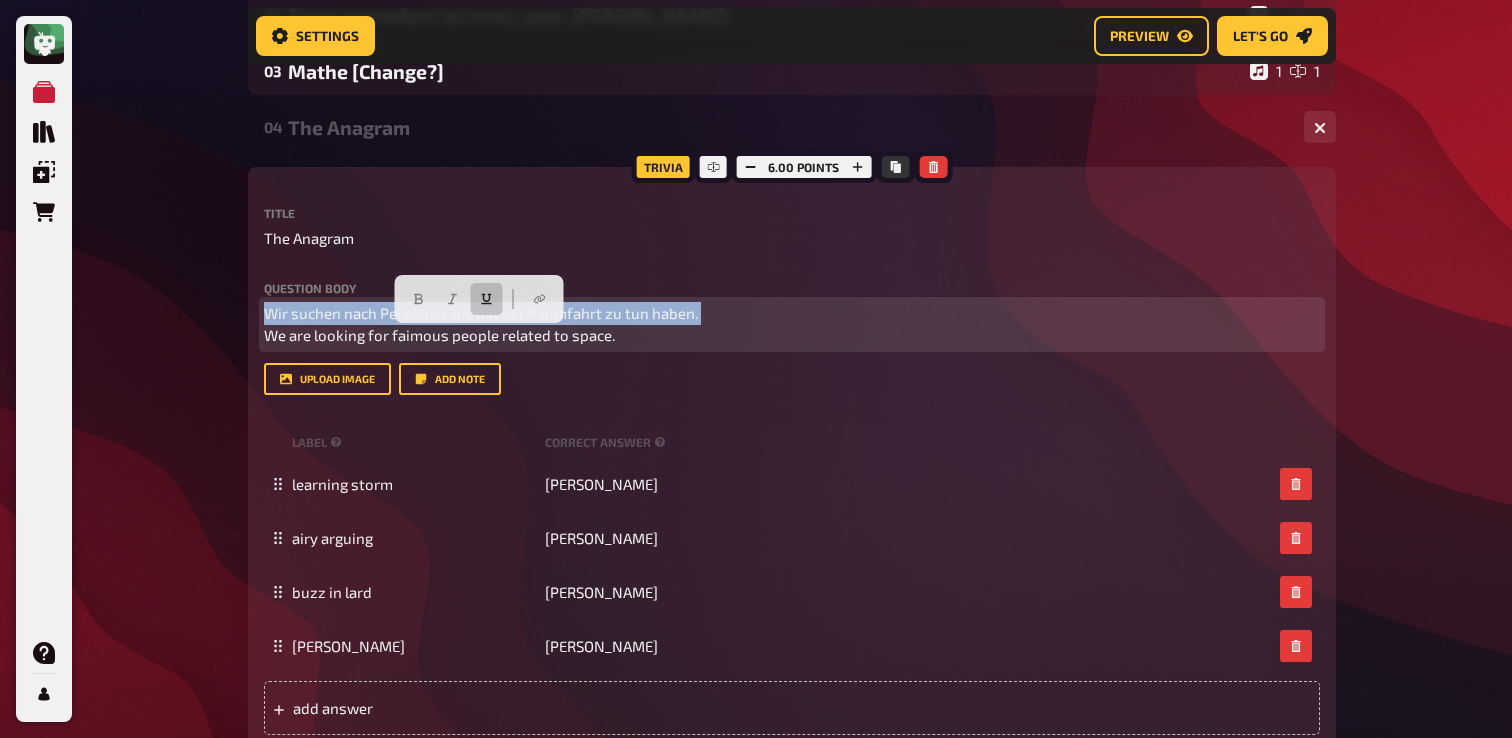 click at bounding box center (487, 299) 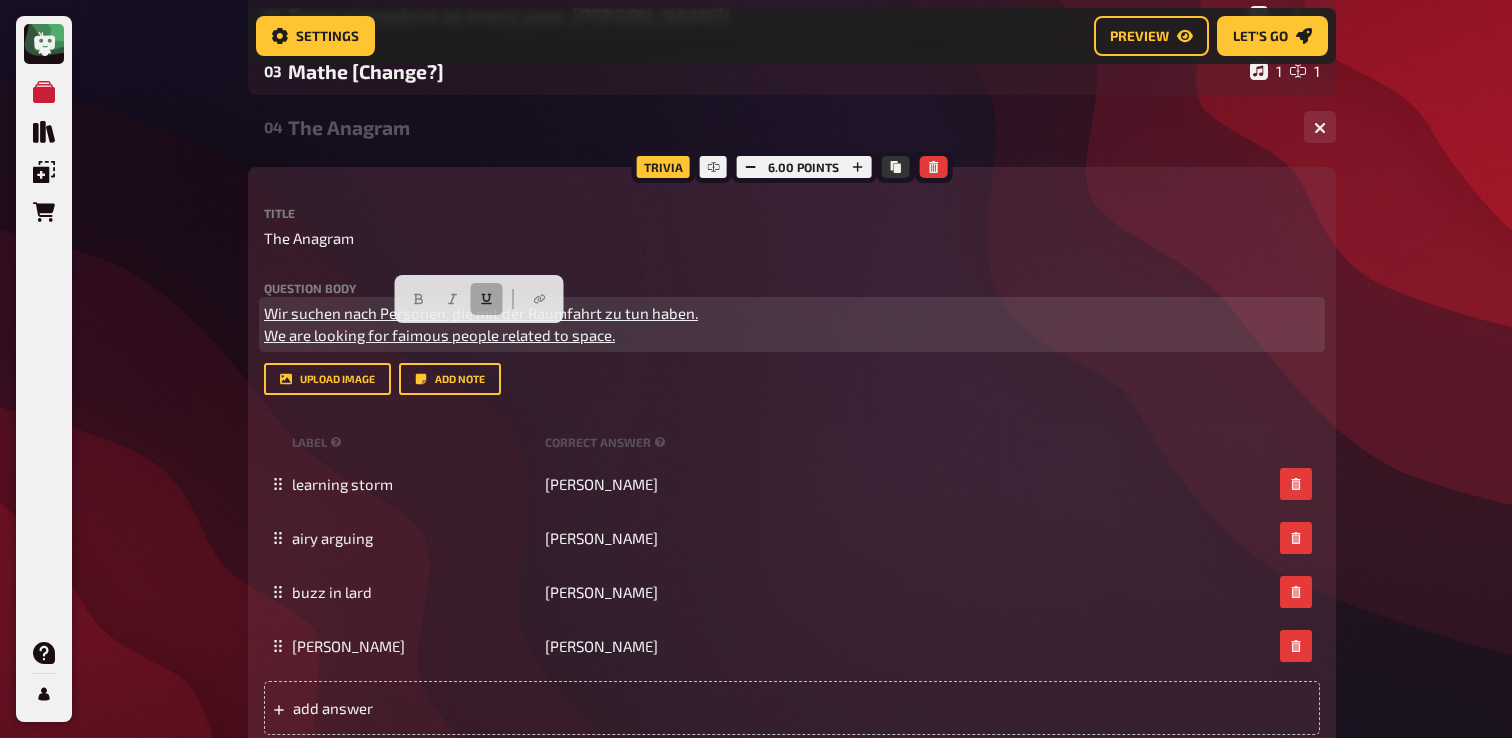 click at bounding box center [487, 299] 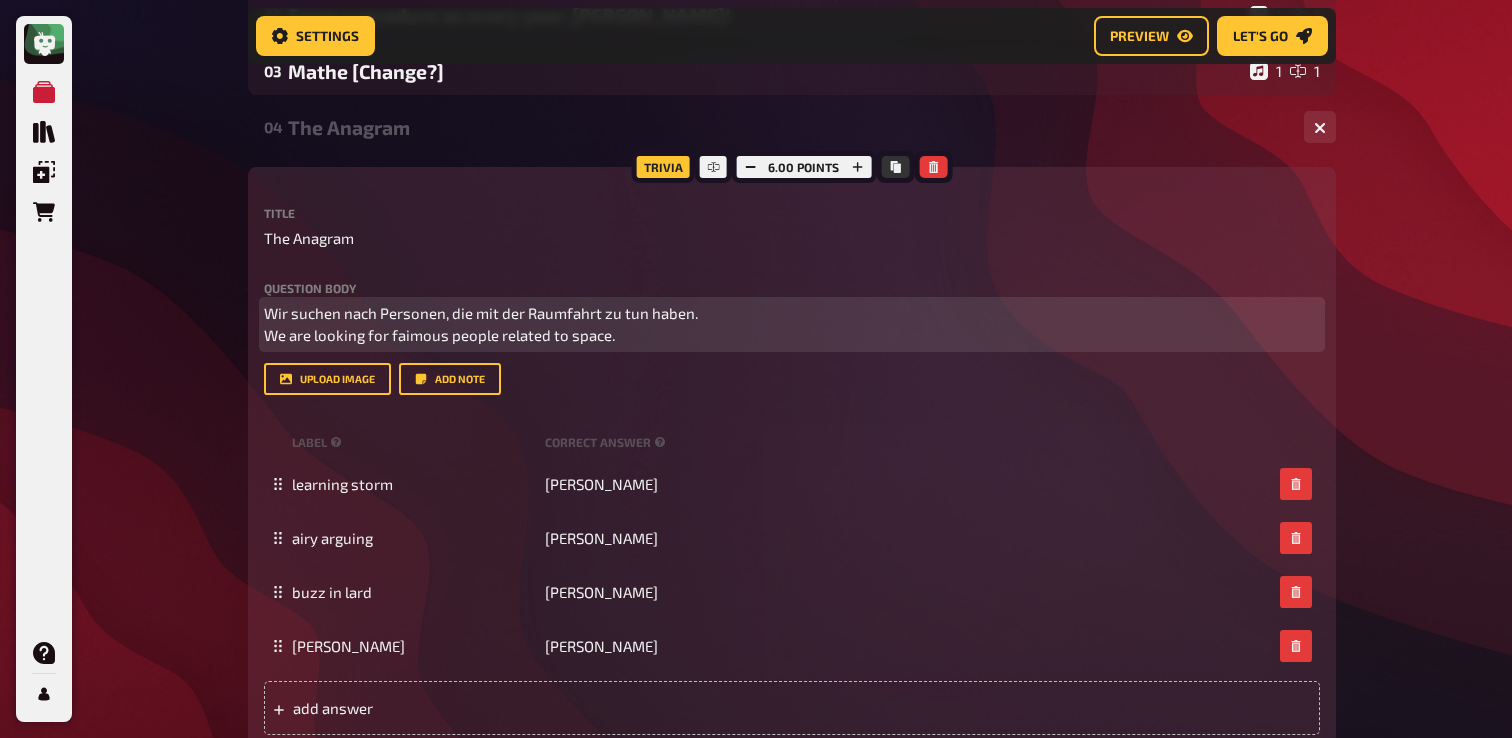 click on "Wir suchen nach Personen, die mit der Raumfahrt zu tun haben.
We are looking for faimous people related to space." at bounding box center [792, 324] 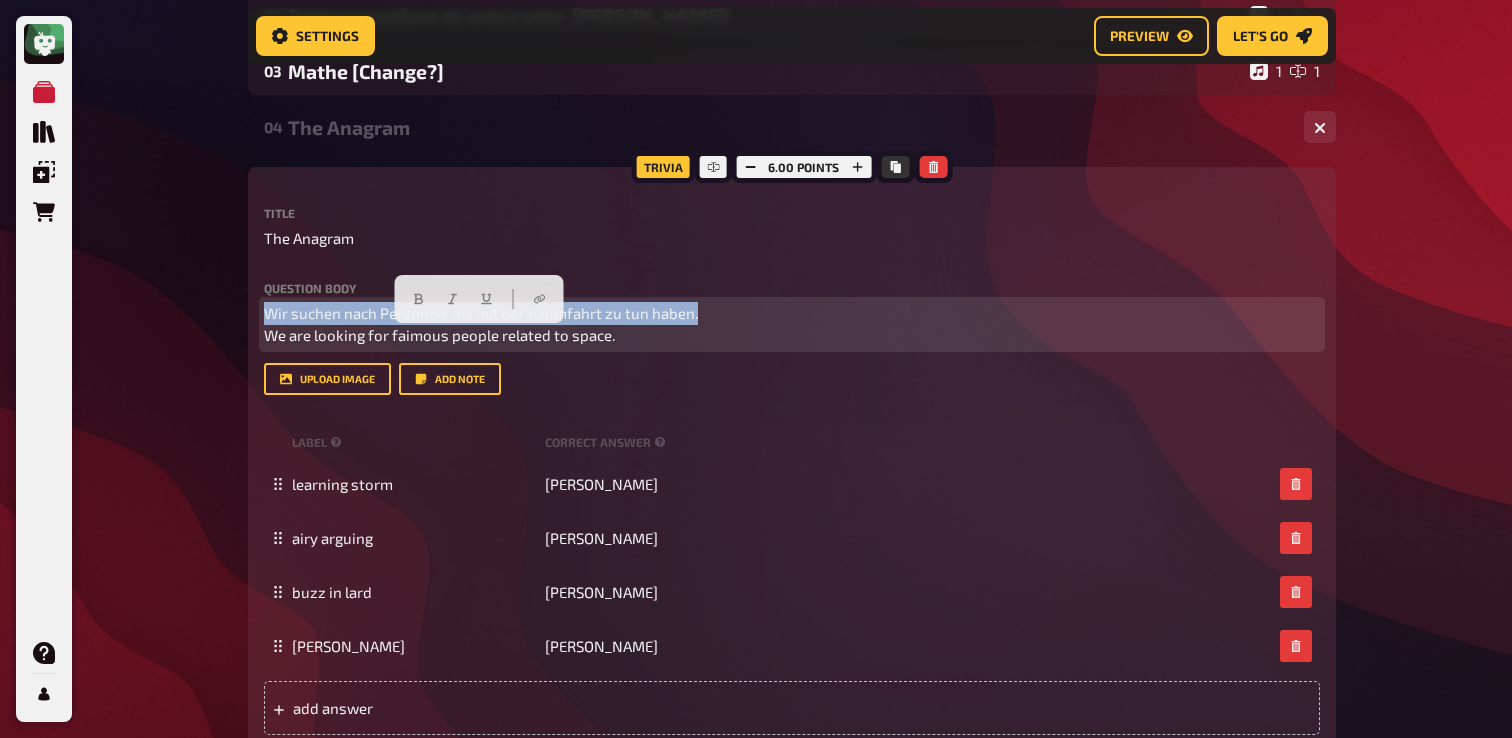 drag, startPoint x: 717, startPoint y: 339, endPoint x: 197, endPoint y: 339, distance: 520 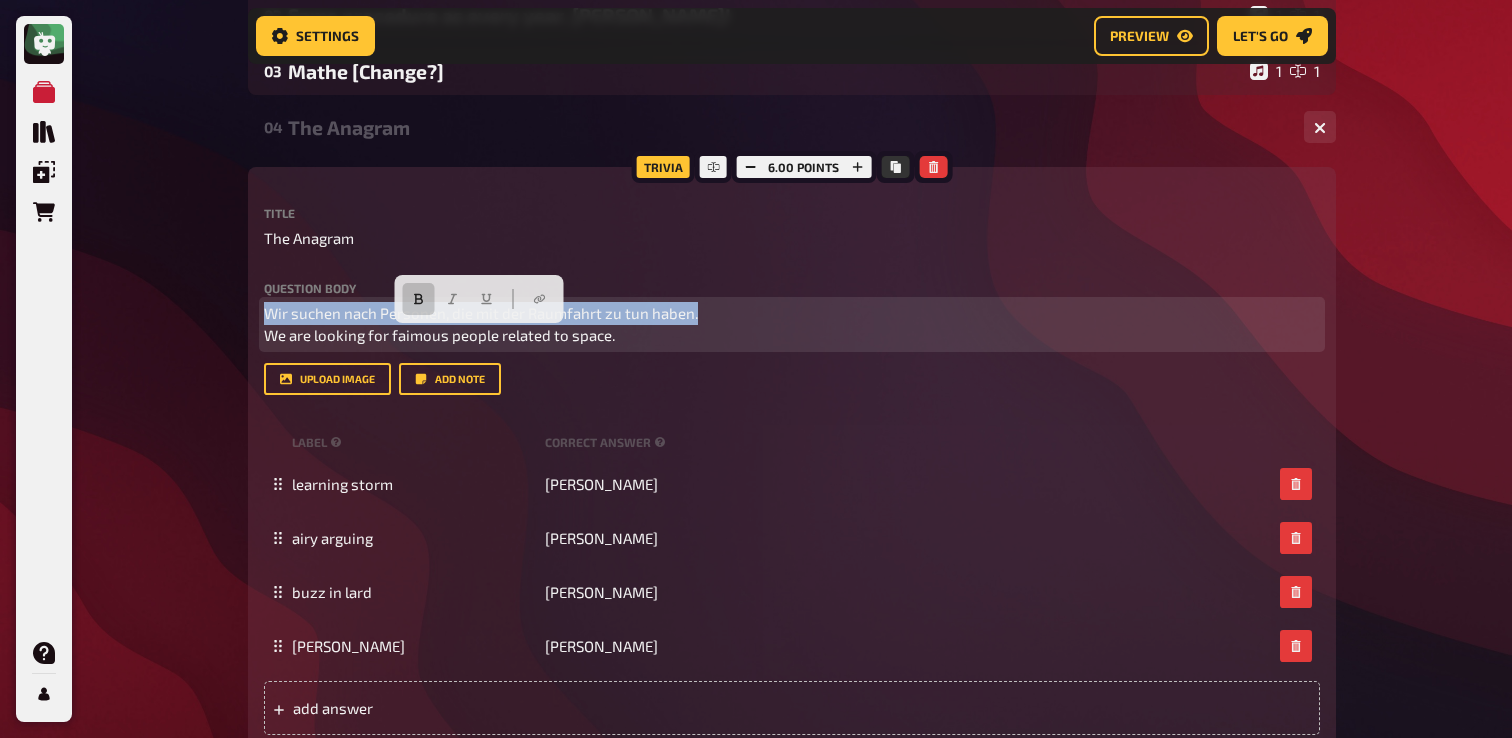 click at bounding box center [419, 299] 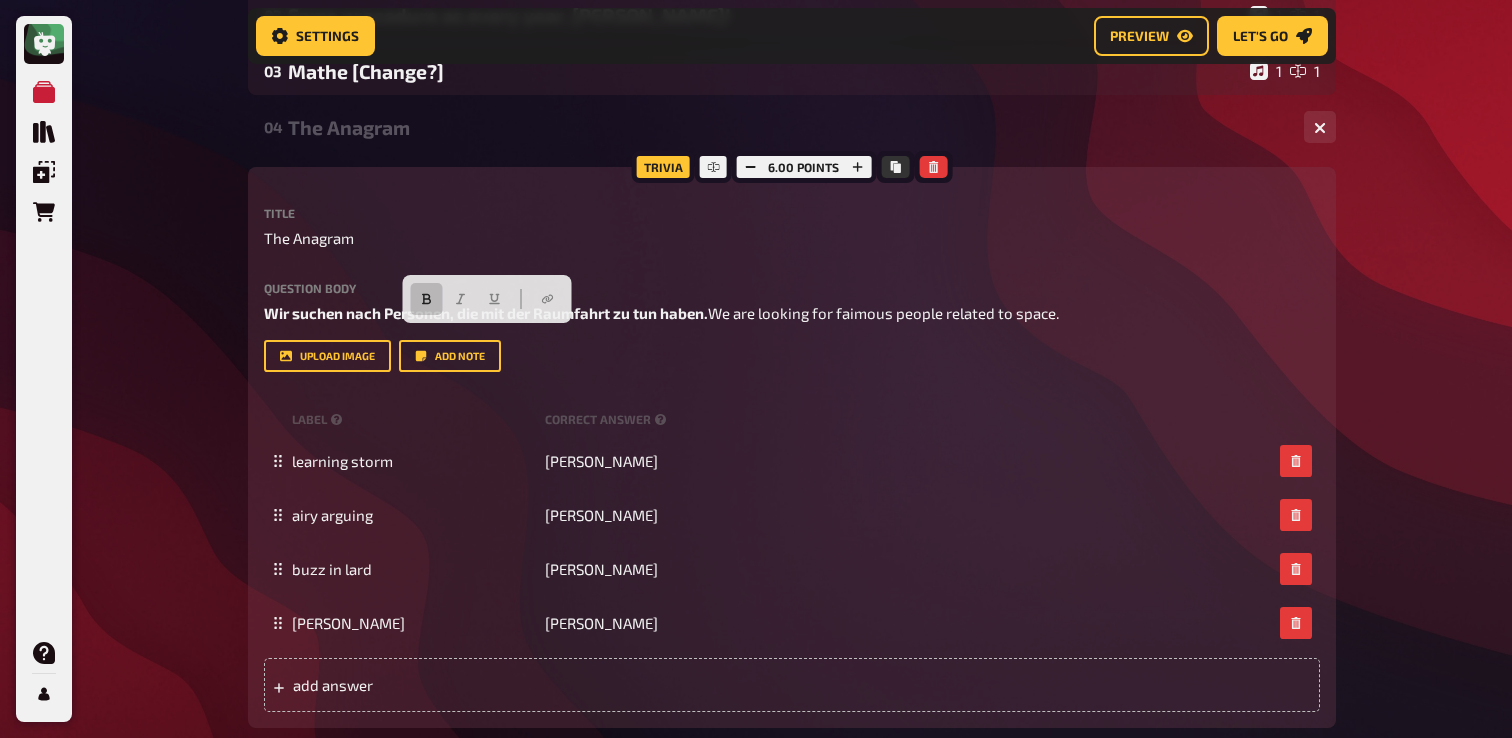 click on "Home My Quizzes Galaxy Calling [Remastered]✅​🇬🇧🇩🇪 Setup Setup Edit Content Quiz Lobby Hosting undefined Evaluation Leaderboard Settings Preview Let's go Let's go Galaxy Calling [Remastered]✅​🇬🇧🇩🇪 01 Galactic Movies   1 6 Trivia 6.00 points Title Galactic Movies Question body Kannst du den Film benennen, der auf diesen Emojis basiert? (Tipp: Sie sind alle aus dem Weltraum)
Can you name the movie based on these emojies? (Tipp: They are all space realated)
﻿ Drop here to upload upload image   Moderator Note (not visible to participants) ﻿ Link to the playlist ﻿ label correct answer Answer 1 Interstellar Answer 2 Guardians of the Galaxy Answer 3 The Martian Answer 4 E.T. the Extra-Terrestrial Answer 5 Dune Answer 6 Wall-E
To pick up a draggable item, press the space bar.
While dragging, use the arrow keys to move the item.
Press space again to drop the item in its new position, or press escape to cancel.
add answer Music 1.00 points label correct answer 02" at bounding box center (792, 9) 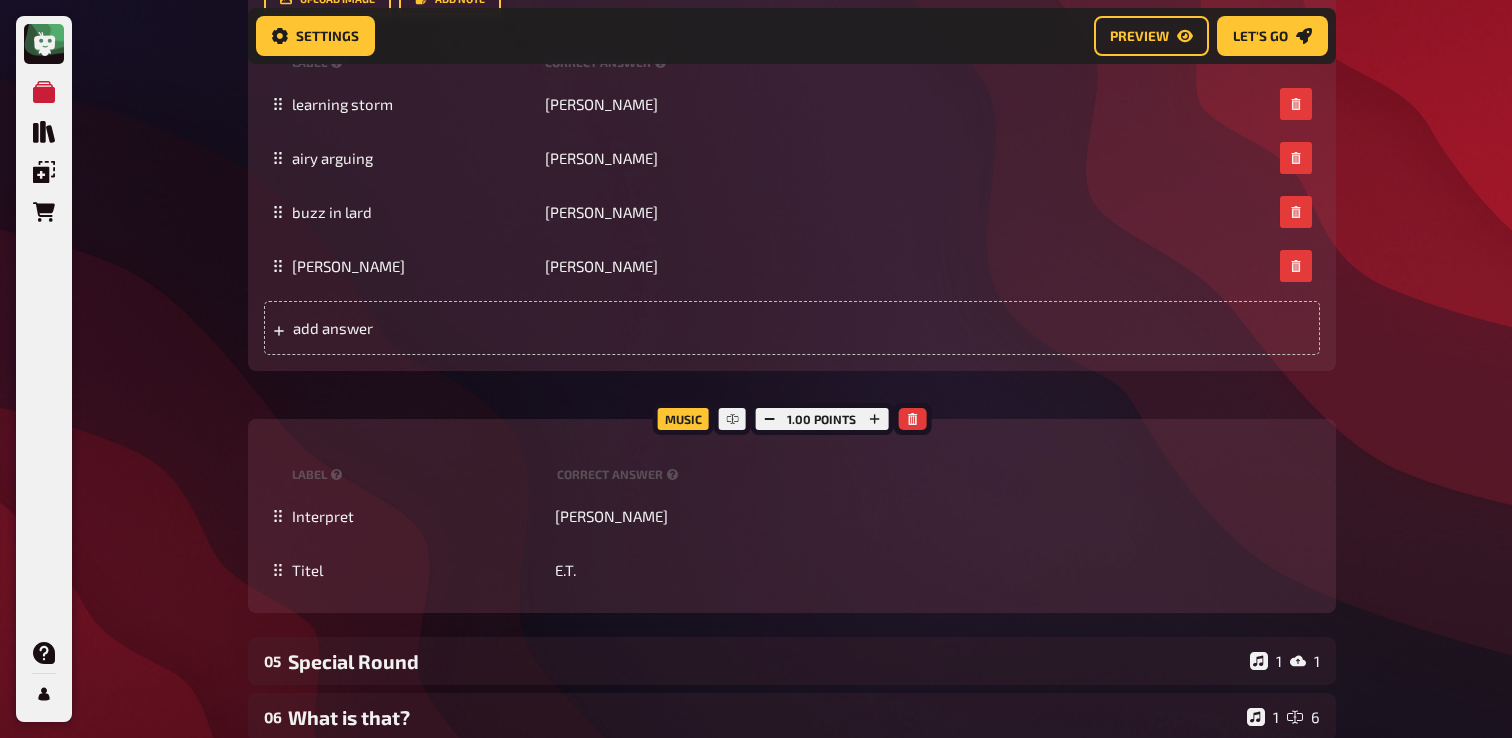 scroll, scrollTop: 2686, scrollLeft: 0, axis: vertical 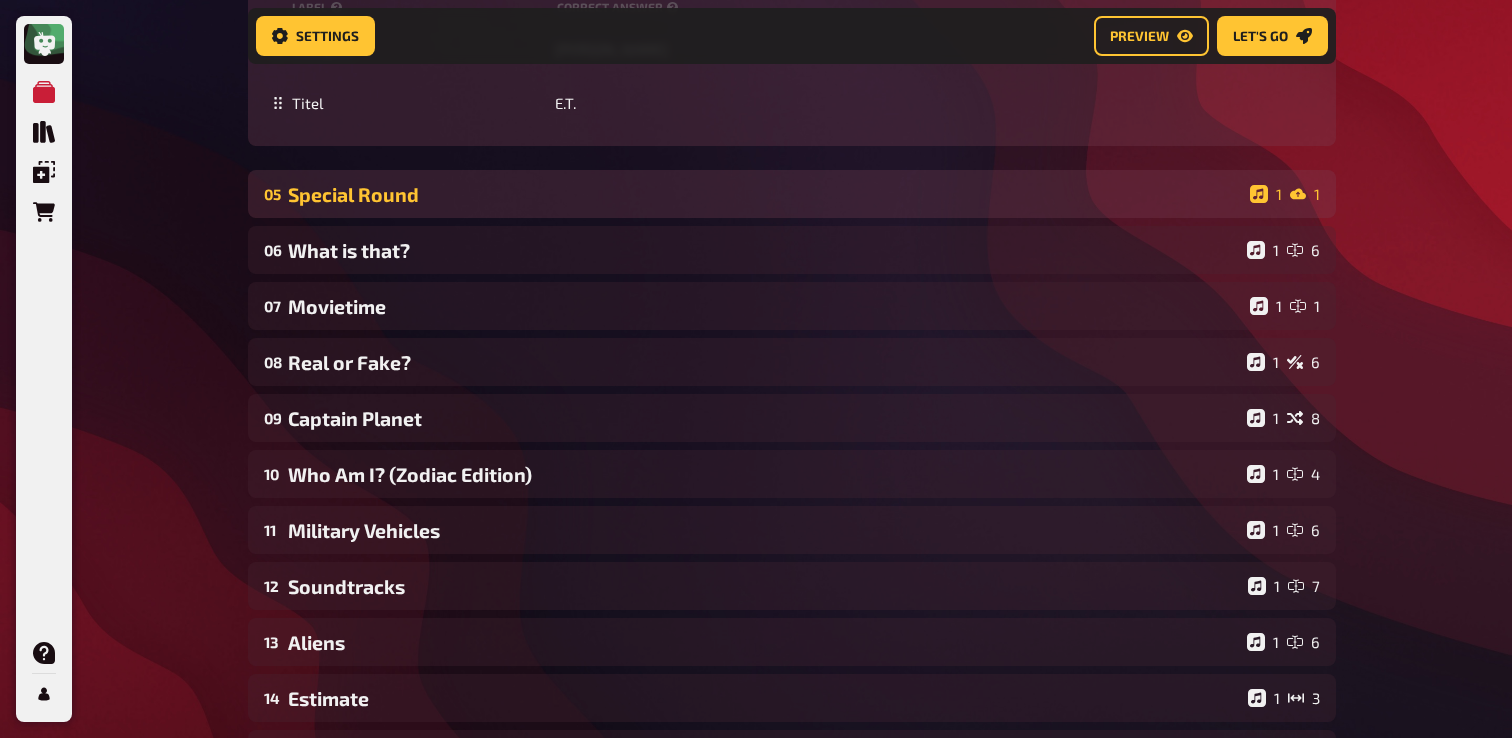 click on "05 Special Round   1 1" at bounding box center (792, 194) 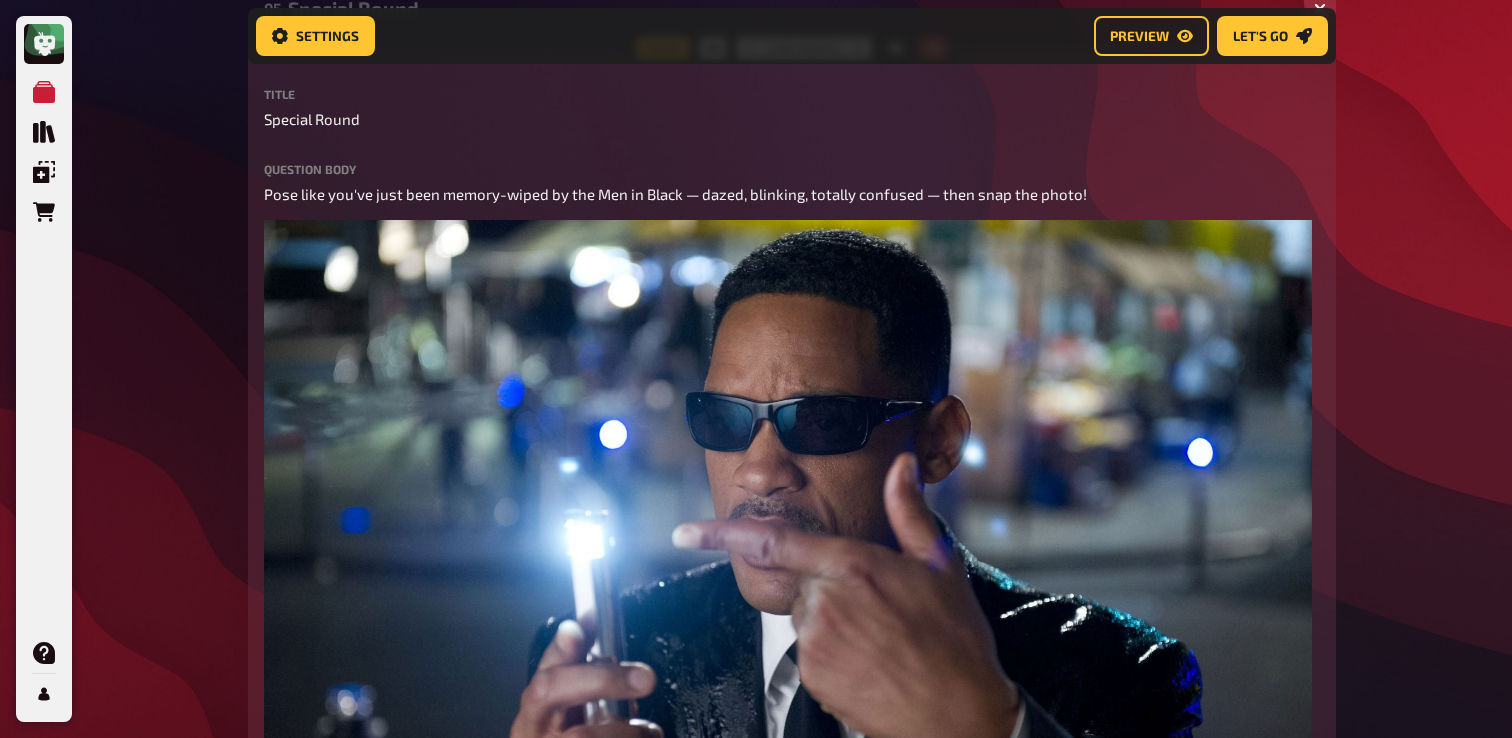 scroll, scrollTop: 2933, scrollLeft: 0, axis: vertical 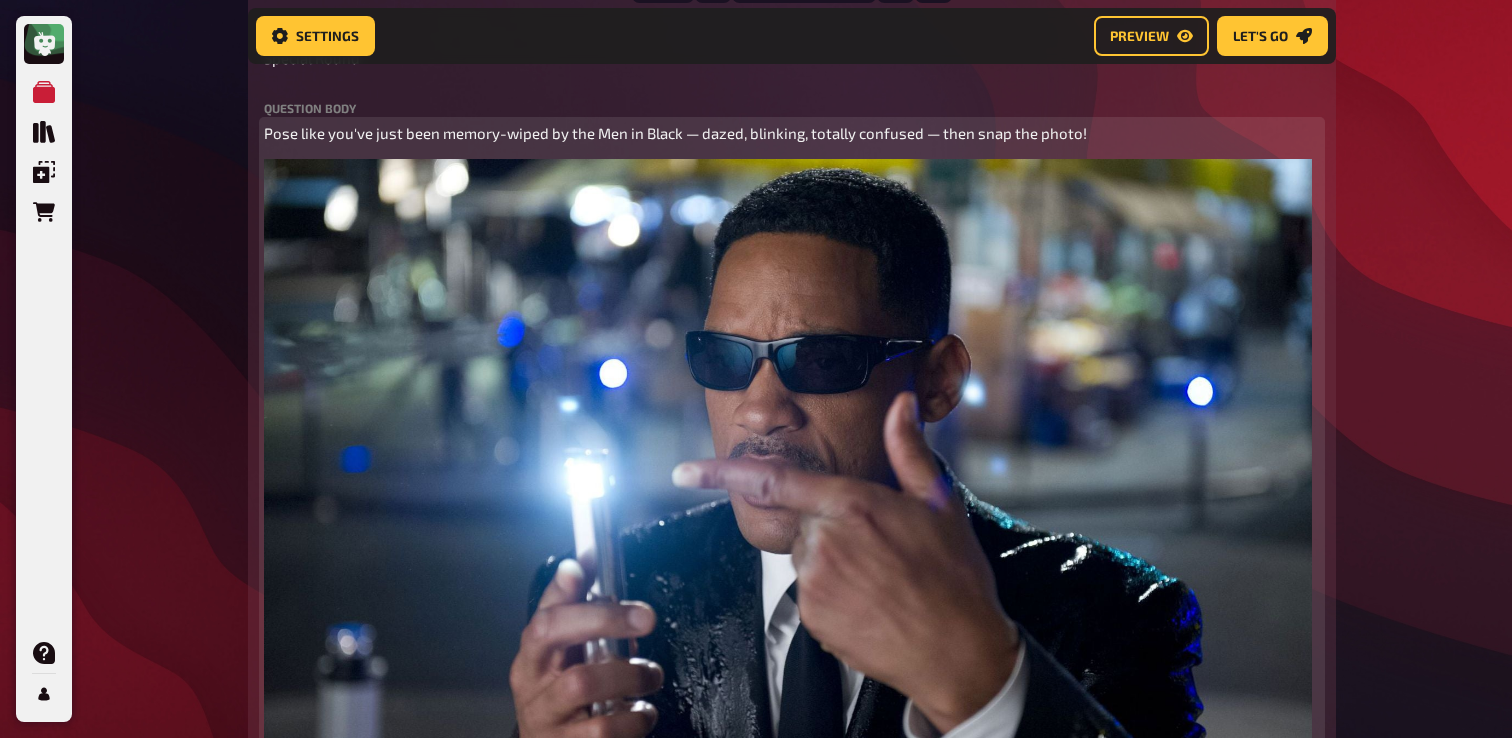 click on "Pose like you've just been memory-wiped by the Men in Black — dazed, blinking, totally confused — then snap the photo! ﻿" at bounding box center (792, 438) 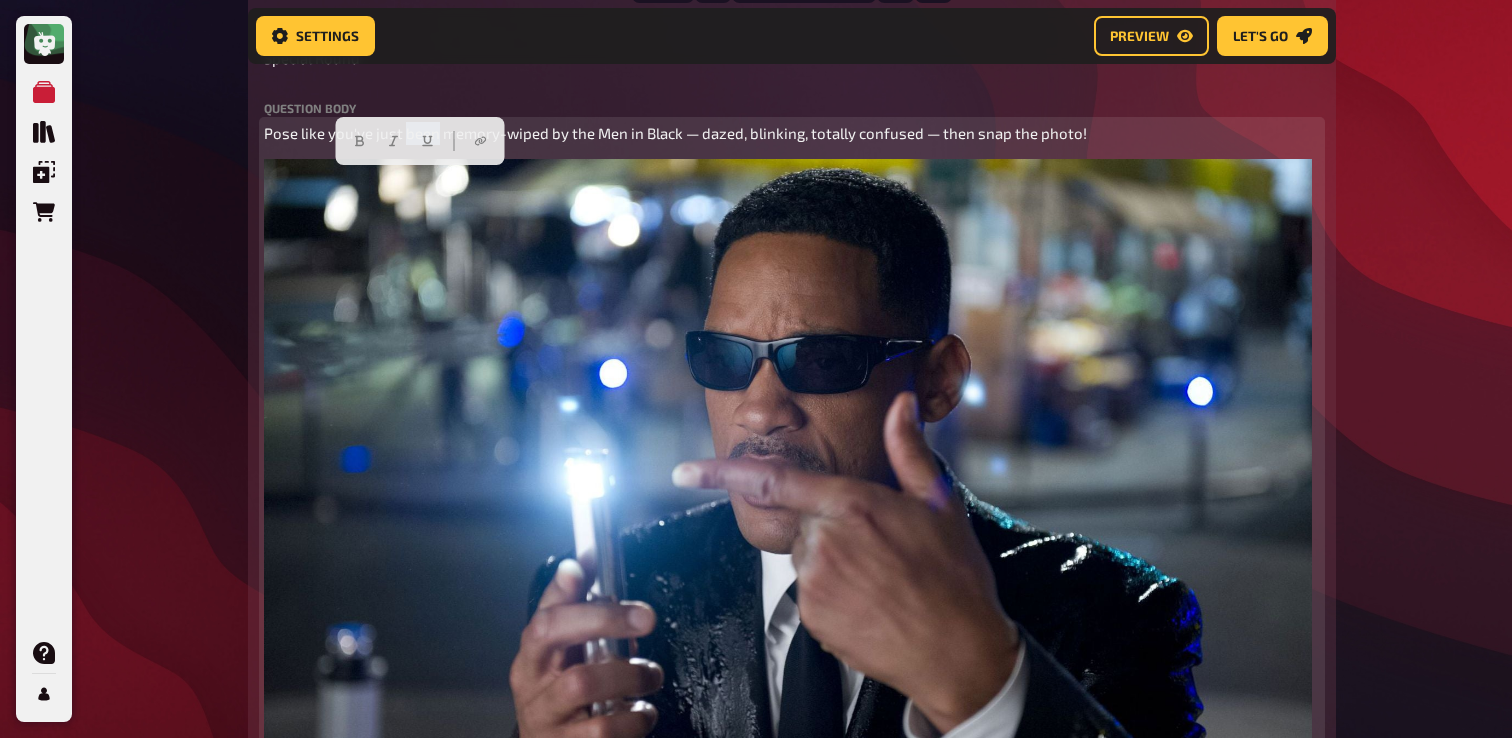 click on "Pose like you've just been memory-wiped by the Men in Black — dazed, blinking, totally confused — then snap the photo!" at bounding box center [675, 133] 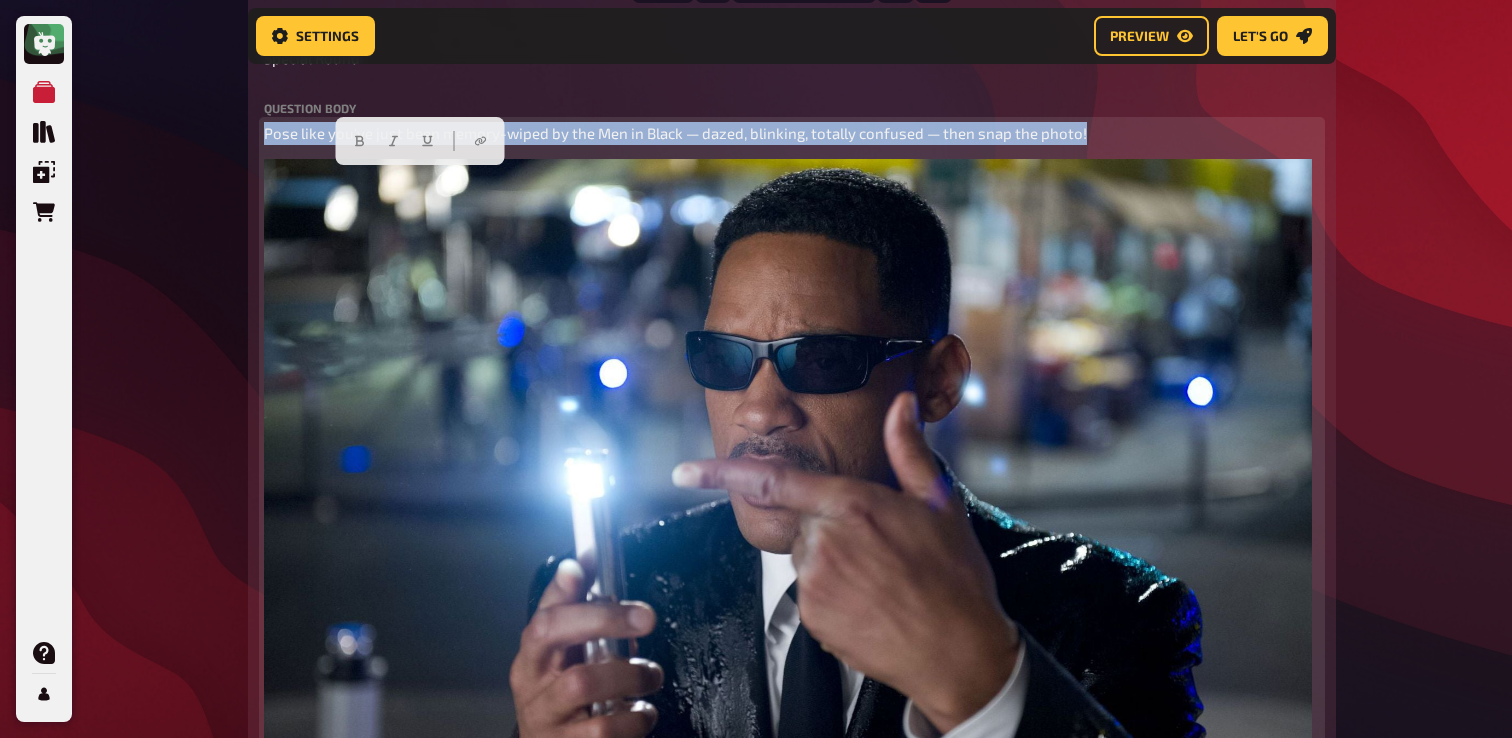 click on "Pose like you've just been memory-wiped by the Men in Black — dazed, blinking, totally confused — then snap the photo!" at bounding box center (675, 133) 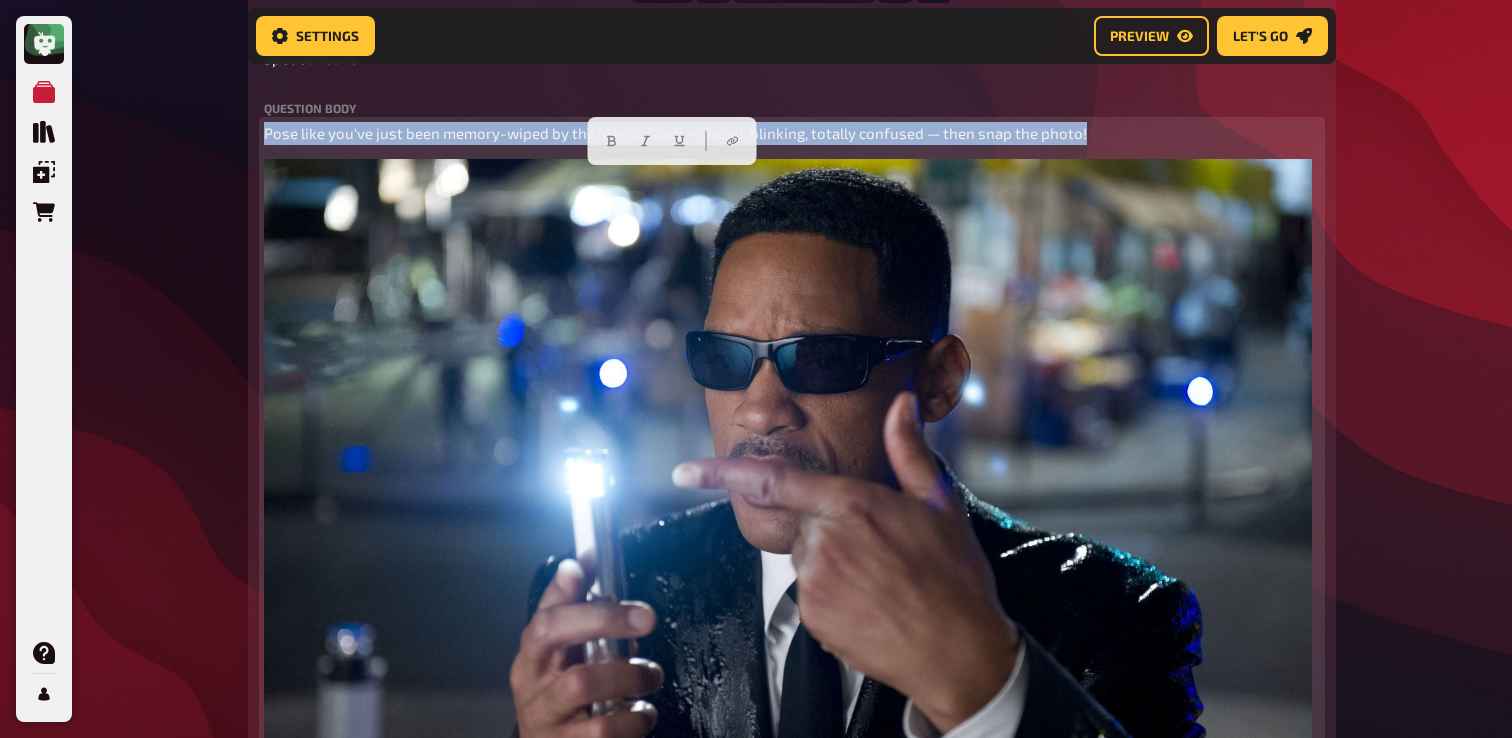 copy on "Pose like you've just been memory-wiped by the Men in Black — dazed, blinking, totally confused — then snap the photo!" 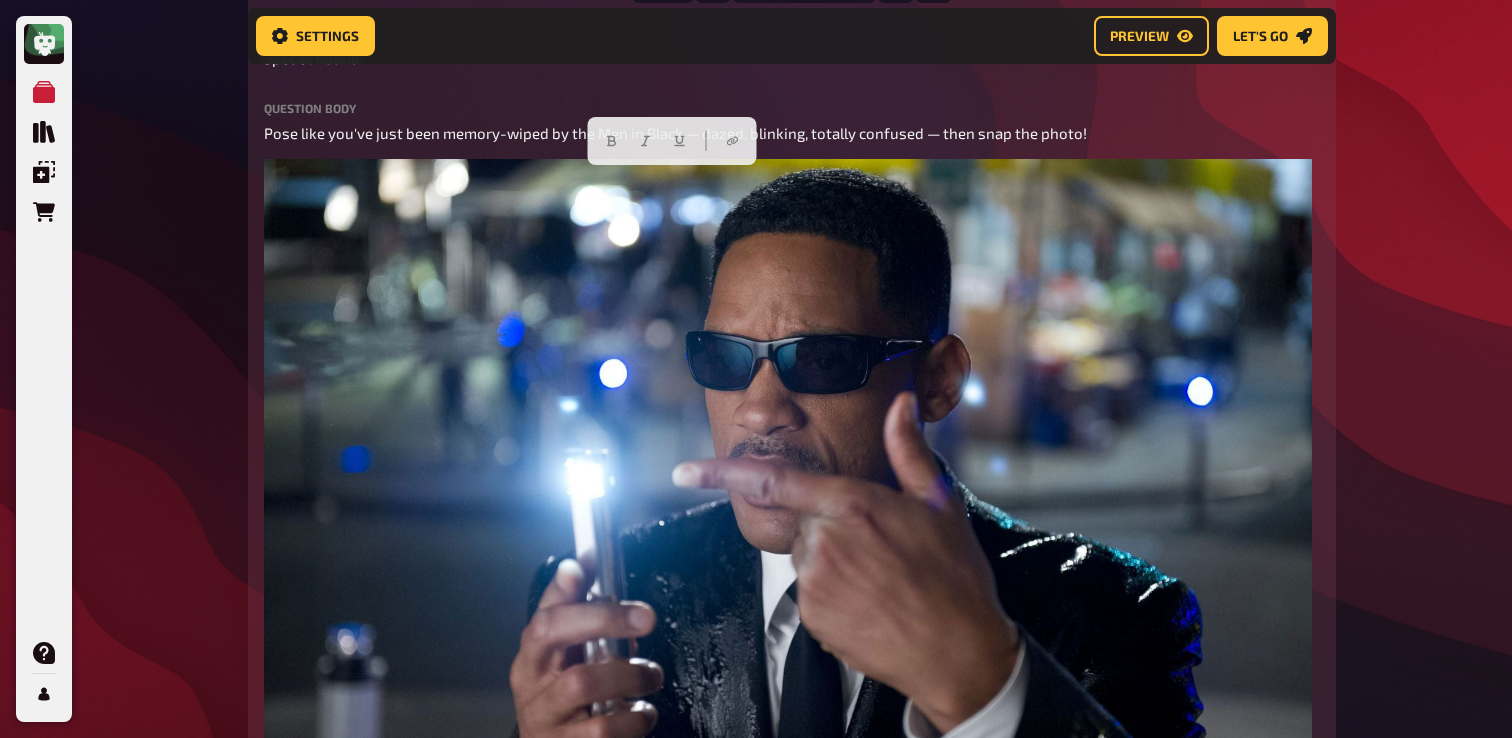 click on "Trivia 3.00 points Title Special Round Question body Pose like you've just been memory-wiped by the Men in Black — dazed, blinking, totally confused — then snap the photo! ﻿ Drop here to upload upload image   Add note label wHOA
To pick up a draggable item, press the space bar.
While dragging, use the arrow keys to move the item.
Press space again to drop the item in its new position, or press escape to cancel.
add upload field" at bounding box center (792, 492) 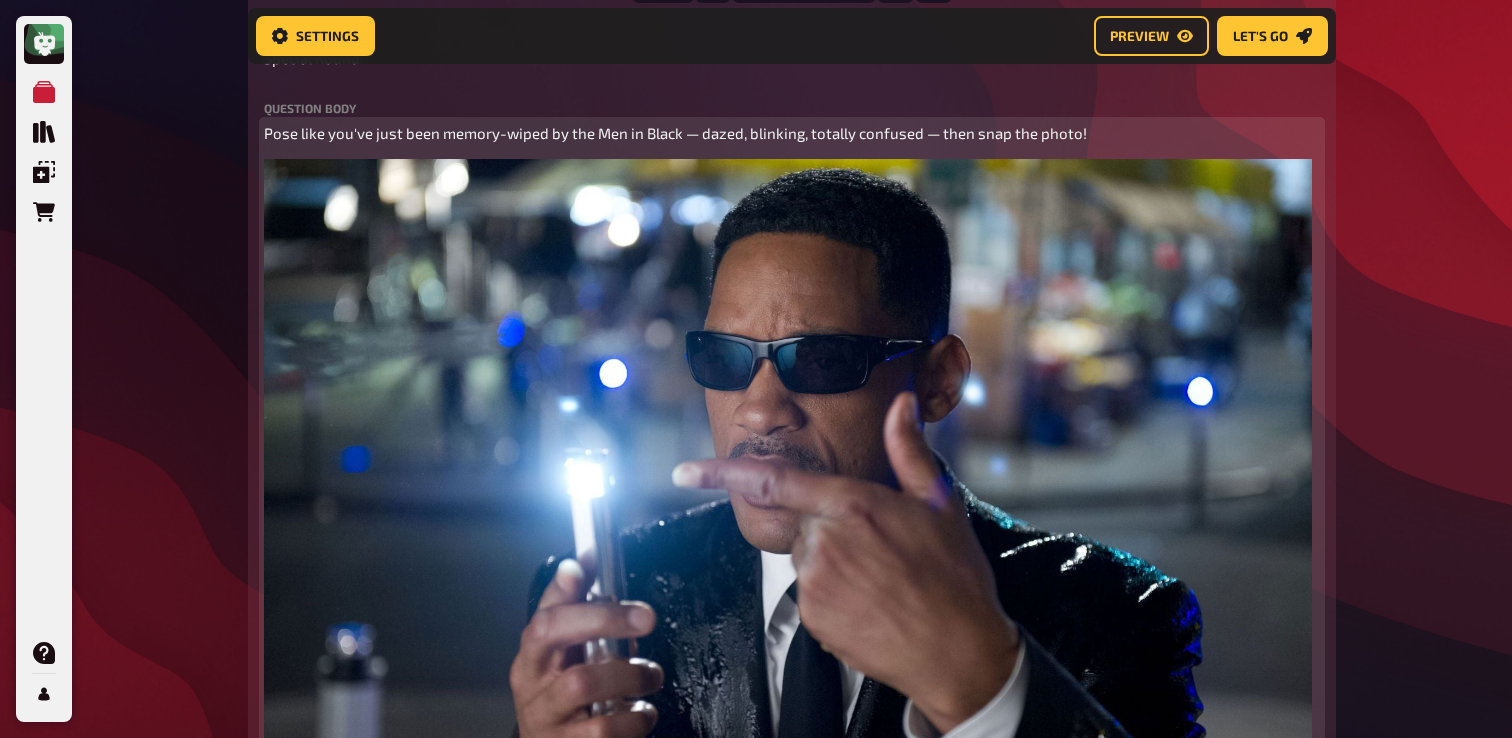 click on "Pose like you've just been memory-wiped by the Men in Black — dazed, blinking, totally confused — then snap the photo!" at bounding box center (675, 133) 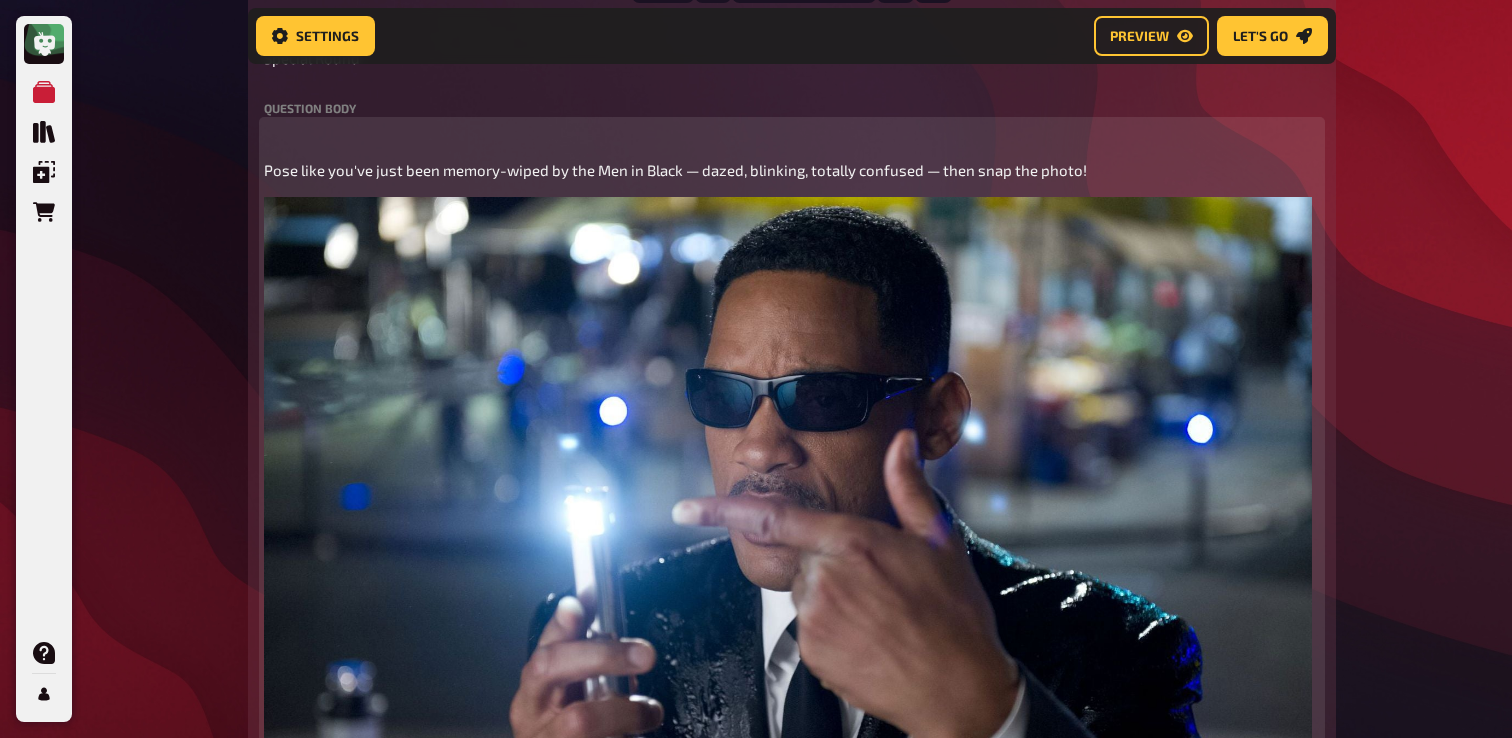 click on "﻿" at bounding box center (792, 133) 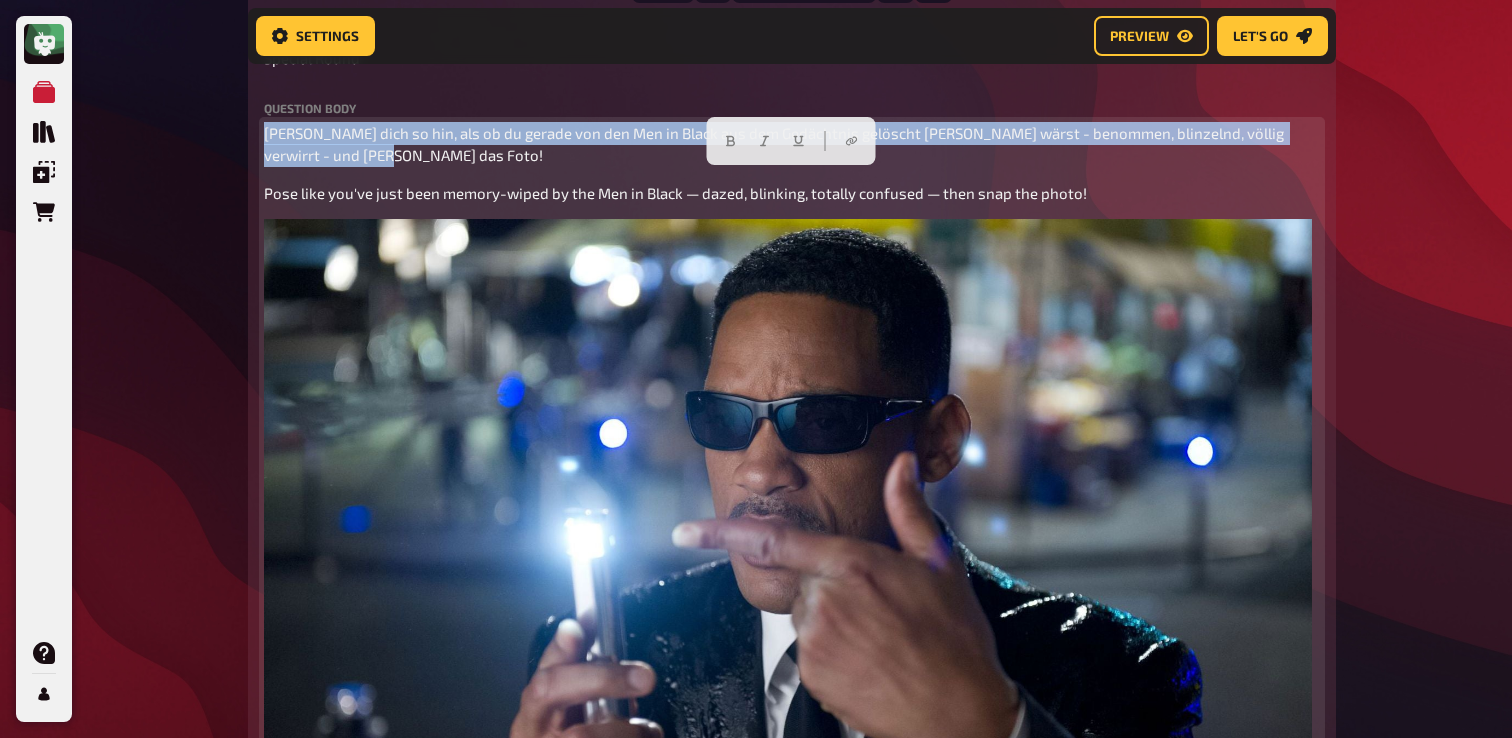 drag, startPoint x: 346, startPoint y: 207, endPoint x: 240, endPoint y: 168, distance: 112.94689 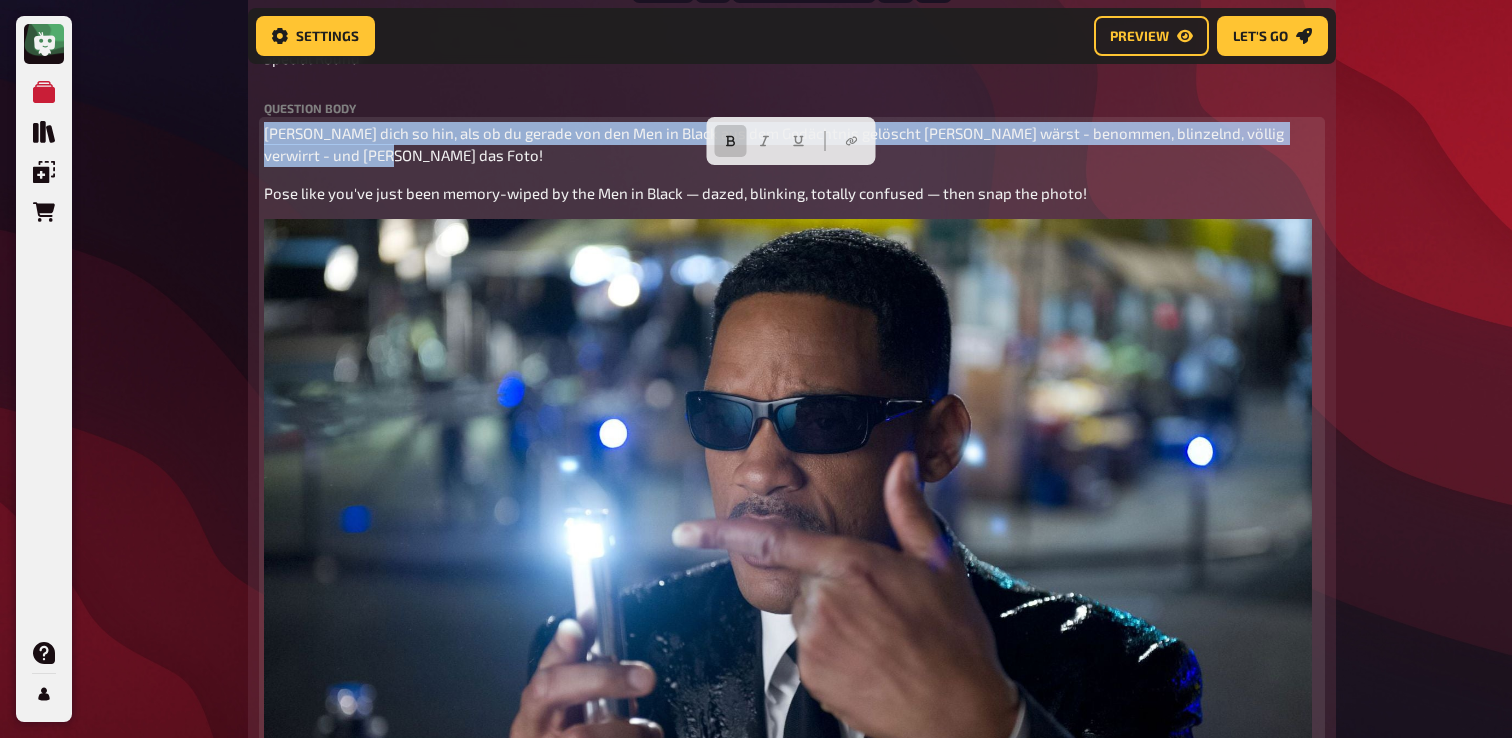 click at bounding box center (731, 141) 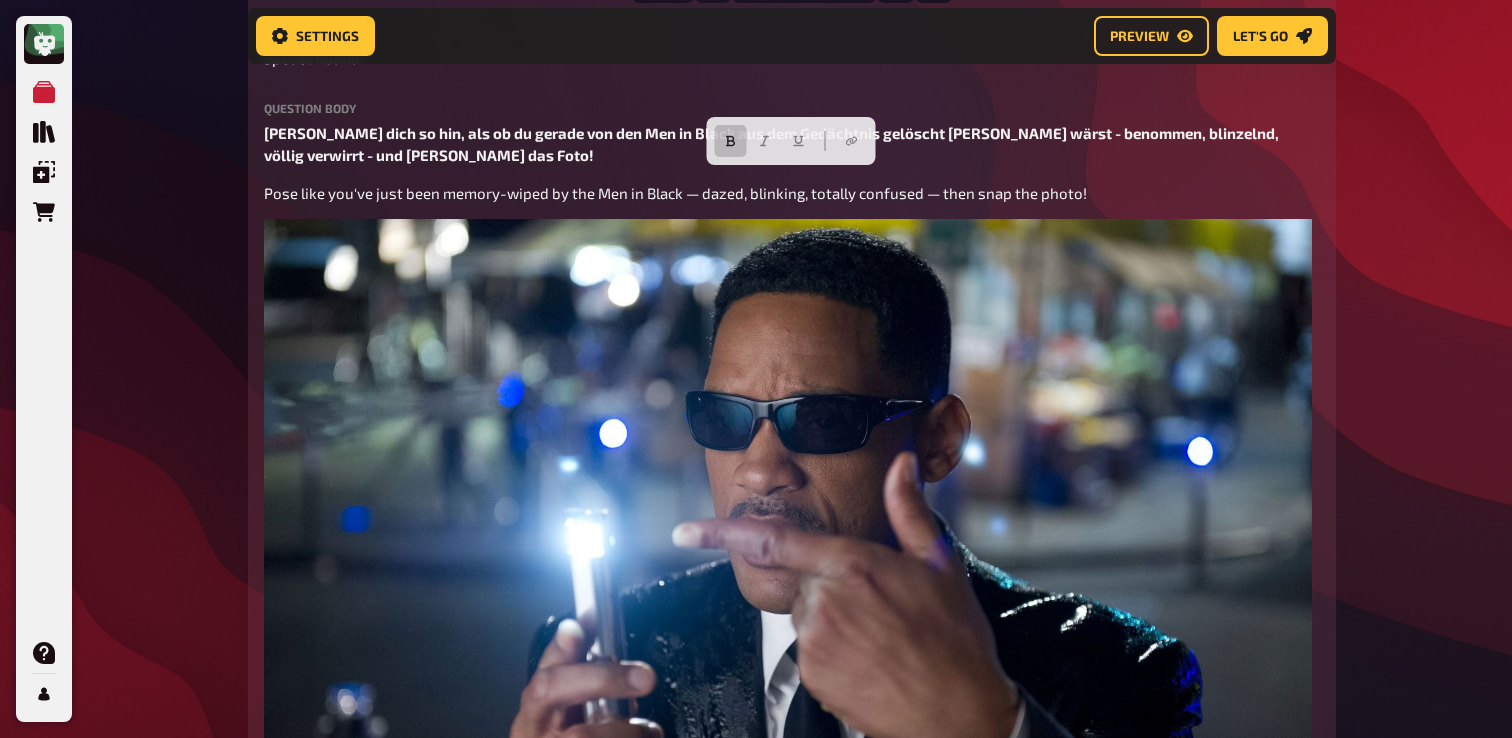 click on "My Quizzes Quiz Library Overlays Orders Help Profile Home My Quizzes Galaxy Calling [Remastered]✅​🇬🇧🇩🇪 Setup Setup Edit Content Quiz Lobby Hosting undefined Evaluation Leaderboard Settings Preview Let's go Let's go Galaxy Calling [Remastered]✅​🇬🇧🇩🇪 01 Galactic Movies   1 6 Trivia 6.00 points Title Galactic Movies Question body Kannst du den Film benennen, der auf diesen Emojis basiert? (Tipp: Sie sind alle aus dem Weltraum)
Can you name the movie based on these emojies? (Tipp: They are all space realated)
﻿ Drop here to upload upload image   Moderator Note (not visible to participants) ﻿ Link to the playlist ﻿ label correct answer Answer 1 Interstellar Answer 2 Guardians of the Galaxy Answer 3 The Martian Answer 4 E.T. the Extra-Terrestrial Answer 5 Dune Answer 6 Wall-E
To pick up a draggable item, press the space bar.
While dragging, use the arrow keys to move the item.
Press space again to drop the item in its new position, or press escape to cancel." at bounding box center [756, -390] 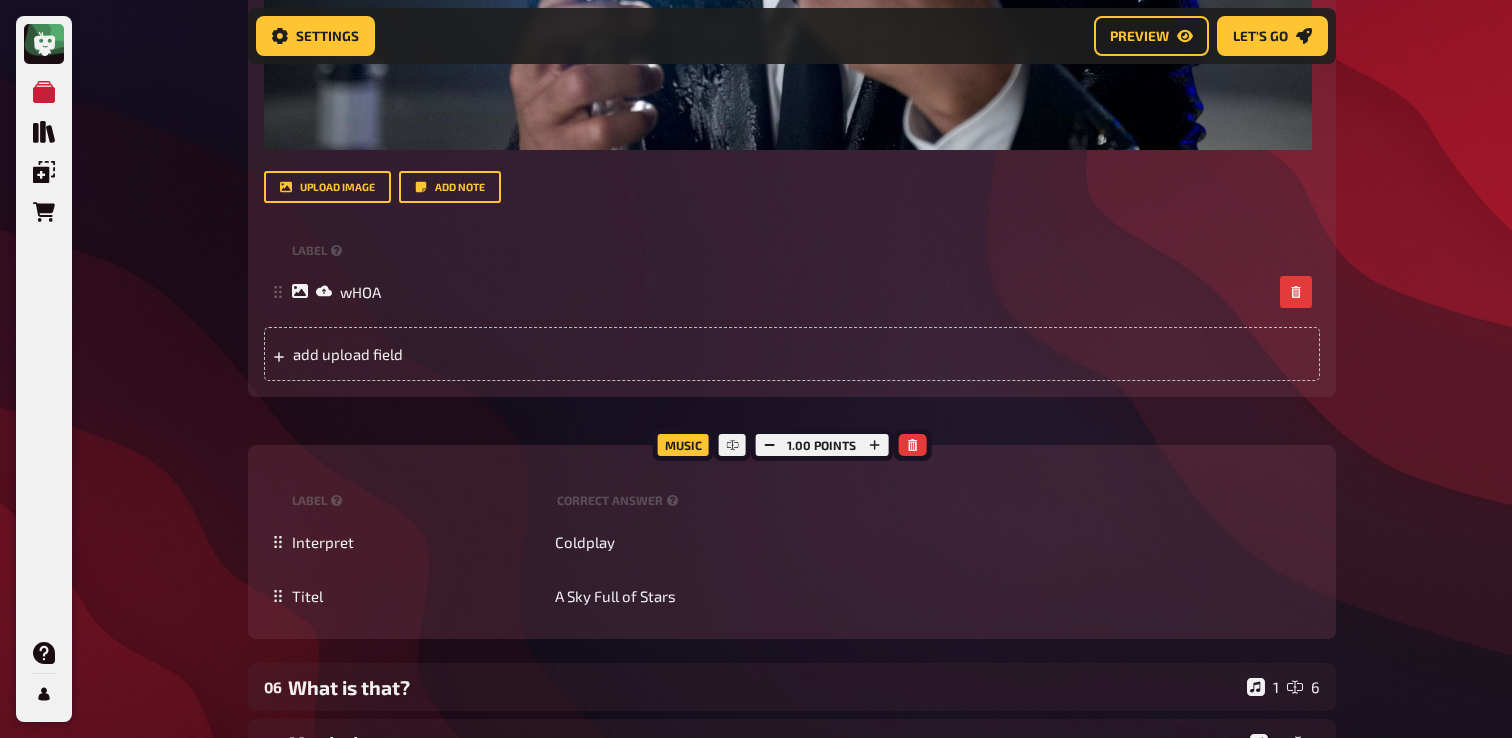 scroll, scrollTop: 3618, scrollLeft: 0, axis: vertical 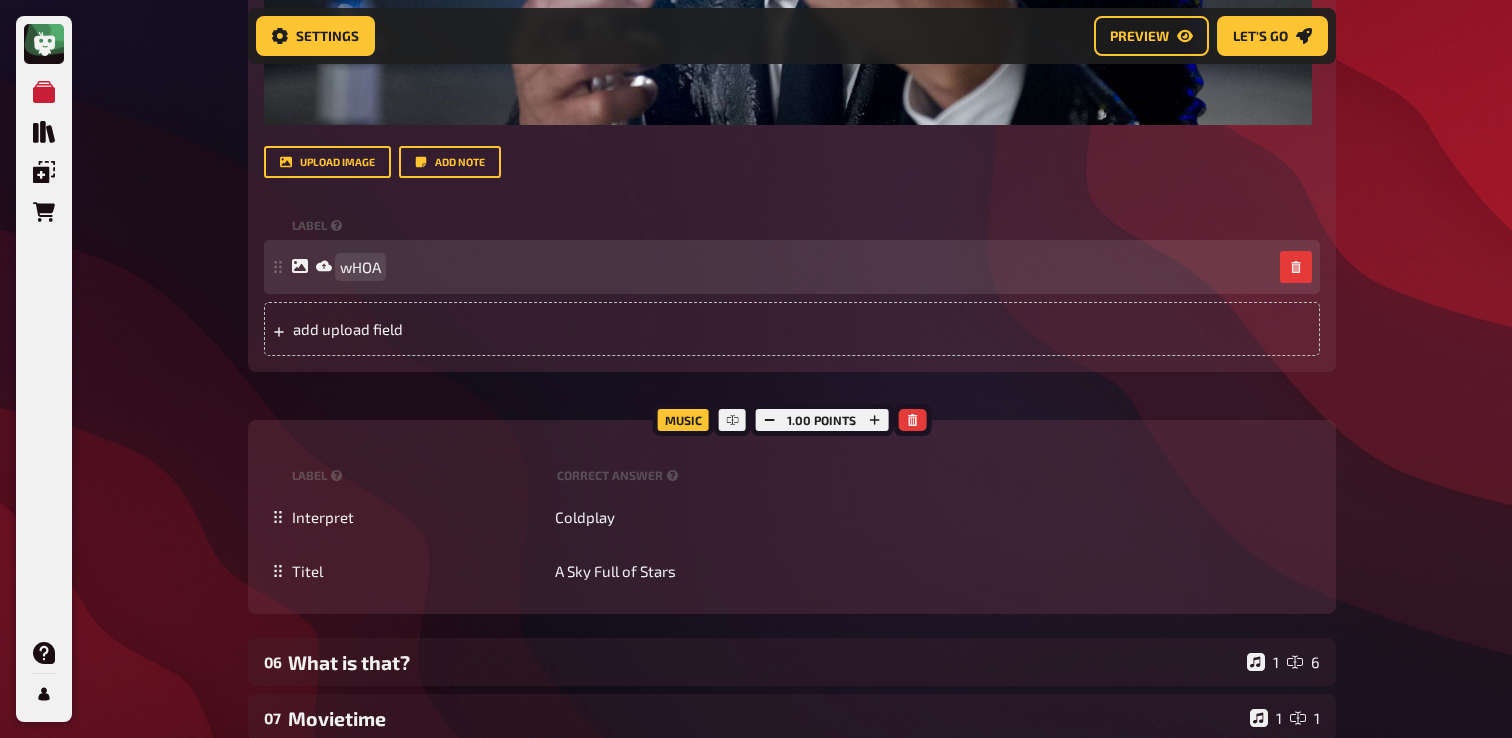 click on "wHOA" at bounding box center [360, 267] 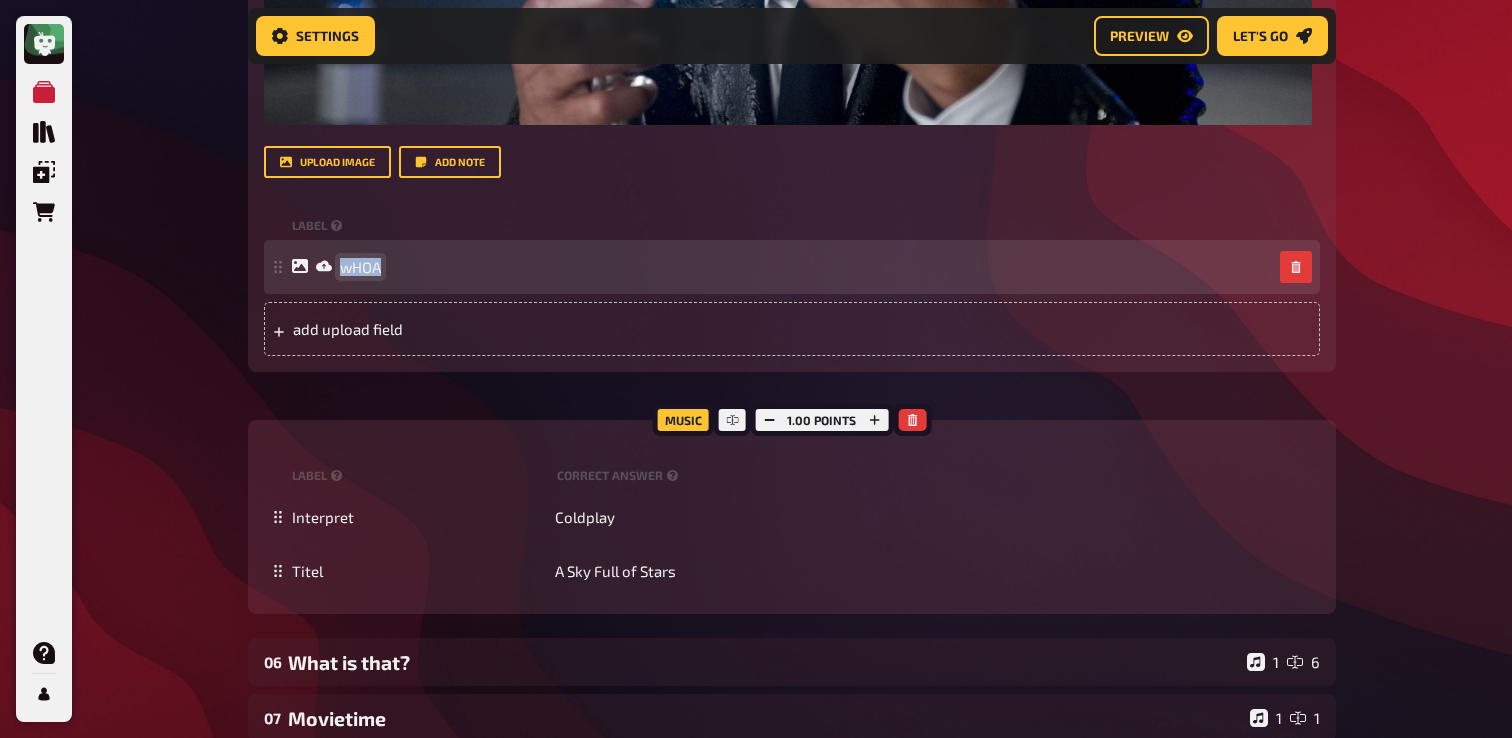 click on "wHOA" at bounding box center (360, 267) 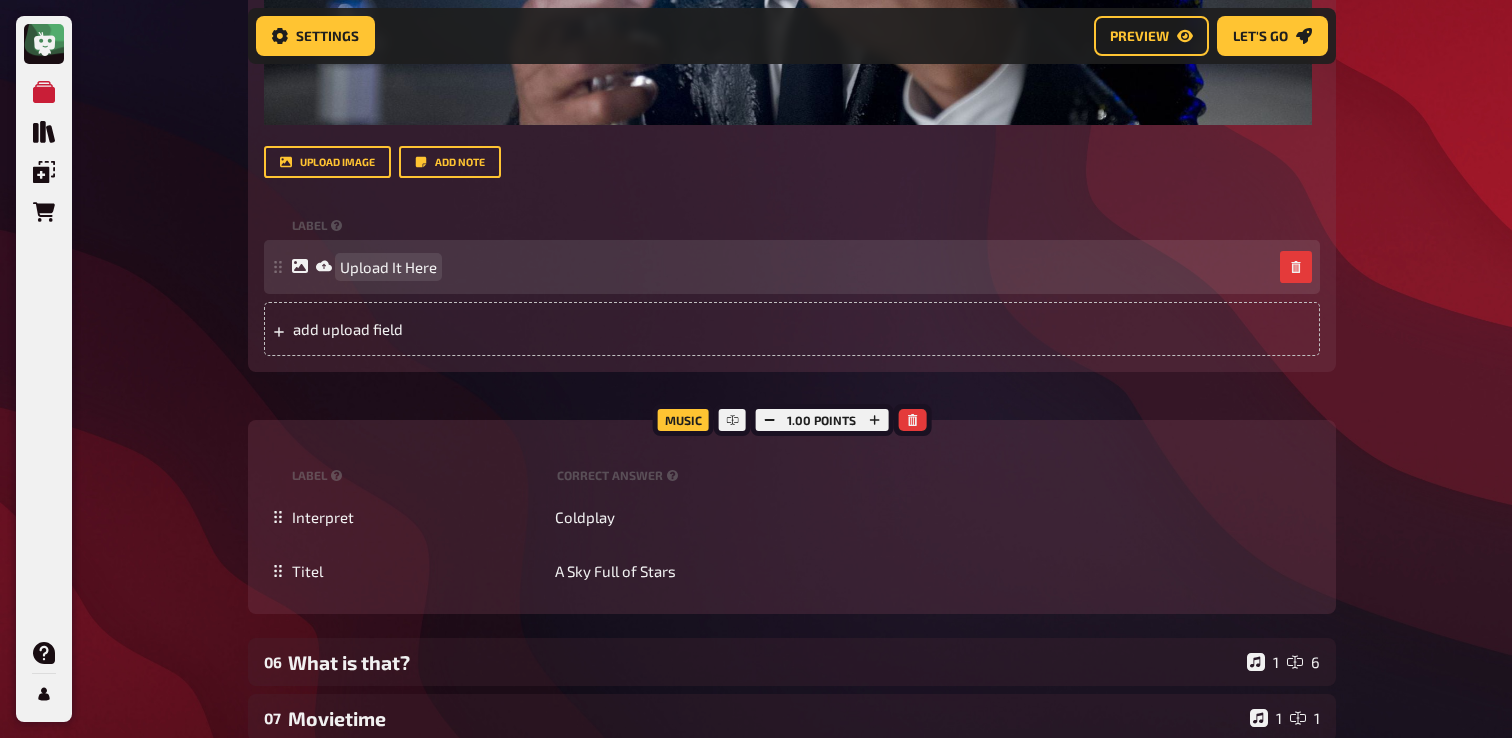 click on "Upload It Here" at bounding box center (388, 267) 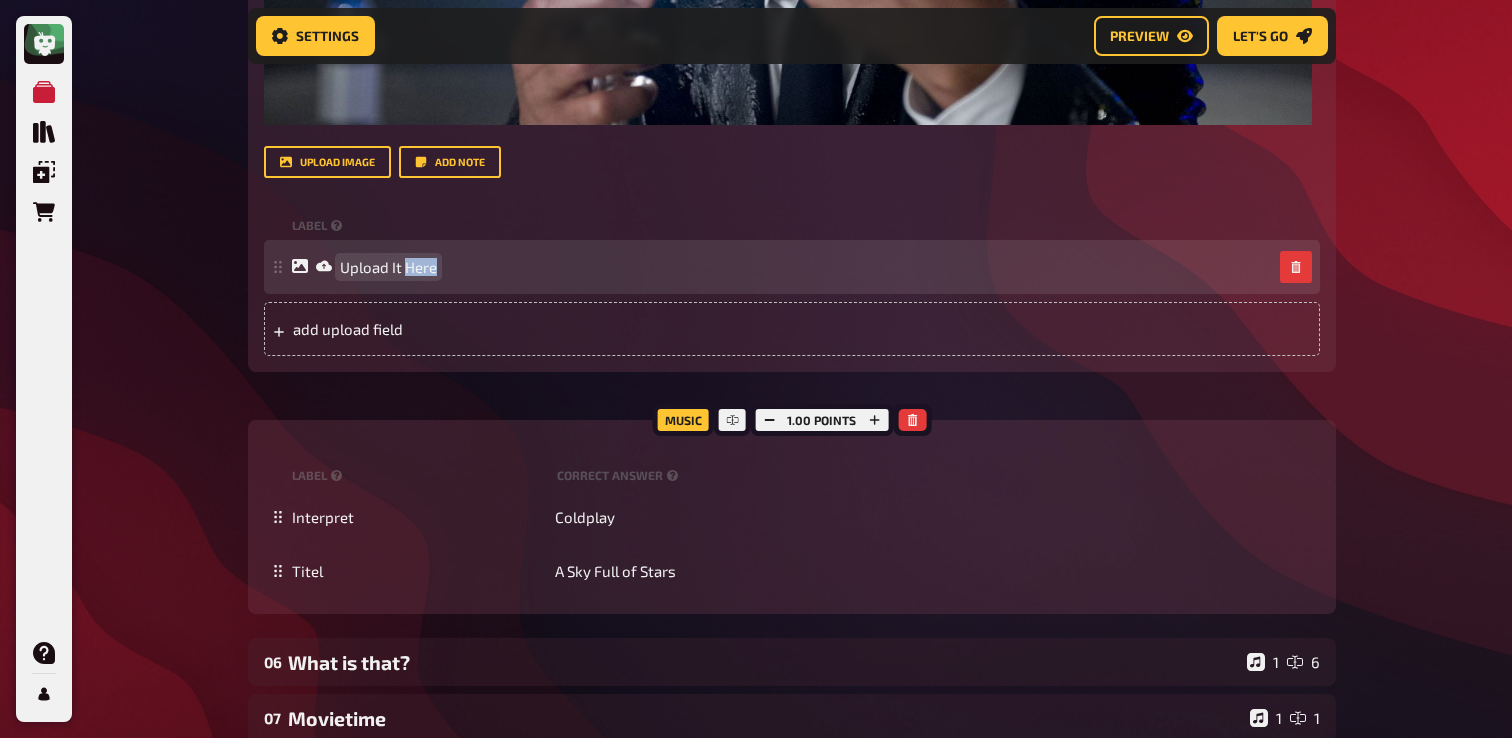 click on "Upload It Here" at bounding box center (388, 267) 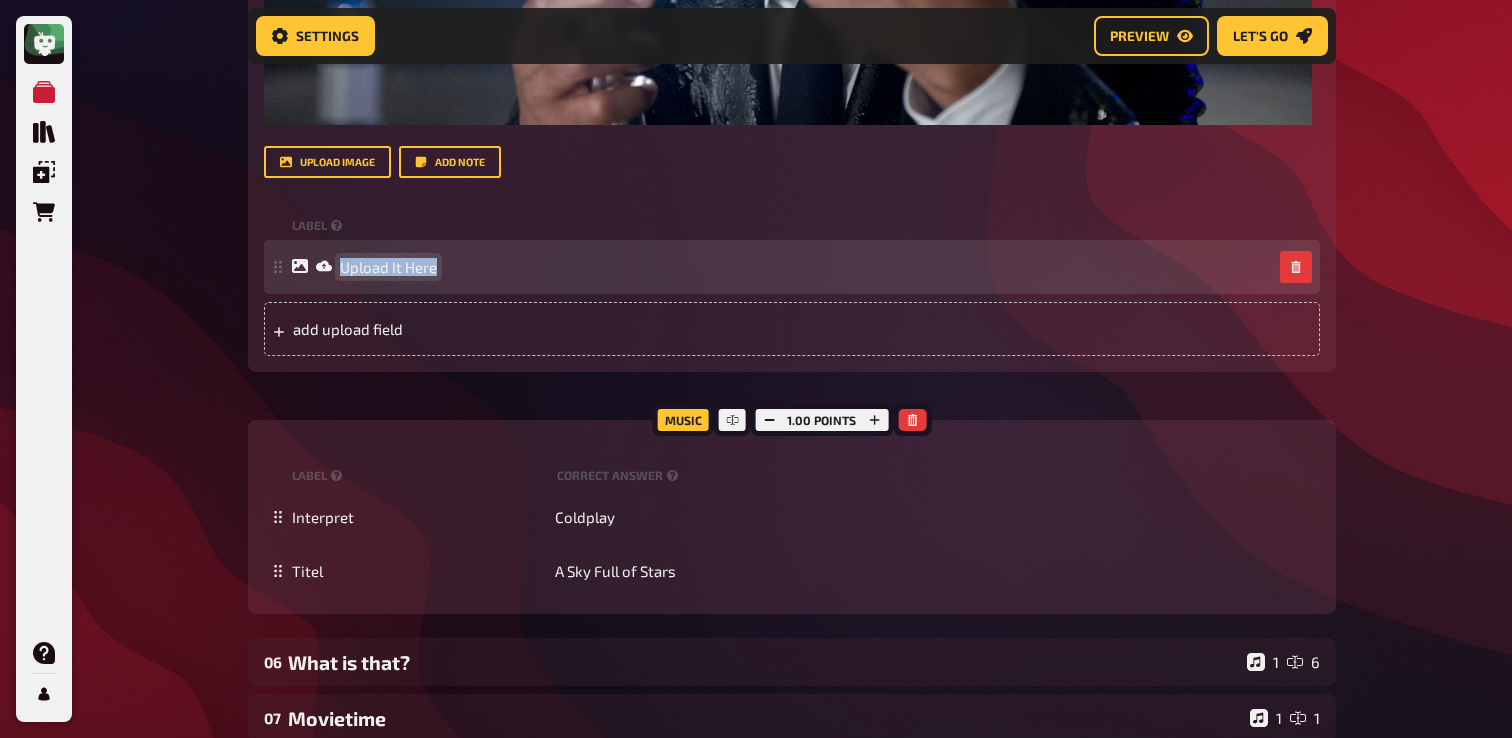 click on "Upload It Here" at bounding box center [388, 267] 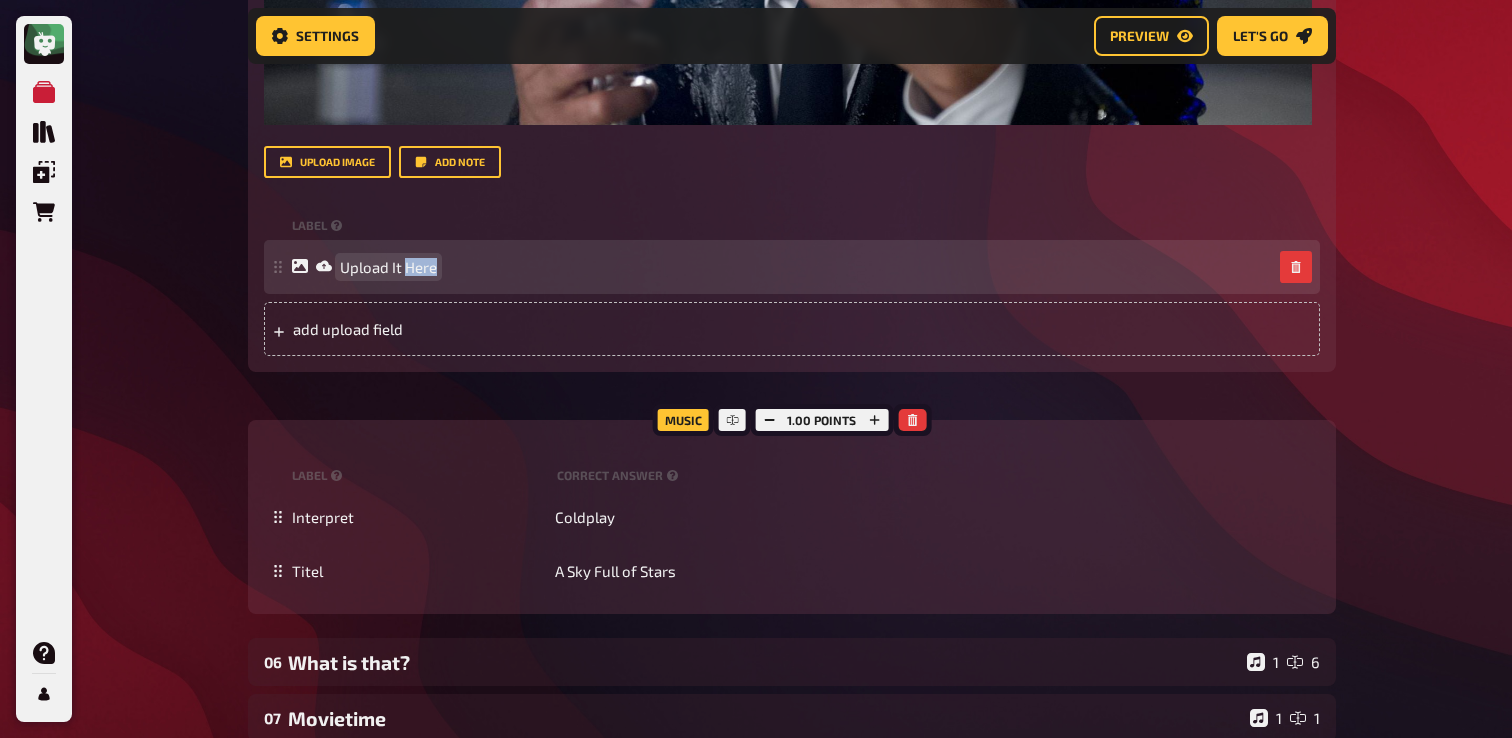 click on "Upload It Here" at bounding box center [388, 267] 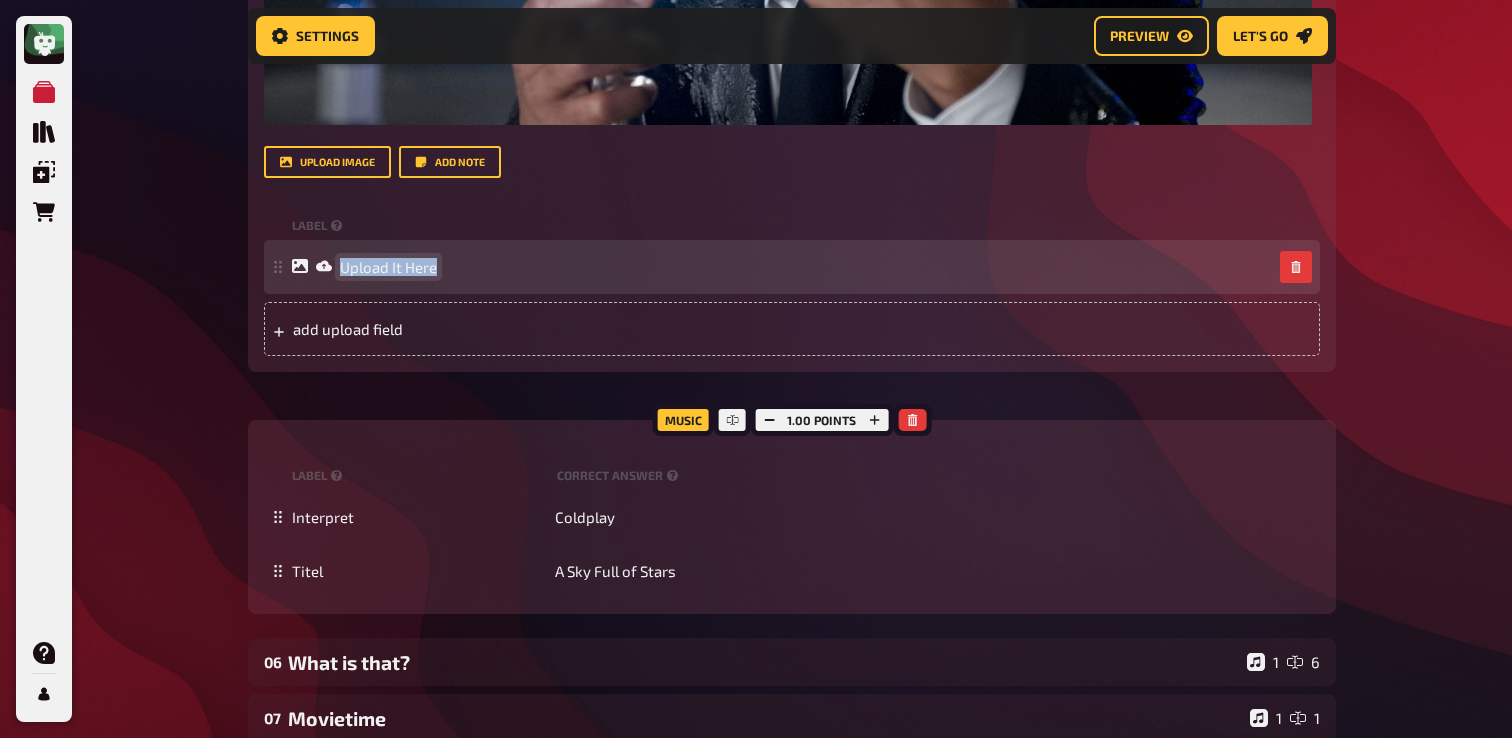 click on "Upload It Here" at bounding box center [388, 267] 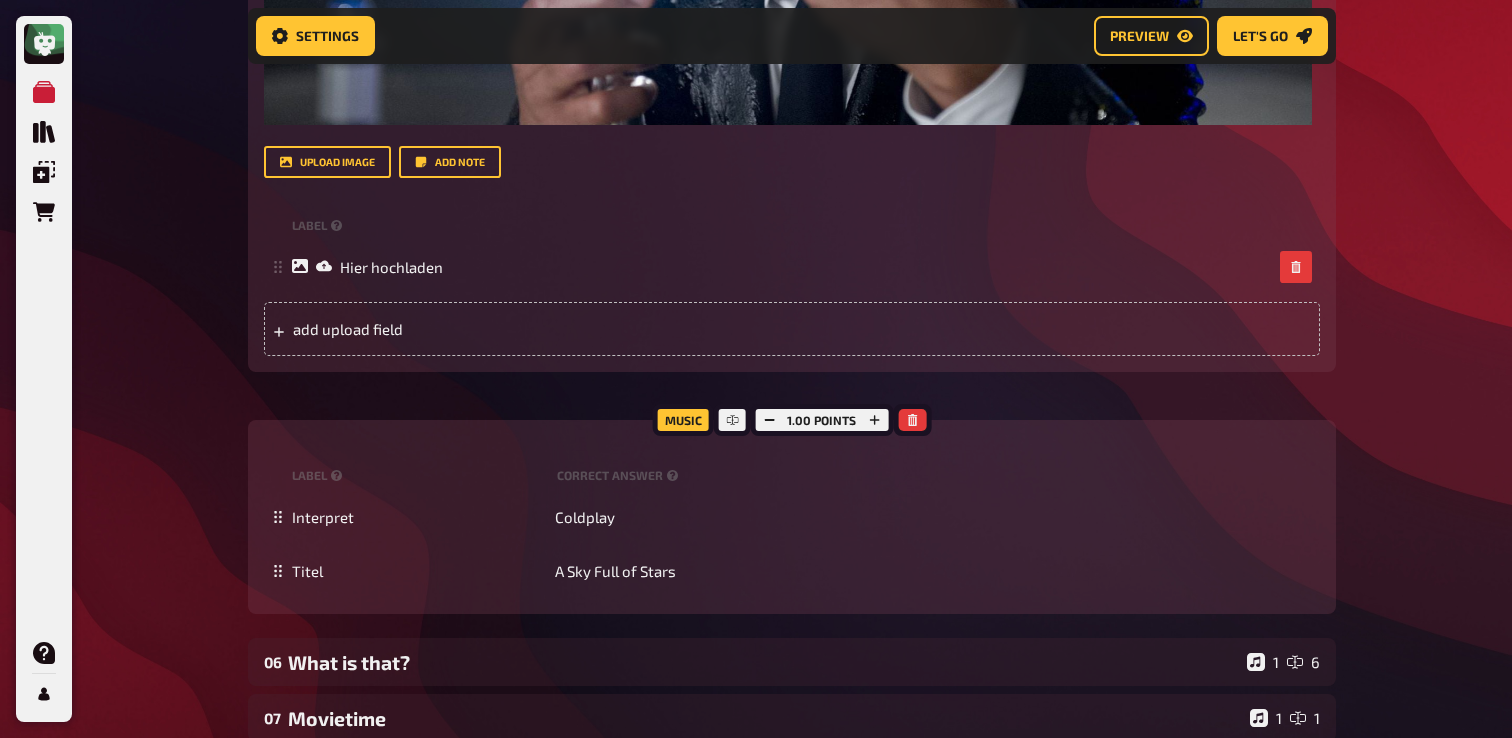 click on "My Quizzes Quiz Library Overlays Orders Help Profile Home My Quizzes Galaxy Calling [Remastered]✅​🇬🇧🇩🇪 Setup Setup Edit Content Quiz Lobby Hosting undefined Evaluation Leaderboard Settings Preview Let's go Let's go Galaxy Calling [Remastered]✅​🇬🇧🇩🇪 01 Galactic Movies   1 6 Trivia 6.00 points Title Galactic Movies Question body Kannst du den Film benennen, der auf diesen Emojis basiert? (Tipp: Sie sind alle aus dem Weltraum)
Can you name the movie based on these emojies? (Tipp: They are all space realated)
﻿ Drop here to upload upload image   Moderator Note (not visible to participants) ﻿ Link to the playlist ﻿ label correct answer Answer 1 Interstellar Answer 2 Guardians of the Galaxy Answer 3 The Martian Answer 4 E.T. the Extra-Terrestrial Answer 5 Dune Answer 6 Wall-E
To pick up a draggable item, press the space bar.
While dragging, use the arrow keys to move the item.
Press space again to drop the item in its new position, or press escape to cancel." at bounding box center (756, -1075) 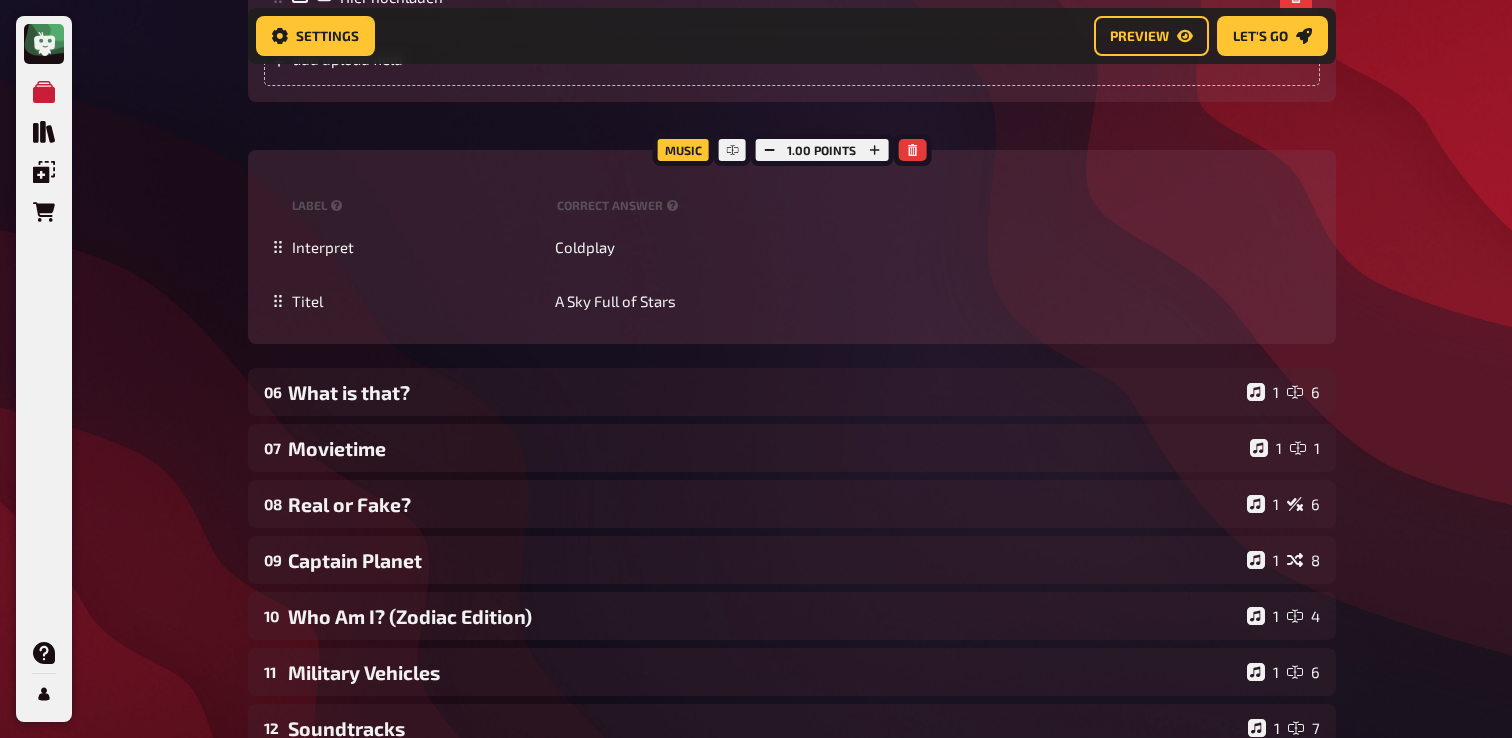 scroll, scrollTop: 3913, scrollLeft: 0, axis: vertical 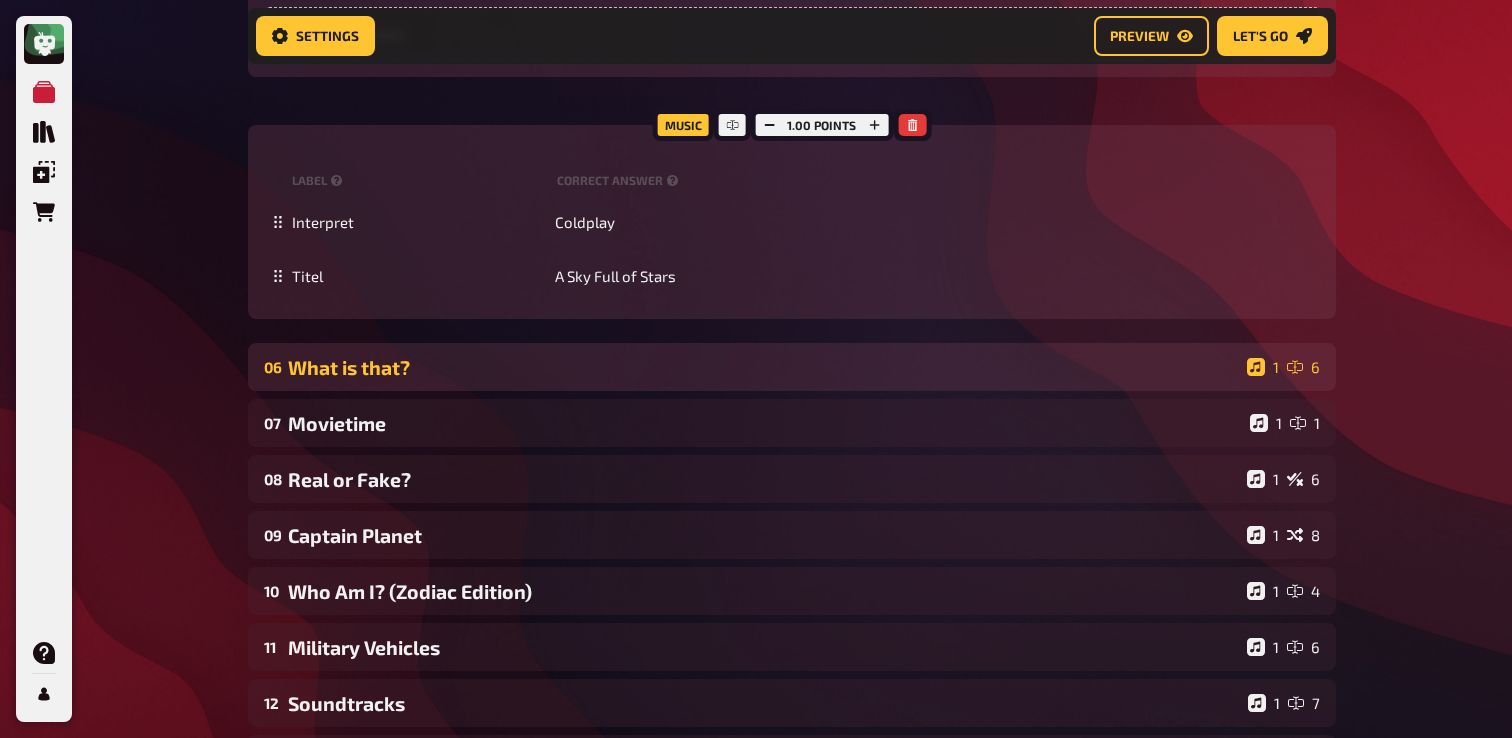 click on "06 What is that?   1 6" at bounding box center [792, 367] 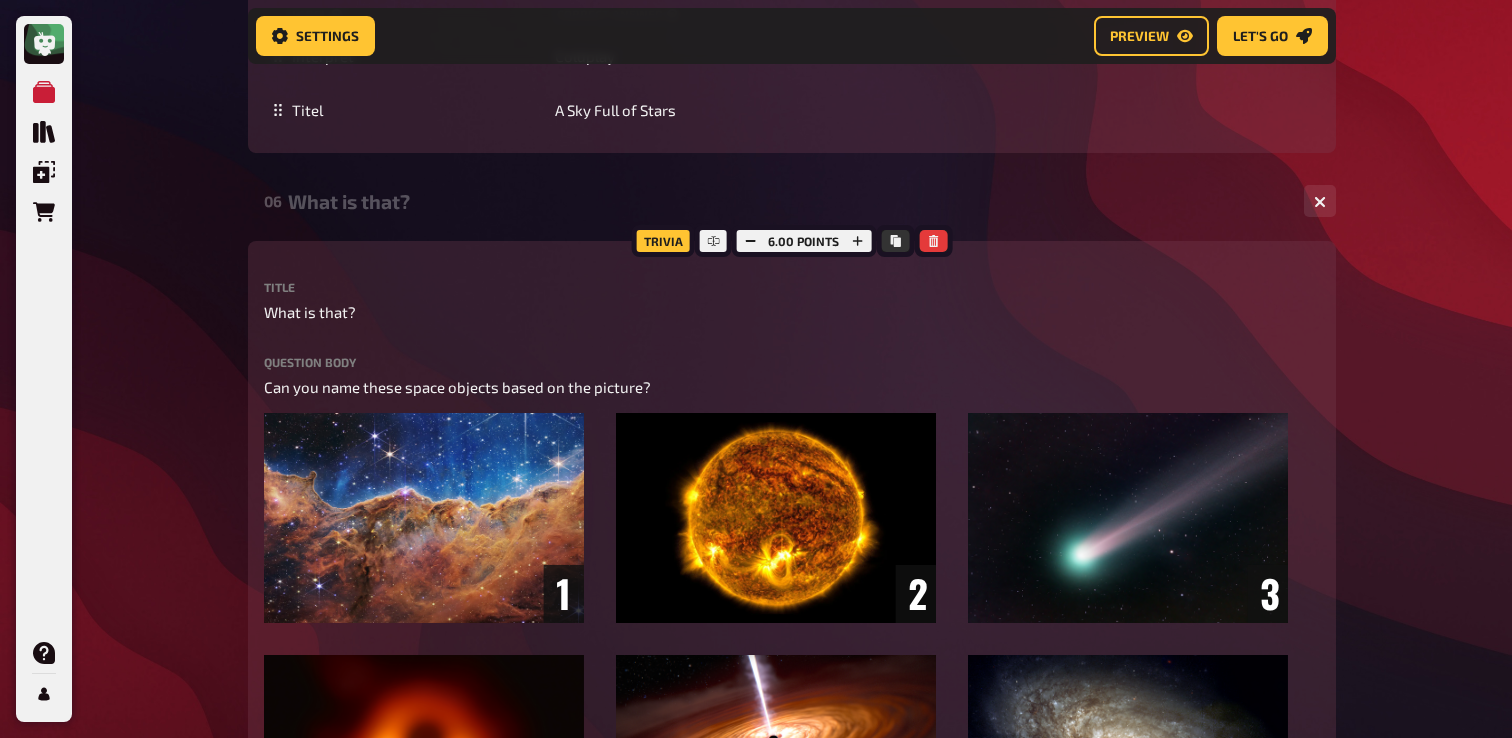 scroll, scrollTop: 4145, scrollLeft: 0, axis: vertical 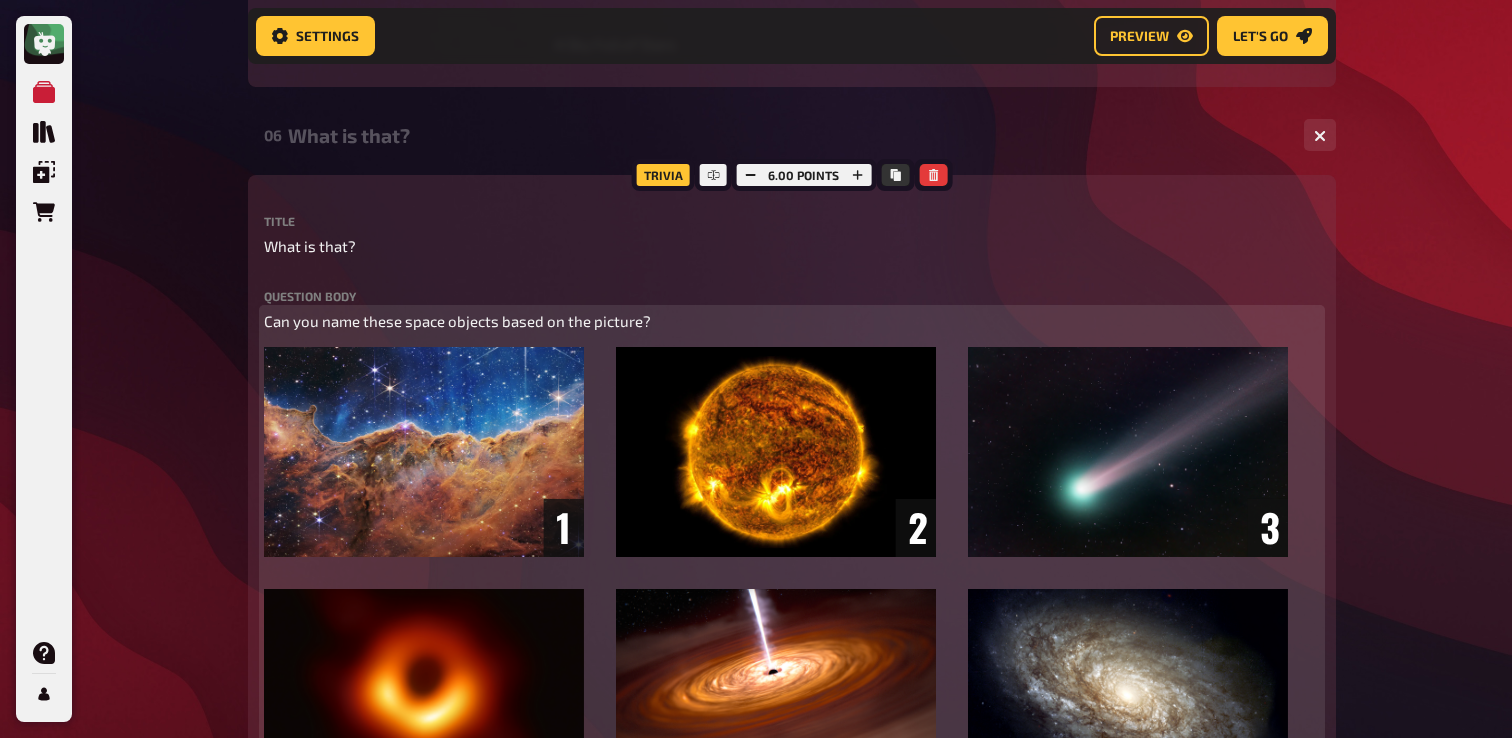 click on "Can you name these space objects based on the picture?" at bounding box center [457, 321] 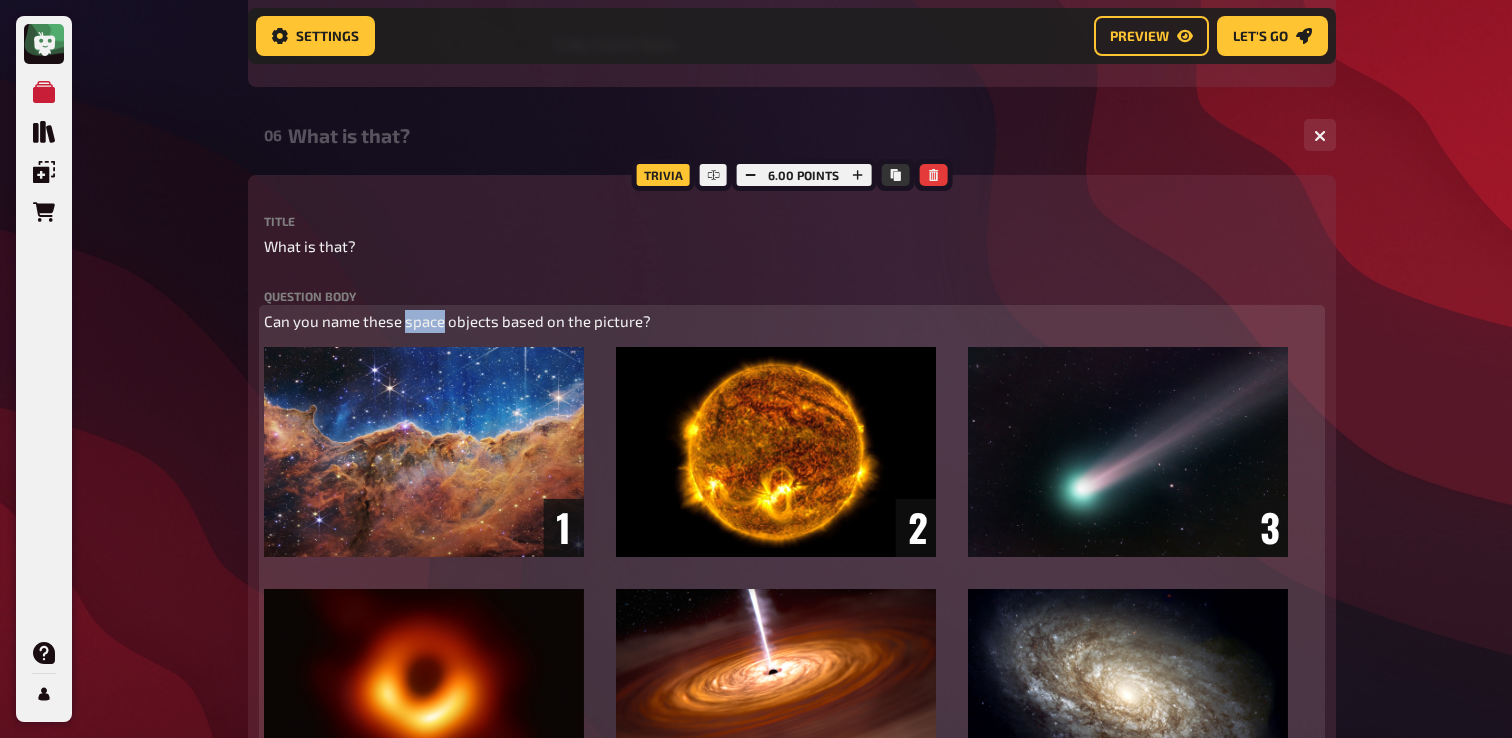 click on "Can you name these space objects based on the picture?" at bounding box center (457, 321) 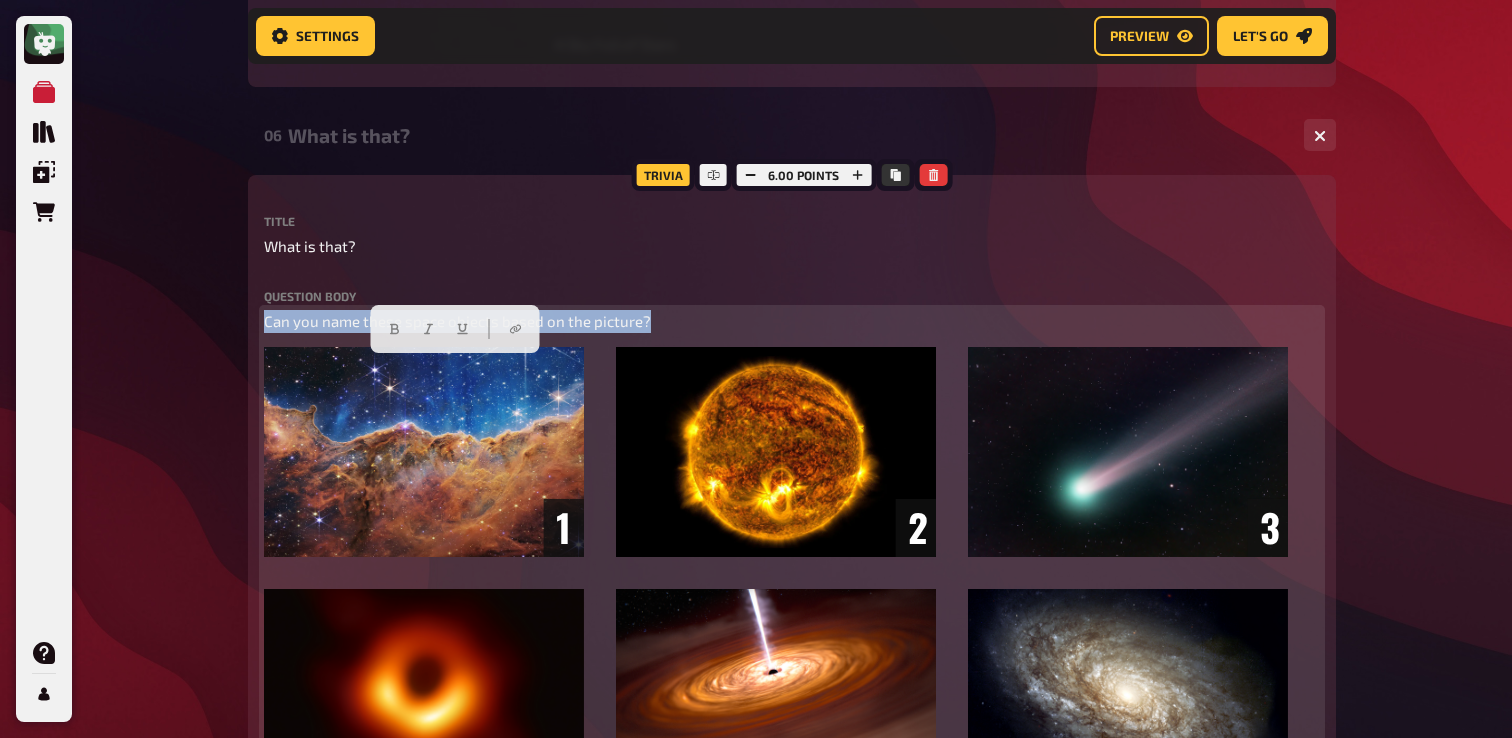 click on "Can you name these space objects based on the picture?" at bounding box center (457, 321) 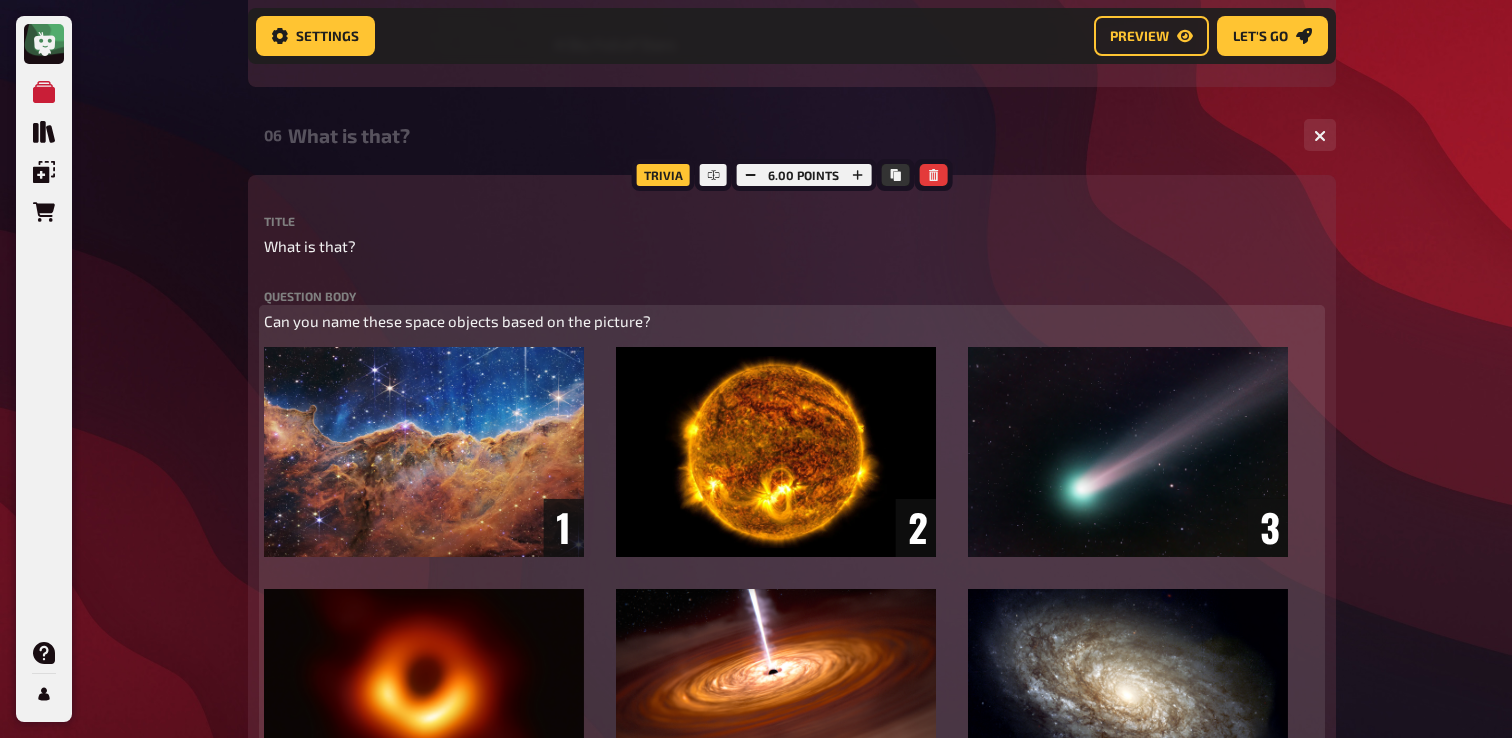 click on "Can you name these space objects based on the picture?" at bounding box center (457, 321) 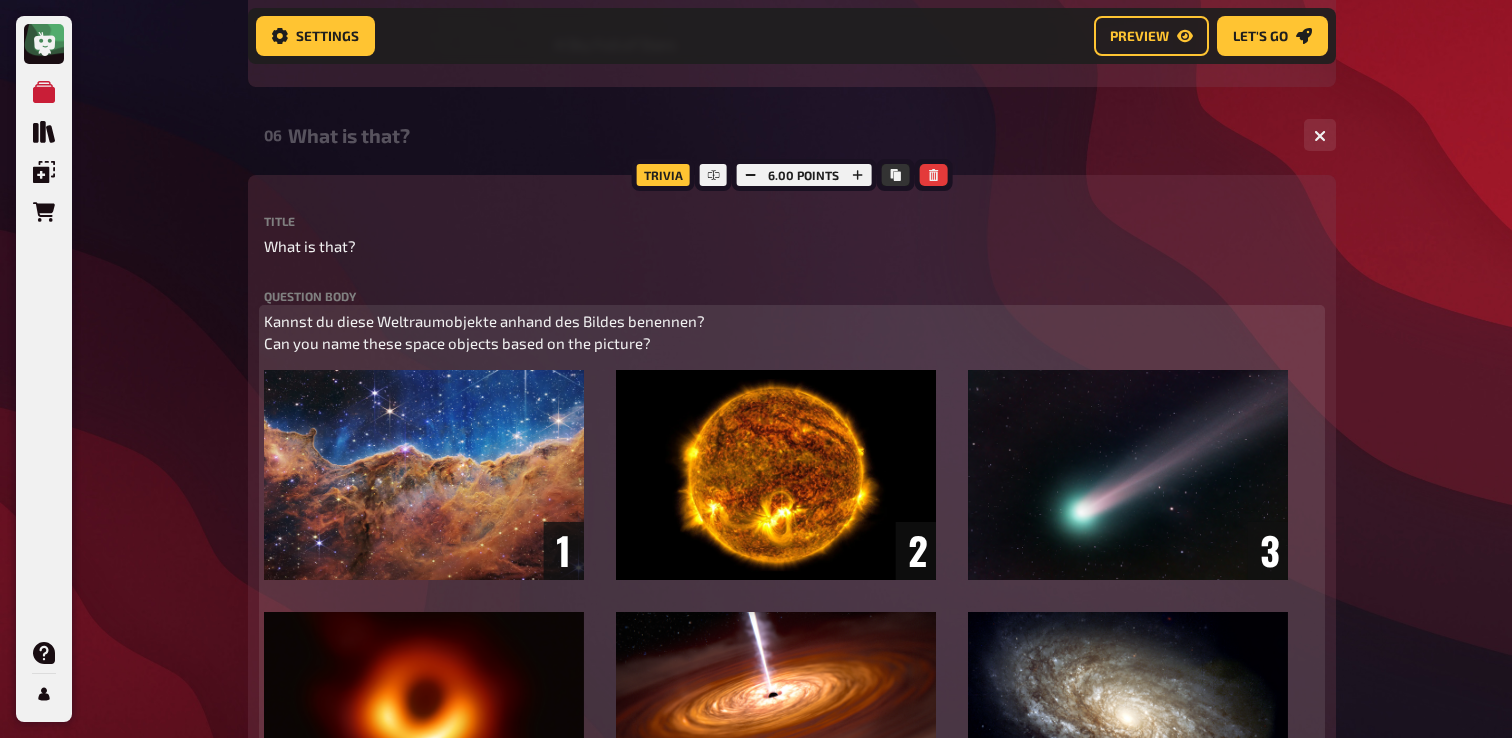 click on "Kannst du diese Weltraumobjekte anhand des Bildes benennen?
Can you name these space objects based on the picture?" at bounding box center (484, 332) 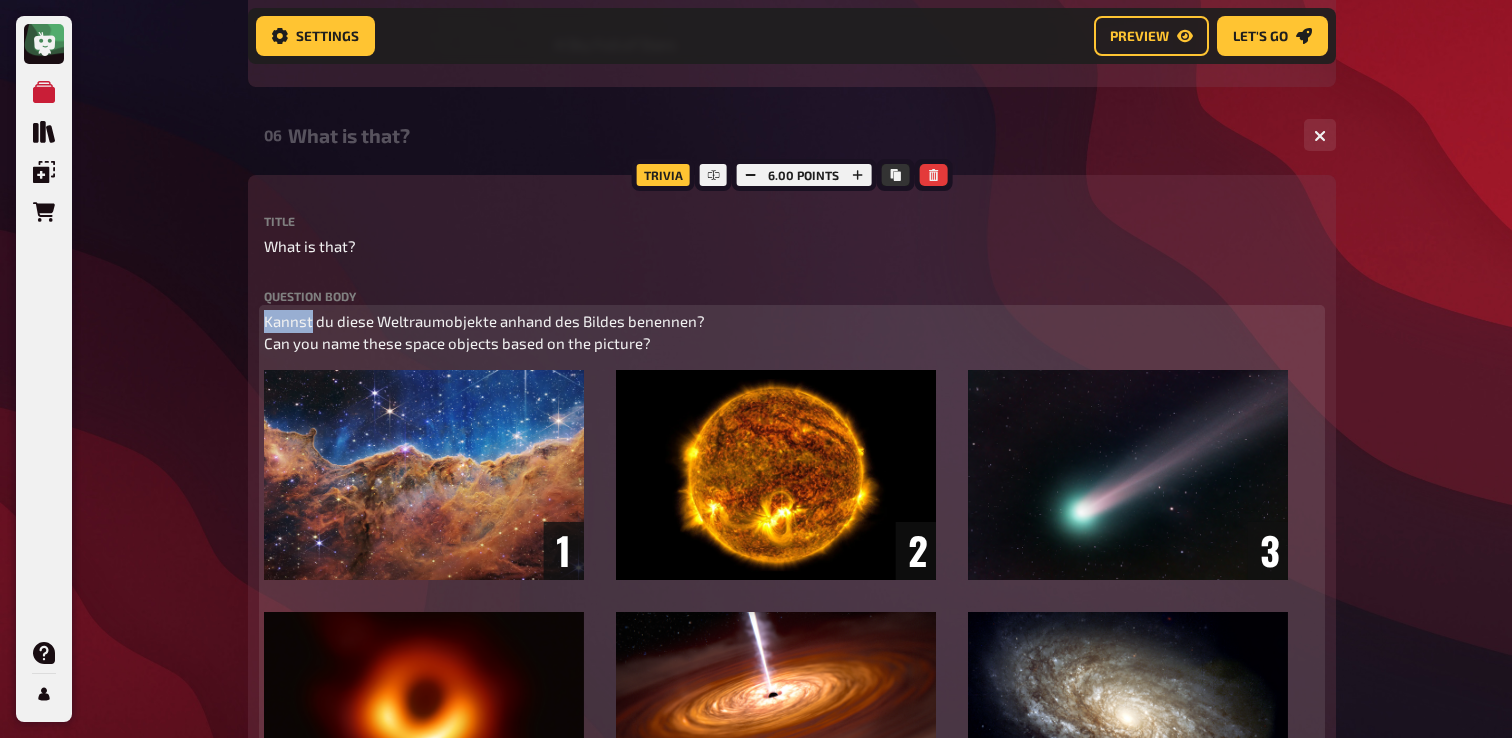 click on "Kannst du diese Weltraumobjekte anhand des Bildes benennen?
Can you name these space objects based on the picture?" at bounding box center [484, 332] 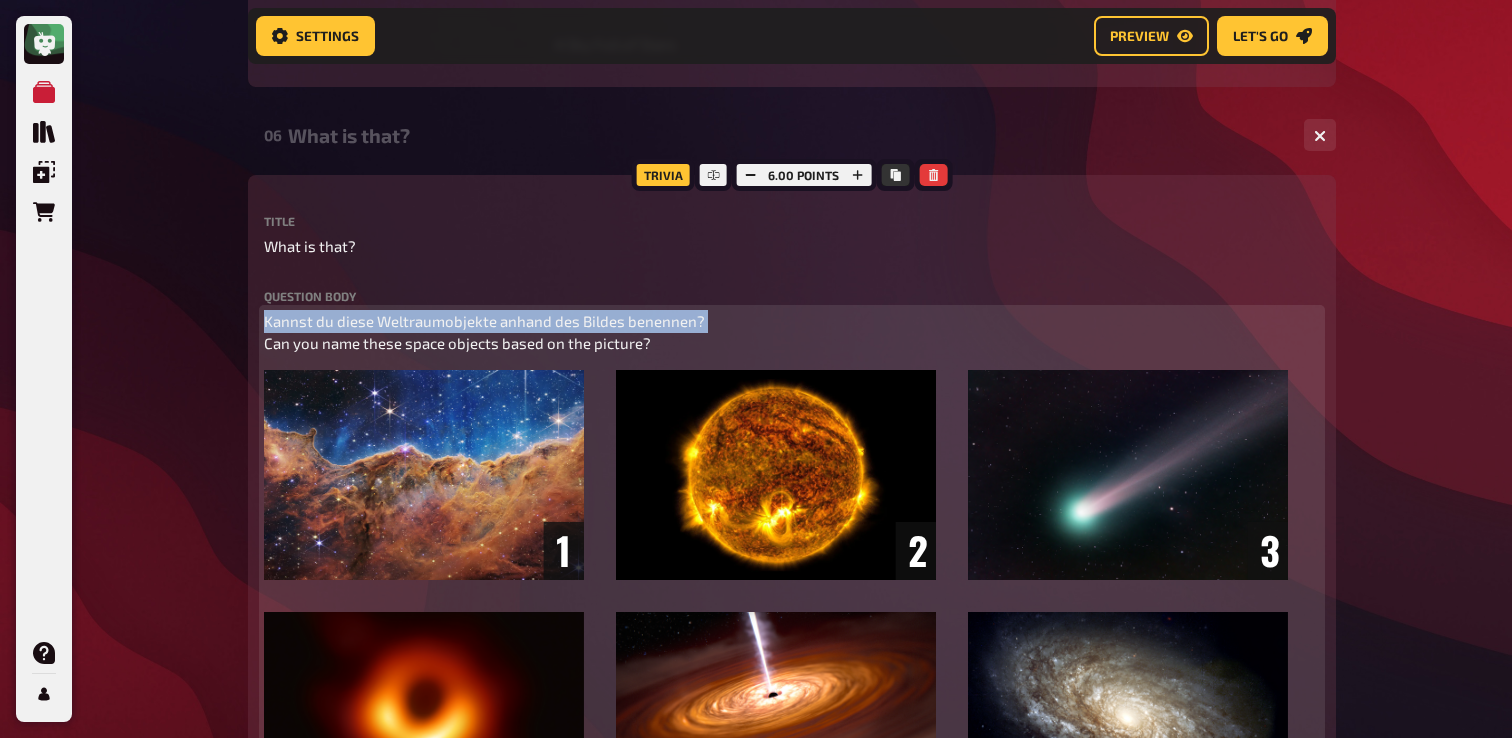 click on "Kannst du diese Weltraumobjekte anhand des Bildes benennen?
Can you name these space objects based on the picture?" at bounding box center (484, 332) 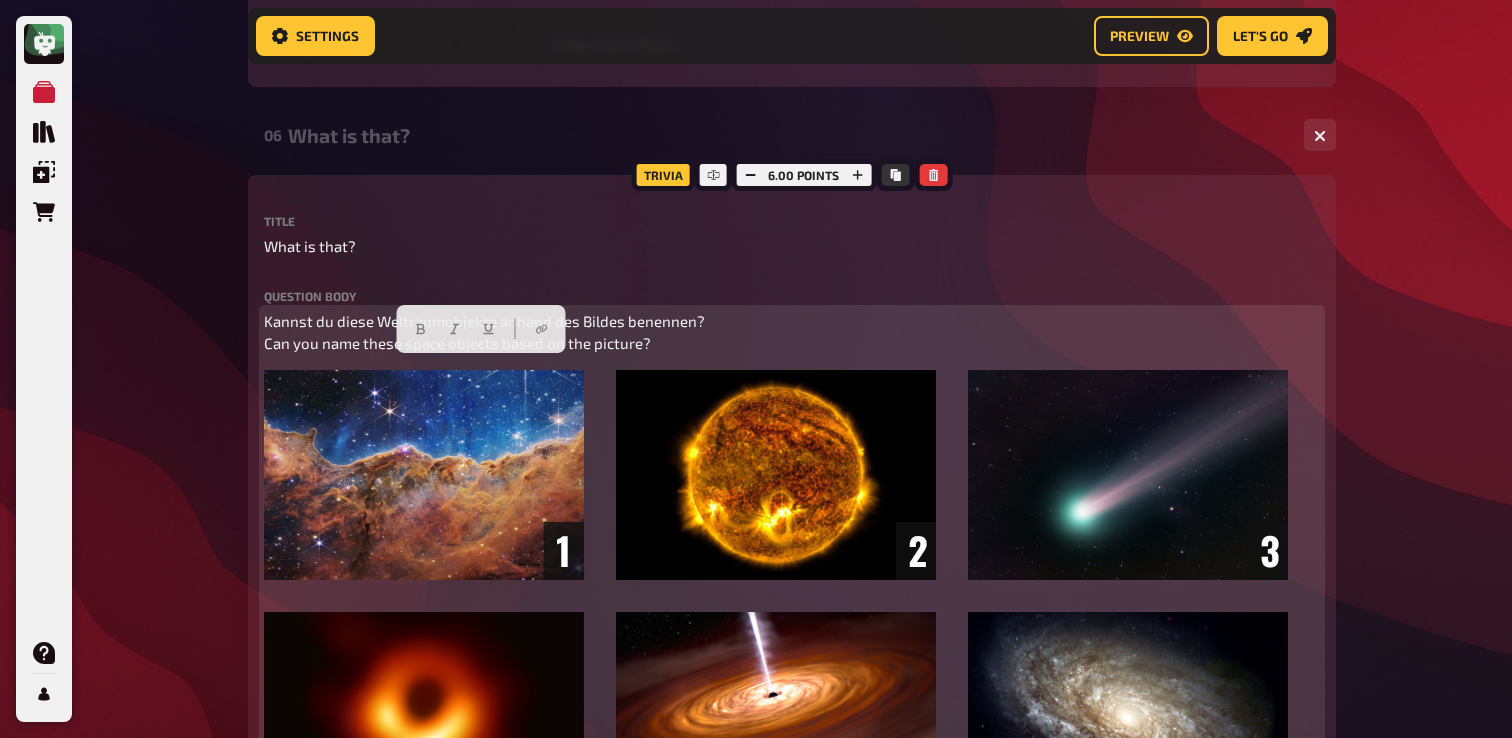 click on "Kannst du diese Weltraumobjekte anhand des Bildes benennen?
Can you name these space objects based on the picture?" at bounding box center [484, 332] 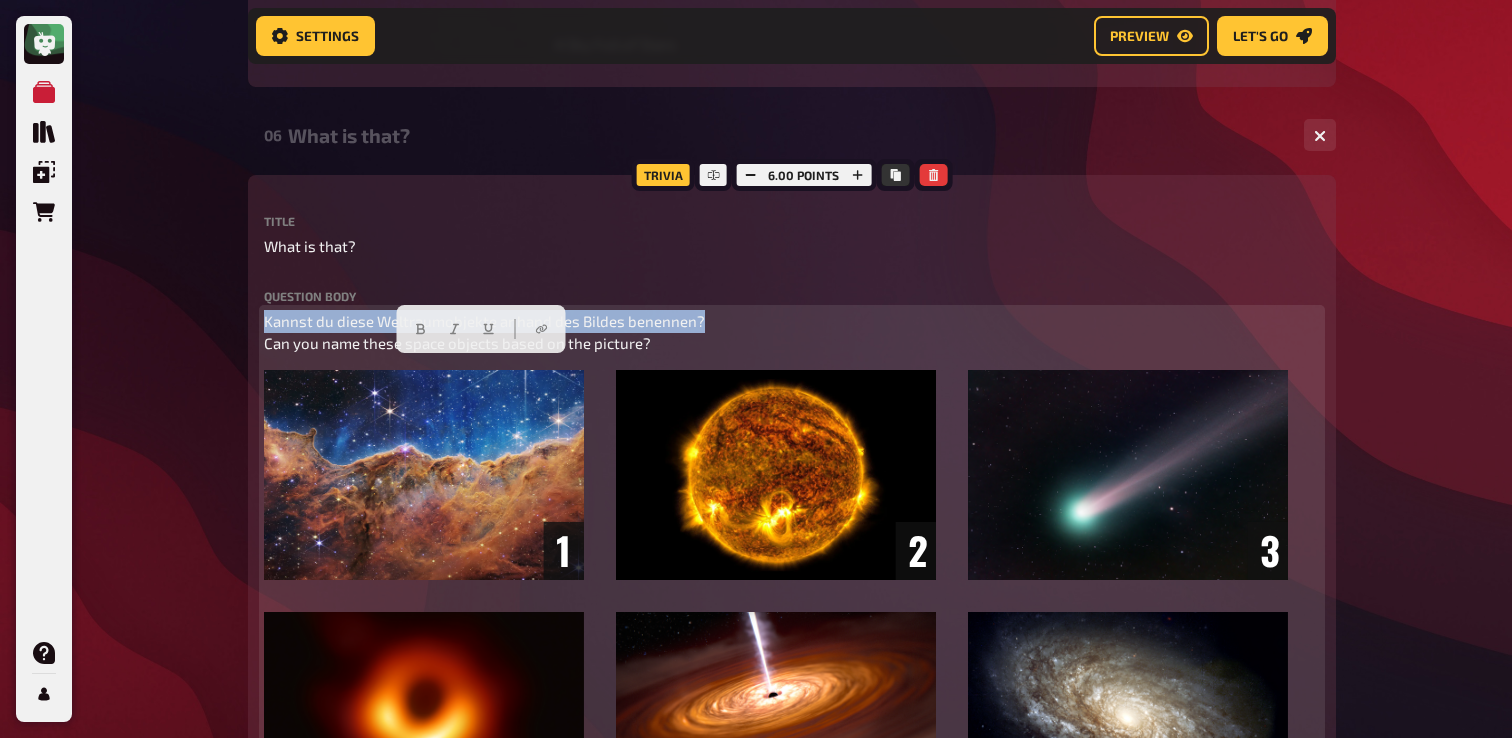 drag, startPoint x: 723, startPoint y: 370, endPoint x: 243, endPoint y: 366, distance: 480.01666 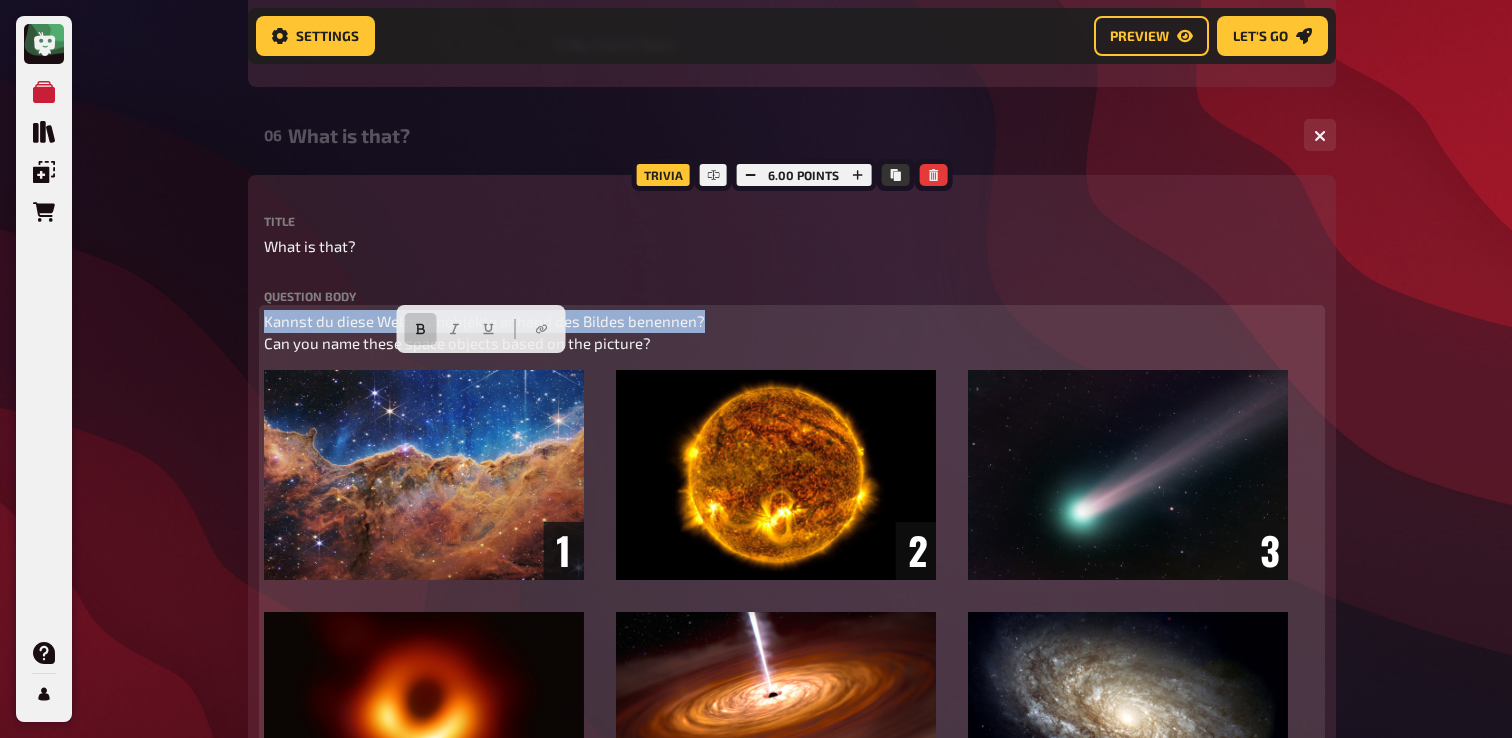 click 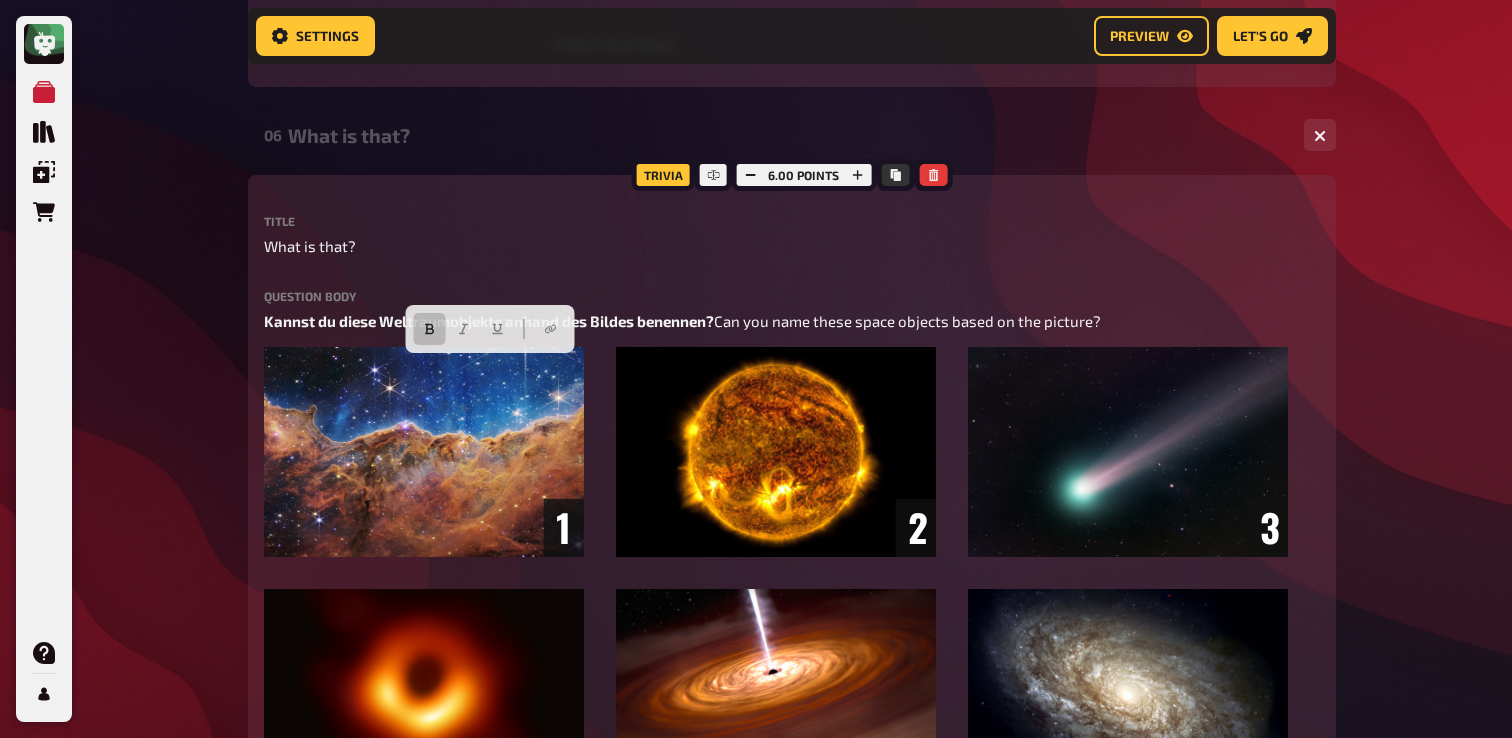 click on "My Quizzes Quiz Library Overlays Orders Help Profile Home My Quizzes Galaxy Calling [Remastered]✅​🇬🇧🇩🇪 Setup Setup Edit Content Quiz Lobby Hosting undefined Evaluation Leaderboard Settings Preview Let's go Let's go Galaxy Calling [Remastered]✅​🇬🇧🇩🇪 01 Galactic Movies   1 6 Trivia 6.00 points Title Galactic Movies Question body Kannst du den Film benennen, der auf diesen Emojis basiert? (Tipp: Sie sind alle aus dem Weltraum)
Can you name the movie based on these emojies? (Tipp: They are all space realated)
﻿ Drop here to upload upload image   Moderator Note (not visible to participants) ﻿ Link to the playlist ﻿ label correct answer Answer 1 Interstellar Answer 2 Guardians of the Galaxy Answer 3 The Martian Answer 4 E.T. the Extra-Terrestrial Answer 5 Dune Answer 6 Wall-E
To pick up a draggable item, press the space bar.
While dragging, use the arrow keys to move the item.
Press space again to drop the item in its new position, or press escape to cancel." at bounding box center [756, -894] 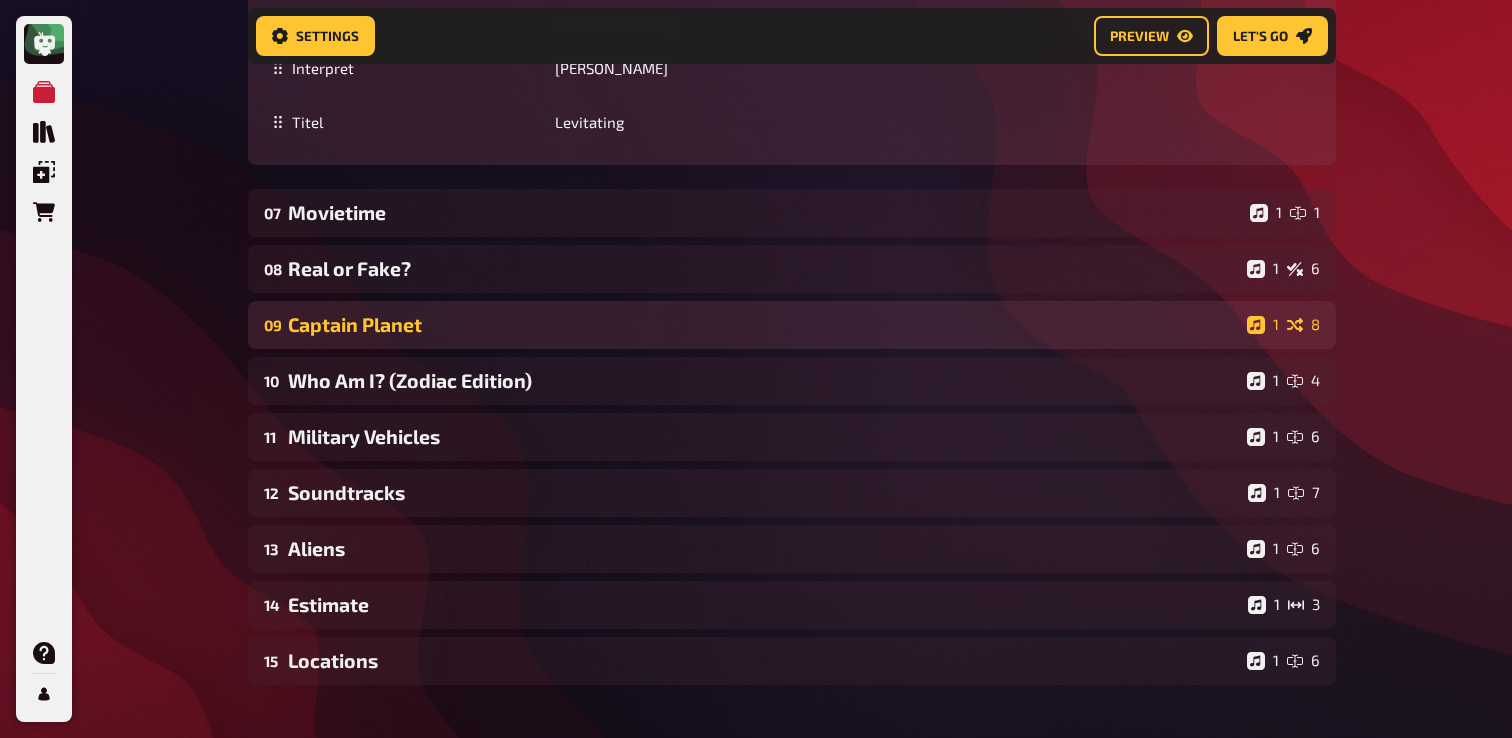 scroll, scrollTop: 5572, scrollLeft: 0, axis: vertical 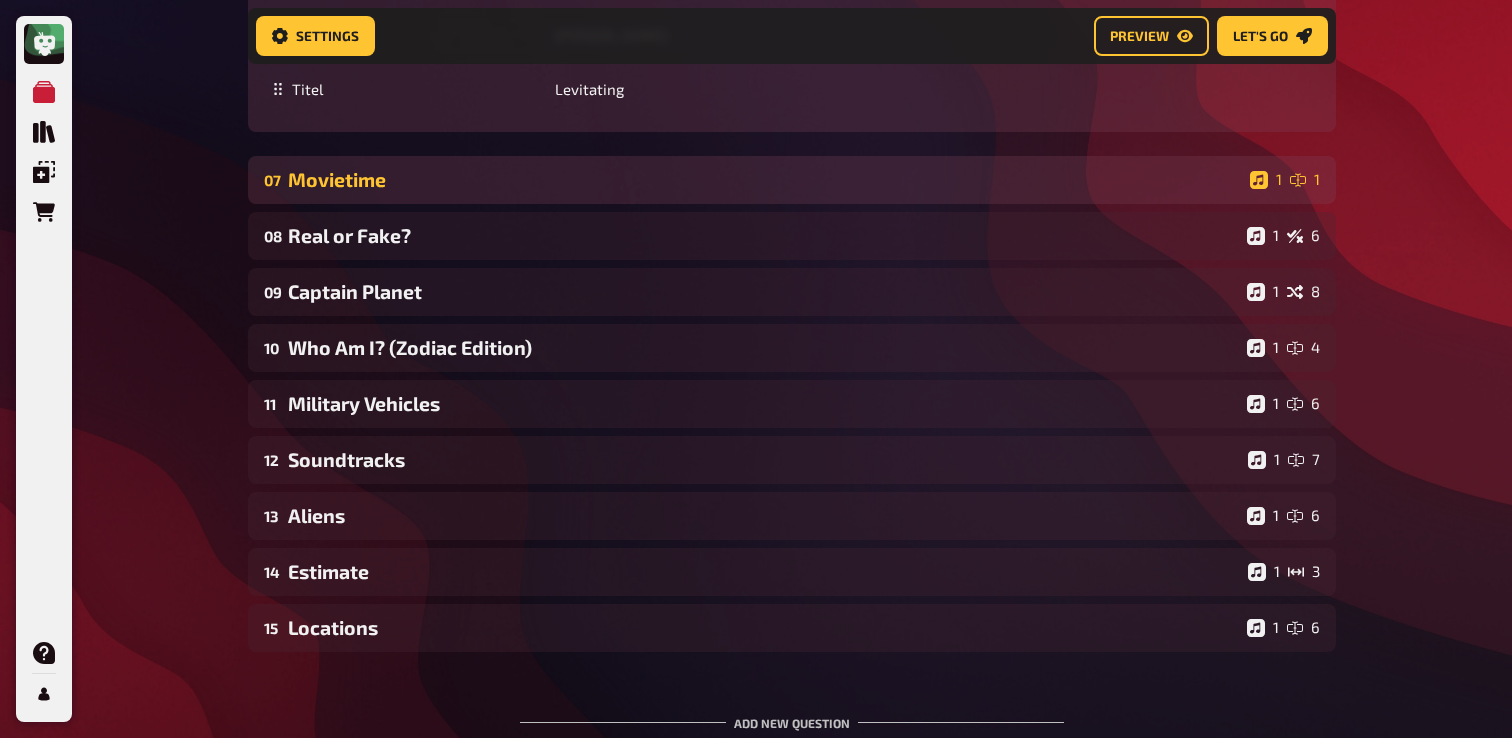 click on "Movietime" at bounding box center [765, 179] 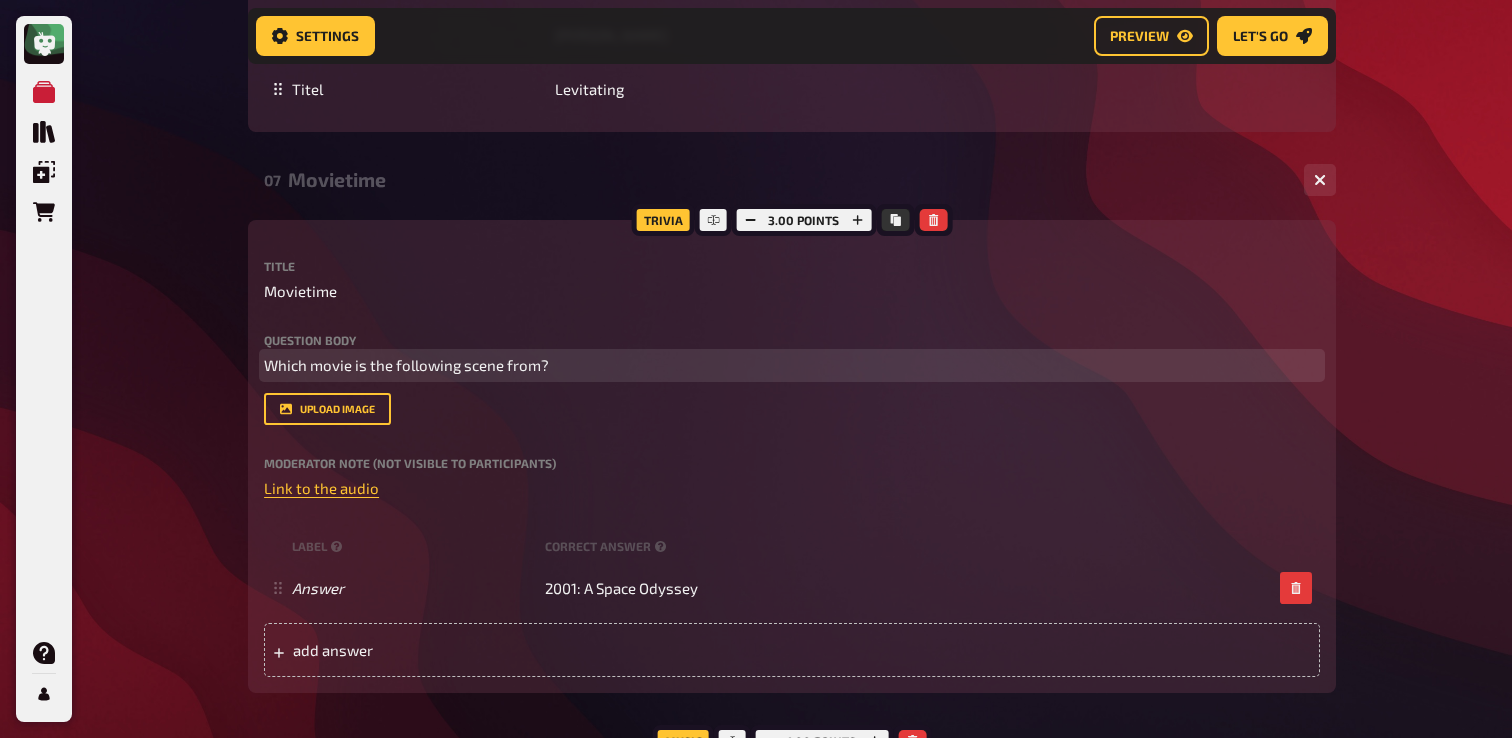 click on "Which movie is the following scene from?" at bounding box center [406, 365] 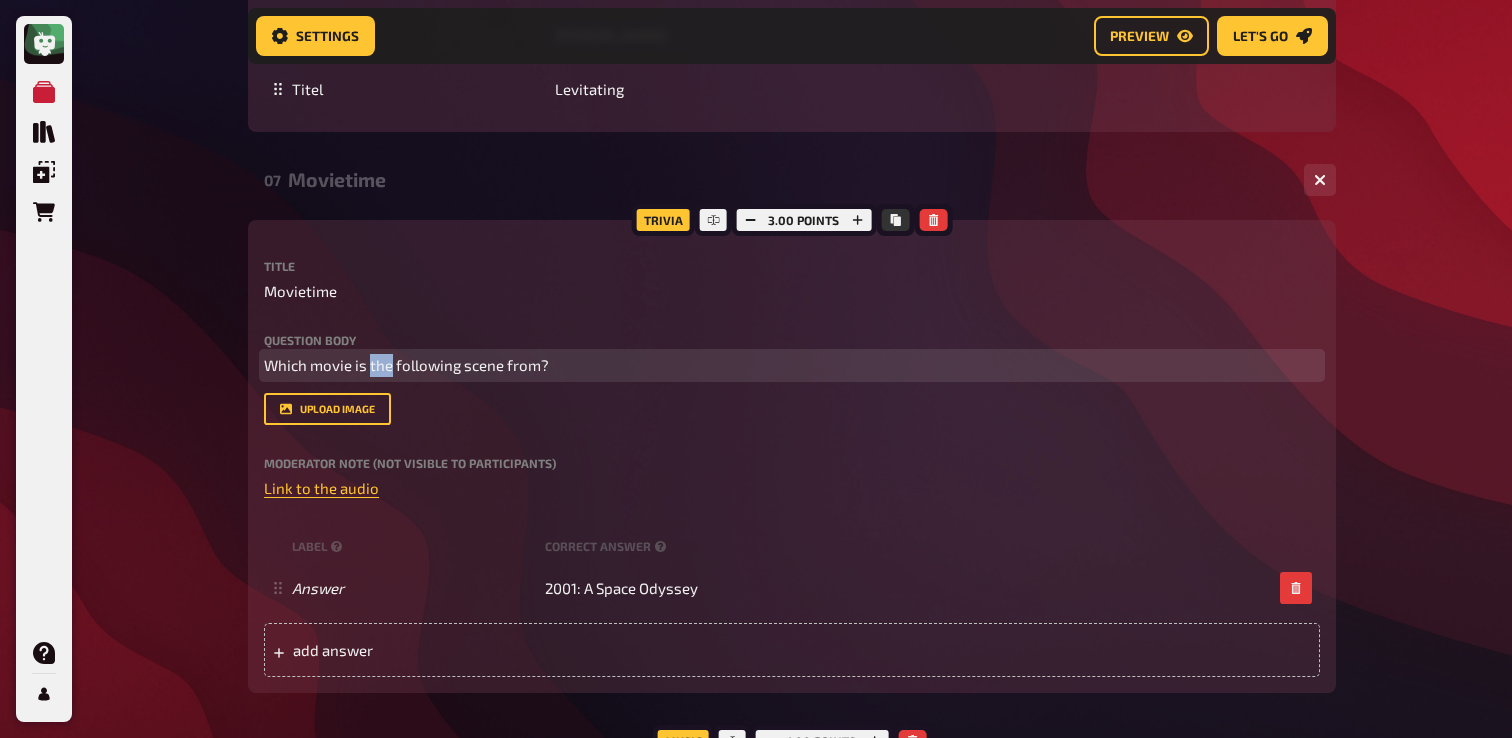 click on "Which movie is the following scene from?" at bounding box center [406, 365] 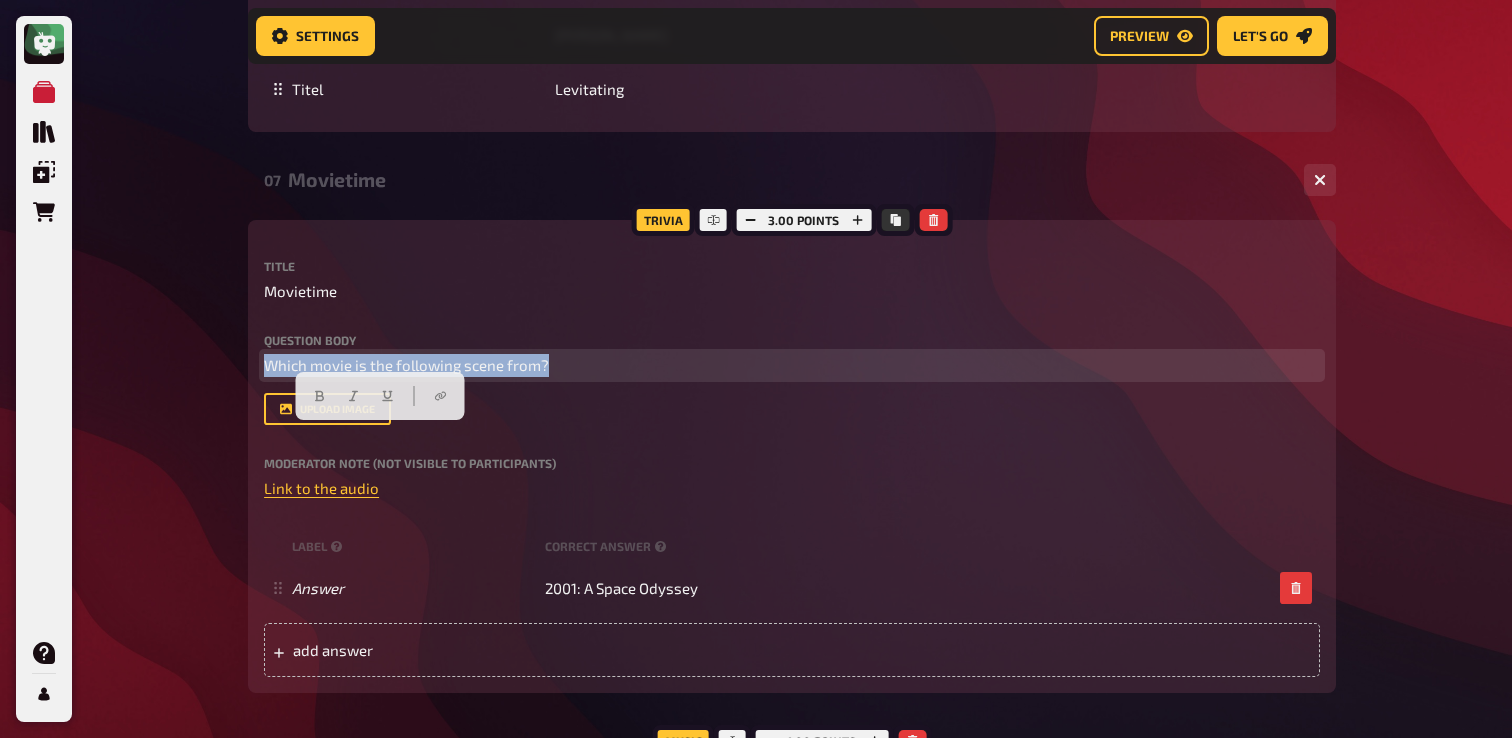 click on "Which movie is the following scene from?" at bounding box center [406, 365] 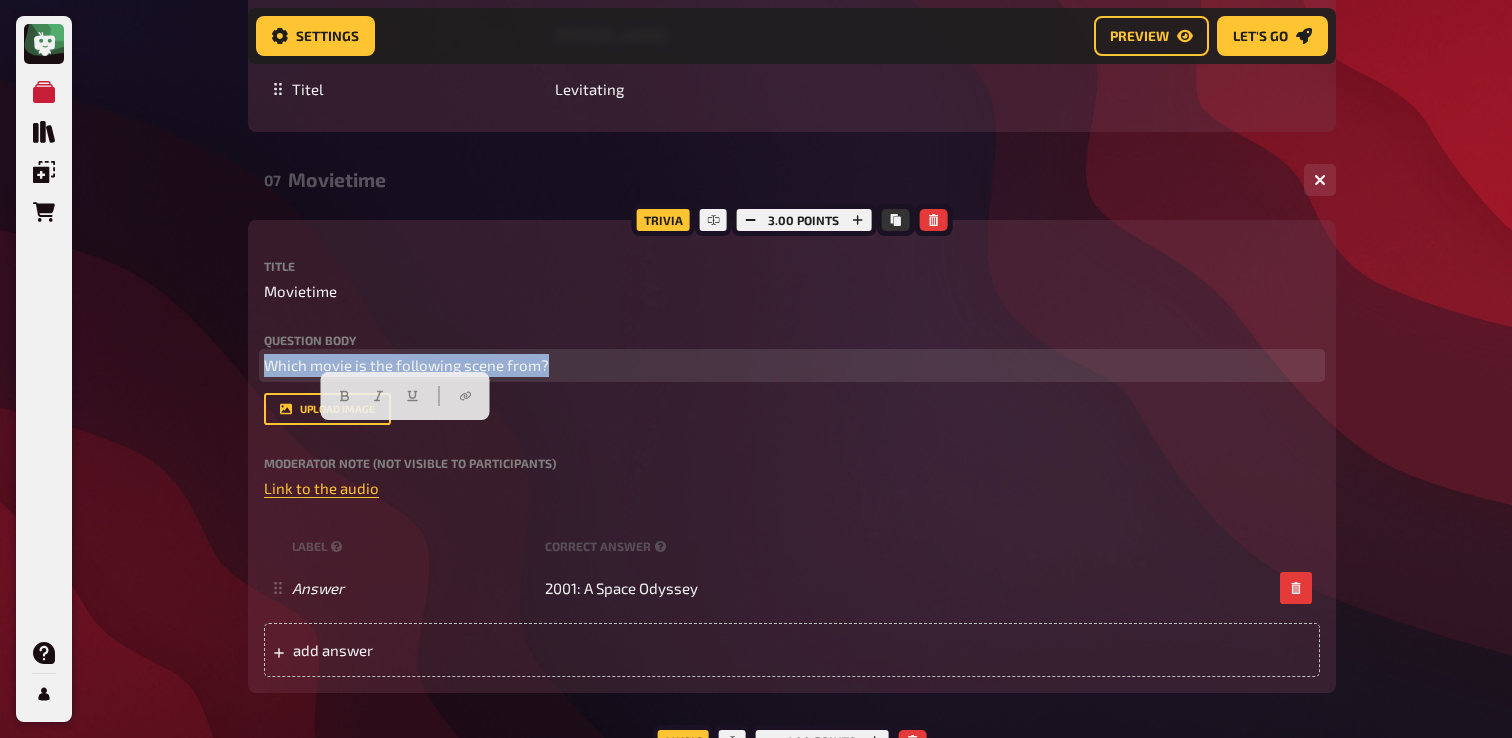 copy on "Which movie is the following scene from?" 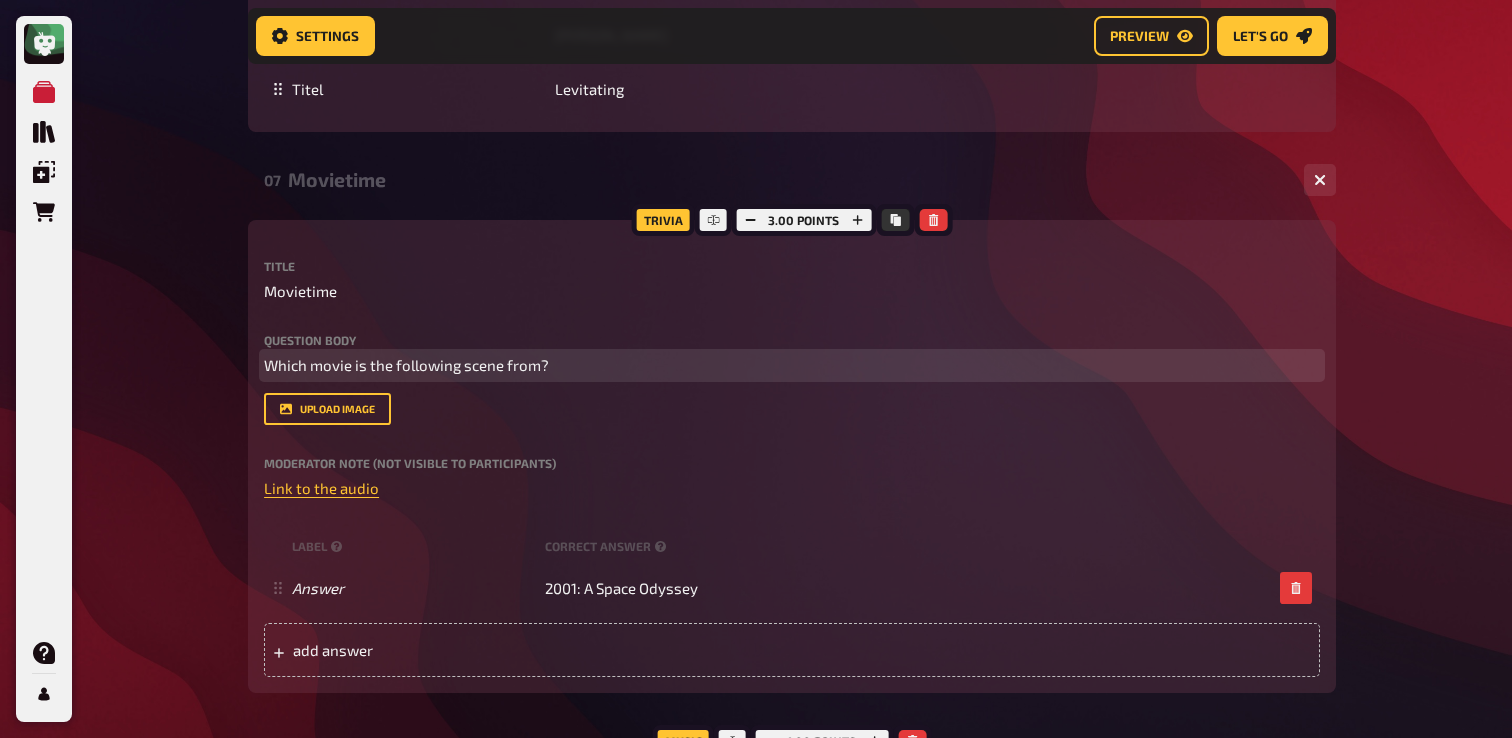 click on "Which movie is the following scene from?" at bounding box center (792, 365) 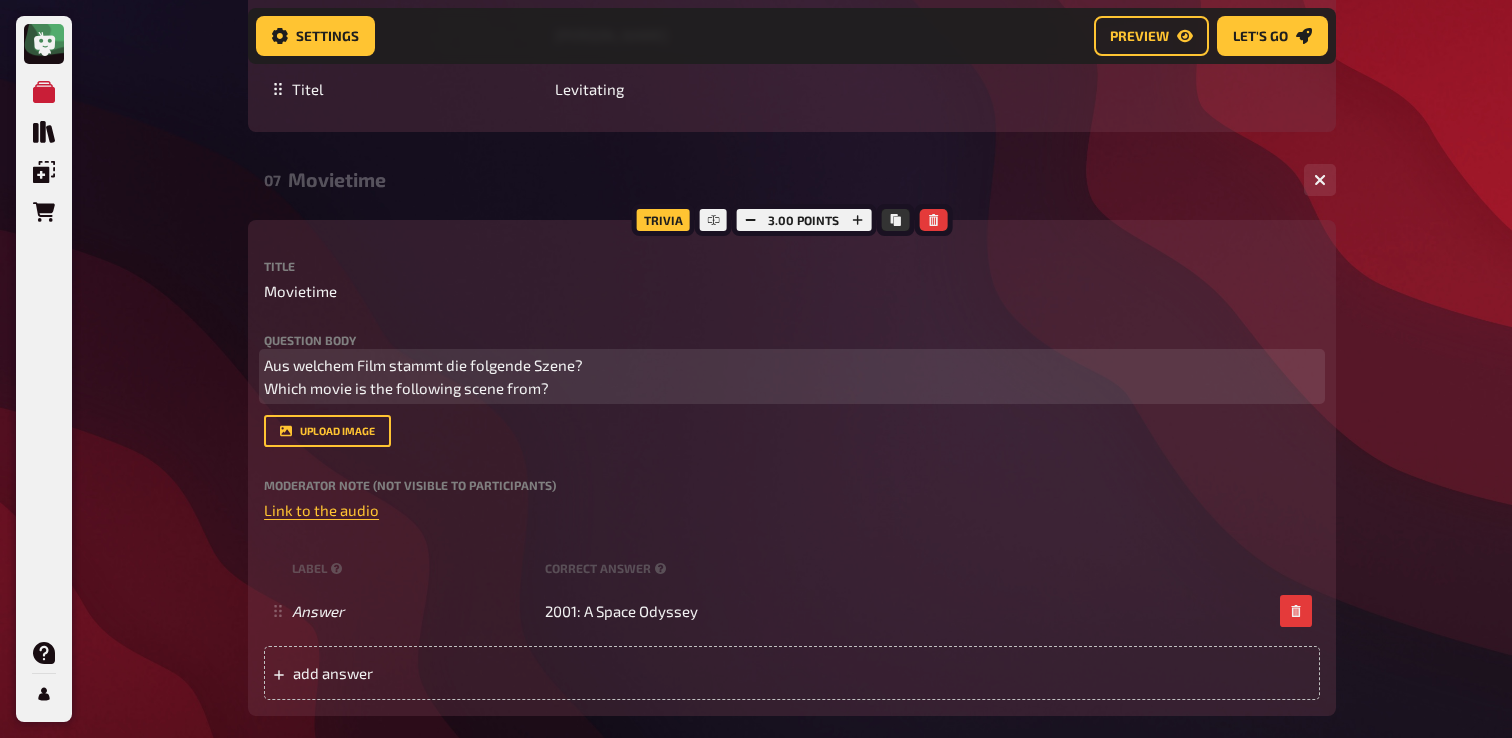 click on "Aus welchem Film stammt die folgende Szene?
Which movie is the following scene from?" at bounding box center [423, 376] 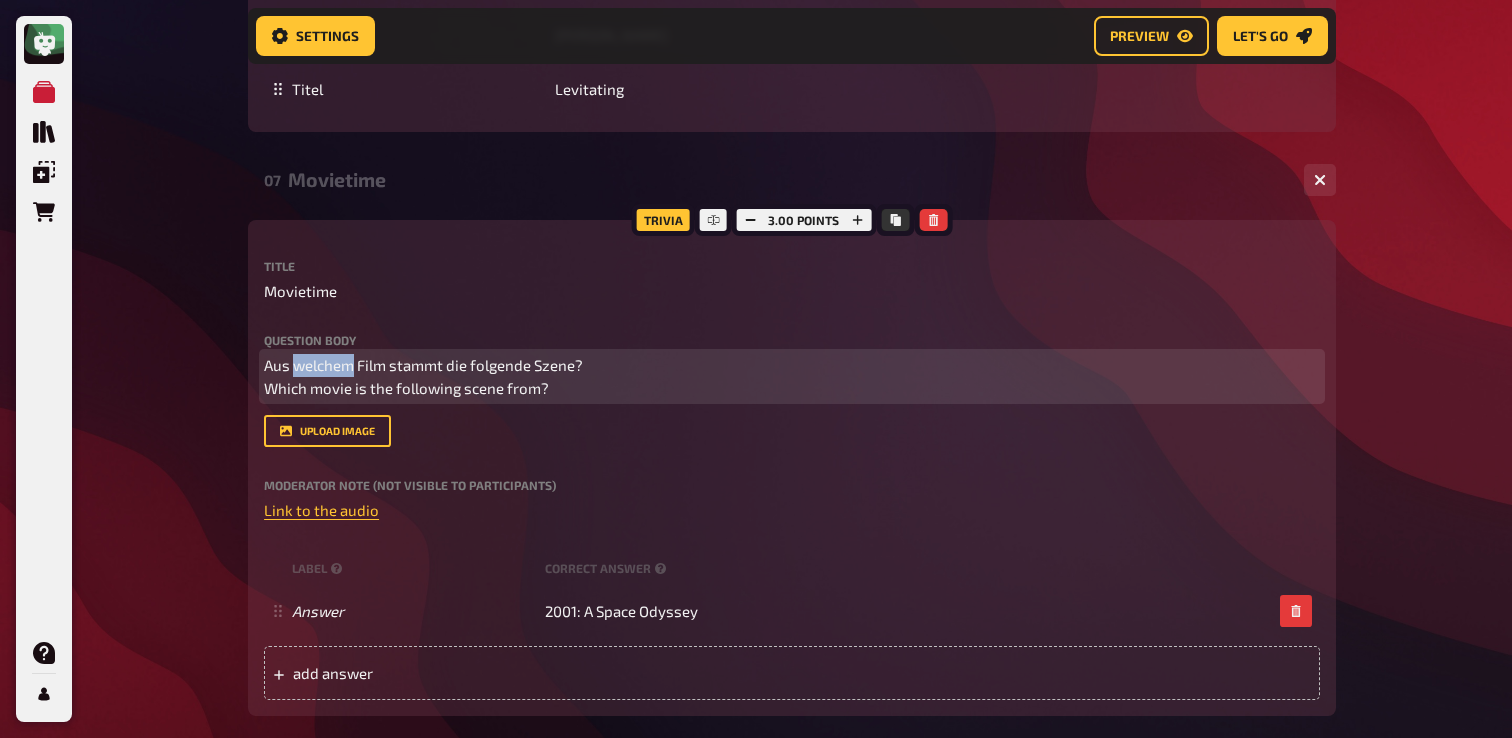 click on "Aus welchem Film stammt die folgende Szene?
Which movie is the following scene from?" at bounding box center (423, 376) 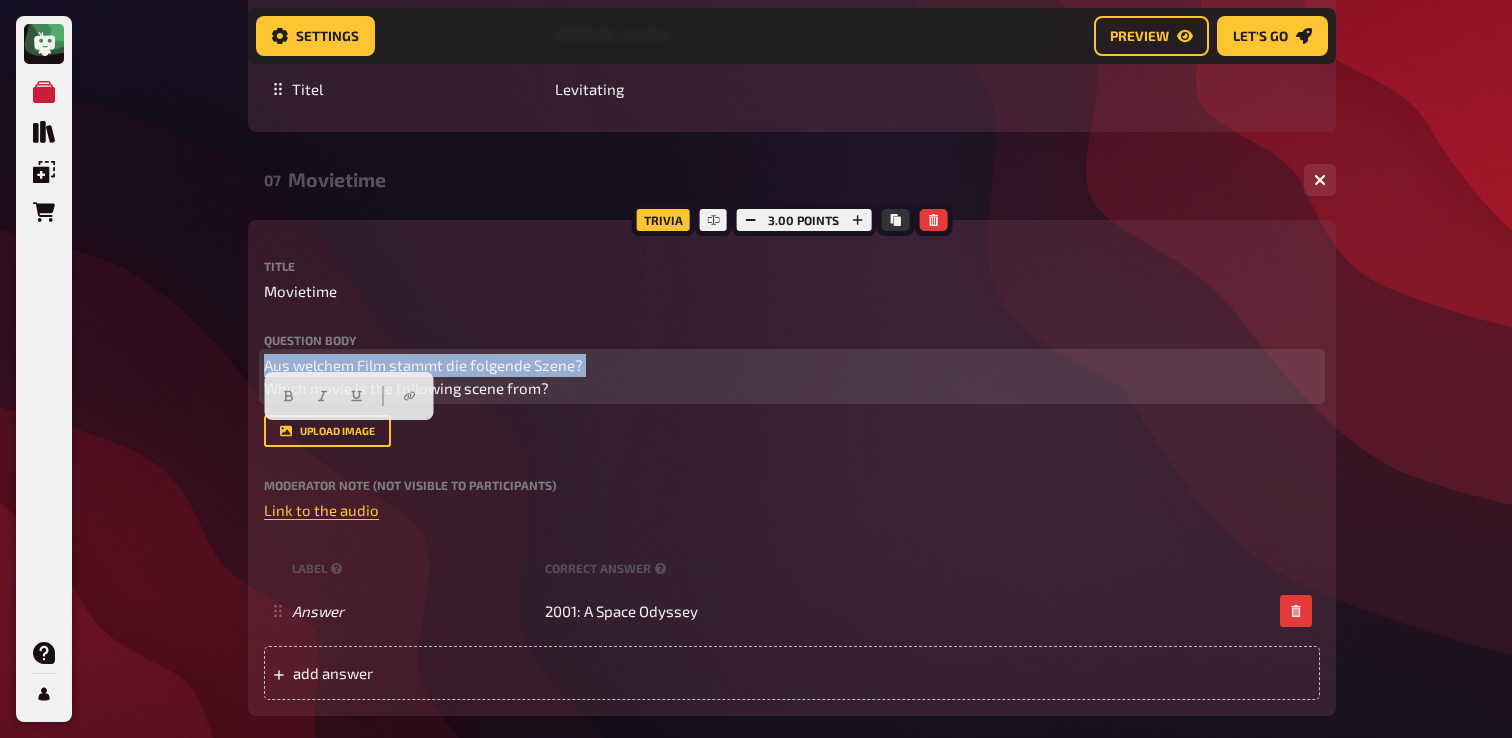 click on "Aus welchem Film stammt die folgende Szene?
Which movie is the following scene from?" at bounding box center (423, 376) 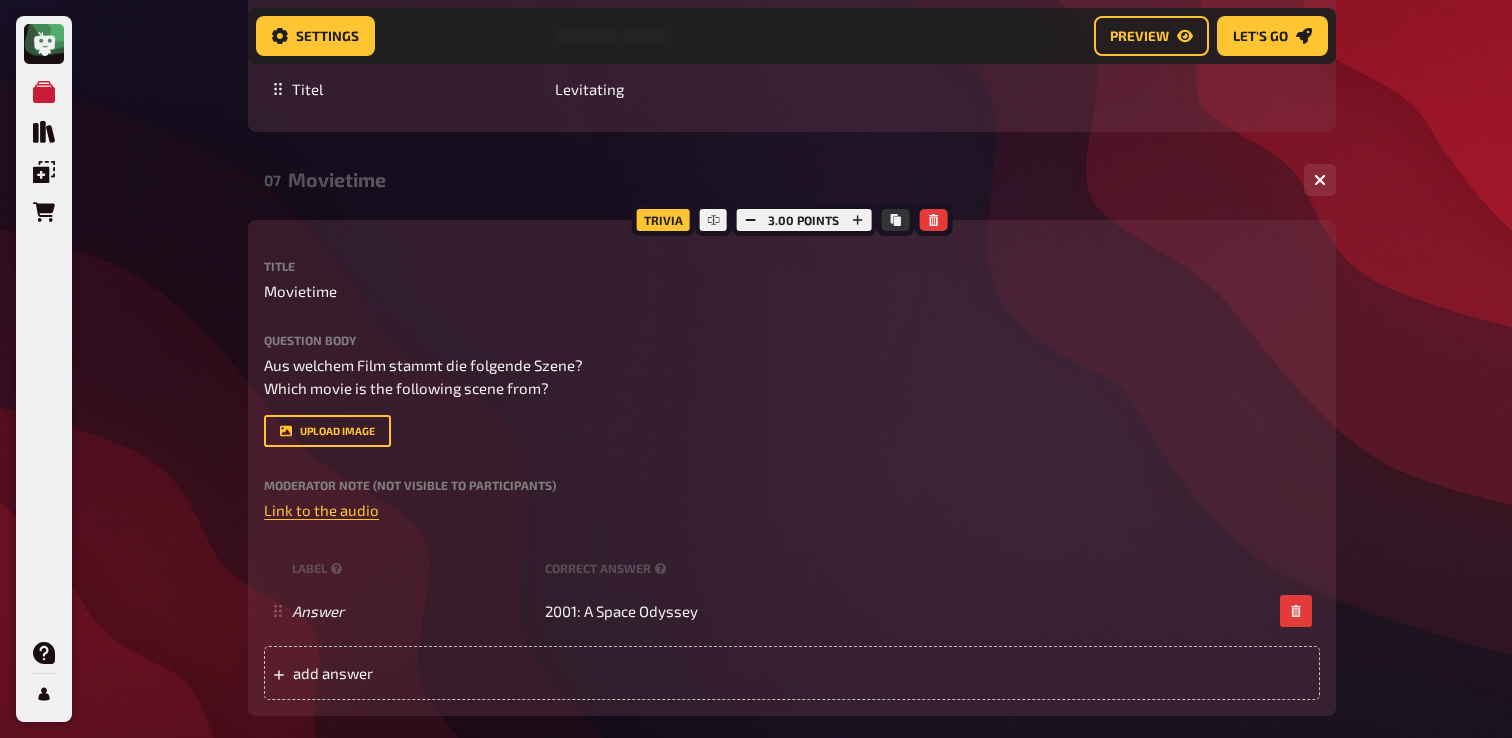 click on "upload image" at bounding box center [792, 431] 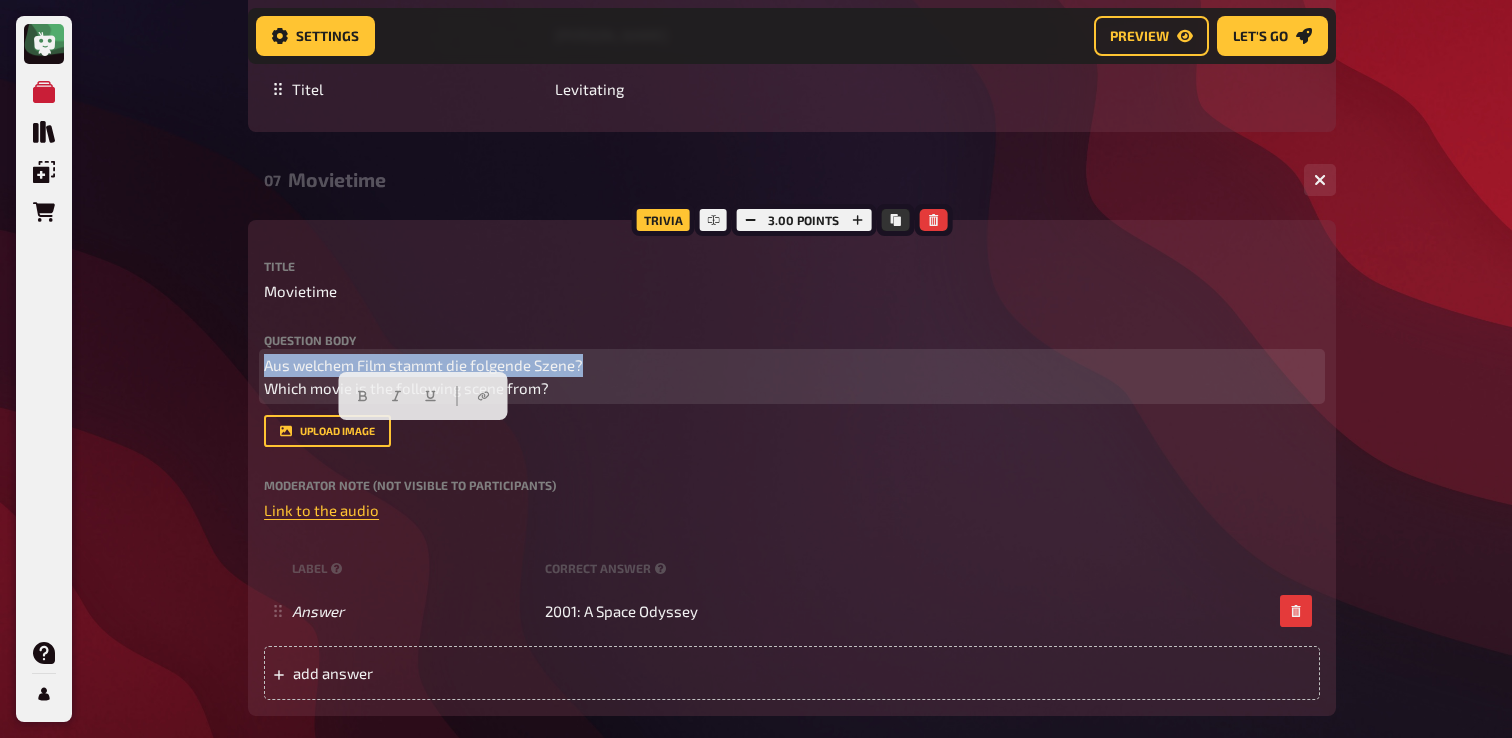 drag, startPoint x: 592, startPoint y: 433, endPoint x: 237, endPoint y: 437, distance: 355.02252 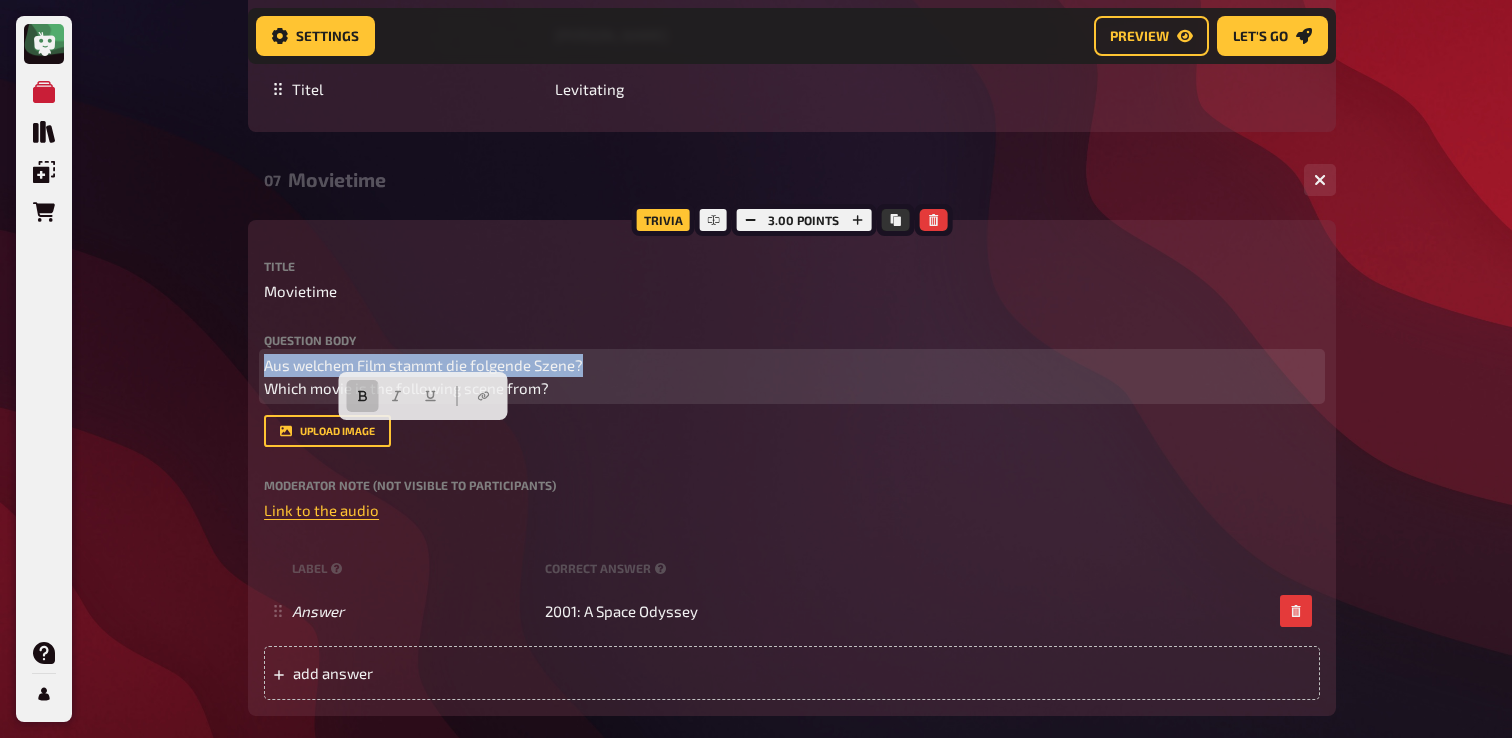 click 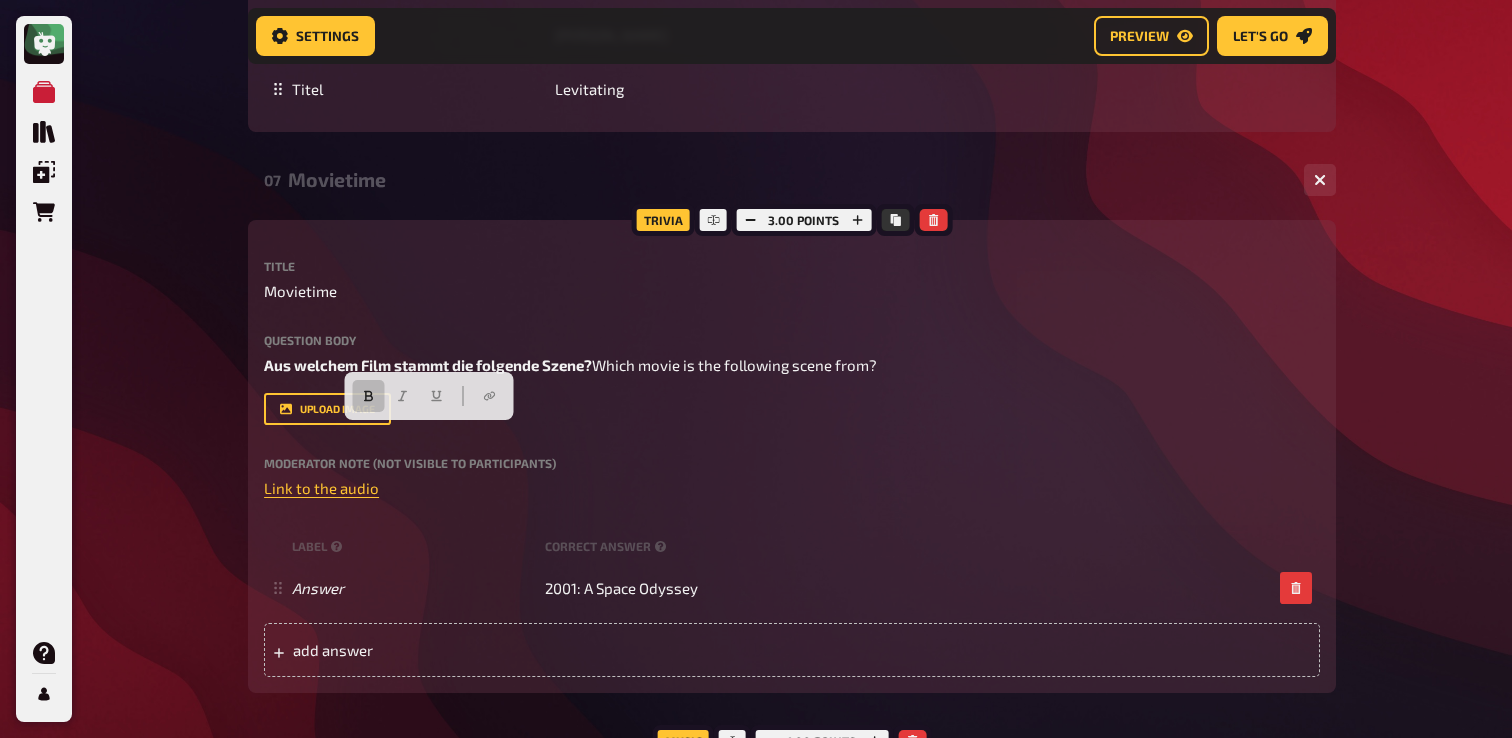 click on "My Quizzes Quiz Library Overlays Orders Help Profile Home My Quizzes Galaxy Calling [Remastered]✅​🇬🇧🇩🇪 Setup Setup Edit Content Quiz Lobby Hosting undefined Evaluation Leaderboard Settings Preview Let's go Let's go Galaxy Calling [Remastered]✅​🇬🇧🇩🇪 01 Galactic Movies   1 6 Trivia 6.00 points Title Galactic Movies Question body Kannst du den Film benennen, der auf diesen Emojis basiert? (Tipp: Sie sind alle aus dem Weltraum)
Can you name the movie based on these emojies? (Tipp: They are all space realated)
﻿ Drop here to upload upload image   Moderator Note (not visible to participants) ﻿ Link to the playlist ﻿ label correct answer Answer 1 Interstellar Answer 2 Guardians of the Galaxy Answer 3 The Martian Answer 4 E.T. the Extra-Terrestrial Answer 5 Dune Answer 6 Wall-E
To pick up a draggable item, press the space bar.
While dragging, use the arrow keys to move the item.
Press space again to drop the item in its new position, or press escape to cancel." at bounding box center [756, -1948] 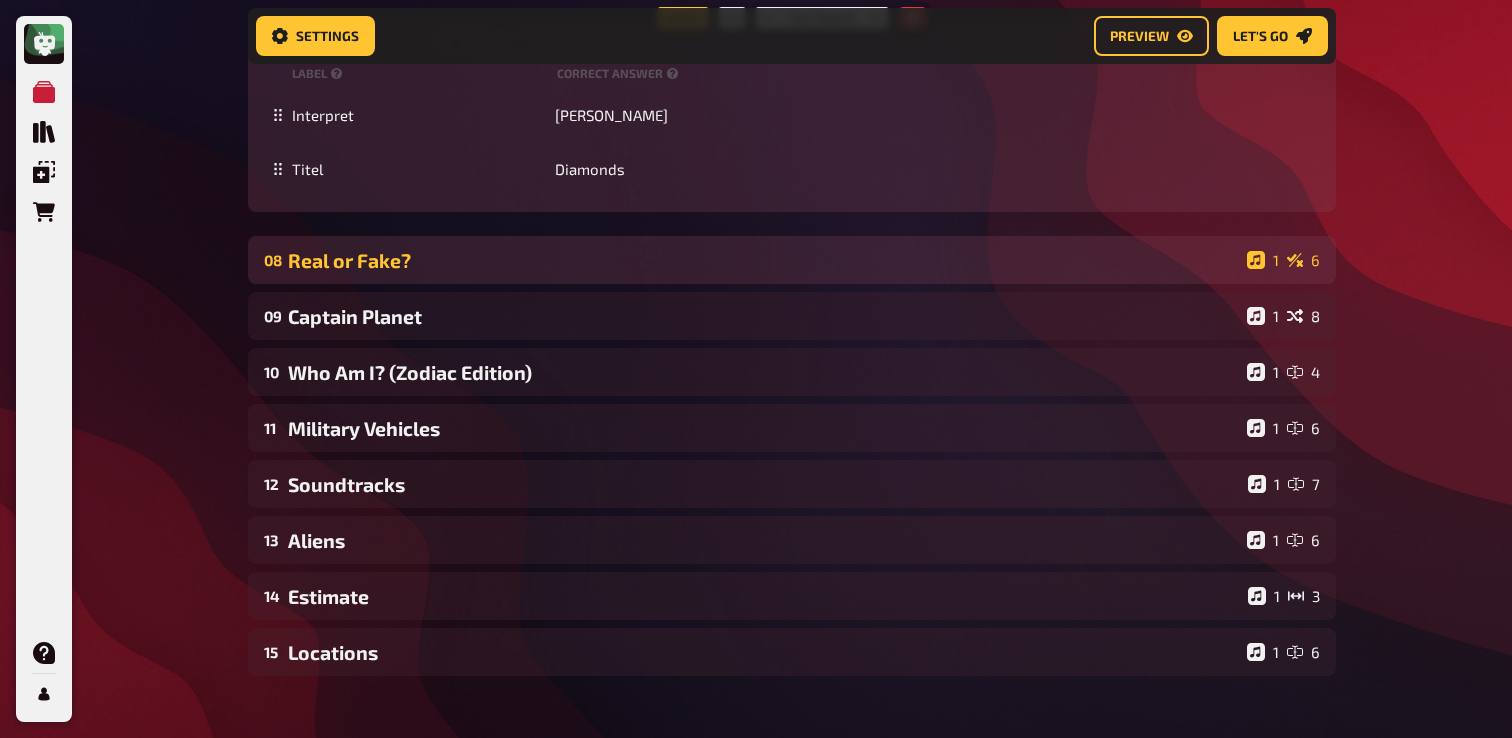 click on "Real or Fake?" at bounding box center [763, 260] 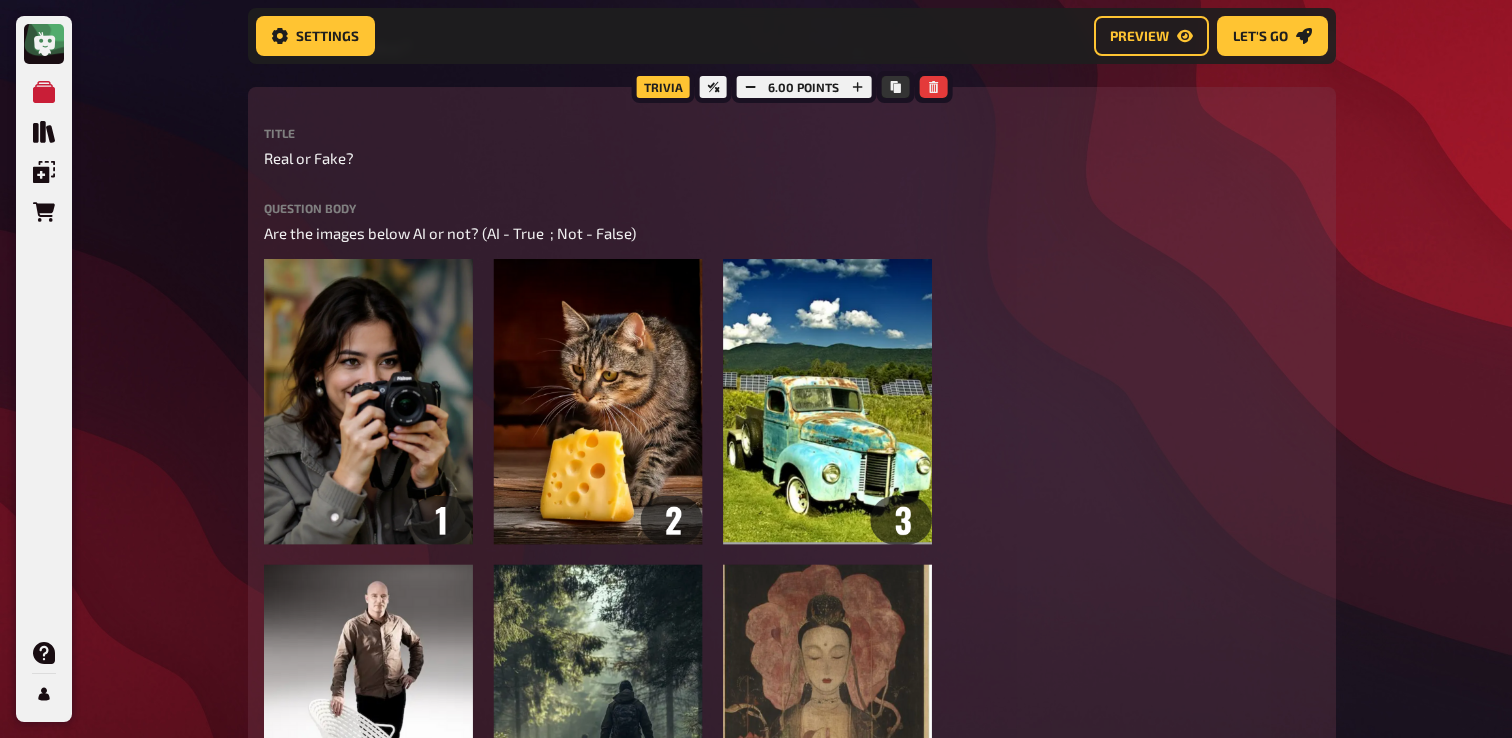 scroll, scrollTop: 6576, scrollLeft: 0, axis: vertical 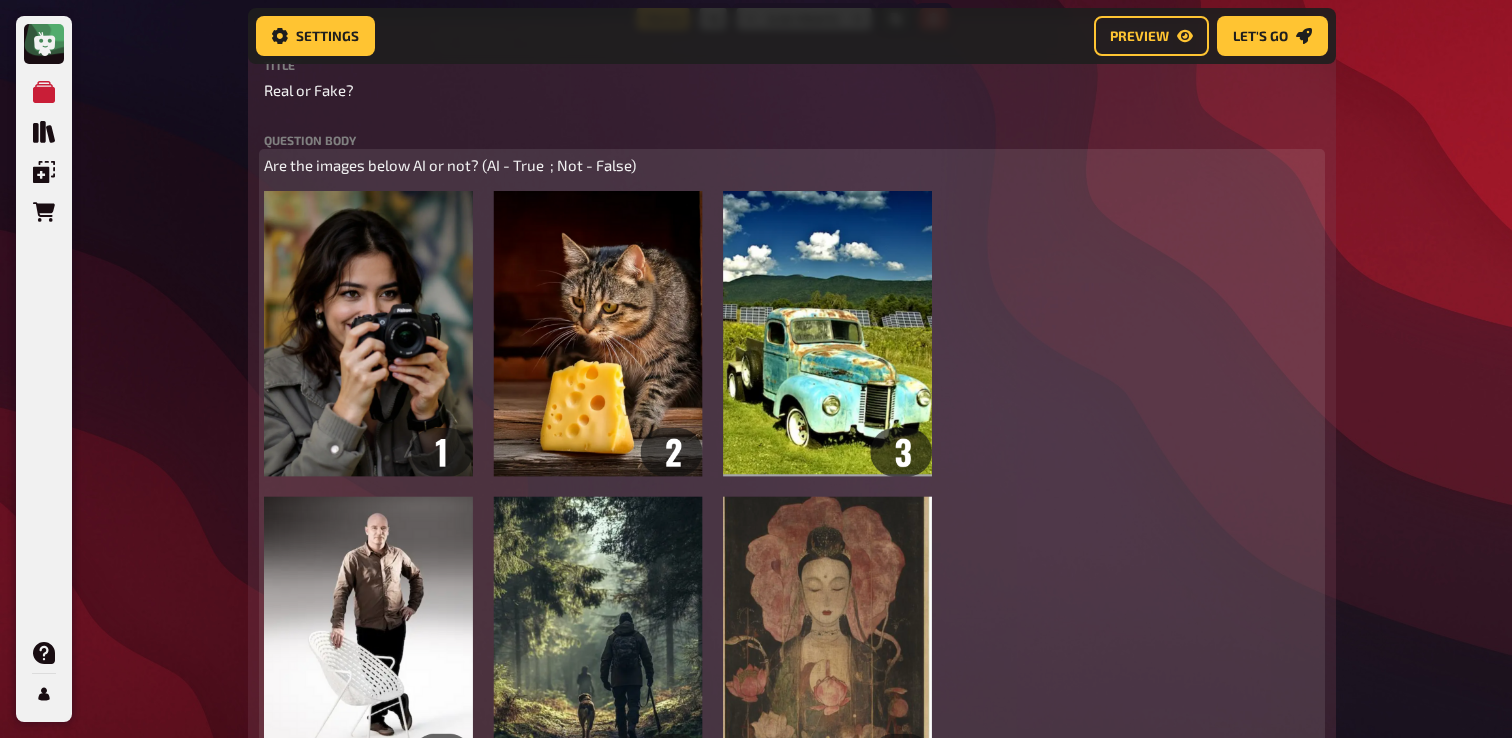 click on "Are the images below AI or not? (AI - True  ; Not - False)" at bounding box center (450, 165) 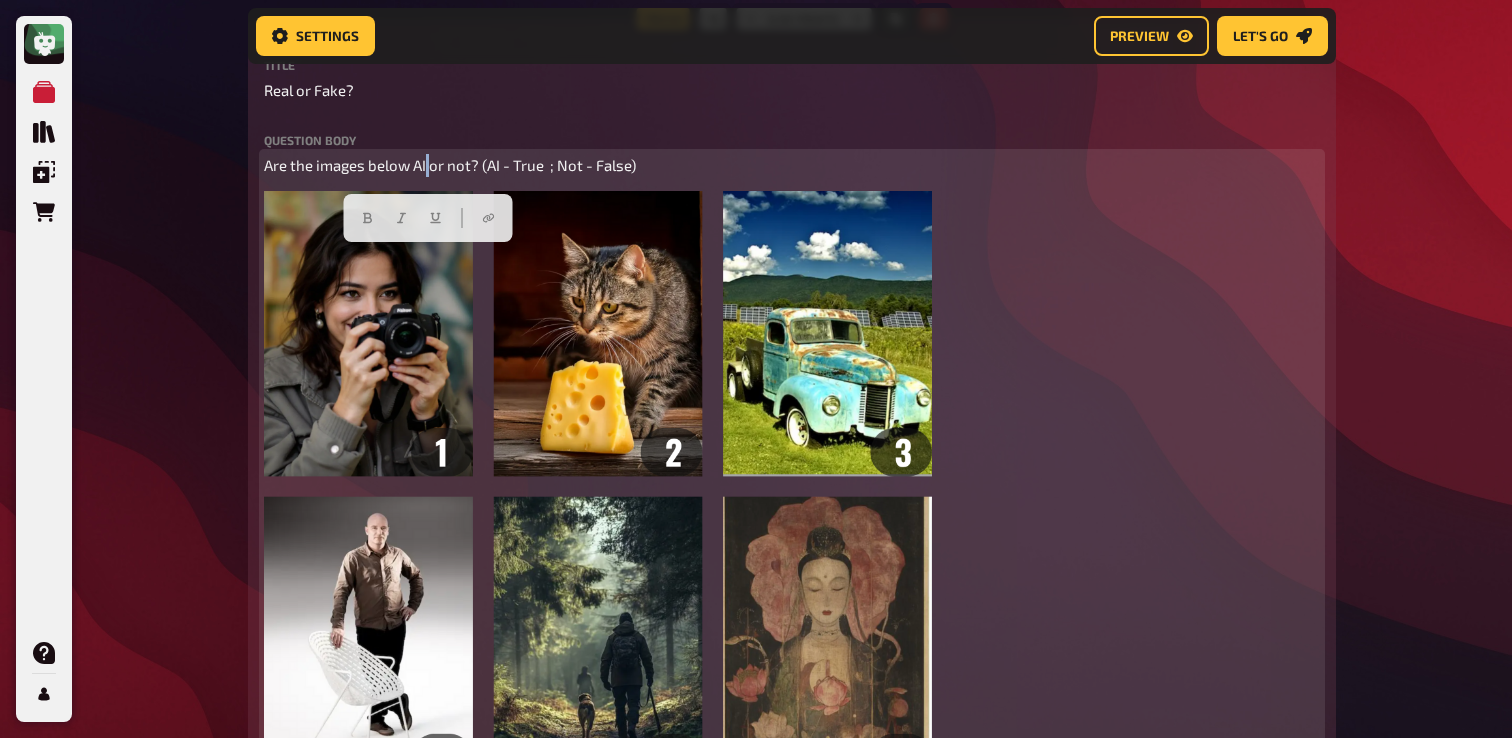 click on "Are the images below AI or not? (AI - True  ; Not - False)" at bounding box center (450, 165) 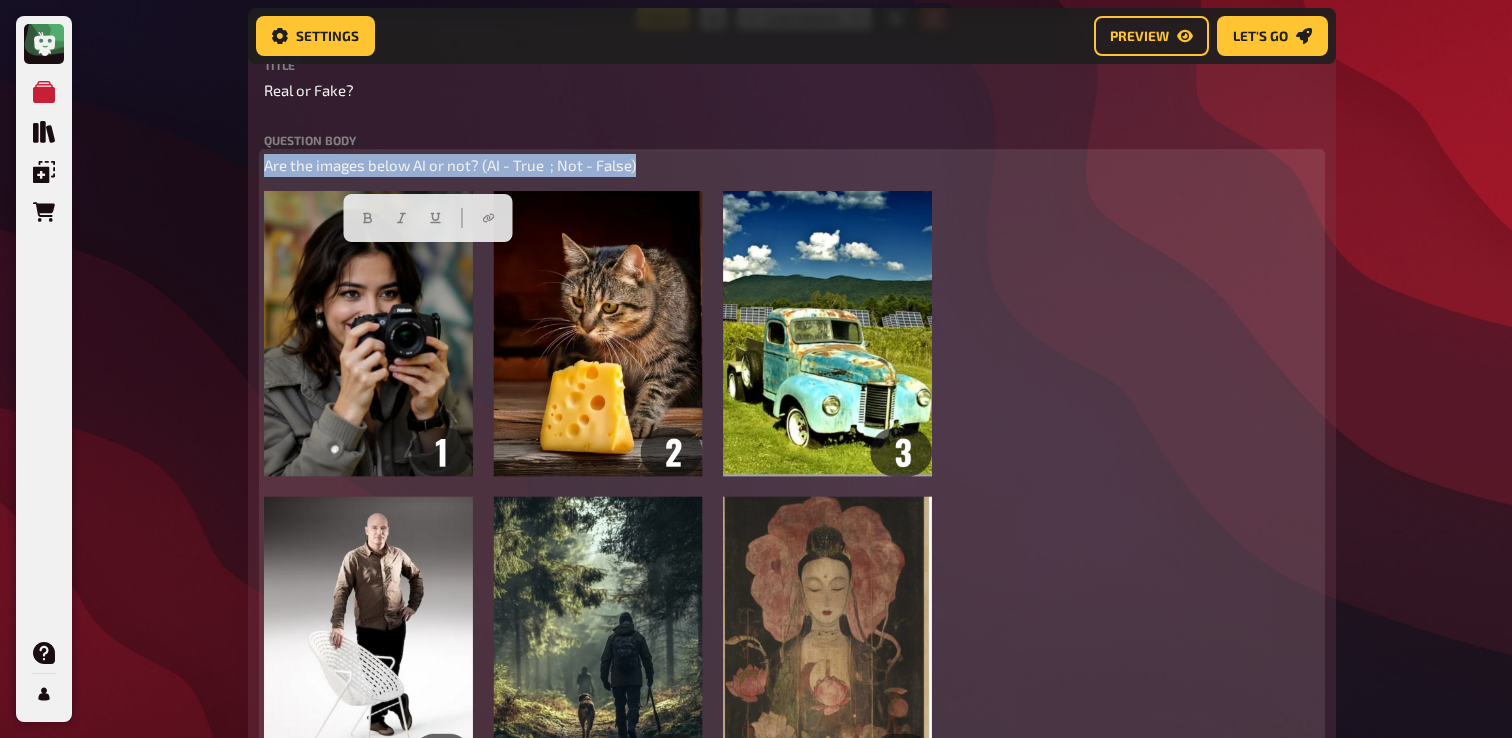 click on "Are the images below AI or not? (AI - True  ; Not - False)" at bounding box center [450, 165] 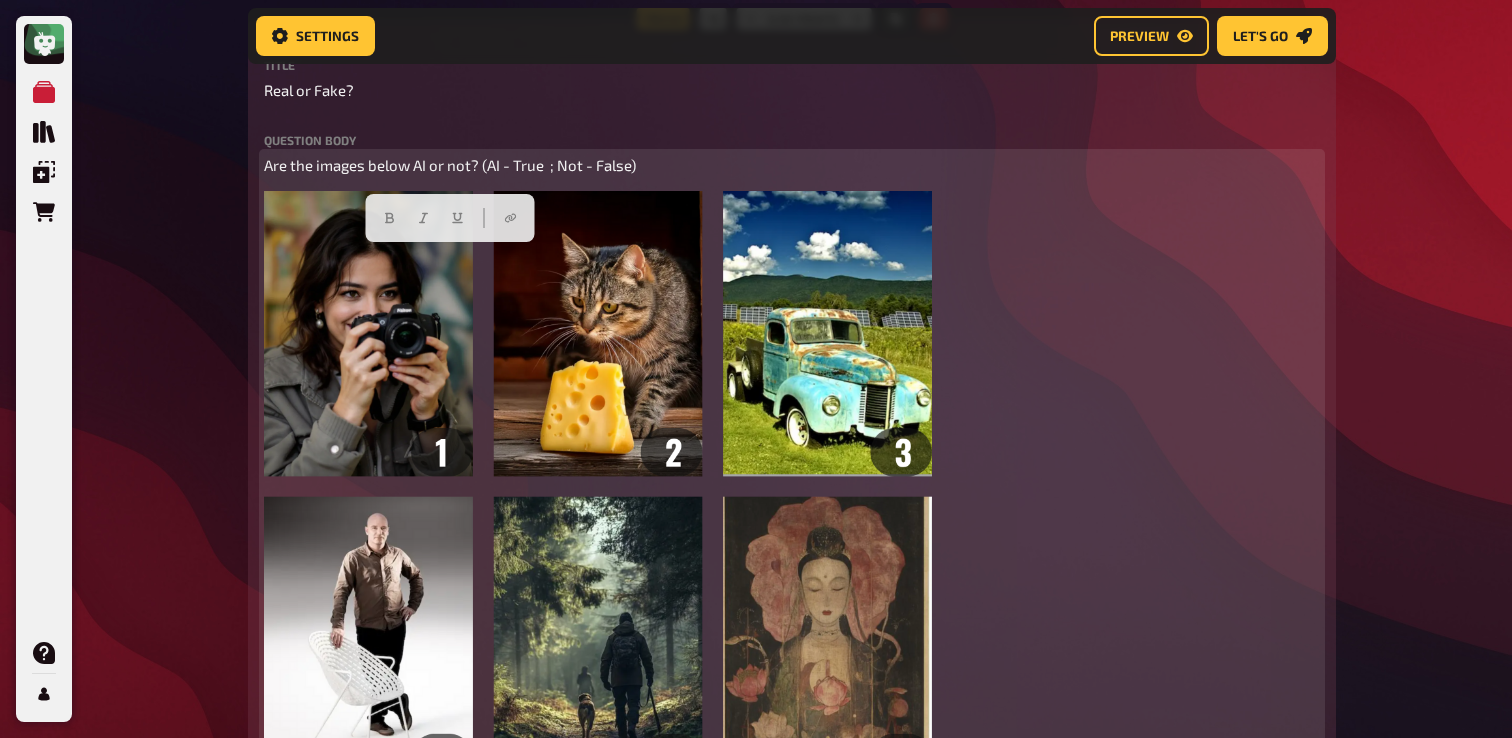 click on "Are the images below AI or not? (AI - True  ; Not - False)" at bounding box center [450, 165] 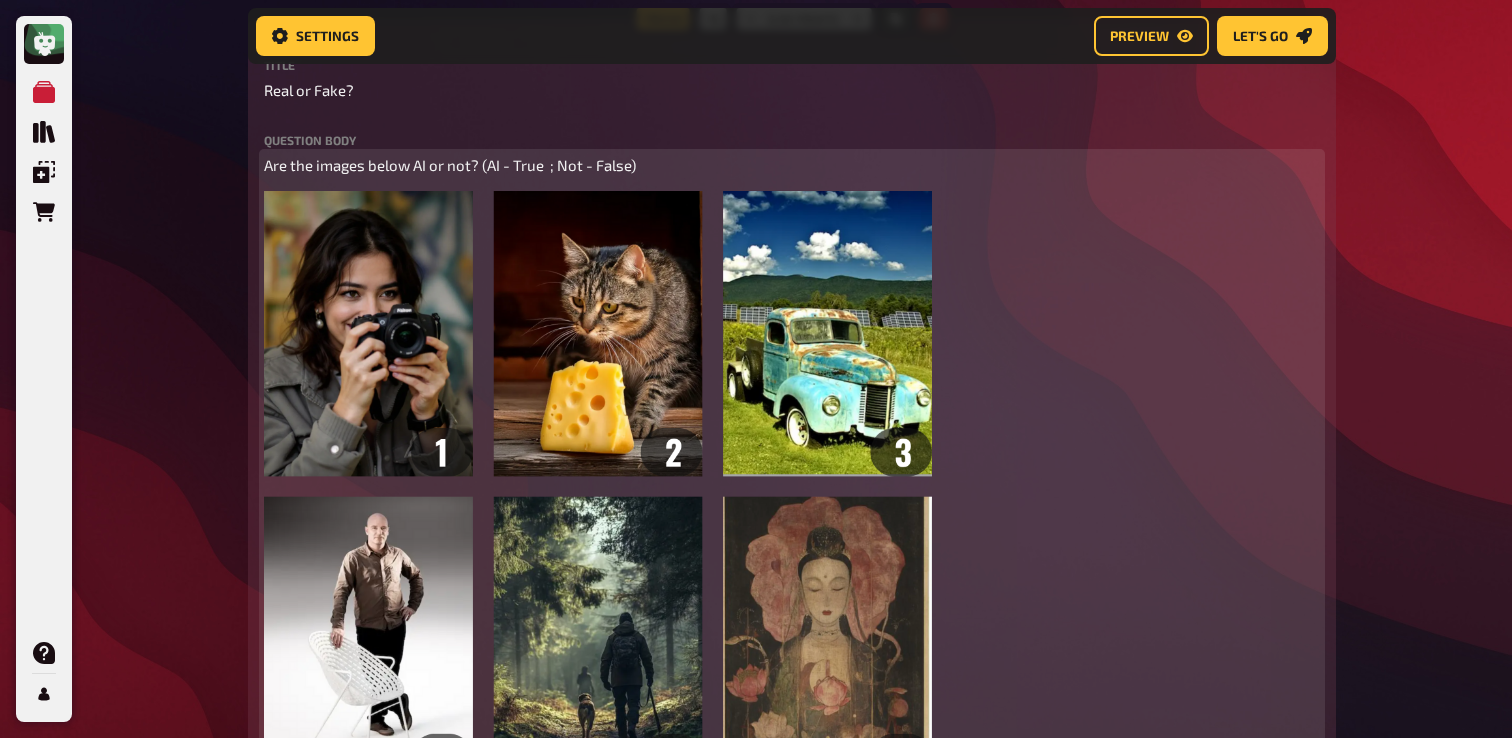 click on "Are the images below AI or not? (AI - True  ; Not - False)" at bounding box center [792, 165] 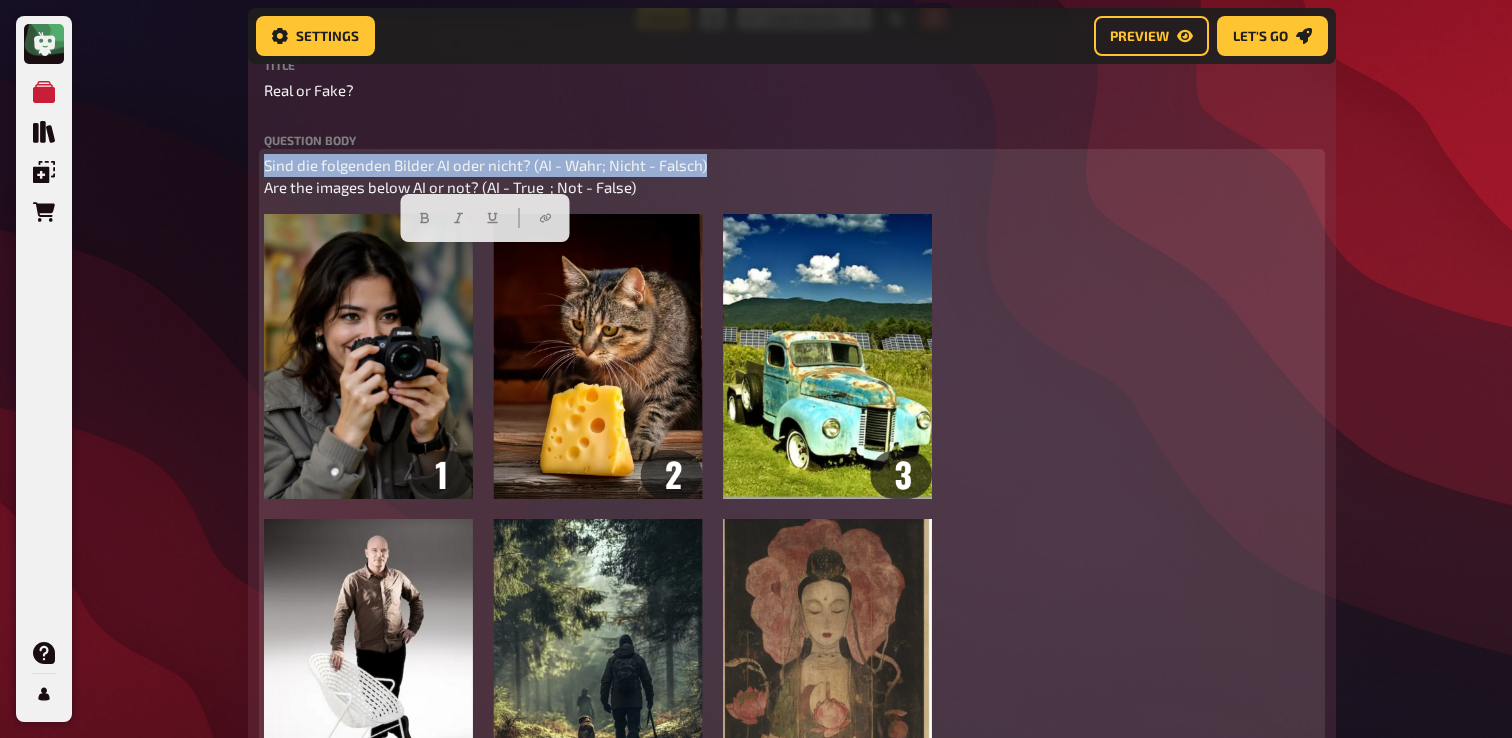 drag, startPoint x: 708, startPoint y: 254, endPoint x: 227, endPoint y: 252, distance: 481.00415 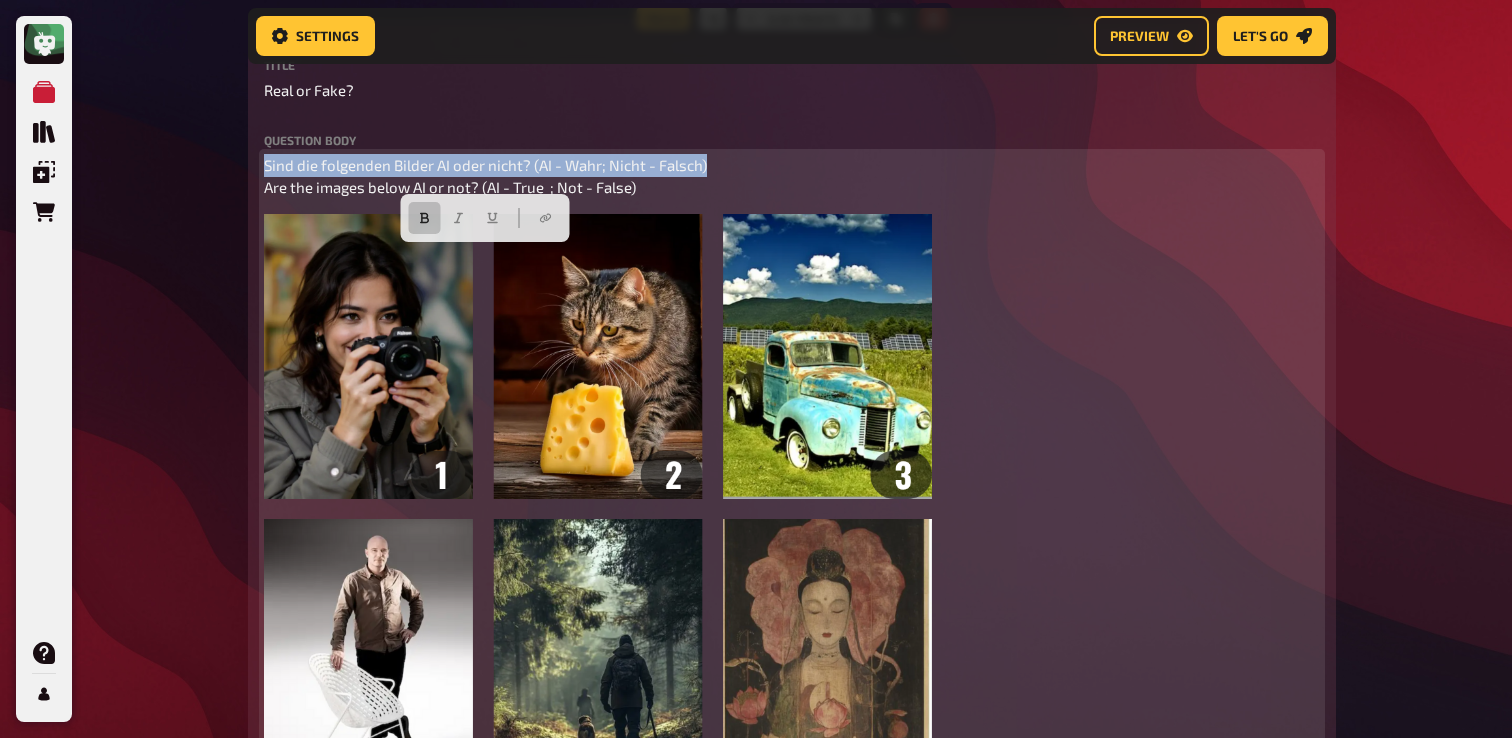 click at bounding box center (424, 218) 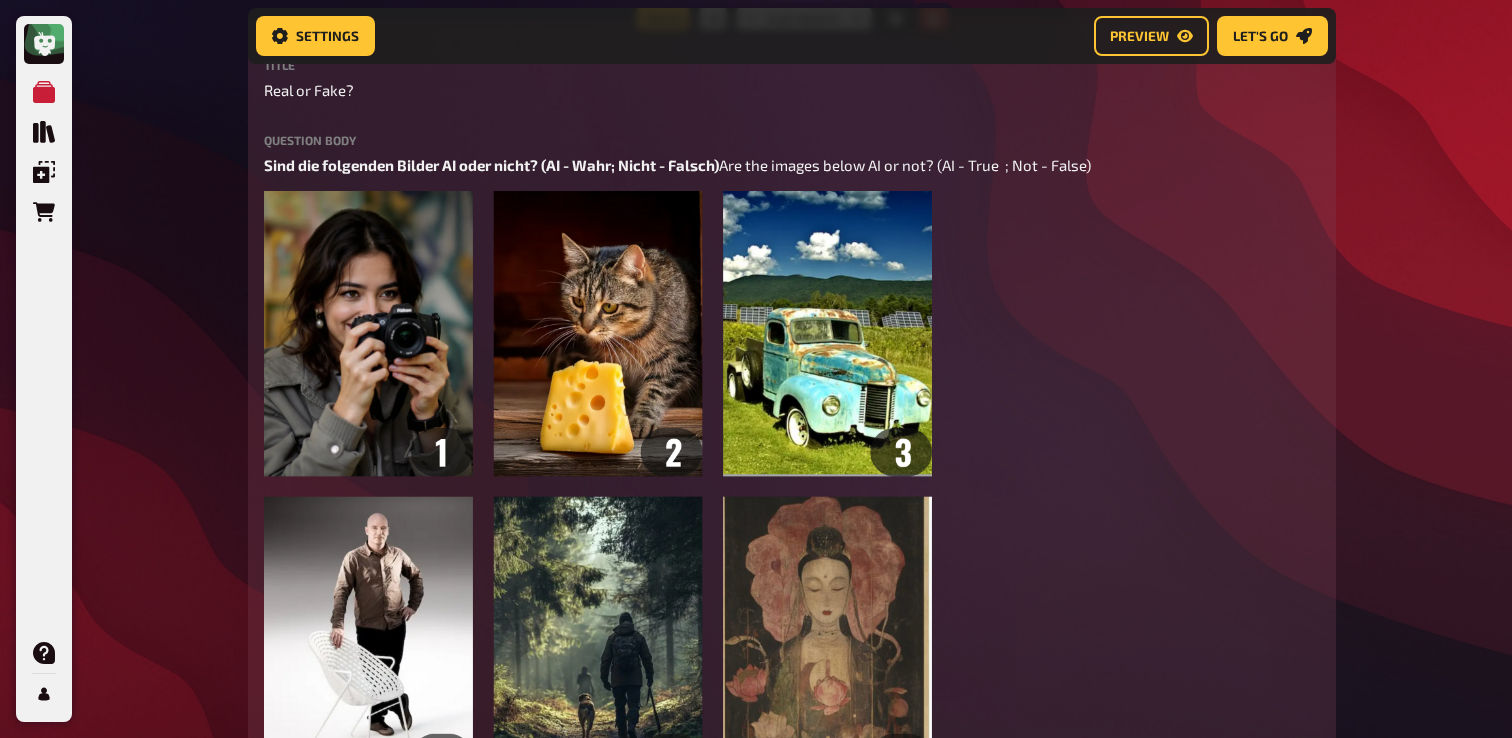 click on "My Quizzes Quiz Library Overlays Orders Help Profile Home My Quizzes Galaxy Calling [Remastered]✅​🇬🇧🇩🇪 Setup Setup Edit Content Quiz Lobby Hosting undefined Evaluation Leaderboard Settings Preview Let's go Let's go Galaxy Calling [Remastered]✅​🇬🇧🇩🇪 01 Galactic Movies   1 6 Trivia 6.00 points Title Galactic Movies Question body Kannst du den Film benennen, der auf diesen Emojis basiert? (Tipp: Sie sind alle aus dem Weltraum)
Can you name the movie based on these emojies? (Tipp: They are all space realated)
﻿ Drop here to upload upload image   Moderator Note (not visible to participants) ﻿ Link to the playlist ﻿ label correct answer Answer 1 Interstellar Answer 2 Guardians of the Galaxy Answer 3 The Martian Answer 4 E.T. the Extra-Terrestrial Answer 5 Dune Answer 6 Wall-E
To pick up a draggable item, press the space bar.
While dragging, use the arrow keys to move the item.
Press space again to drop the item in its new position, or press escape to cancel." at bounding box center (756, -2163) 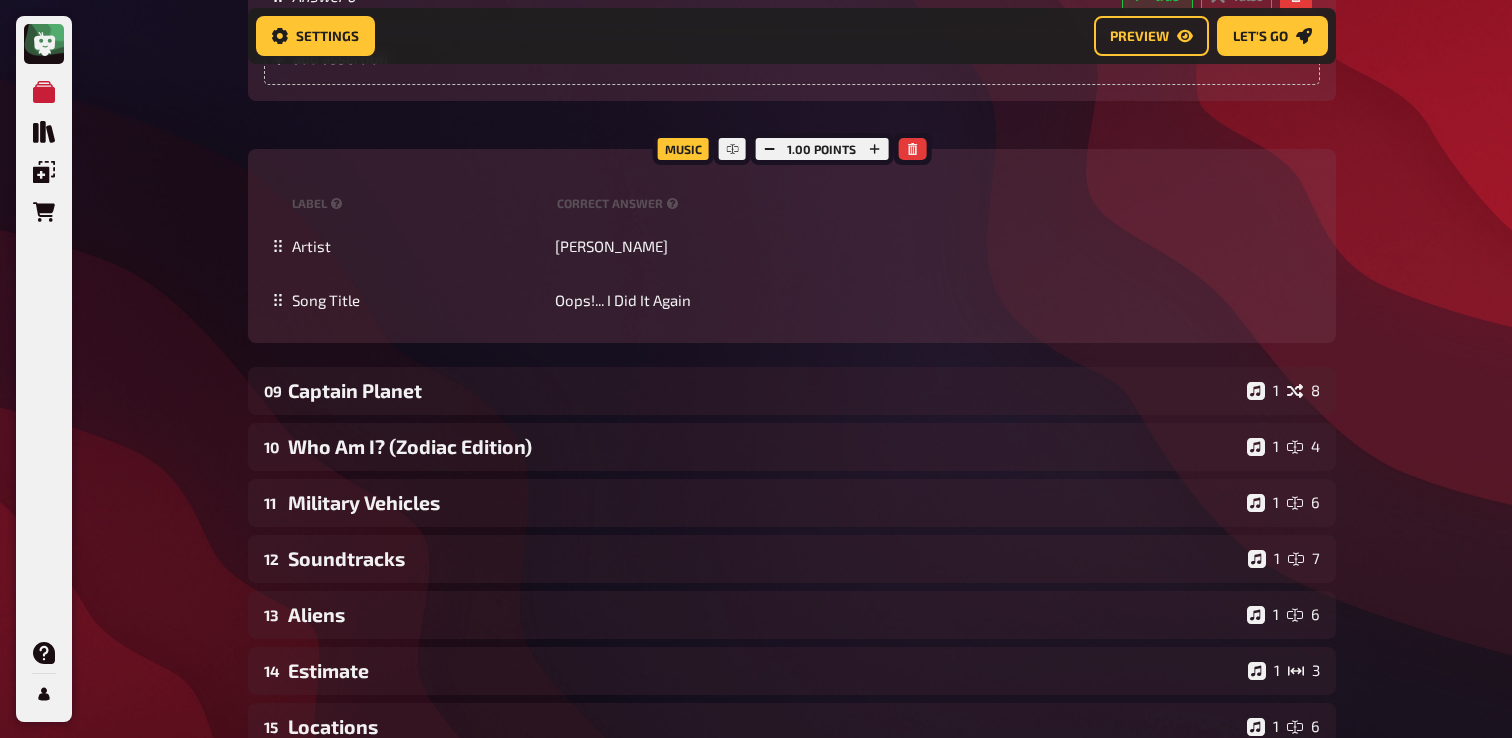 scroll, scrollTop: 7824, scrollLeft: 0, axis: vertical 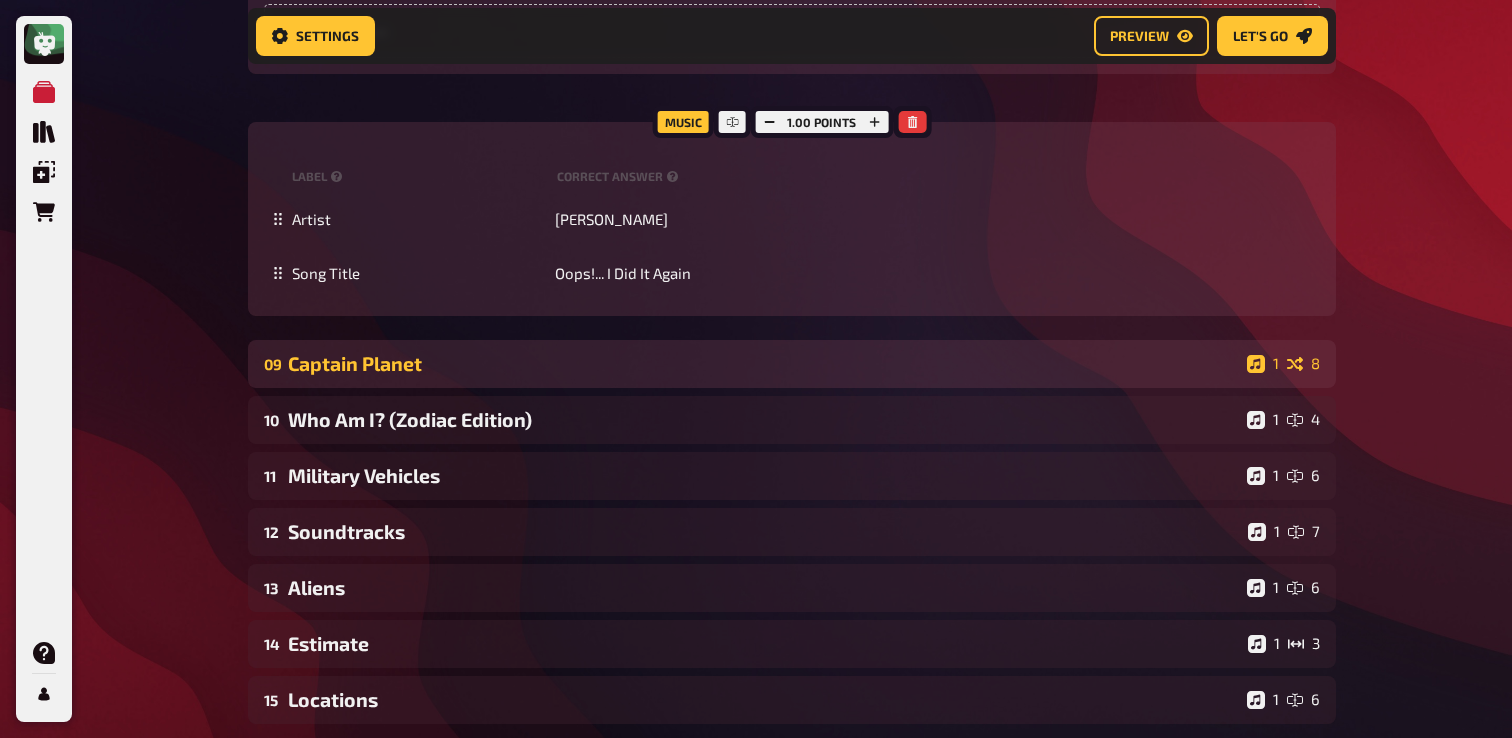click on "Captain Planet" at bounding box center (763, 363) 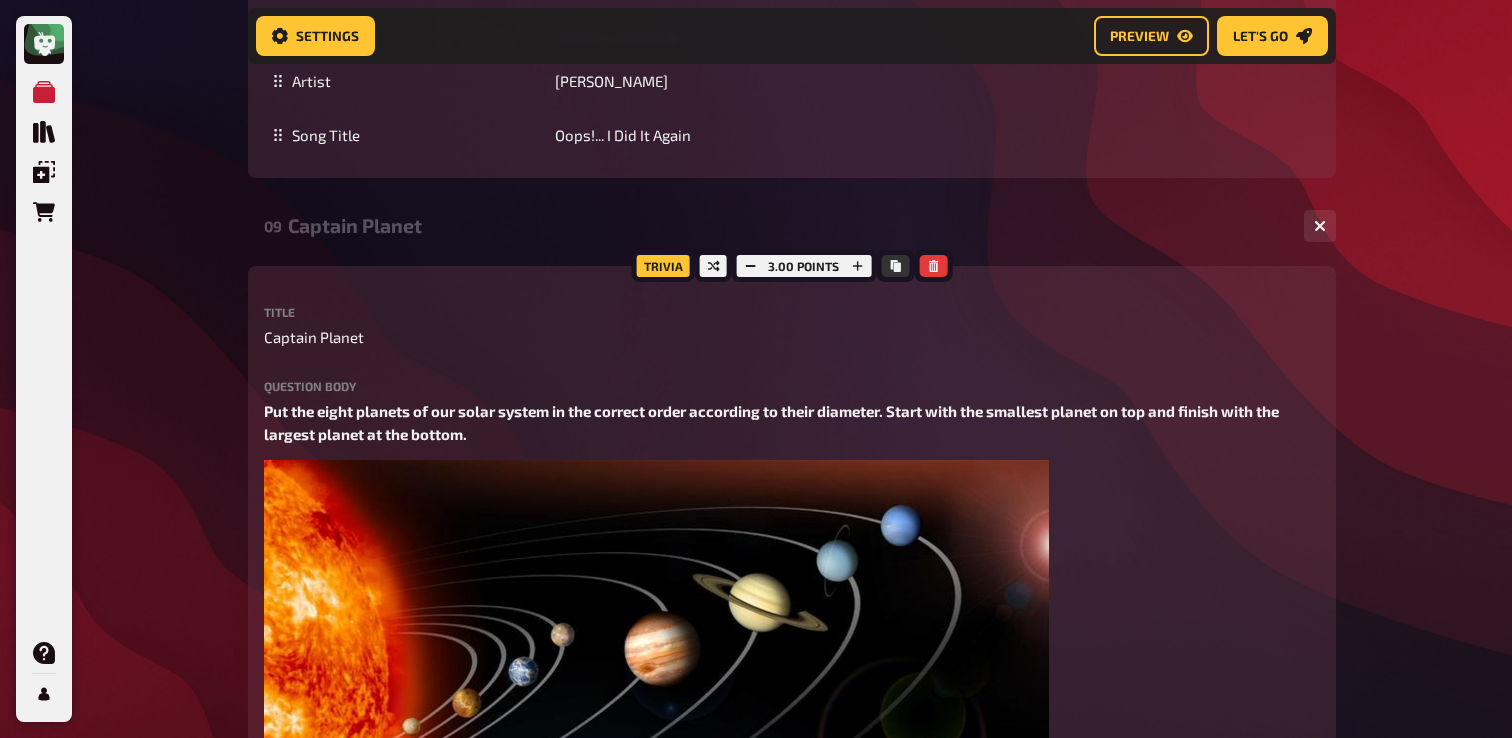 scroll, scrollTop: 8039, scrollLeft: 0, axis: vertical 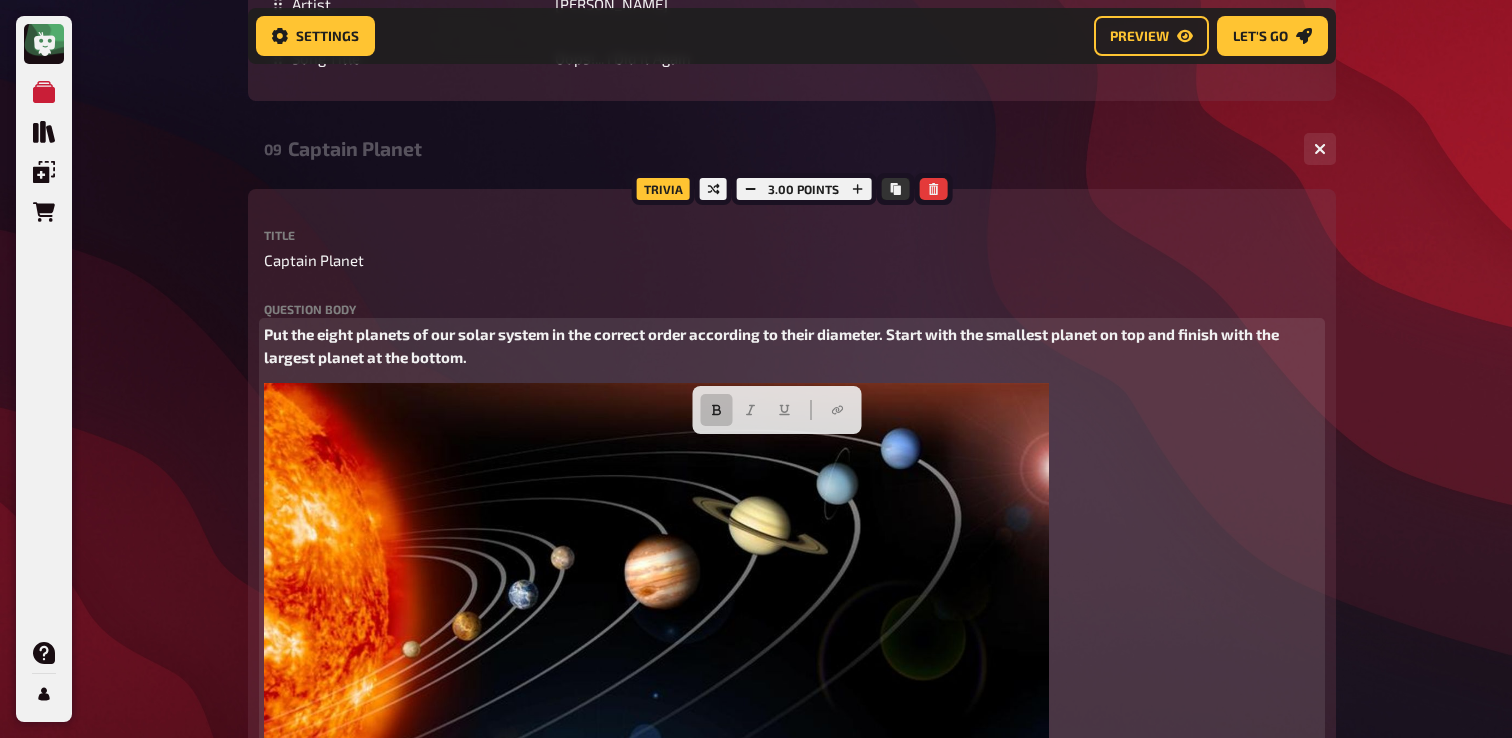 drag, startPoint x: 483, startPoint y: 475, endPoint x: 236, endPoint y: 447, distance: 248.58199 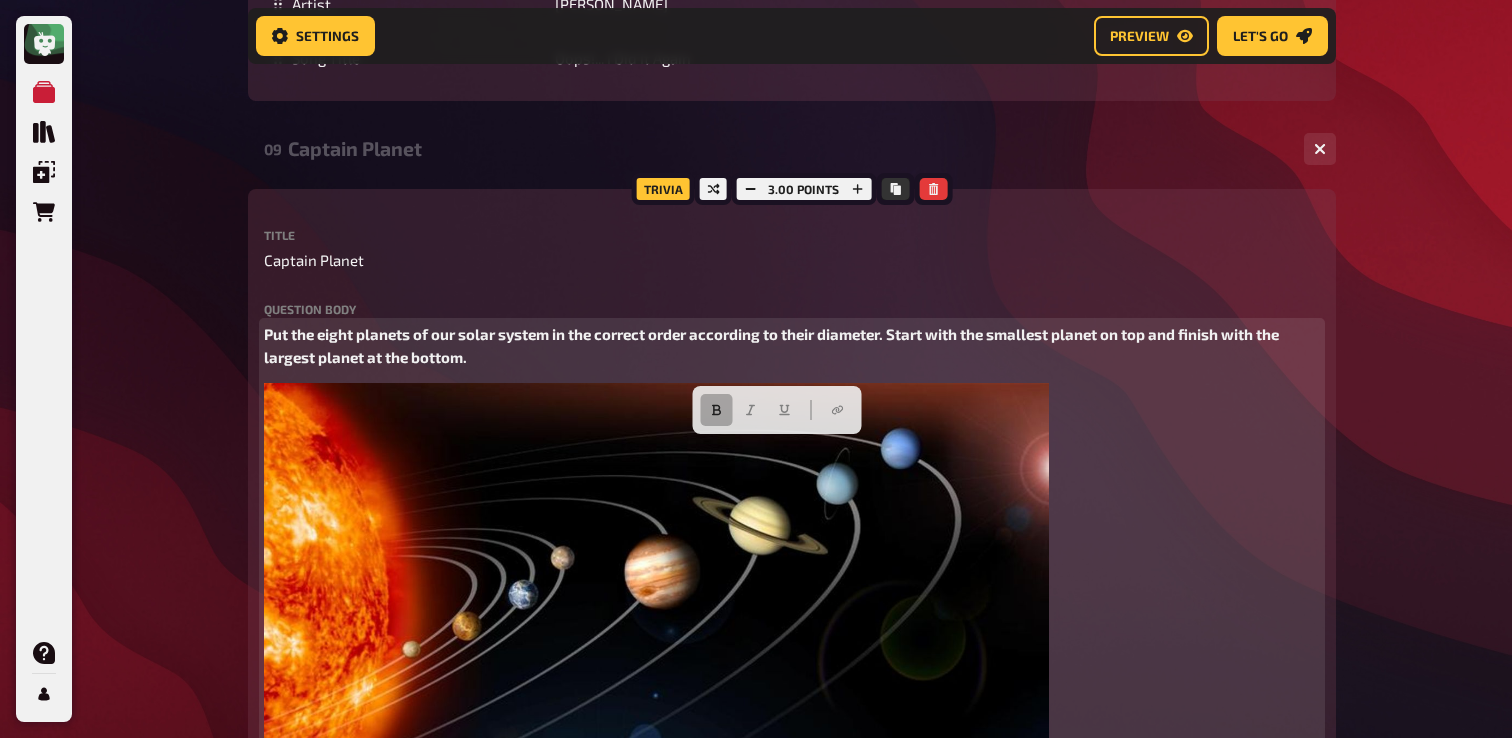 click 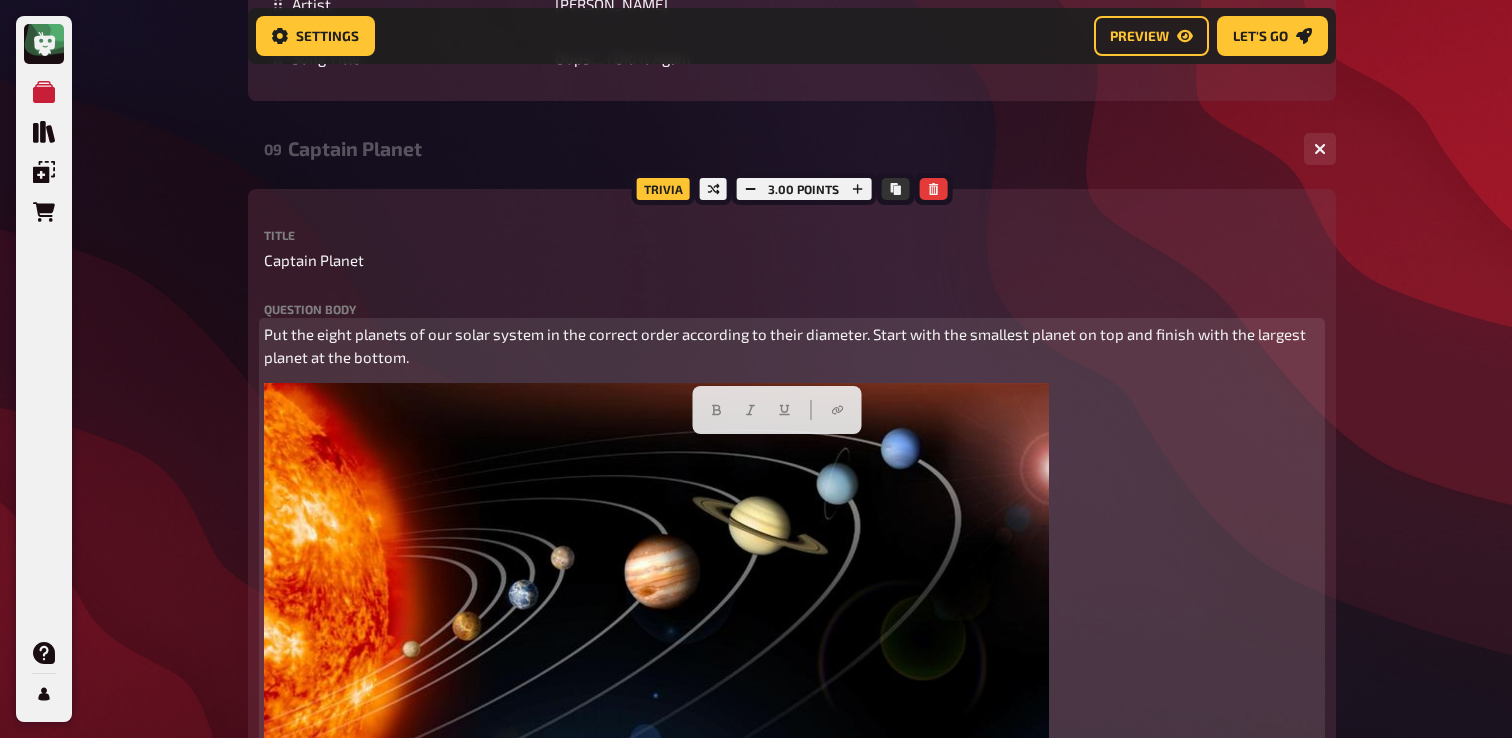 click on "Put the eight planets of our solar system in the correct order according to their diameter. Start with the smallest planet on top and finish with the largest planet at the bottom." at bounding box center [792, 345] 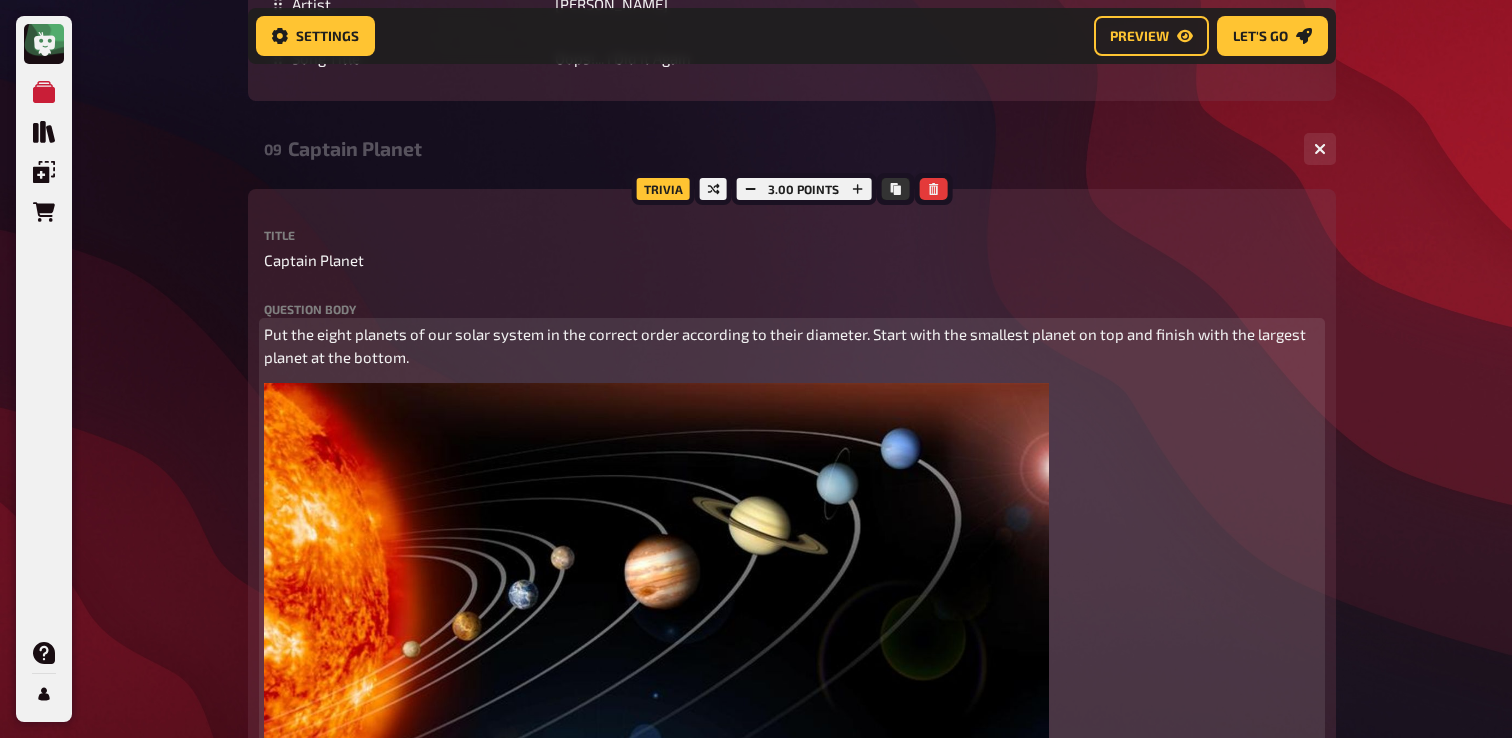 click on "Put the eight planets of our solar system in the correct order according to their diameter. Start with the smallest planet on top and finish with the largest planet at the bottom." at bounding box center [786, 345] 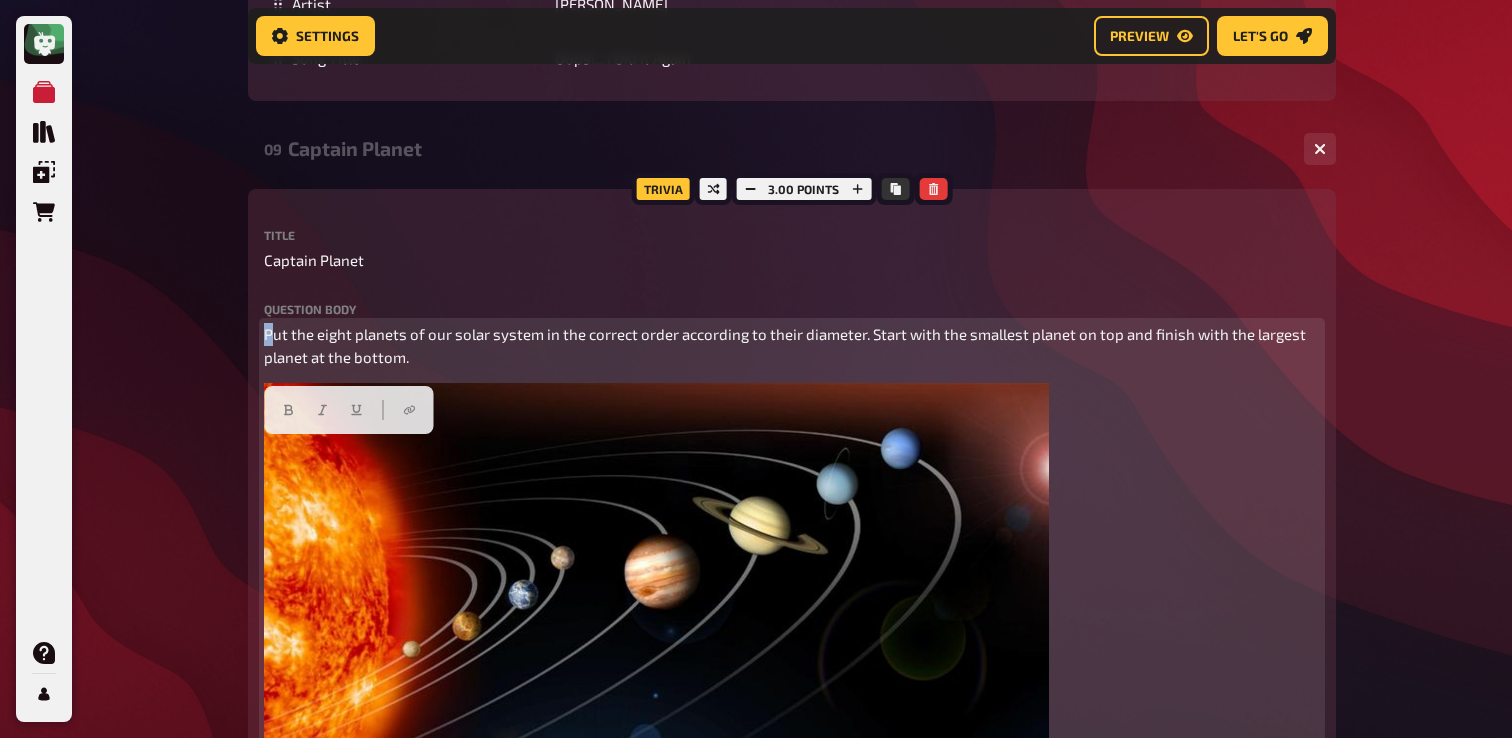 click on "Put the eight planets of our solar system in the correct order according to their diameter. Start with the smallest planet on top and finish with the largest planet at the bottom." at bounding box center (786, 345) 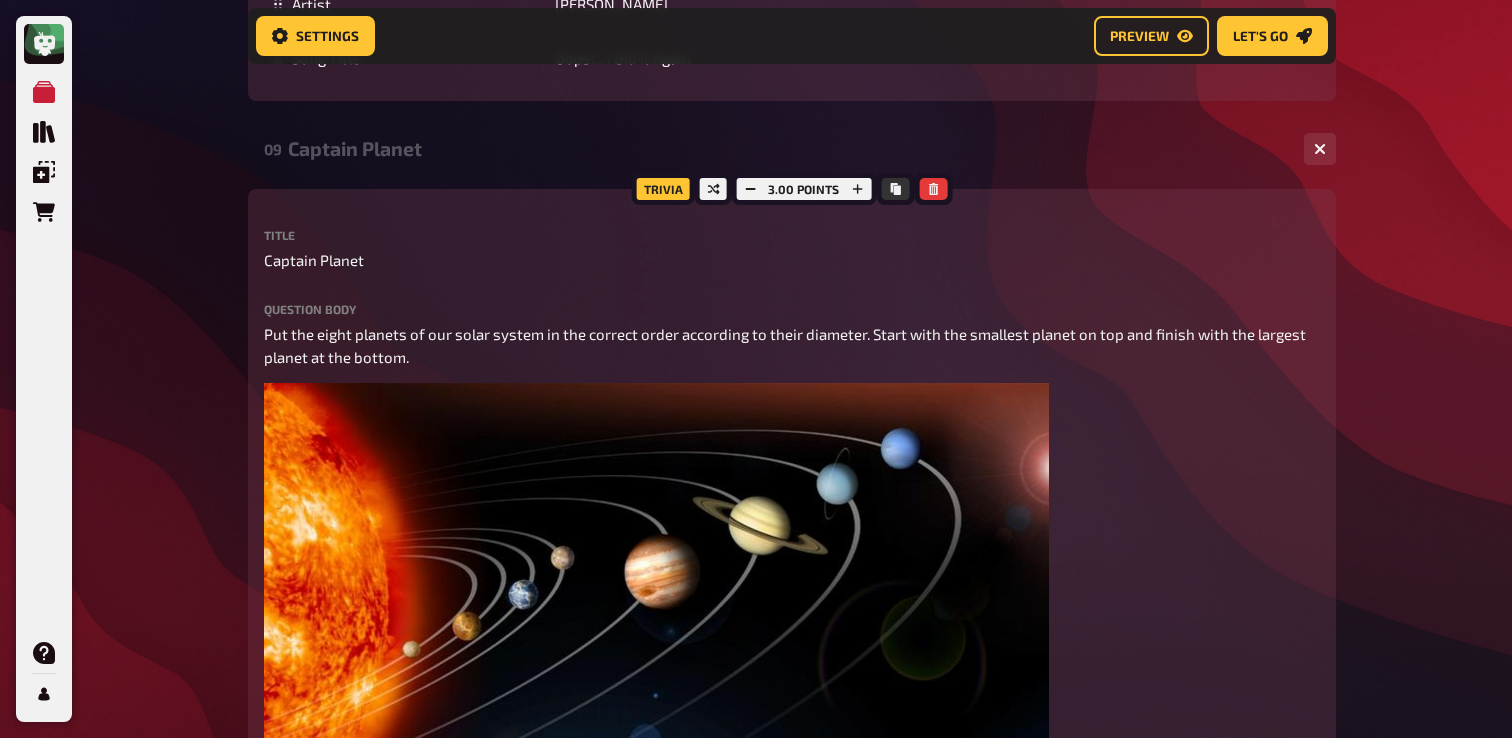 click on "Question body
Put the eight planets of our solar system in the correct order according to their diameter. Start with the smallest planet on top and finish with the largest planet at the bottom.  ﻿ Drop here to upload" at bounding box center [792, 641] 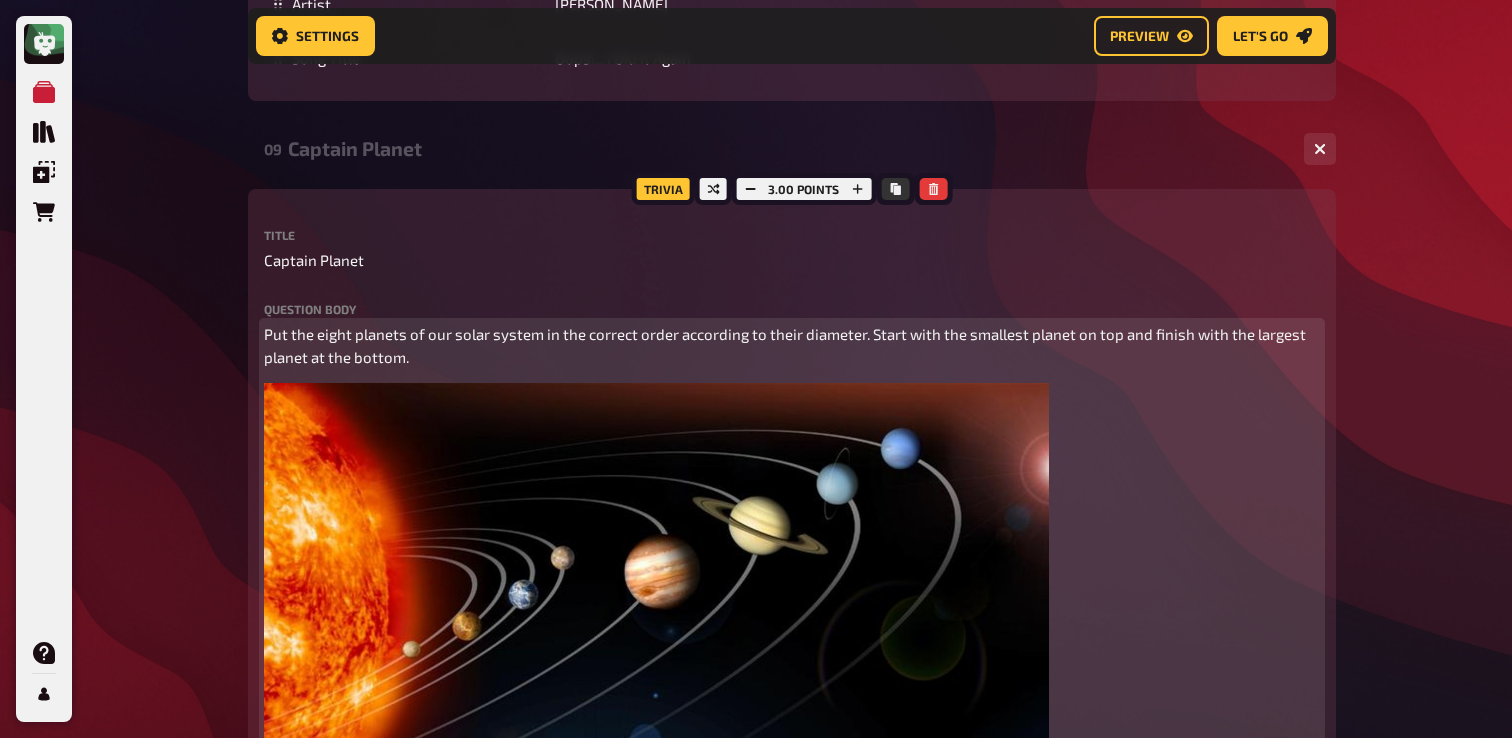 click on "Put the eight planets of our solar system in the correct order according to their diameter. Start with the smallest planet on top and finish with the largest planet at the bottom." at bounding box center (792, 345) 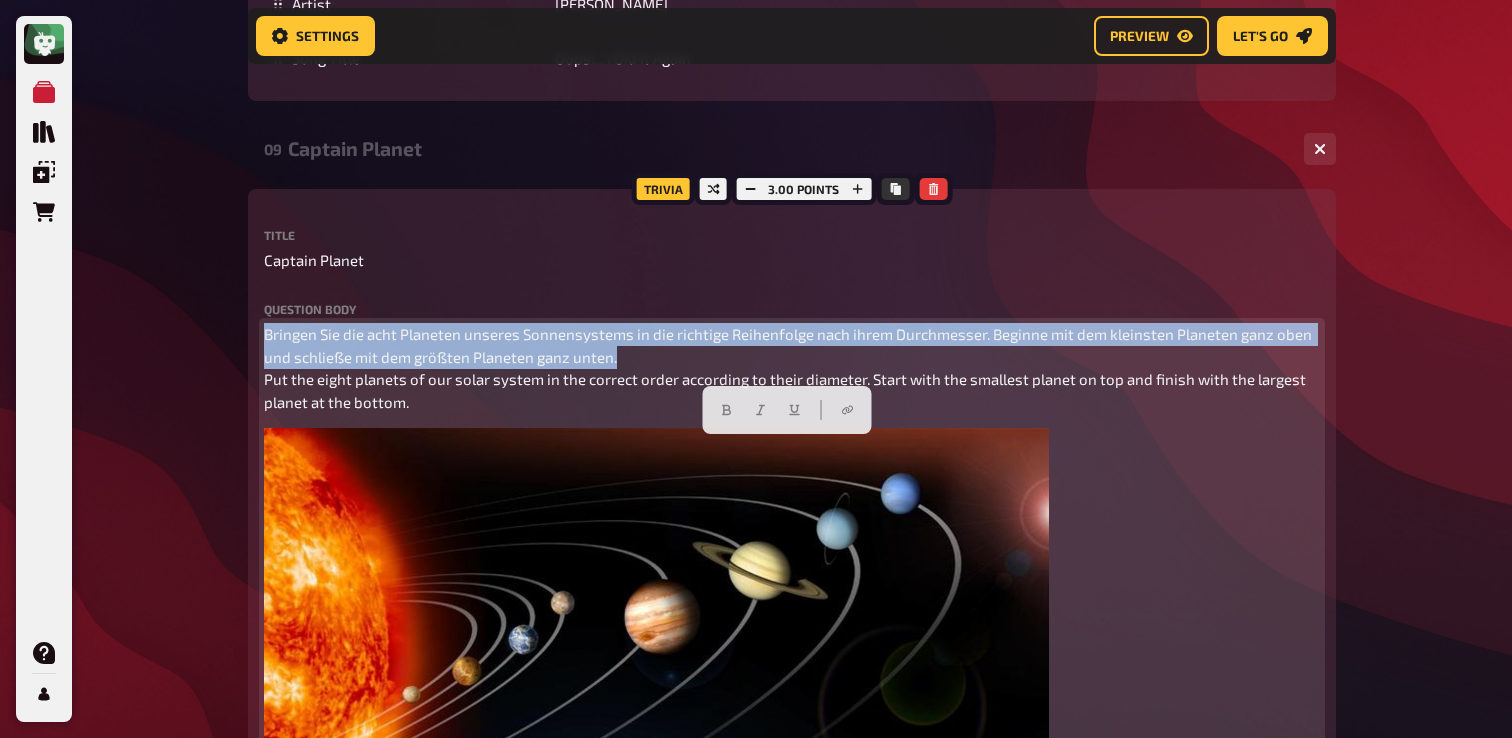 drag, startPoint x: 639, startPoint y: 477, endPoint x: 173, endPoint y: 444, distance: 467.167 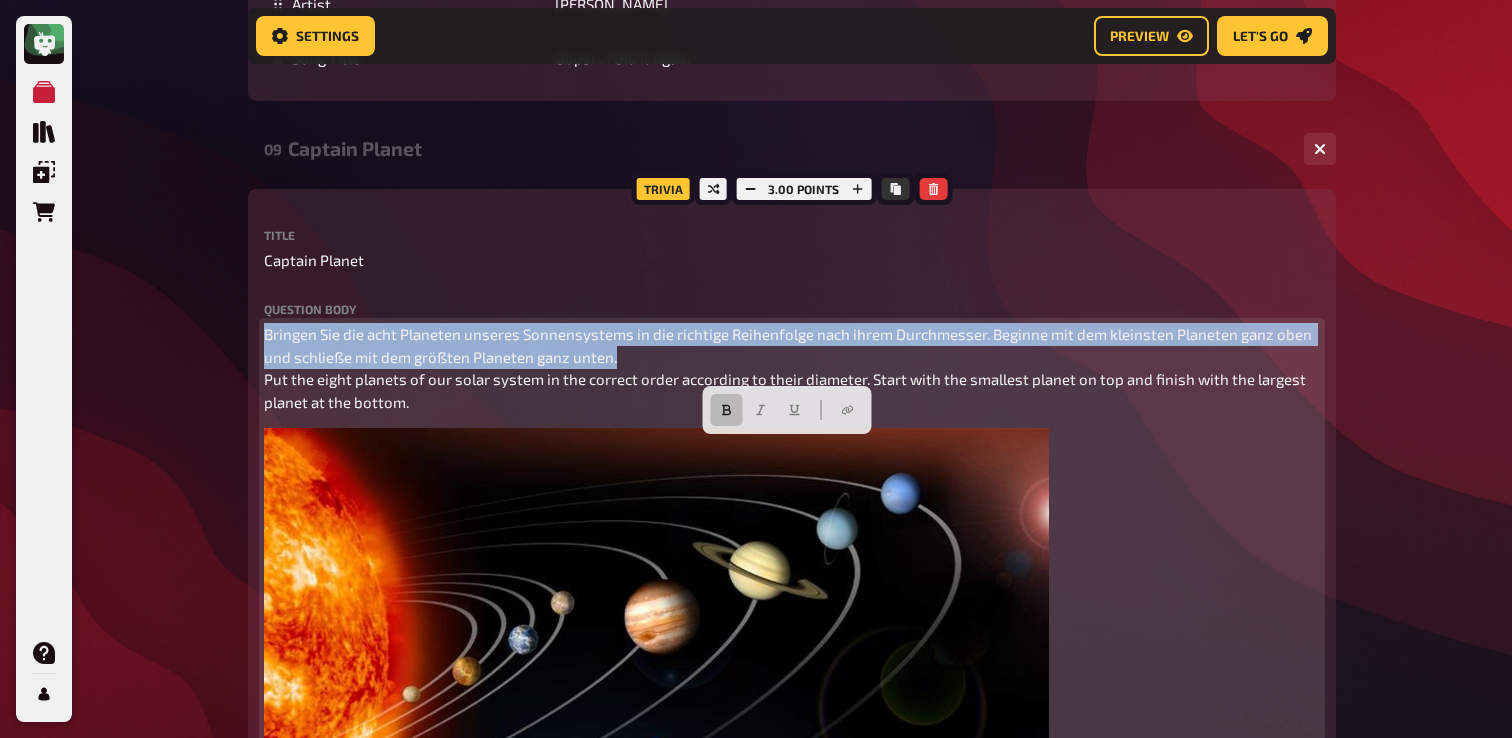 click at bounding box center (727, 410) 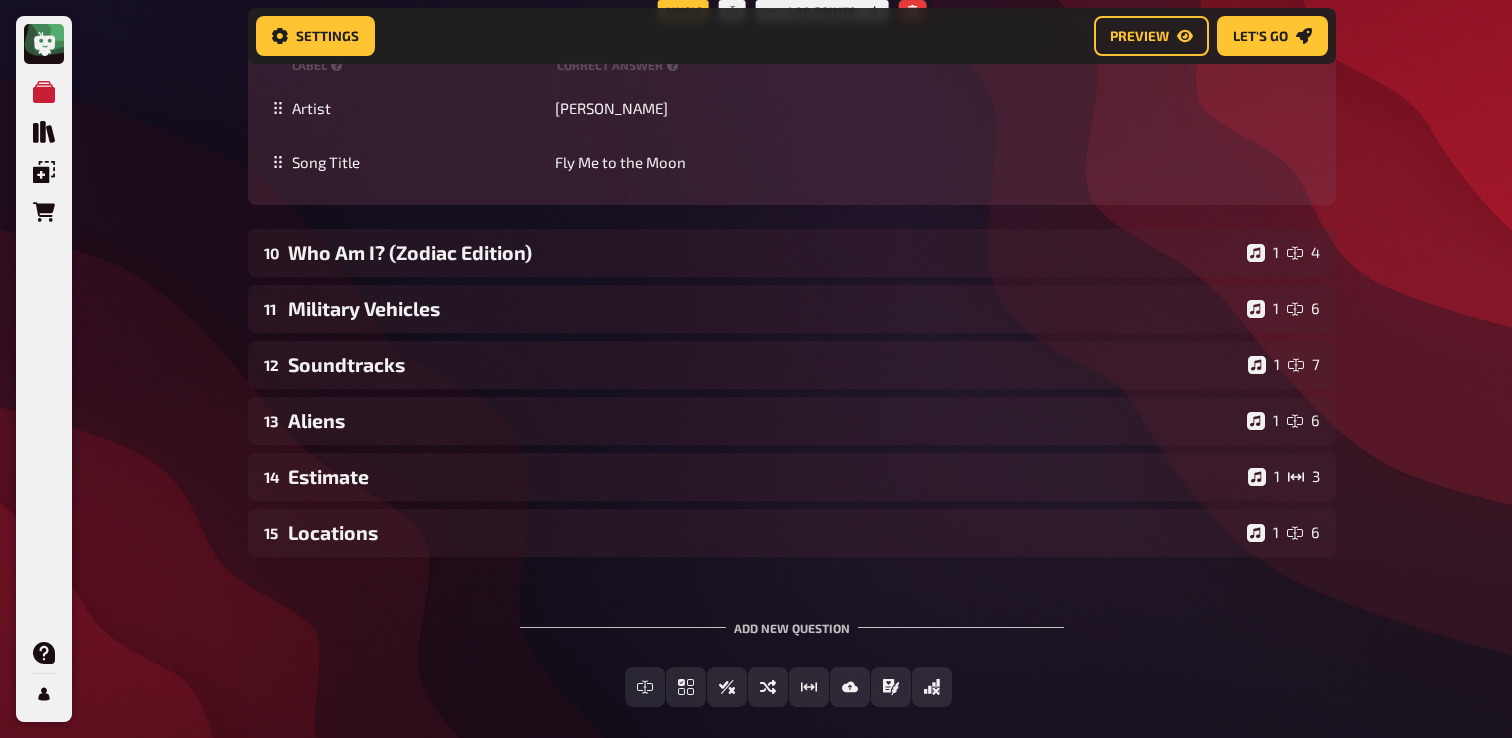 scroll, scrollTop: 9719, scrollLeft: 0, axis: vertical 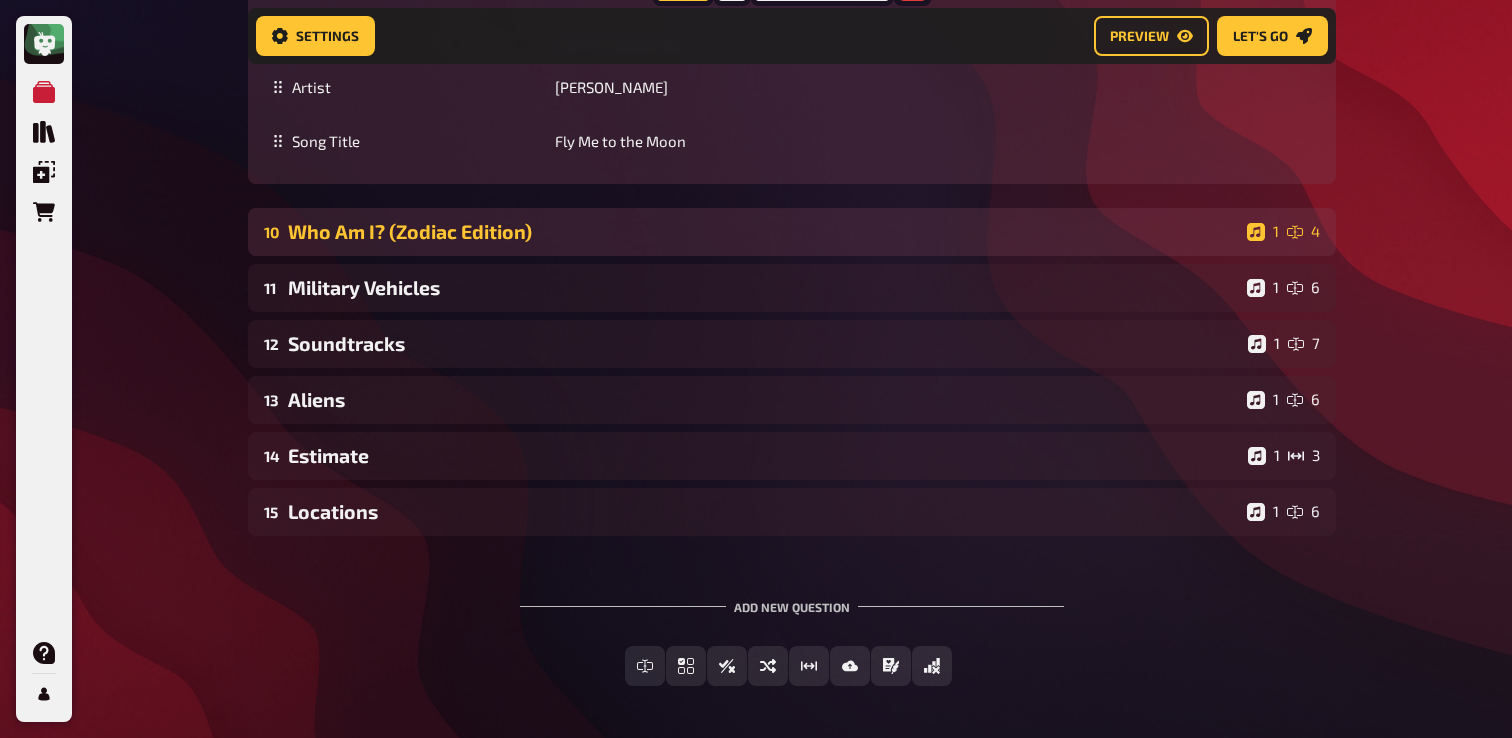 click on "10 Who Am I? (Zodiac Edition)   1 4" at bounding box center (792, 232) 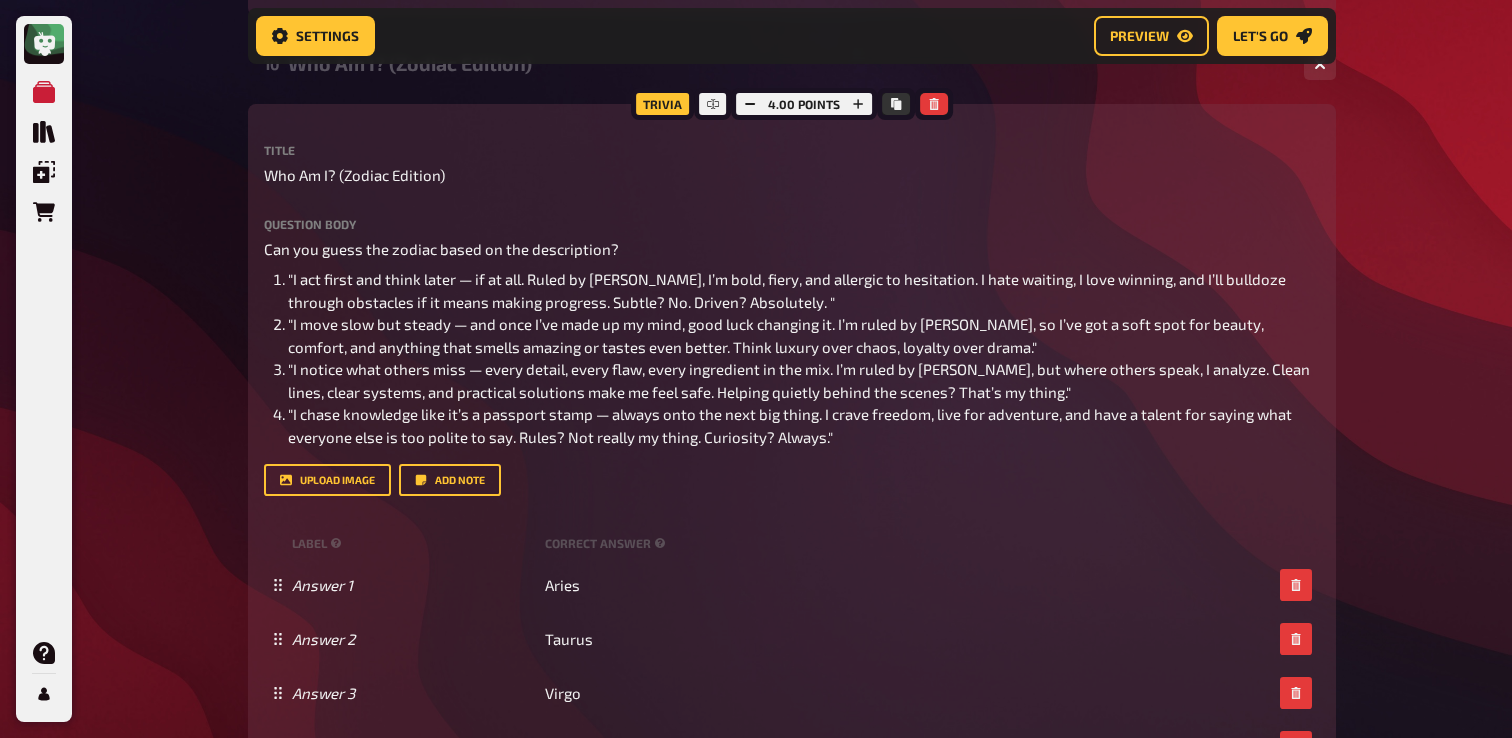 scroll, scrollTop: 10007, scrollLeft: 0, axis: vertical 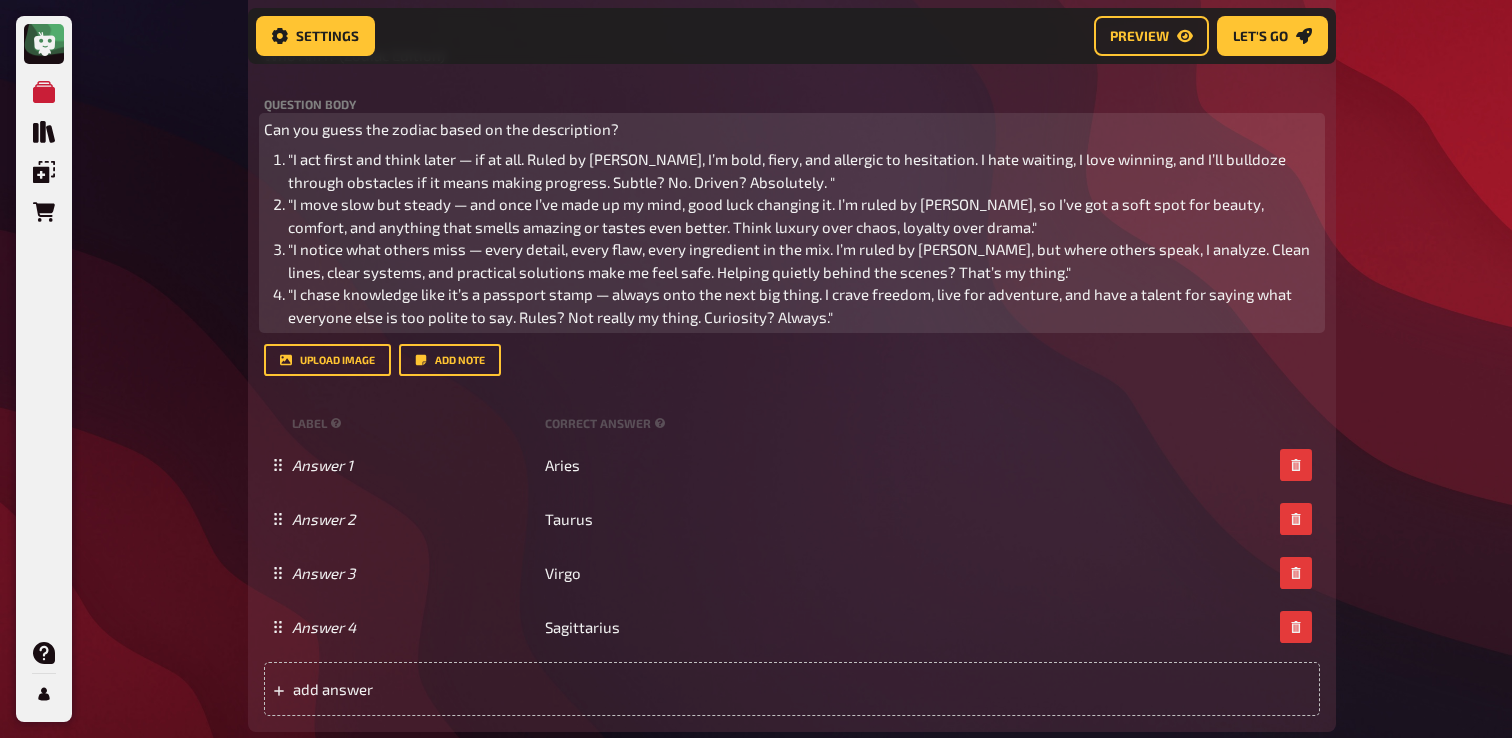 click on ""I act first and think later — if at all. Ruled by Mars, I’m bold, fiery, and allergic to hesitation. I hate waiting, I love winning, and I’ll bulldoze through obstacles if it means making progress. Subtle? No. Driven? Absolutely. "" at bounding box center (788, 170) 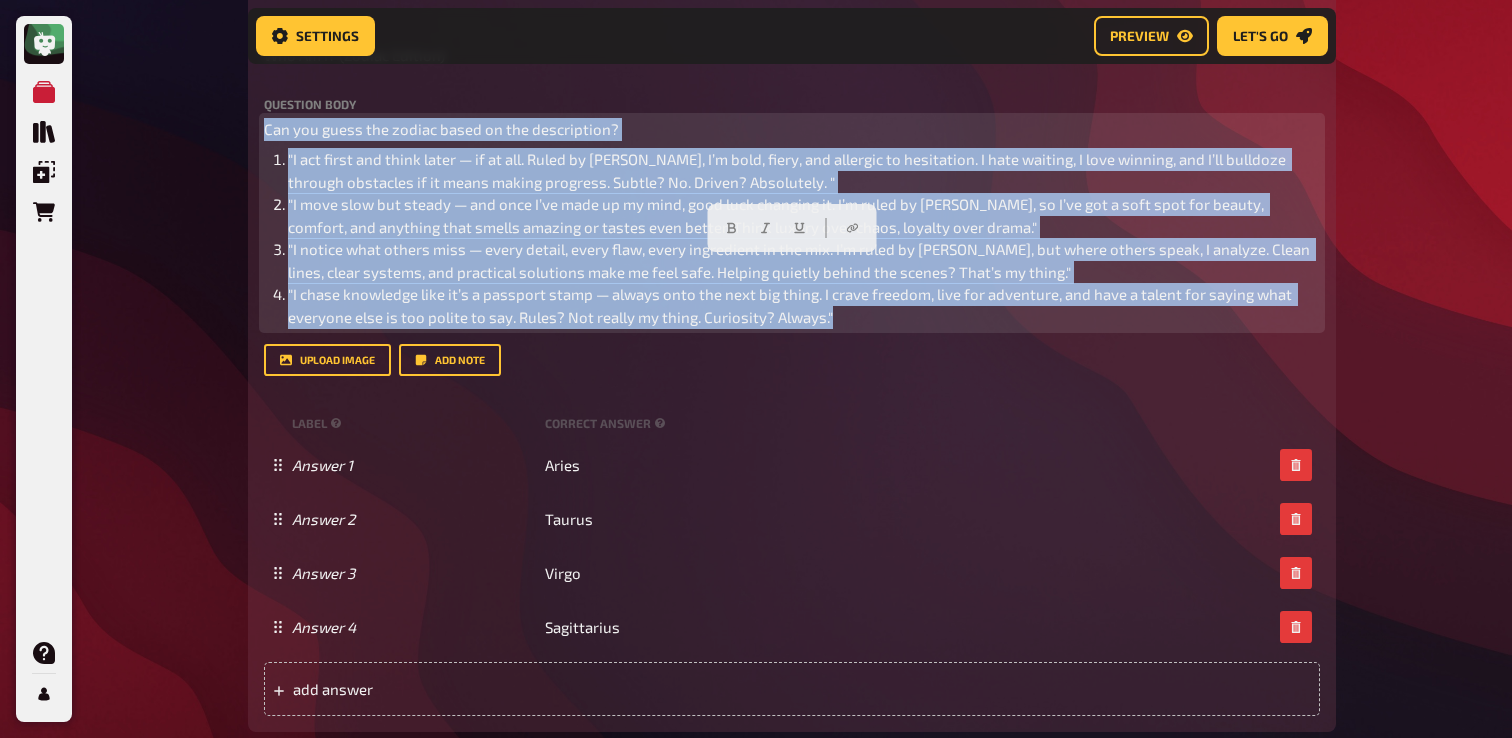 drag, startPoint x: 266, startPoint y: 268, endPoint x: 871, endPoint y: 524, distance: 656.93304 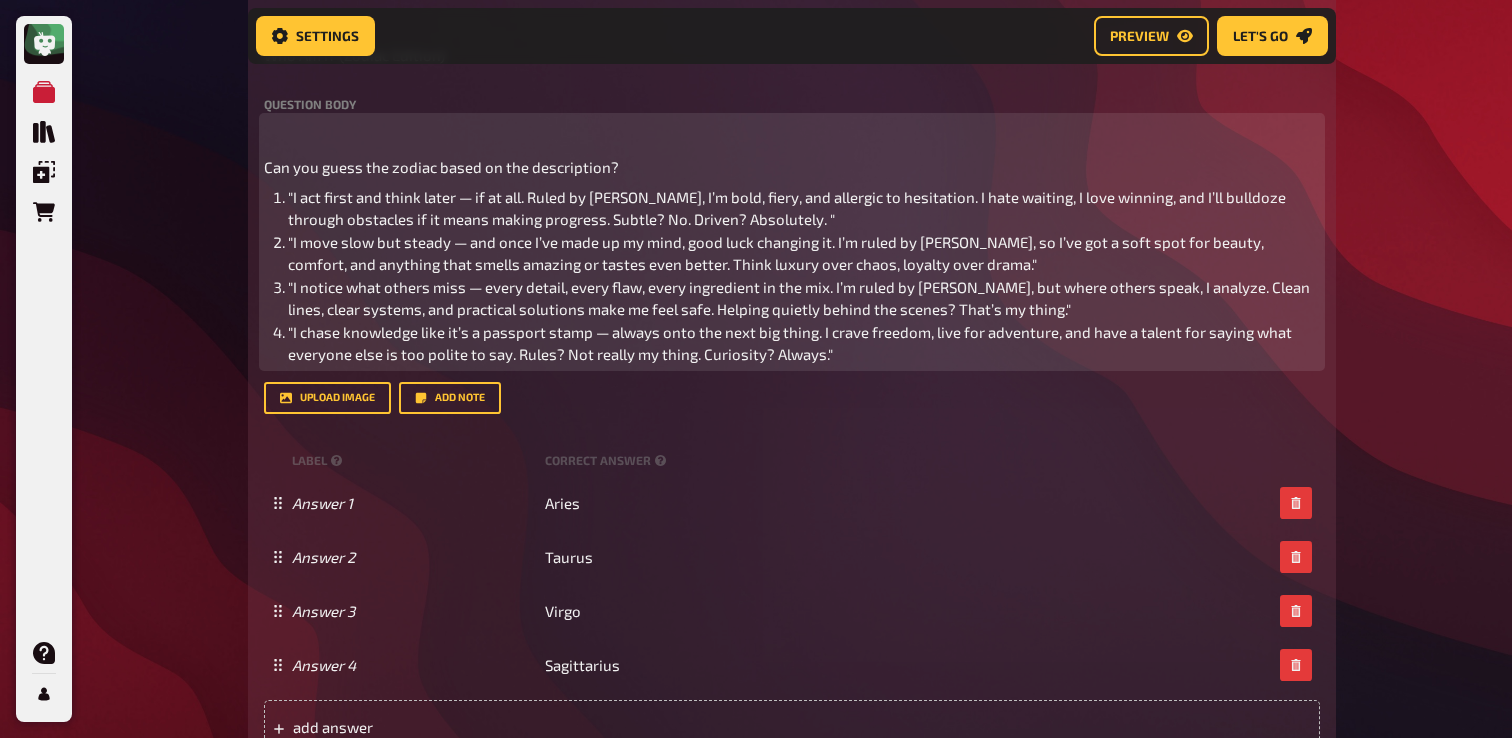 click on "﻿" at bounding box center (792, 129) 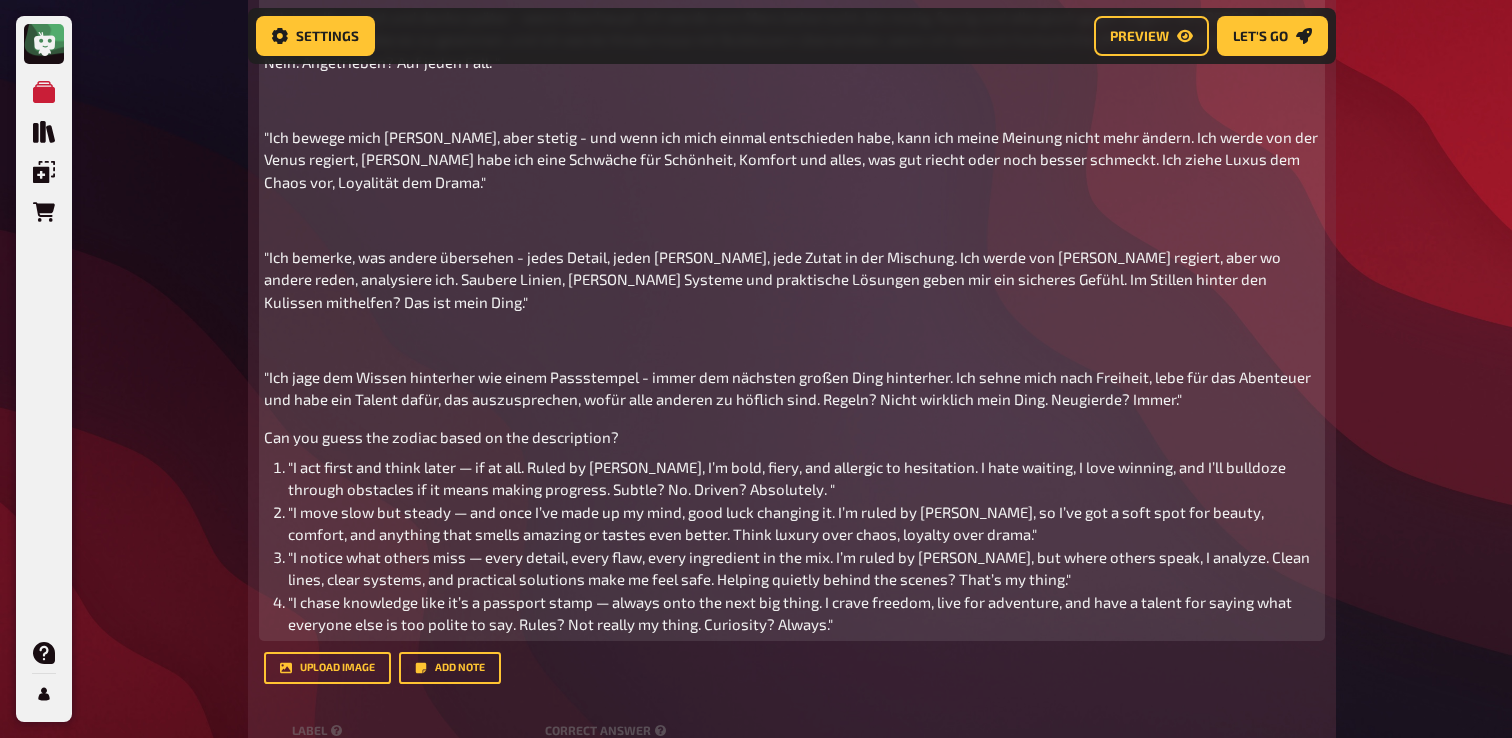 scroll, scrollTop: 10160, scrollLeft: 0, axis: vertical 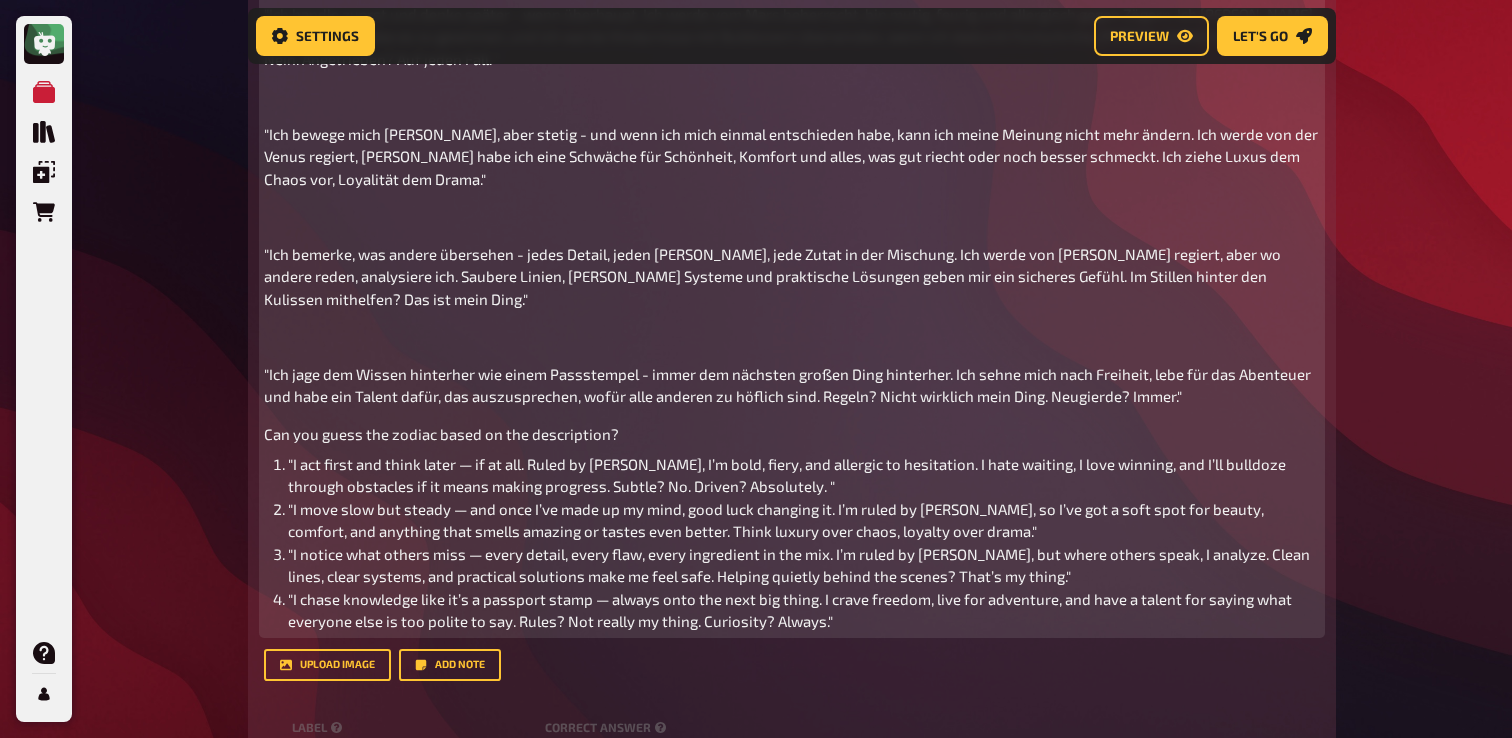 click on ""Ich handle zuerst und denke später - wenn überhaupt. Ich werde vom Mars beherrscht, bin mutig, feurig und allergisch gegen Zögern. Ich hasse es zu warten, ich liebe es zu gewinnen, und ich werde Hindernisse mit Bulldozern überwinden, wenn ich dadurch Fortschritte machen kann. Subtil? Nein. Angetrieben? Auf jeden Fall. "" at bounding box center (790, 36) 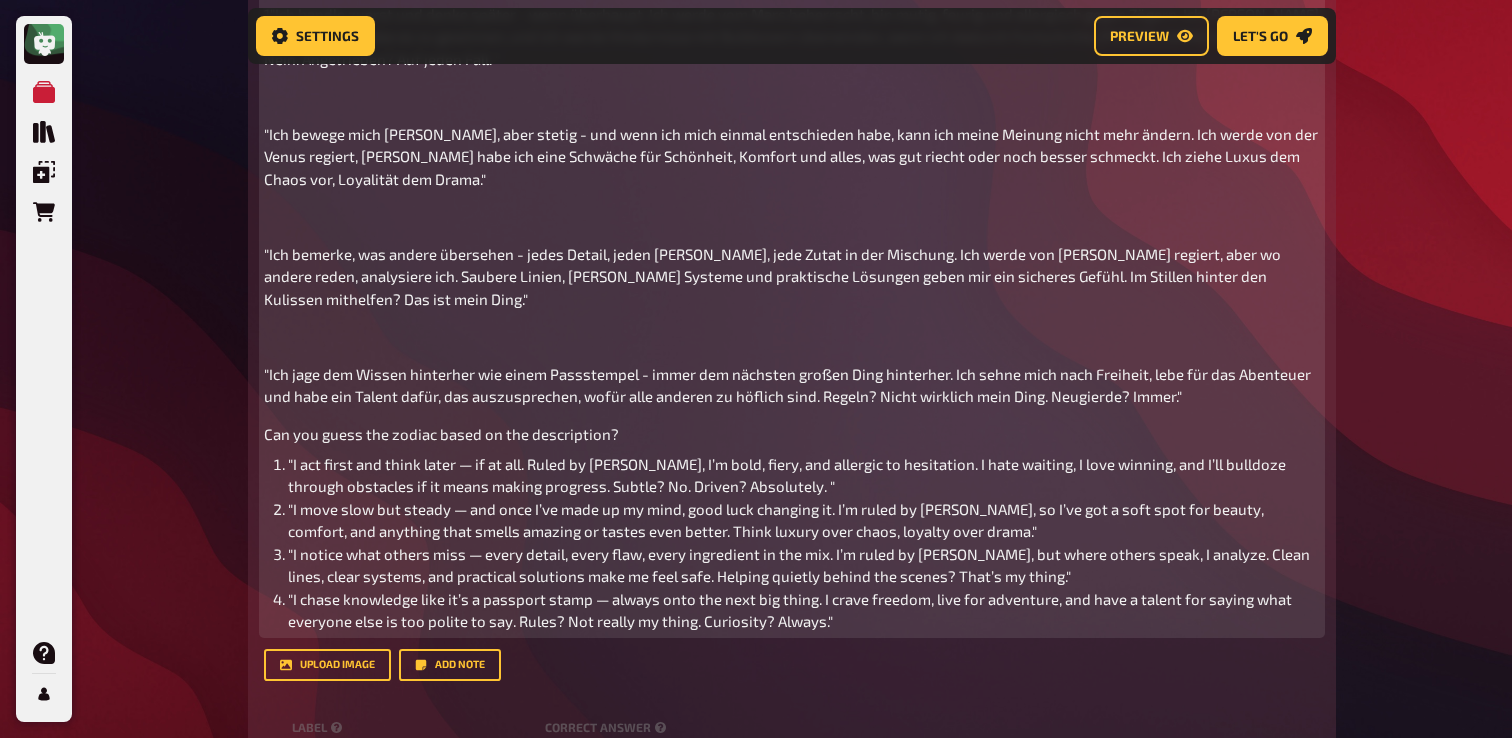 type 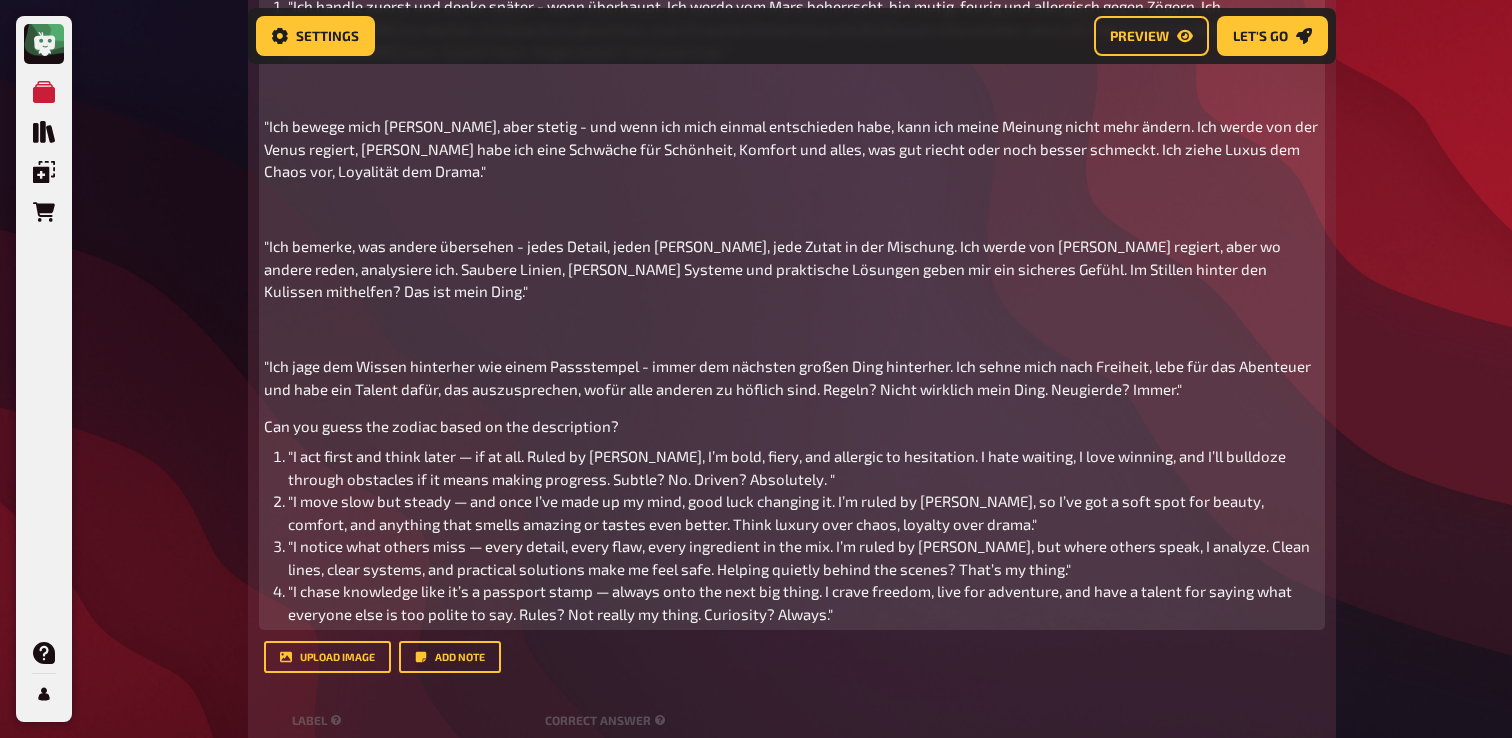 click on ""Ich bewege mich langsam, aber stetig - und wenn ich mich einmal entschieden habe, kann ich meine Meinung nicht mehr ändern. Ich werde von der Venus regiert, daher habe ich eine Schwäche für Schönheit, Komfort und alles, was gut riecht oder noch besser schmeckt. Ich ziehe Luxus dem Chaos vor, Loyalität dem Drama."" at bounding box center [792, 148] 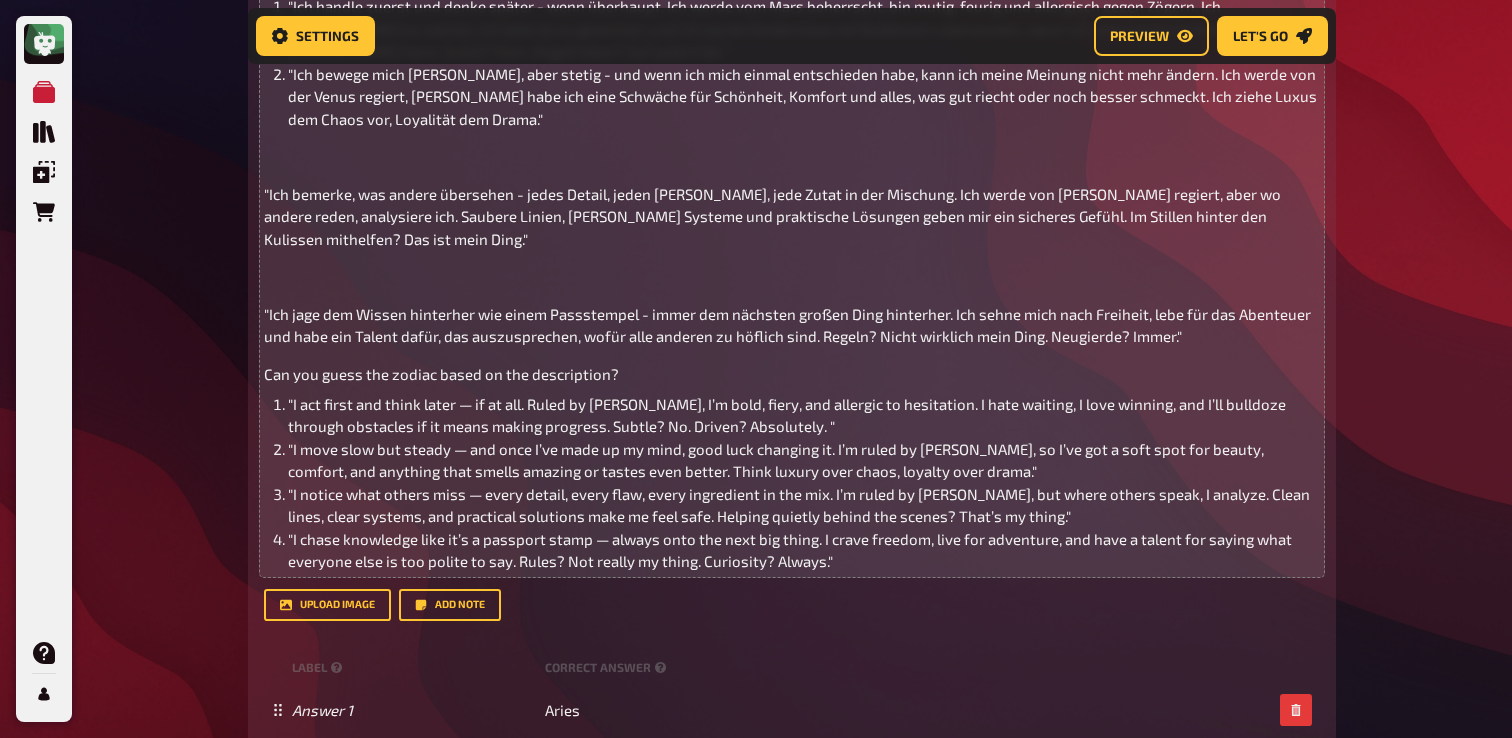 click on "Trivia 4.00 points Title Who Am I? (Zodiac Edition) Question body Kannst du anhand der Beschreibung das Tierkreiszeichen erraten? "Ich handle zuerst und denke später - wenn überhaupt. Ich werde vom Mars beherrscht, bin mutig, feurig und allergisch gegen Zögern. Ich hasse es zu warten, ich liebe es zu gewinnen, und ich werde Hindernisse mit Bulldozern überwinden, wenn ich dadurch Fortschritte machen kann. Subtil? Nein. Angetrieben? Auf jeden Fall. " "Ich bewege mich langsam, aber stetig - und wenn ich mich einmal entschieden habe, kann ich meine Meinung nicht mehr ändern. Ich werde von der Venus regiert, daher habe ich eine Schwäche für Schönheit, Komfort und alles, was gut riecht oder noch besser schmeckt. Ich ziehe Luxus dem Chaos vor, Loyalität dem Drama." ﻿ ﻿ Can you guess the zodiac based on the description? Drop here to upload upload image   Add note label correct answer Answer 1 Aries Answer 2 Taurus Answer 3 Virgo Answer 4 Sagittarius add answer" at bounding box center [792, 404] 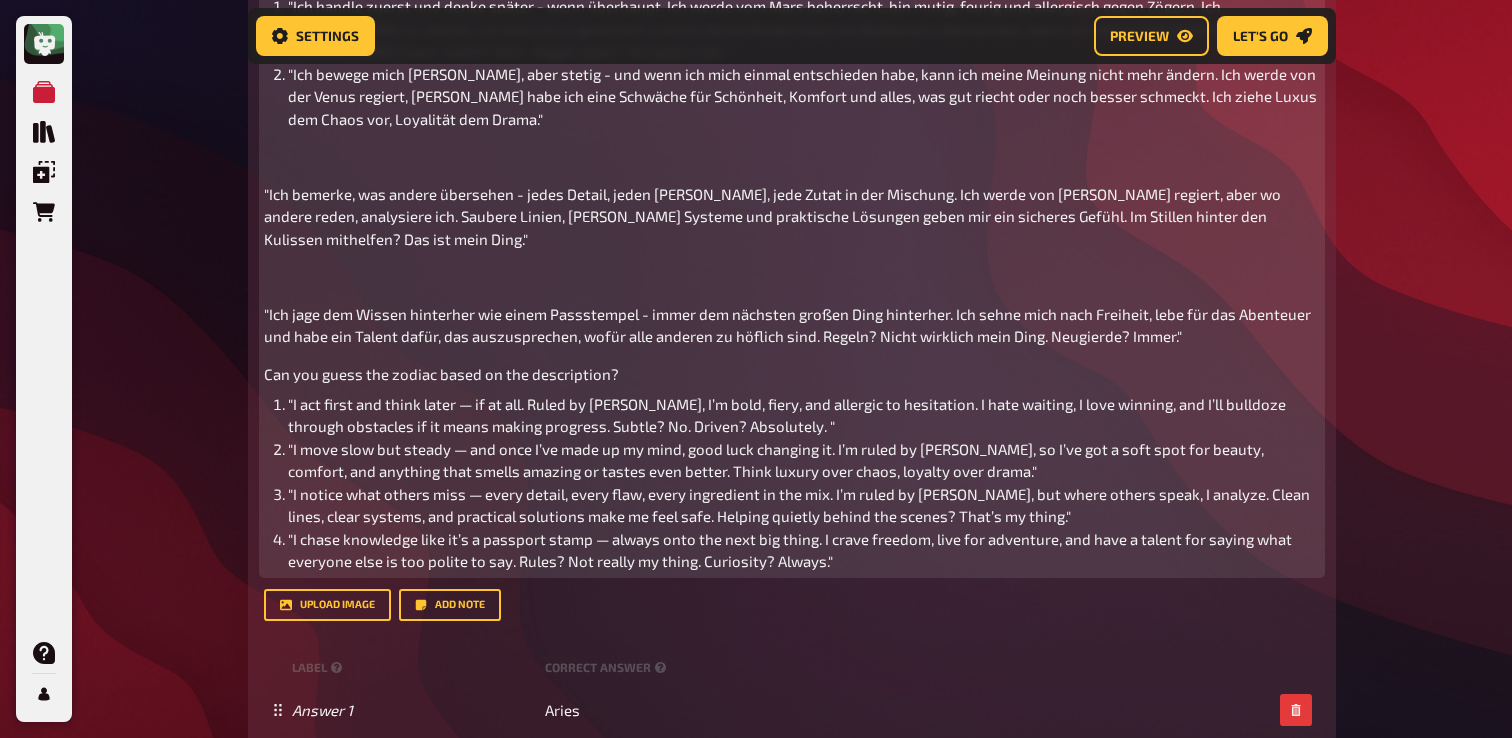 click on ""Ich bemerke, was andere übersehen - jedes Detail, jeden Makel, jede Zutat in der Mischung. Ich werde von Merkur regiert, aber wo andere reden, analysiere ich. Saubere Linien, klare Systeme und praktische Lösungen geben mir ein sicheres Gefühl. Im Stillen hinter den Kulissen mithelfen? Das ist mein Ding."" at bounding box center [774, 216] 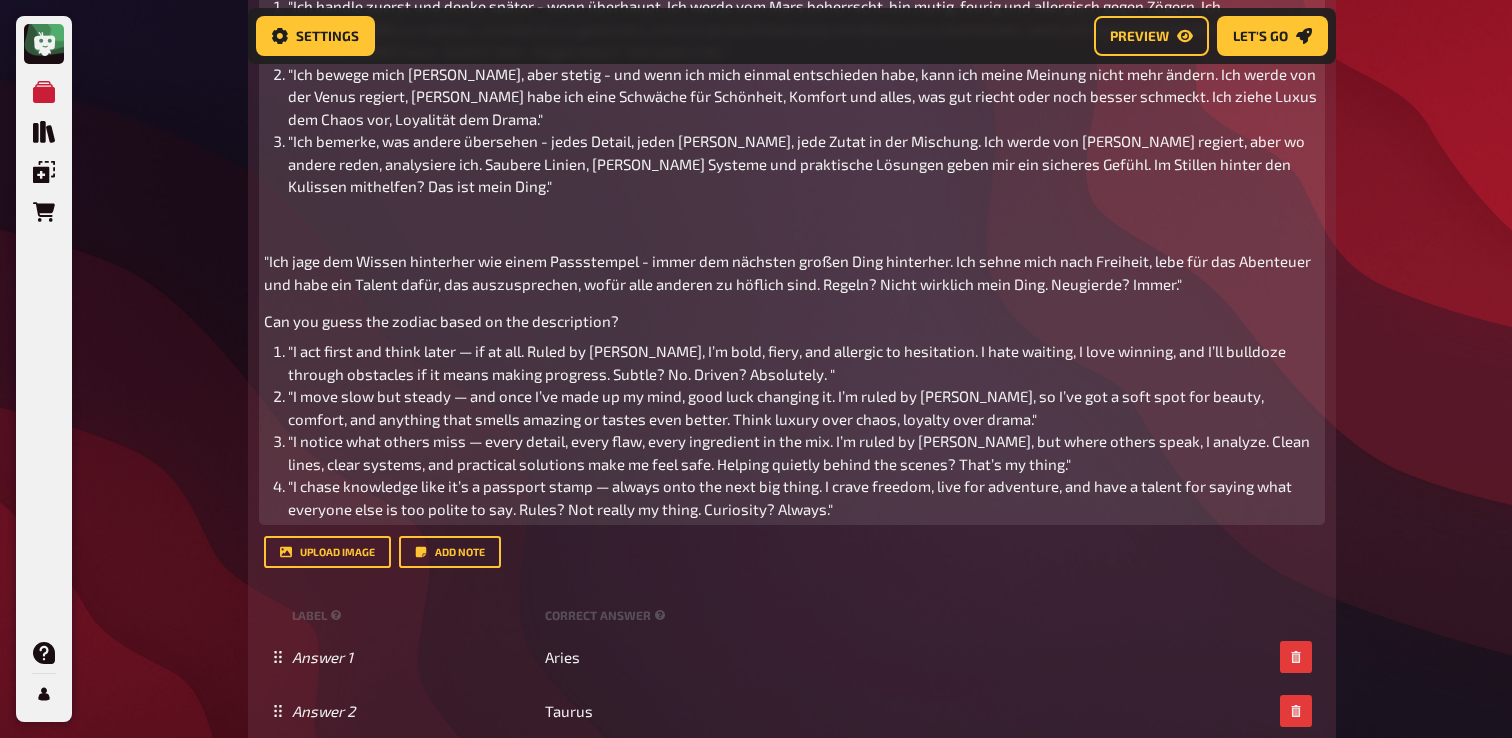 click on ""Ich jage dem Wissen hinterher wie einem Passstempel - immer dem nächsten großen Ding hinterher. Ich sehne mich nach Freiheit, lebe für das Abenteuer und habe ein Talent dafür, das auszusprechen, wofür alle anderen zu höflich sind. Regeln? Nicht wirklich mein Ding. Neugierde? Immer."" at bounding box center (789, 272) 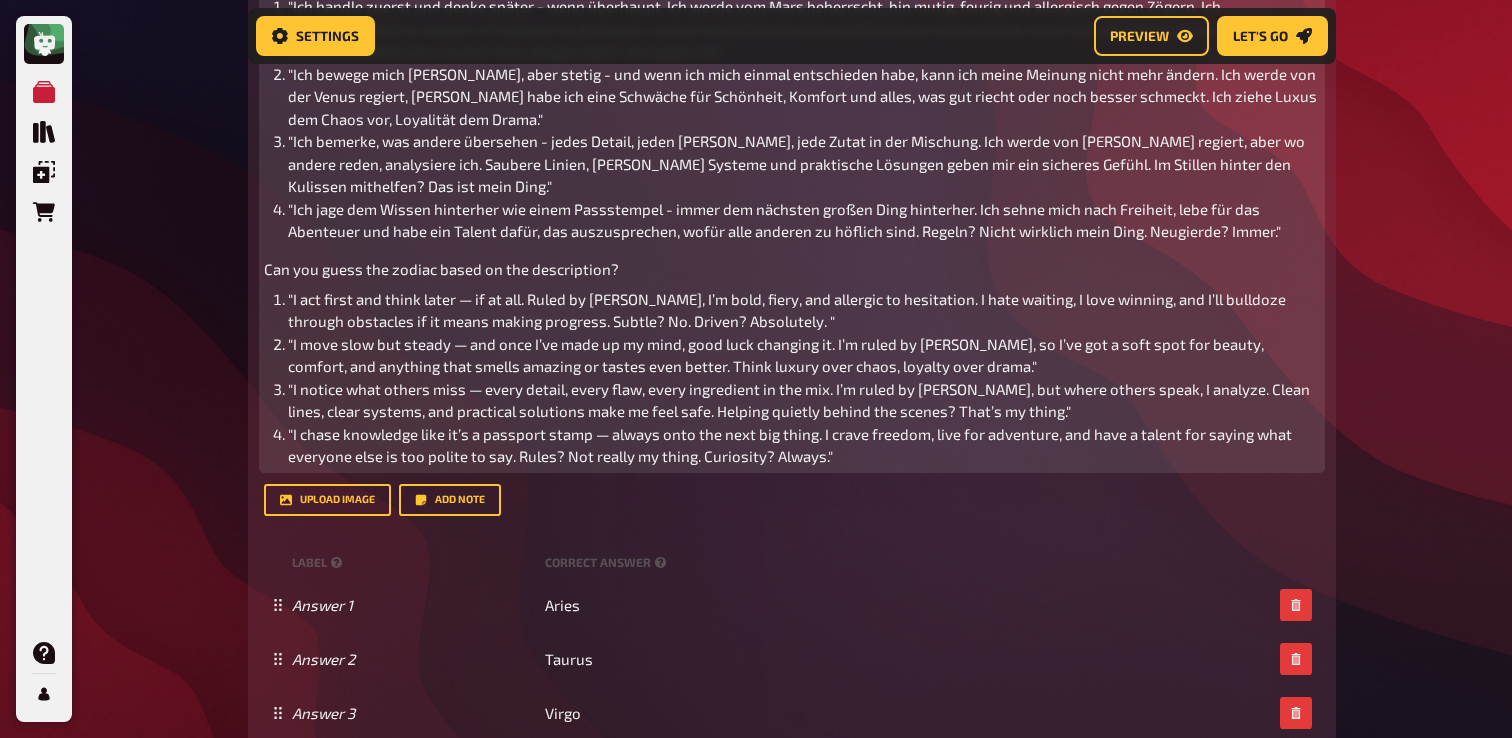 click on ""Ich handle zuerst und denke später - wenn überhaupt. Ich werde vom Mars beherrscht, bin mutig, feurig und allergisch gegen Zögern. Ich hasse es zu warten, ich liebe es zu gewinnen, und ich werde Hindernisse mit Bulldozern überwinden, wenn ich dadurch Fortschritte machen kann. Subtil? Nein. Angetrieben? Auf jeden Fall. "" at bounding box center [804, 29] 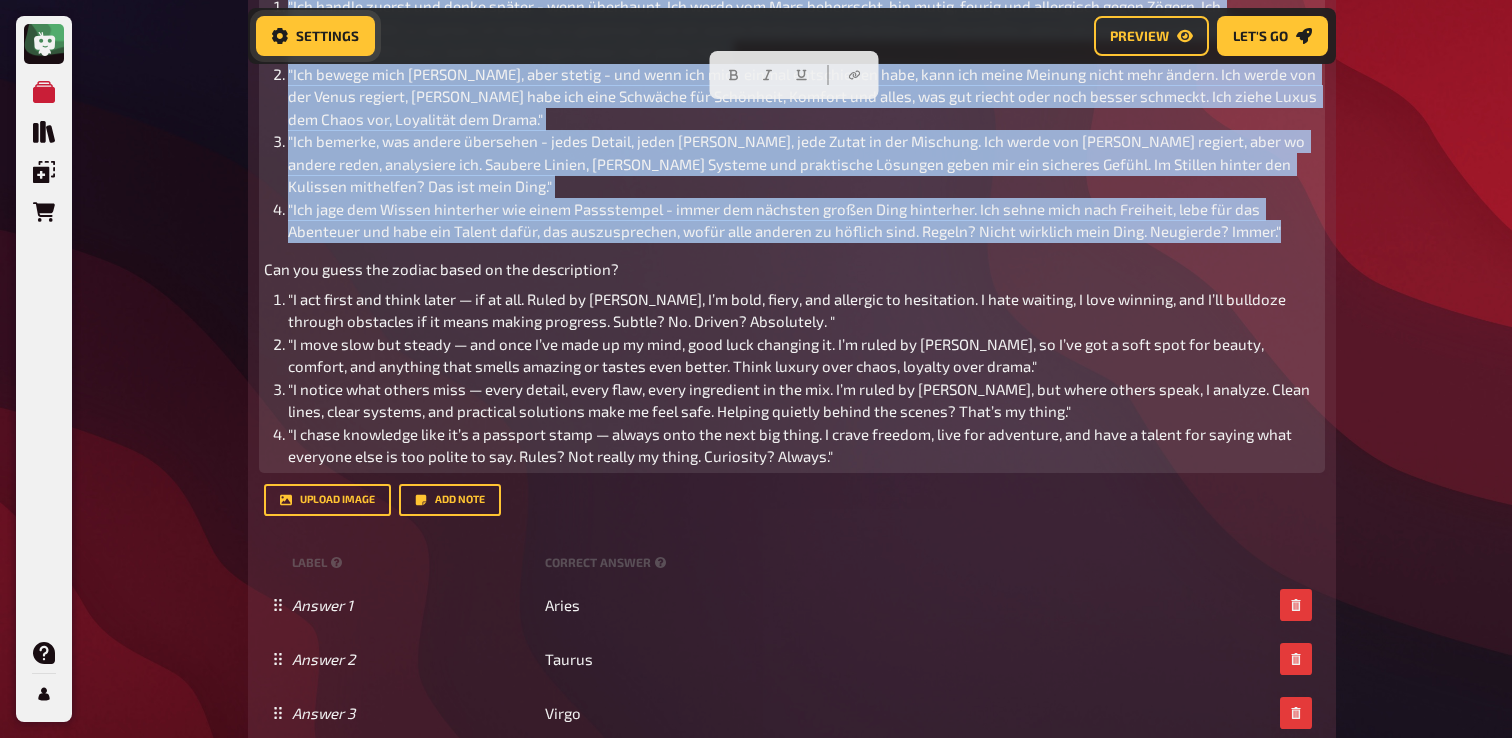 drag, startPoint x: 1302, startPoint y: 443, endPoint x: 323, endPoint y: 40, distance: 1058.702 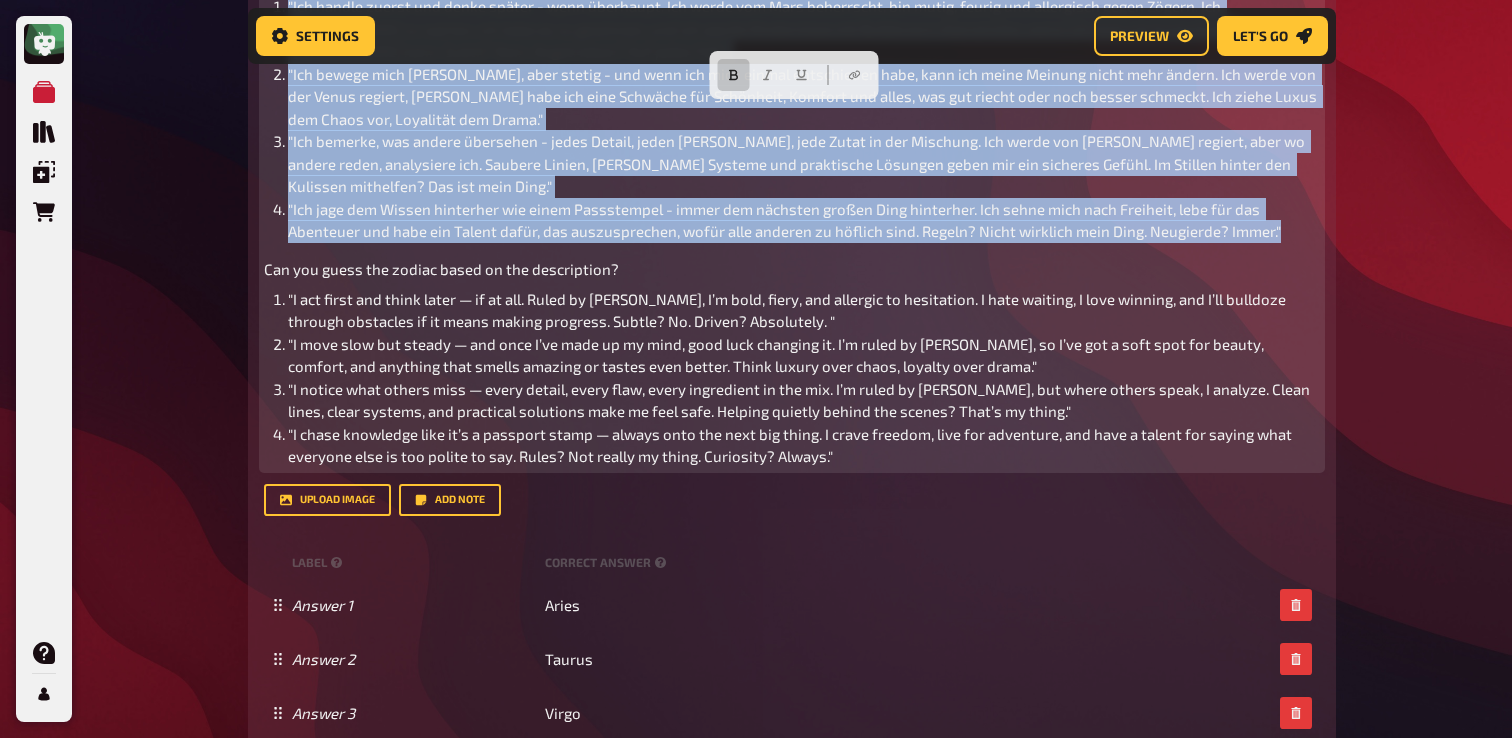click 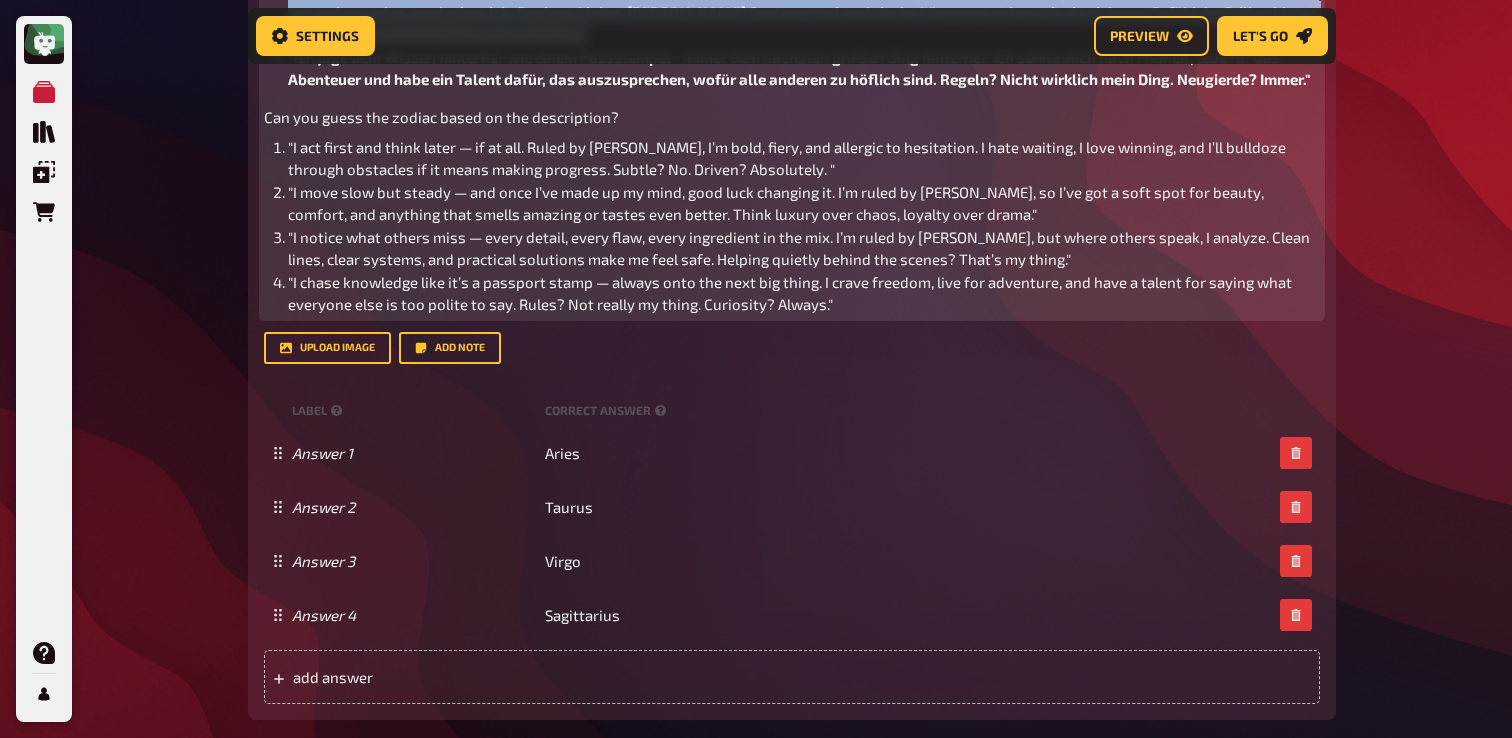 scroll, scrollTop: 10357, scrollLeft: 0, axis: vertical 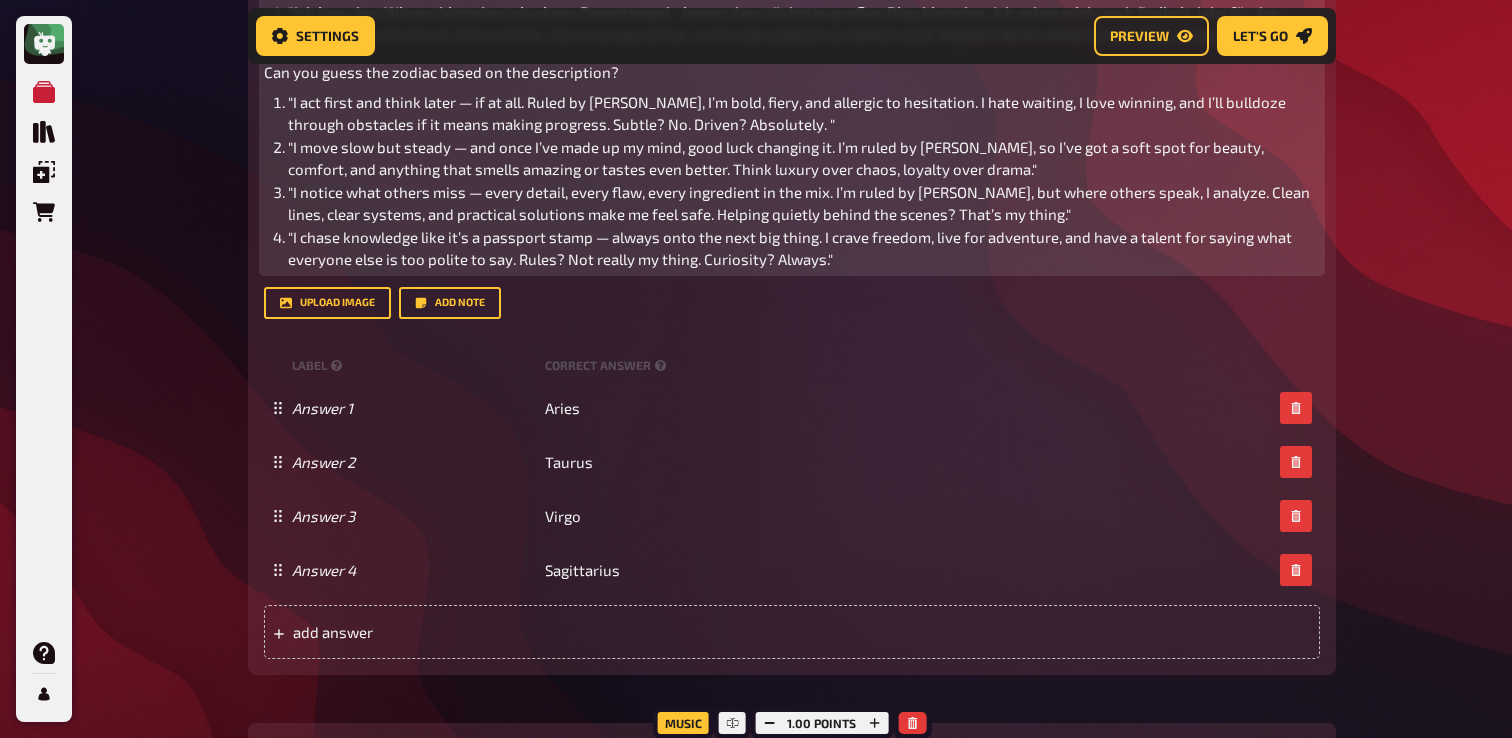 click on "Can you guess the zodiac based on the description?" at bounding box center [441, 72] 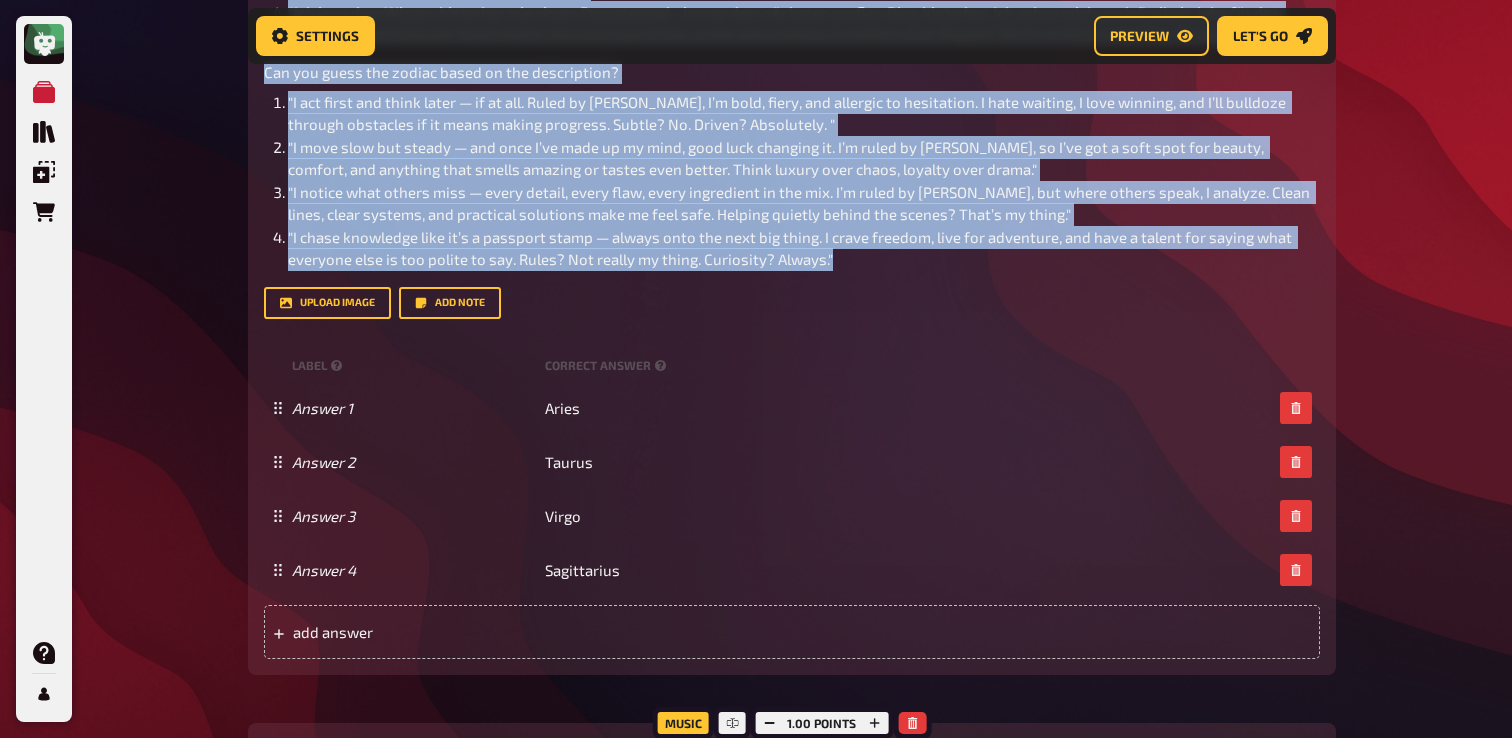 drag, startPoint x: 262, startPoint y: 272, endPoint x: 843, endPoint y: 546, distance: 642.3683 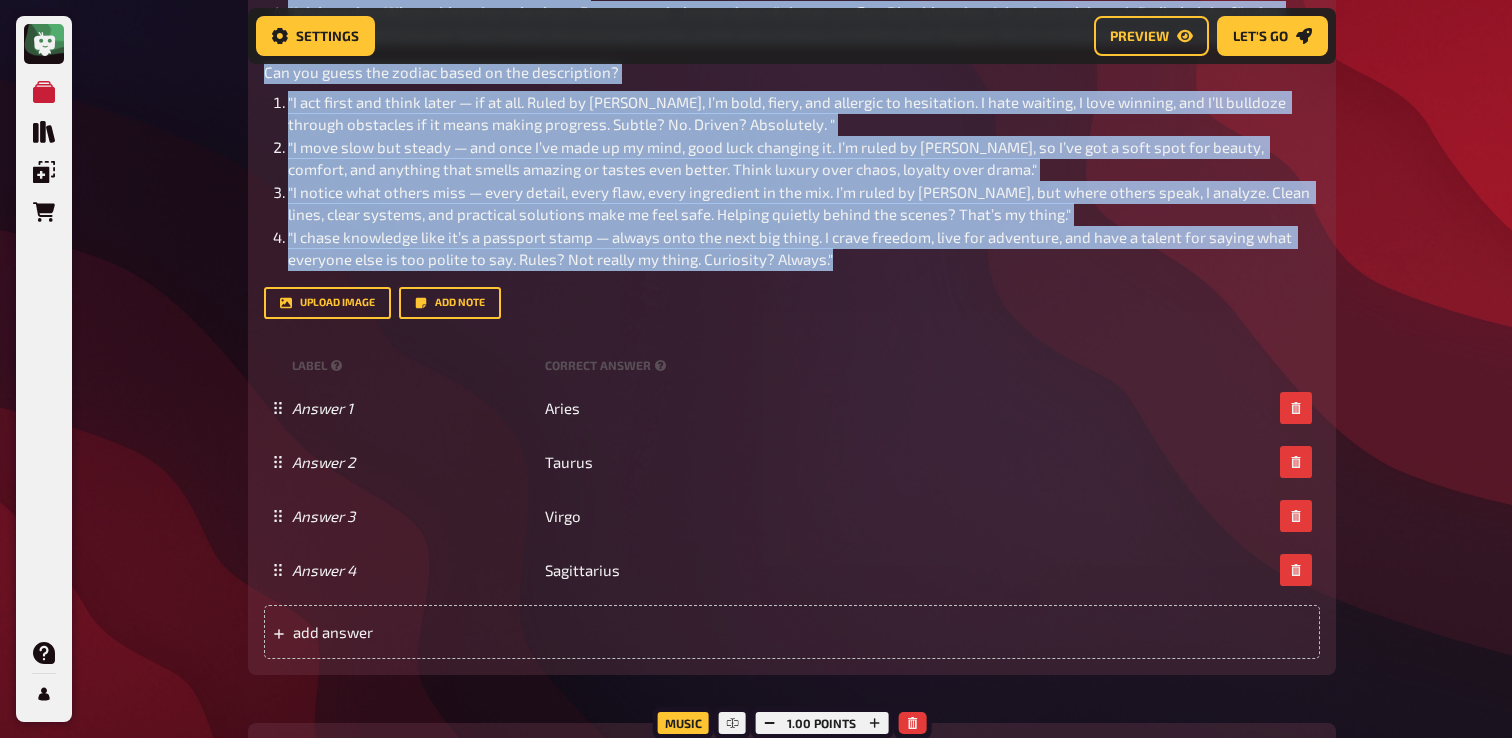 click on "Trivia 4.00 points Title Who Am I? (Zodiac Edition) Question body Kannst du anhand der Beschreibung das Tierkreiszeichen erraten? "Ich handle zuerst und denke später - wenn überhaupt. Ich werde vom Mars beherrscht, bin mutig, feurig und allergisch gegen Zögern. Ich hasse es zu warten, ich liebe es zu gewinnen, und ich werde Hindernisse mit Bulldozern überwinden, wenn ich dadurch Fortschritte machen kann. Subtil? Nein. Angetrieben? Auf jeden Fall. "
"Ich bewege mich langsam, aber stetig - und wenn ich mich einmal entschieden habe, kann ich meine Meinung nicht mehr ändern. Ich werde von der Venus regiert, daher habe ich eine Schwäche für Schönheit, Komfort und alles, was gut riecht oder noch besser schmeckt. Ich ziehe Luxus dem Chaos vor, Loyalität dem Drama."
Can you guess the zodiac based on the description? Drop here to upload upload image   Add note label correct answer Answer 1 Aries Answer 2 Taurus Answer 3 Virgo Answer 4 Sagittarius add answer" at bounding box center (792, 154) 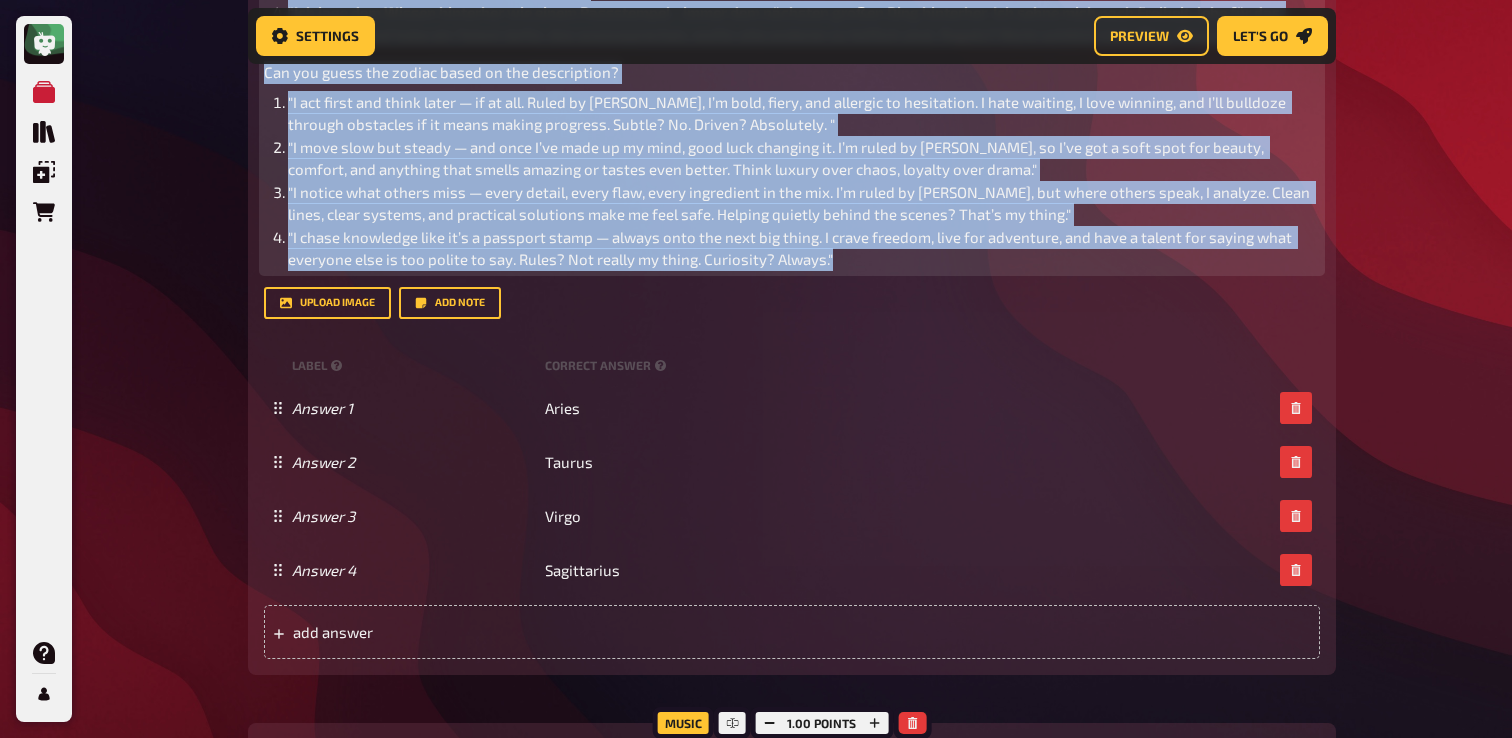 click on ""I act first and think later — if at all. Ruled by Mars, I’m bold, fiery, and allergic to hesitation. I hate waiting, I love winning, and I’ll bulldoze through obstacles if it means making progress. Subtle? No. Driven? Absolutely. "" at bounding box center (804, 113) 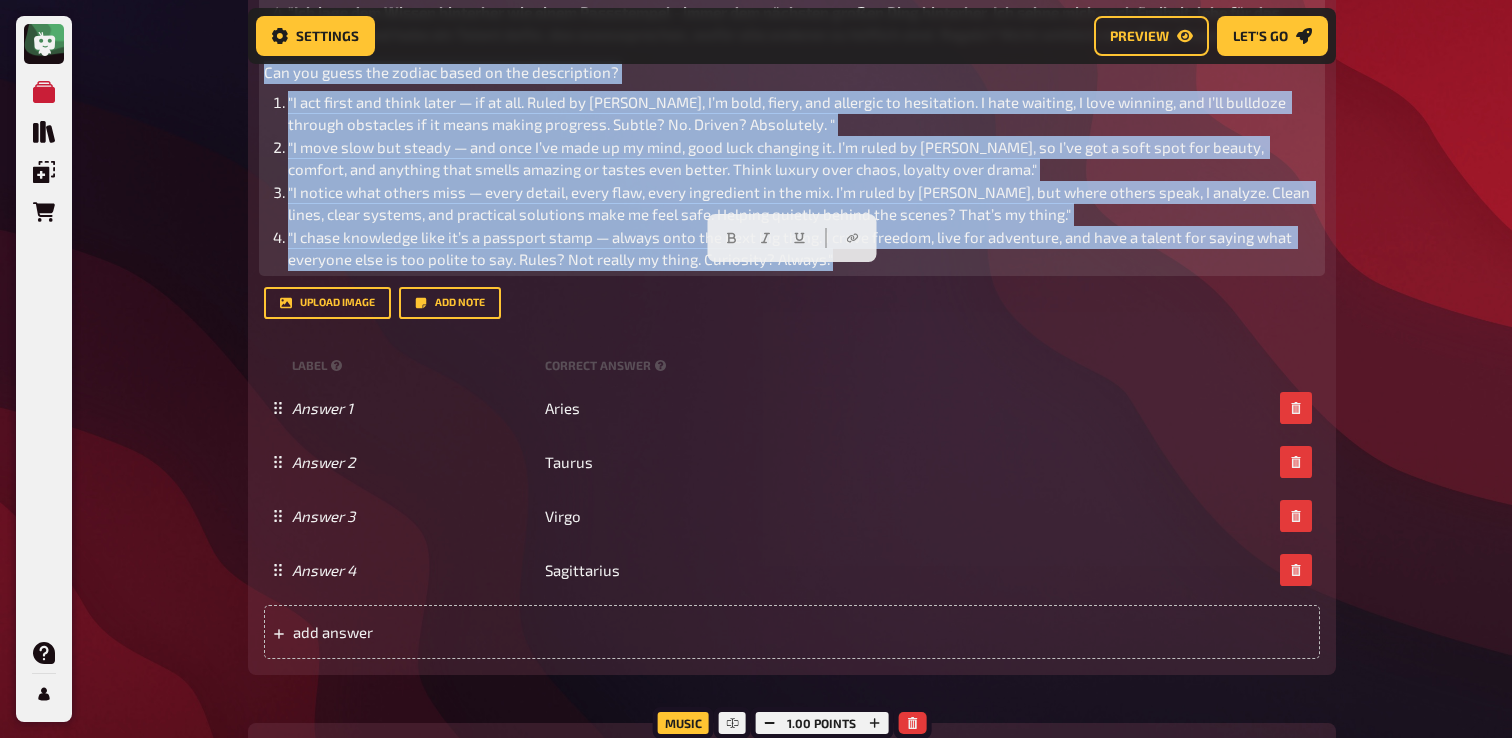 drag, startPoint x: 846, startPoint y: 527, endPoint x: 252, endPoint y: 267, distance: 648.41034 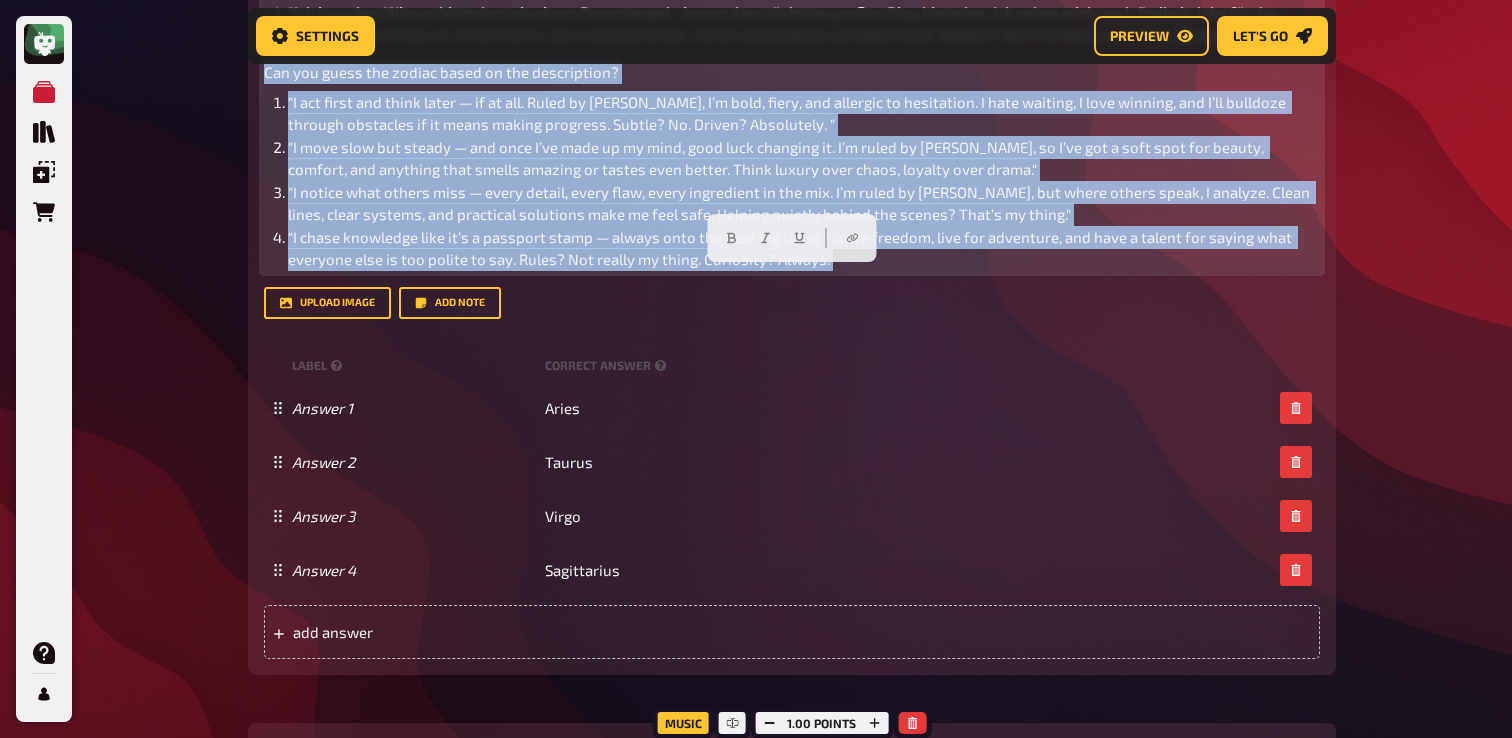 click on "Trivia 4.00 points Title Who Am I? (Zodiac Edition) Question body Kannst du anhand der Beschreibung das Tierkreiszeichen erraten? "Ich handle zuerst und denke später - wenn überhaupt. Ich werde vom Mars beherrscht, bin mutig, feurig und allergisch gegen Zögern. Ich hasse es zu warten, ich liebe es zu gewinnen, und ich werde Hindernisse mit Bulldozern überwinden, wenn ich dadurch Fortschritte machen kann. Subtil? Nein. Angetrieben? Auf jeden Fall. "
"Ich bewege mich langsam, aber stetig - und wenn ich mich einmal entschieden habe, kann ich meine Meinung nicht mehr ändern. Ich werde von der Venus regiert, daher habe ich eine Schwäche für Schönheit, Komfort und alles, was gut riecht oder noch besser schmeckt. Ich ziehe Luxus dem Chaos vor, Loyalität dem Drama."
Can you guess the zodiac based on the description? Drop here to upload upload image   Add note label correct answer Answer 1 Aries Answer 2 Taurus Answer 3 Virgo Answer 4 Sagittarius add answer" at bounding box center [792, 154] 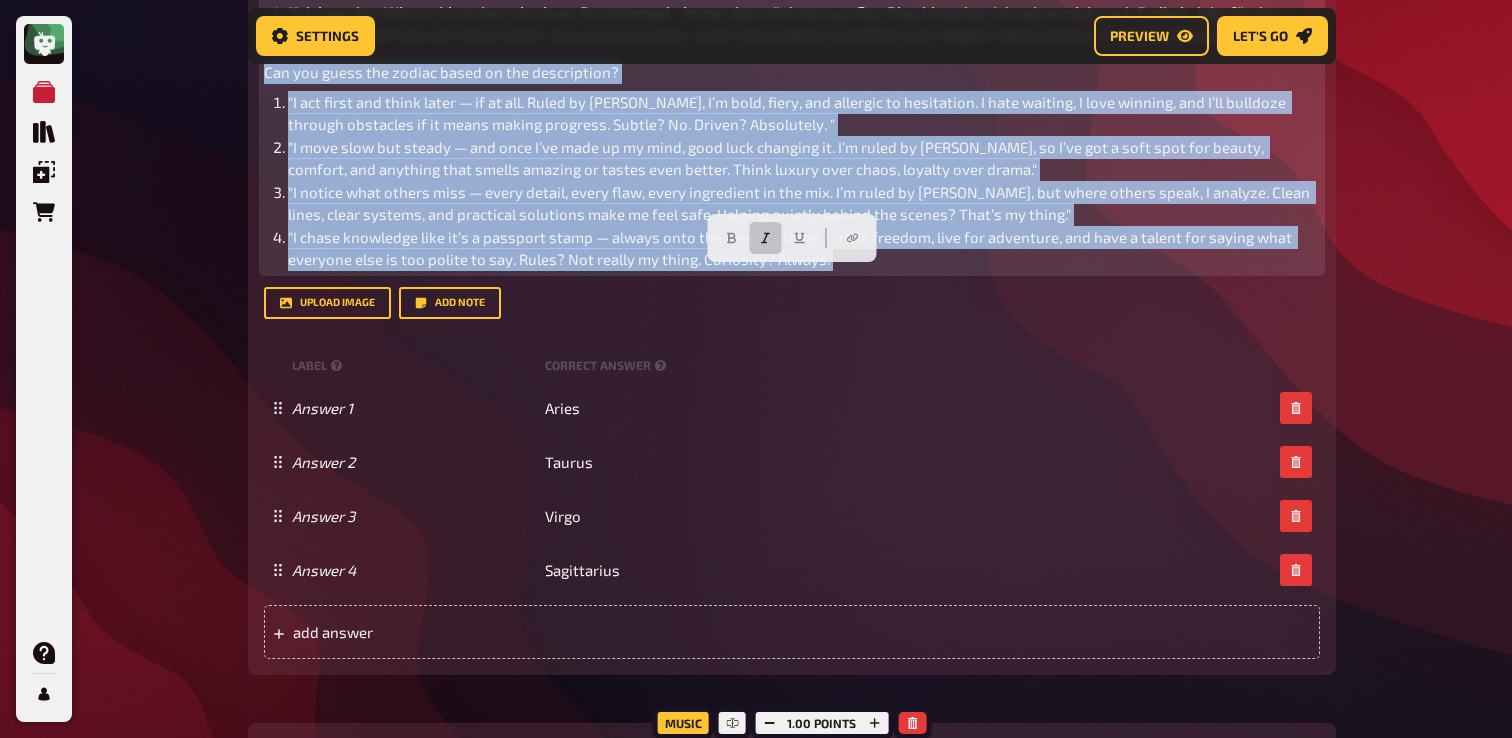 click at bounding box center (766, 238) 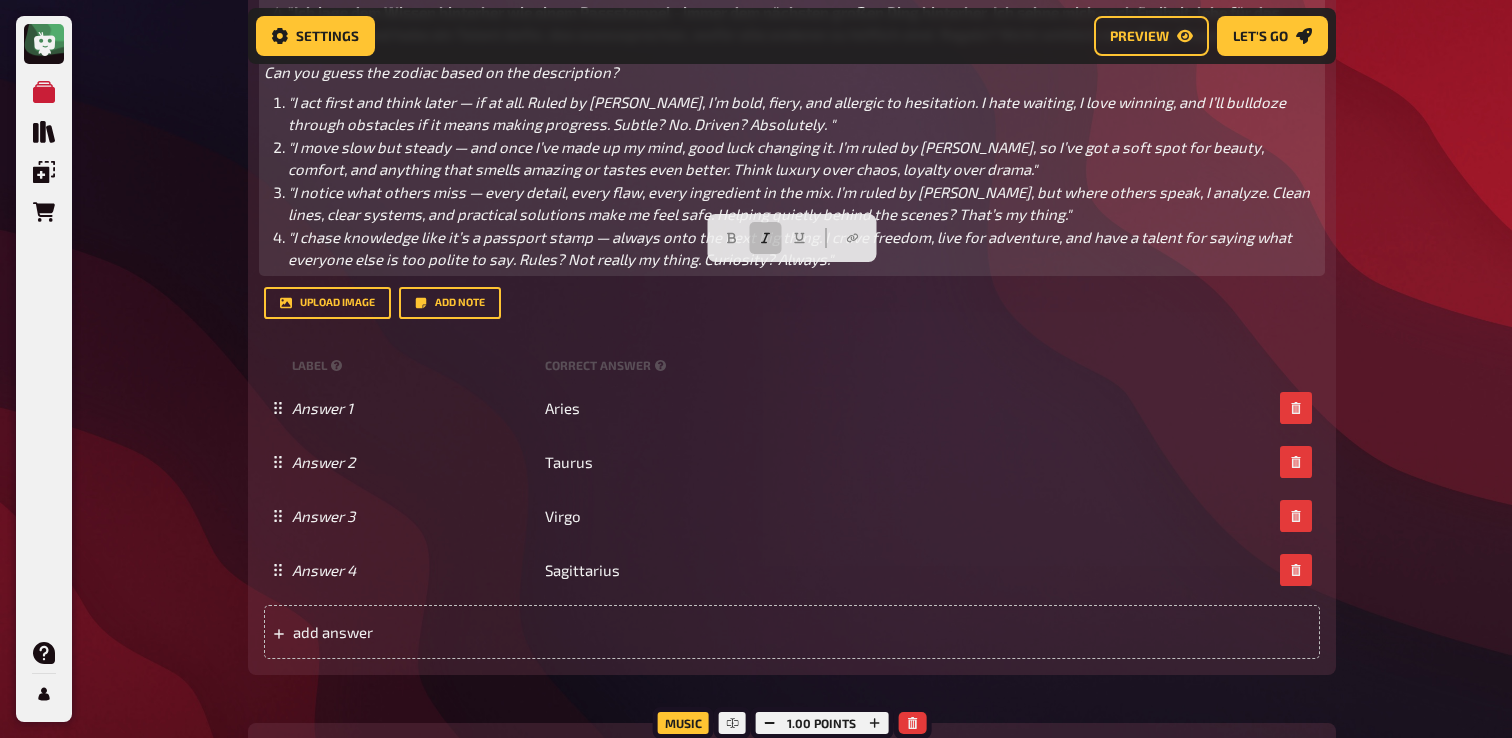 click on ""I move slow but steady — and once I’ve made up my mind, good luck changing it. I’m ruled by Venus, so I’ve got a soft spot for beauty, comfort, and anything that smells amazing or tastes even better. Think luxury over chaos, loyalty over drama."" at bounding box center (777, 158) 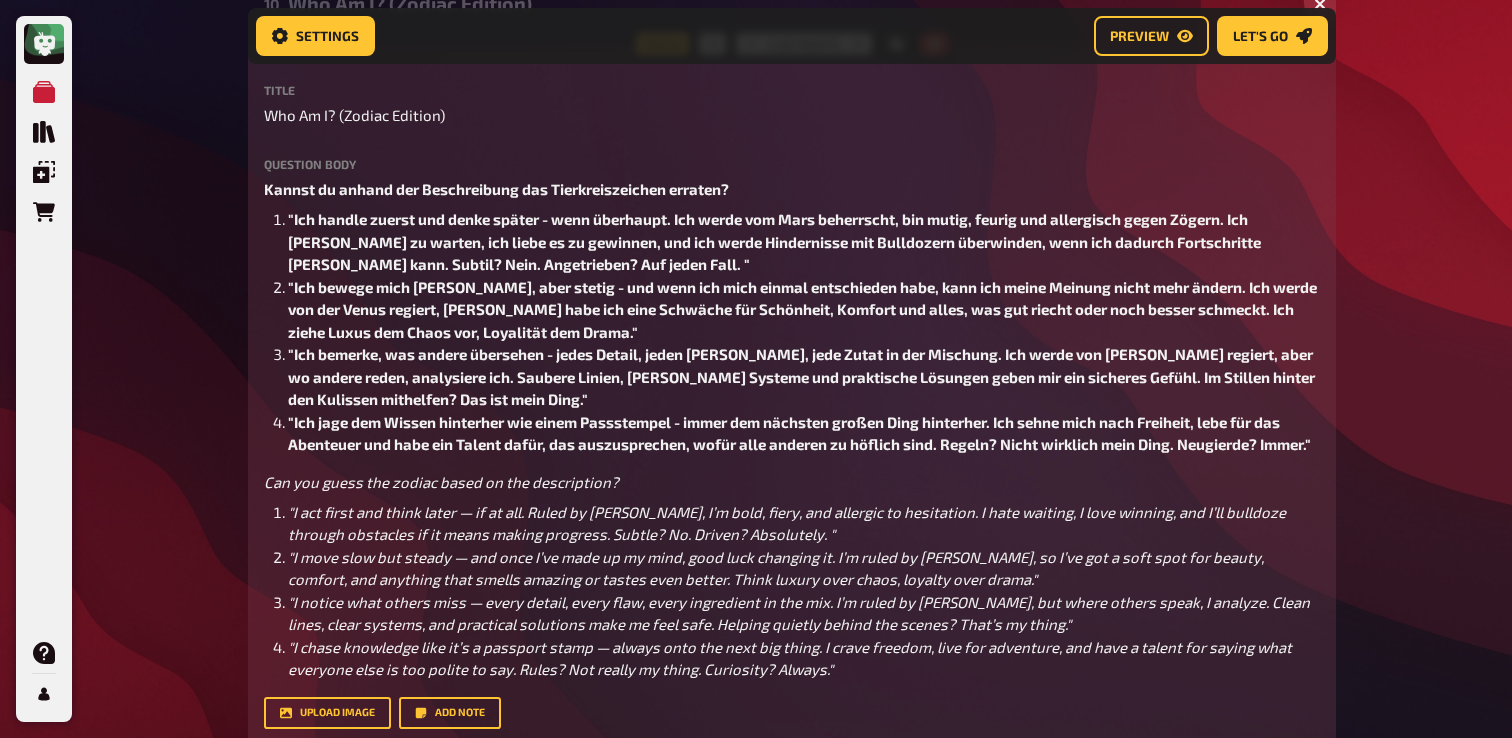 click on "Who Am I? (Zodiac Edition)" at bounding box center [788, 3] 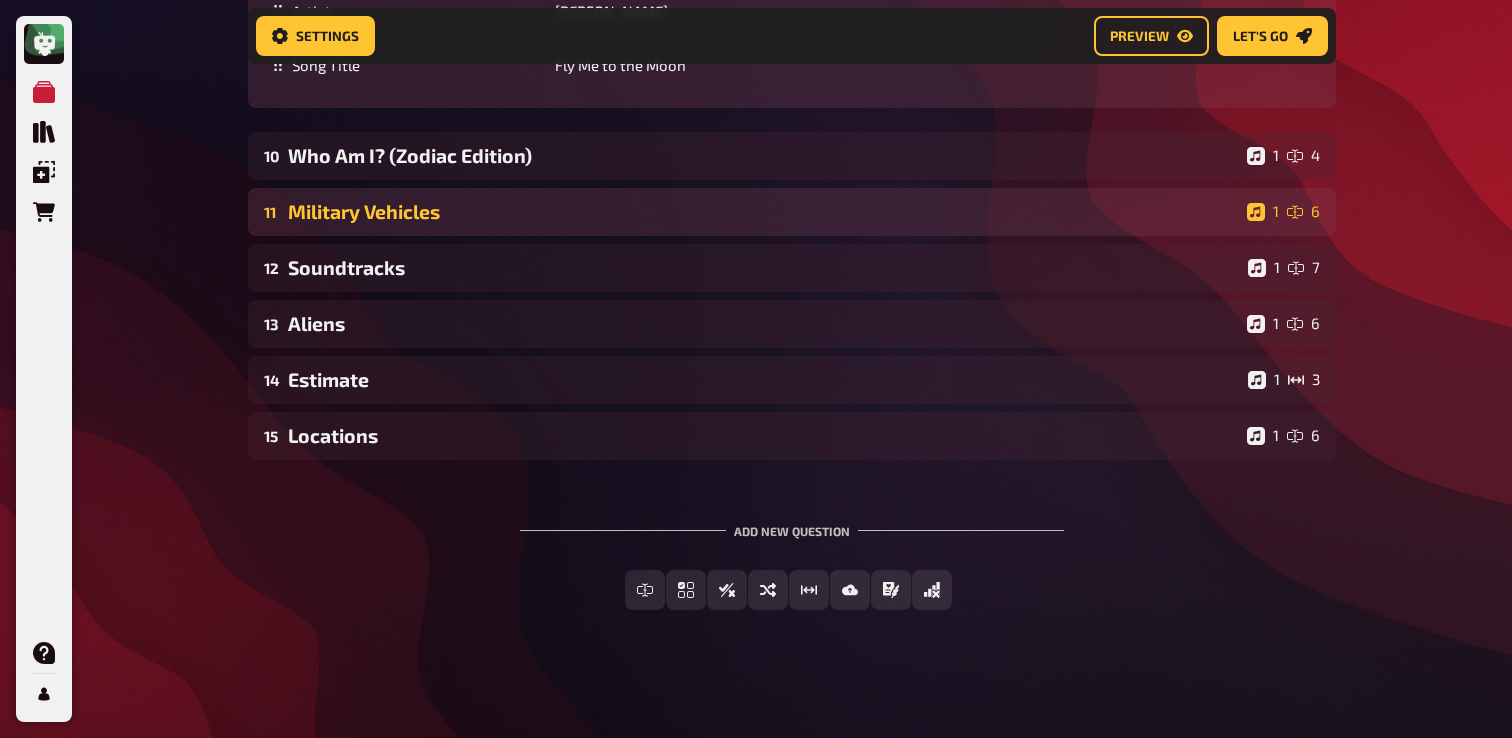 click on "11 Military Vehicles   1 6" at bounding box center (792, 212) 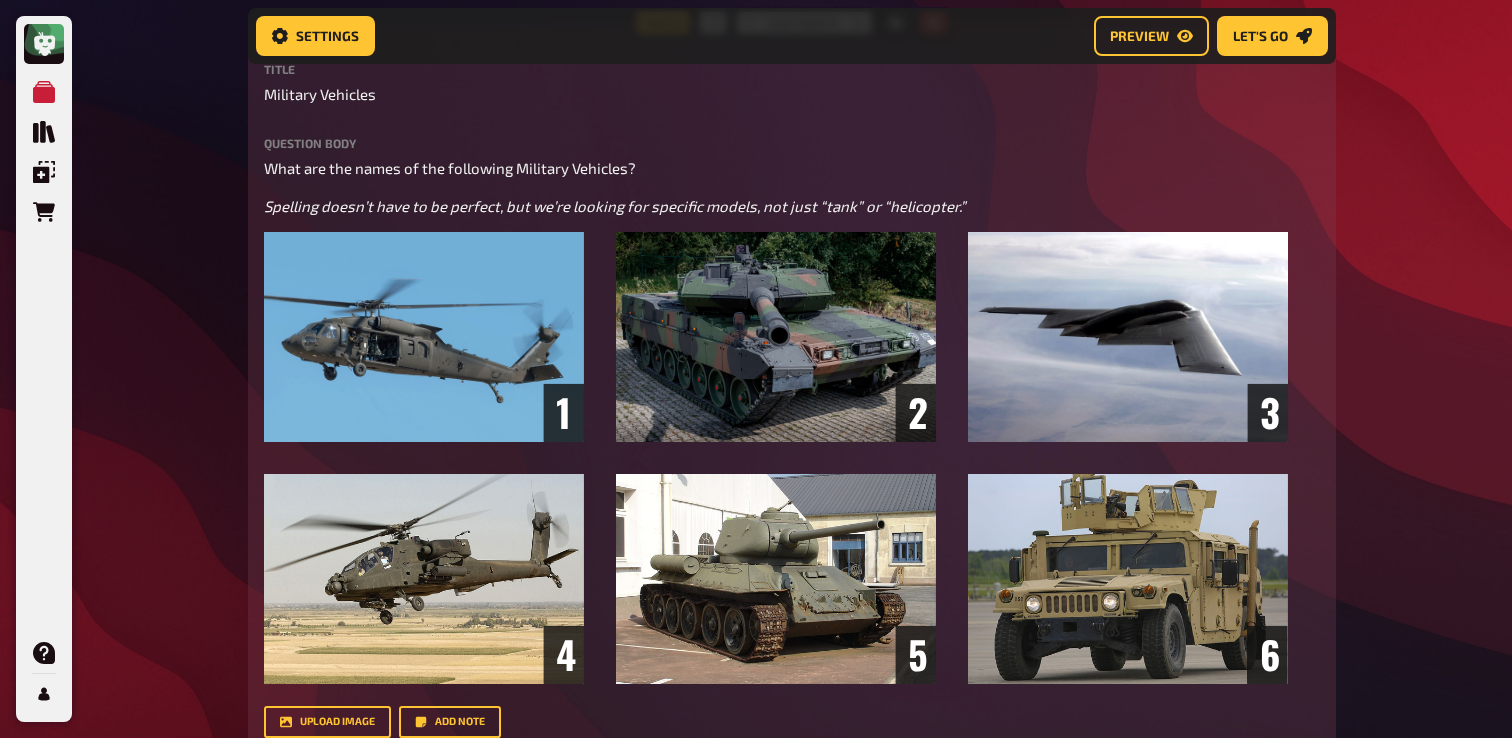 scroll, scrollTop: 10065, scrollLeft: 0, axis: vertical 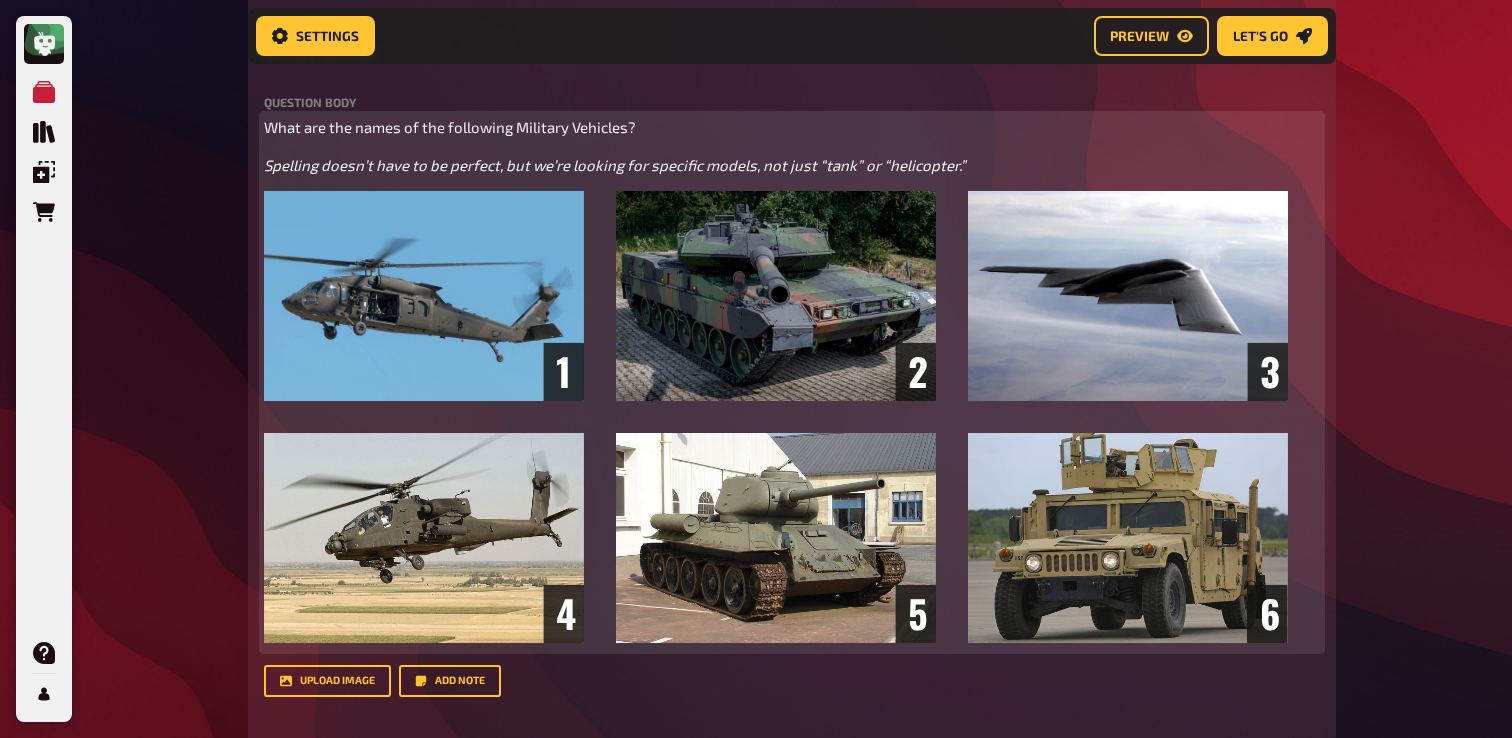 click on "What are the names of the following Military Vehicles?" at bounding box center [450, 127] 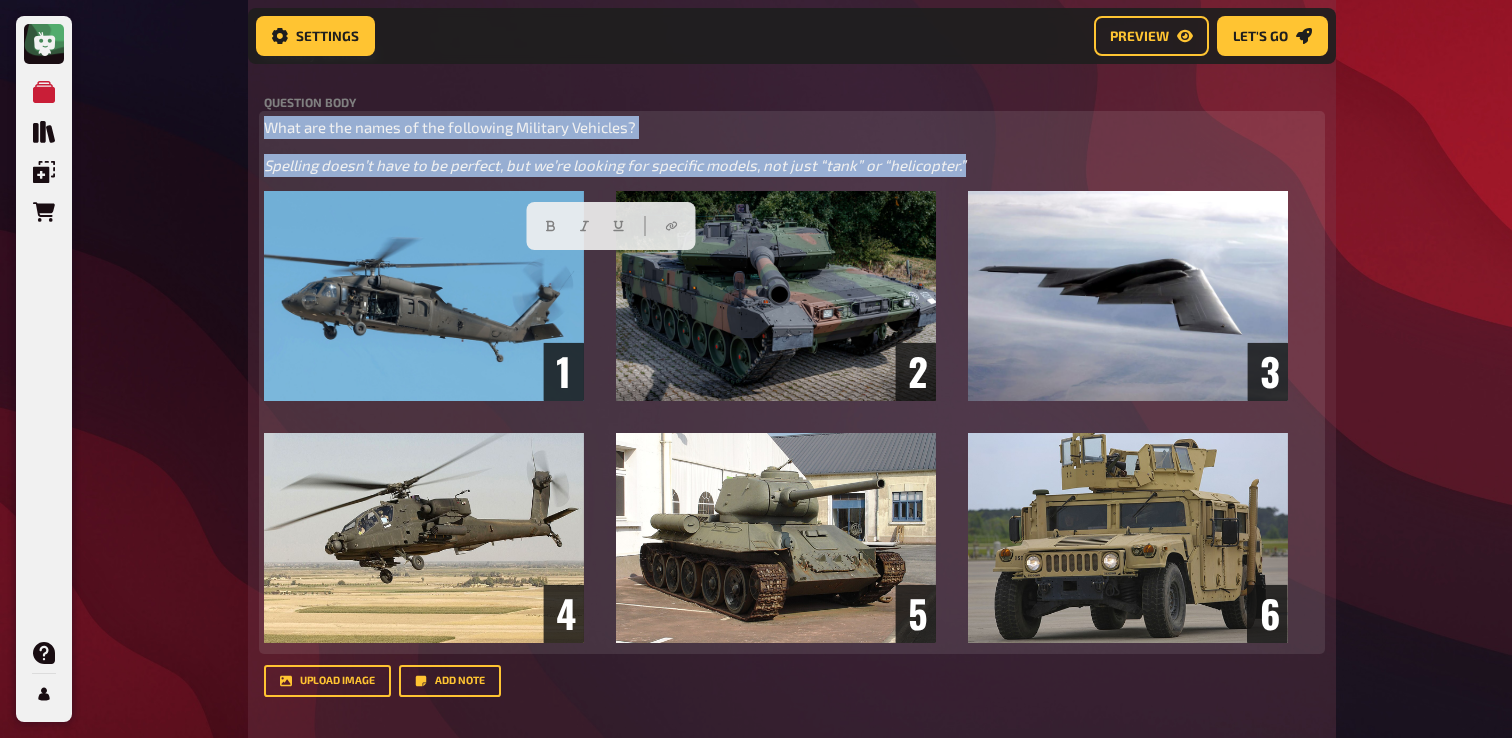 drag, startPoint x: 988, startPoint y: 308, endPoint x: 269, endPoint y: 238, distance: 722.3995 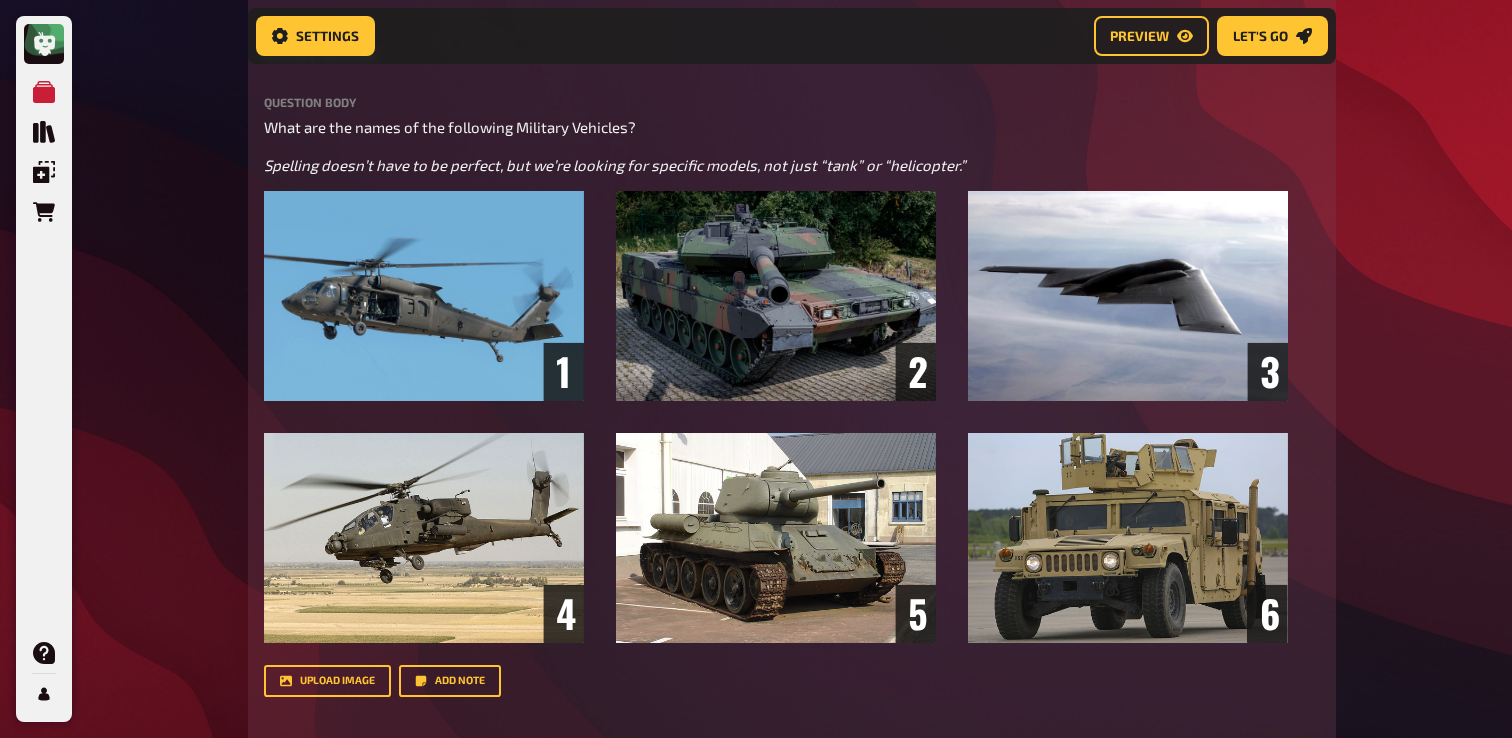click on "Question body" at bounding box center (792, 102) 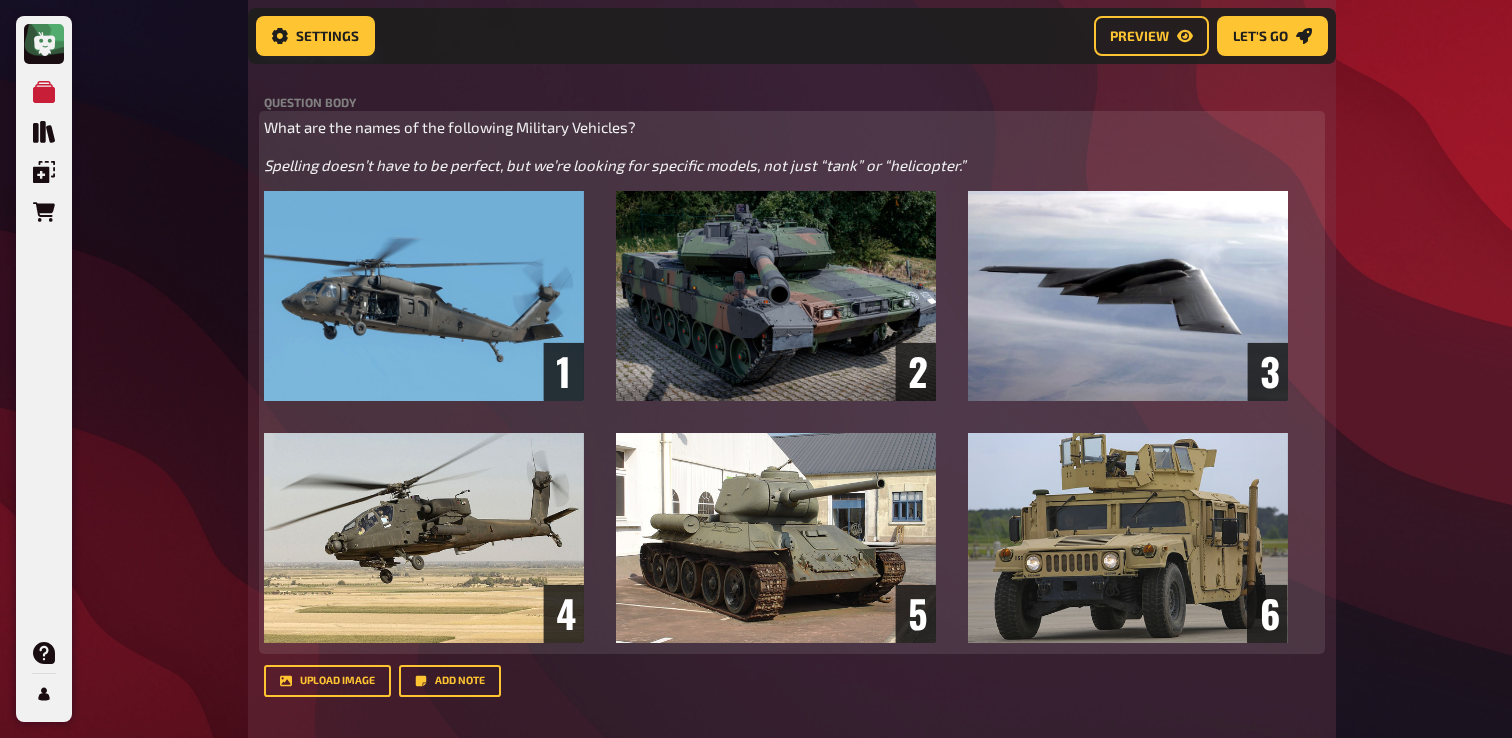 click on "What are the names of the following Military Vehicles? Spelling doesn’t have to be perfect, but we’re looking for specific models, not just “tank” or “helicopter.” ﻿" at bounding box center [792, 382] 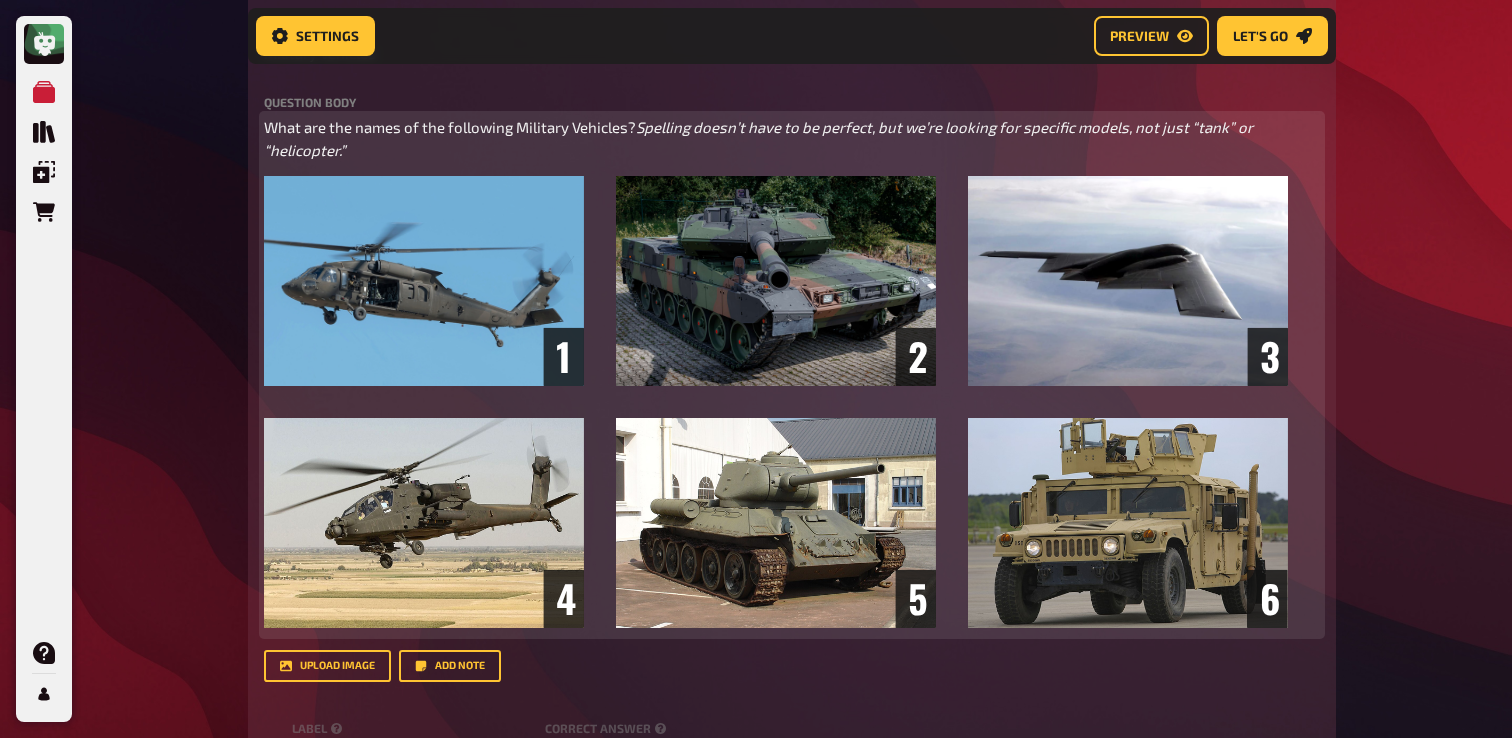 type 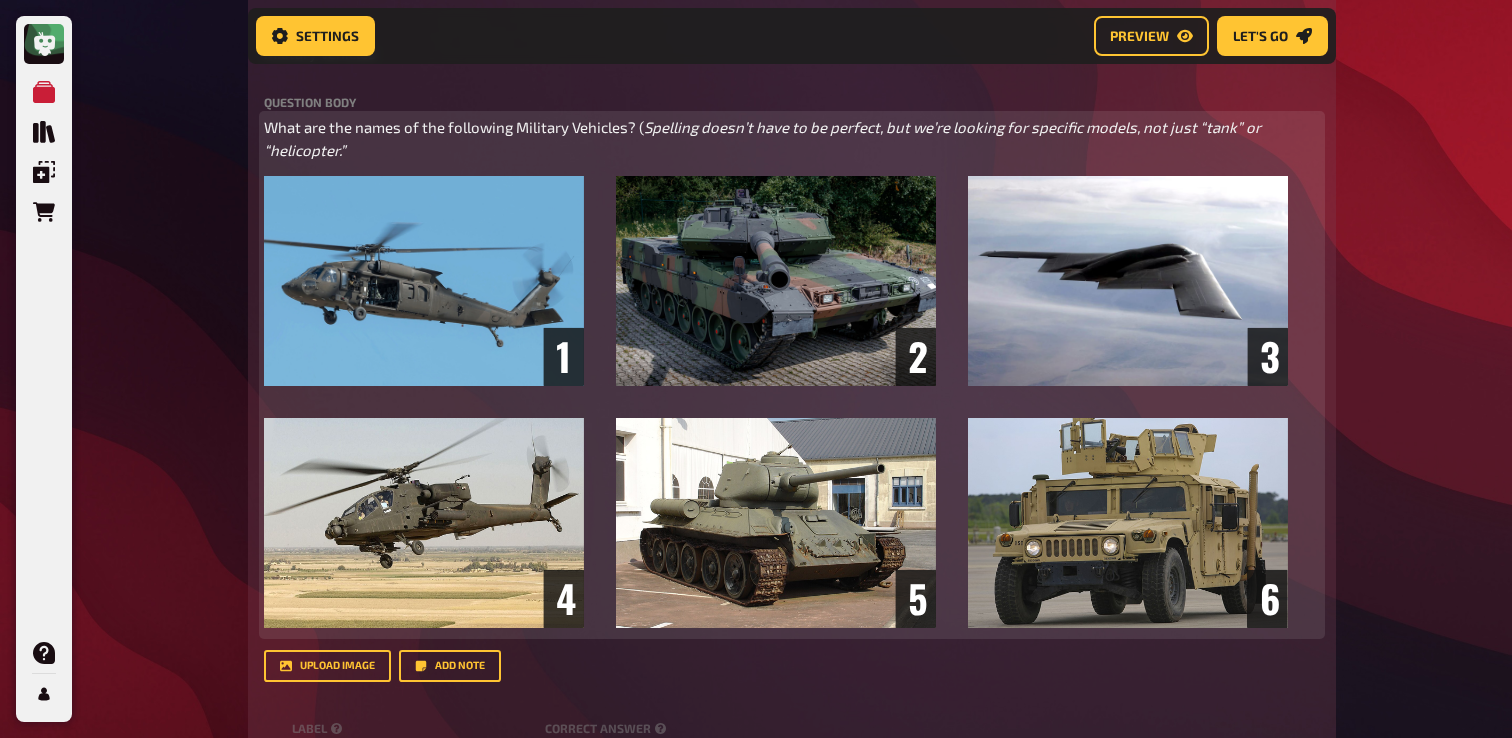 click on "What are the names of the following Military Vehicles? ( Spelling doesn’t have to be perfect, but we’re looking for specific models, not just “tank” or “helicopter.”" at bounding box center [792, 138] 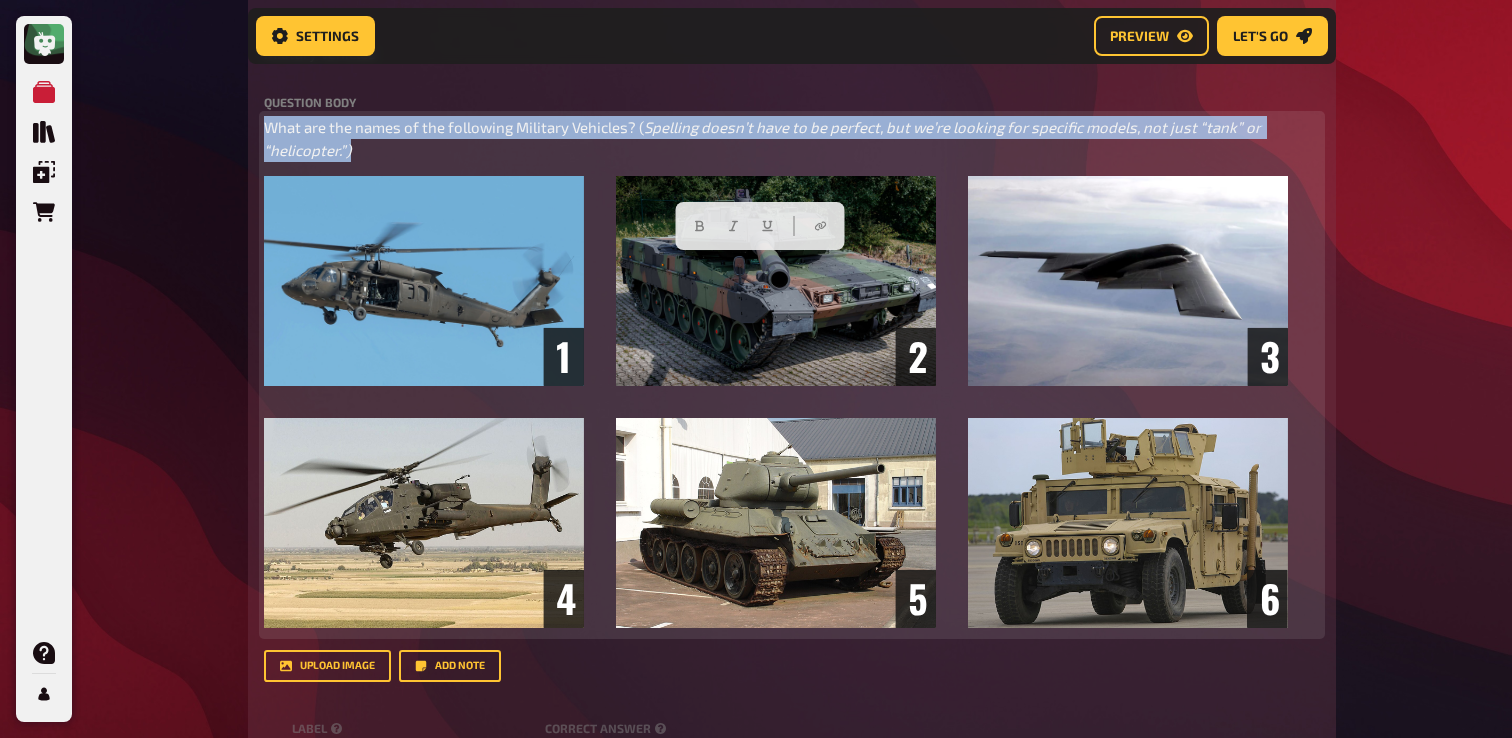 drag, startPoint x: 389, startPoint y: 297, endPoint x: 227, endPoint y: 254, distance: 167.60966 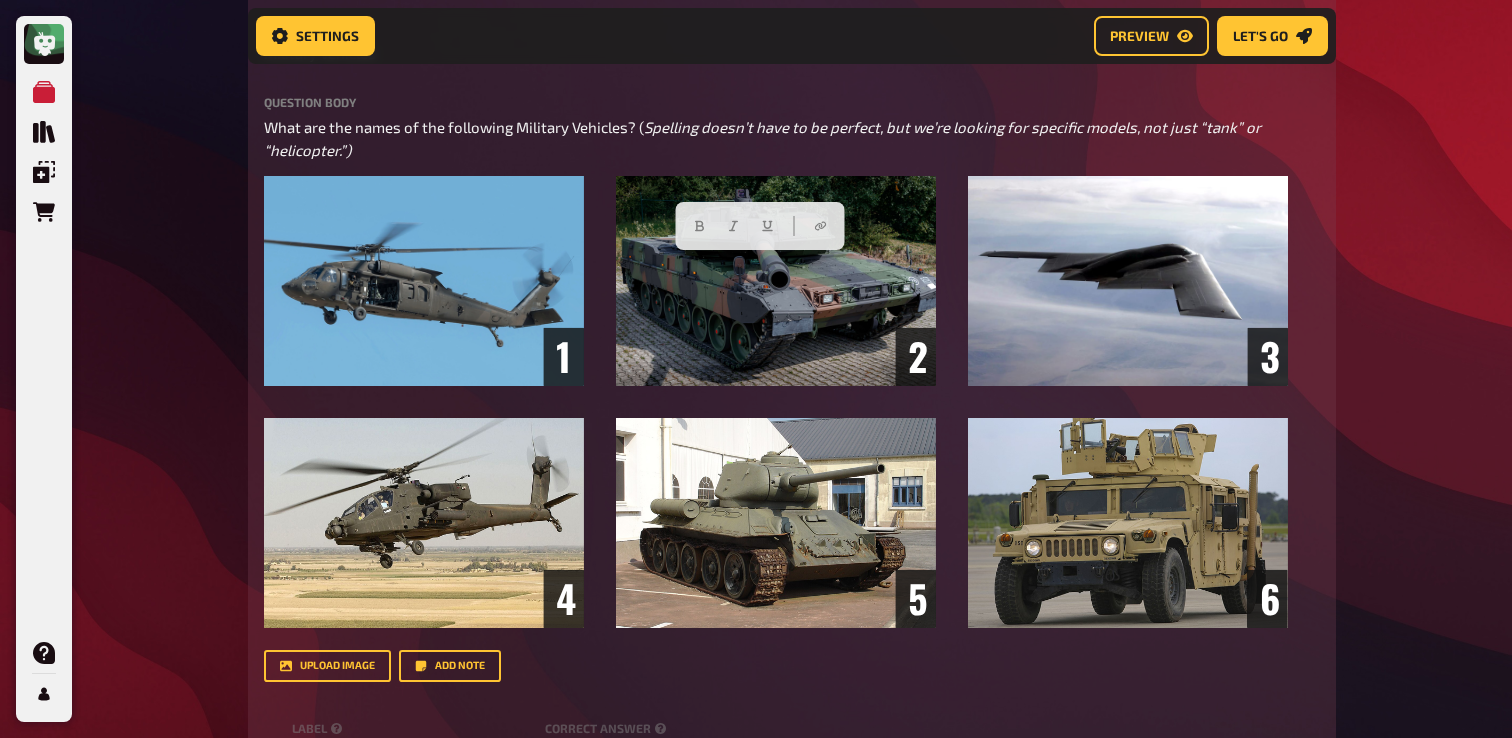 click on "Title Military Vehicles Question body What are the names of the following Military Vehicles? ( Spelling doesn’t have to be perfect, but we’re looking for specific models, not just “tank” or “helicopter.”) ﻿ Drop here to upload upload image   Add note" at bounding box center (792, 352) 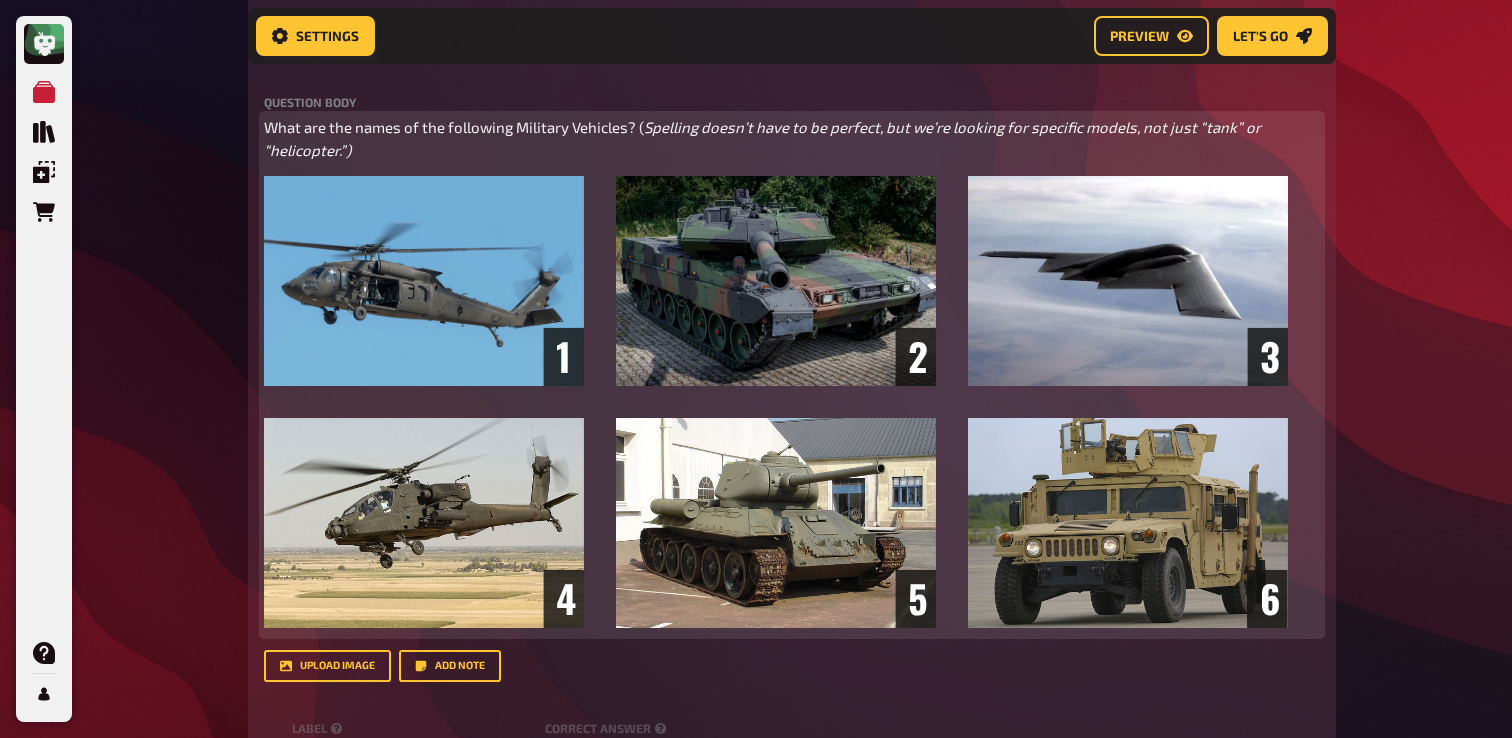 click on "What are the names of the following Military Vehicles? ( Spelling doesn’t have to be perfect, but we’re looking for specific models, not just “tank” or “helicopter.”)" at bounding box center [792, 138] 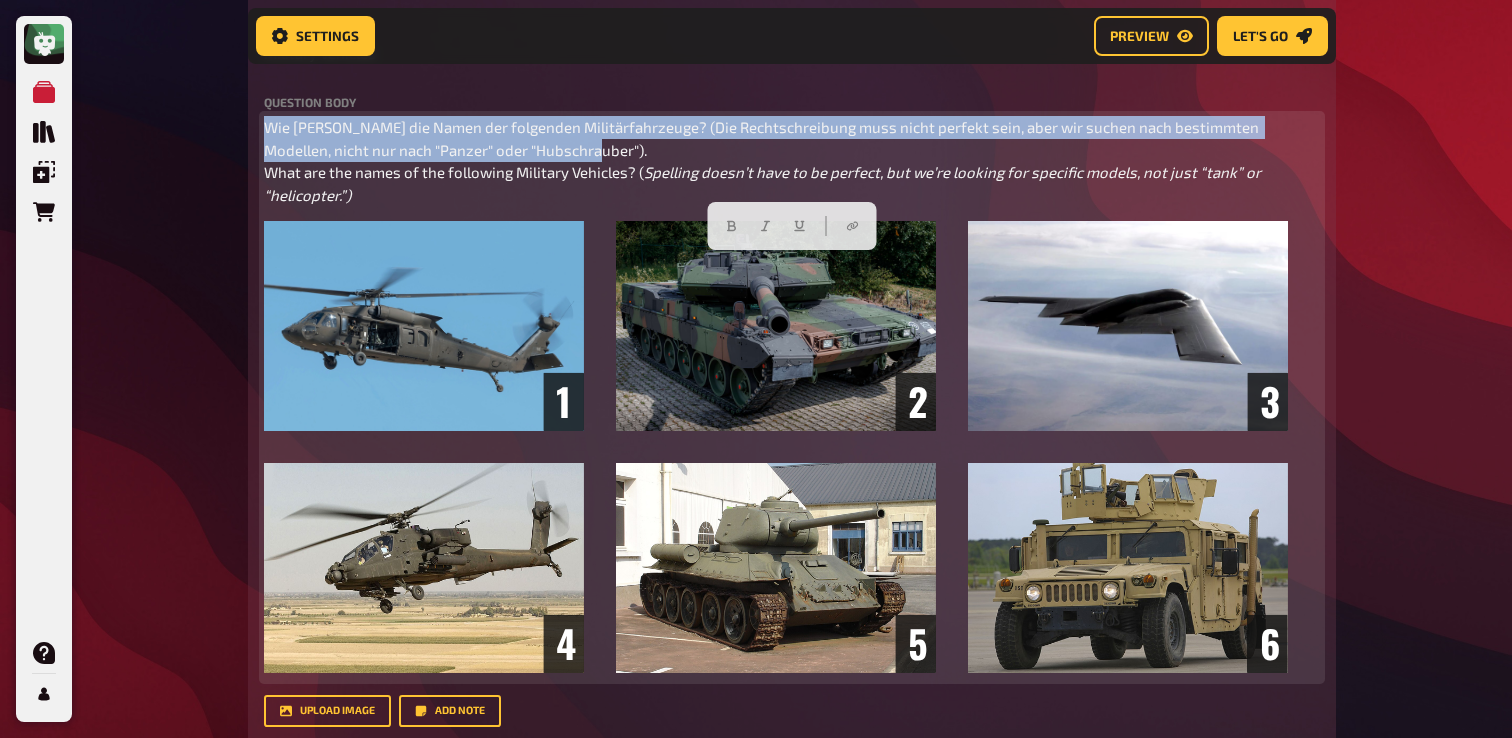 drag, startPoint x: 532, startPoint y: 287, endPoint x: 208, endPoint y: 254, distance: 325.6762 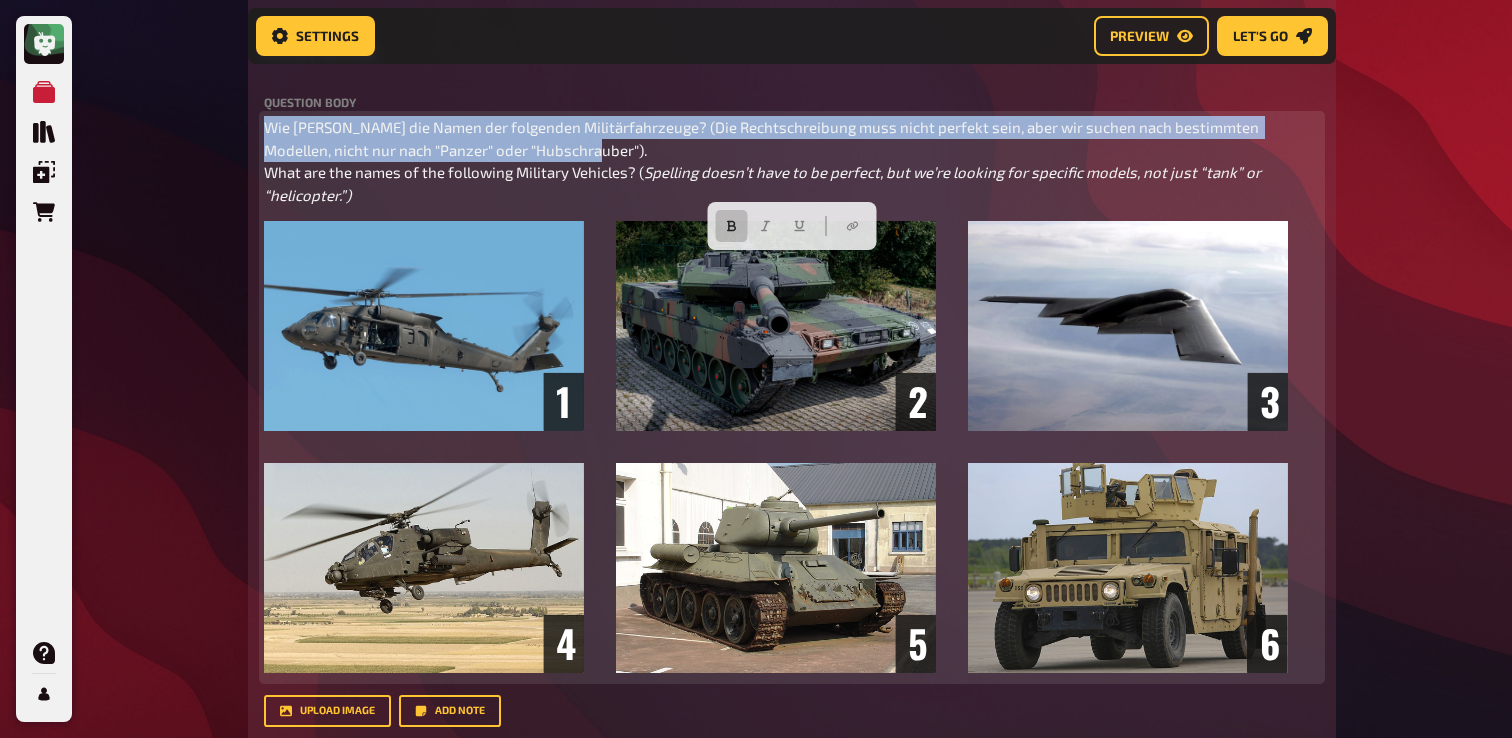 click at bounding box center [732, 226] 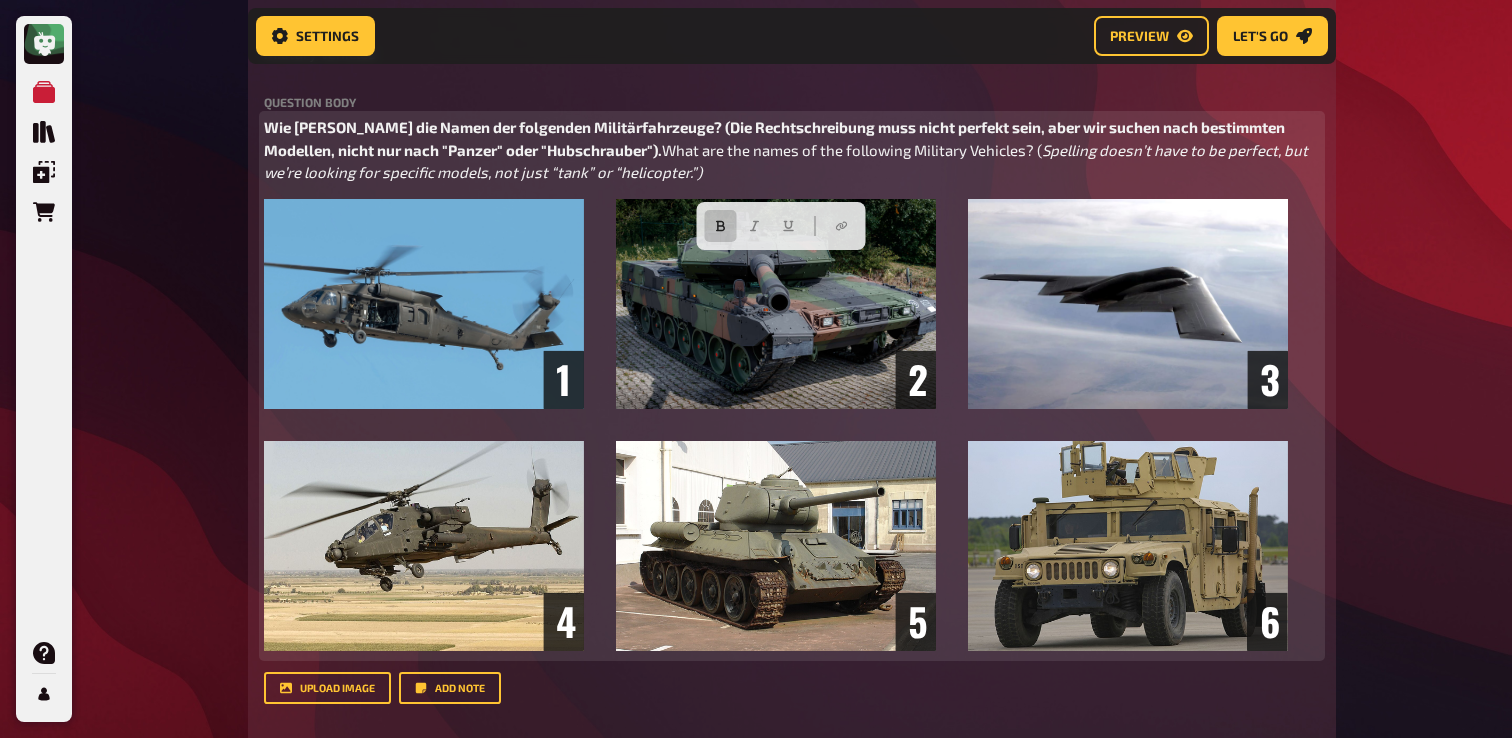 click on "Wie lauten die Namen der folgenden Militärfahrzeuge? (Die Rechtschreibung muss nicht perfekt sein, aber wir suchen nach bestimmten Modellen, nicht nur nach "Panzer" oder "Hubschrauber").
What are the names of the following Military Vehicles? ( Spelling doesn’t have to be perfect, but we’re looking for specific models, not just “tank” or “helicopter.”)" at bounding box center (792, 150) 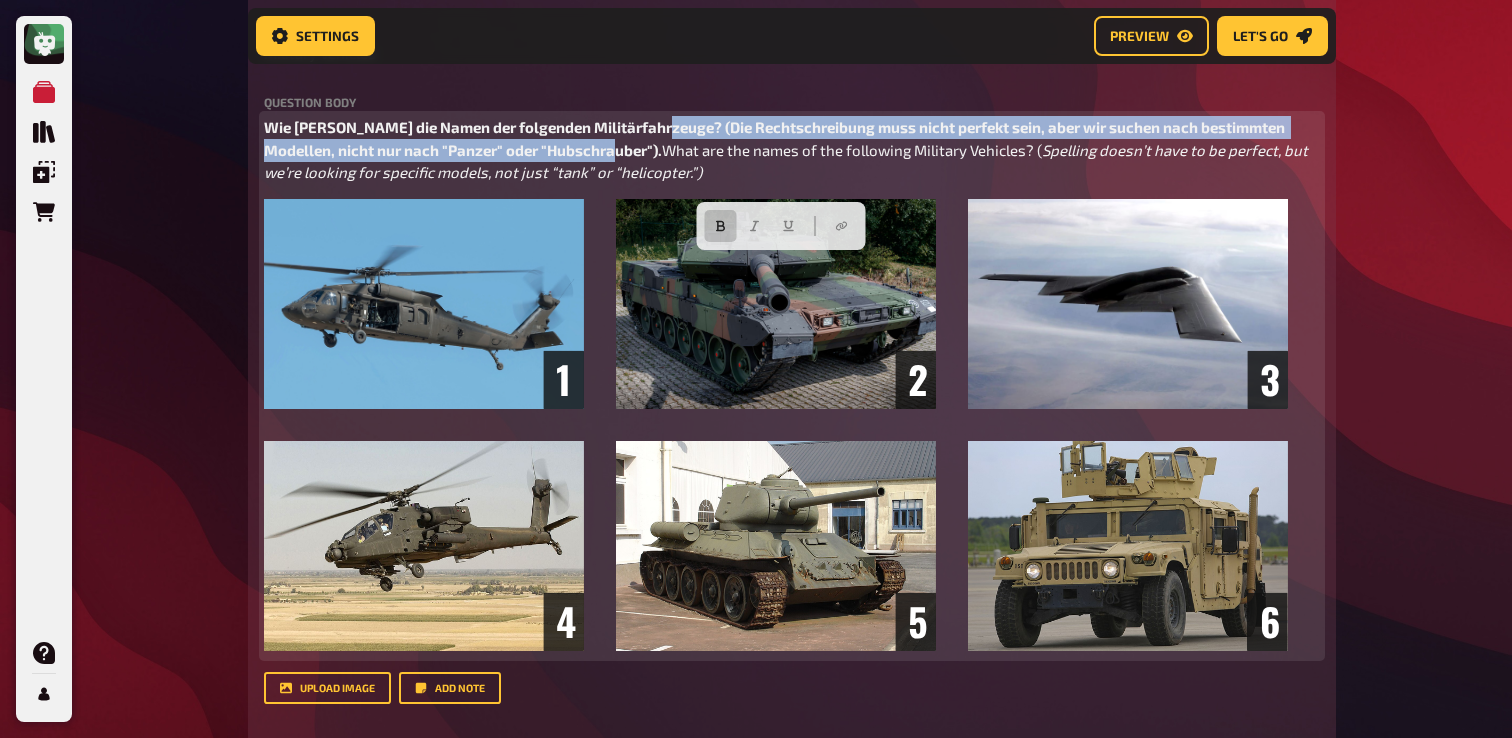 drag, startPoint x: 657, startPoint y: 266, endPoint x: 662, endPoint y: 279, distance: 13.928389 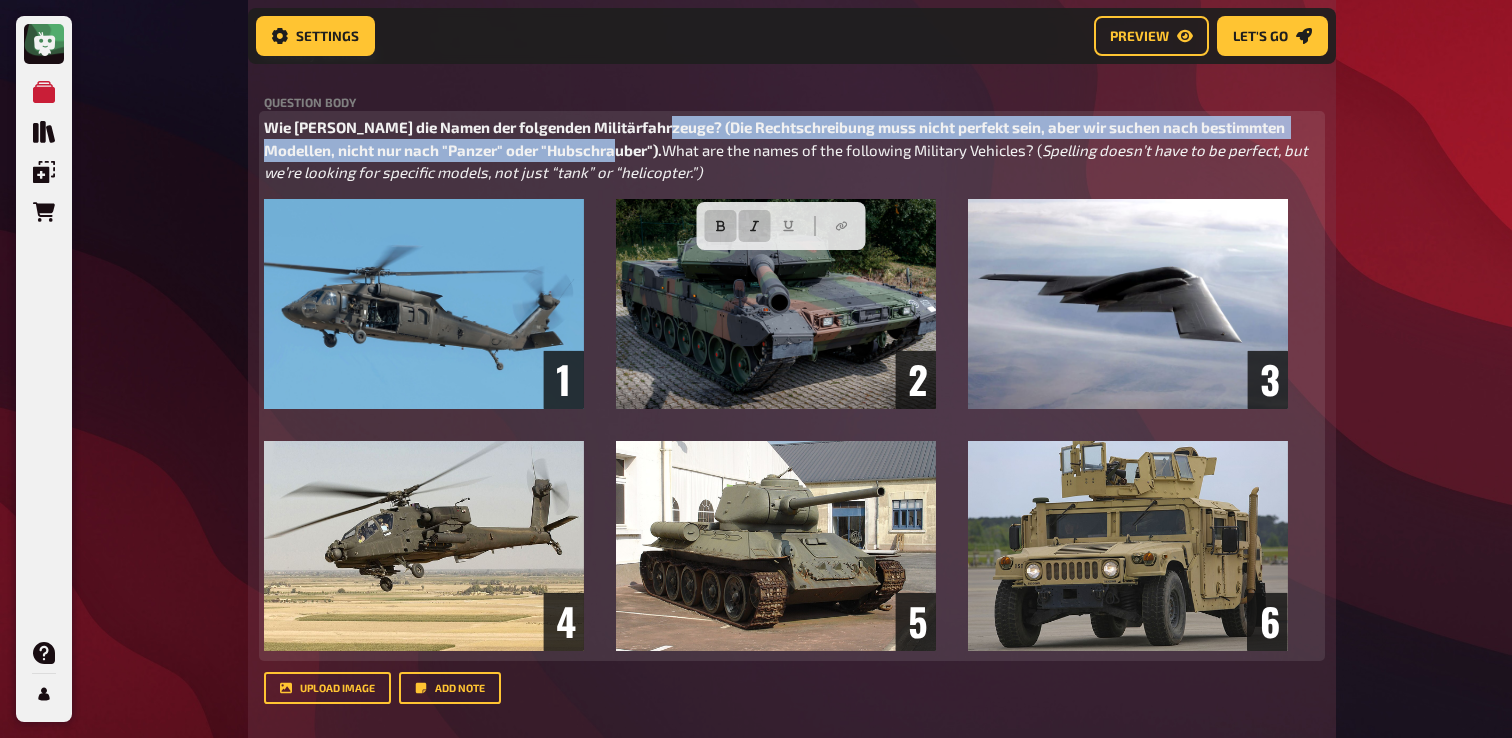 click at bounding box center (754, 226) 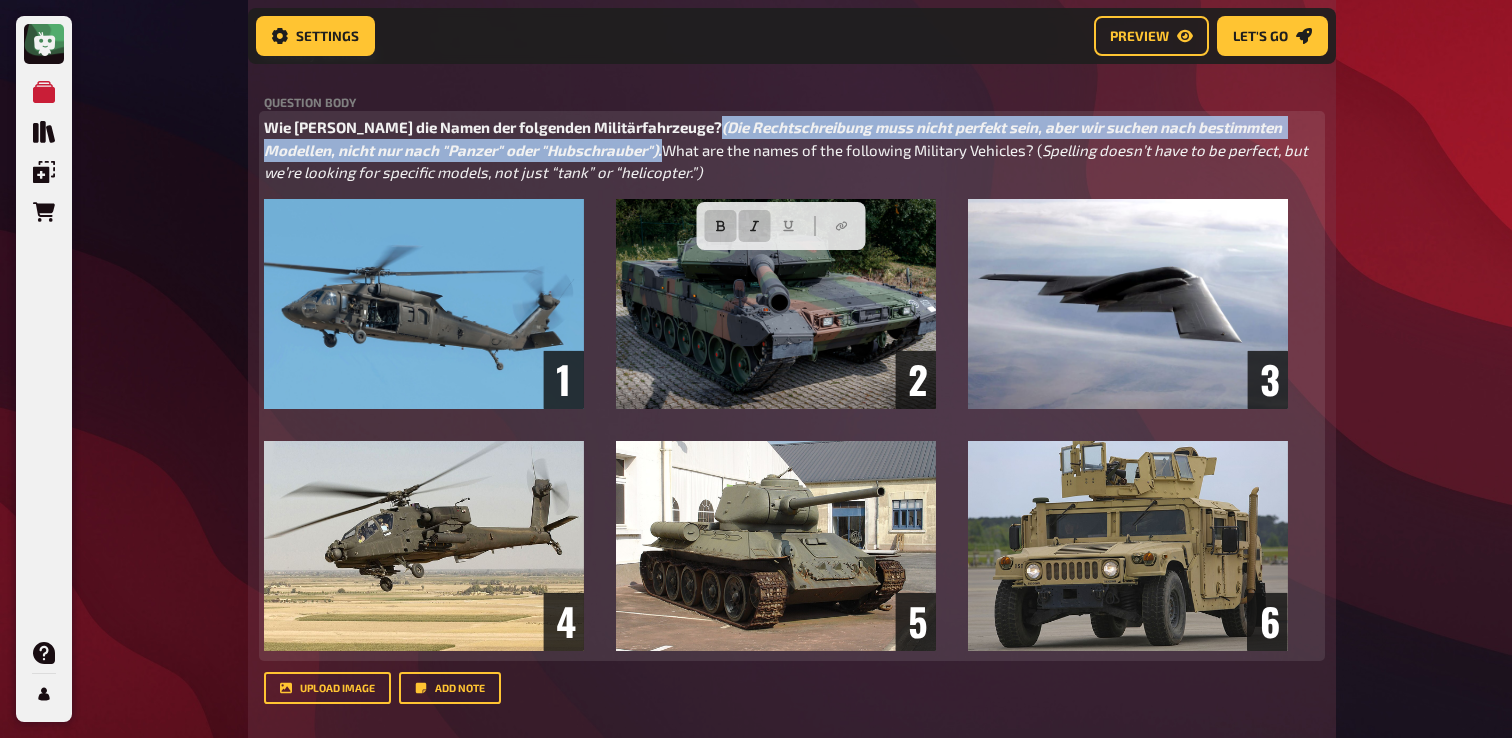 click on "Wie lauten die Namen der folgenden Militärfahrzeuge?  (Die Rechtschreibung muss nicht perfekt sein, aber wir suchen nach bestimmten Modellen, nicht nur nach "Panzer" oder "Hubschrauber").
What are the names of the following Military Vehicles? ( Spelling doesn’t have to be perfect, but we’re looking for specific models, not just “tank” or “helicopter.”)" at bounding box center [792, 150] 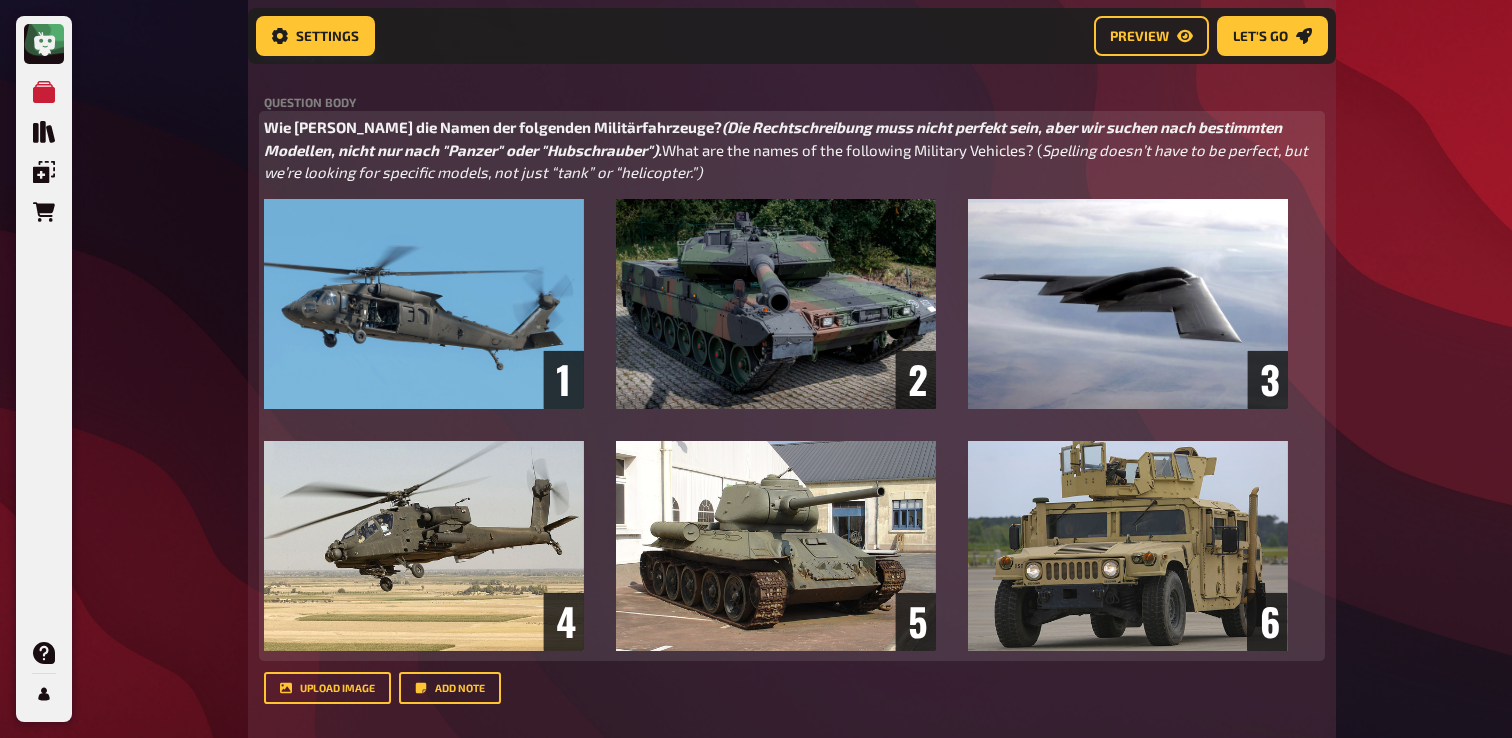 scroll, scrollTop: 10069, scrollLeft: 0, axis: vertical 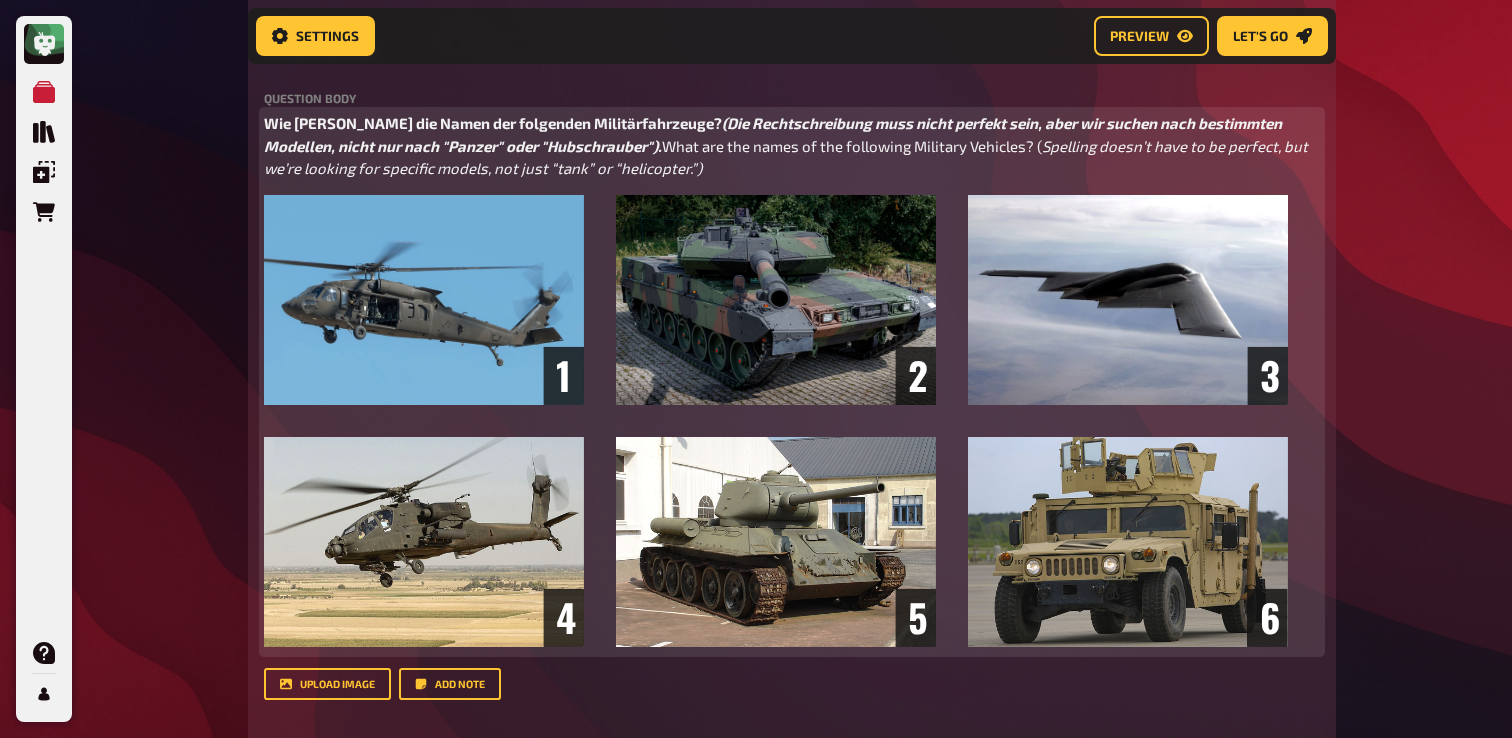 click on "(Die Rechtschreibung muss nicht perfekt sein, aber wir suchen nach bestimmten Modellen, nicht nur nach "Panzer" oder "Hubschrauber")." at bounding box center (774, 134) 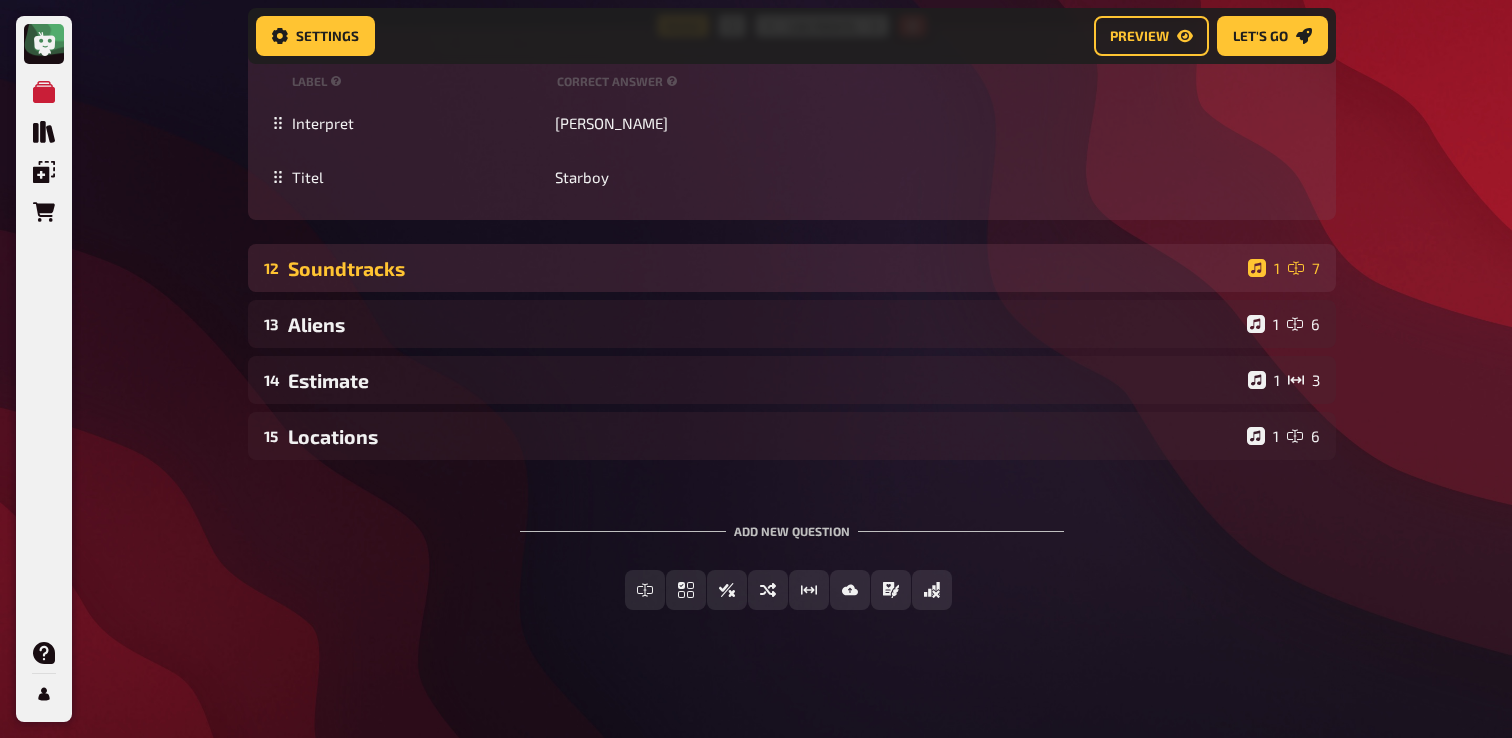 click on "Soundtracks" at bounding box center [764, 268] 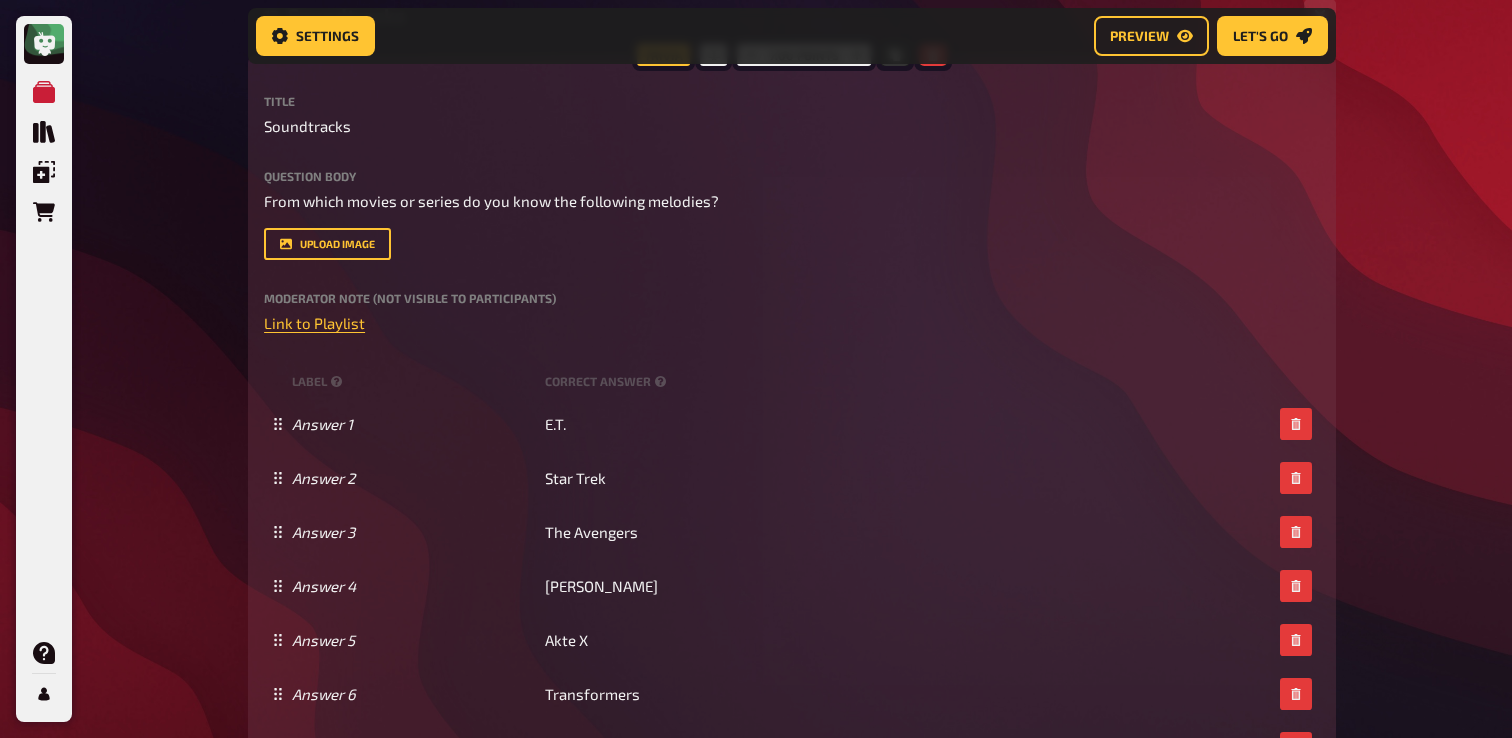 scroll, scrollTop: 11561, scrollLeft: 0, axis: vertical 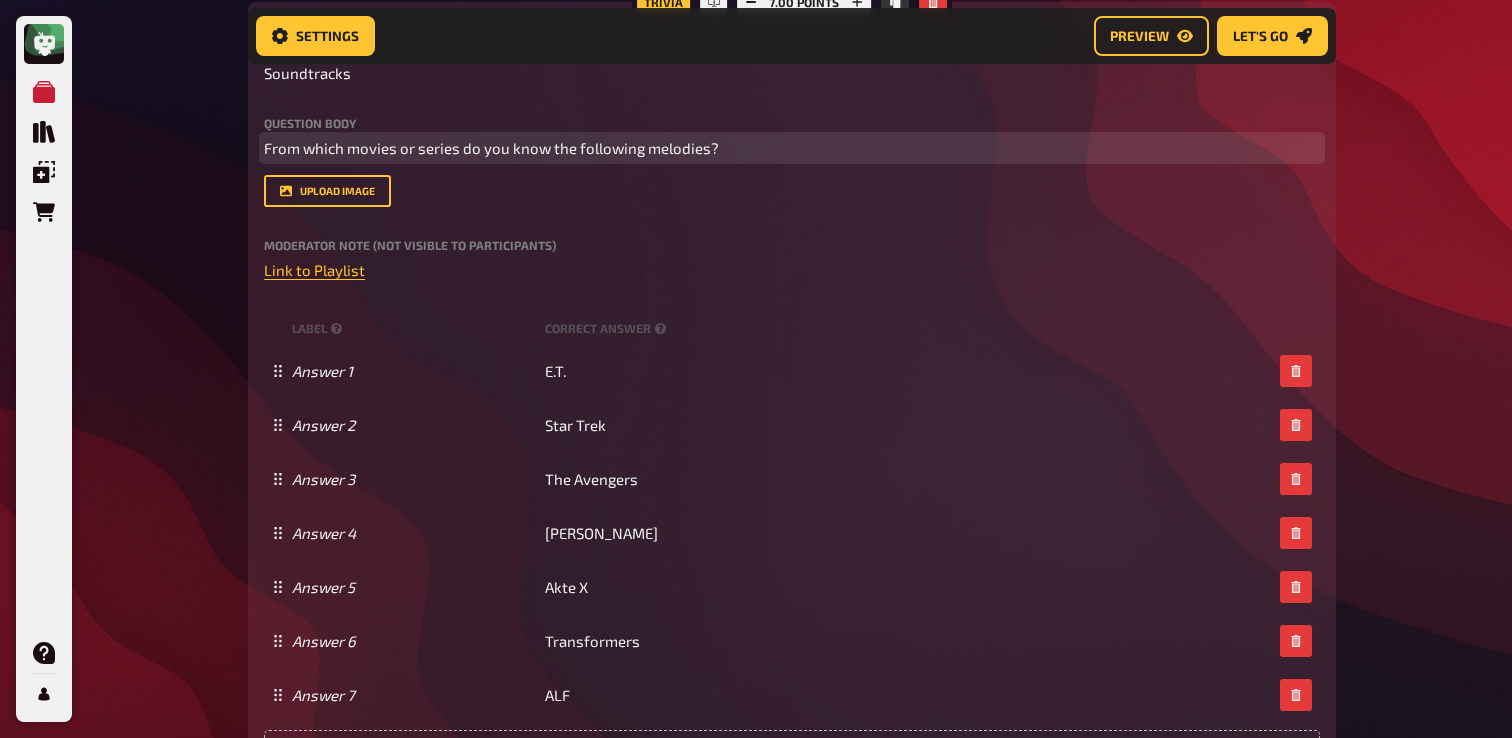 click on "From which movies or series do you know the following melodies?" at bounding box center [491, 148] 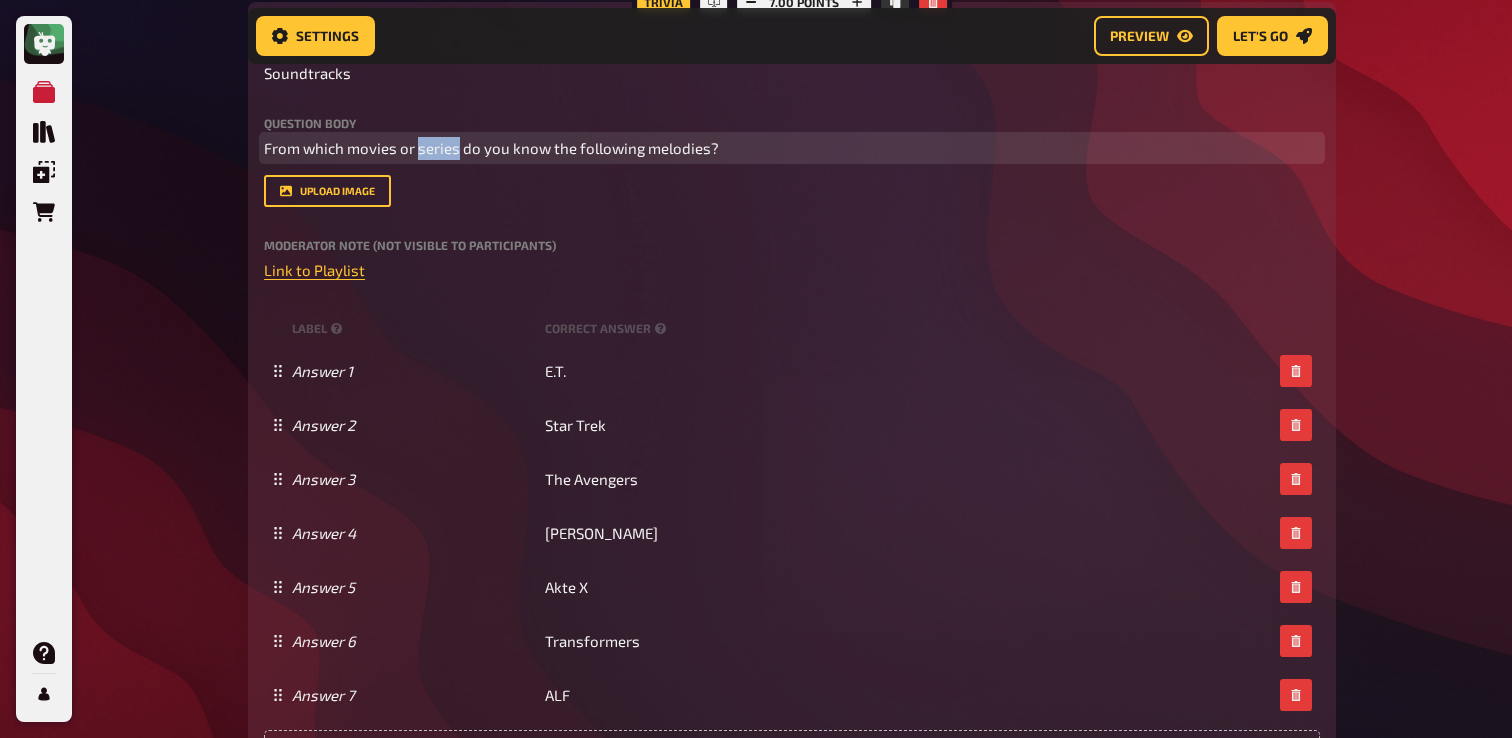click on "From which movies or series do you know the following melodies?" at bounding box center [491, 148] 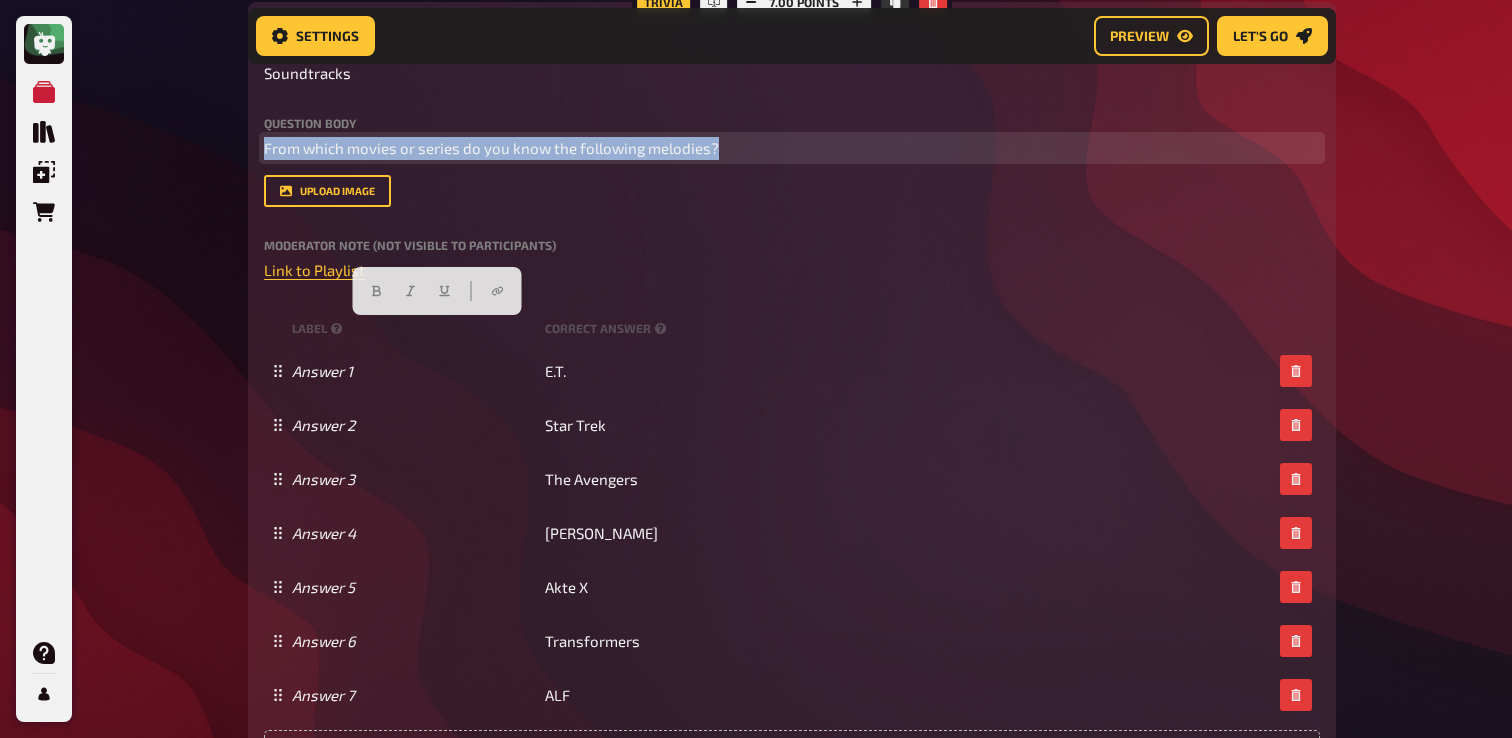 click on "From which movies or series do you know the following melodies?" at bounding box center [491, 148] 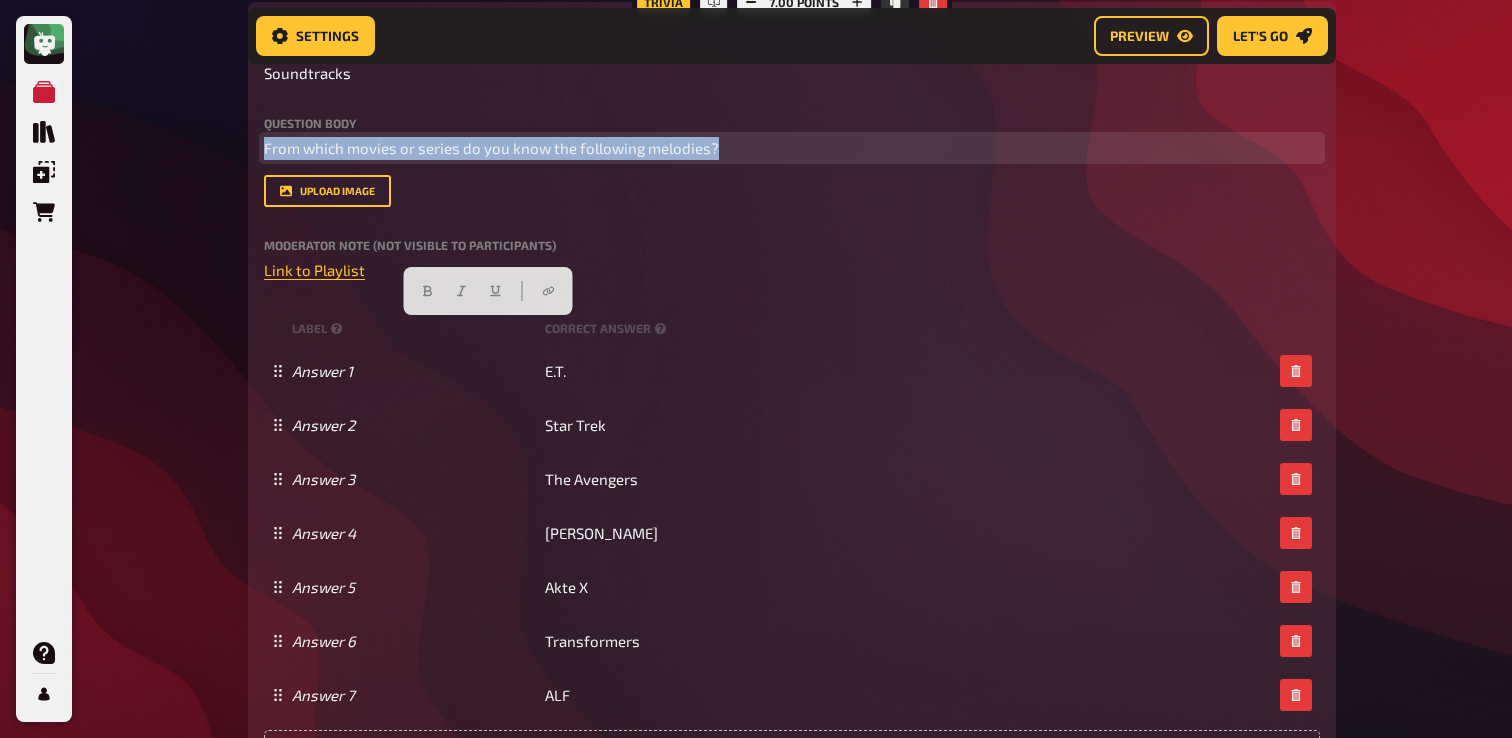 click on "From which movies or series do you know the following melodies?" at bounding box center [491, 148] 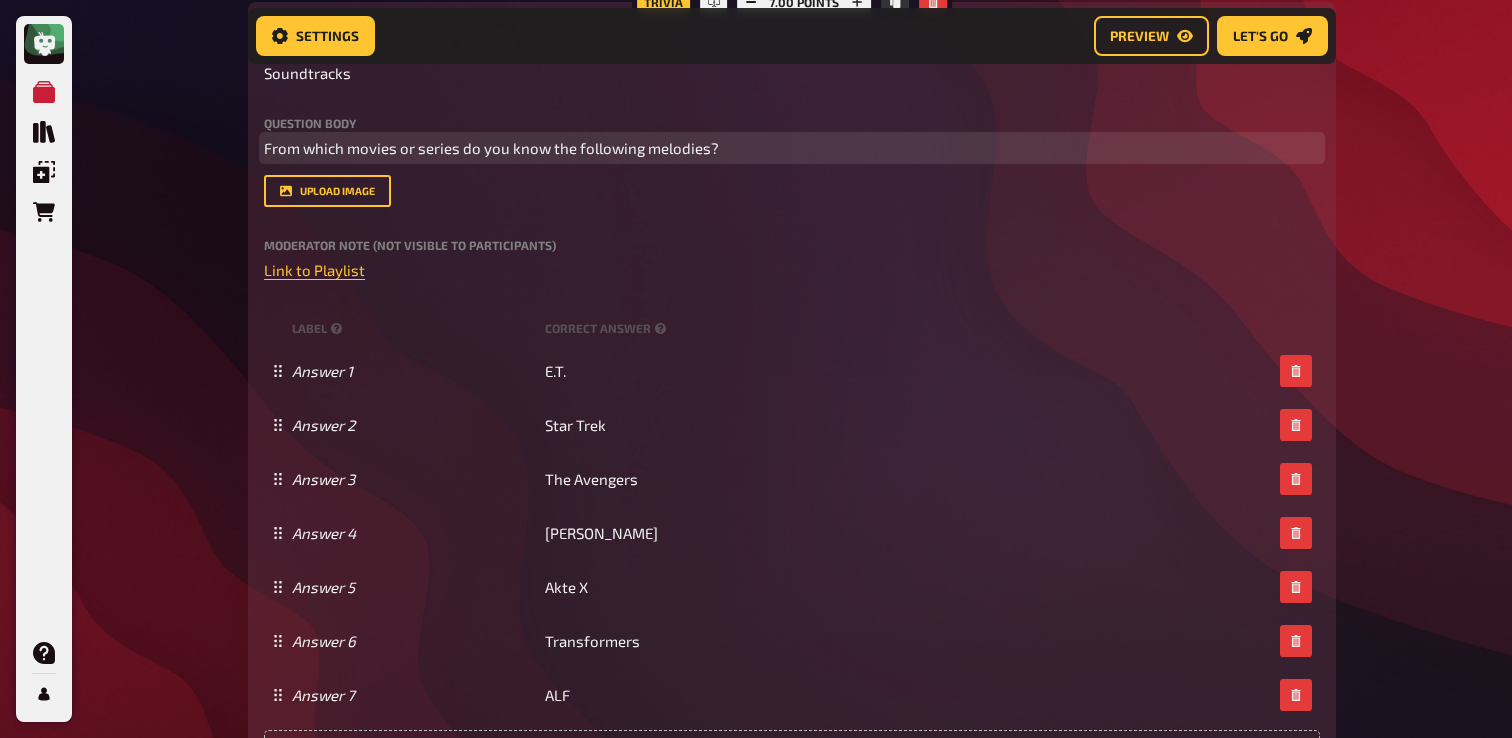 click on "From which movies or series do you know the following melodies?" at bounding box center [491, 148] 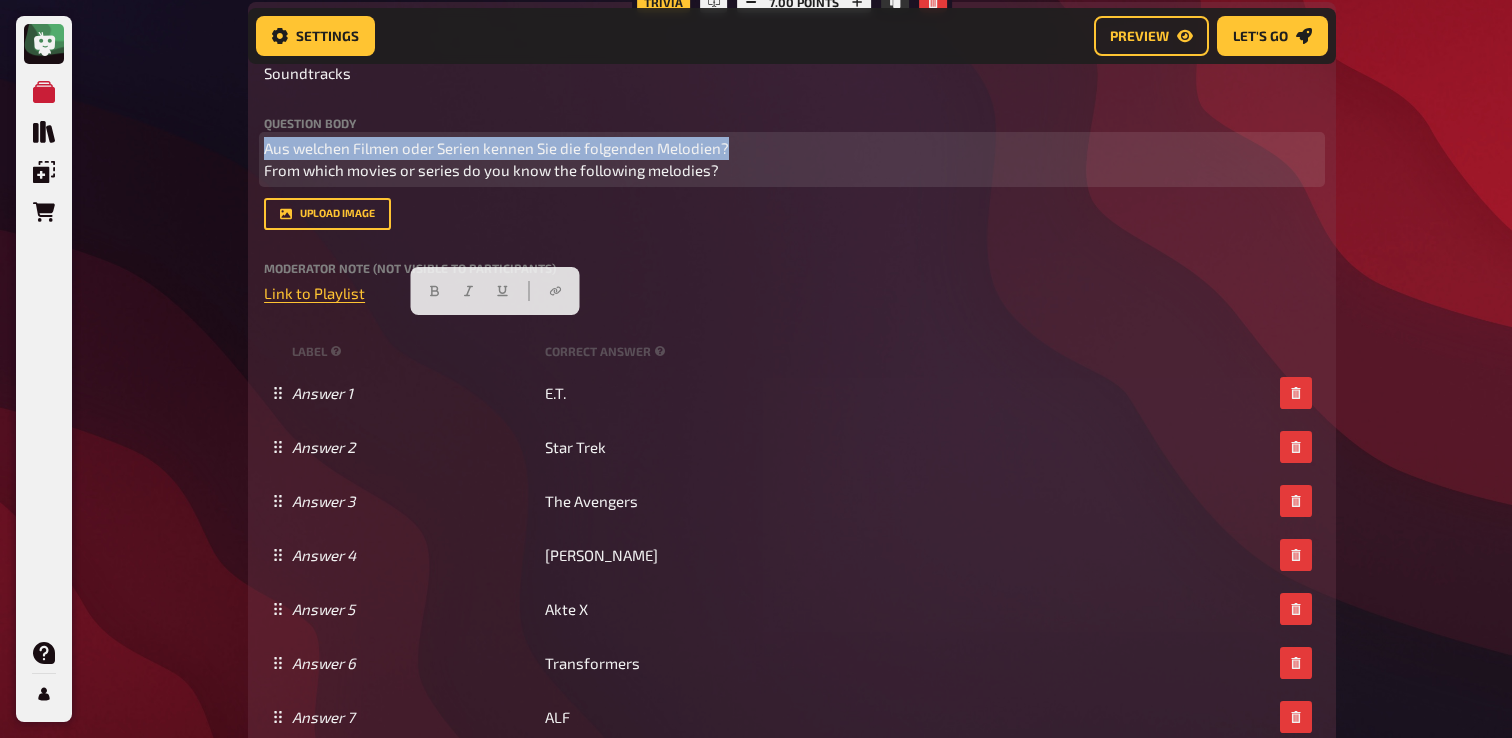 drag, startPoint x: 747, startPoint y: 327, endPoint x: 244, endPoint y: 321, distance: 503.0358 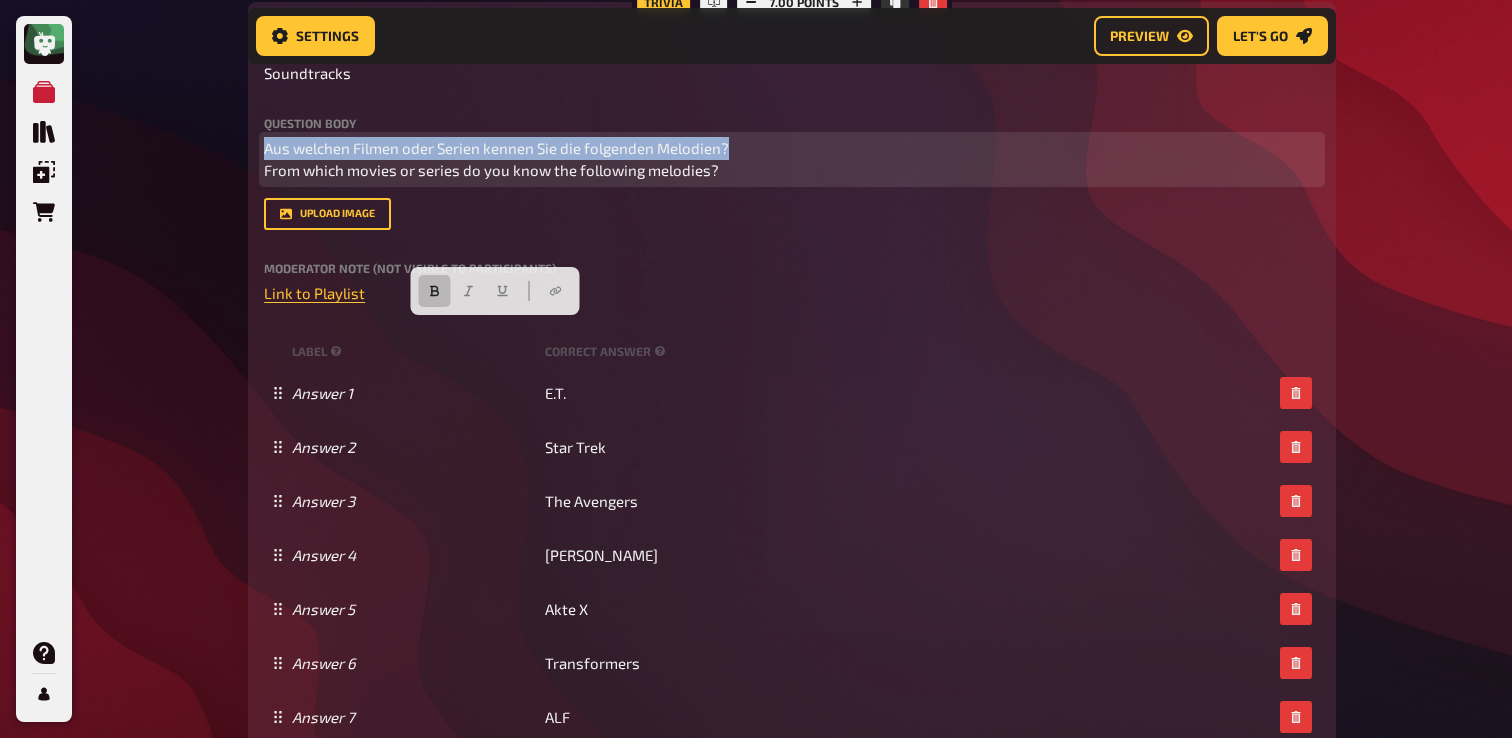click 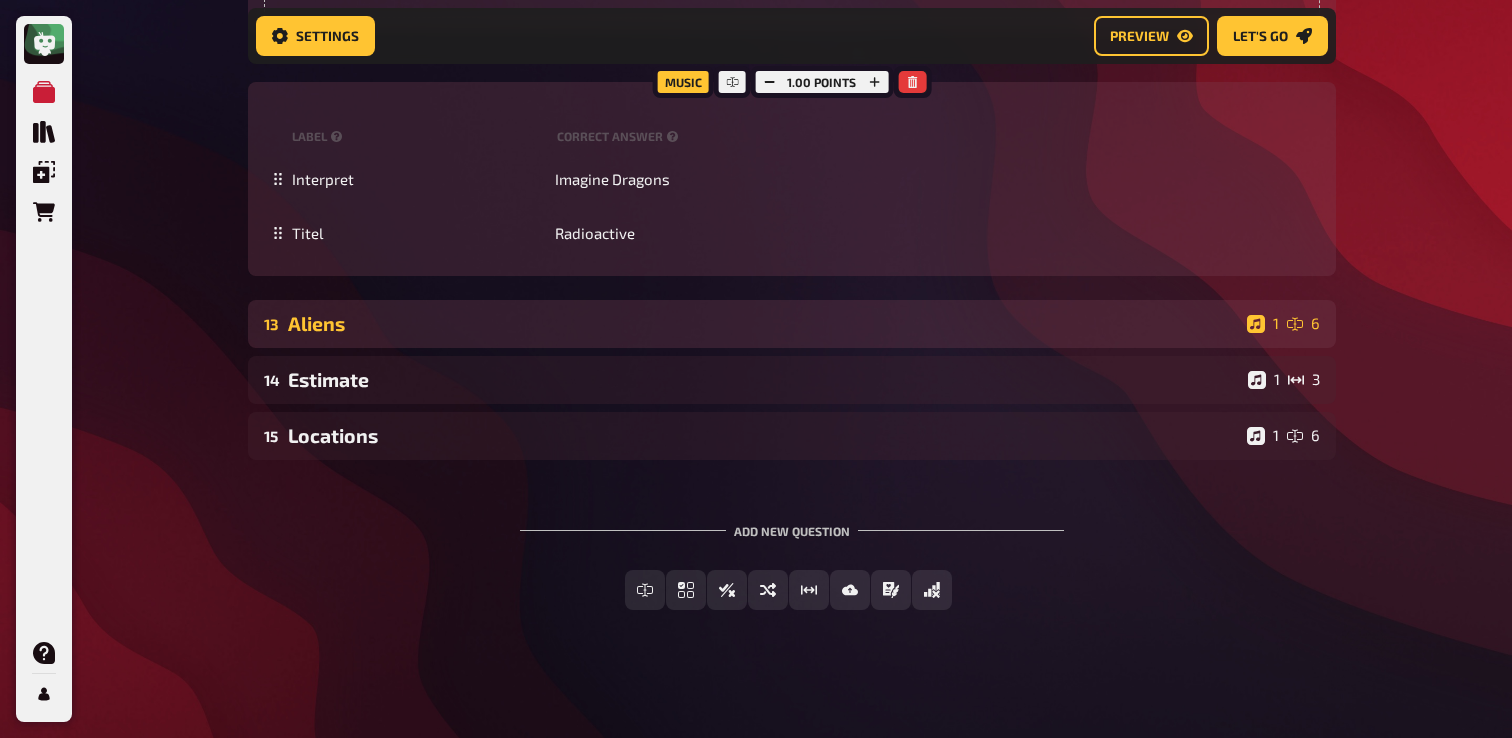 click on "Aliens" at bounding box center [763, 323] 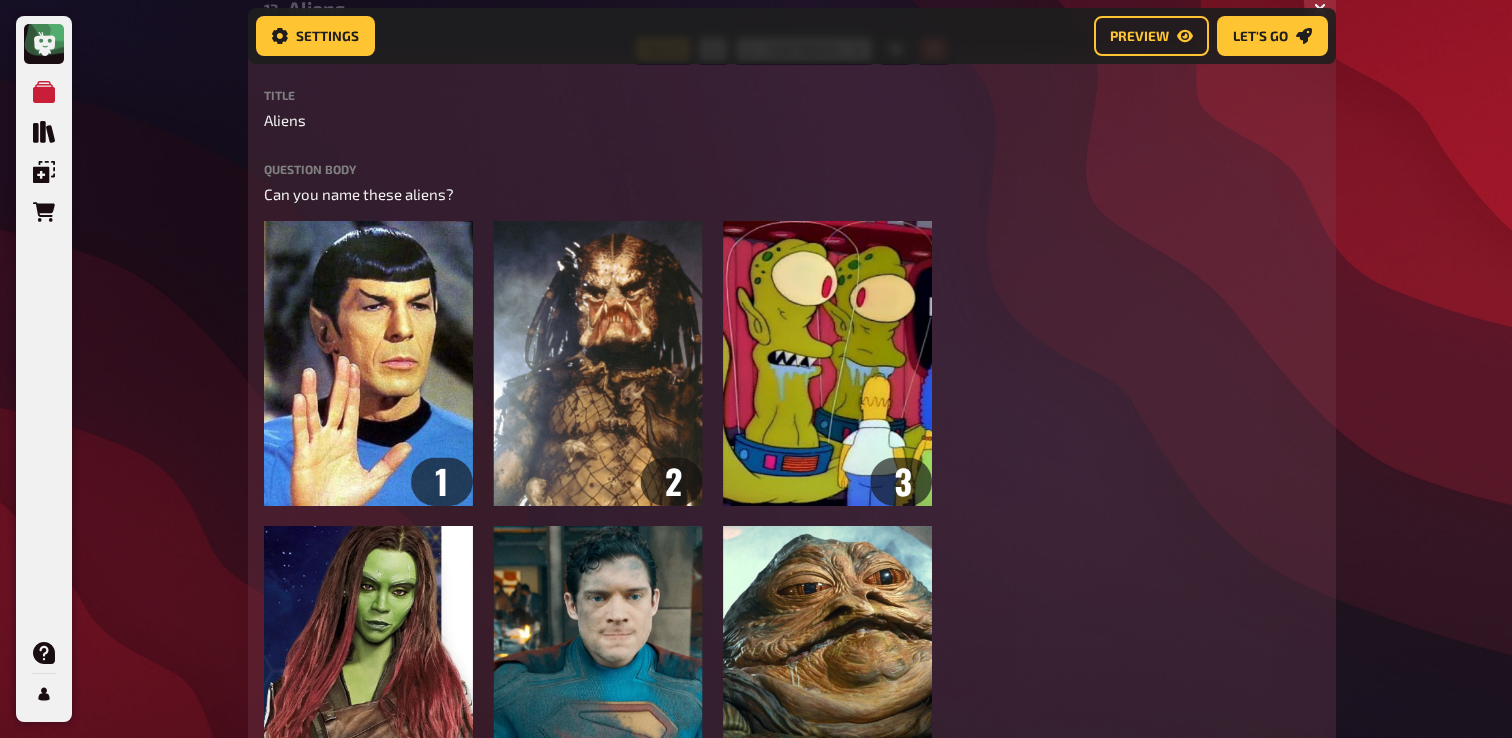 scroll, scrollTop: 12738, scrollLeft: 0, axis: vertical 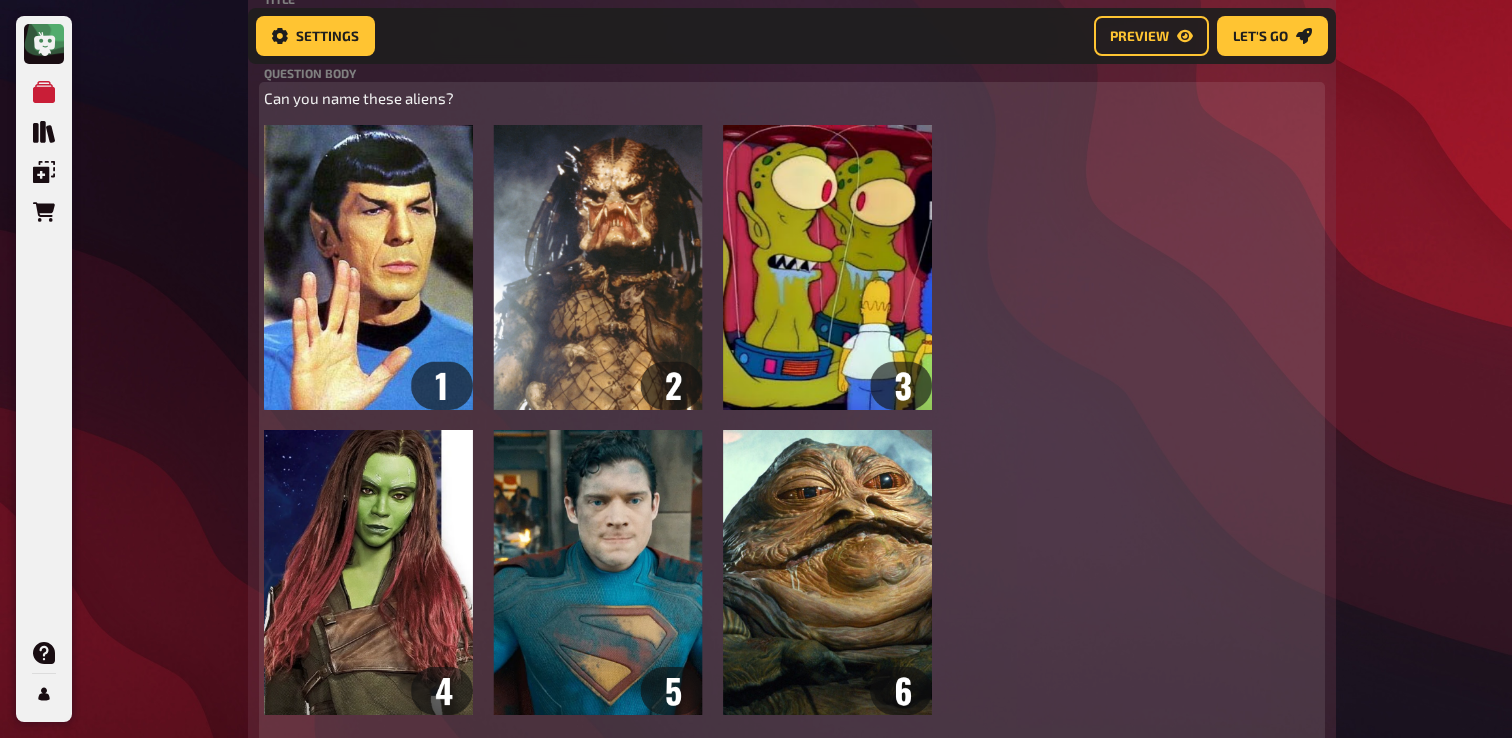 click on "Can you name these aliens?" at bounding box center (359, 98) 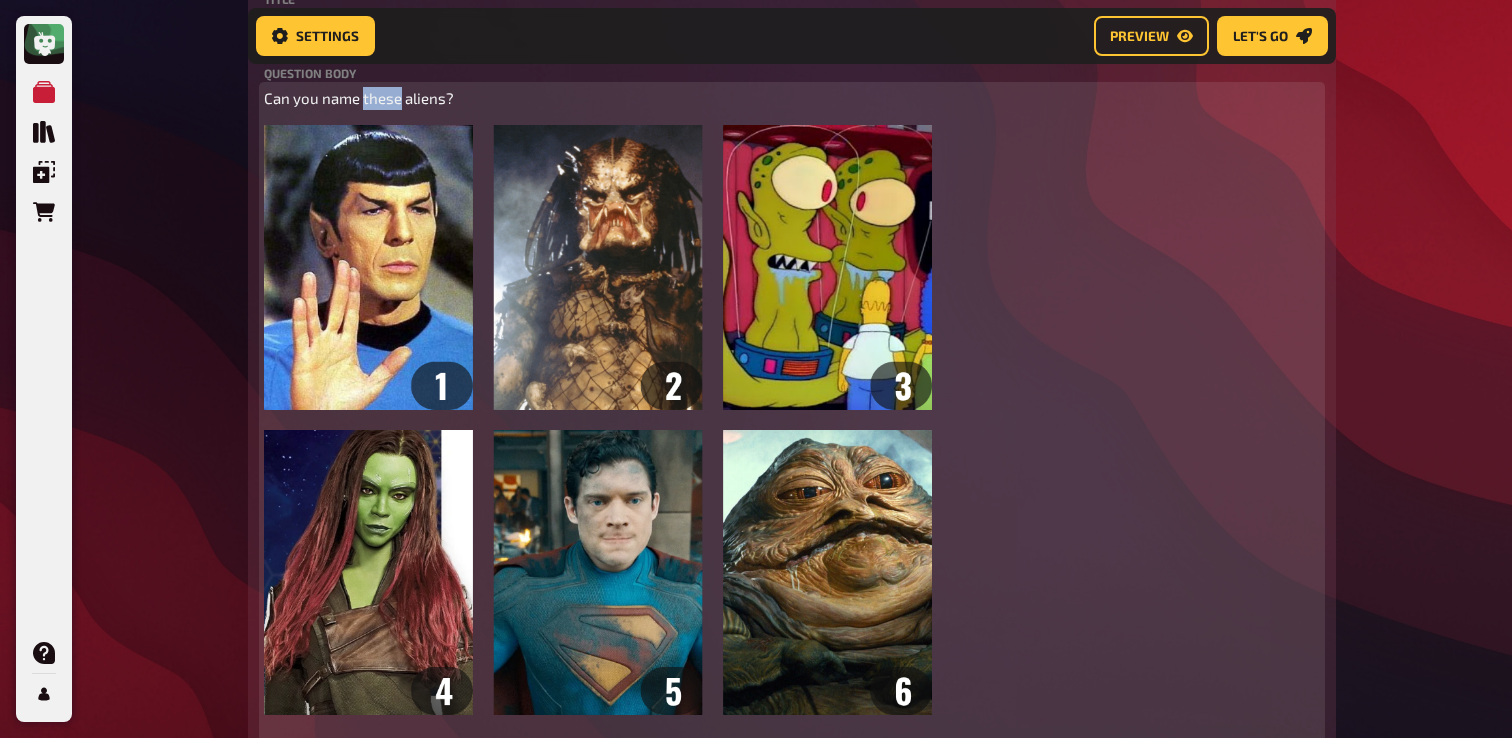 click on "Can you name these aliens?" at bounding box center (359, 98) 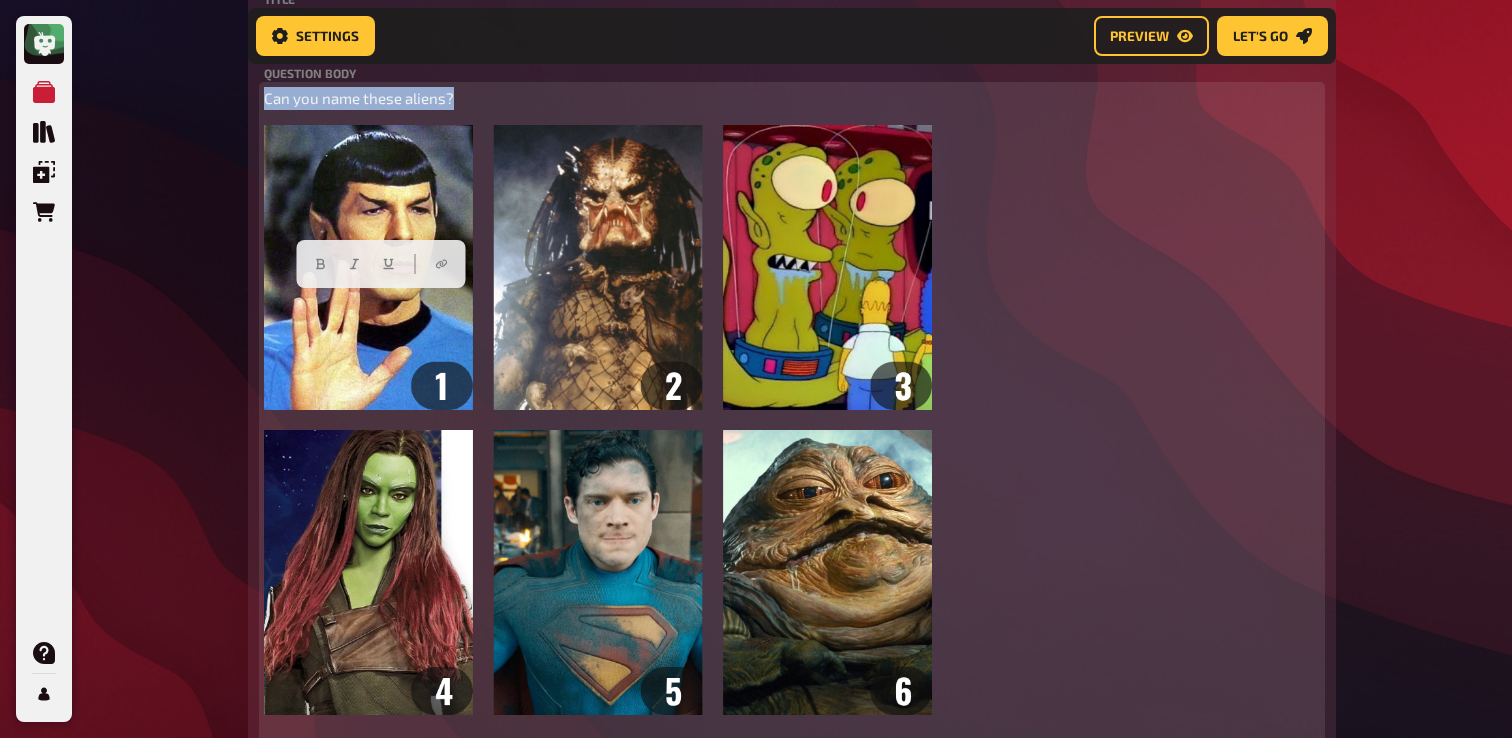 click on "Can you name these aliens?" at bounding box center (359, 98) 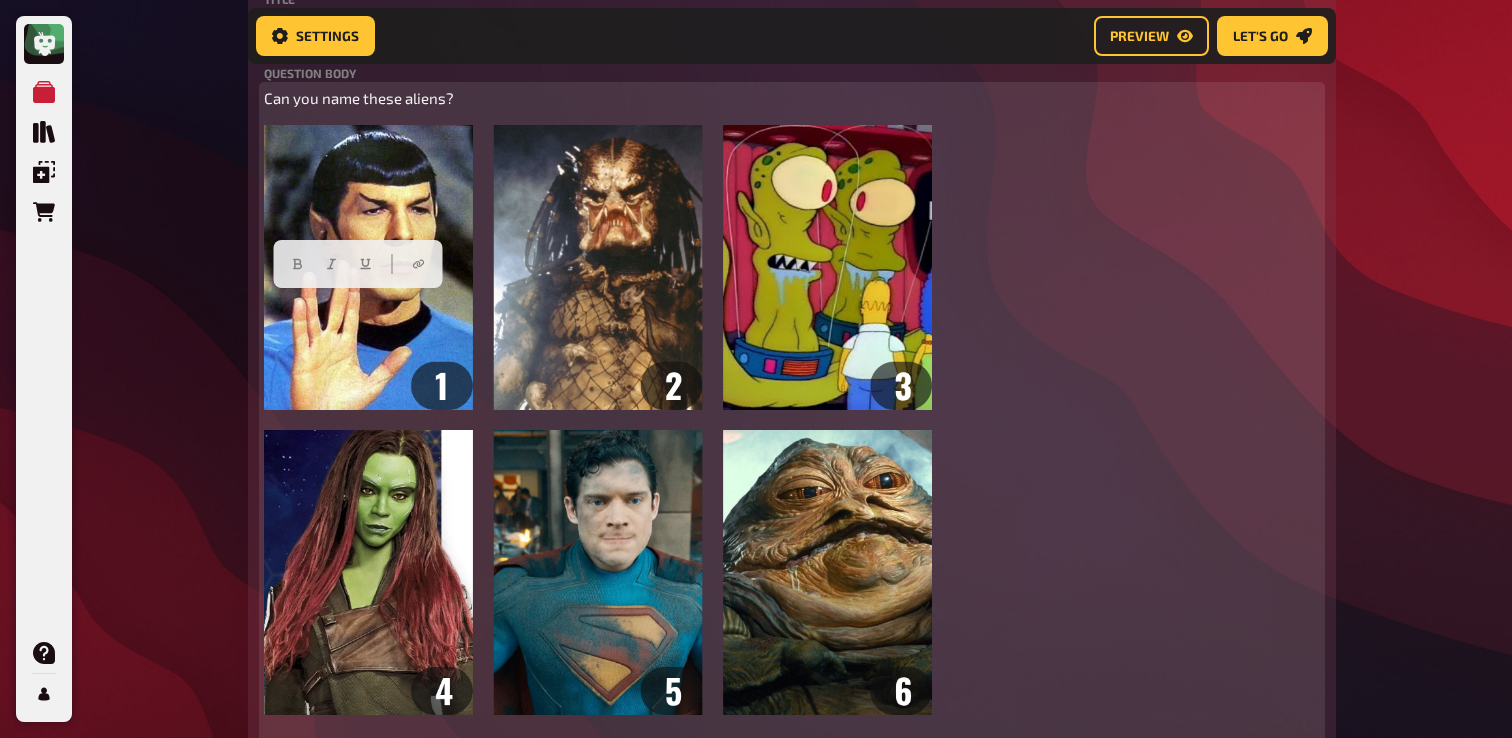 click on "Can you name these aliens?" at bounding box center [359, 98] 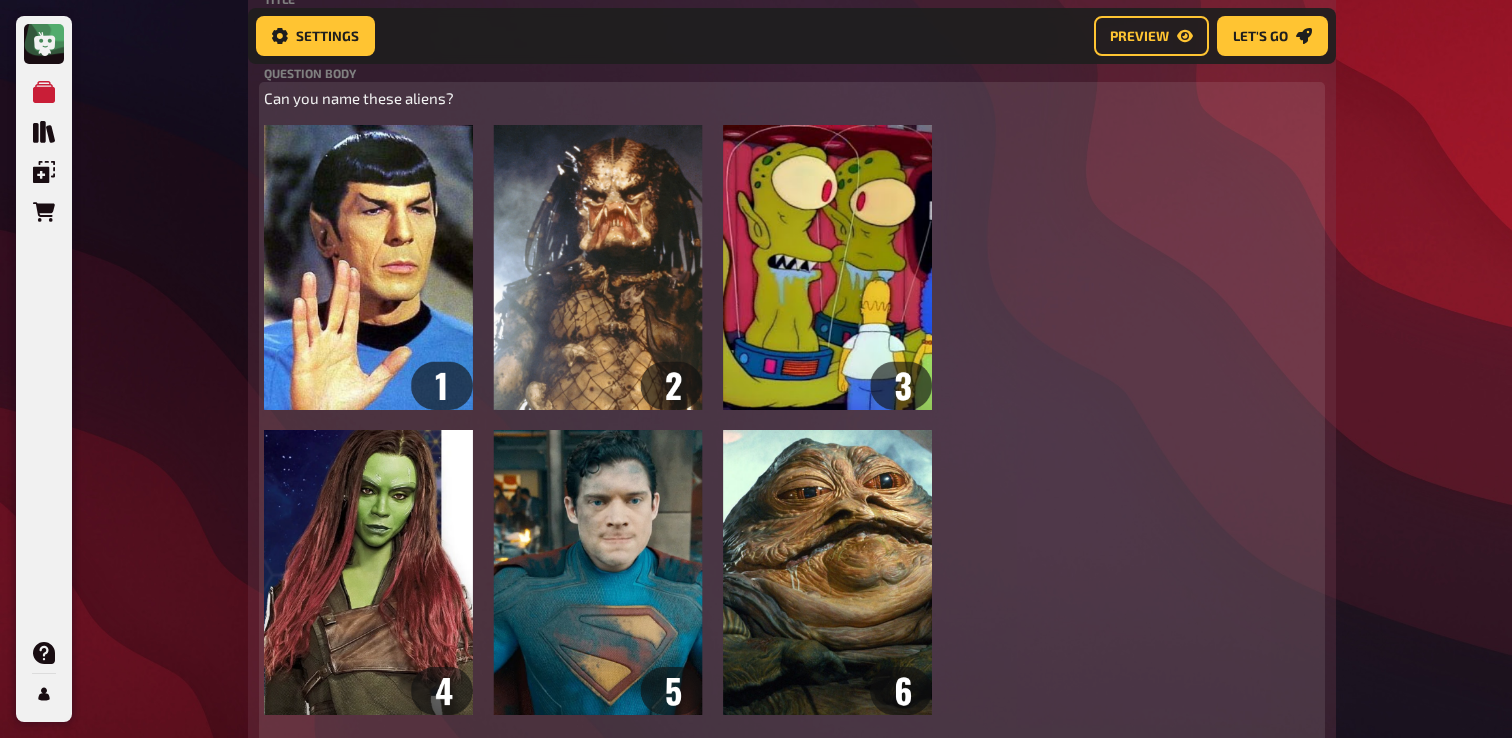click on "Can you name these aliens?" at bounding box center [359, 98] 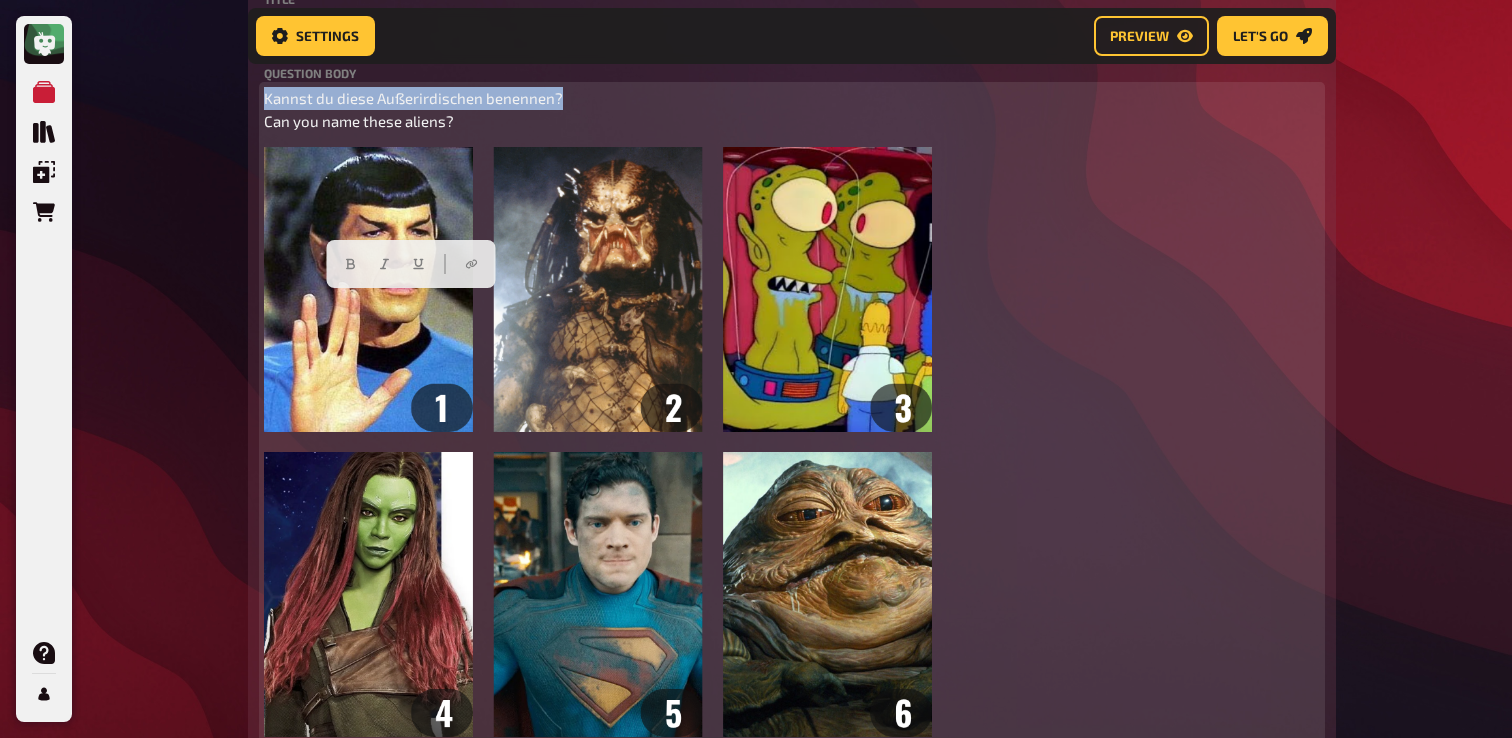 drag, startPoint x: 604, startPoint y: 308, endPoint x: 230, endPoint y: 309, distance: 374.00134 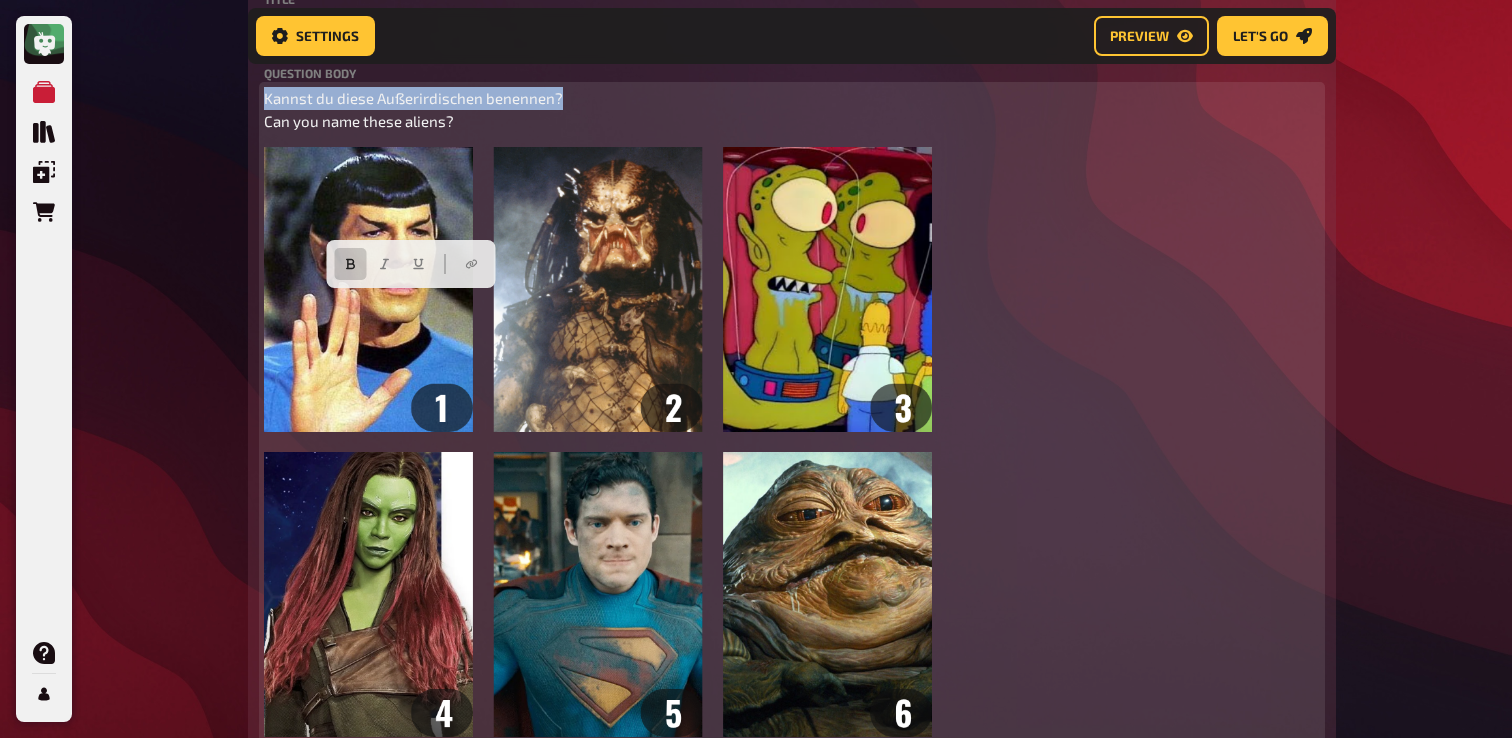 click 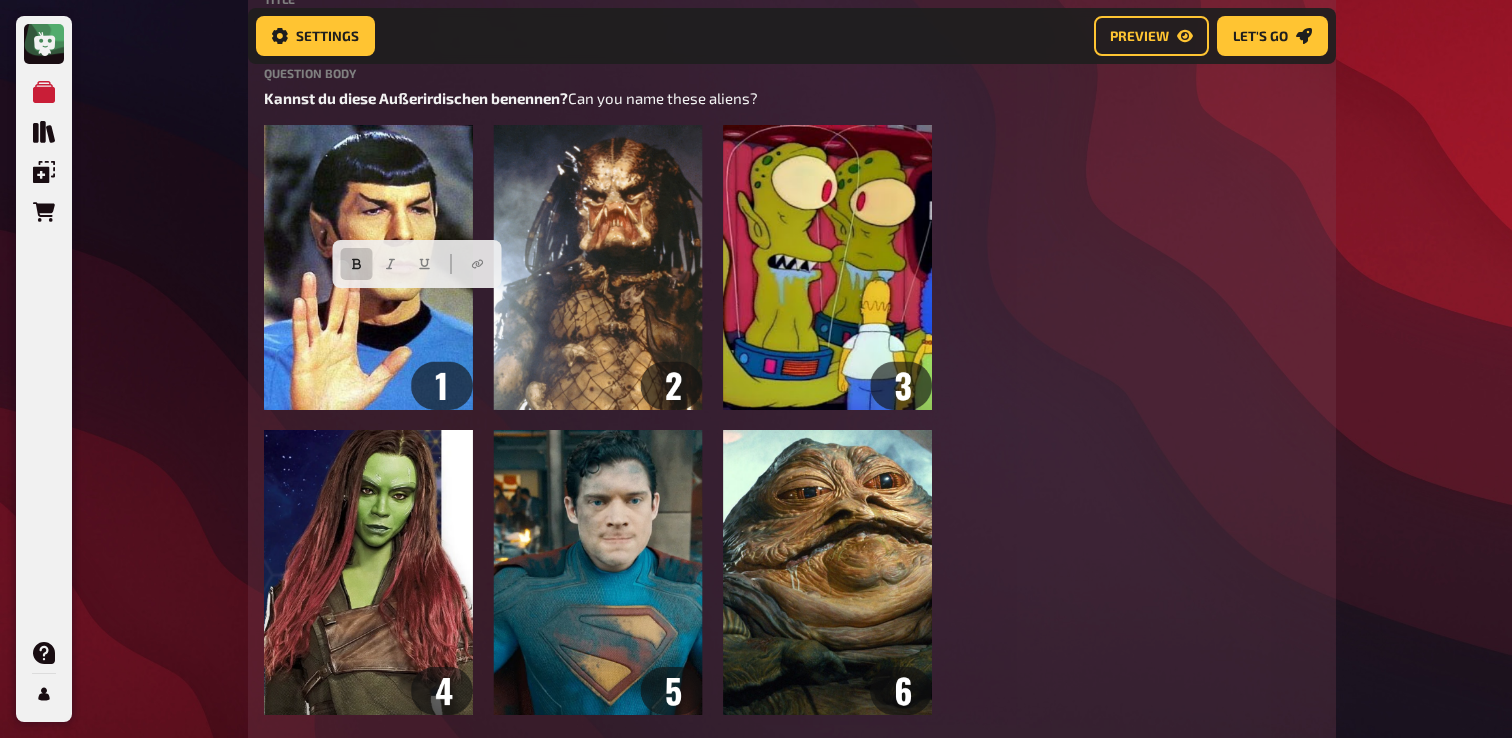 click on "My Quizzes Quiz Library Overlays Orders Help Profile Home My Quizzes Galaxy Calling [Remastered]✅​🇬🇧🇩🇪 Setup Setup Edit Content Quiz Lobby Hosting undefined Evaluation Leaderboard Settings Preview Let's go Let's go Galaxy Calling [Remastered]✅​🇬🇧🇩🇪 01 Galactic Movies   1 6 Trivia 6.00 points Title Galactic Movies Question body Kannst du den Film benennen, der auf diesen Emojis basiert? (Tipp: Sie sind alle aus dem Weltraum)
Can you name the movie based on these emojies? (Tipp: They are all space realated)
﻿ Drop here to upload upload image   Moderator Note (not visible to participants) ﻿ Link to the playlist ﻿ label correct answer Answer 1 Interstellar Answer 2 Guardians of the Galaxy Answer 3 The Martian Answer 4 E.T. the Extra-Terrestrial Answer 5 Dune Answer 6 Wall-E
To pick up a draggable item, press the space bar.
While dragging, use the arrow keys to move the item.
Press space again to drop the item in its new position, or press escape to cancel." at bounding box center [756, -5418] 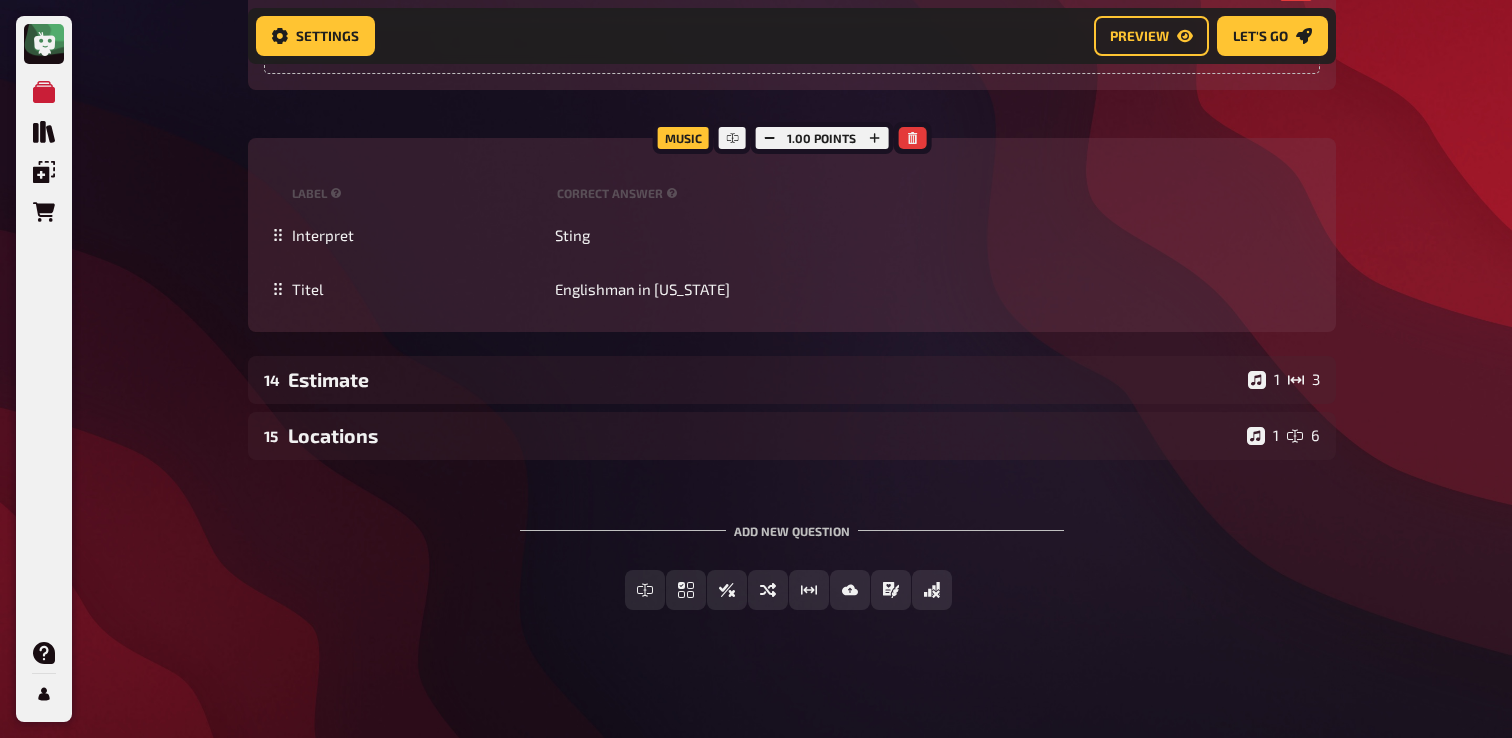 scroll, scrollTop: 13959, scrollLeft: 0, axis: vertical 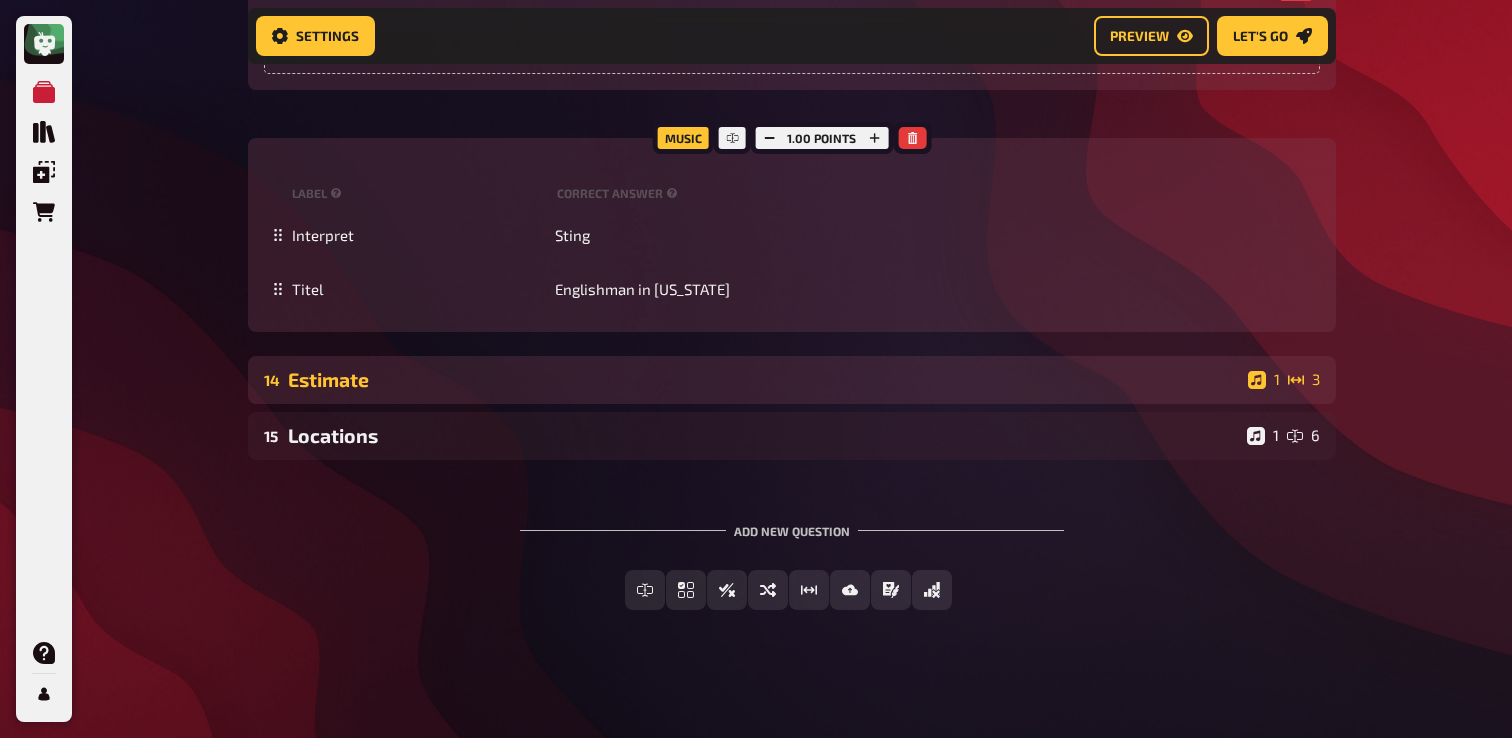 click on "Estimate" at bounding box center [764, 379] 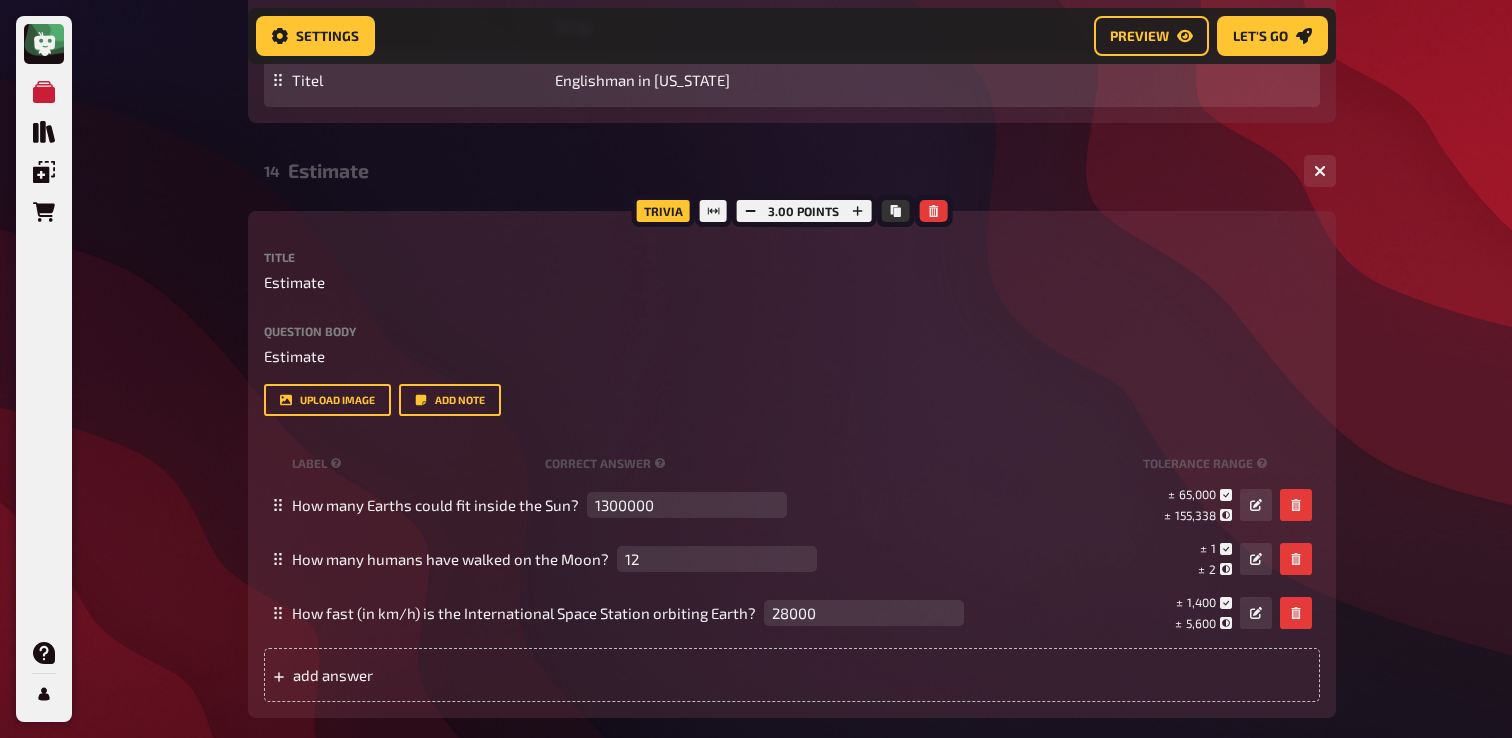 scroll, scrollTop: 14210, scrollLeft: 0, axis: vertical 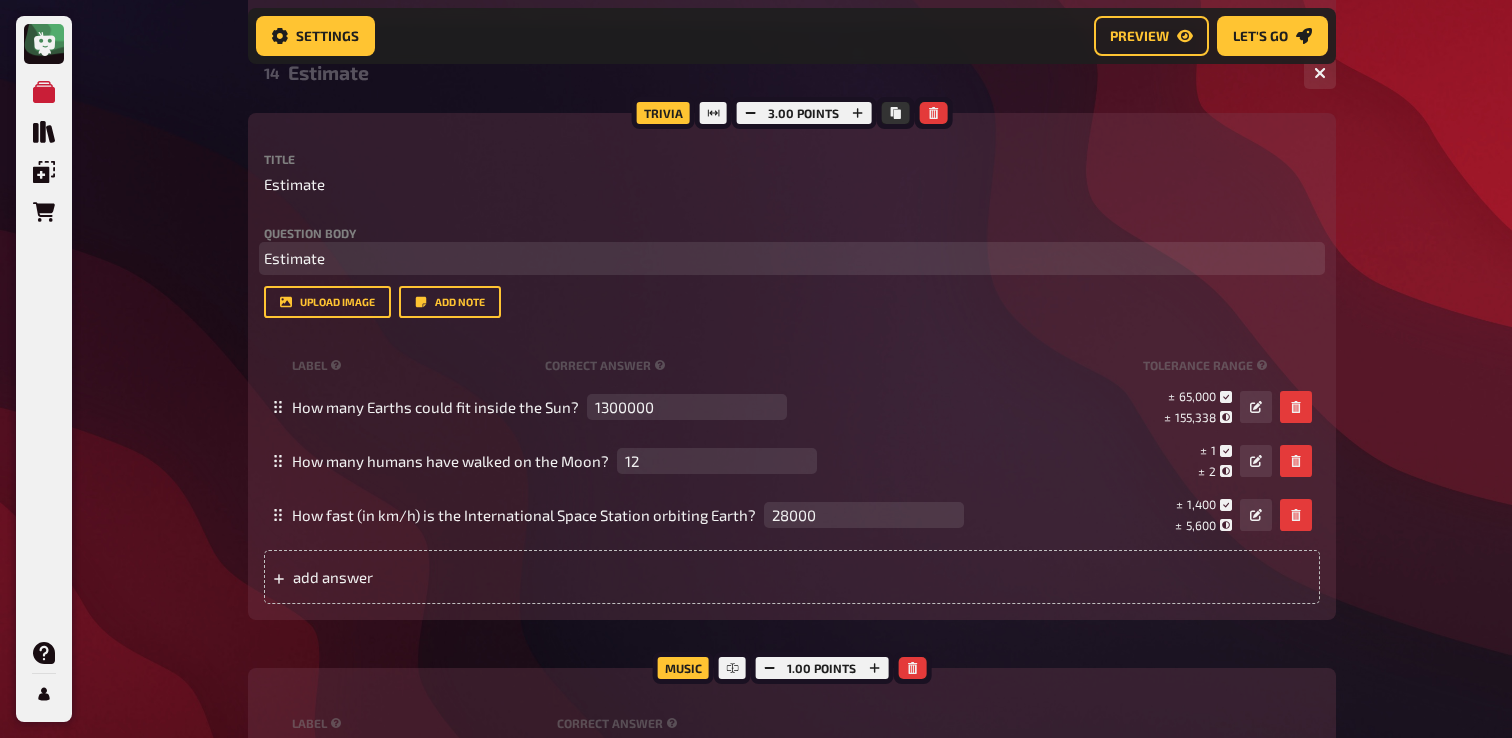 click on "Estimate" at bounding box center (294, 258) 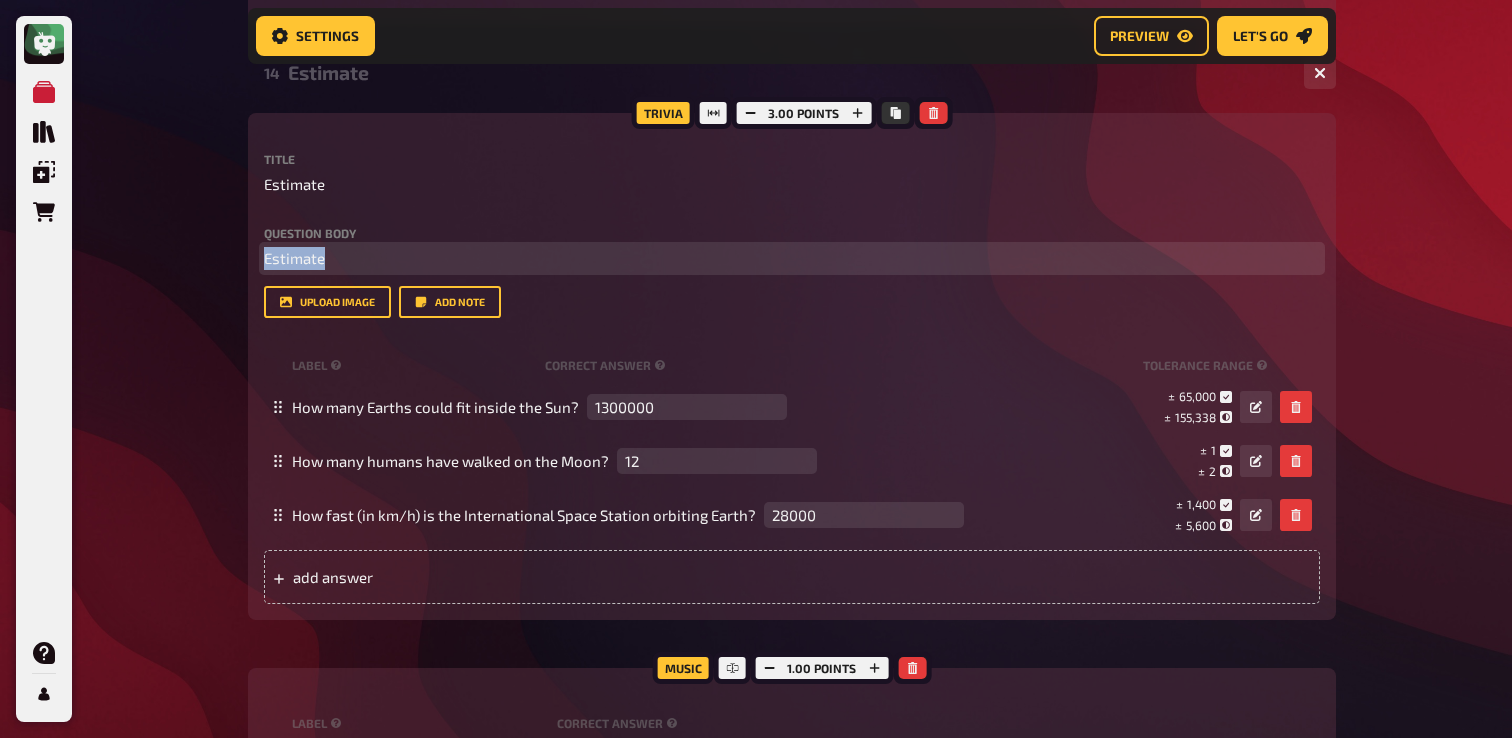 click on "Estimate" at bounding box center [294, 258] 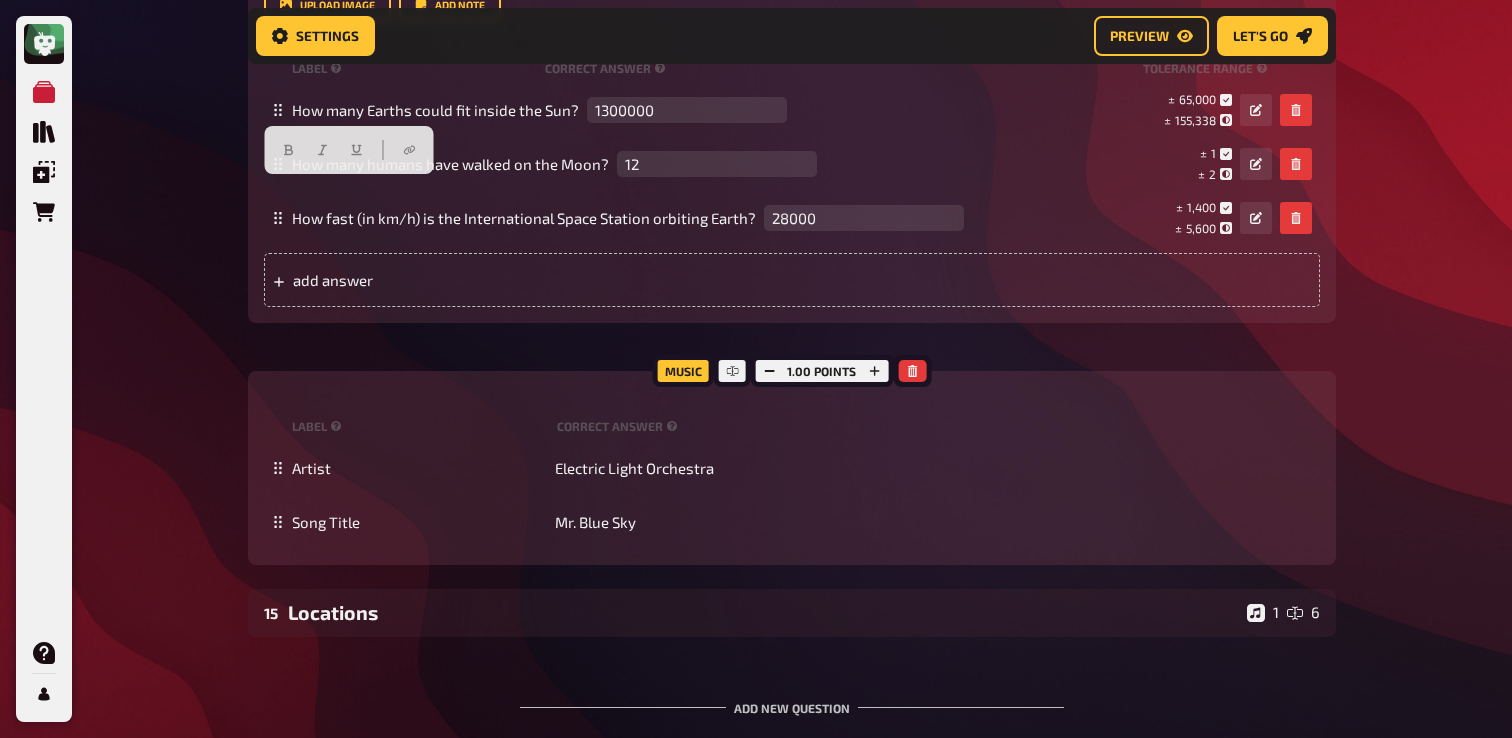 scroll, scrollTop: 14522, scrollLeft: 0, axis: vertical 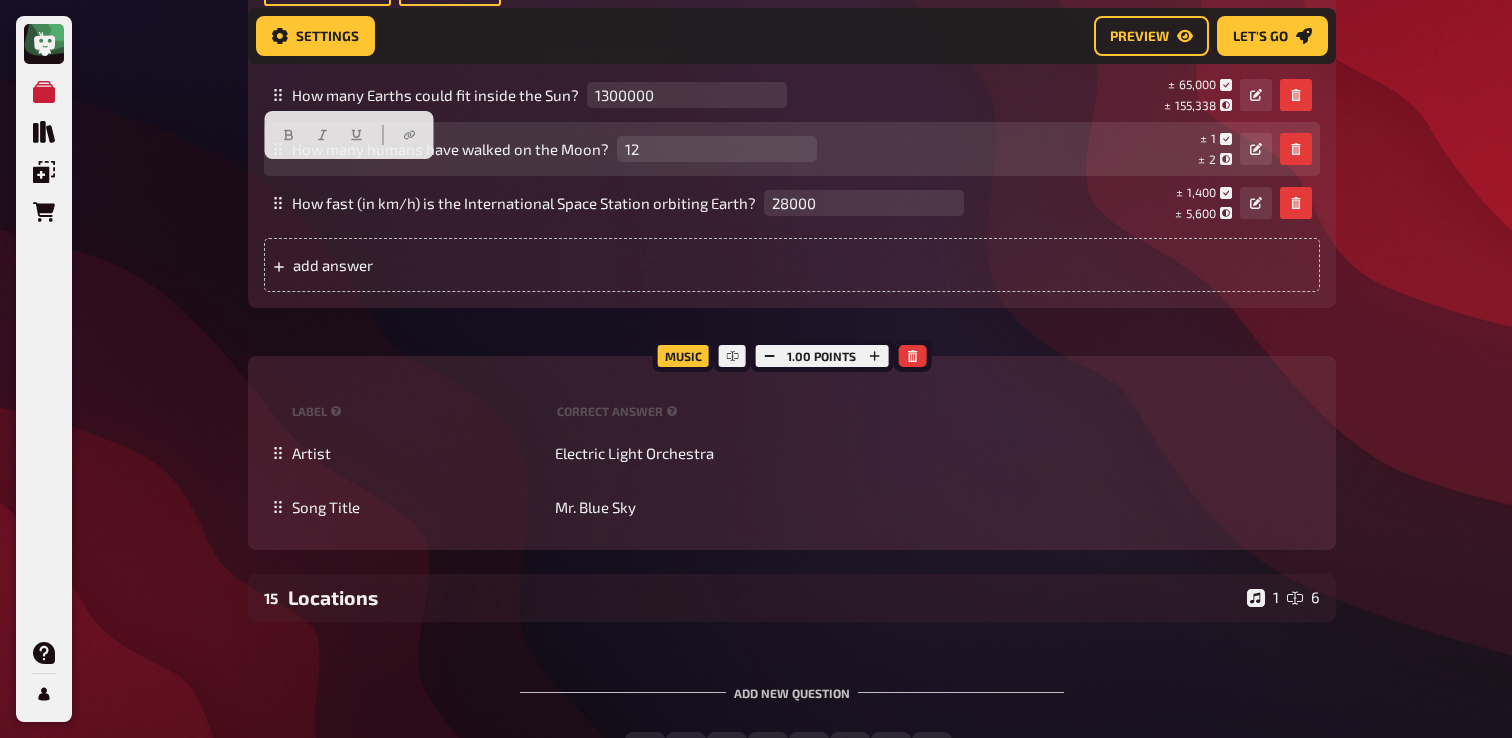 click on "How many humans have walked on the Moon? 12 empty ±   1 ±   2 ±   12" at bounding box center [782, 149] 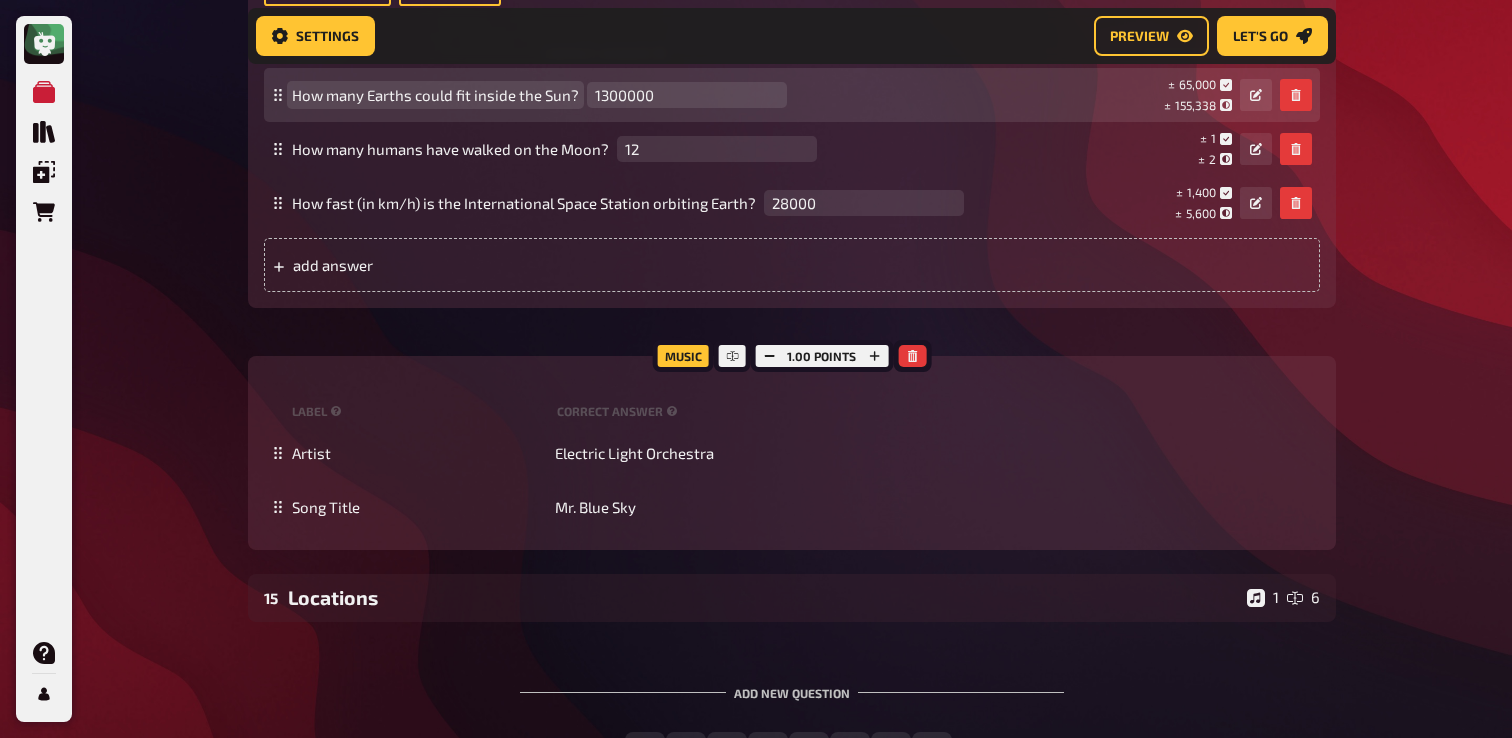 click on "How many Earths could fit inside the Sun?" at bounding box center (435, 95) 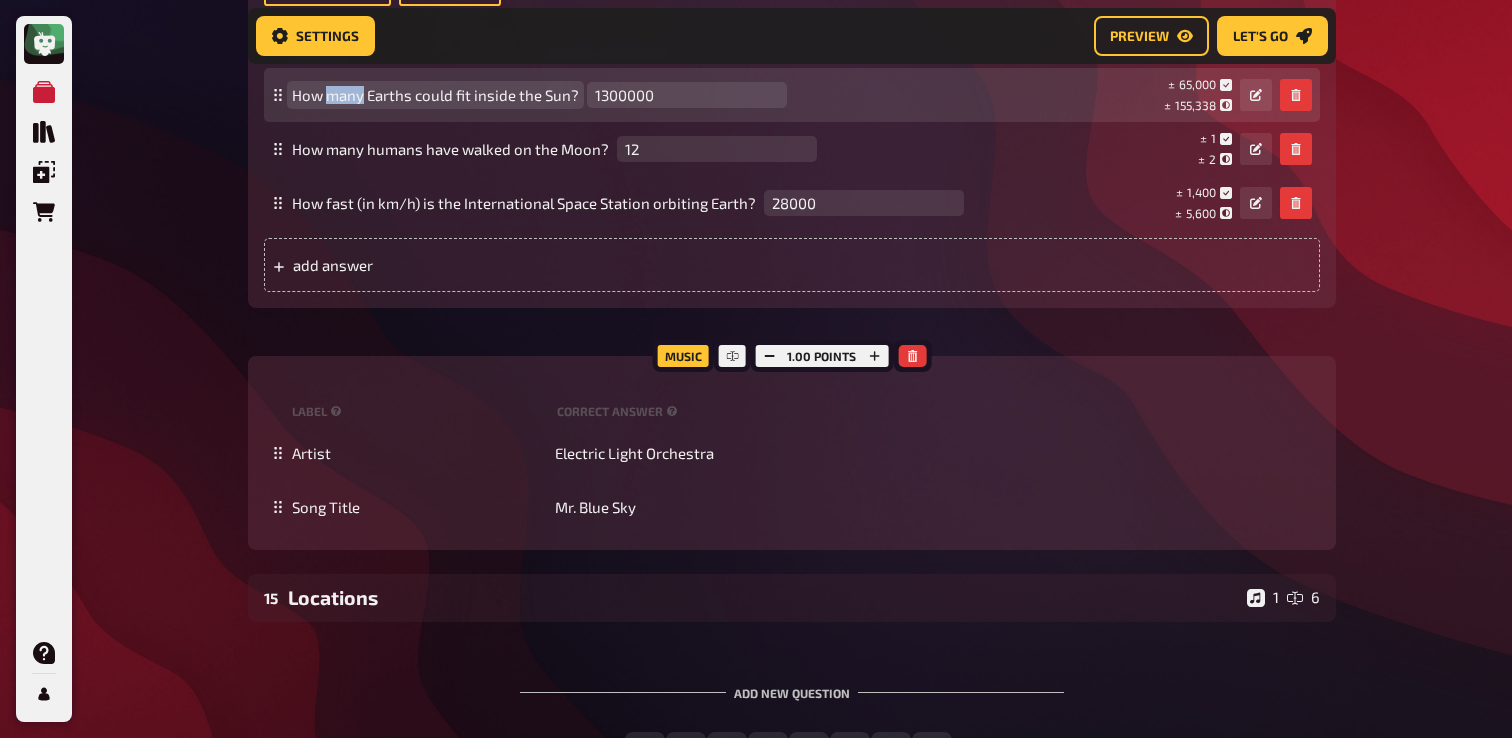 click on "How many Earths could fit inside the Sun?" at bounding box center [435, 95] 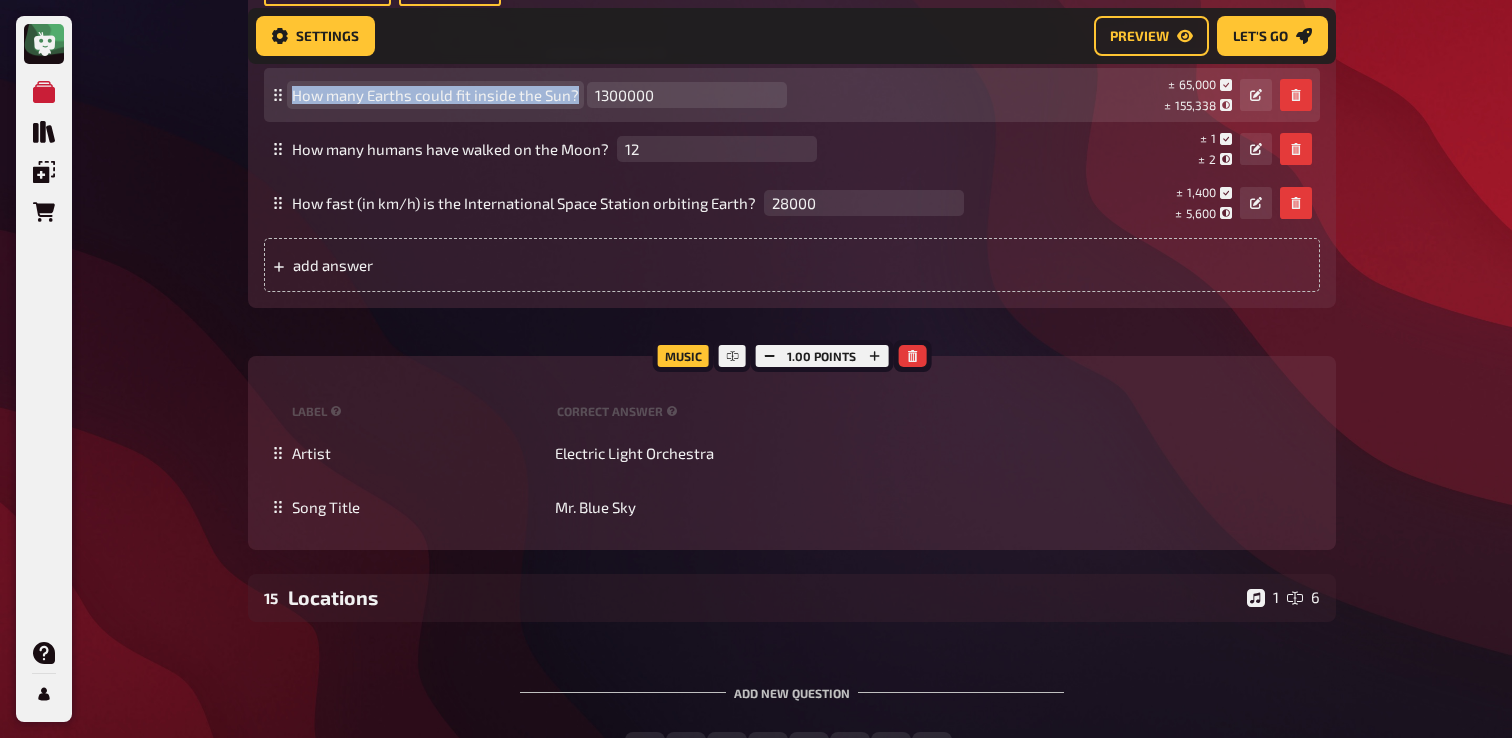 click on "How many Earths could fit inside the Sun?" at bounding box center (435, 95) 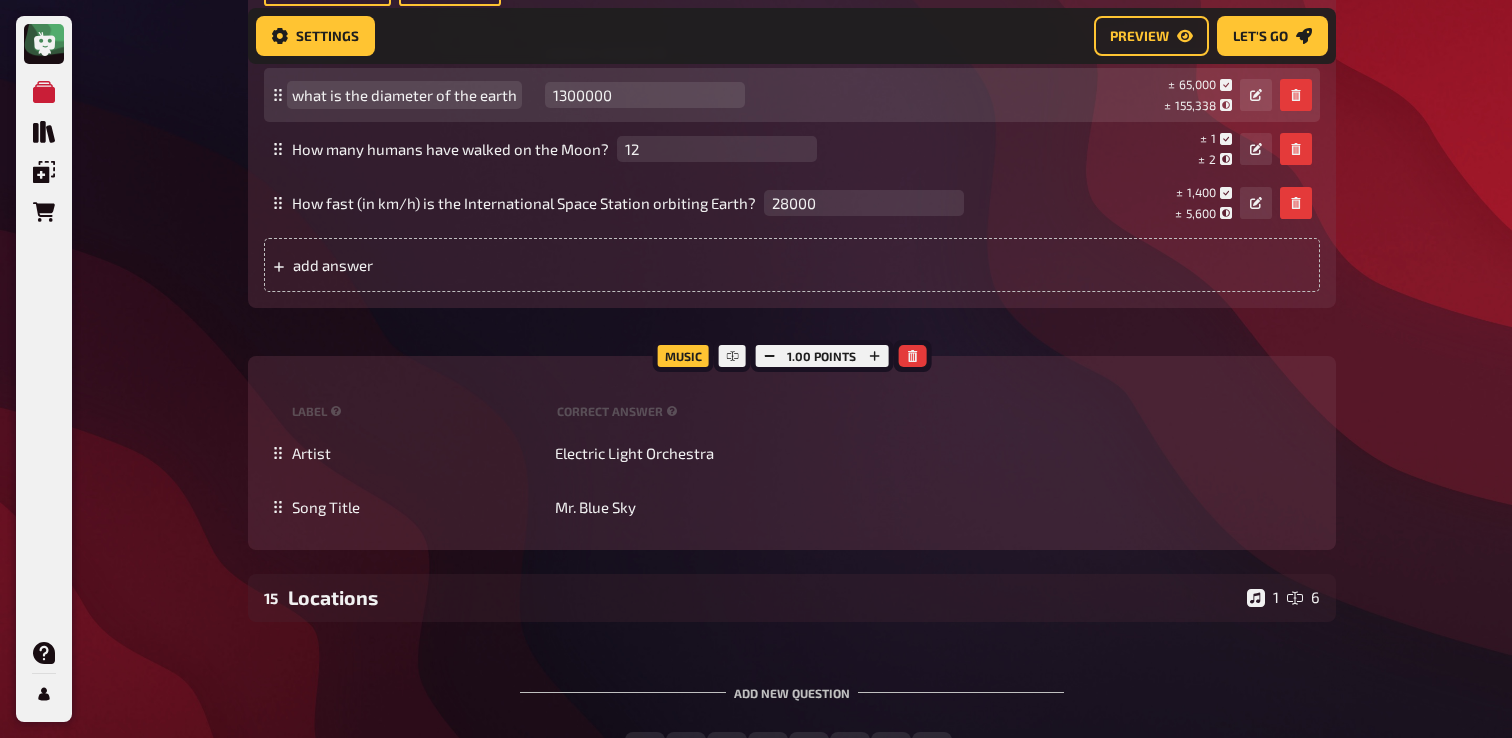 click on "what is the diameter of the earth" at bounding box center [404, 95] 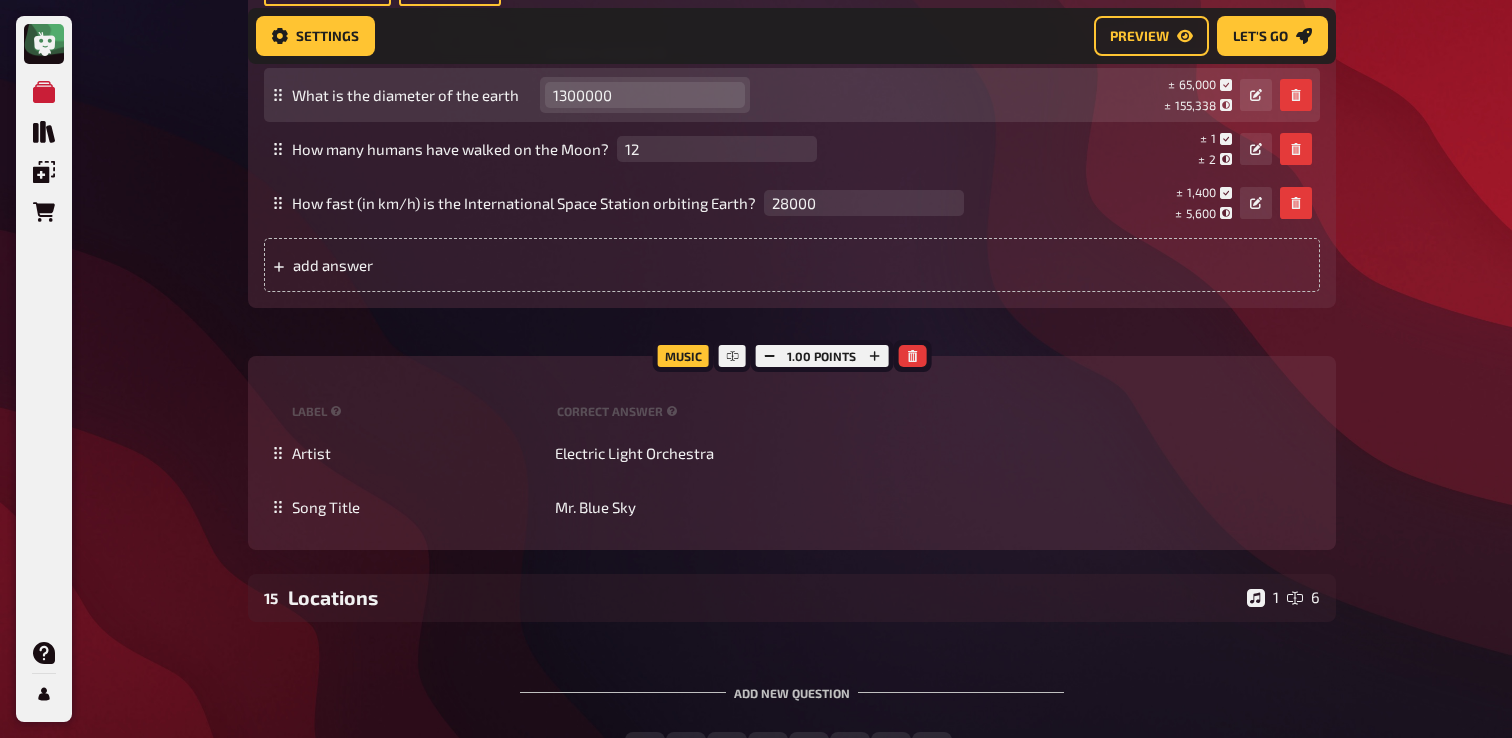 click on "1300000" at bounding box center (645, 95) 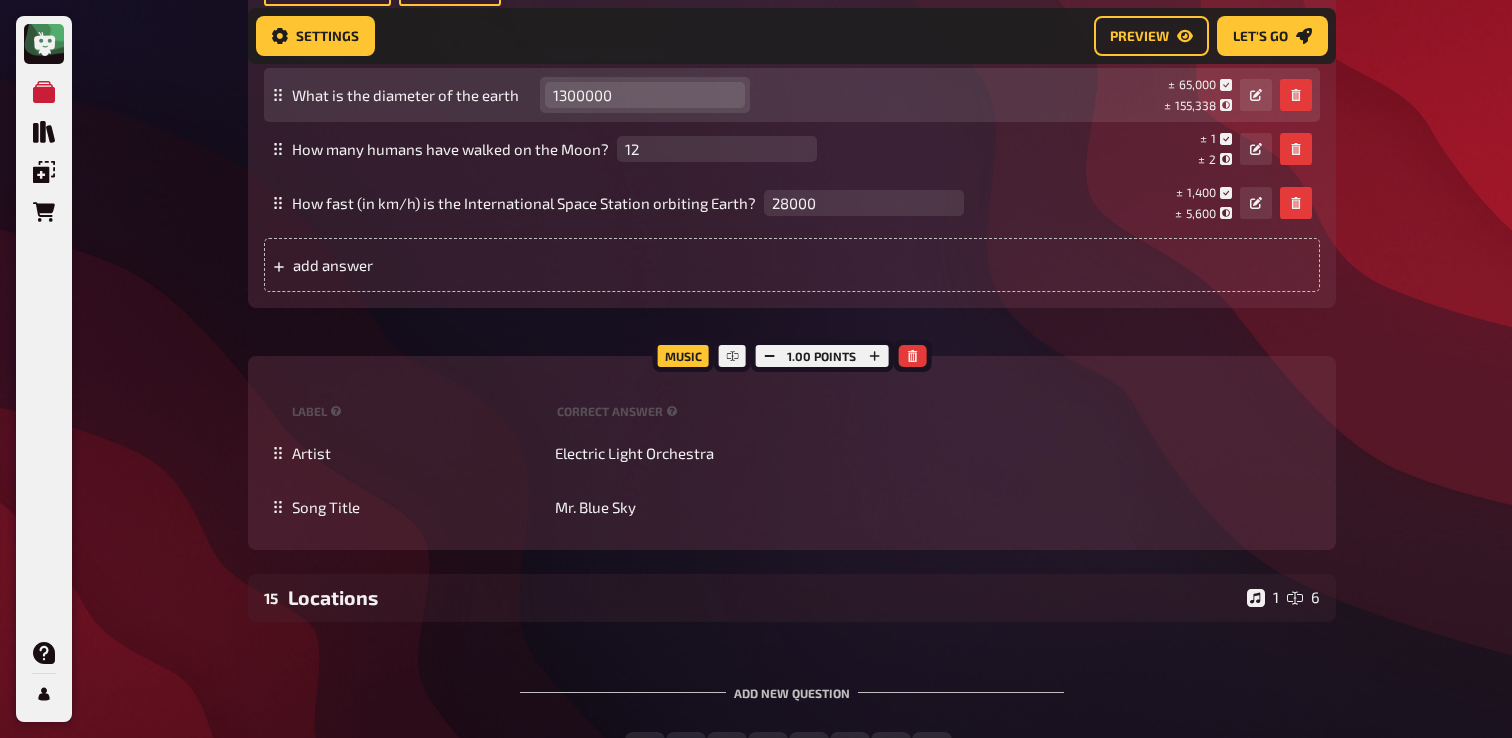 click on "1300000" at bounding box center [645, 95] 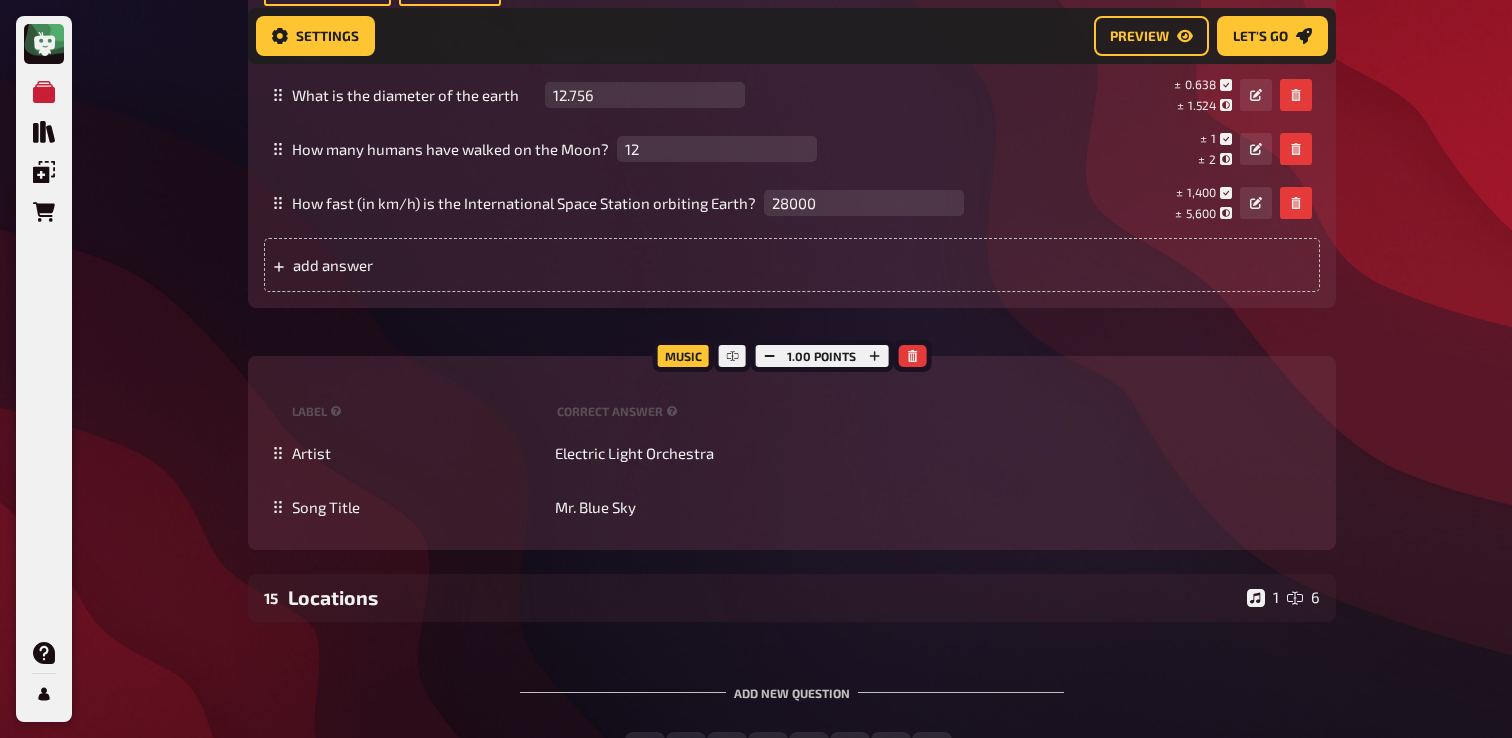 click on "My Quizzes Quiz Library Overlays Orders Help Profile Home My Quizzes Galaxy Calling [Remastered]✅​🇬🇧🇩🇪 Setup Setup Edit Content Quiz Lobby Hosting undefined Evaluation Leaderboard Settings Preview Let's go Let's go Galaxy Calling [Remastered]✅​🇬🇧🇩🇪 01 Galactic Movies   1 6 Trivia 6.00 points Title Galactic Movies Question body Kannst du den Film benennen, der auf diesen Emojis basiert? (Tipp: Sie sind alle aus dem Weltraum)
Can you name the movie based on these emojies? (Tipp: They are all space realated)
﻿ Drop here to upload upload image   Moderator Note (not visible to participants) ﻿ Link to the playlist ﻿ label correct answer Answer 1 Interstellar Answer 2 Guardians of the Galaxy Answer 3 The Martian Answer 4 E.T. the Extra-Terrestrial Answer 5 Dune Answer 6 Wall-E
To pick up a draggable item, press the space bar.
While dragging, use the arrow keys to move the item.
Press space again to drop the item in its new position, or press escape to cancel." at bounding box center [756, -6811] 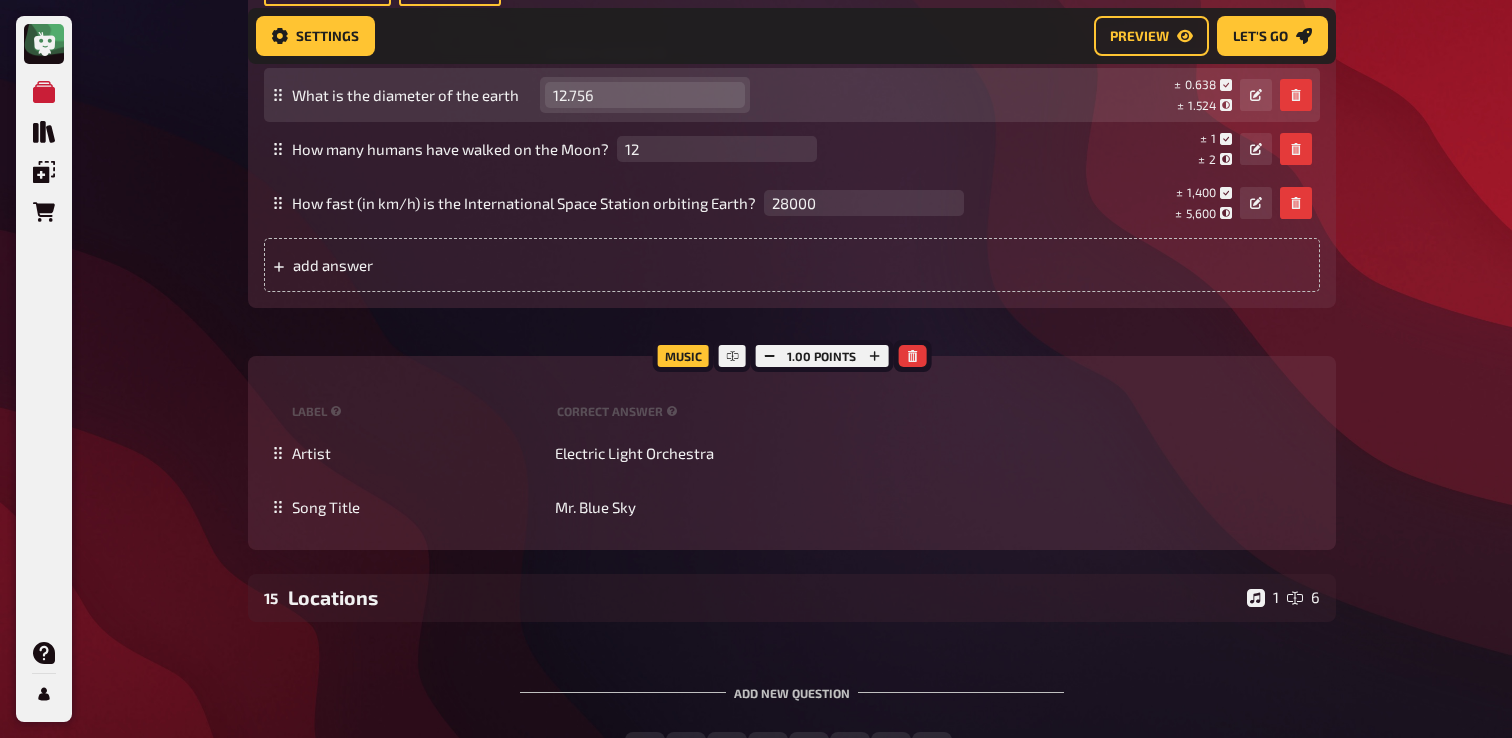 click on "12.756" at bounding box center (645, 95) 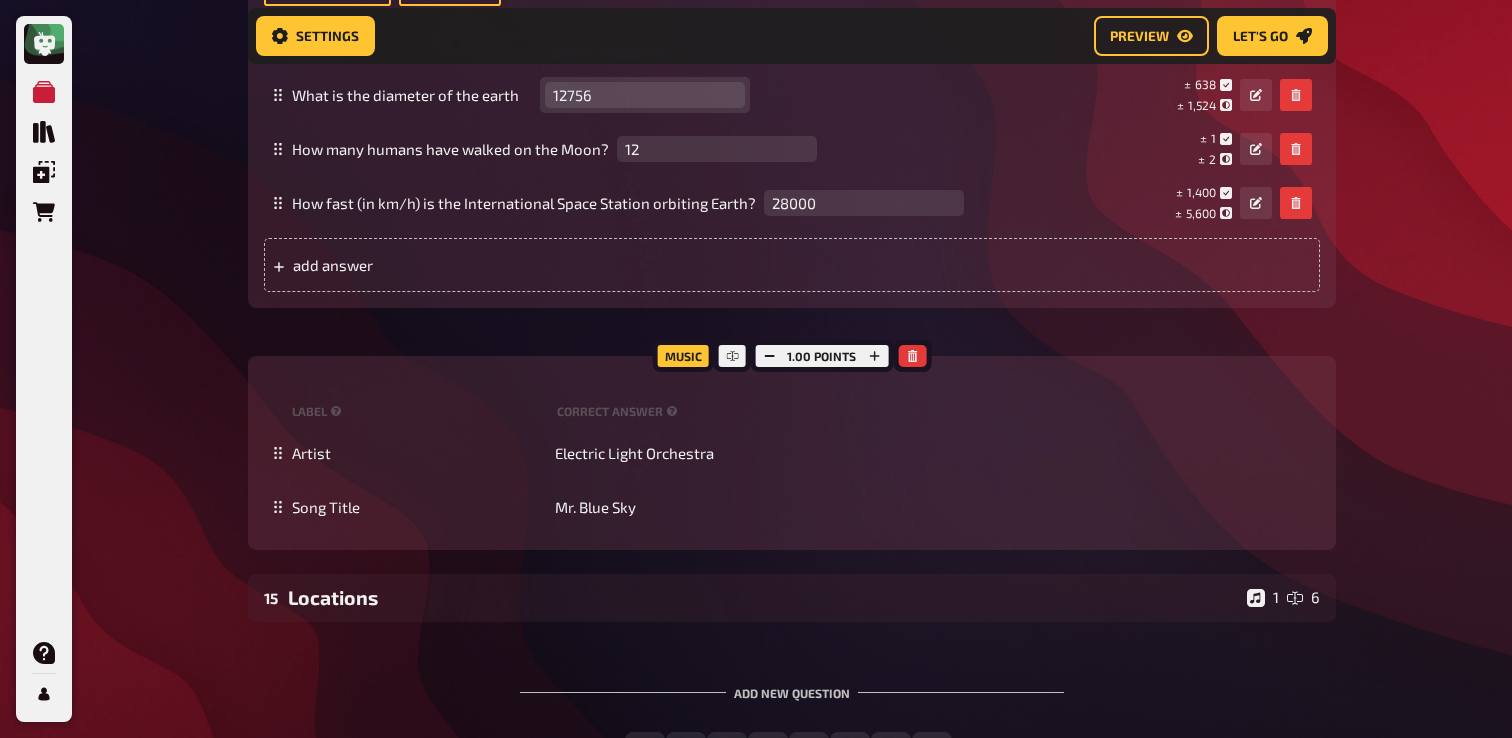 type on "12756" 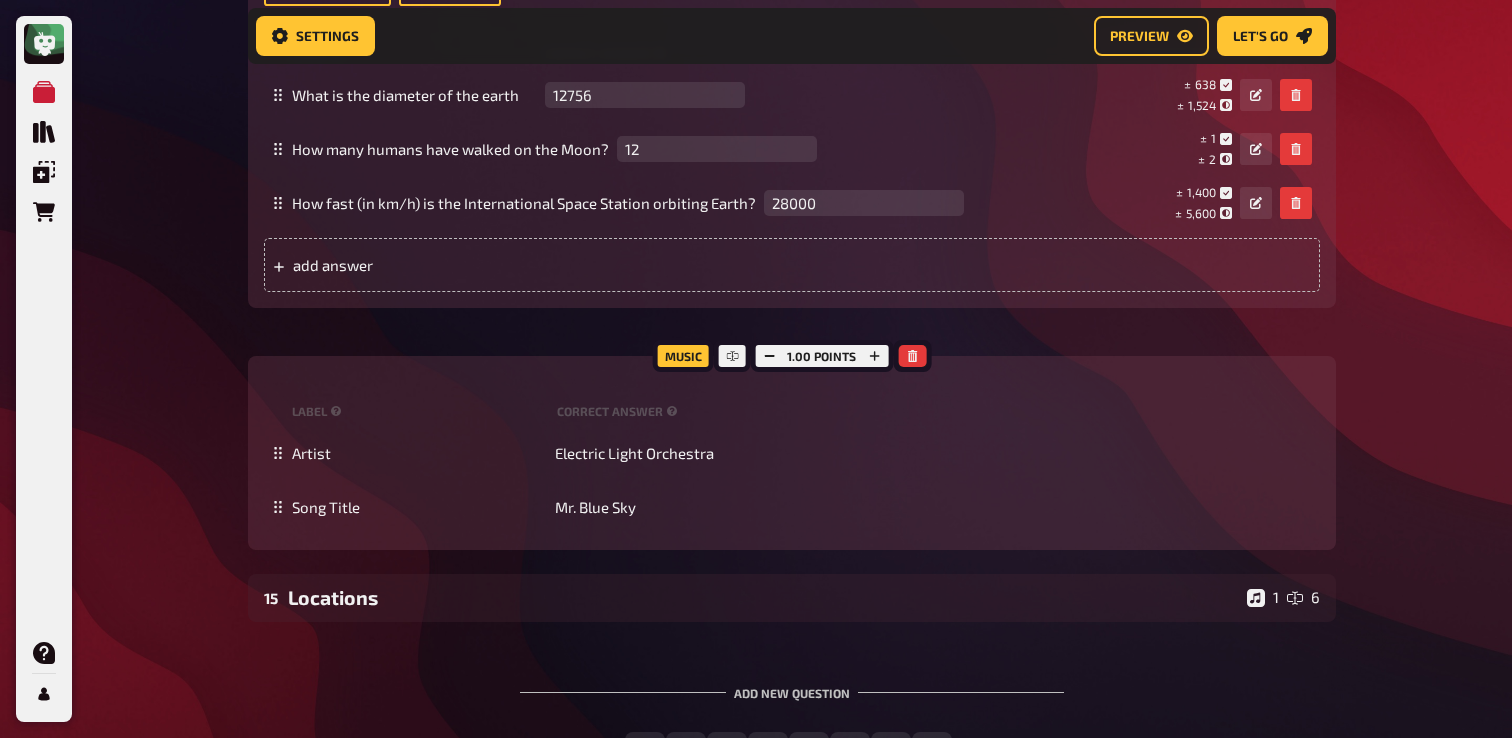 click on "Home My Quizzes Galaxy Calling [Remastered]✅​🇬🇧🇩🇪 Setup Setup Edit Content Quiz Lobby Hosting undefined Evaluation Leaderboard Settings Preview Let's go Let's go Galaxy Calling [Remastered]✅​🇬🇧🇩🇪 01 Galactic Movies   1 6 Trivia 6.00 points Title Galactic Movies Question body Kannst du den Film benennen, der auf diesen Emojis basiert? (Tipp: Sie sind alle aus dem Weltraum)
Can you name the movie based on these emojies? (Tipp: They are all space realated)
﻿ Drop here to upload upload image   Moderator Note (not visible to participants) ﻿ Link to the playlist ﻿ label correct answer Answer 1 Interstellar Answer 2 Guardians of the Galaxy Answer 3 The Martian Answer 4 E.T. the Extra-Terrestrial Answer 5 Dune Answer 6 Wall-E
To pick up a draggable item, press the space bar.
While dragging, use the arrow keys to move the item.
Press space again to drop the item in its new position, or press escape to cancel.
add answer Music 1.00 points label correct answer 02" at bounding box center [792, -6811] 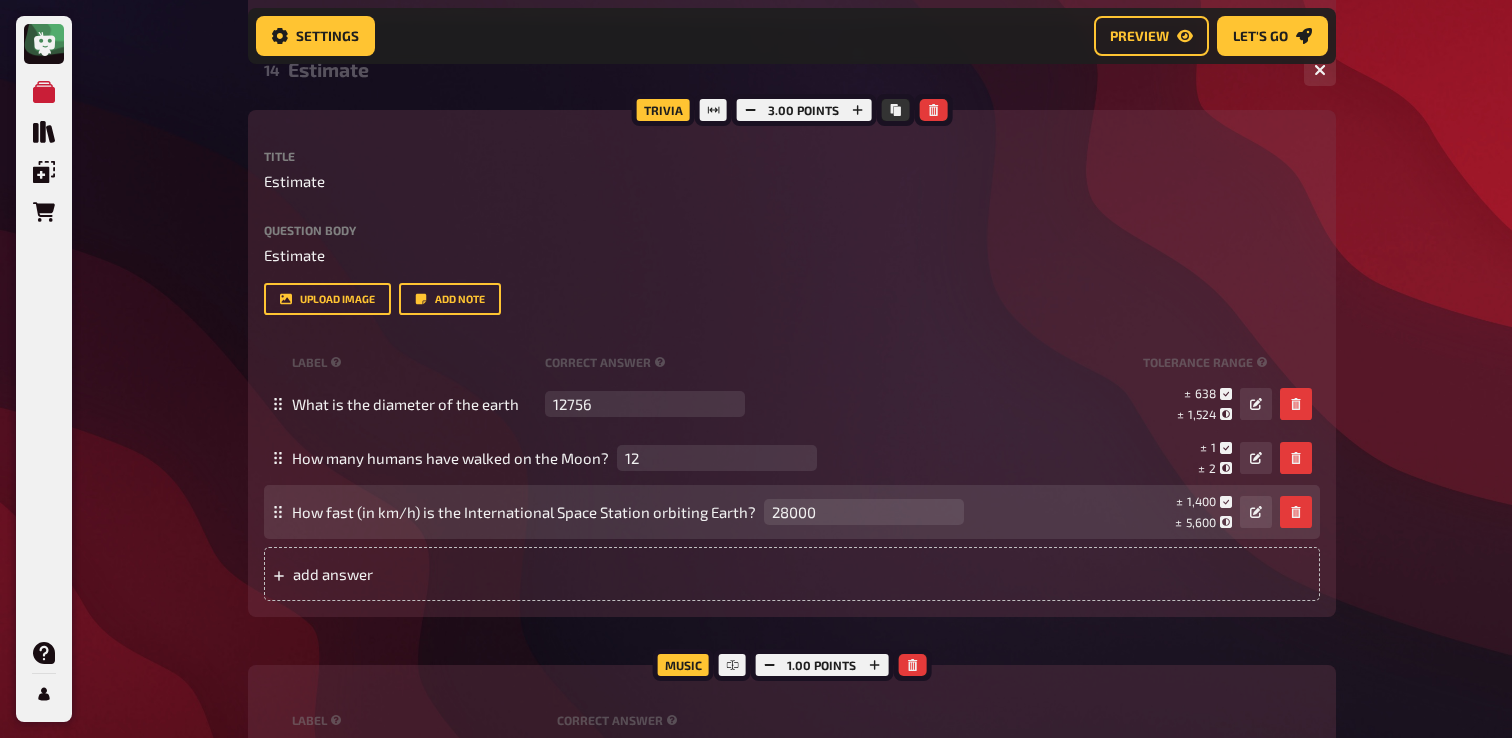 scroll, scrollTop: 14237, scrollLeft: 0, axis: vertical 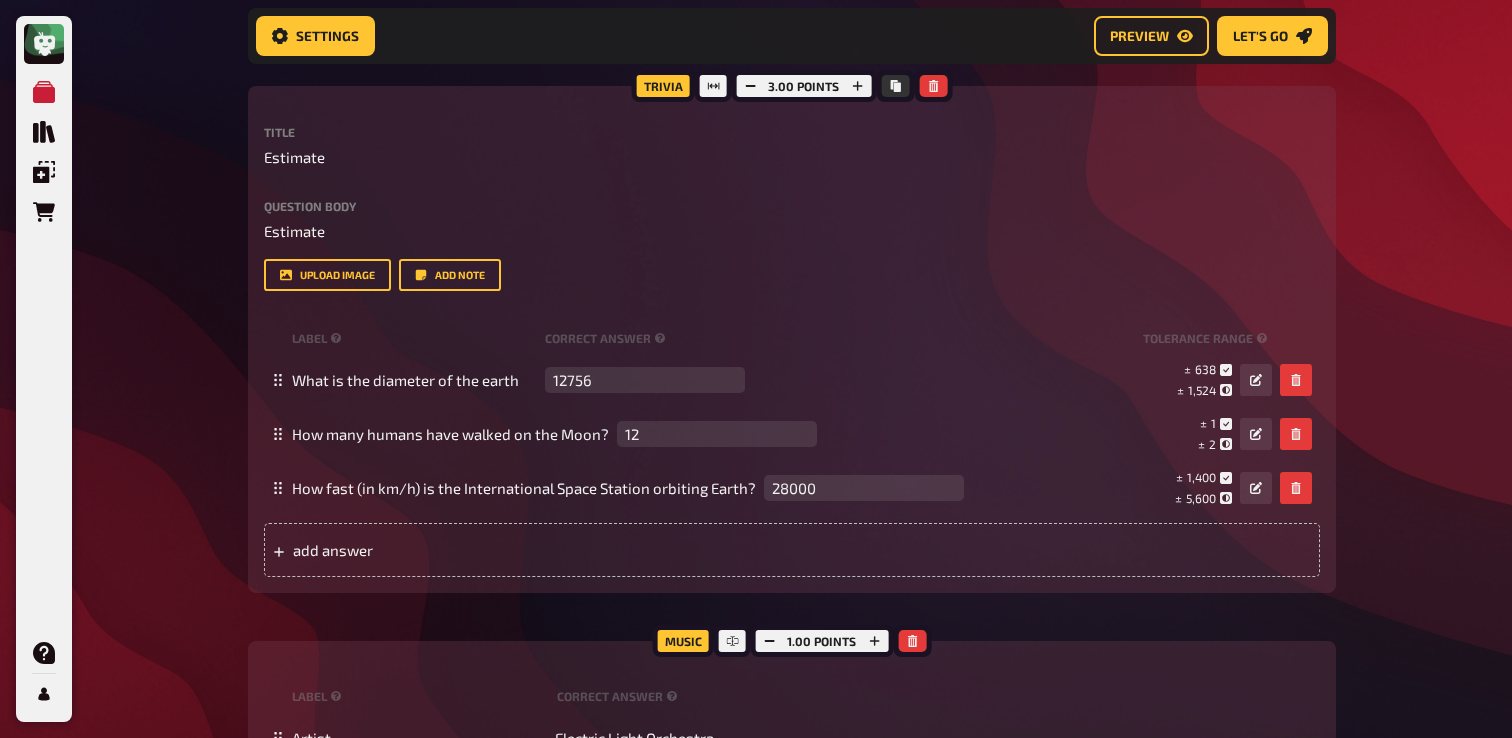 click on "Question body Estimate Drop here to upload upload image   Add note" at bounding box center (792, 245) 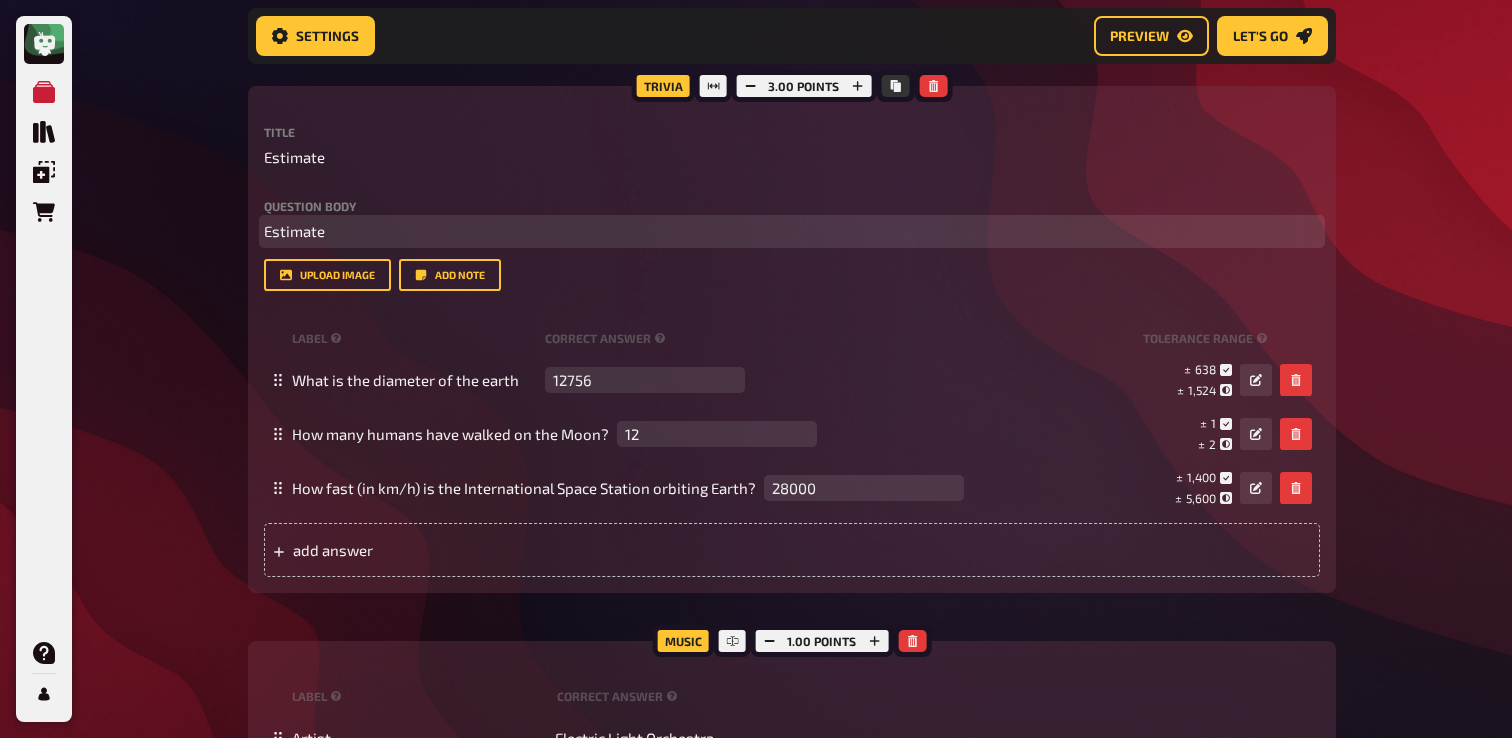 click on "Estimate" at bounding box center [294, 231] 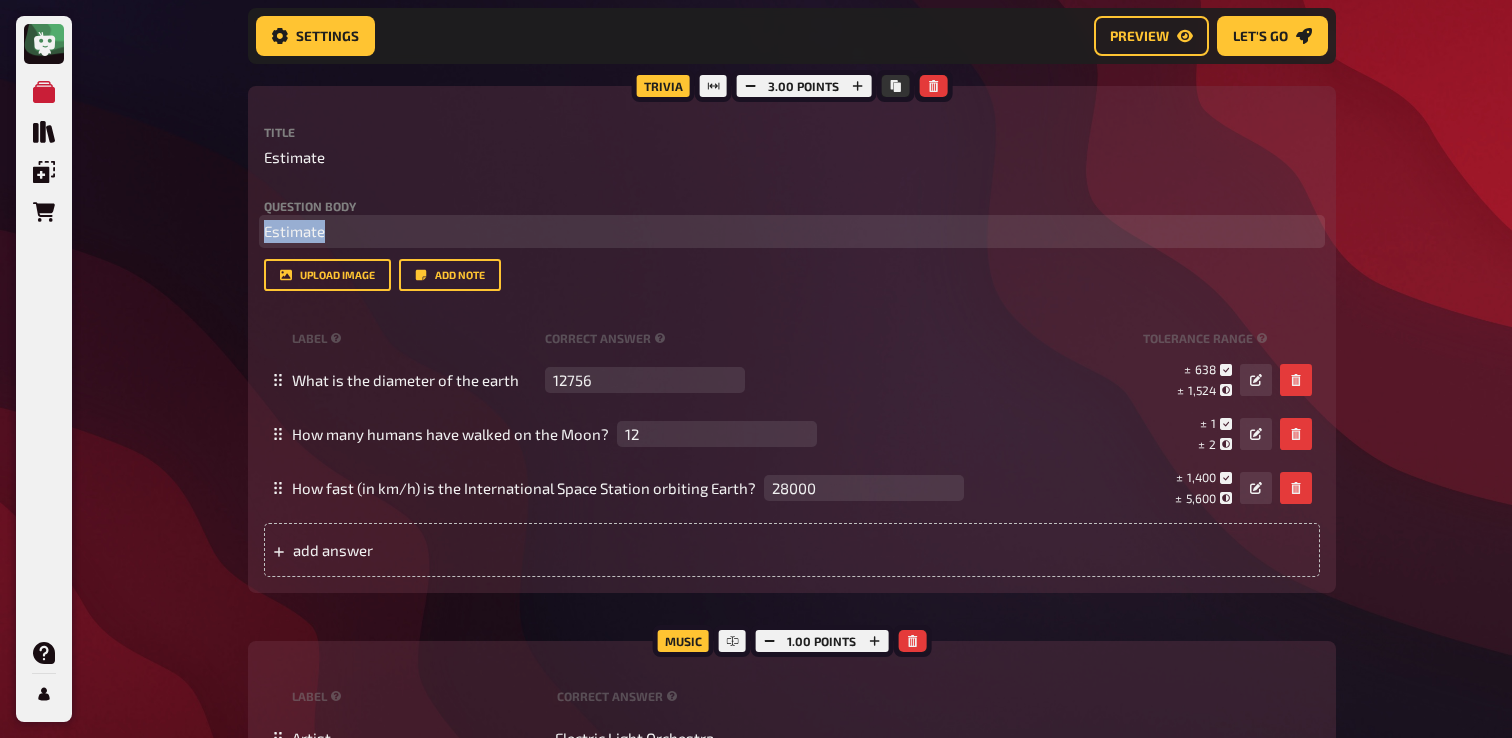 click on "Estimate" at bounding box center (294, 231) 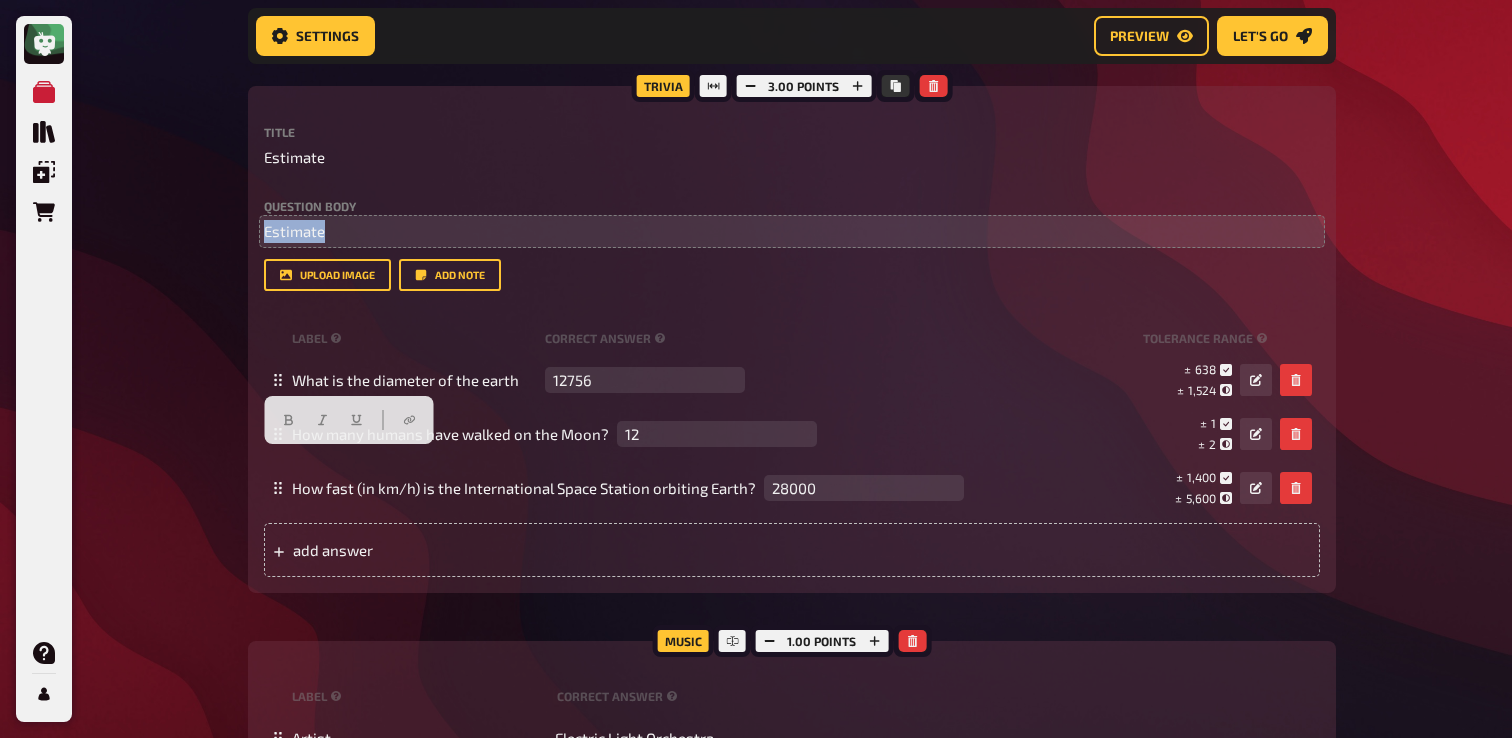 click on "Question body Estimate Drop here to upload upload image   Add note" at bounding box center (792, 245) 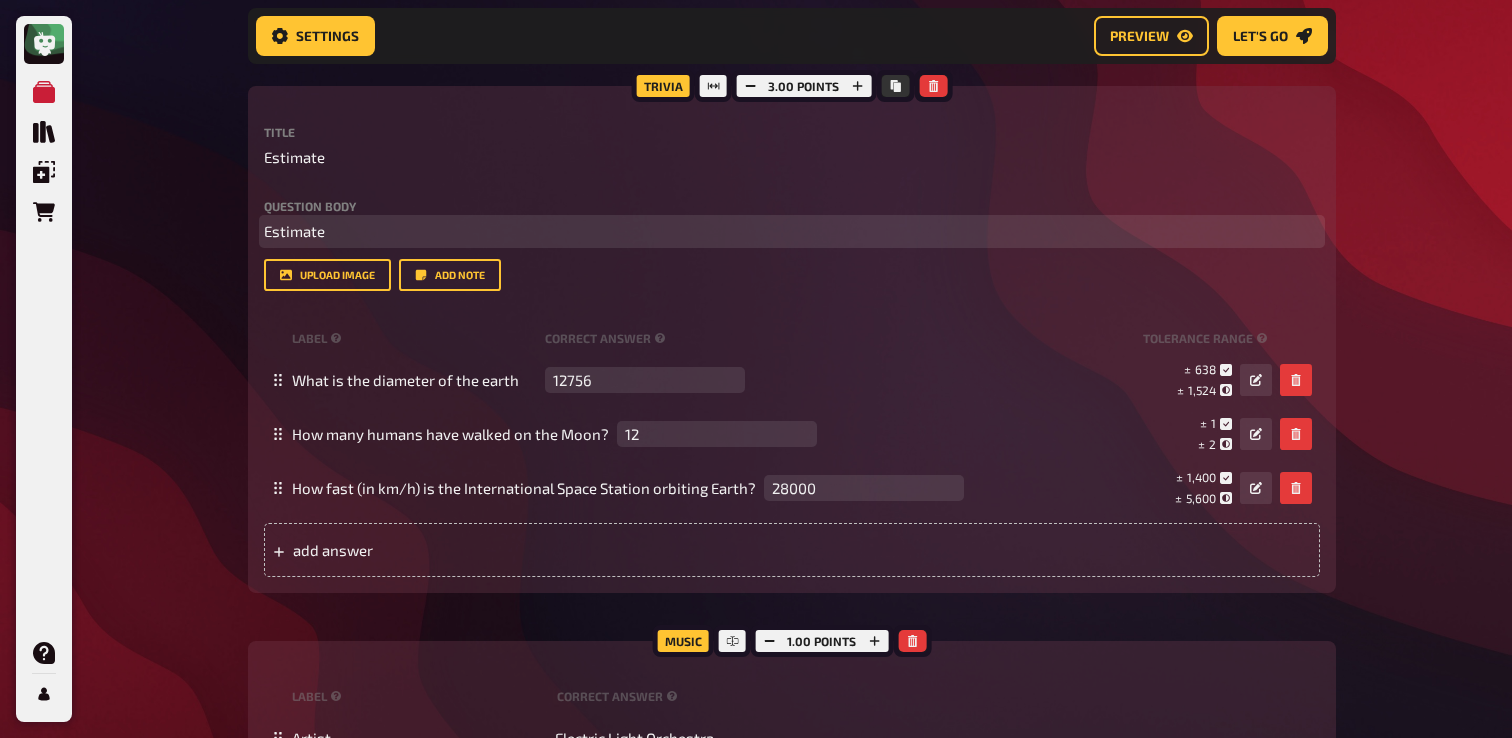 click on "Estimate" at bounding box center [294, 231] 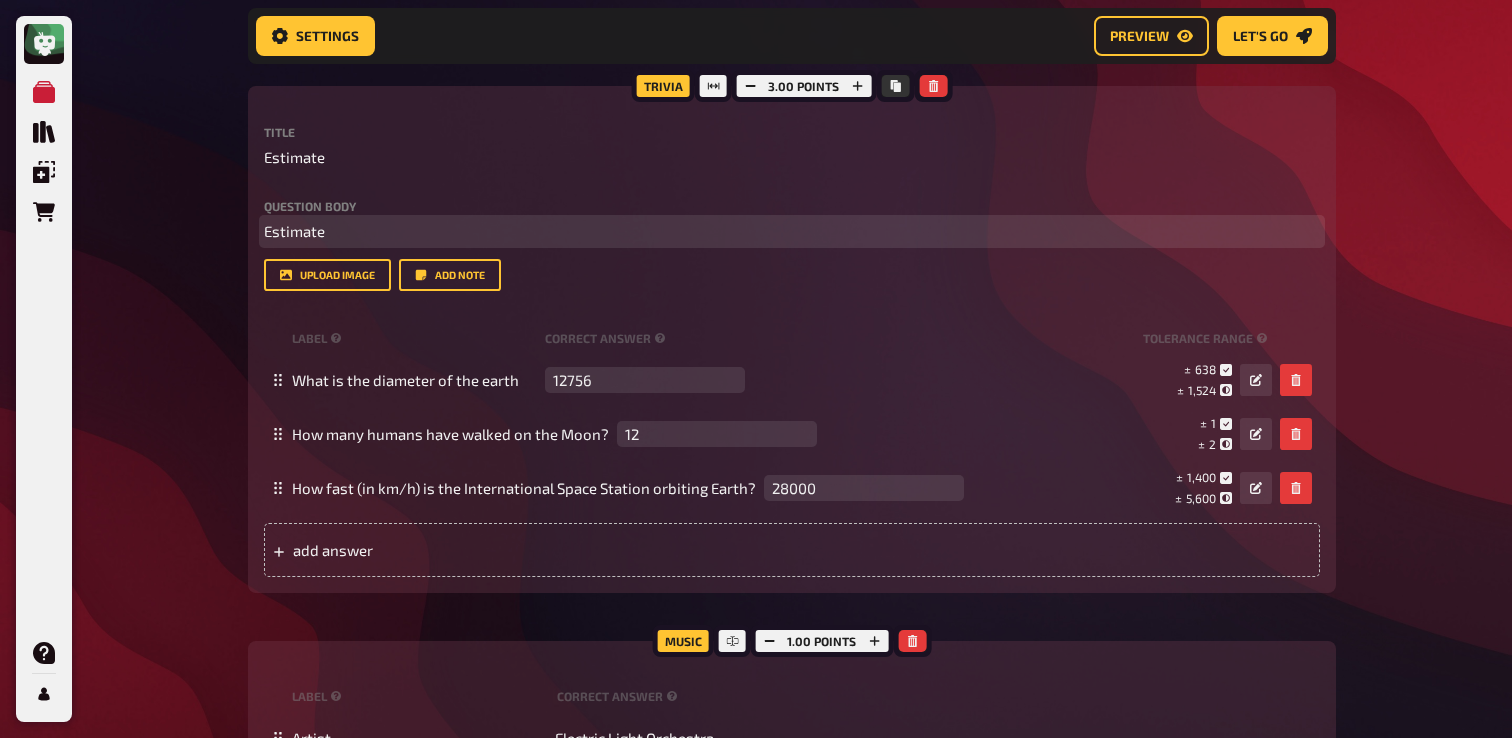 click on "Estimate" at bounding box center [294, 231] 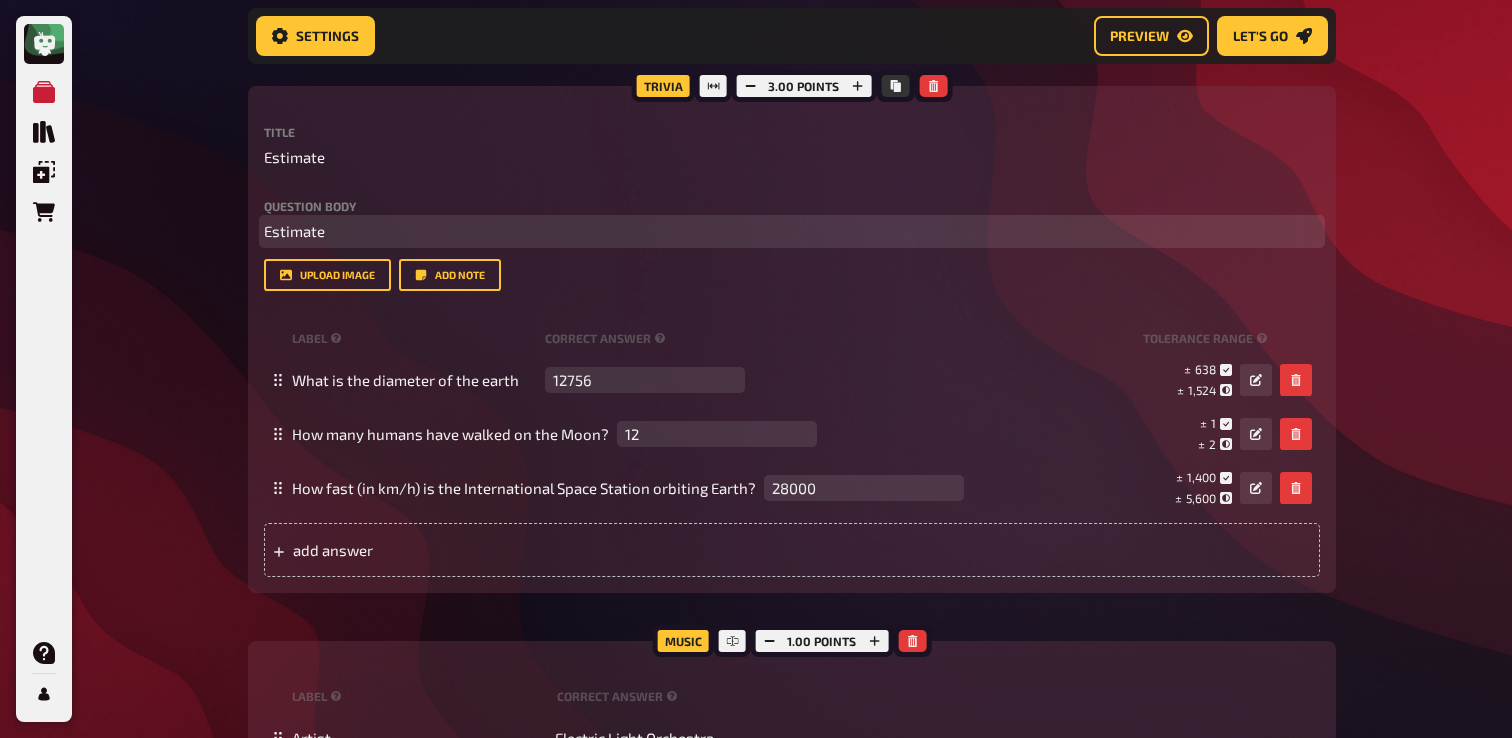click on "Estimate" at bounding box center (792, 231) 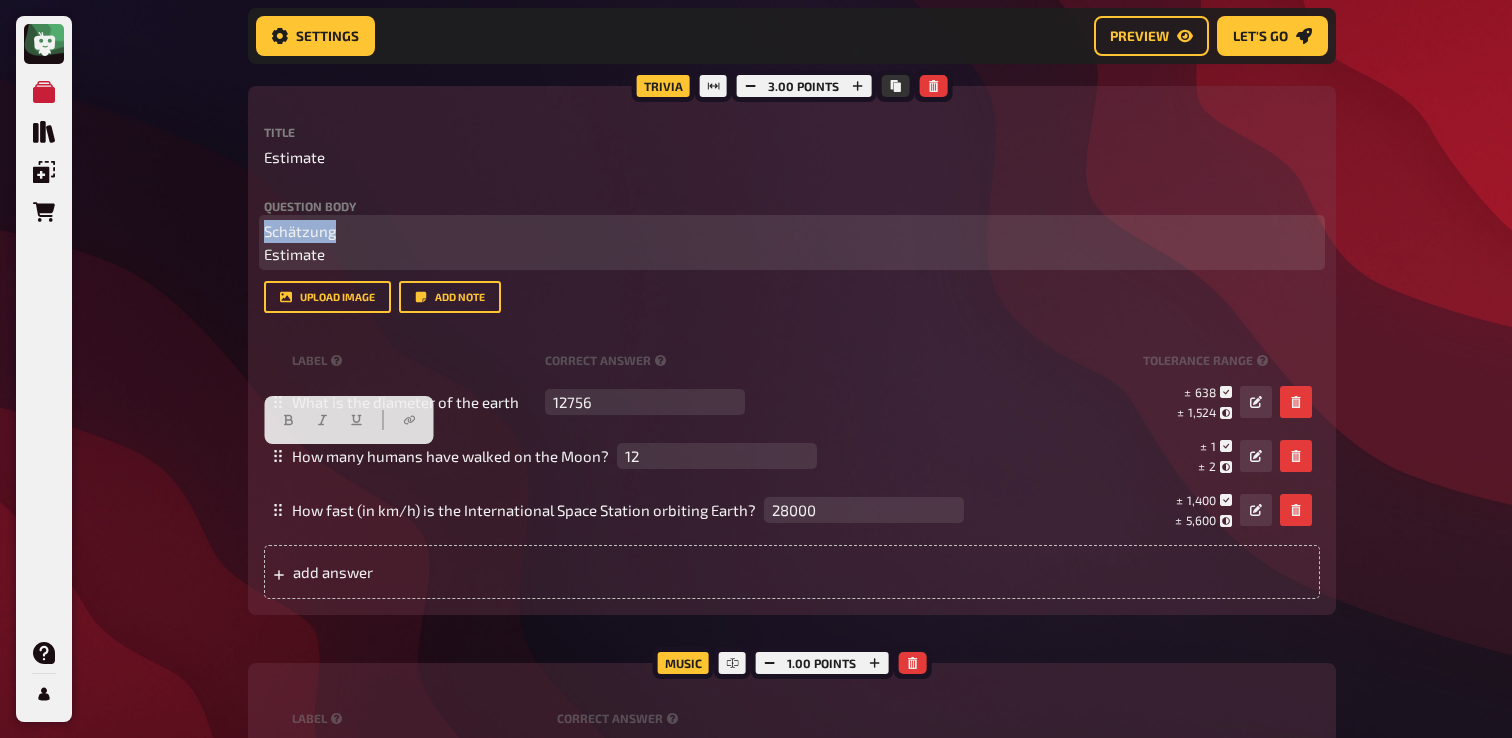 drag, startPoint x: 343, startPoint y: 457, endPoint x: 176, endPoint y: 457, distance: 167 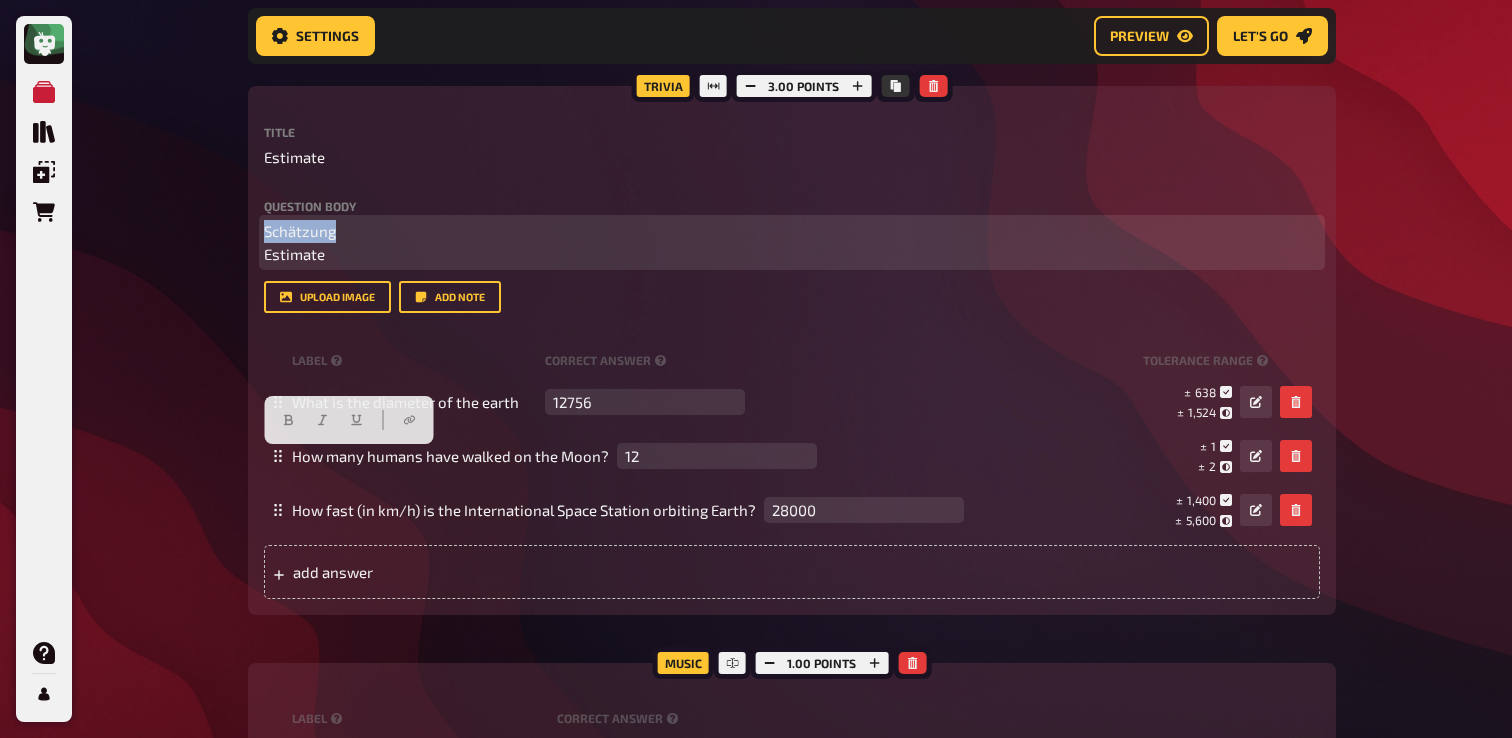 click on "My Quizzes Quiz Library Overlays Orders Help Profile Home My Quizzes Galaxy Calling [Remastered]✅​🇬🇧🇩🇪 Setup Setup Edit Content Quiz Lobby Hosting undefined Evaluation Leaderboard Settings Preview Let's go Let's go Galaxy Calling [Remastered]✅​🇬🇧🇩🇪 01 Galactic Movies   1 6 Trivia 6.00 points Title Galactic Movies Question body Kannst du den Film benennen, der auf diesen Emojis basiert? (Tipp: Sie sind alle aus dem Weltraum)
Can you name the movie based on these emojies? (Tipp: They are all space realated)
﻿ Drop here to upload upload image   Moderator Note (not visible to participants) ﻿ Link to the playlist ﻿ label correct answer Answer 1 Interstellar Answer 2 Guardians of the Galaxy Answer 3 The Martian Answer 4 E.T. the Extra-Terrestrial Answer 5 Dune Answer 6 Wall-E
To pick up a draggable item, press the space bar.
While dragging, use the arrow keys to move the item.
Press space again to drop the item in its new position, or press escape to cancel." at bounding box center [756, -6515] 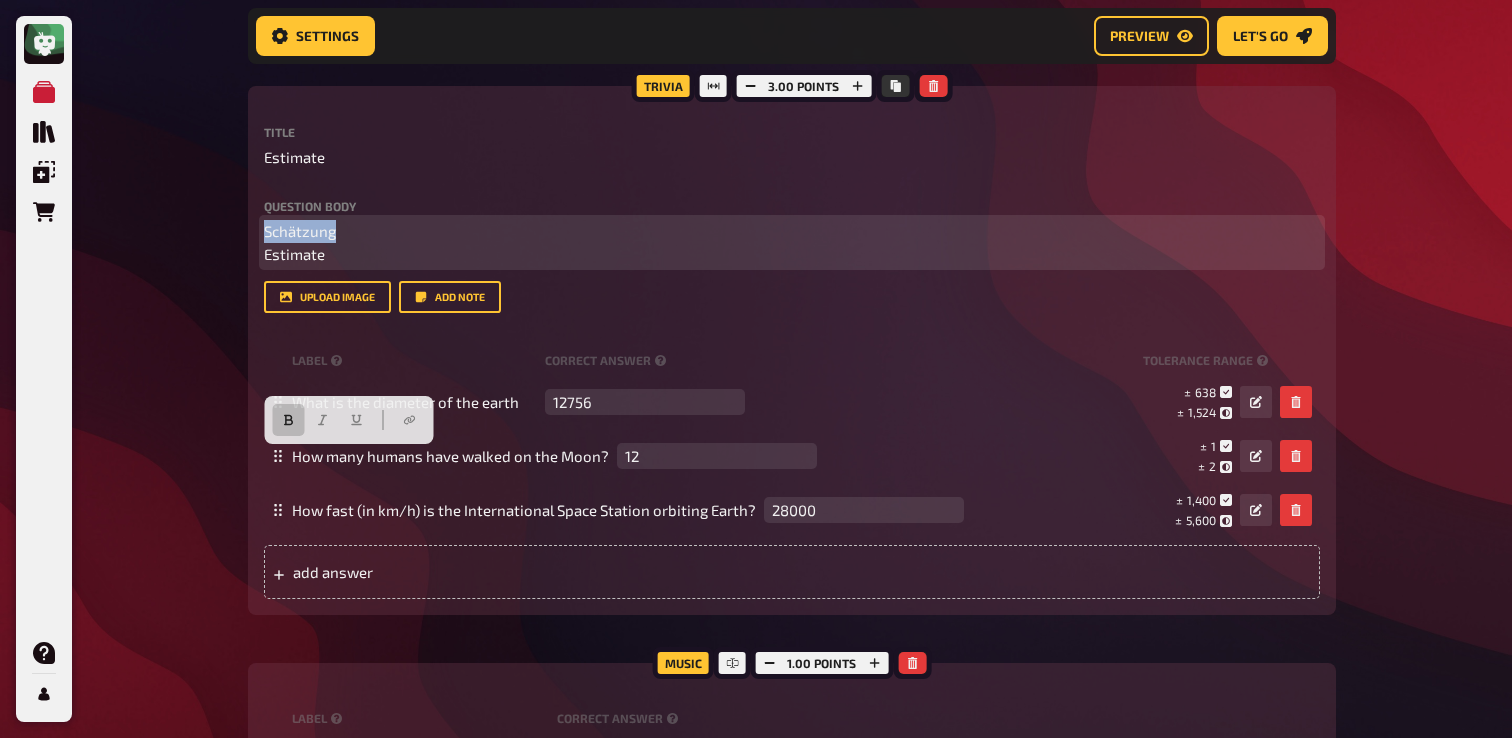 click at bounding box center (288, 420) 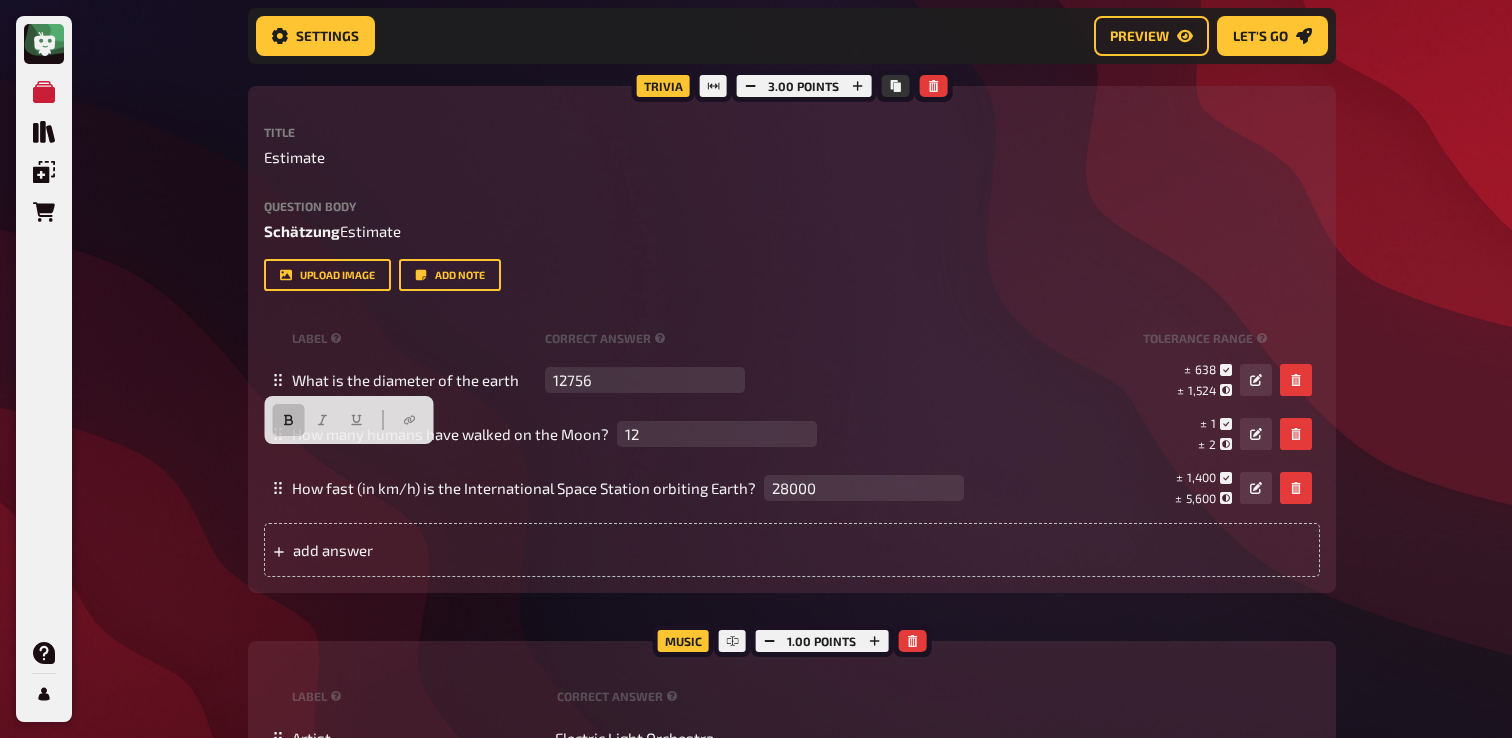 click on "My Quizzes Quiz Library Overlays Orders Help Profile Home My Quizzes Galaxy Calling [Remastered]✅​🇬🇧🇩🇪 Setup Setup Edit Content Quiz Lobby Hosting undefined Evaluation Leaderboard Settings Preview Let's go Let's go Galaxy Calling [Remastered]✅​🇬🇧🇩🇪 01 Galactic Movies   1 6 Trivia 6.00 points Title Galactic Movies Question body Kannst du den Film benennen, der auf diesen Emojis basiert? (Tipp: Sie sind alle aus dem Weltraum)
Can you name the movie based on these emojies? (Tipp: They are all space realated)
﻿ Drop here to upload upload image   Moderator Note (not visible to participants) ﻿ Link to the playlist ﻿ label correct answer Answer 1 Interstellar Answer 2 Guardians of the Galaxy Answer 3 The Martian Answer 4 E.T. the Extra-Terrestrial Answer 5 Dune Answer 6 Wall-E
To pick up a draggable item, press the space bar.
While dragging, use the arrow keys to move the item.
Press space again to drop the item in its new position, or press escape to cancel." at bounding box center [756, -6526] 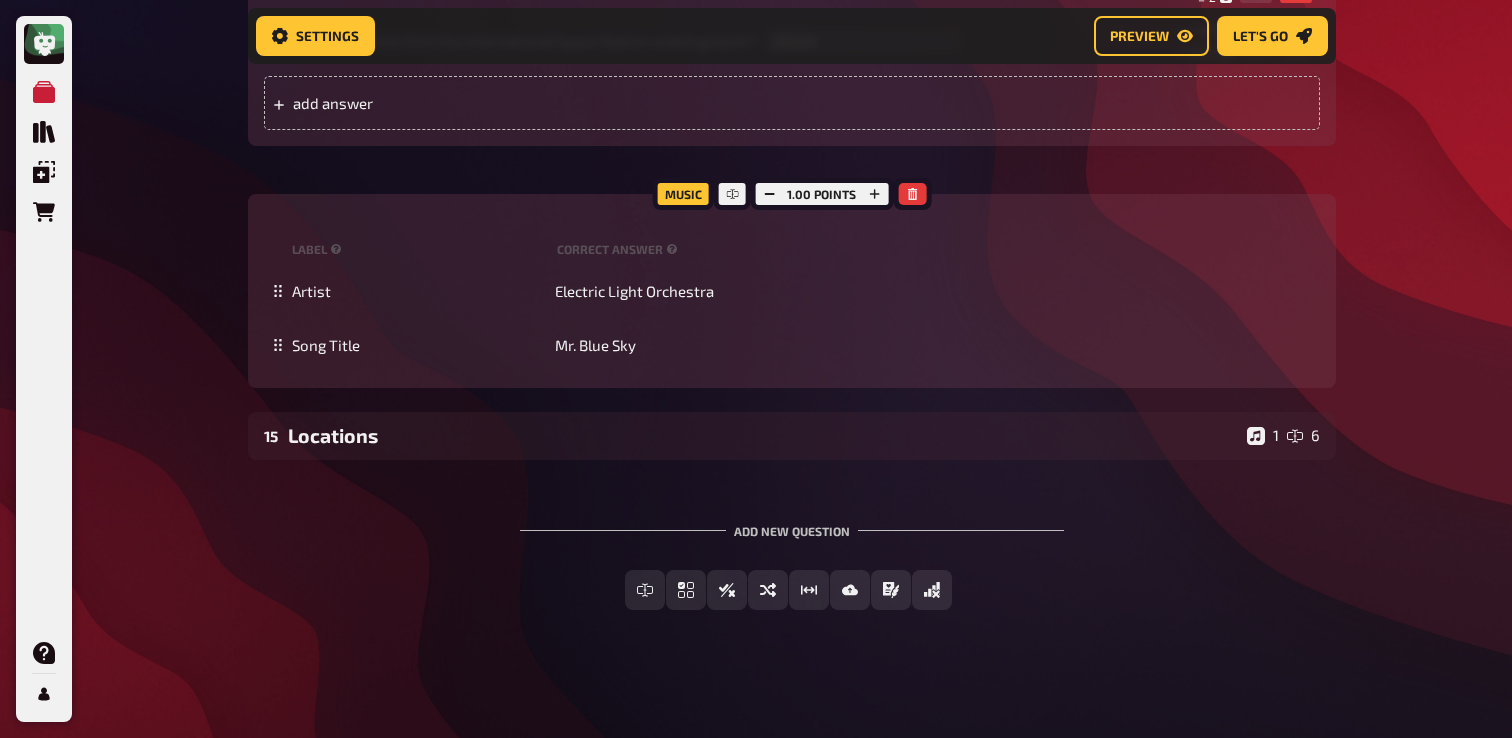 scroll, scrollTop: 14934, scrollLeft: 0, axis: vertical 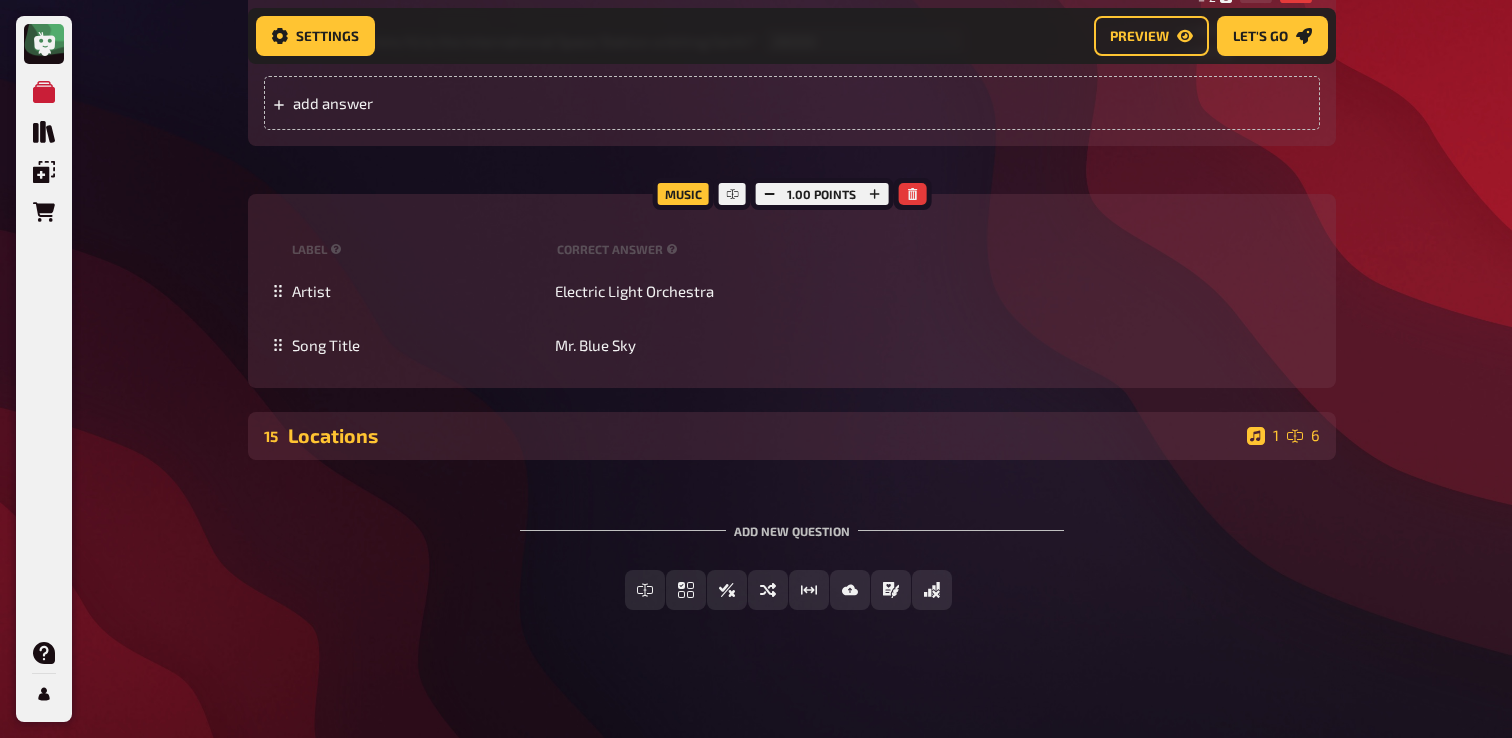 click on "Locations" at bounding box center [763, 435] 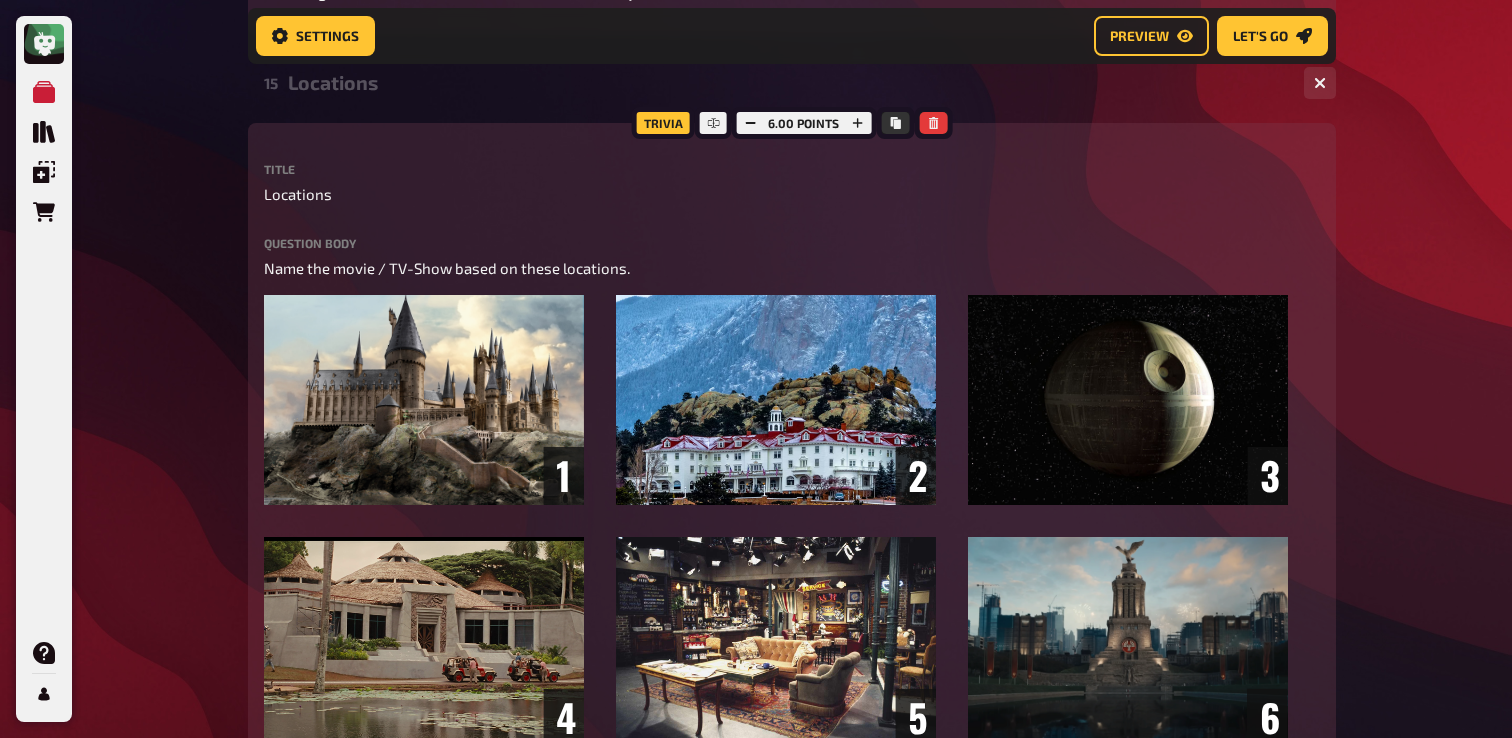 scroll, scrollTop: 15082, scrollLeft: 0, axis: vertical 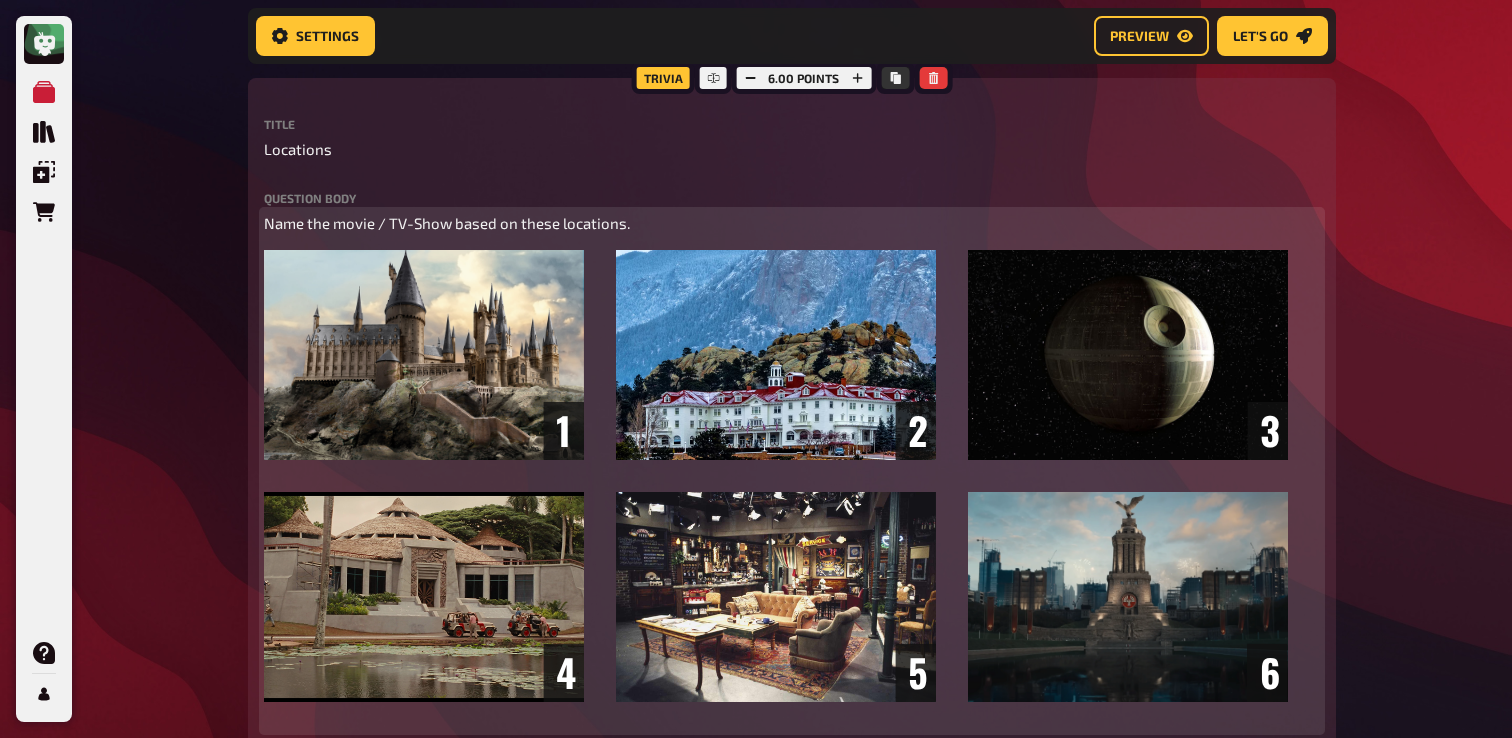click on "Name the movie / TV-Show based on these locations." at bounding box center [447, 223] 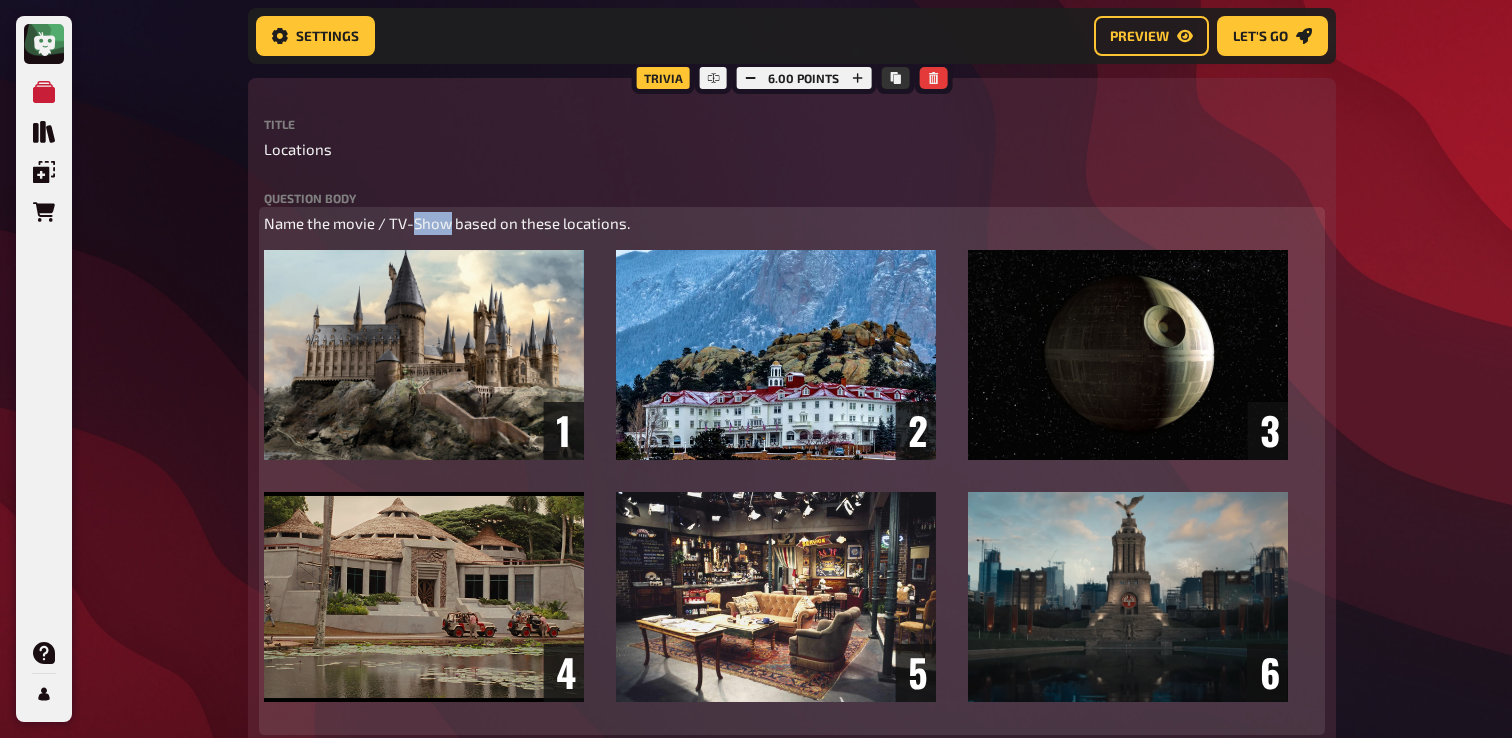 click on "Name the movie / TV-Show based on these locations." at bounding box center (447, 223) 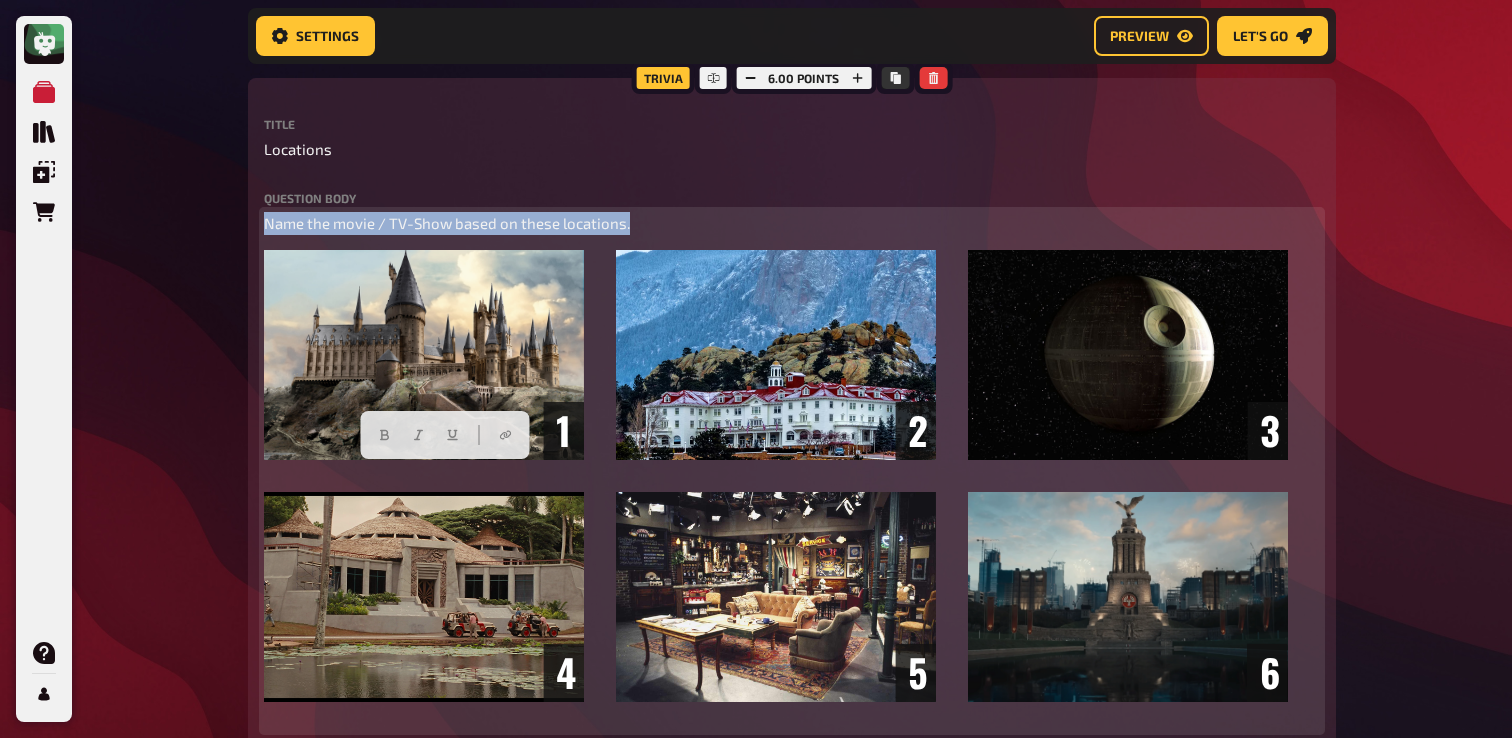 click on "Name the movie / TV-Show based on these locations." at bounding box center (447, 223) 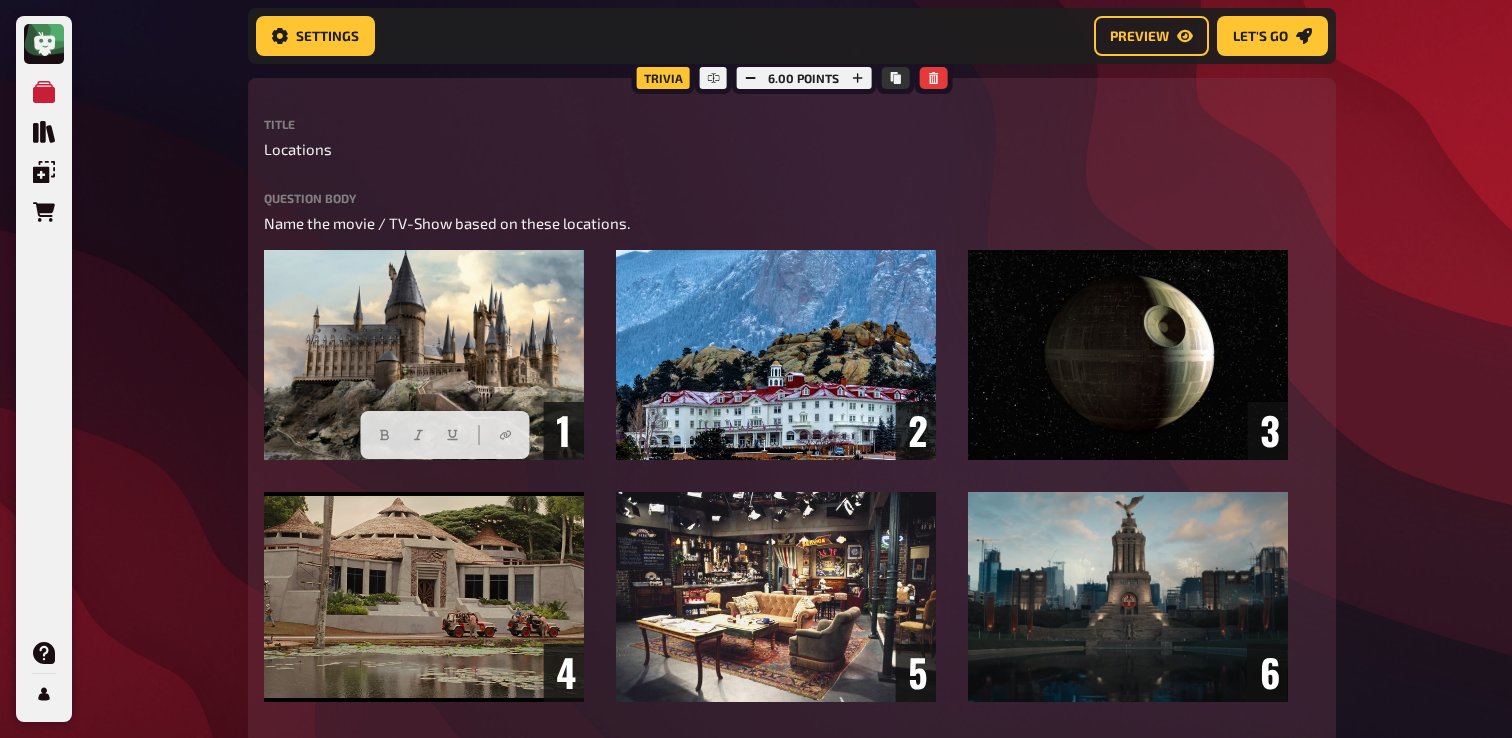 click on "Trivia 6.00 points Title Locations Question body Name the movie / TV-Show based on these locations. ﻿ ﻿ Drop here to upload upload image   Add note label correct answer Answer 1 Harry Potter Answer 2 The Shining Answer 3 Star Wars Answer 4 Jurassic Park Answer 5 Friends Answer 6 The Hunger Games
To pick up a draggable item, press the space bar.
While dragging, use the arrow keys to move the item.
Press space again to drop the item in its new position, or press escape to cancel.
add answer" at bounding box center (792, 660) 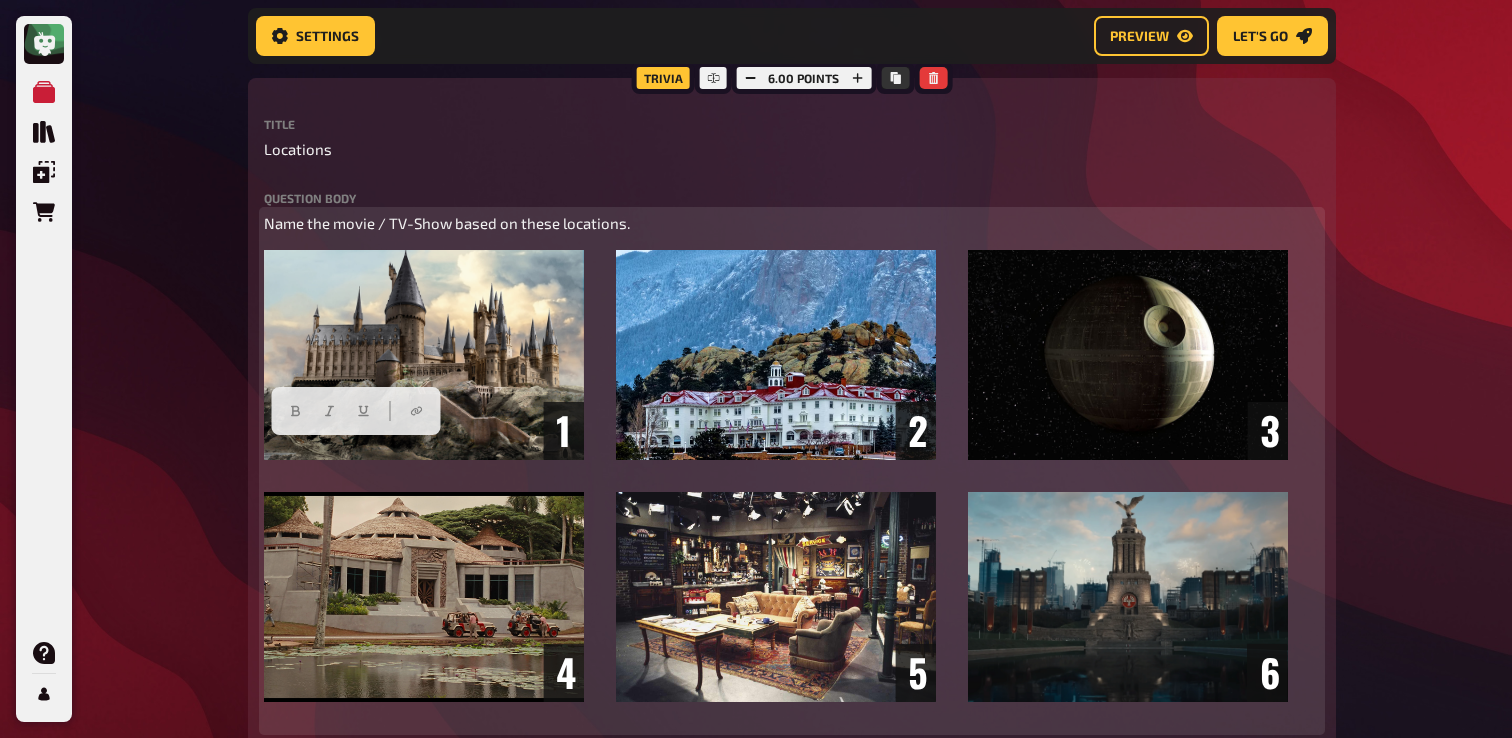 click on "Name the movie / TV-Show based on these locations." at bounding box center [447, 223] 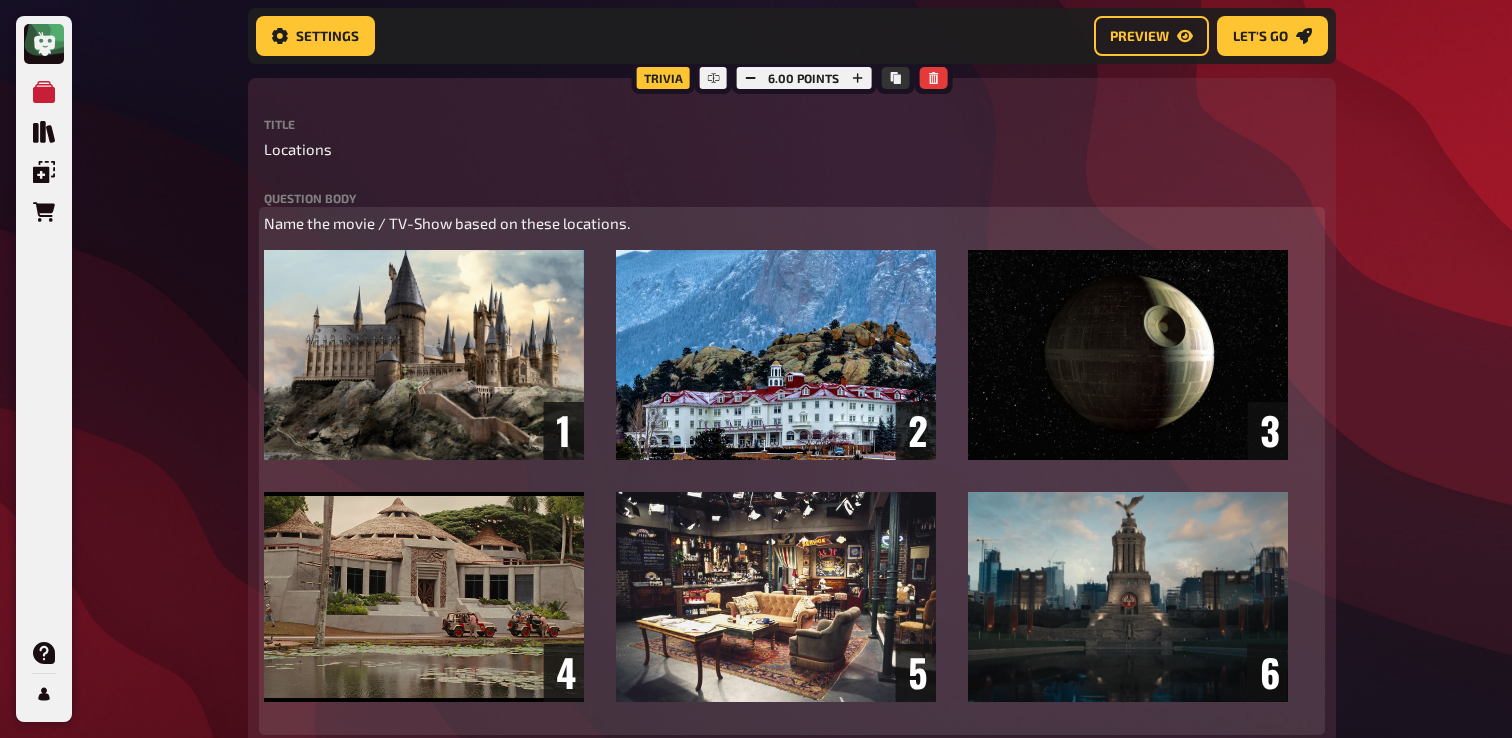 click on "Name the movie / TV-Show based on these locations." at bounding box center (792, 223) 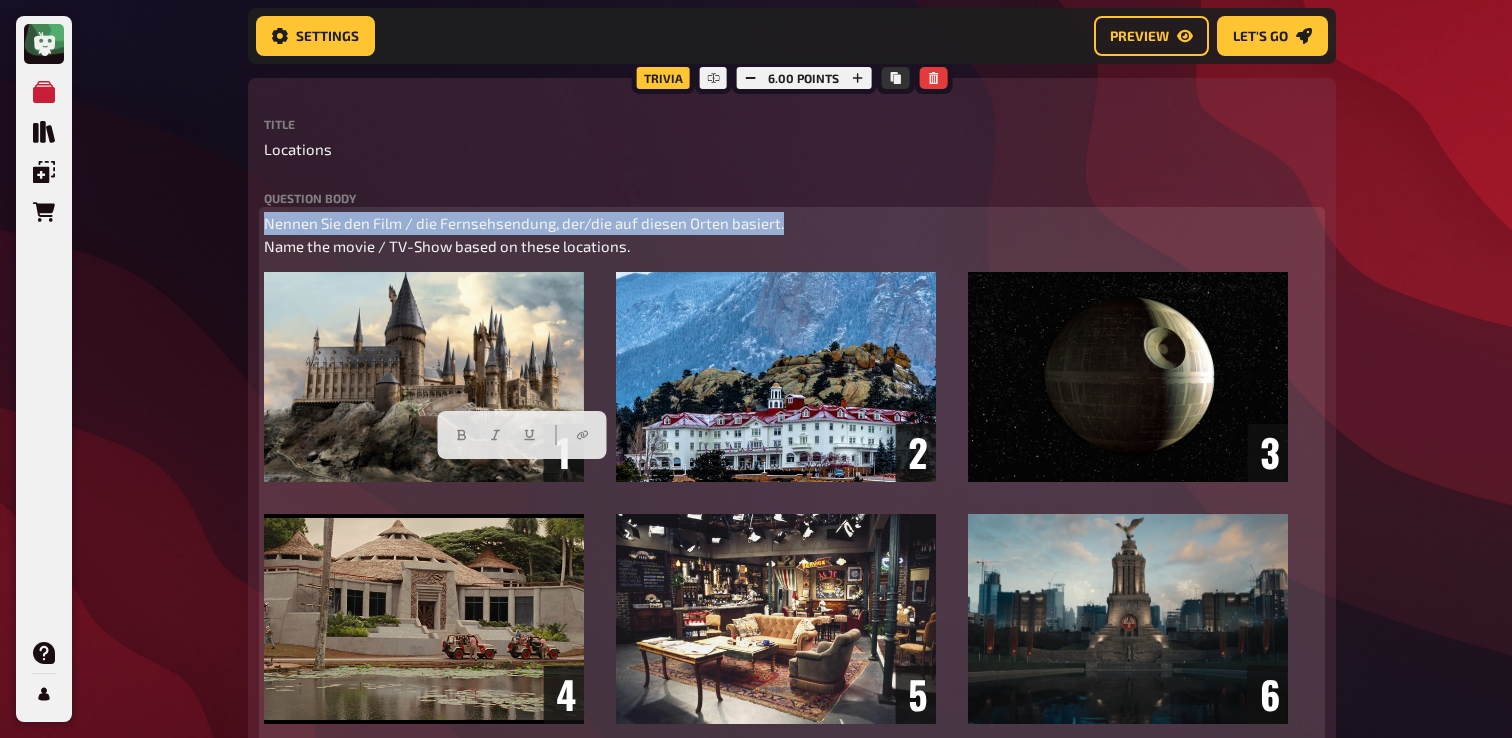 drag, startPoint x: 812, startPoint y: 465, endPoint x: 223, endPoint y: 453, distance: 589.12225 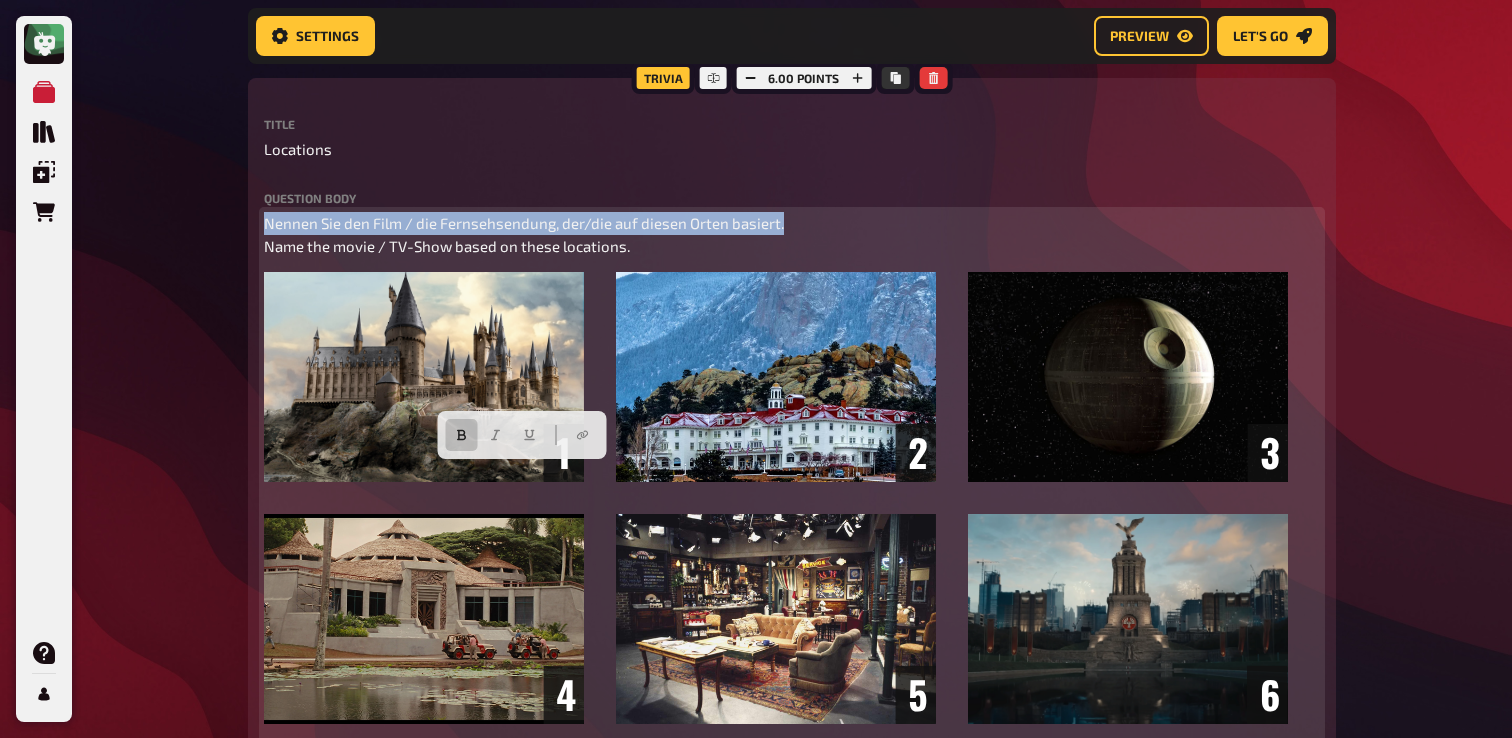 click at bounding box center [461, 435] 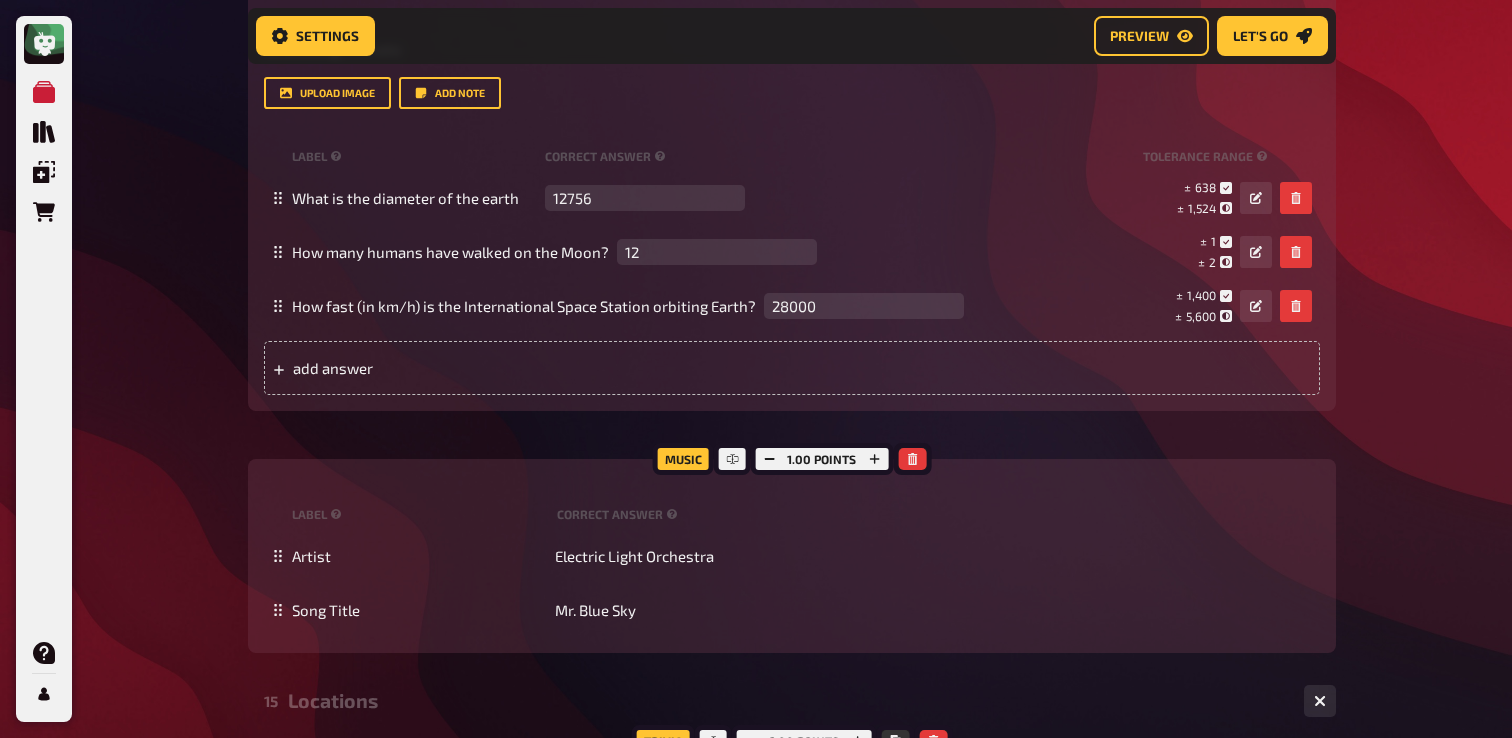 scroll, scrollTop: 14347, scrollLeft: 0, axis: vertical 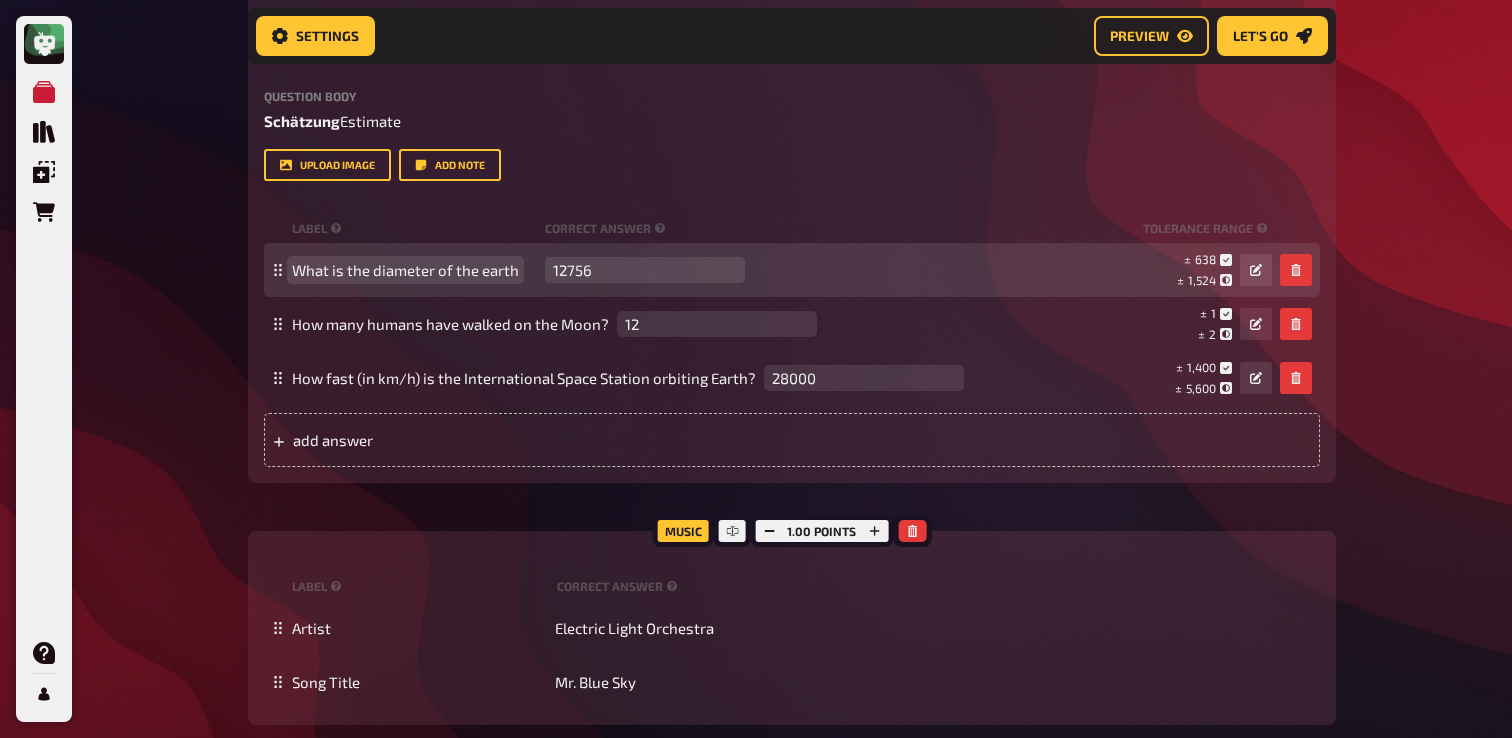 click on "What is the diameter of the earth" at bounding box center [405, 270] 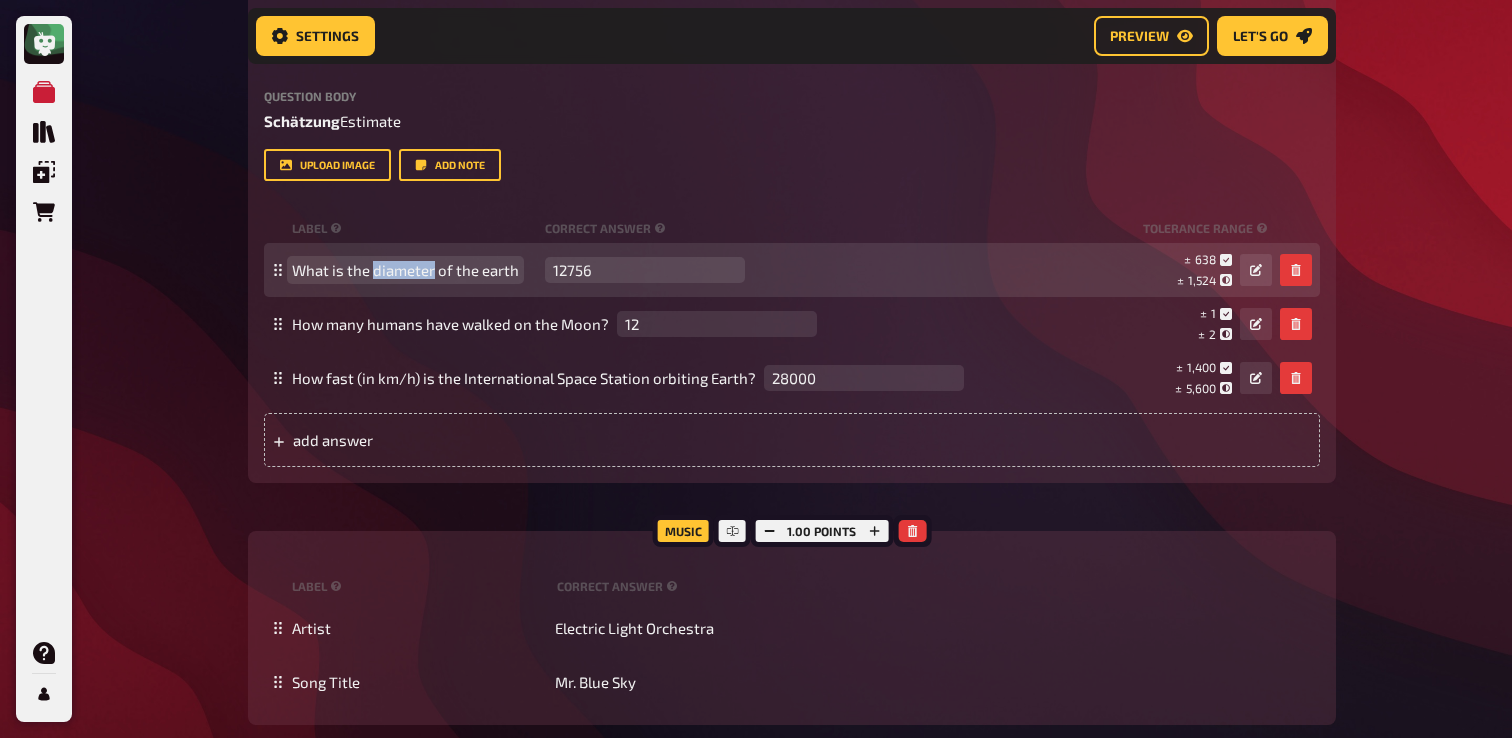 click on "What is the diameter of the earth" at bounding box center [405, 270] 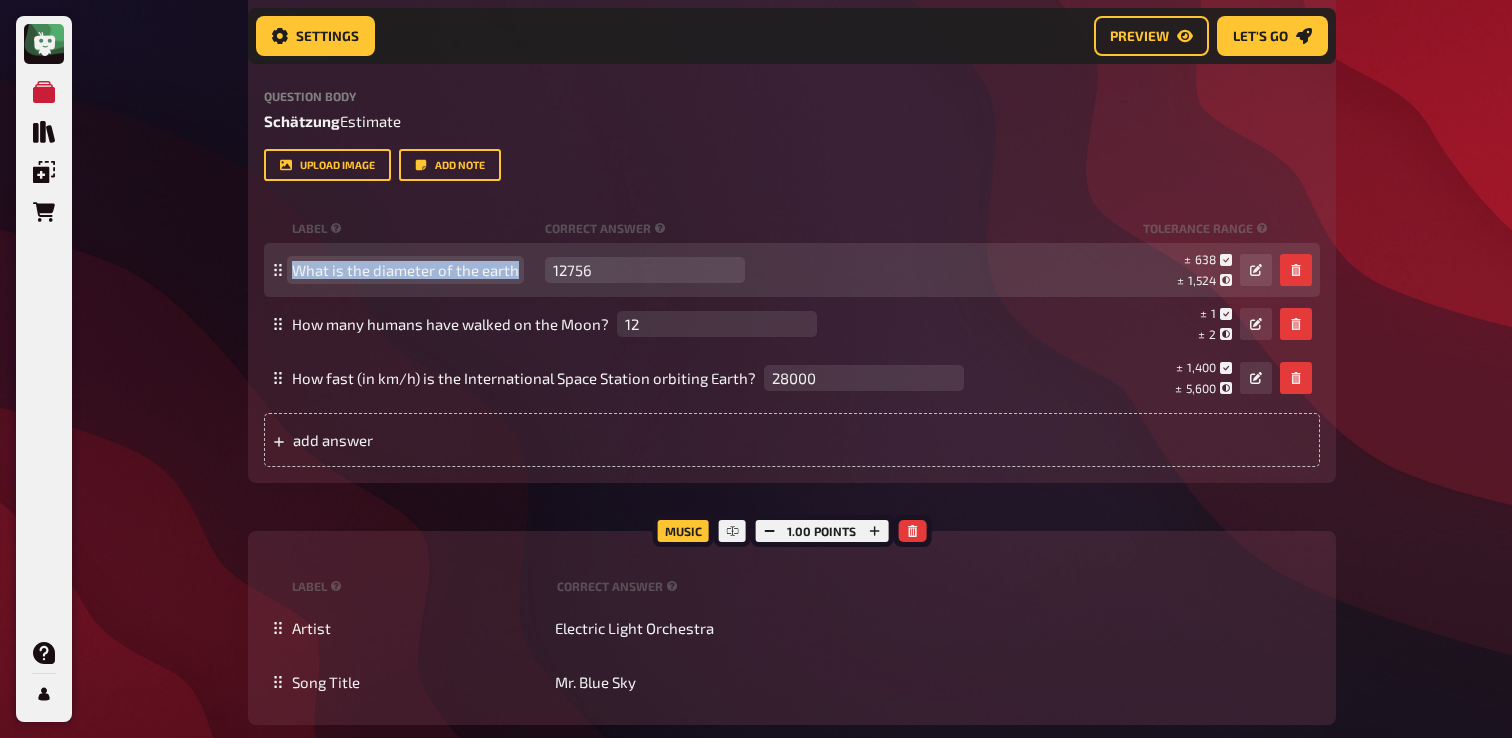click on "What is the diameter of the earth" at bounding box center (405, 270) 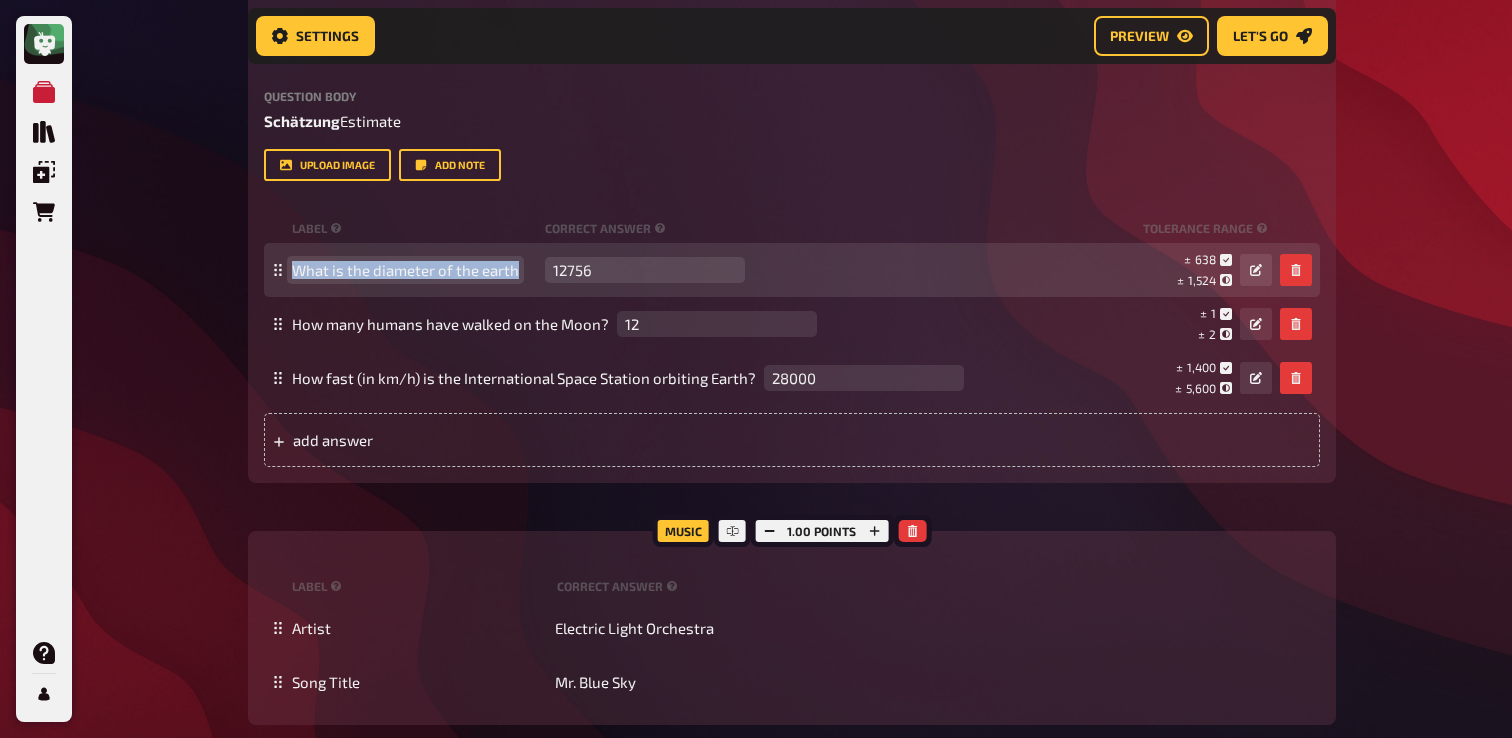 click on "What is the diameter of the earth" at bounding box center [405, 270] 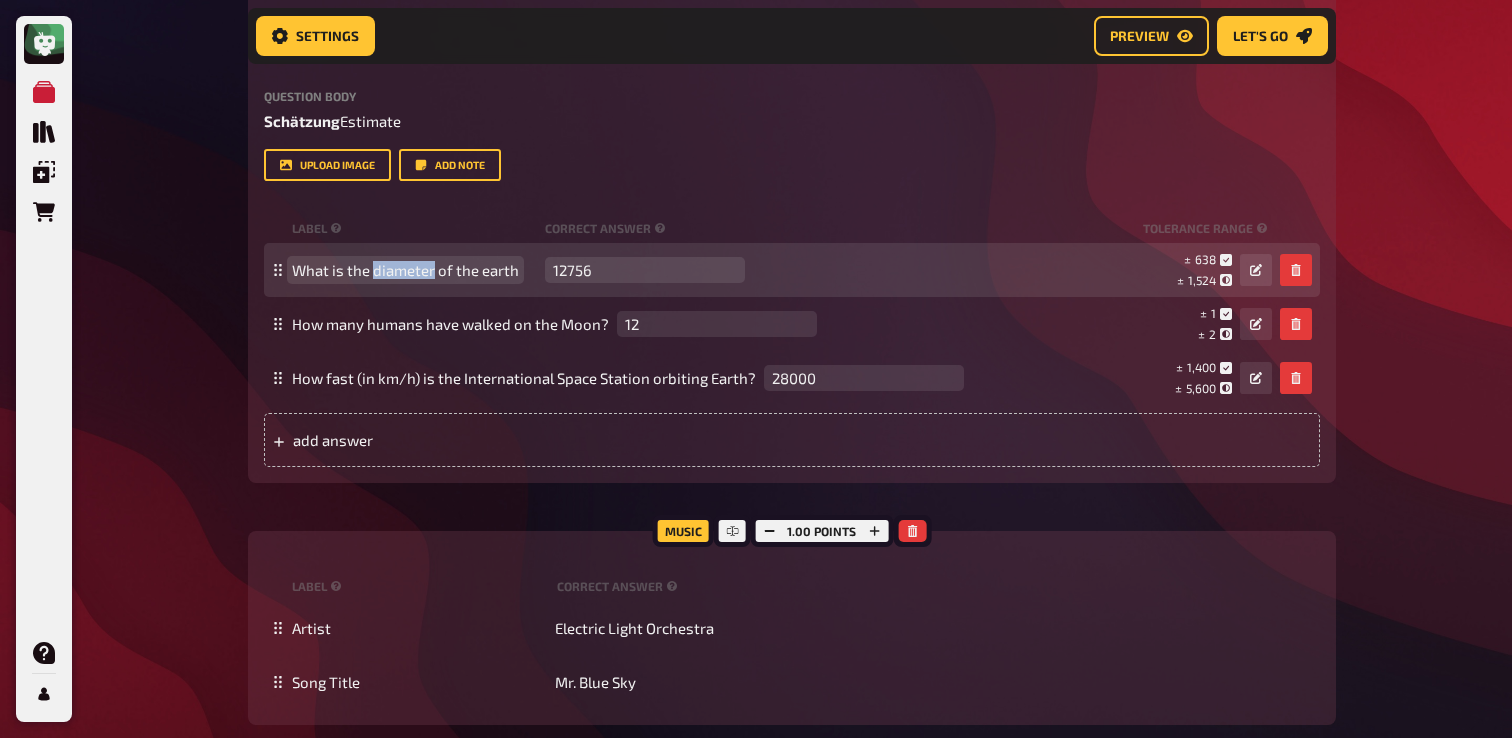 click on "What is the diameter of the earth" at bounding box center [405, 270] 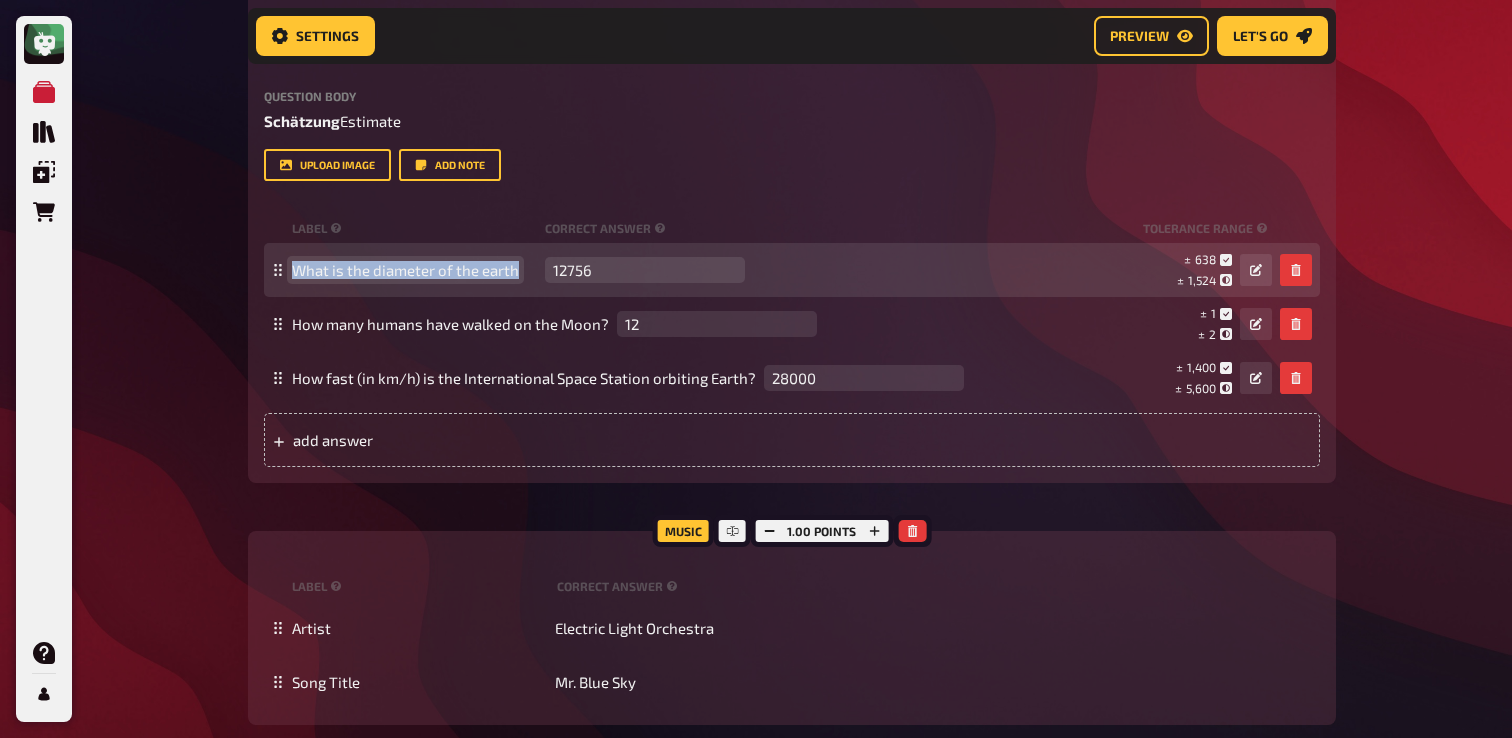 click on "What is the diameter of the earth" at bounding box center (405, 270) 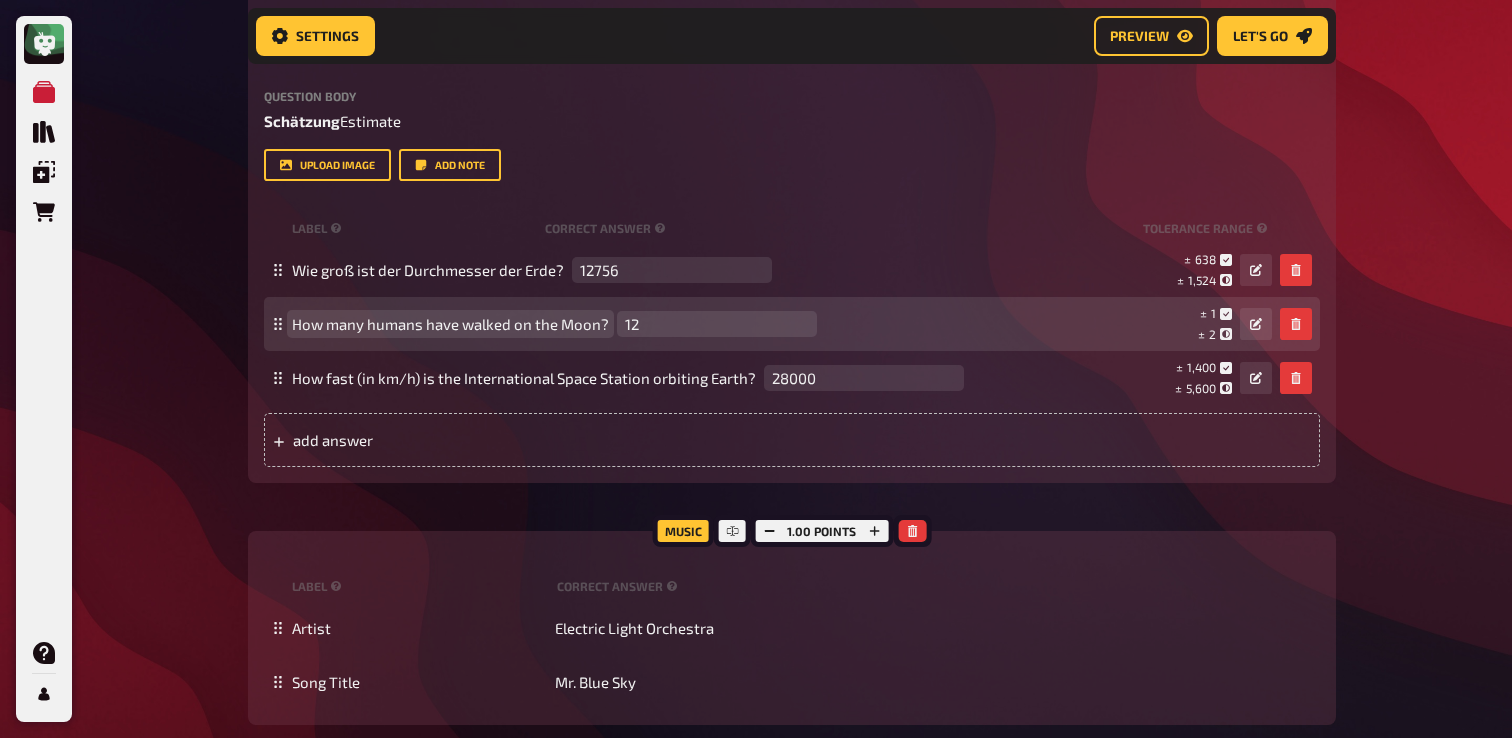 click on "How many humans have walked on the Moon?" at bounding box center [450, 324] 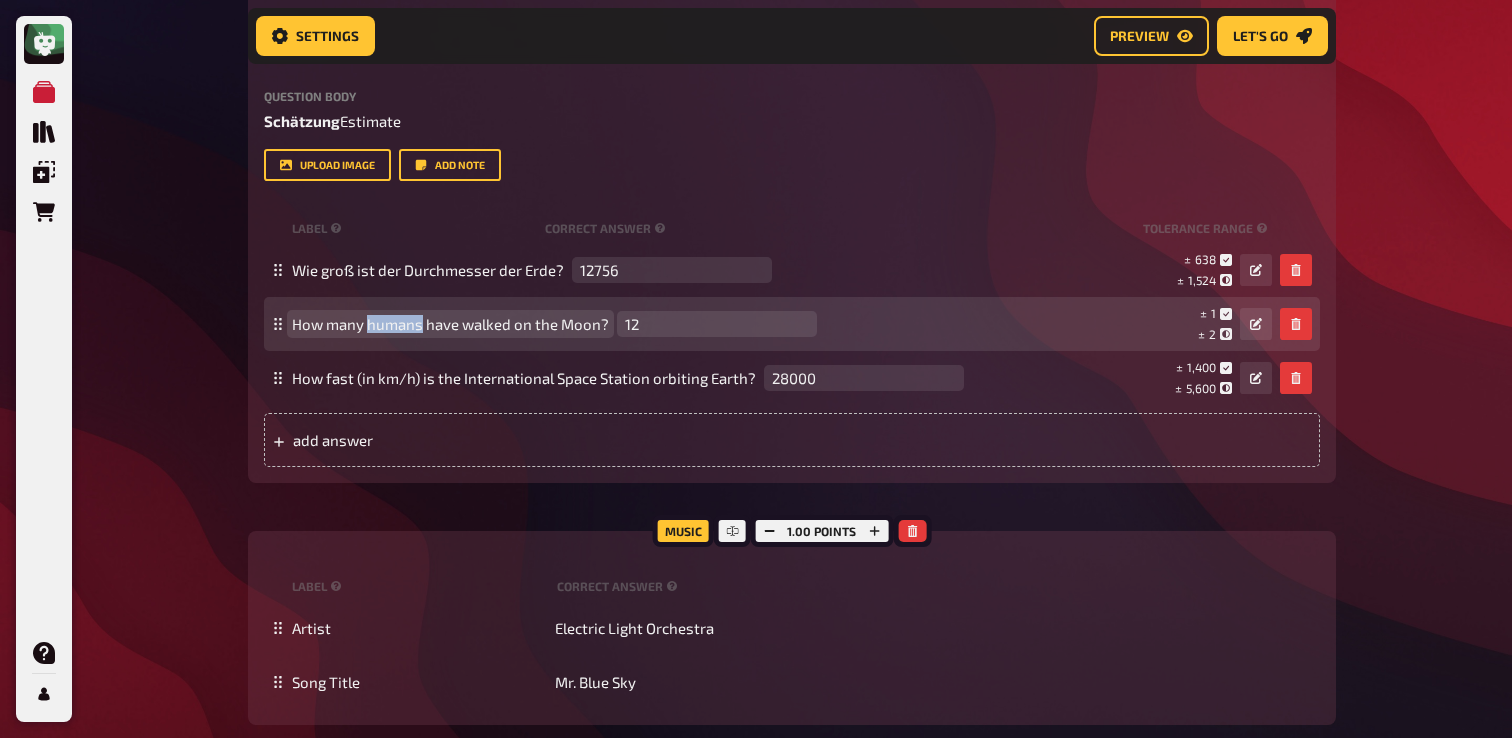 click on "How many humans have walked on the Moon?" at bounding box center [450, 324] 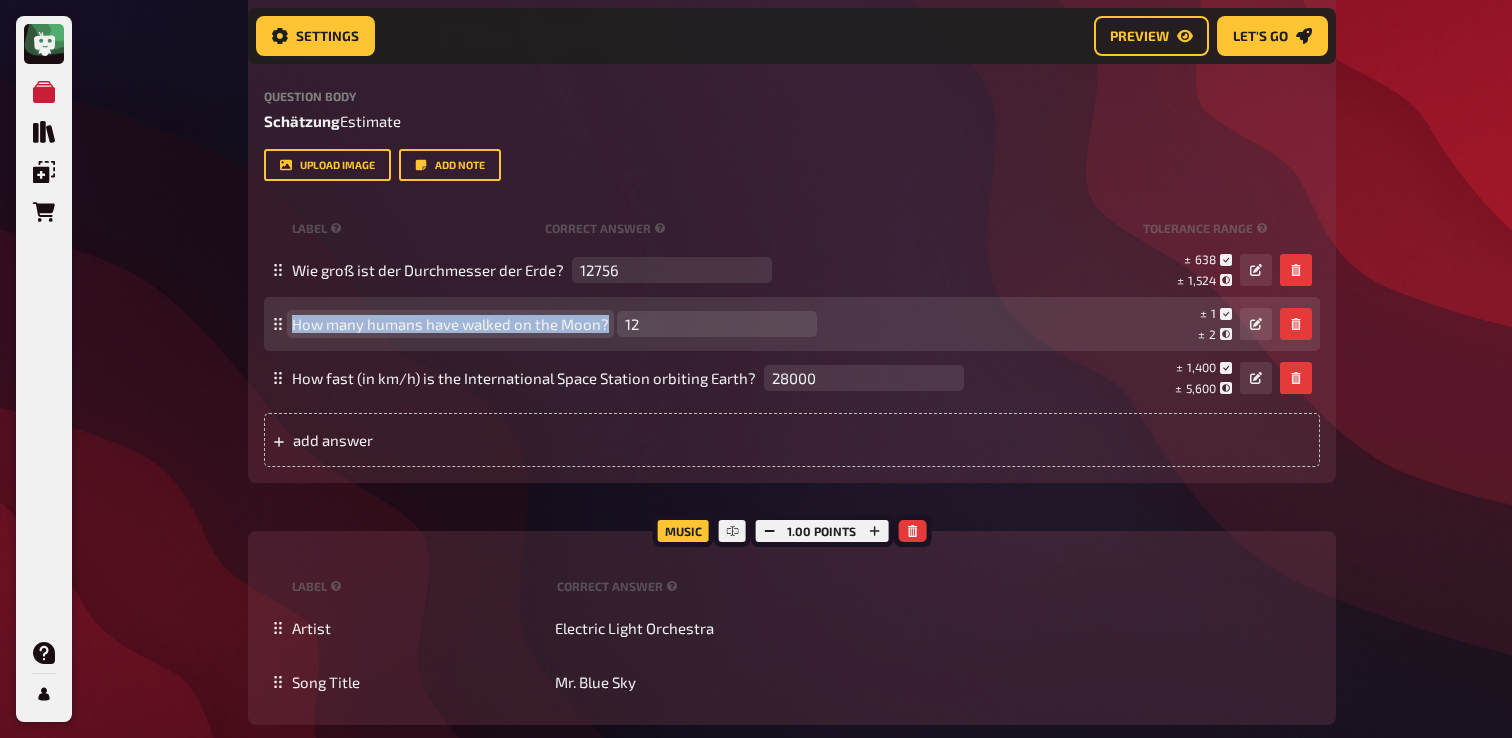 click on "How many humans have walked on the Moon?" at bounding box center [450, 324] 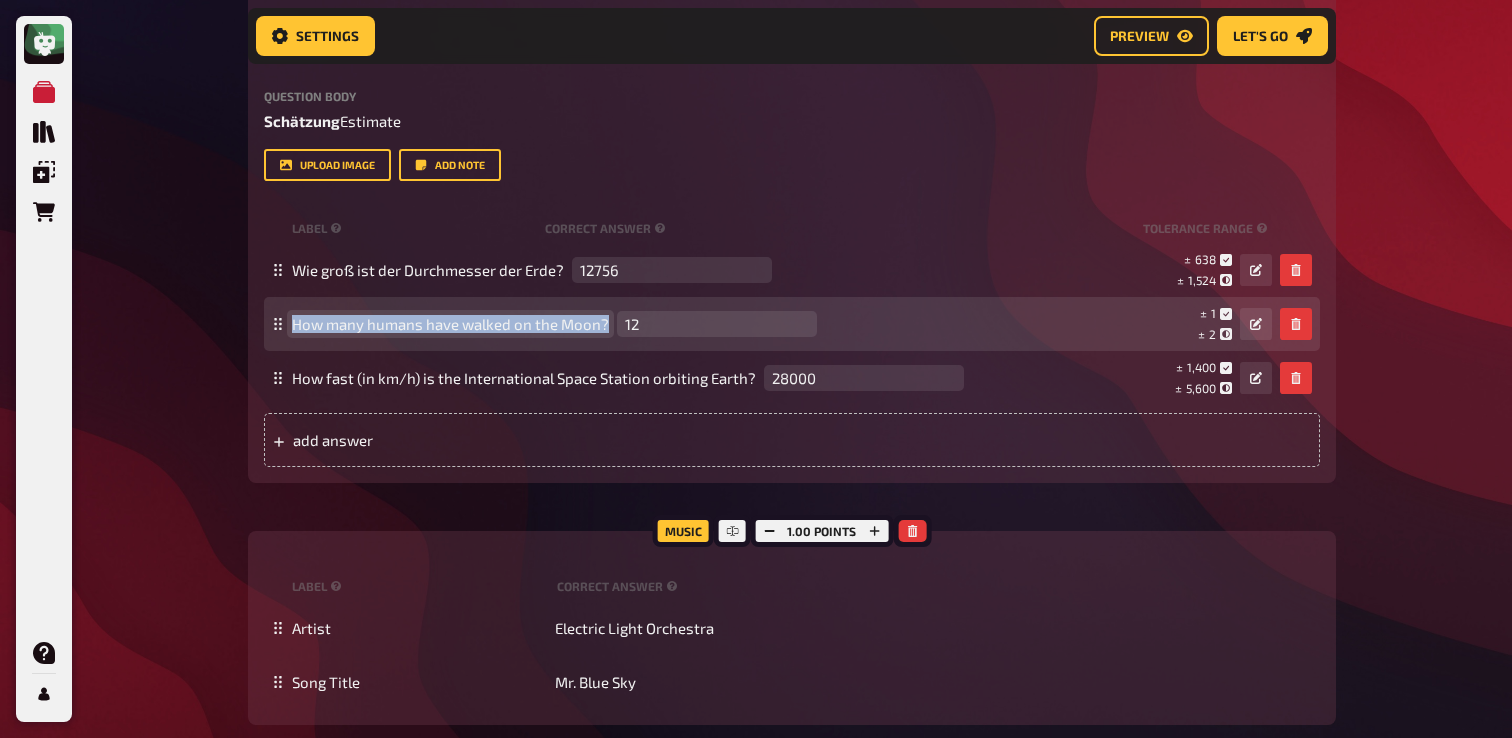paste 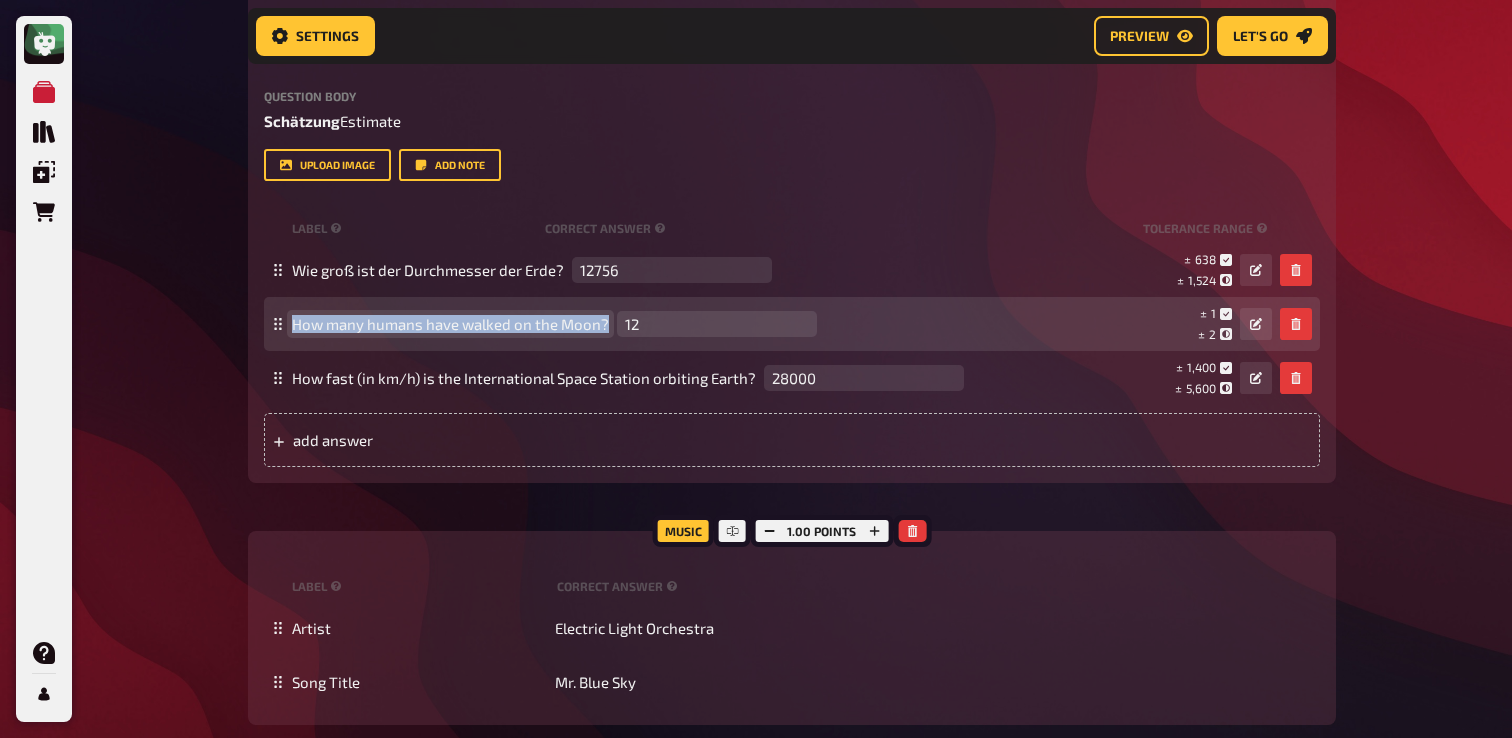 type 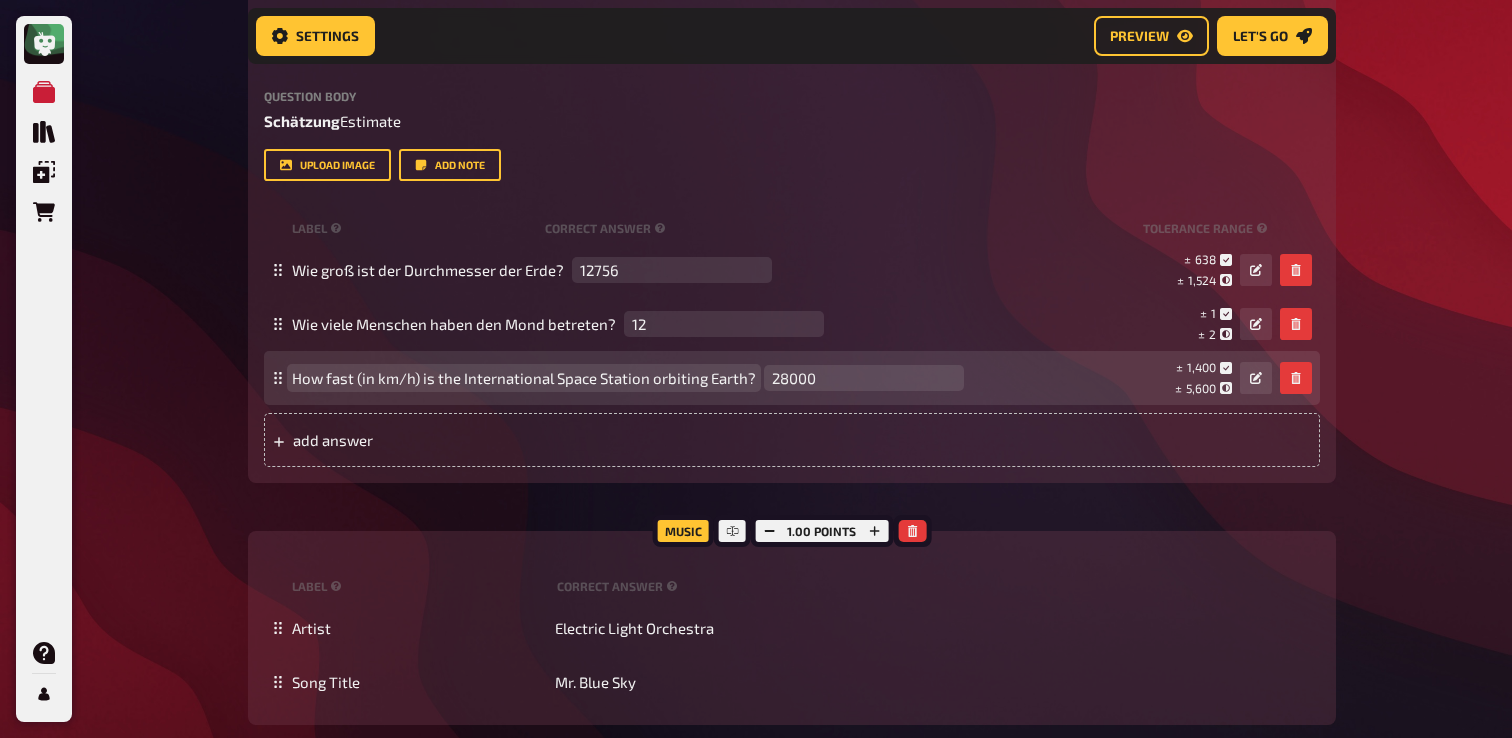 click on "How fast (in km/h) is the International Space Station orbiting Earth?" at bounding box center [524, 378] 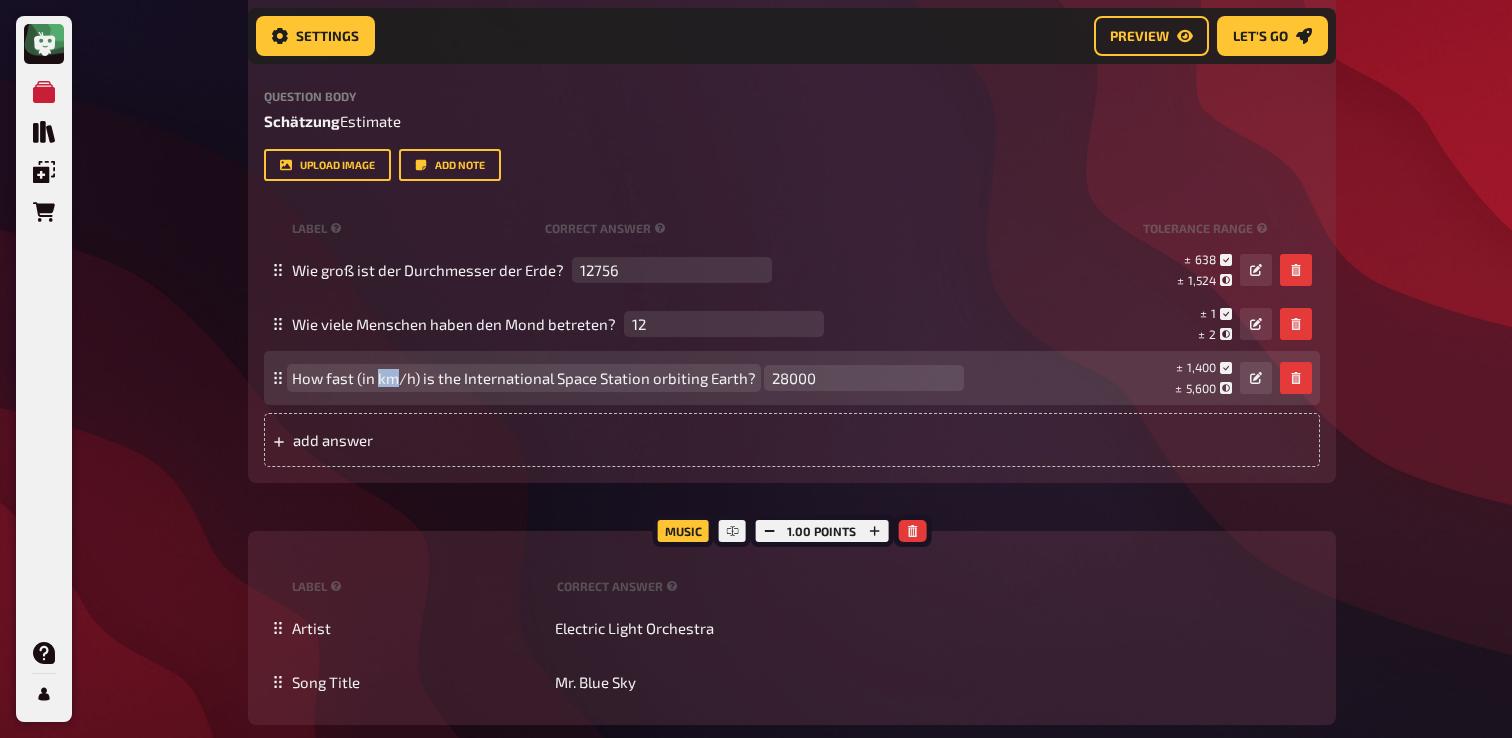 click on "How fast (in km/h) is the International Space Station orbiting Earth?" at bounding box center (524, 378) 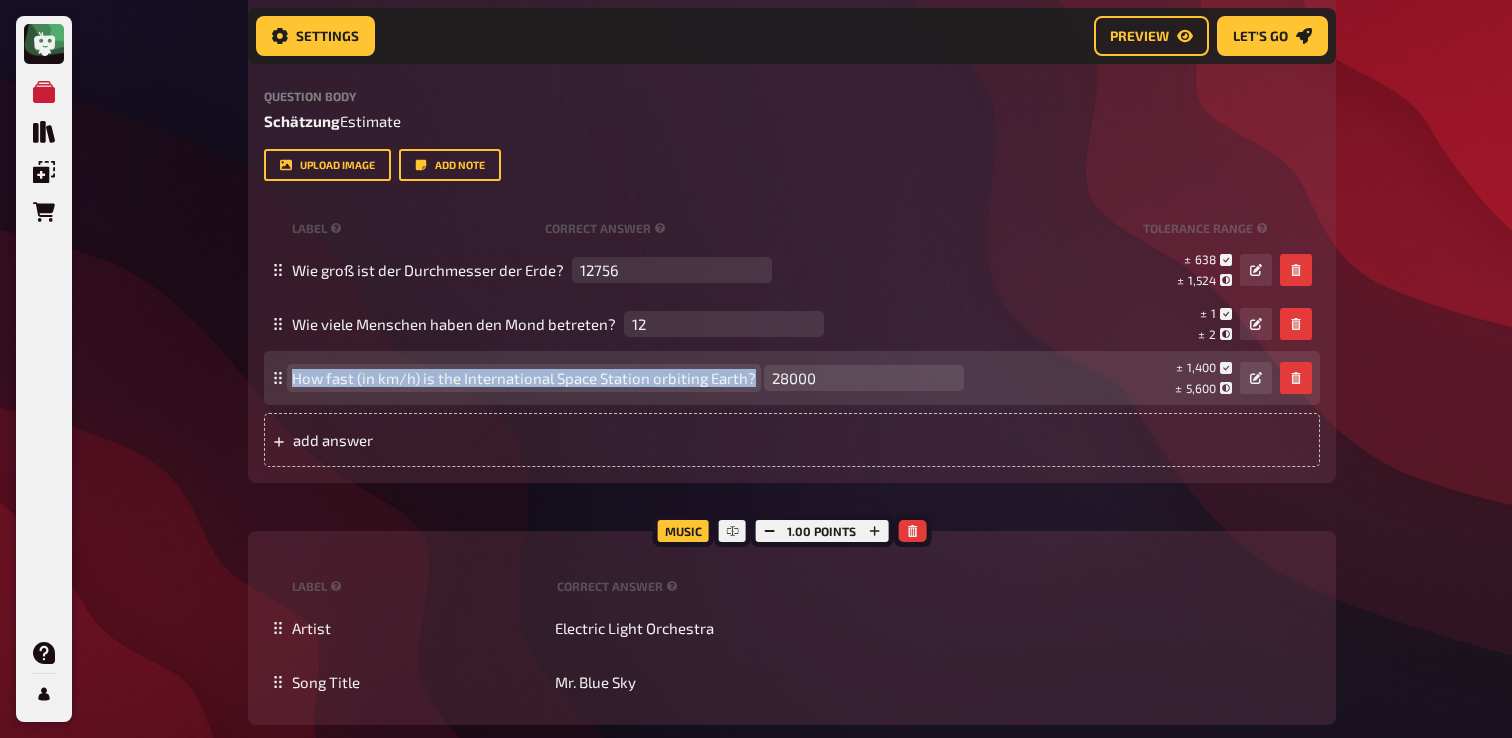 click on "How fast (in km/h) is the International Space Station orbiting Earth?" at bounding box center [524, 378] 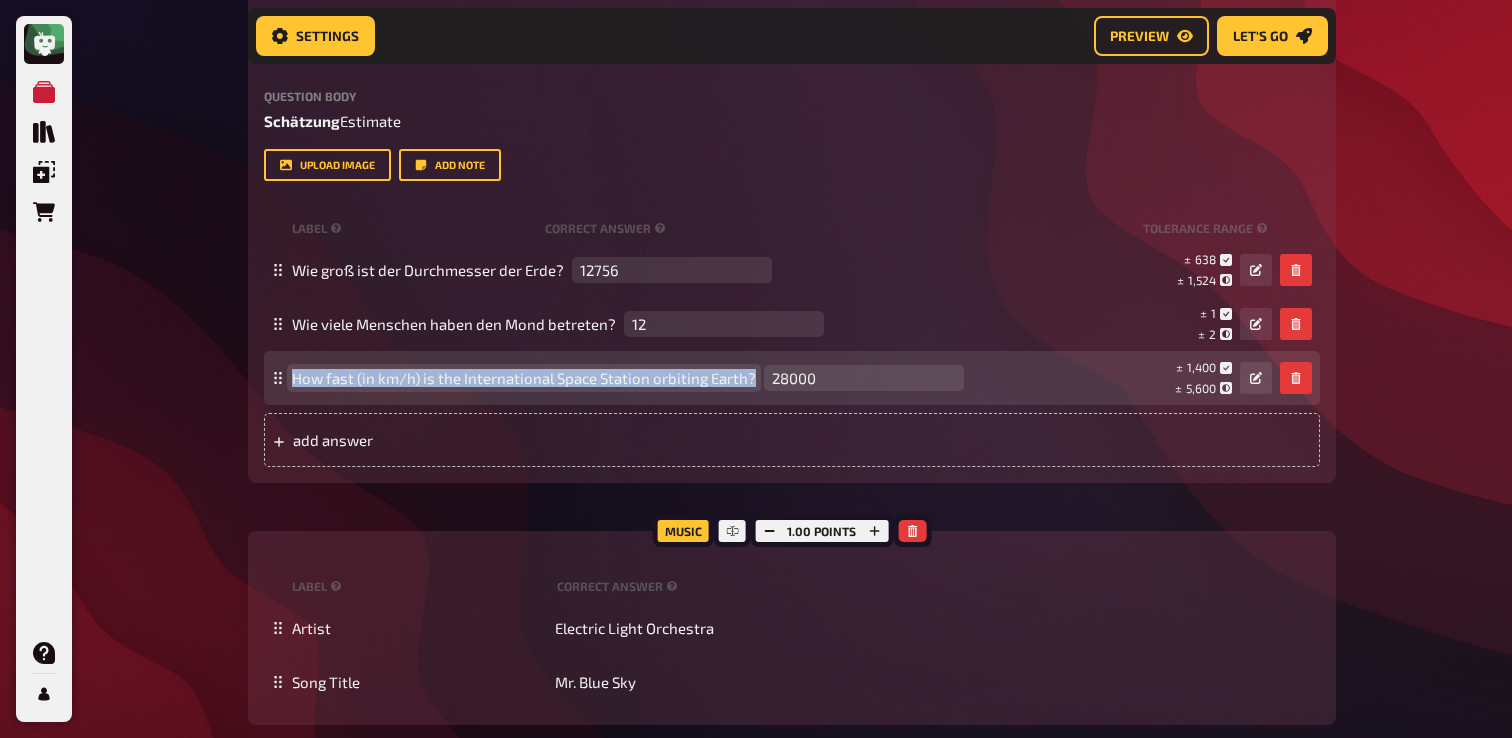 paste 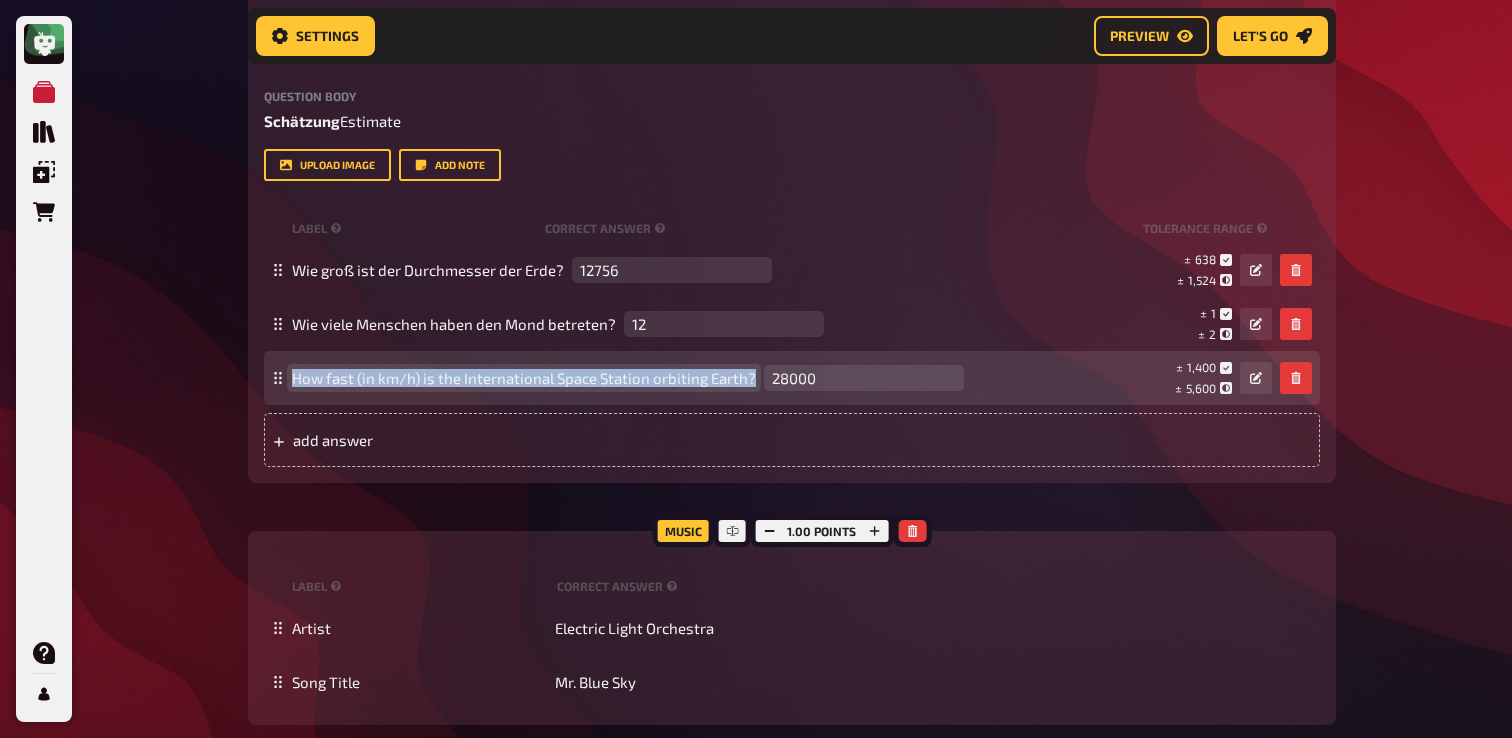 type 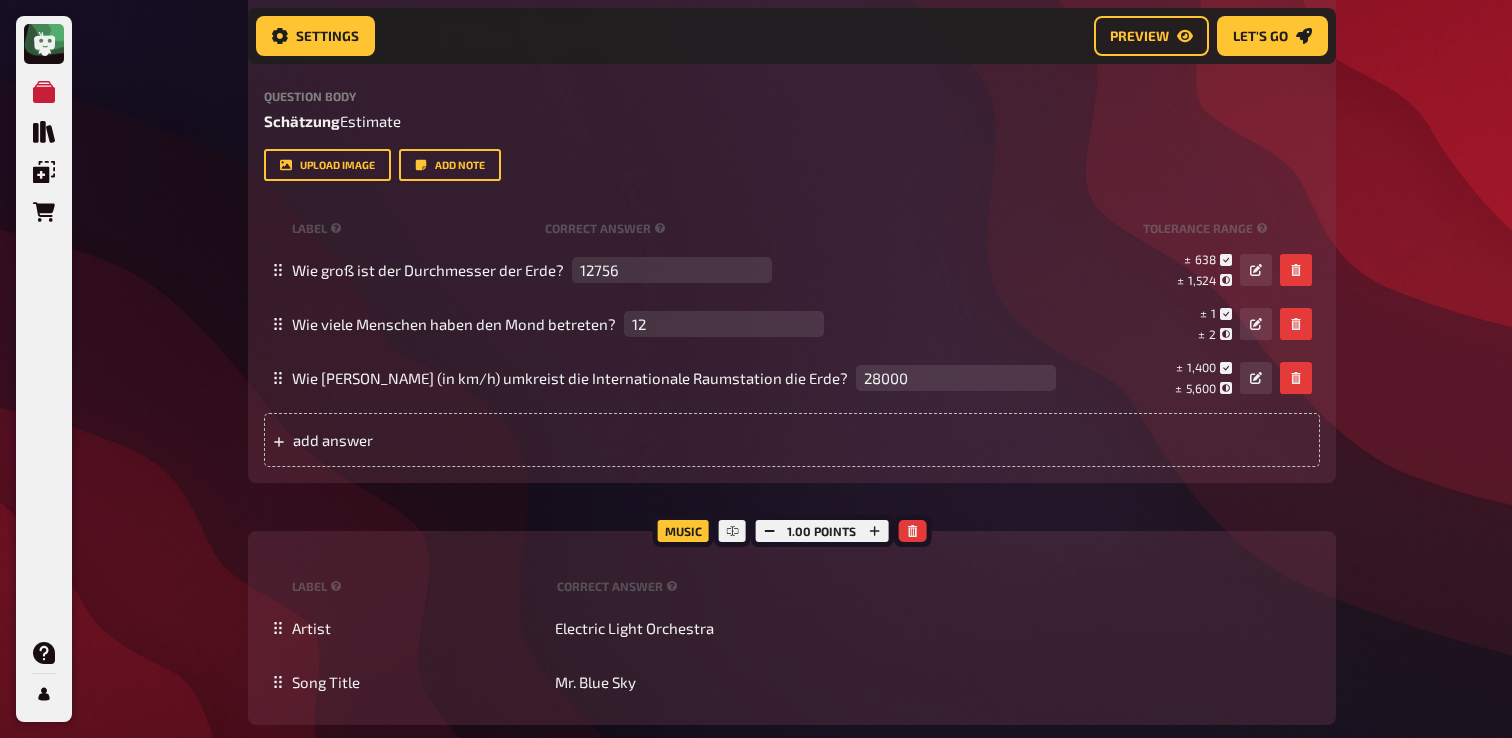 click on "My Quizzes Quiz Library Overlays Orders Help Profile Home My Quizzes Galaxy Calling [Remastered]✅​🇬🇧🇩🇪 Setup Setup Edit Content Quiz Lobby Hosting undefined Evaluation Leaderboard Settings Preview Let's go Let's go Galaxy Calling [Remastered]✅​🇬🇧🇩🇪 01 Galactic Movies   1 6 Trivia 6.00 points Title Galactic Movies Question body Kannst du den Film benennen, der auf diesen Emojis basiert? (Tipp: Sie sind alle aus dem Weltraum)
Can you name the movie based on these emojies? (Tipp: They are all space realated)
﻿ Drop here to upload upload image   Moderator Note (not visible to participants) ﻿ Link to the playlist ﻿ label correct answer Answer 1 Interstellar Answer 2 Guardians of the Galaxy Answer 3 The Martian Answer 4 E.T. the Extra-Terrestrial Answer 5 Dune Answer 6 Wall-E
To pick up a draggable item, press the space bar.
While dragging, use the arrow keys to move the item.
Press space again to drop the item in its new position, or press escape to cancel." at bounding box center [756, -5917] 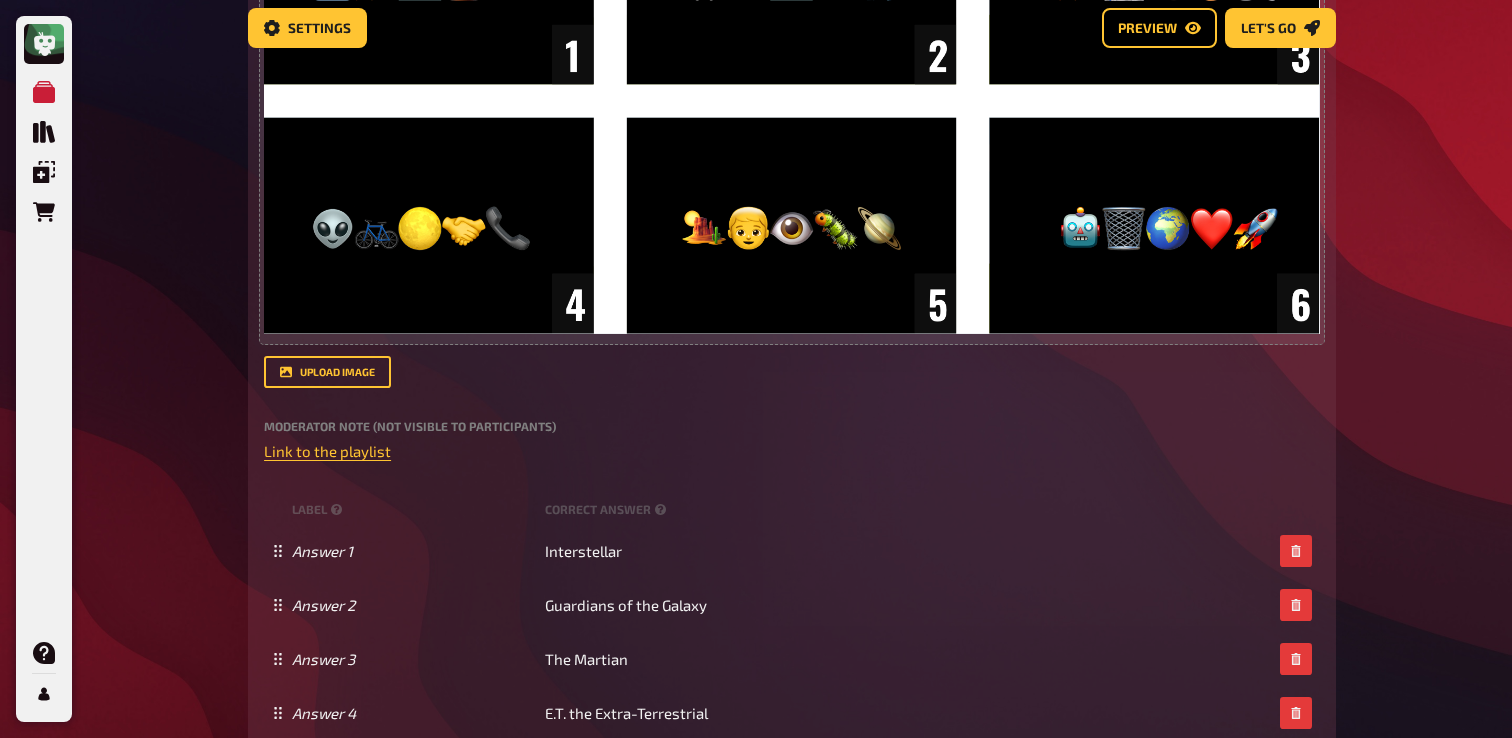scroll, scrollTop: 0, scrollLeft: 0, axis: both 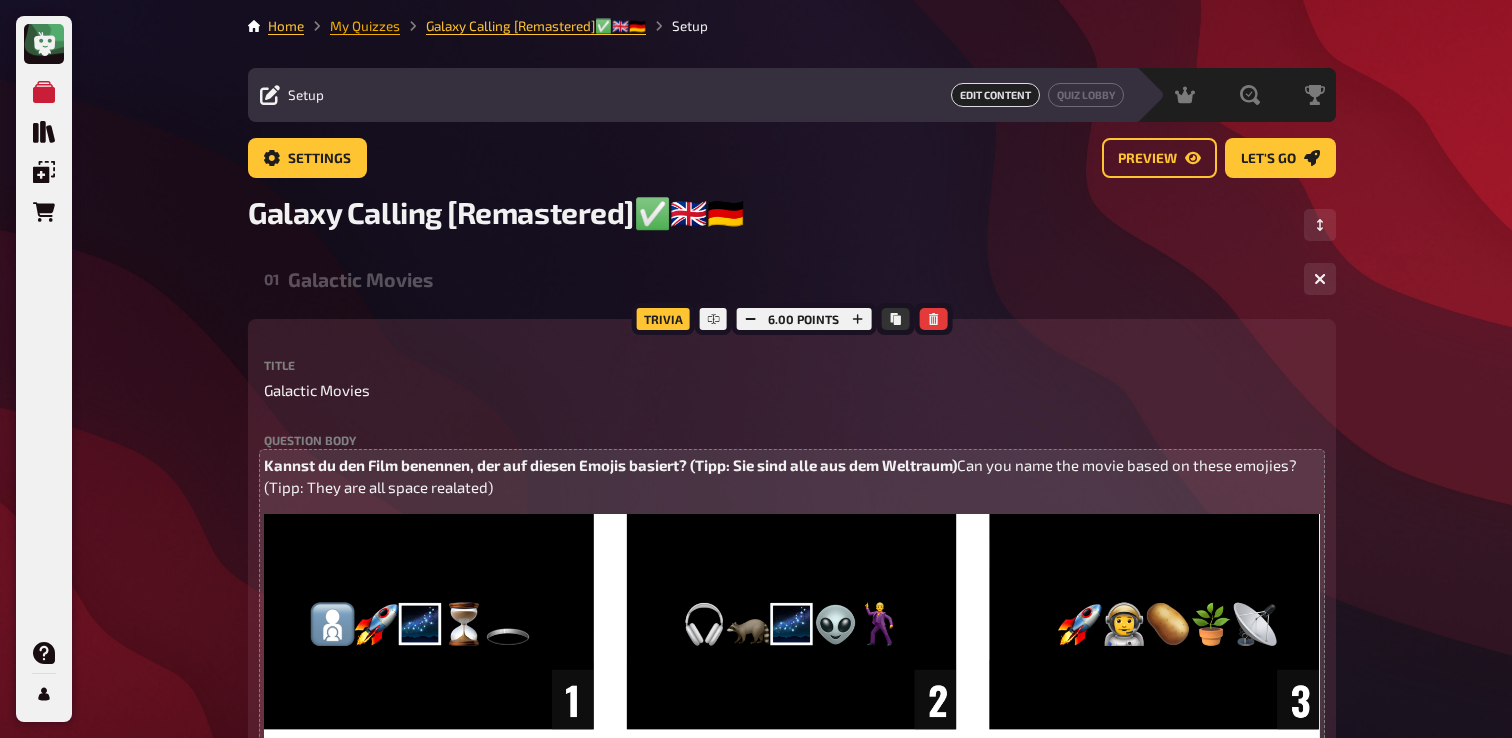 click on "My Quizzes" at bounding box center (365, 26) 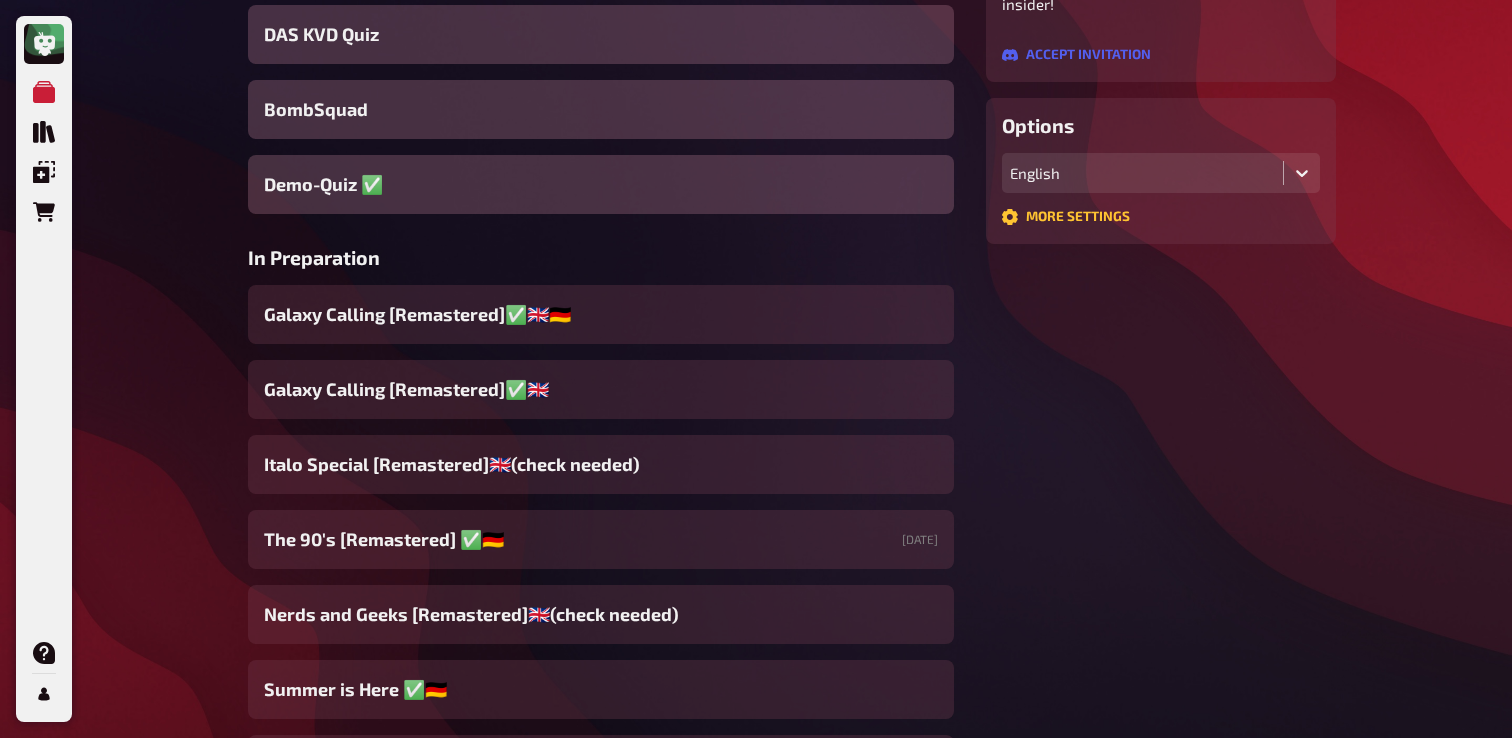 scroll, scrollTop: 478, scrollLeft: 0, axis: vertical 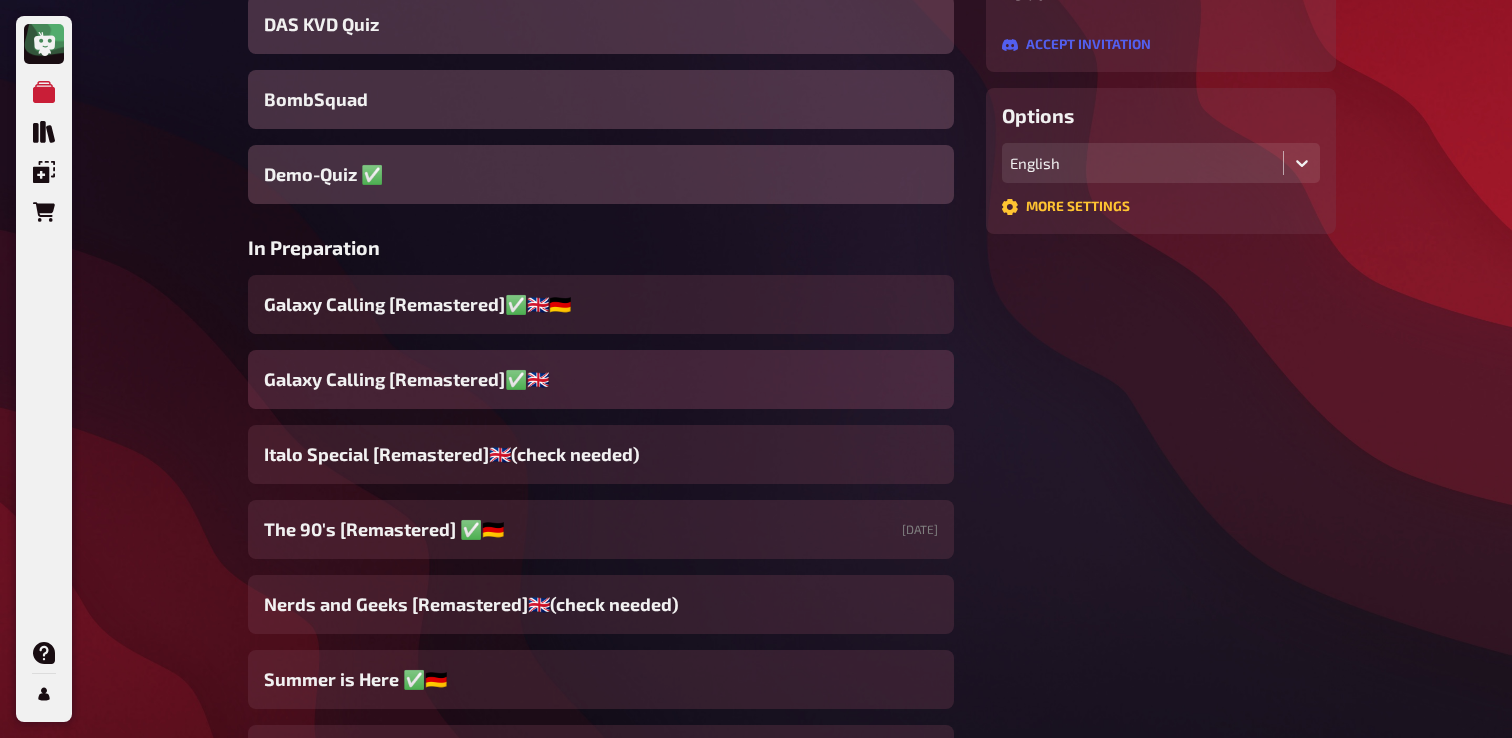 click on "Galaxy Calling [Remastered]✅​🇬🇧​" at bounding box center [406, 379] 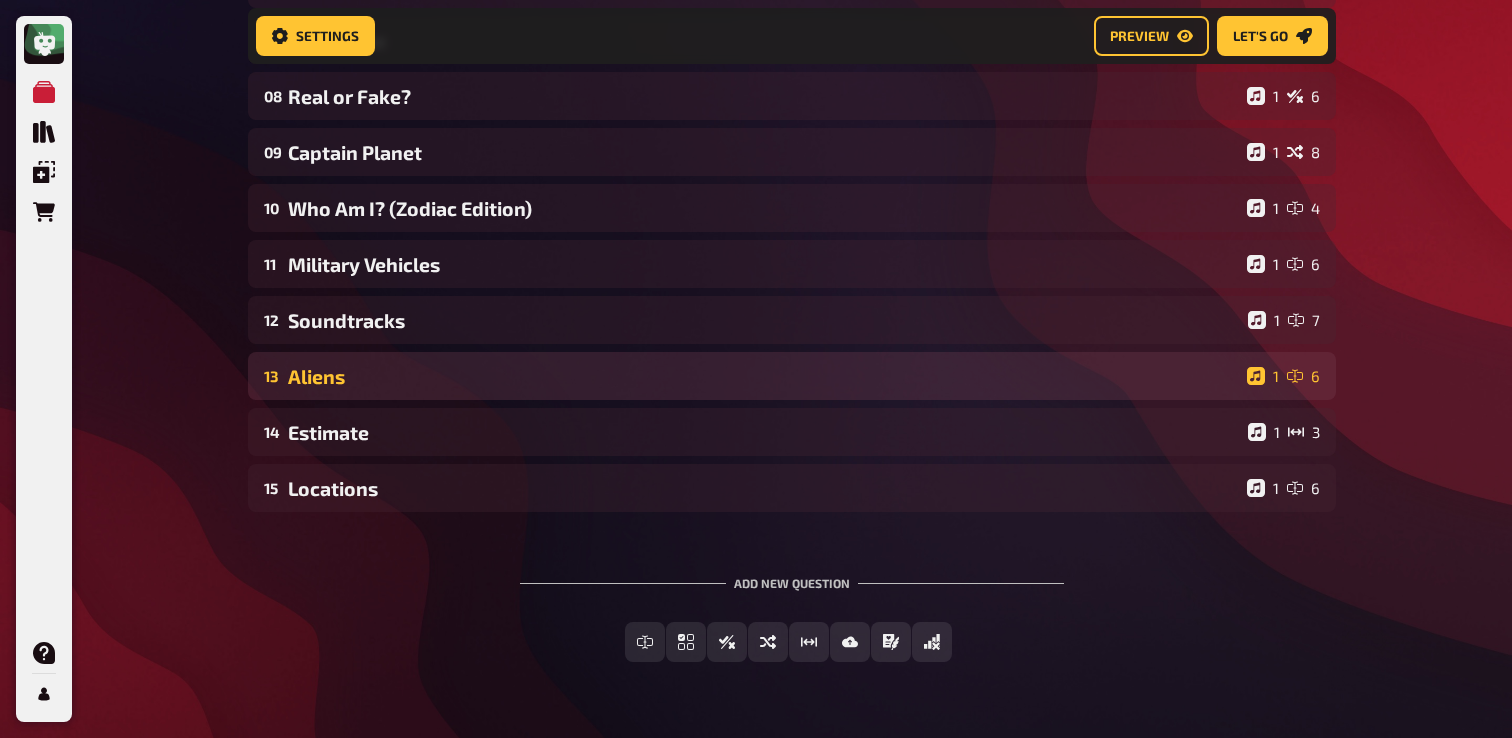 scroll, scrollTop: 613, scrollLeft: 0, axis: vertical 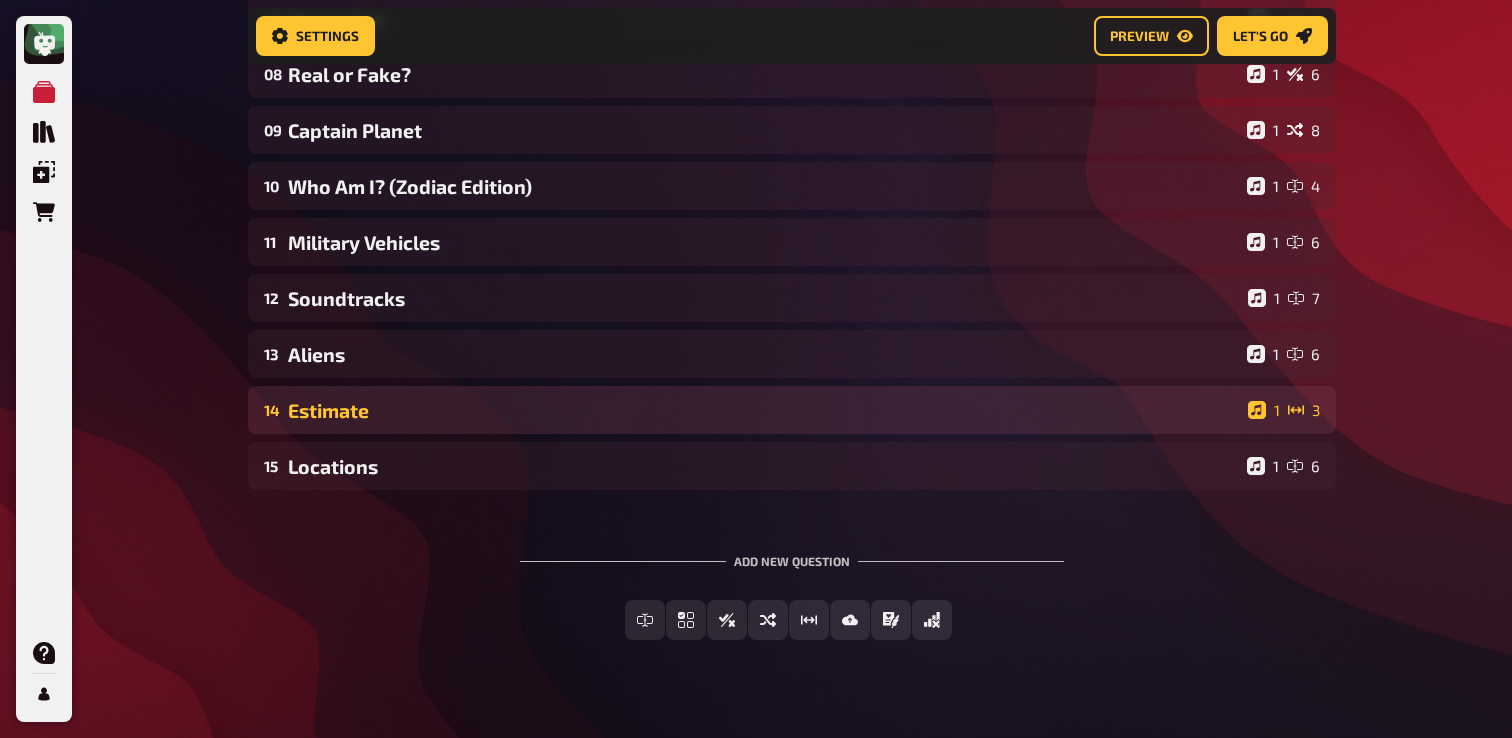 click on "Estimate" at bounding box center [764, 410] 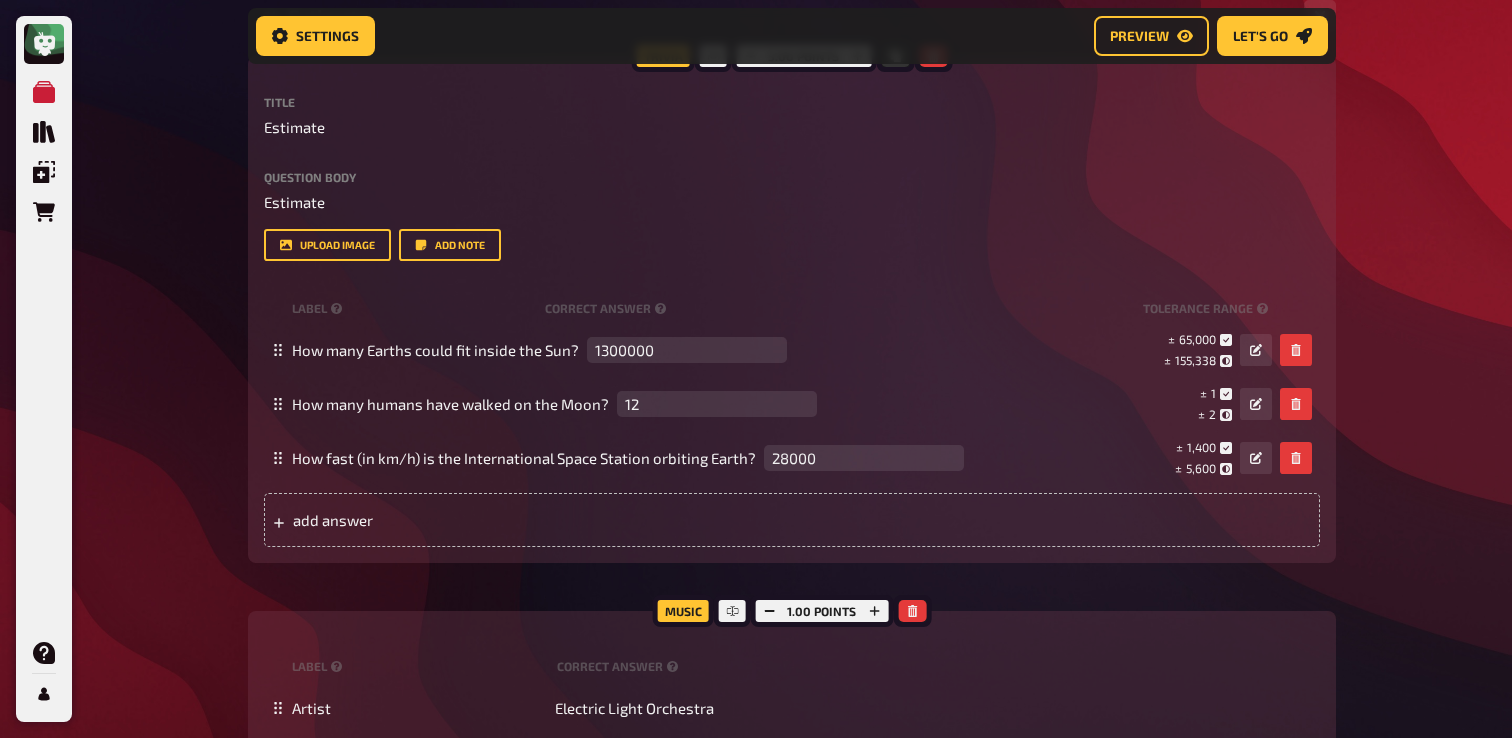 scroll, scrollTop: 1130, scrollLeft: 0, axis: vertical 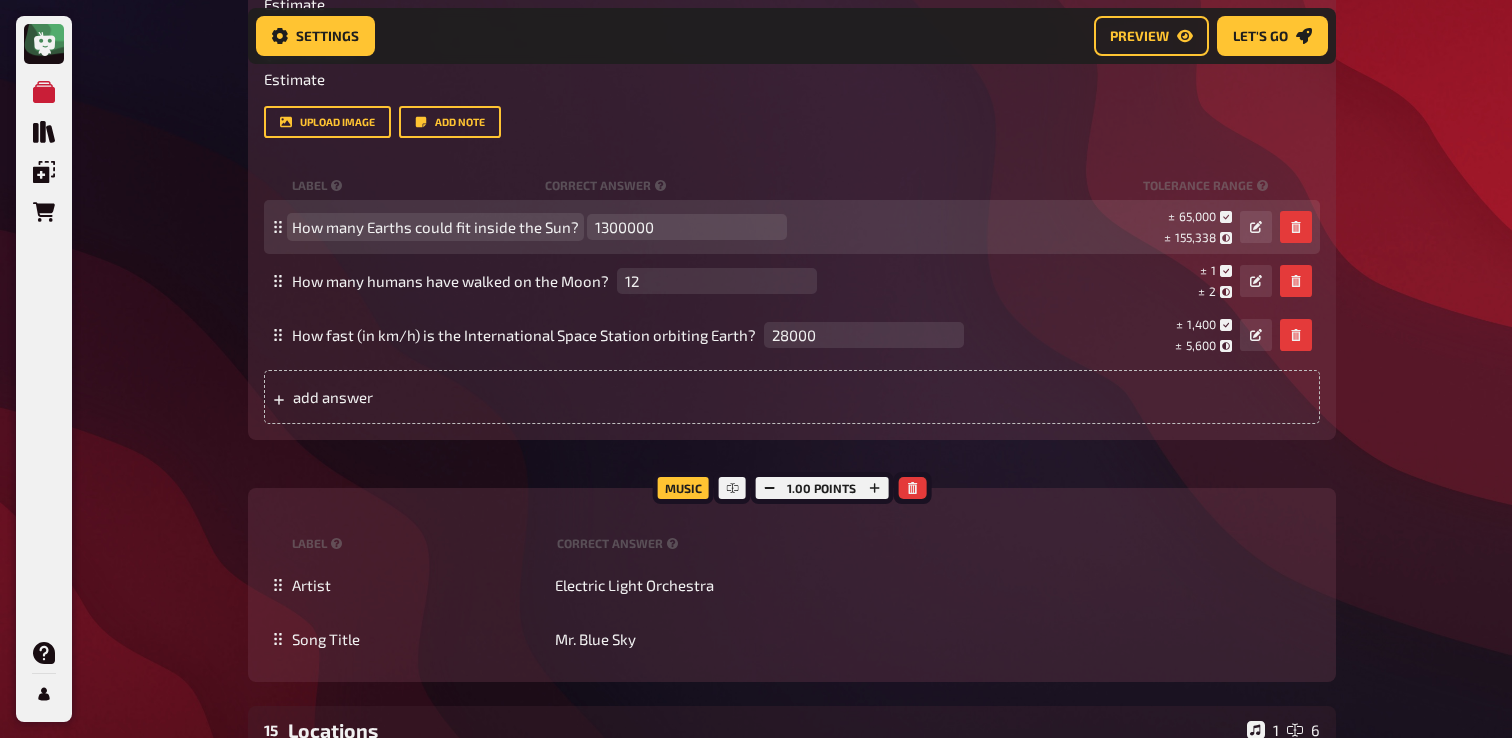click on "How many Earths could fit inside the Sun?" at bounding box center [435, 227] 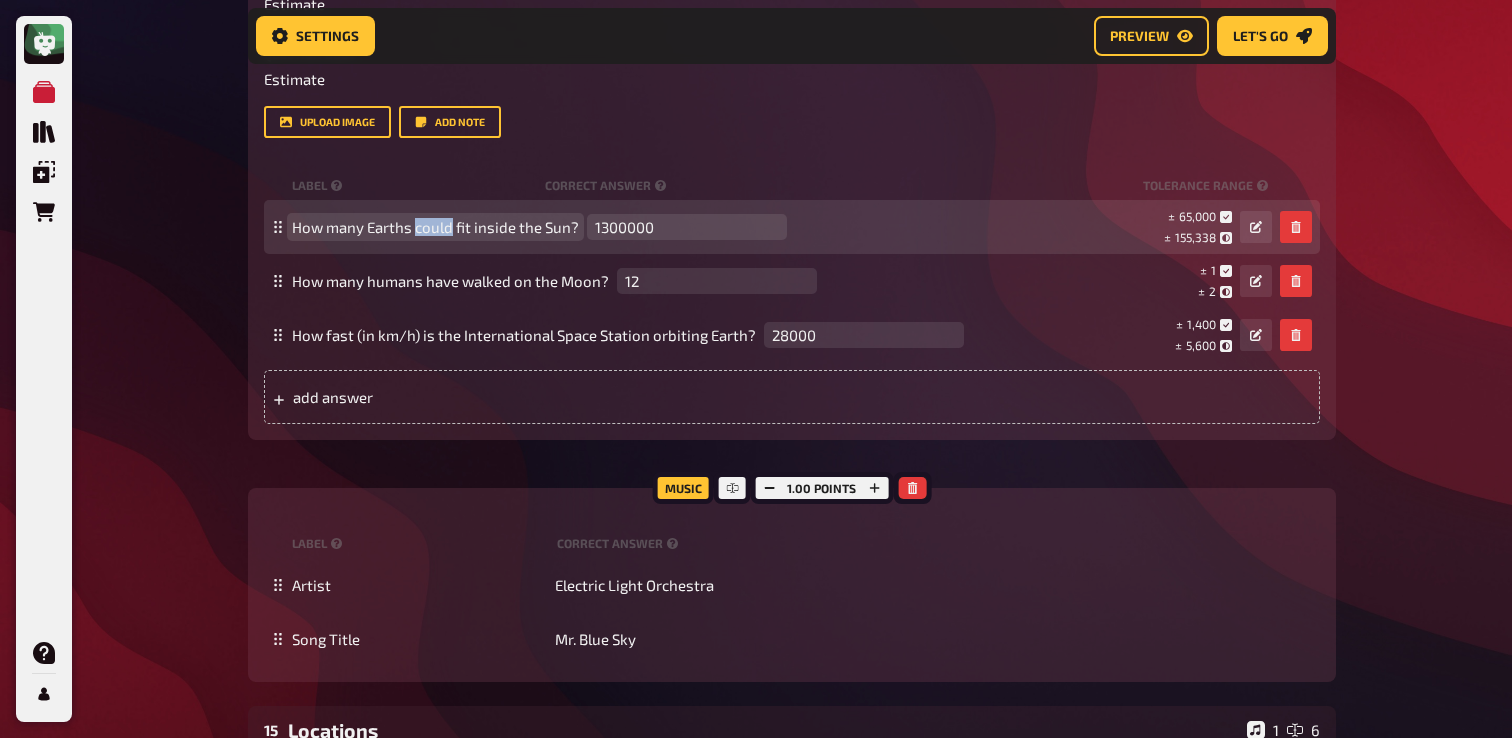 click on "How many Earths could fit inside the Sun?" at bounding box center (435, 227) 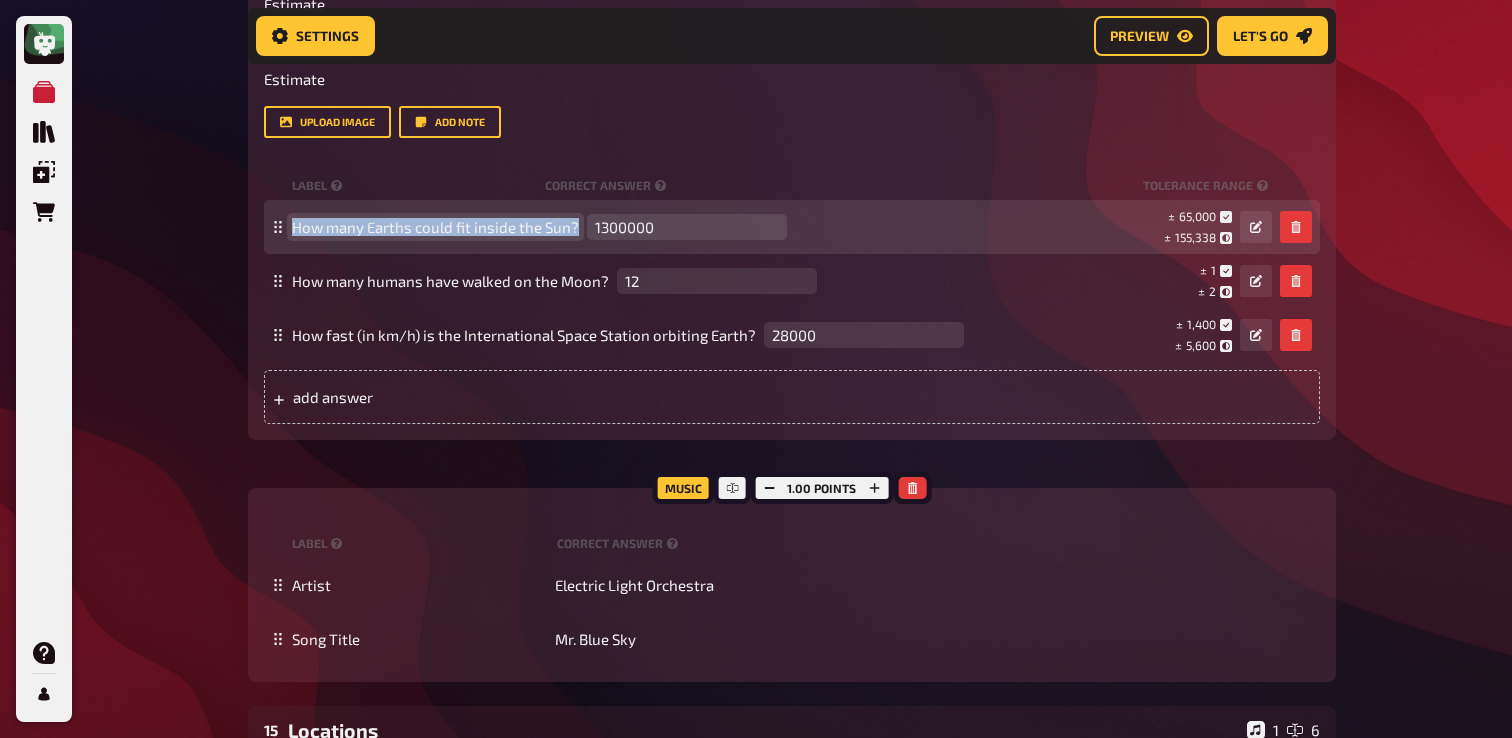 click on "How many Earths could fit inside the Sun?" at bounding box center (435, 227) 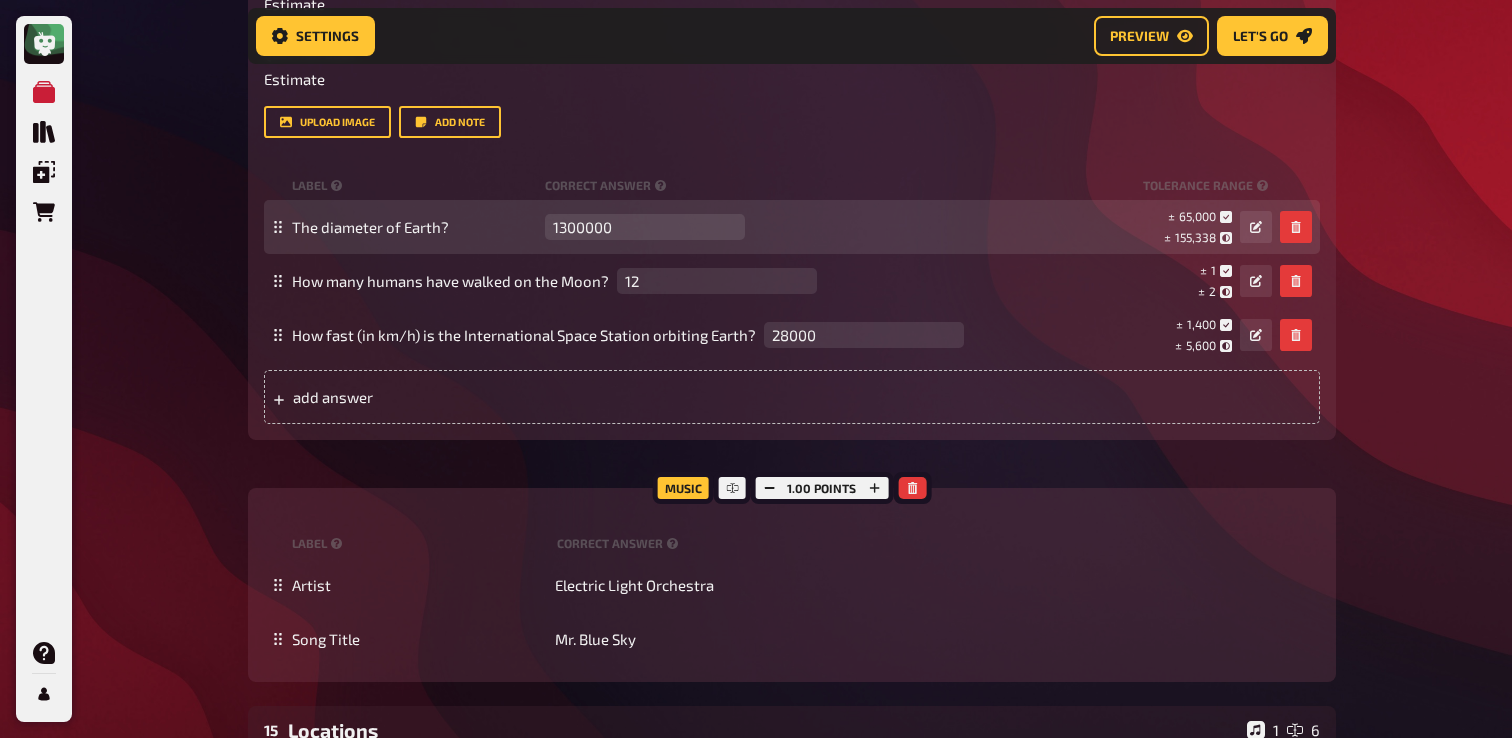 click on "The diameter of Earth? 1300000 empty ±   65,000 ±   155,338 ±   1,300,000" at bounding box center [782, 227] 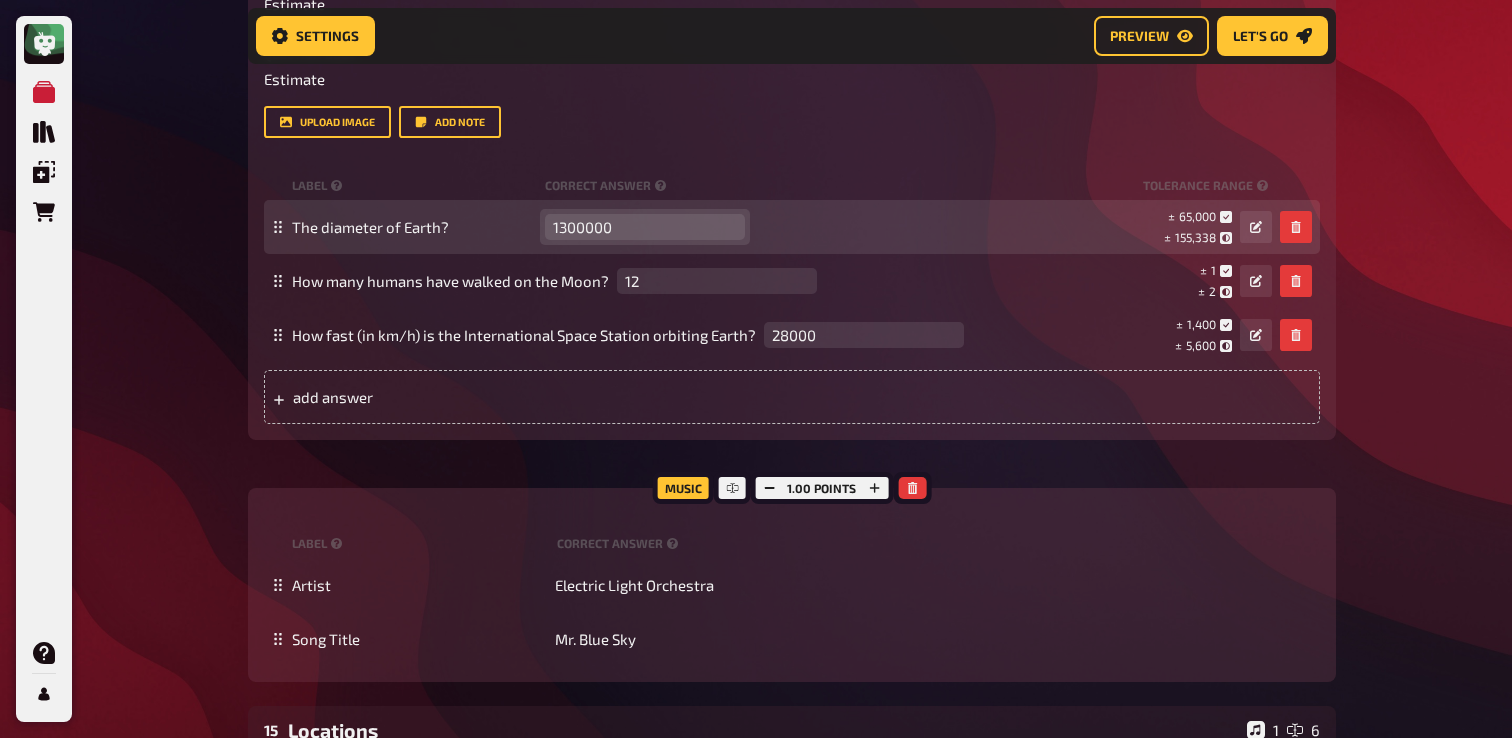 click on "1300000" at bounding box center [645, 227] 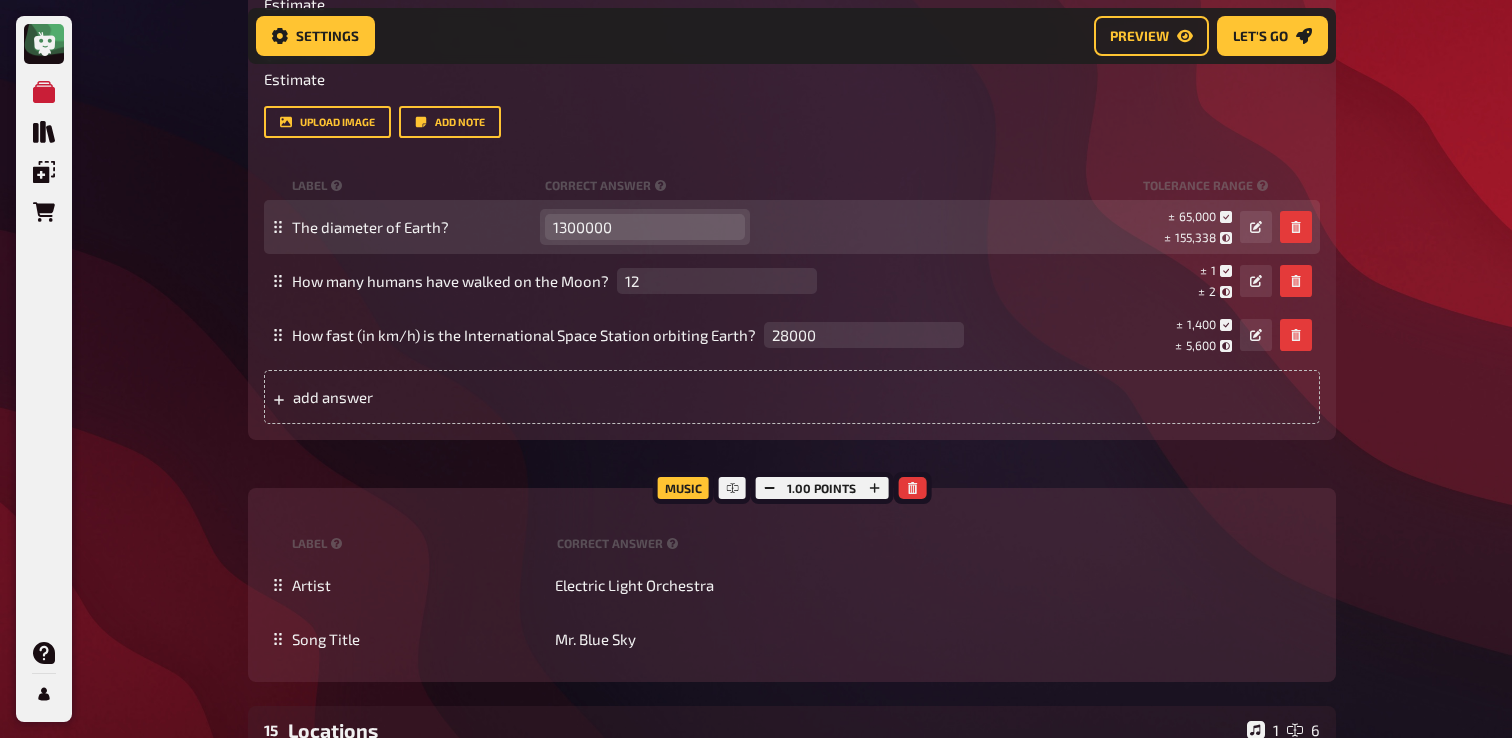 click on "1300000" at bounding box center (645, 227) 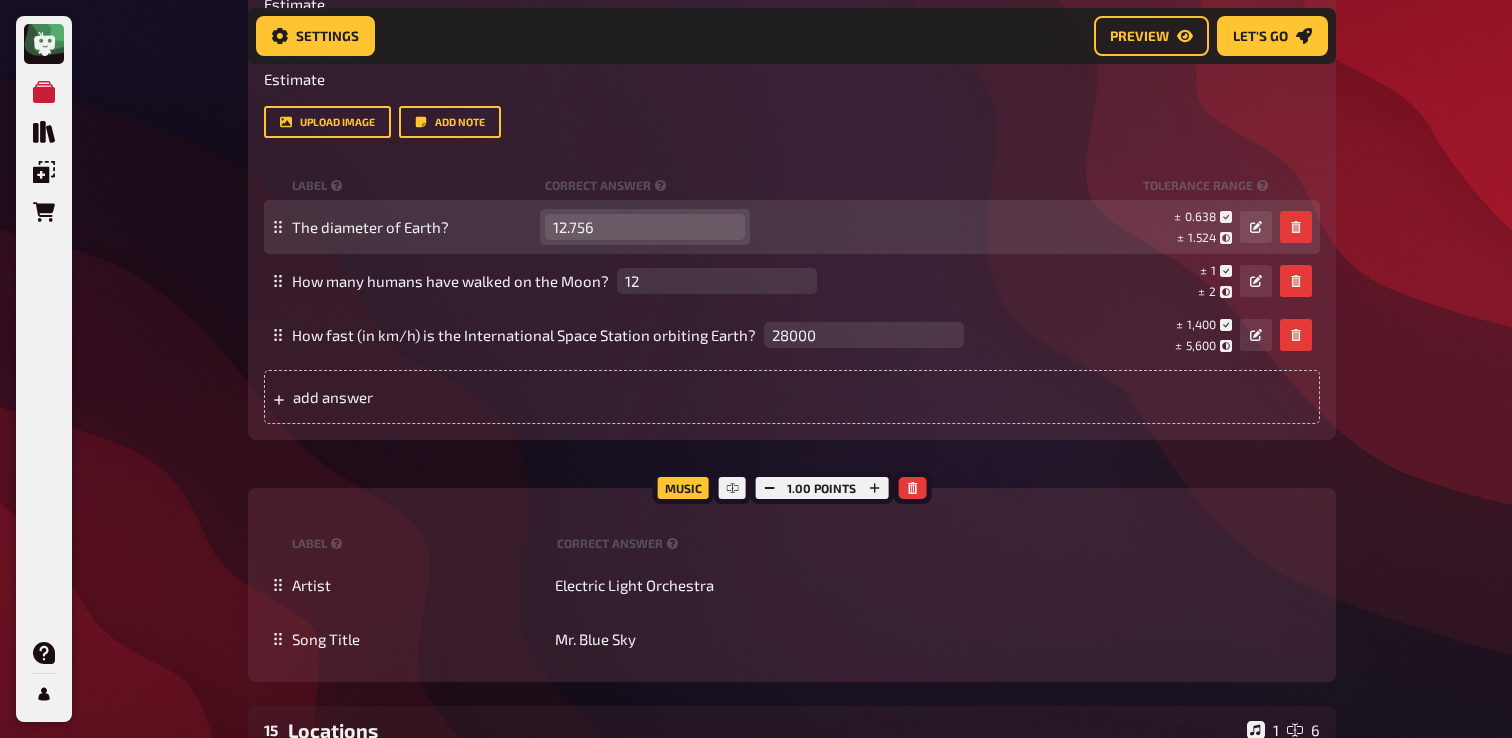 click on "12.756" at bounding box center [645, 227] 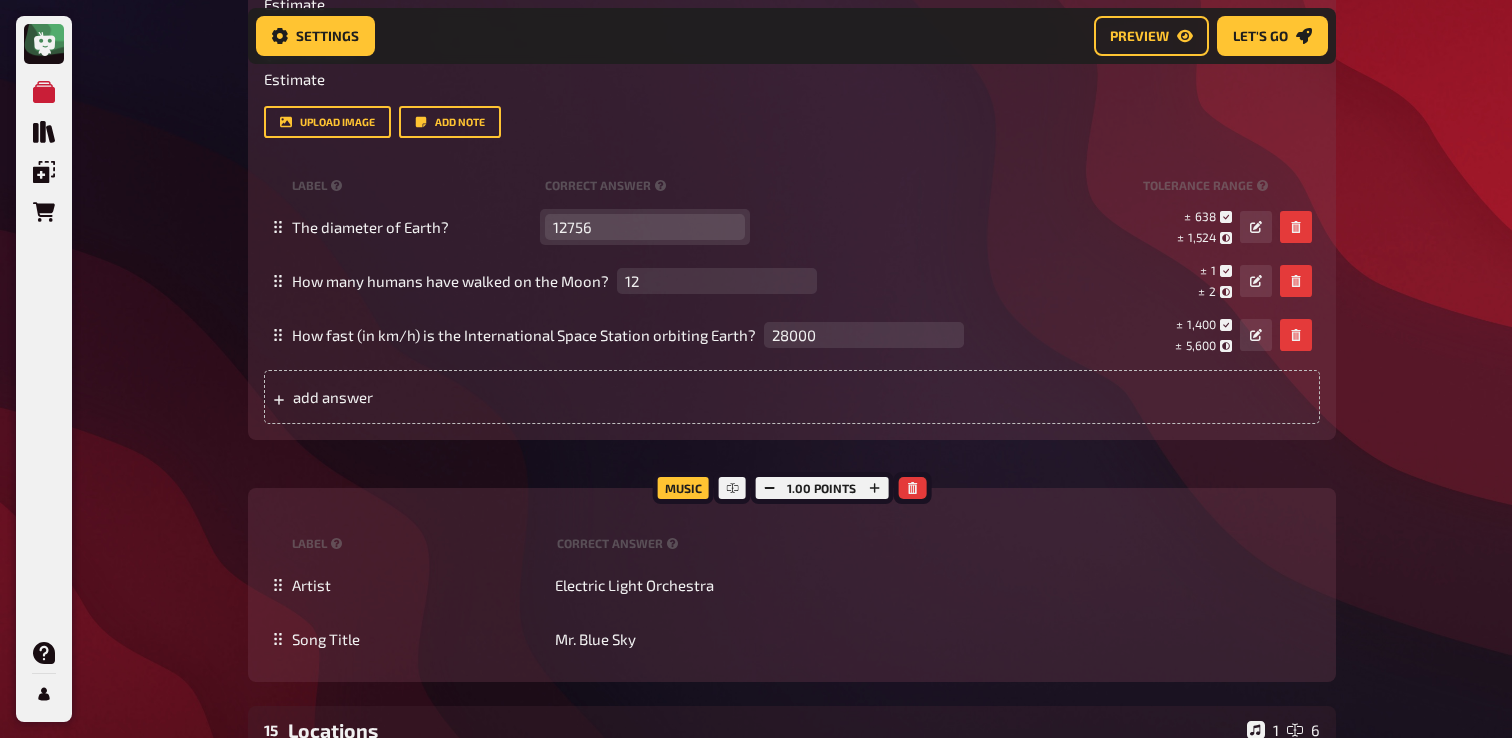 type on "12756" 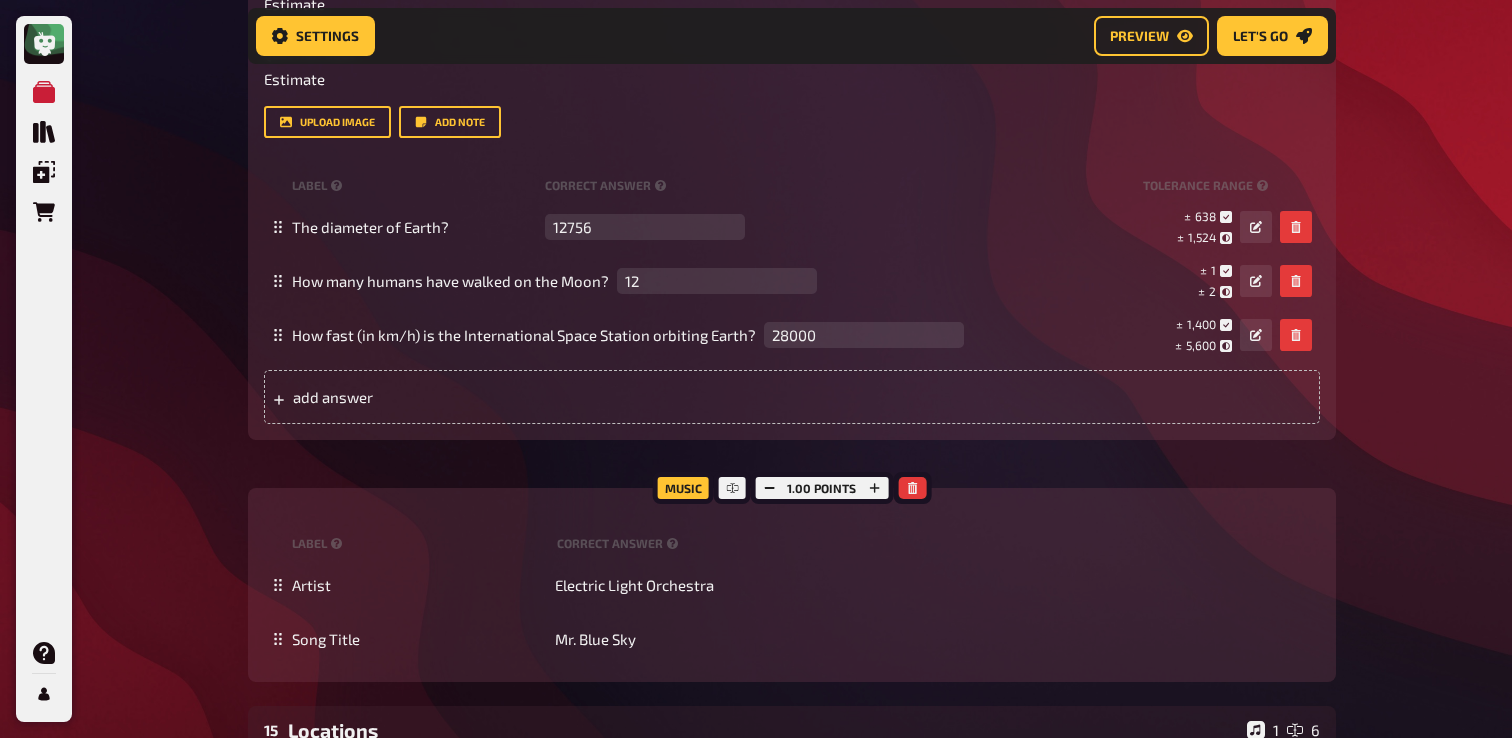 click on "My Quizzes Quiz Library Overlays Orders Help Profile Home My Quizzes Galaxy Calling [Remastered]✅​🇬🇧​  Setup Setup Edit Content Quiz Lobby Hosting undefined Evaluation Leaderboard Settings Preview Let's go Let's go Galaxy Calling [Remastered]✅​🇬🇧​  01 Galactic Movies   1 6 02 Same procedure as every year, James!    1 1 03 Mathe [Change?]   1 1 04 The Anagram    1 4 05 Special Round   1 1 06 What is that?   1 6 07 Movietime   1 1 08 Real or Fake?   1 6 09 Captain Planet   1 8 10 Who Am I? (Zodiac Edition)   1 4 11 Military Vehicles   1 6 12 Soundtracks   1 7 13 Aliens   1 6 14 Estimate   1 3 Trivia 3.00 points Title Estimate Question body Estimate Drop here to upload upload image   Add note label correct answer tolerance range The diameter of Earth? 12756 empty ±   638 ±   1,524 ±   12,756 How many humans have walked on the Moon? 12 empty ±   1 ±   2 ±   12 How fast (in km/h) is the International Space Station orbiting Earth? 28000 empty ±   1,400 ±   5,600 ±   28,000 Music 15" at bounding box center (756, -49) 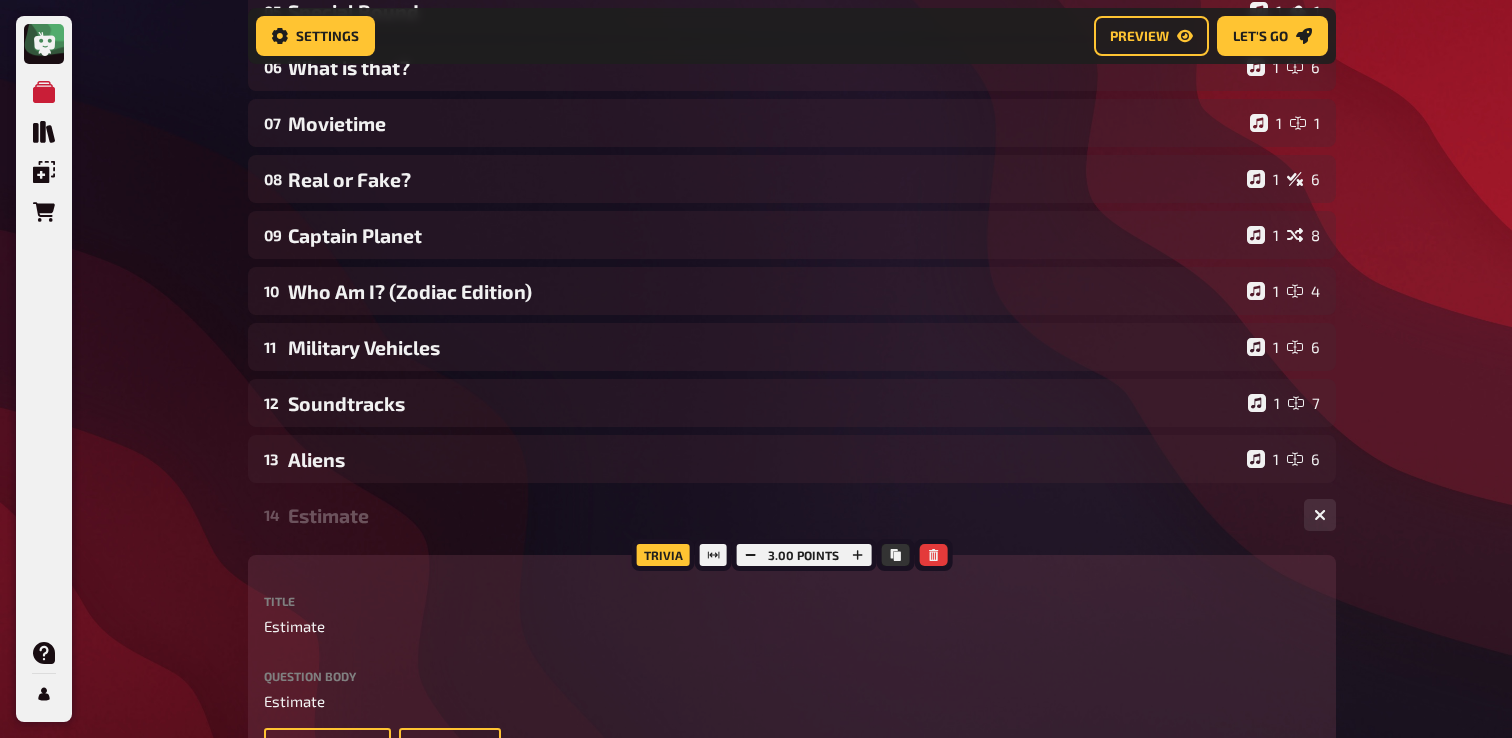 scroll, scrollTop: 497, scrollLeft: 0, axis: vertical 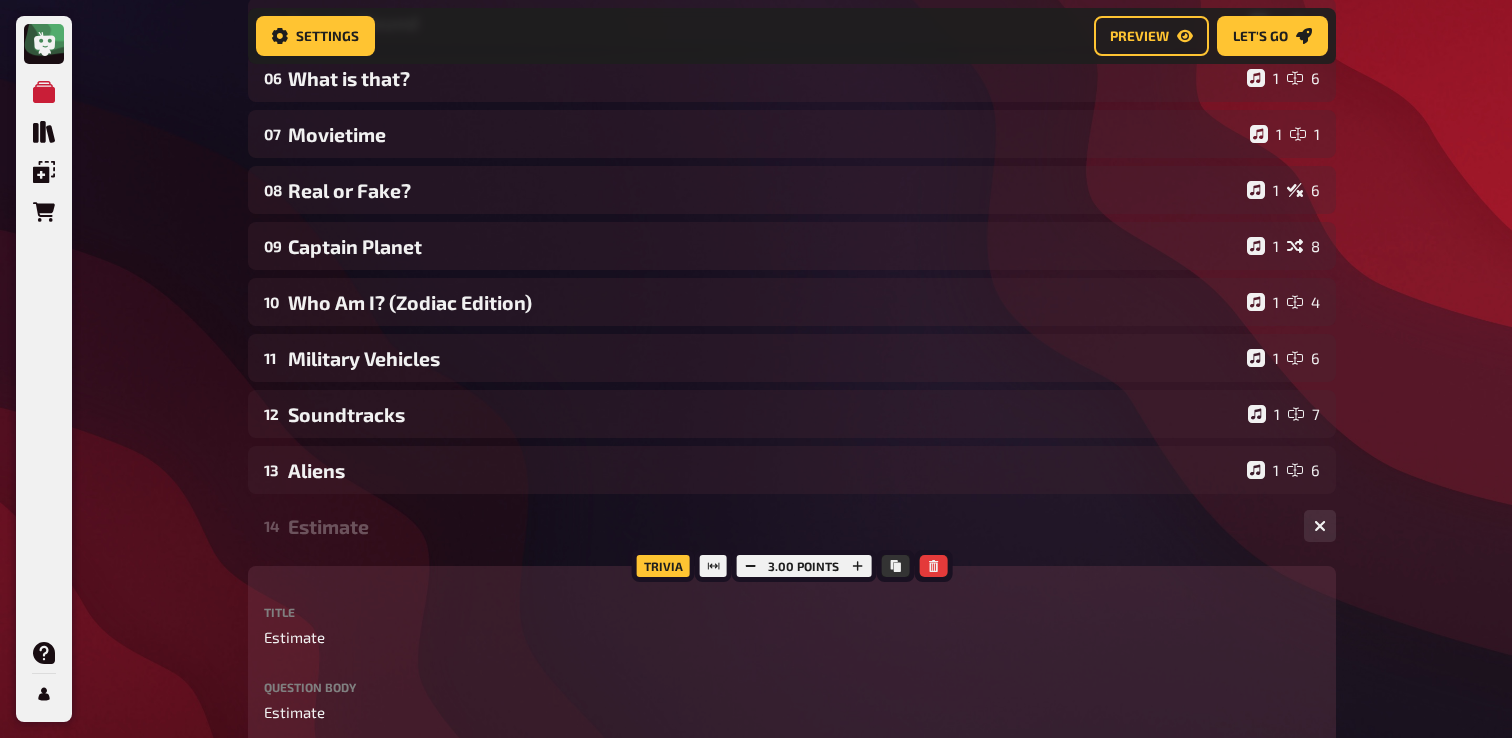 click on "14 Estimate   1 3" at bounding box center (792, 526) 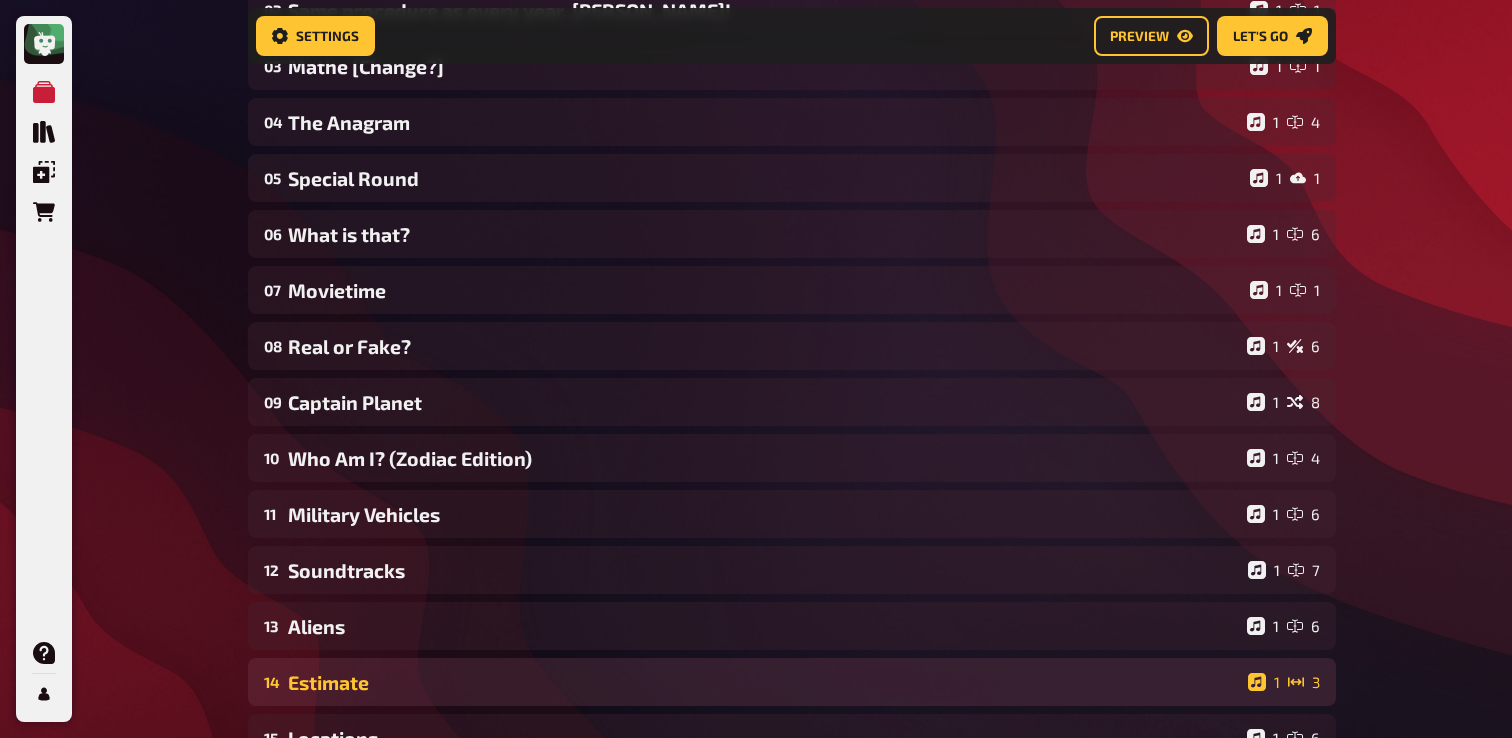 scroll, scrollTop: 305, scrollLeft: 0, axis: vertical 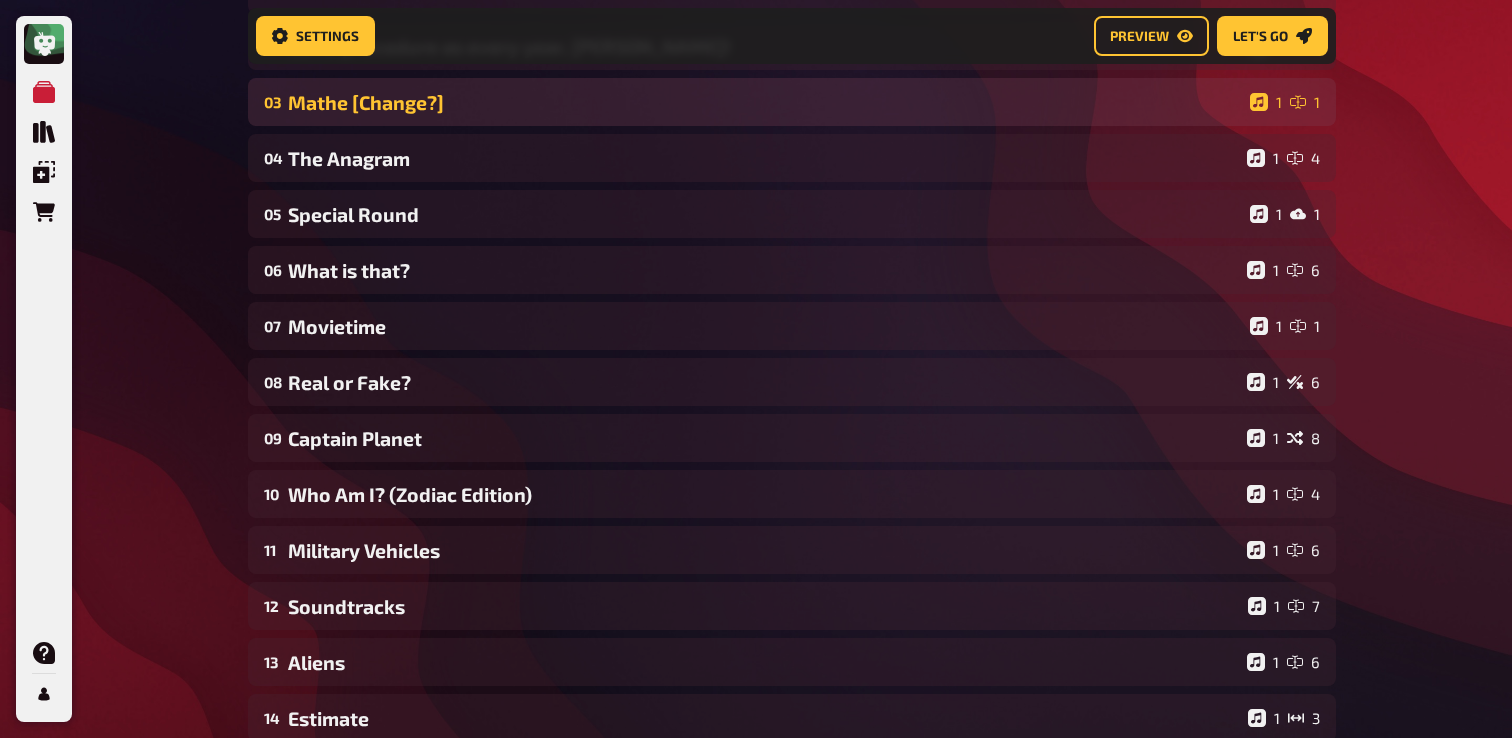 click on "Mathe [Change?]" at bounding box center (765, 102) 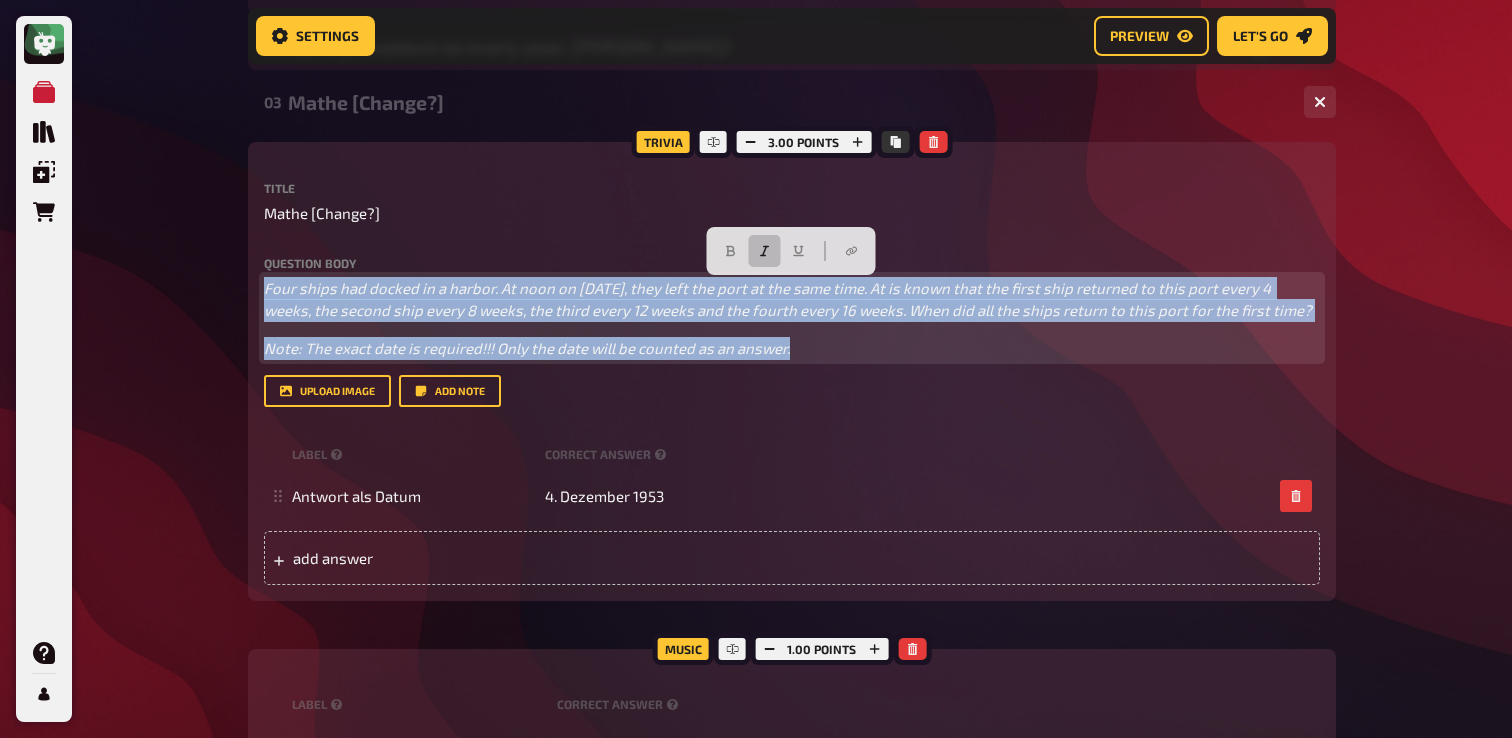 drag, startPoint x: 809, startPoint y: 356, endPoint x: 278, endPoint y: 267, distance: 538.4069 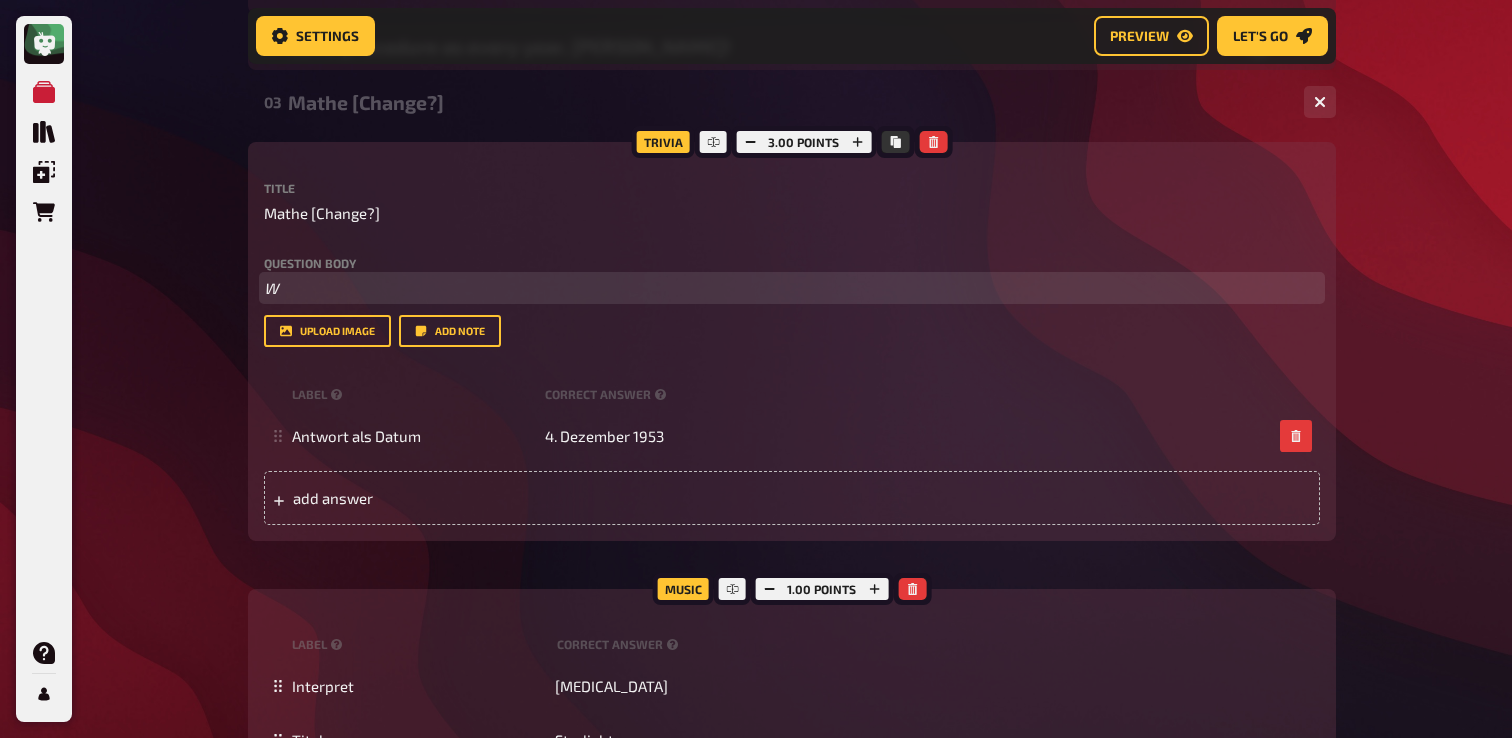type 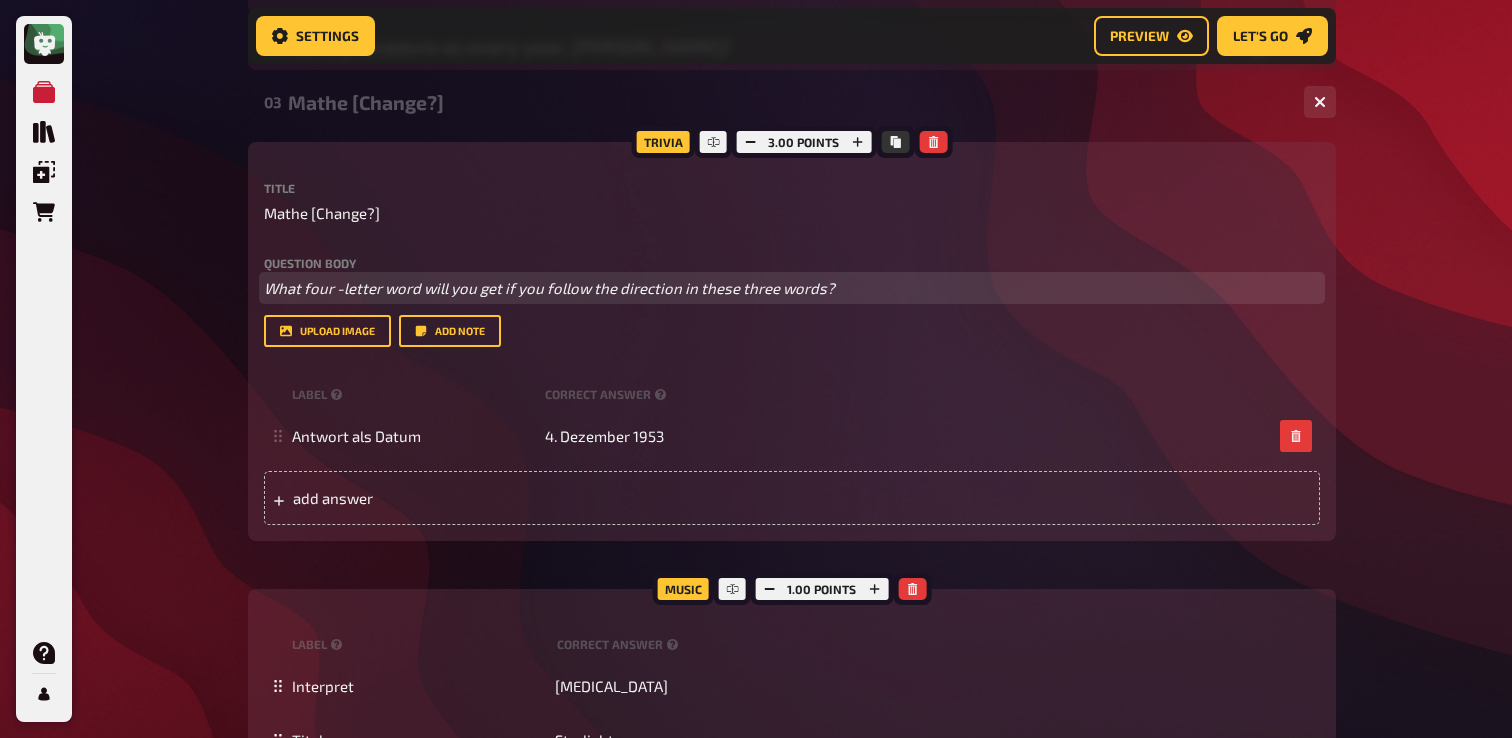 click on "What four -letter word will you get if you follow the direction in these three words?" at bounding box center (549, 288) 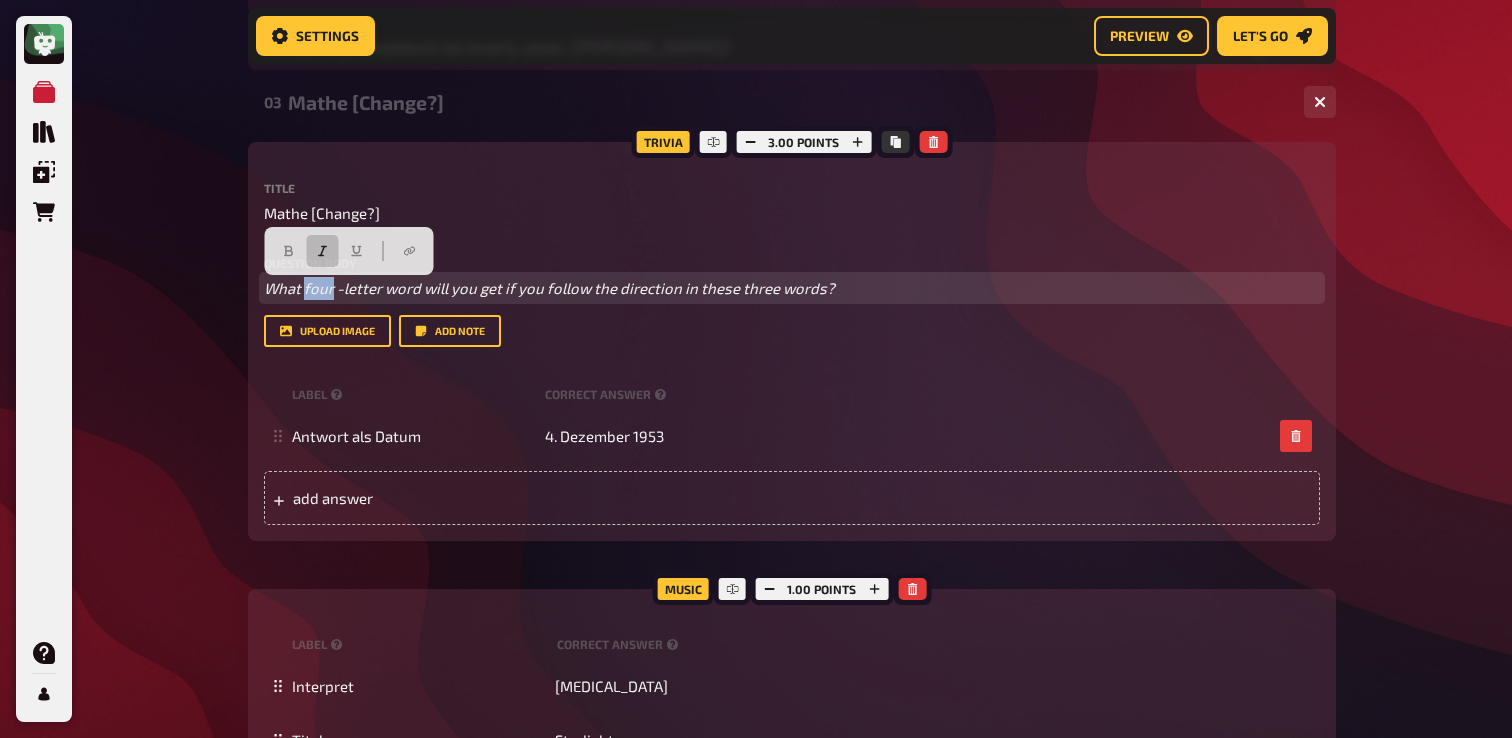 click on "What four -letter word will you get if you follow the direction in these three words?" at bounding box center (549, 288) 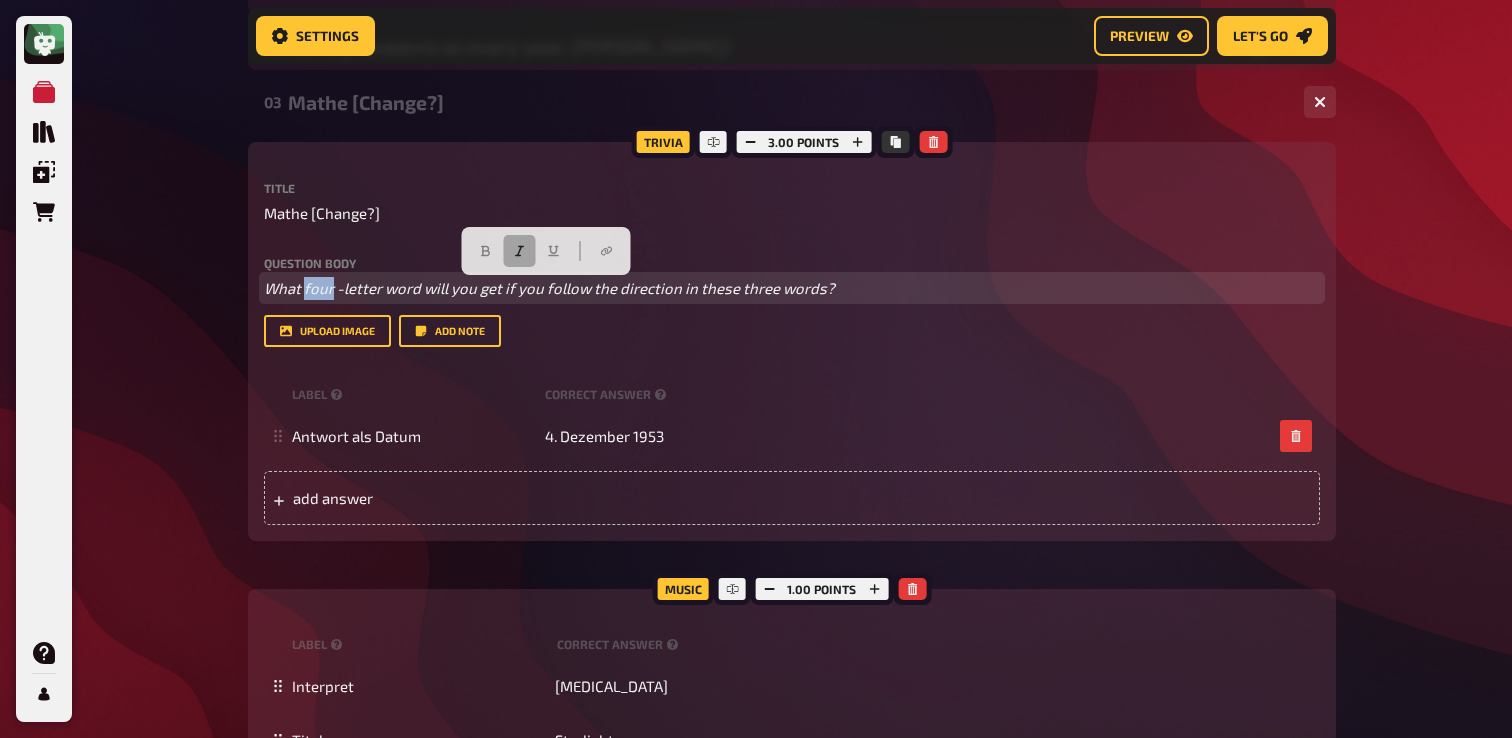 click at bounding box center [520, 251] 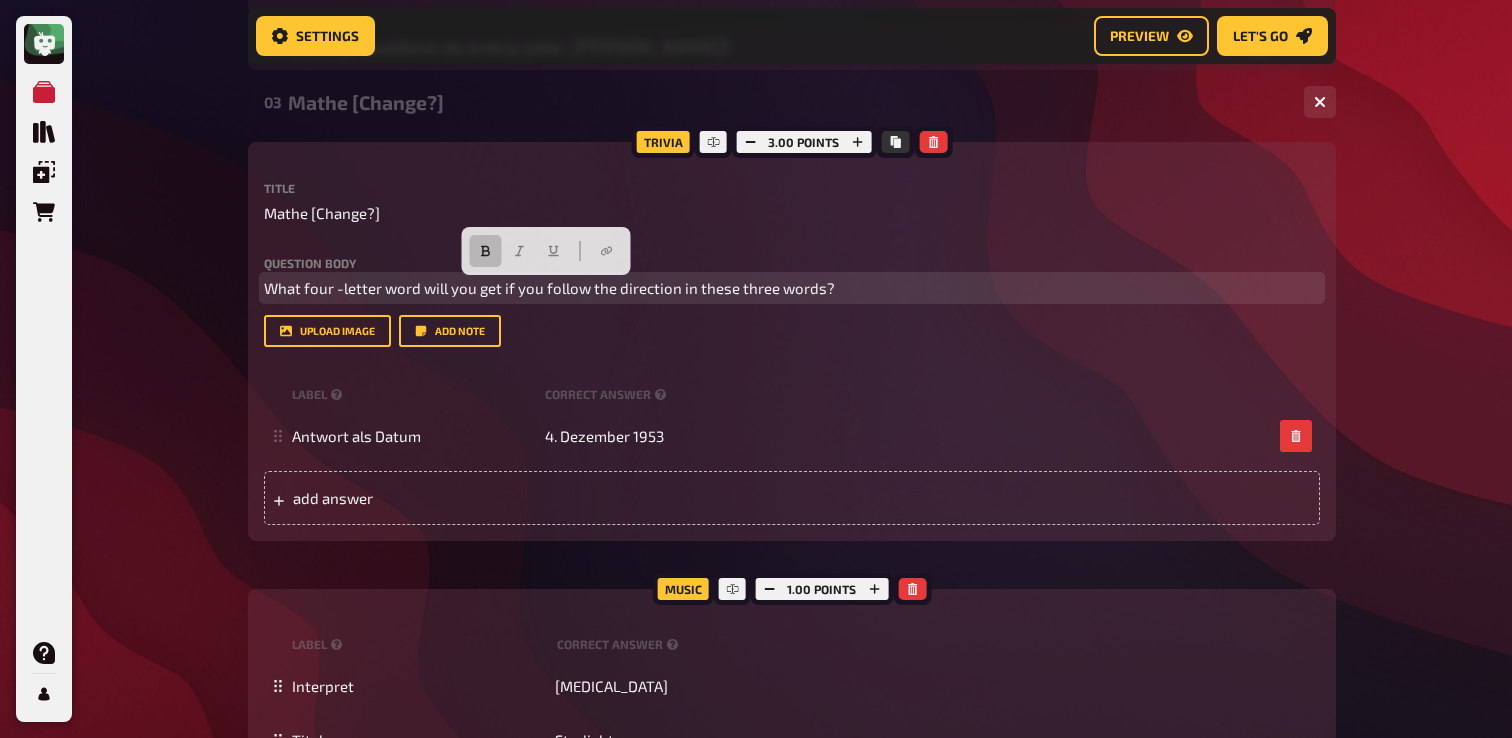 click at bounding box center [486, 251] 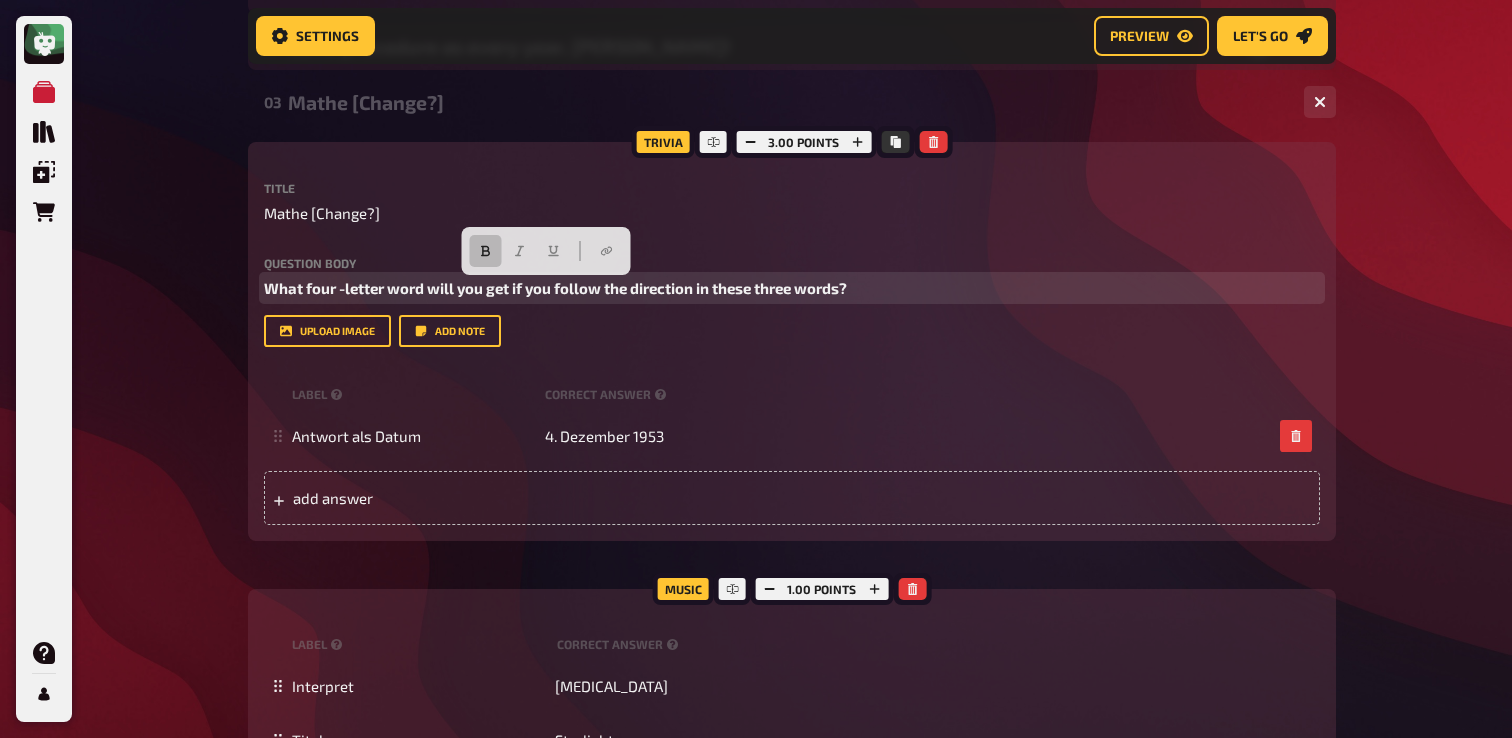 click on "What four -letter word will you get if you follow the direction in these three words?" at bounding box center (555, 288) 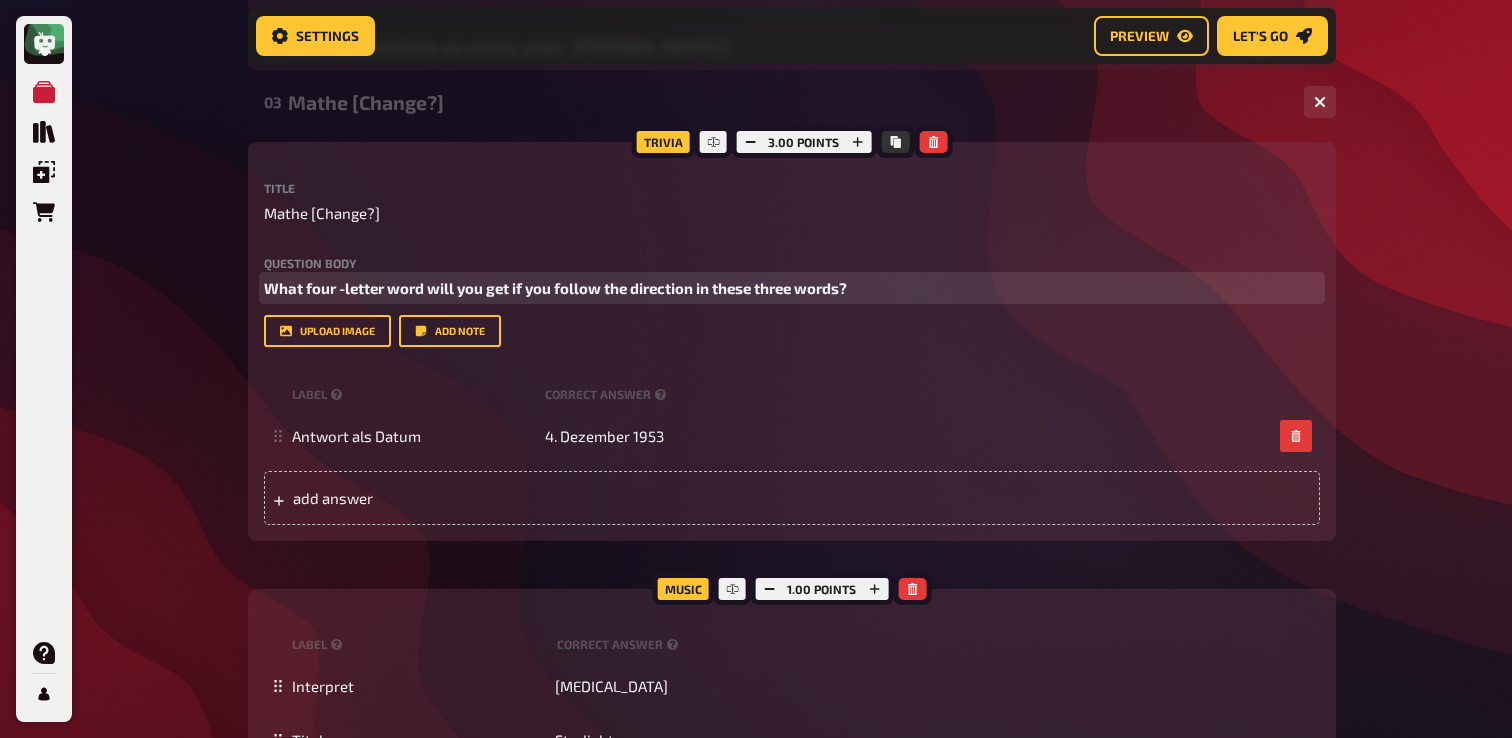 click on "What four -letter word will you get if you follow the direction in these three words?" at bounding box center (555, 288) 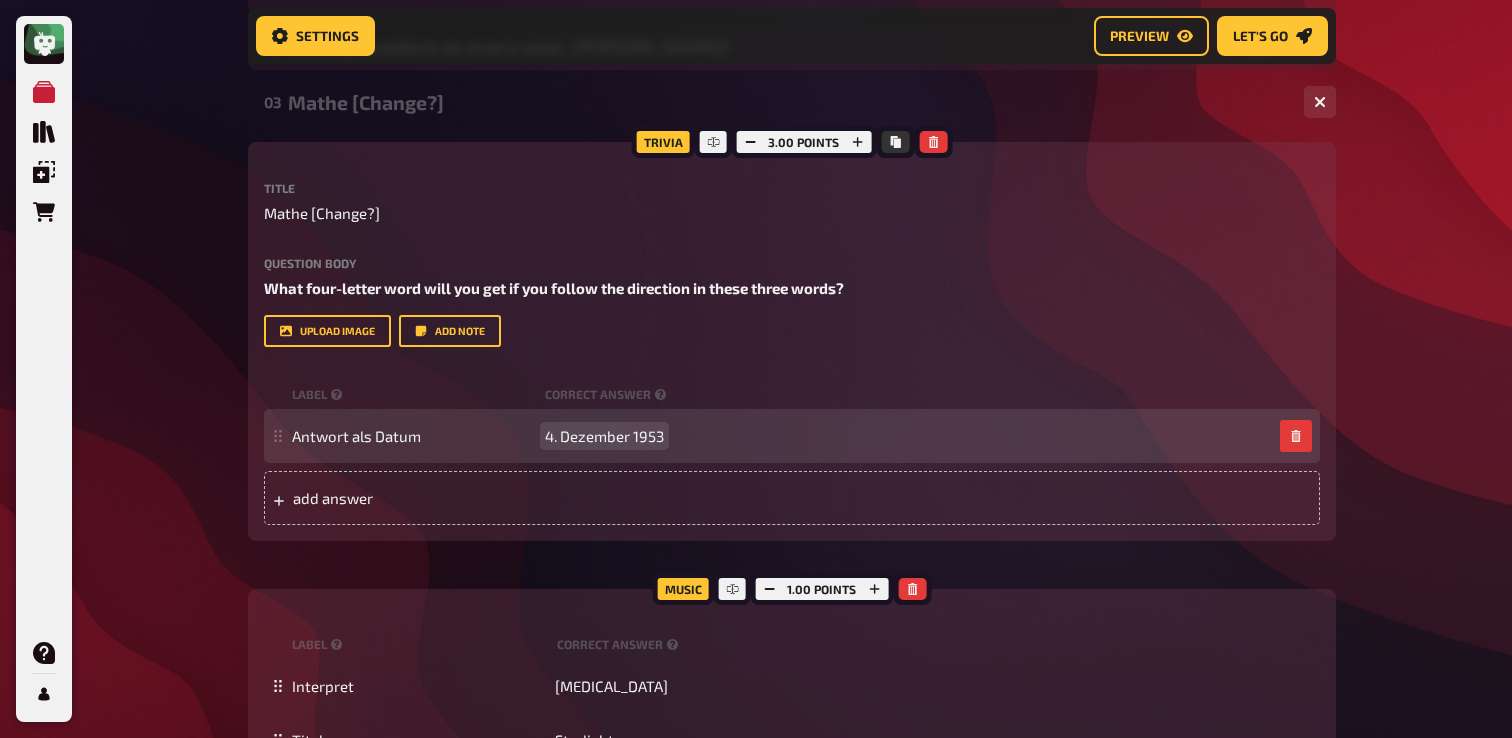 click on "4. Dezember 1953" at bounding box center (604, 436) 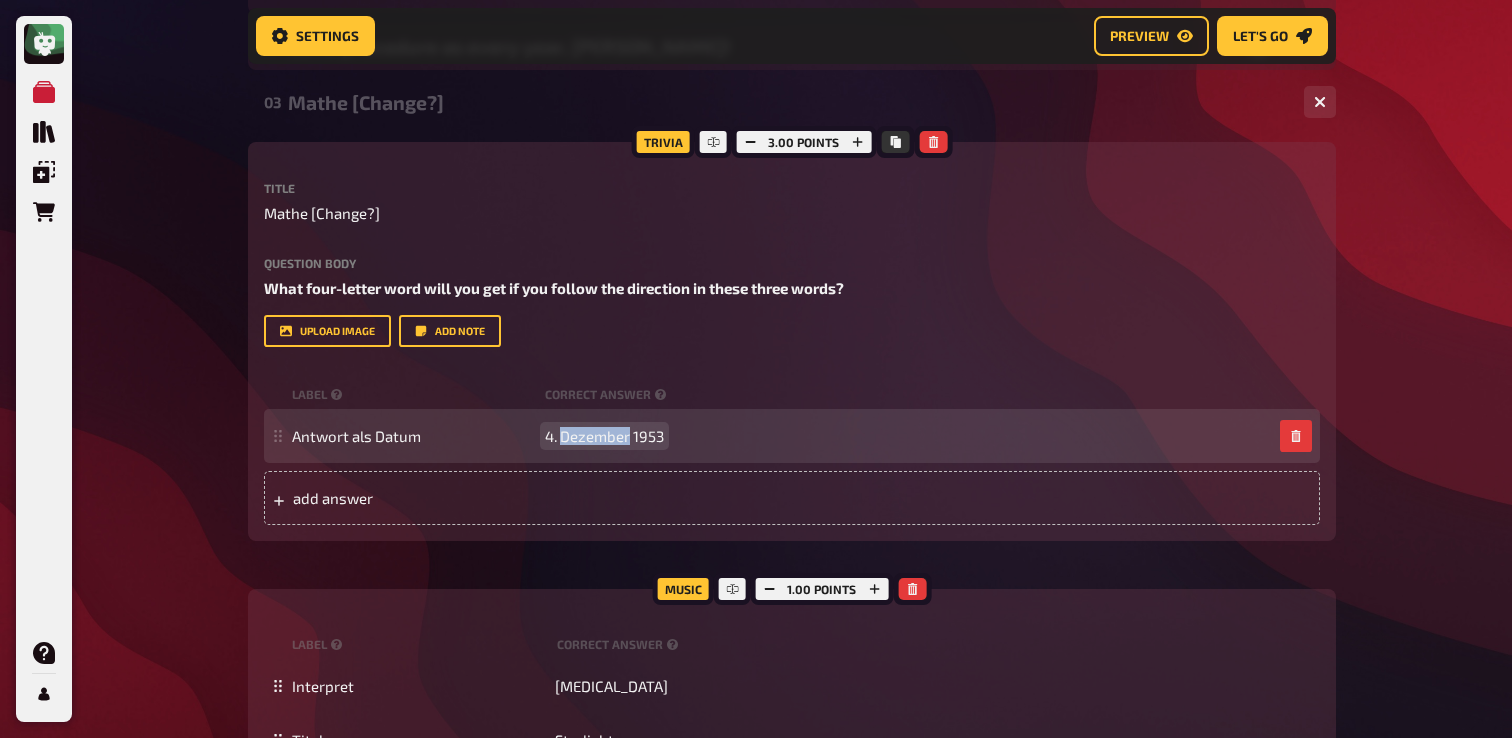 click on "4. Dezember 1953" at bounding box center [604, 436] 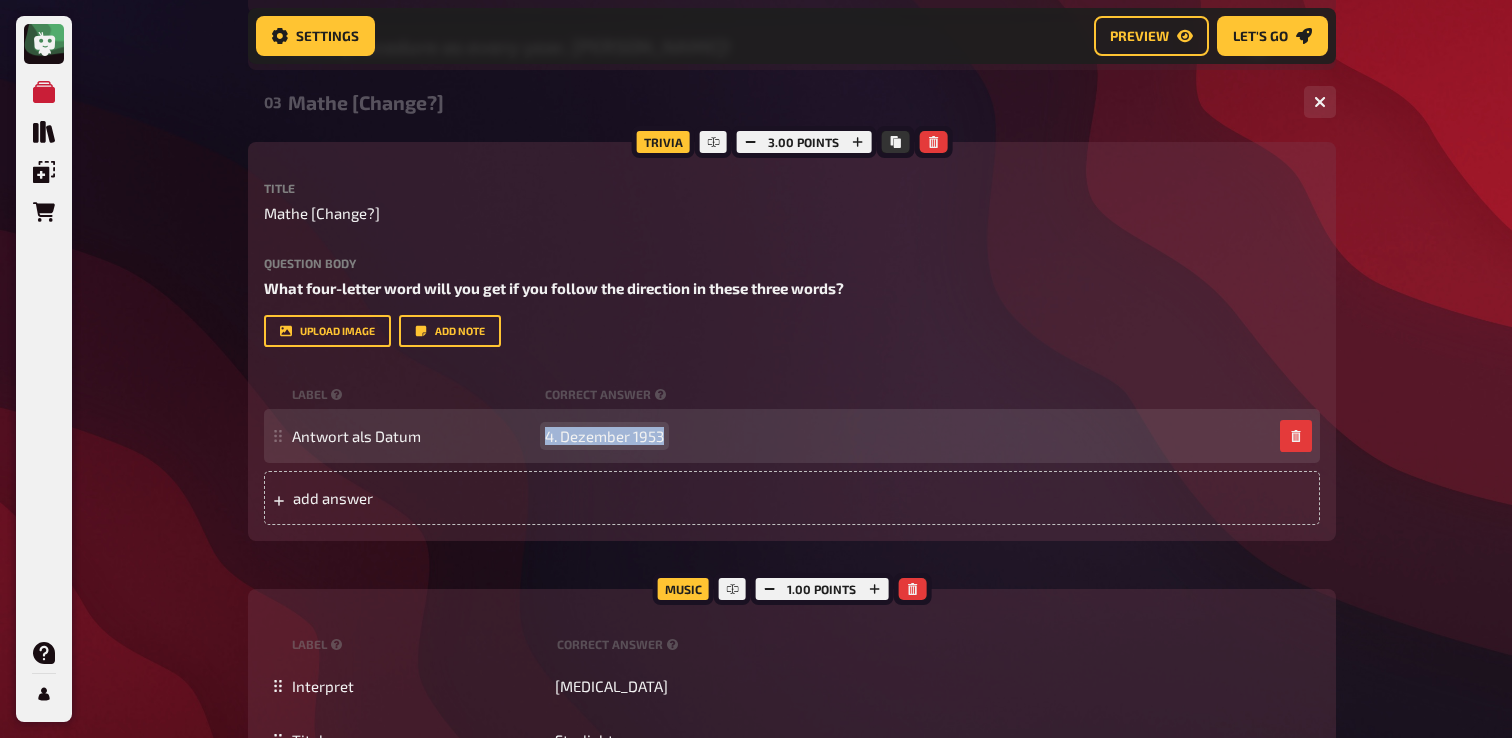 click on "4. Dezember 1953" at bounding box center (604, 436) 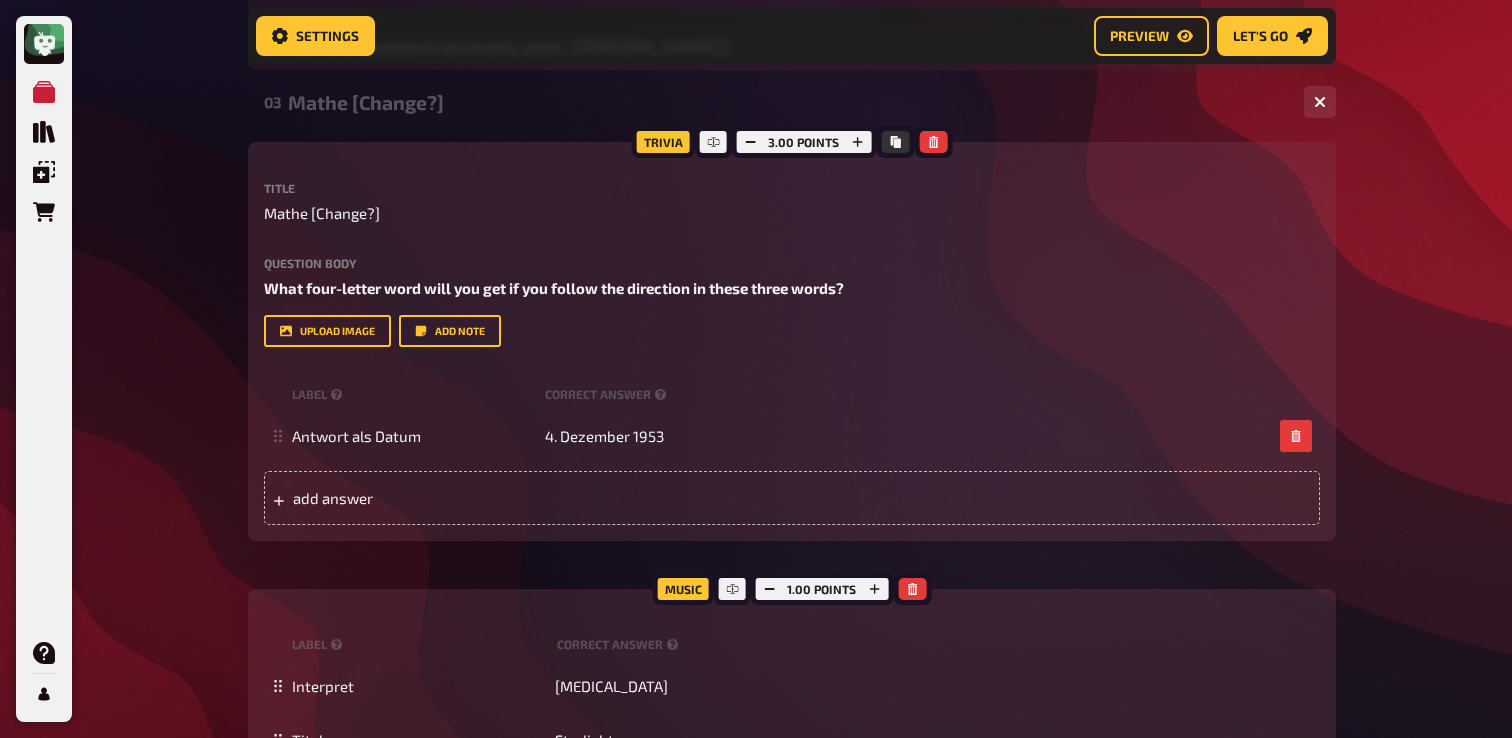 click on "upload image   Add note" at bounding box center [792, 331] 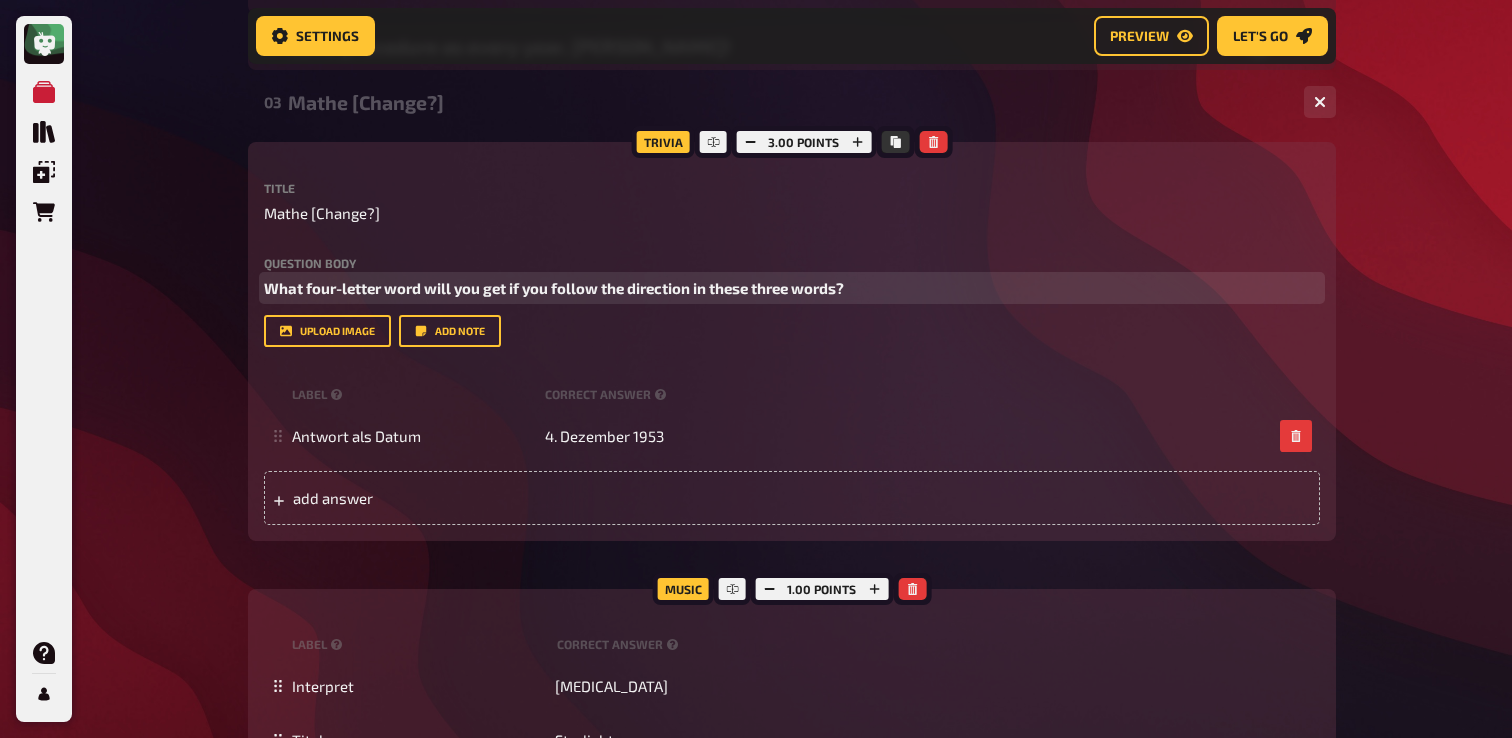 click on "What four-letter word will you get if you follow the direction in these three words?" at bounding box center (792, 288) 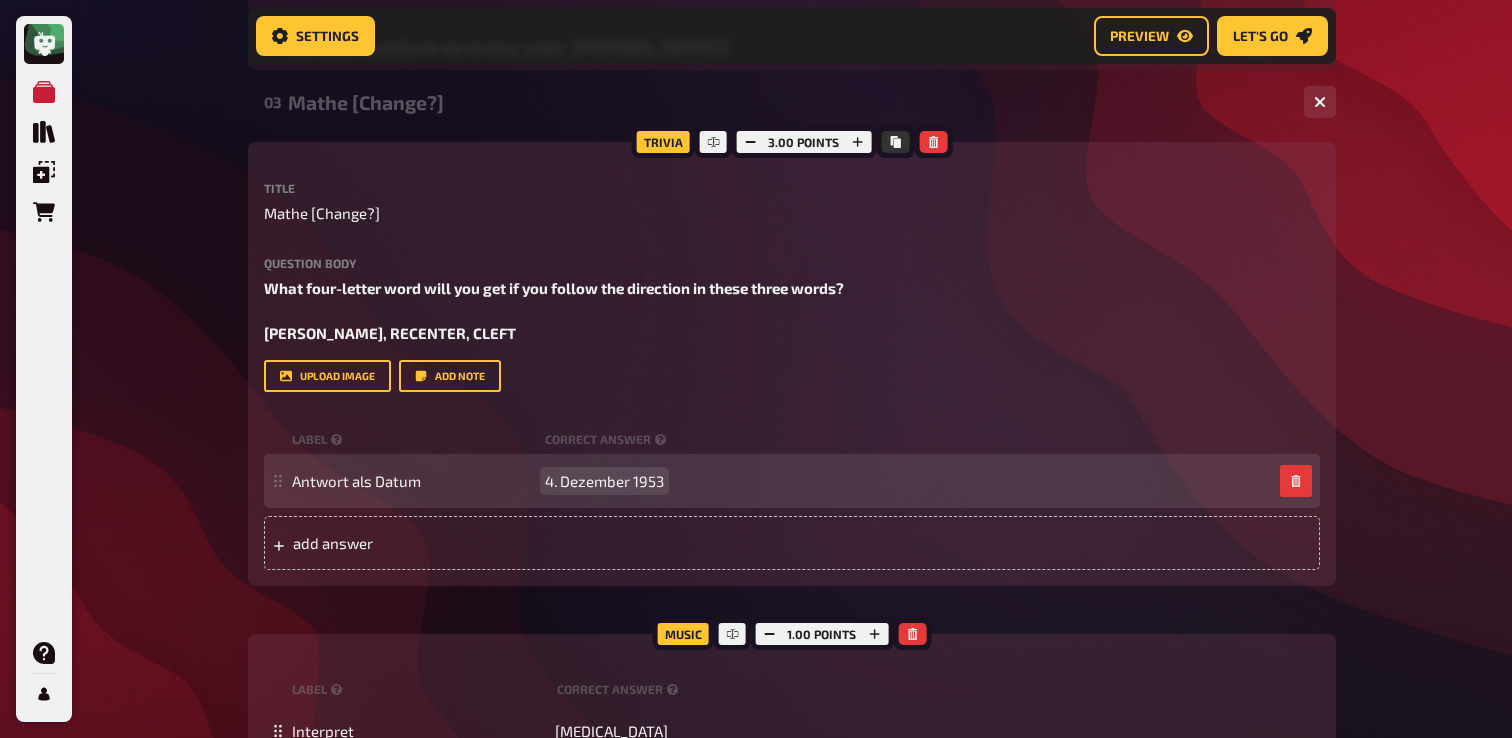 click on "4. Dezember 1953" at bounding box center [604, 481] 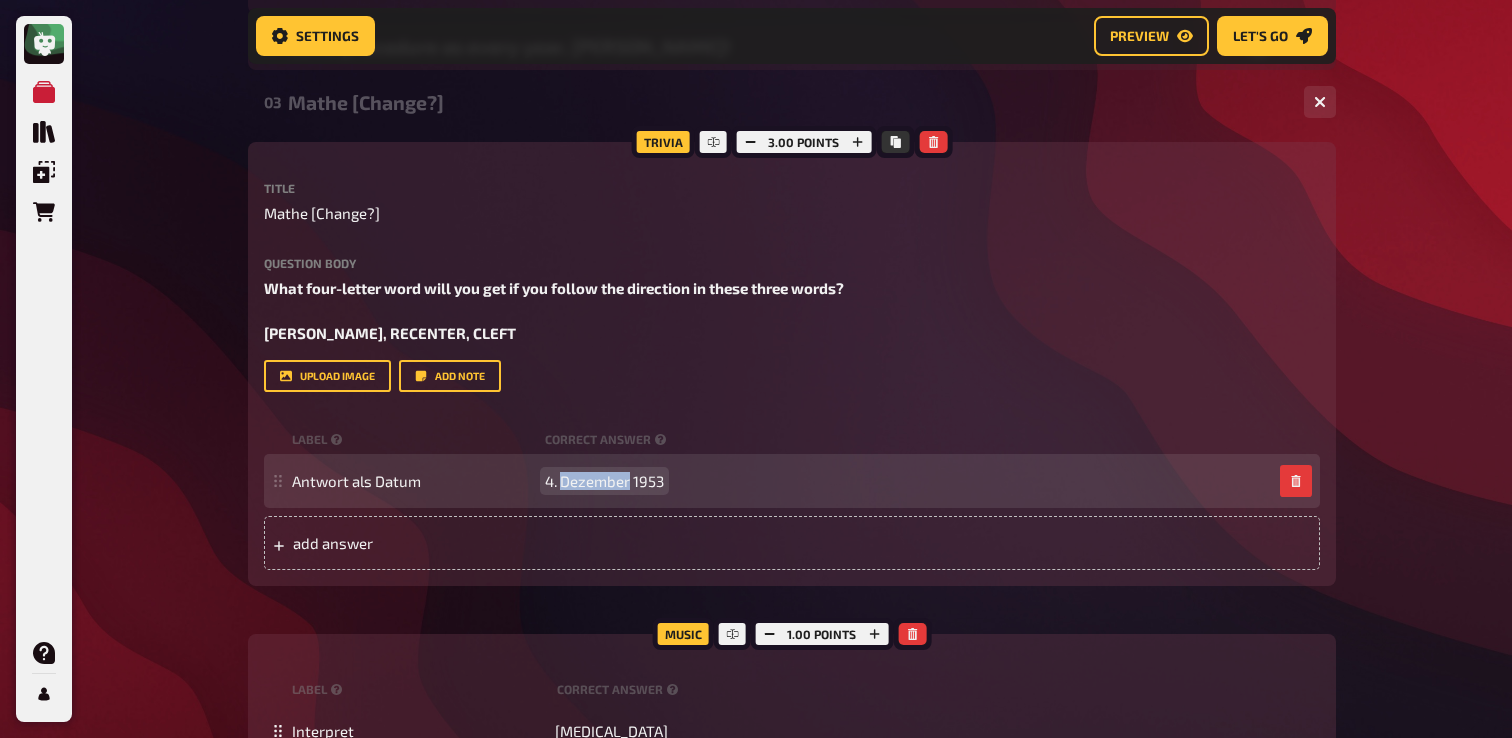 click on "4. Dezember 1953" at bounding box center [604, 481] 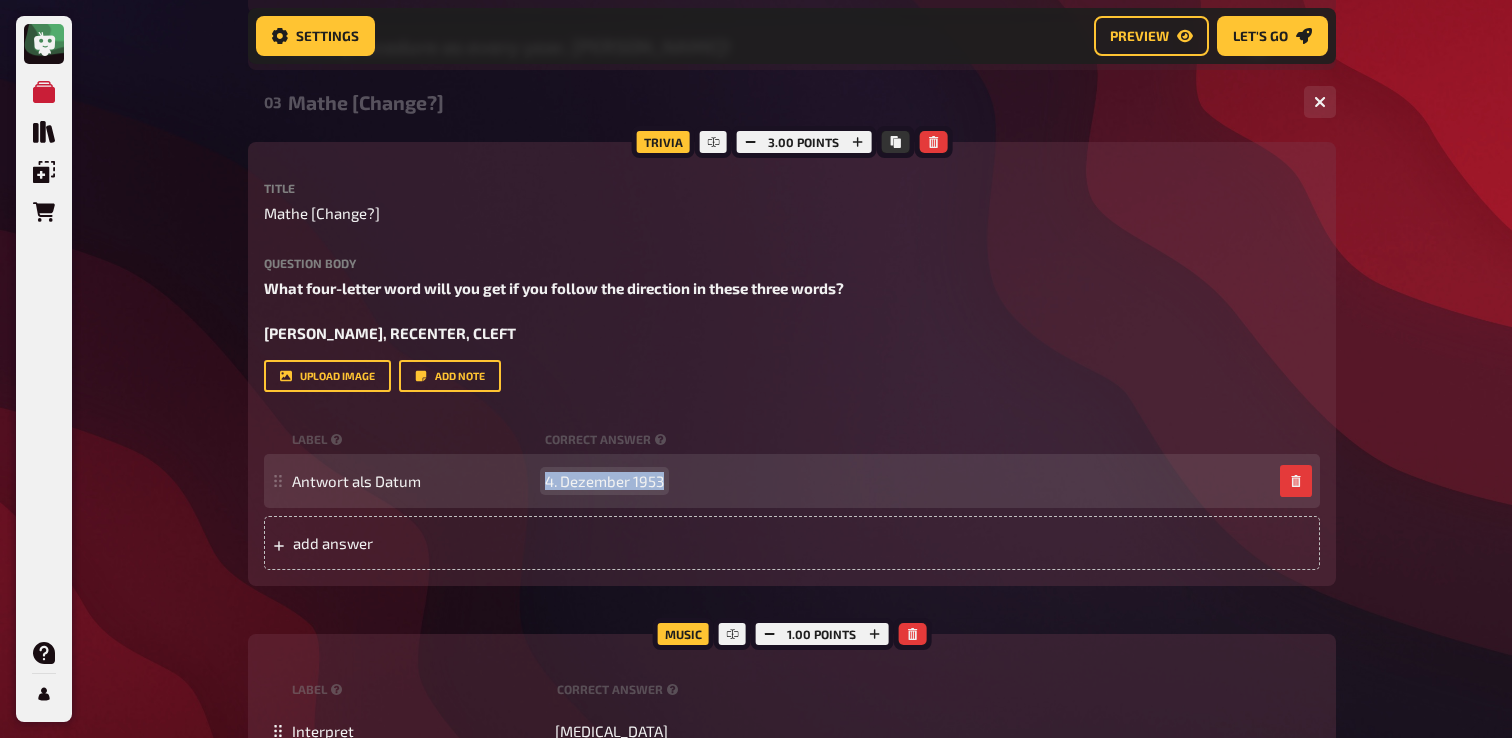 click on "4. Dezember 1953" at bounding box center [604, 481] 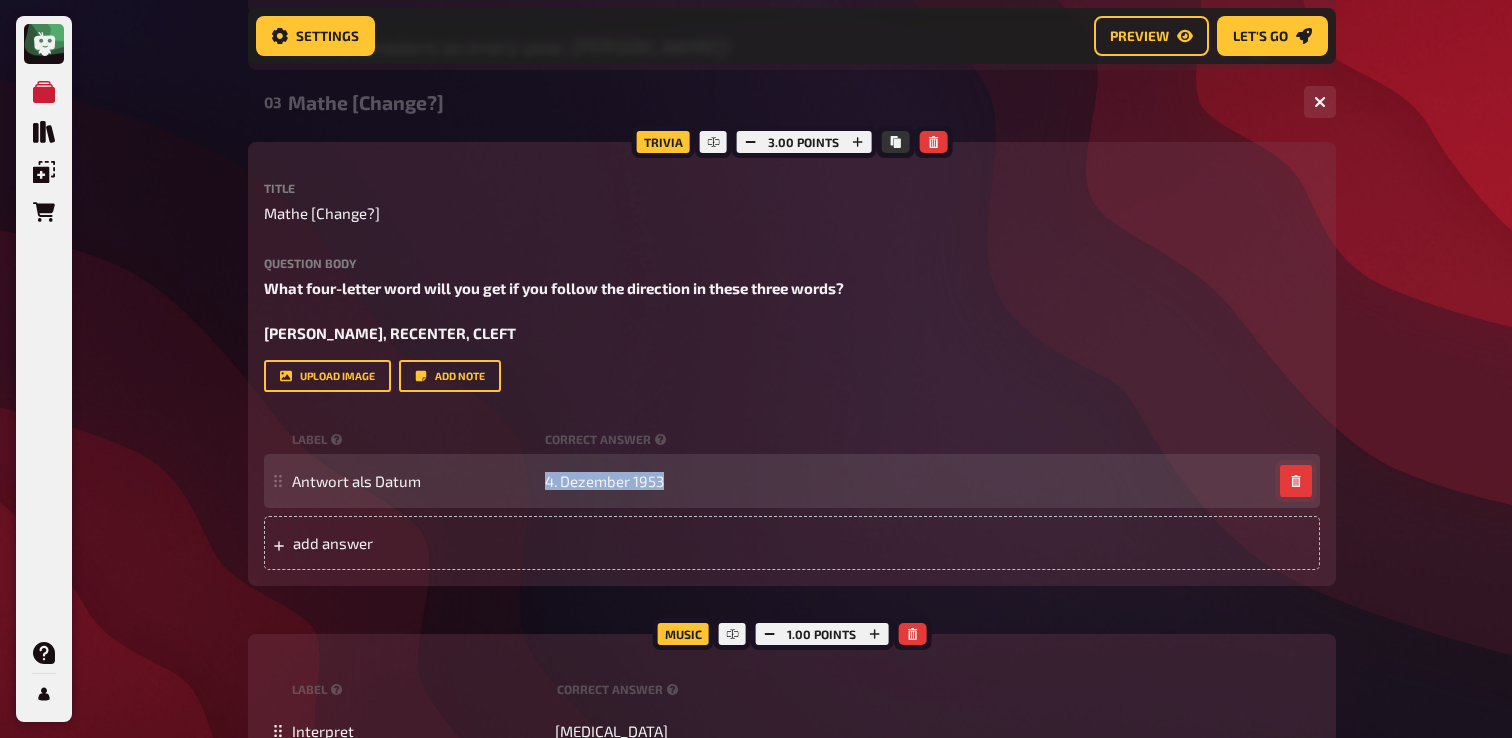 click 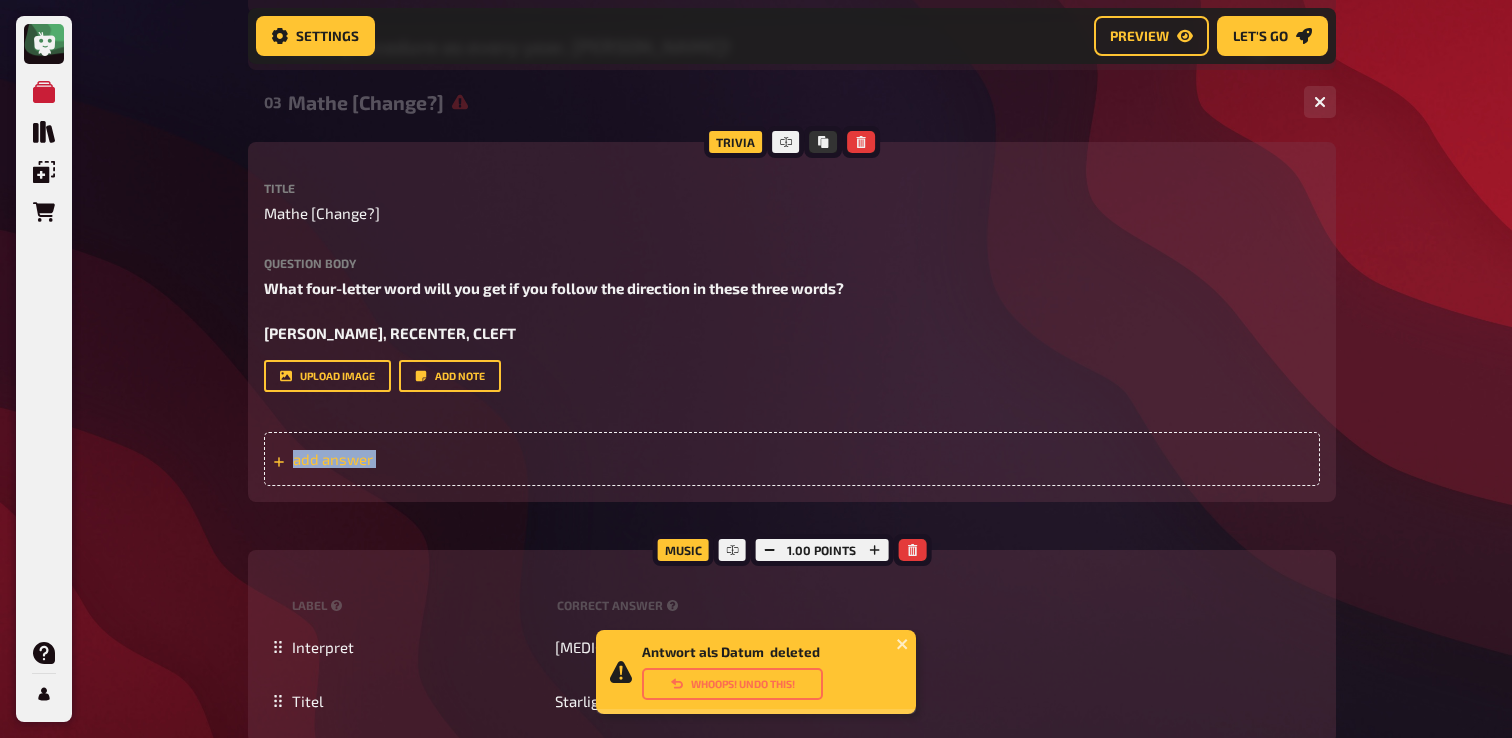 click on "add answer" at bounding box center (792, 459) 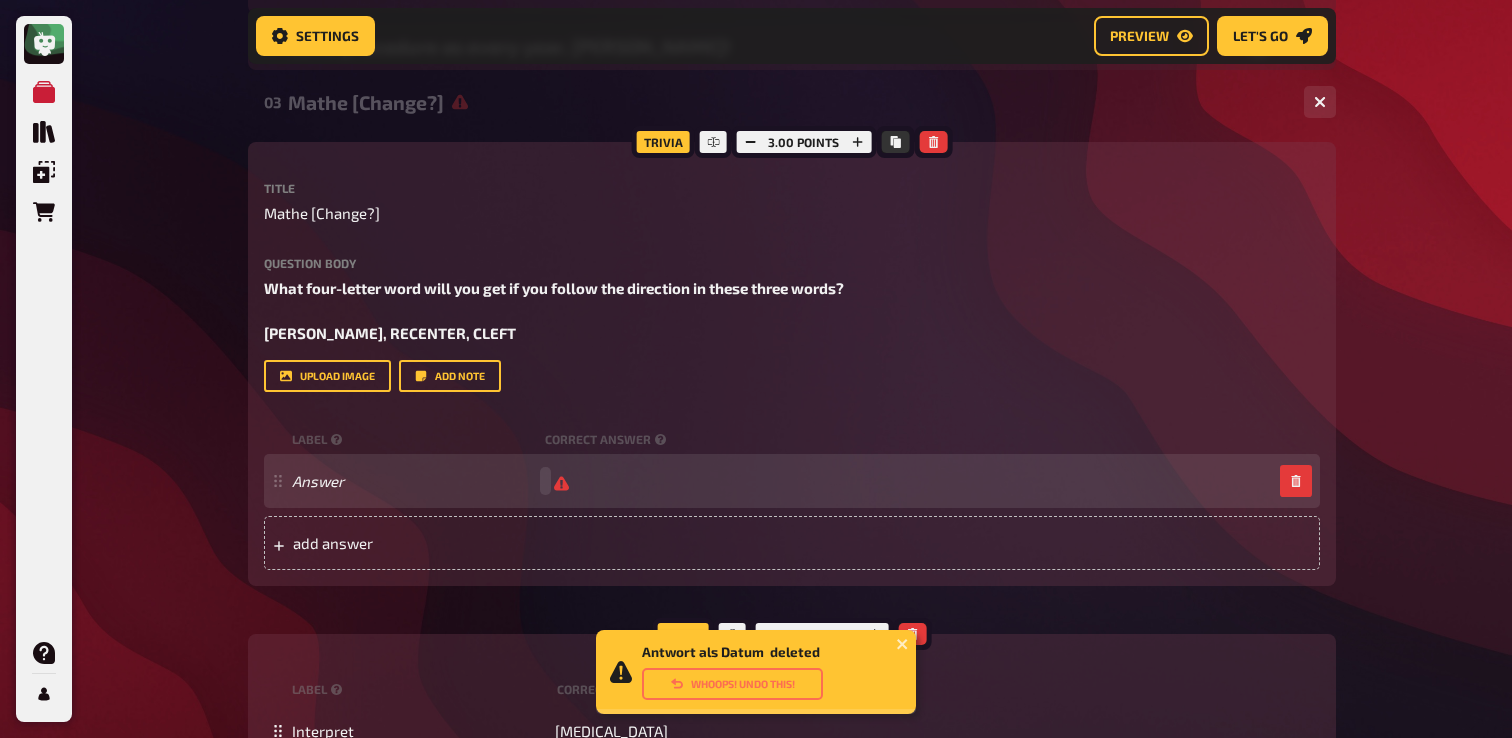 type 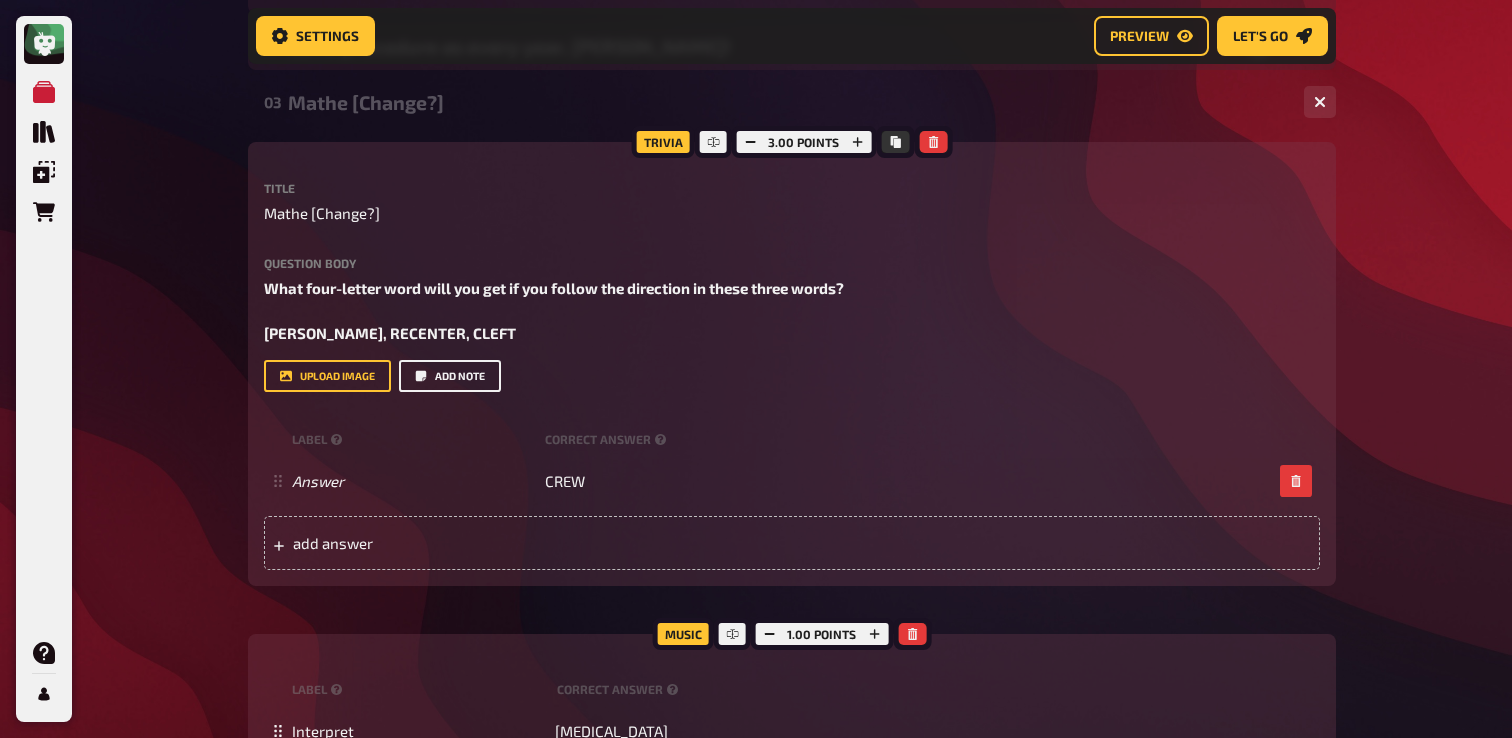 click on "Add note" at bounding box center [450, 376] 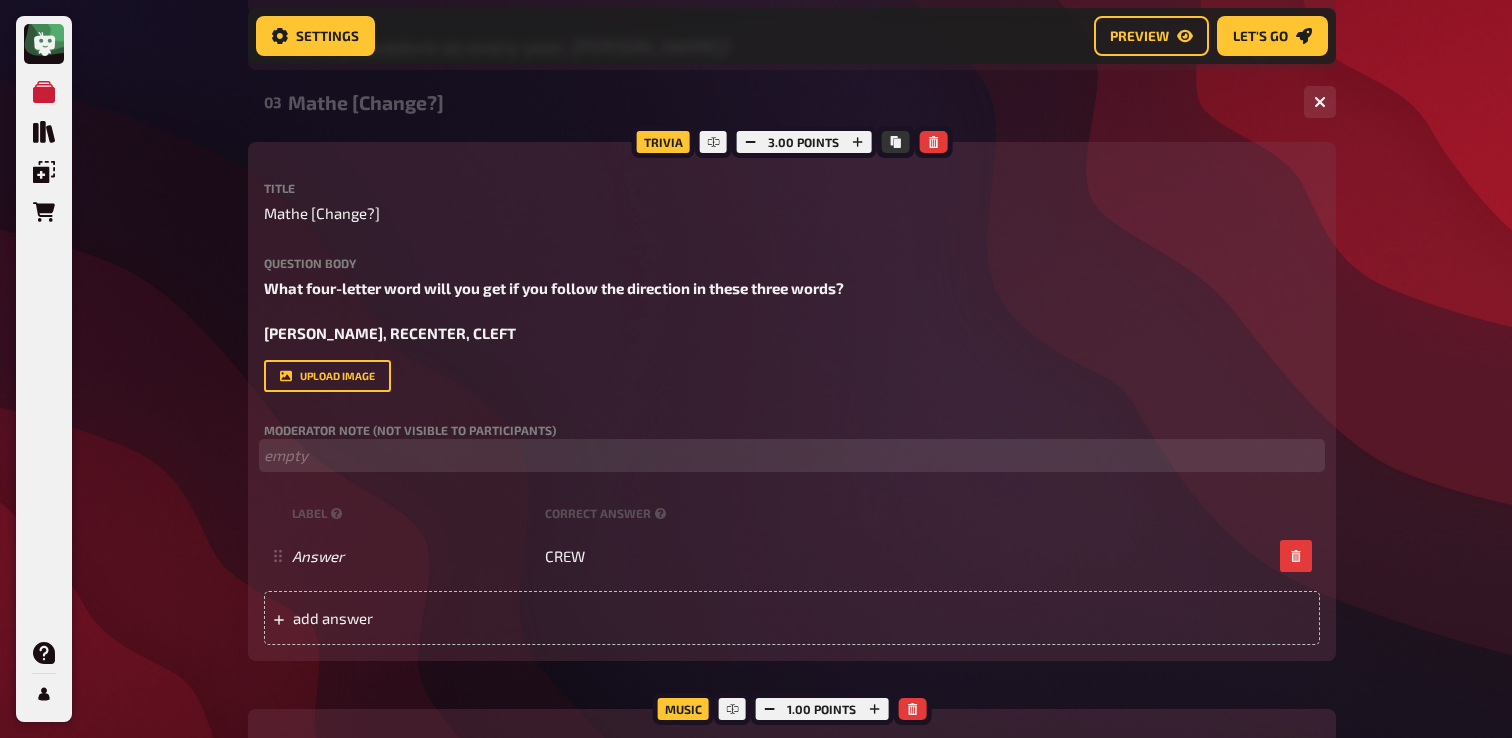 click on "﻿ empty" at bounding box center [792, 455] 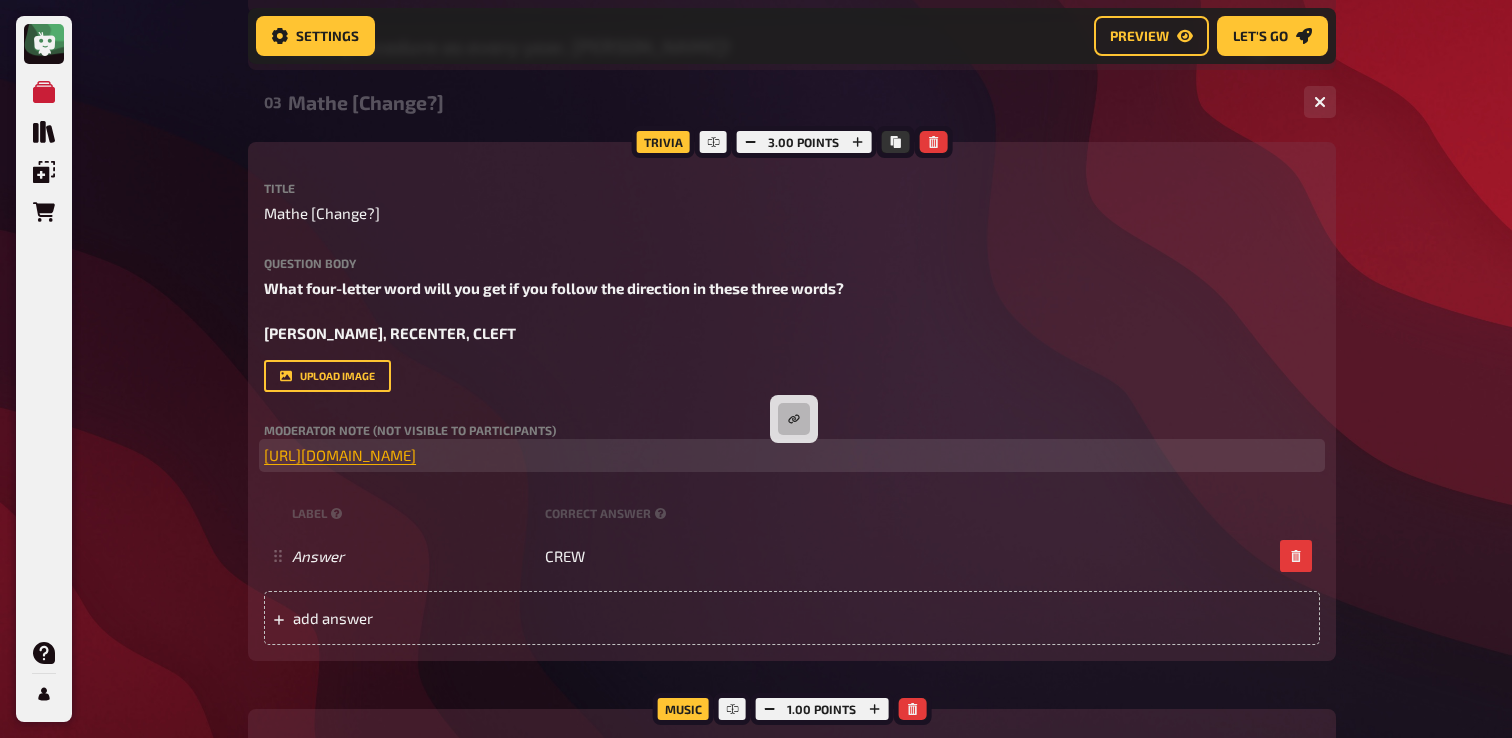 click on "[URL][DOMAIN_NAME]" at bounding box center (340, 455) 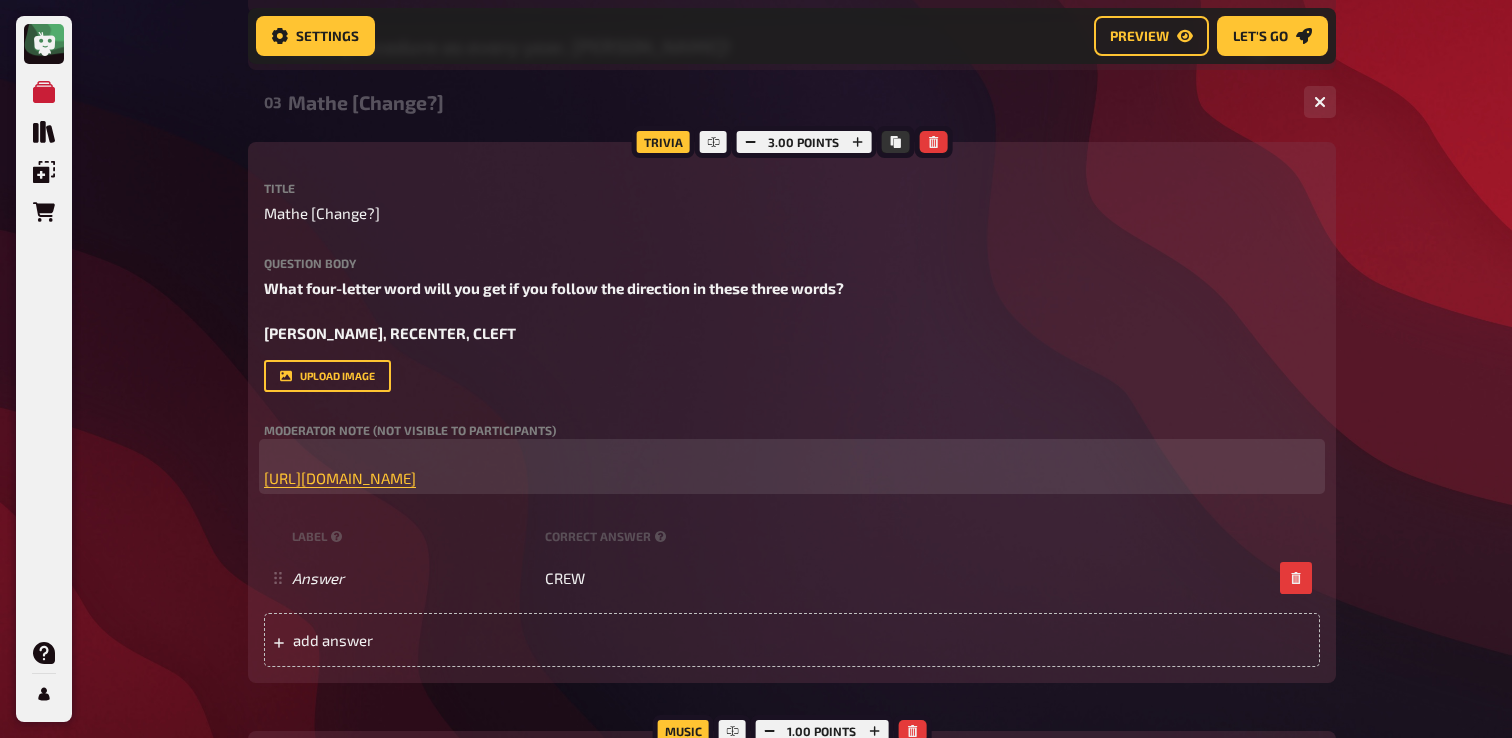 click on "https://www.instagram.com/reel/DMLoqzTy85B/?igsh=Y3hweWY4NTJxcXNv ﻿" at bounding box center [792, 466] 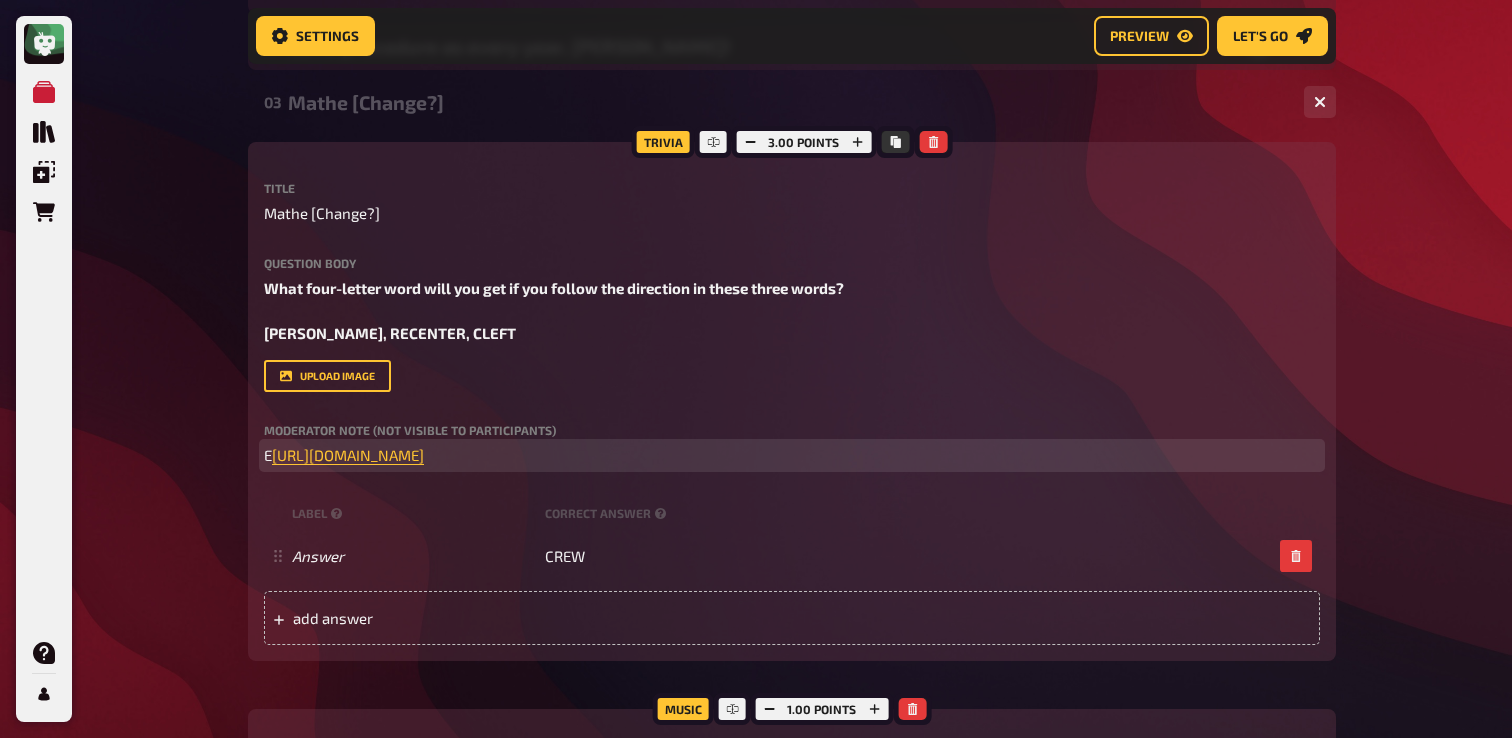 type 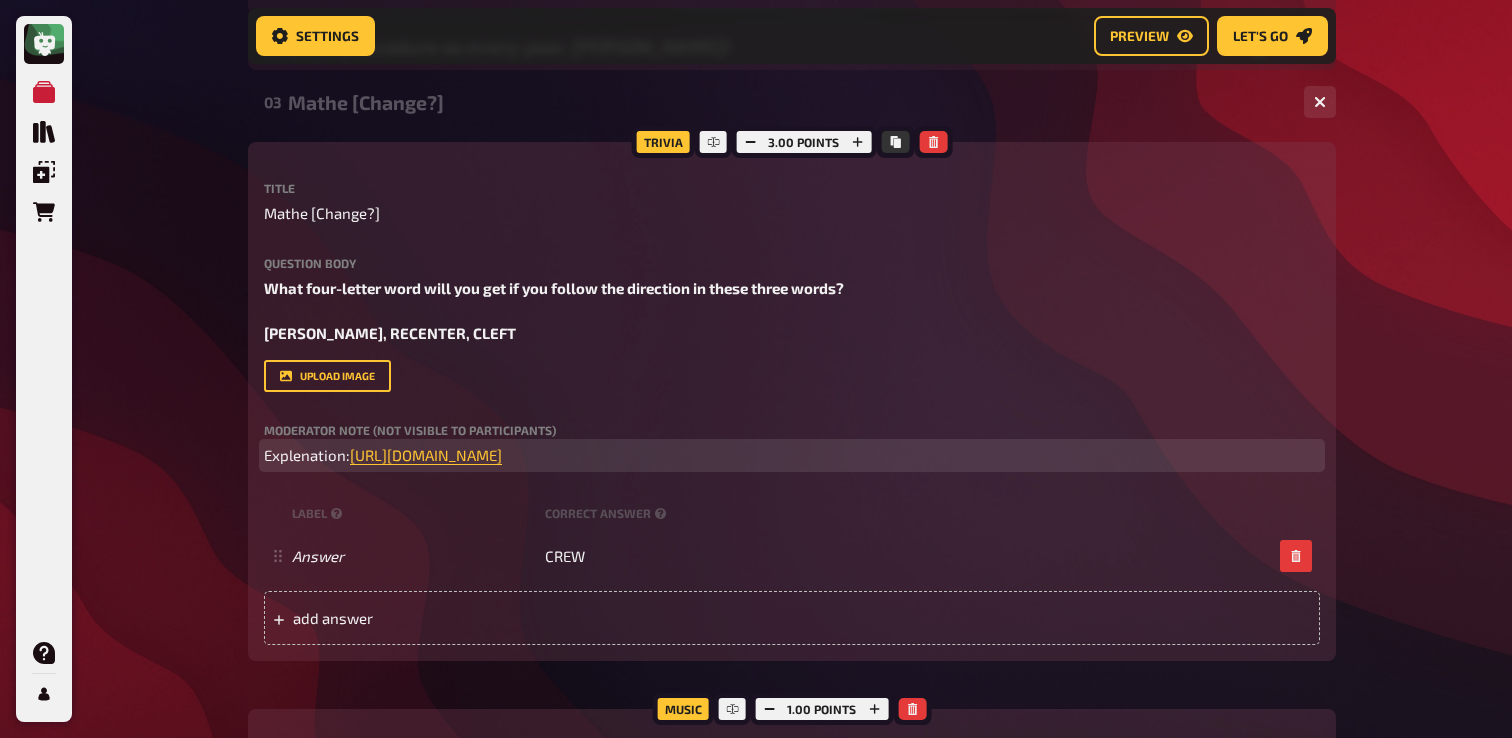click on "Explenation:" at bounding box center (307, 455) 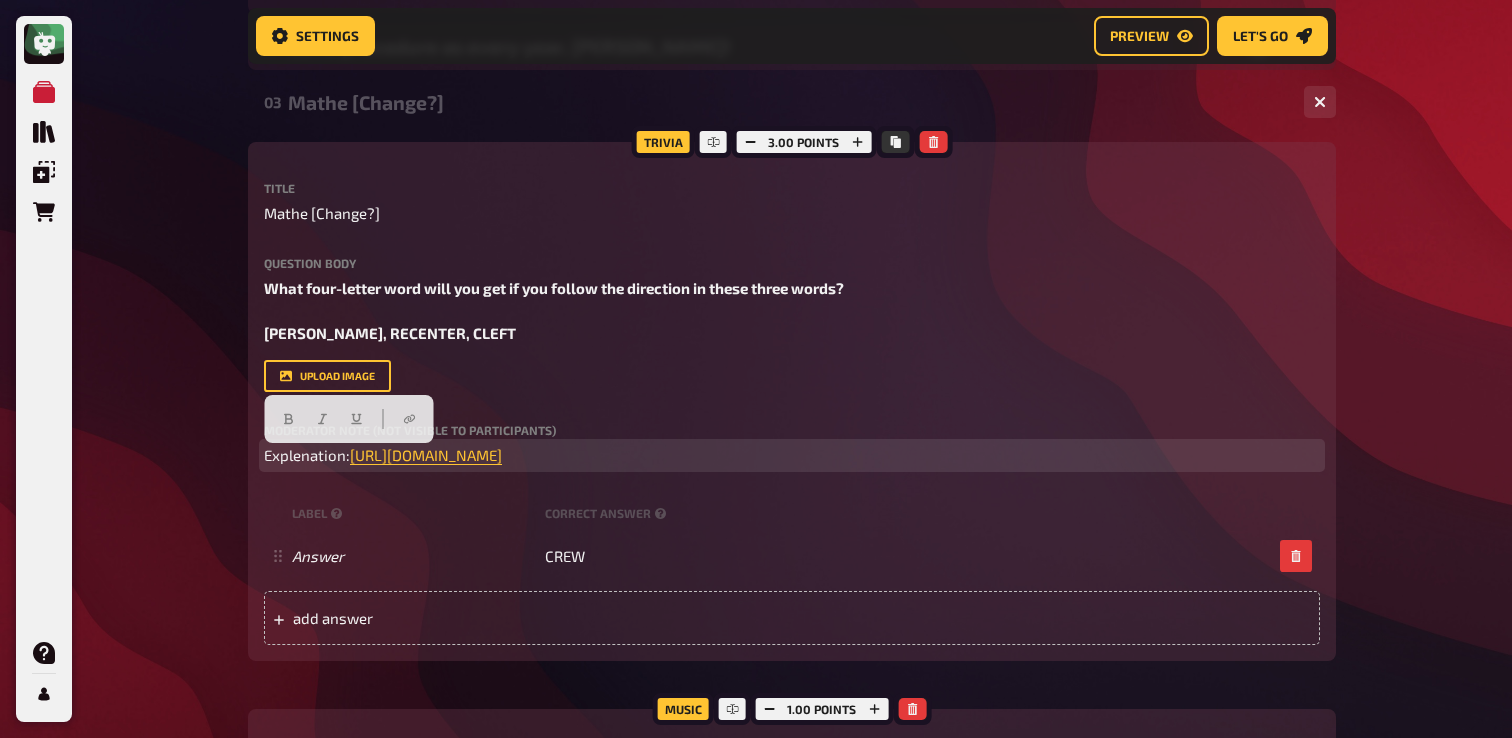 drag, startPoint x: 360, startPoint y: 451, endPoint x: 191, endPoint y: 450, distance: 169.00296 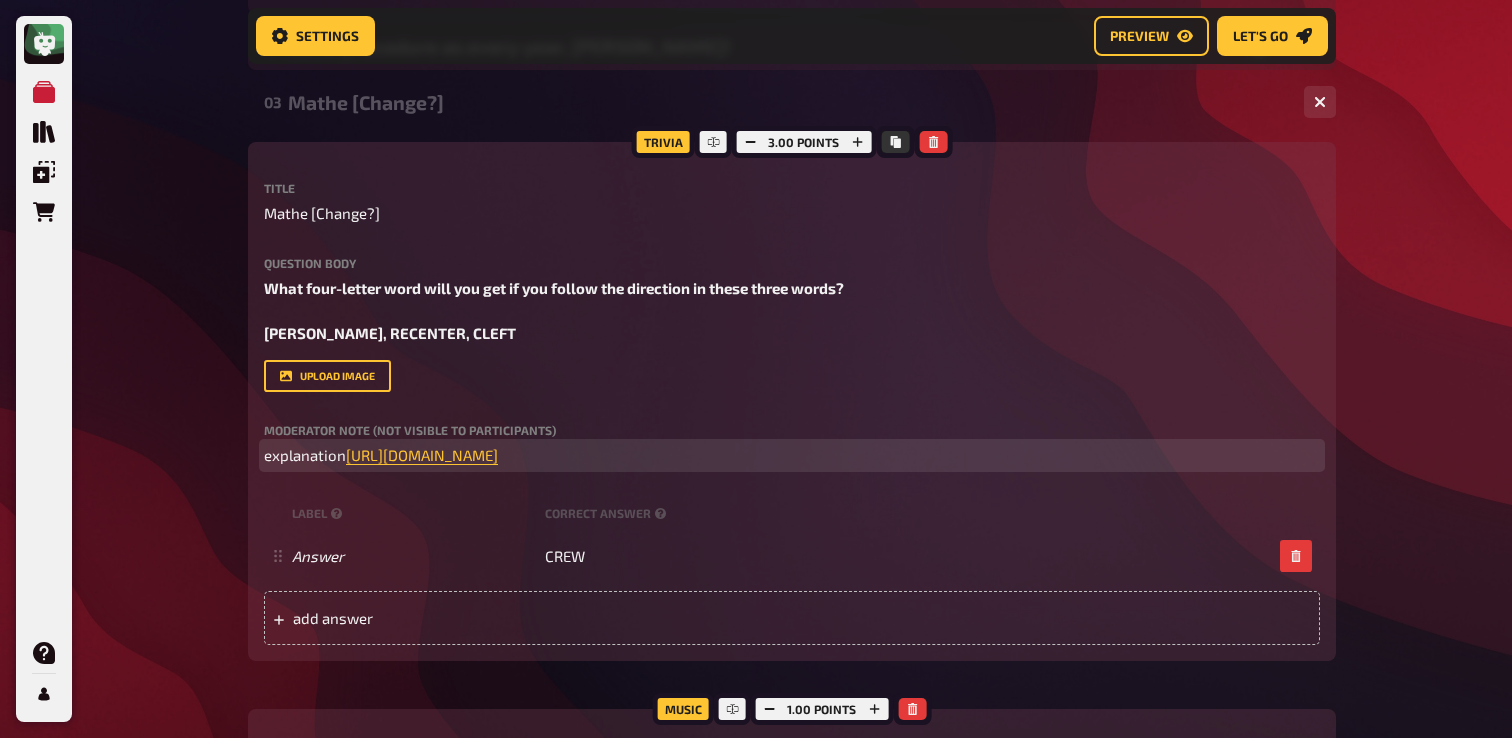 click on "explanation" at bounding box center [305, 455] 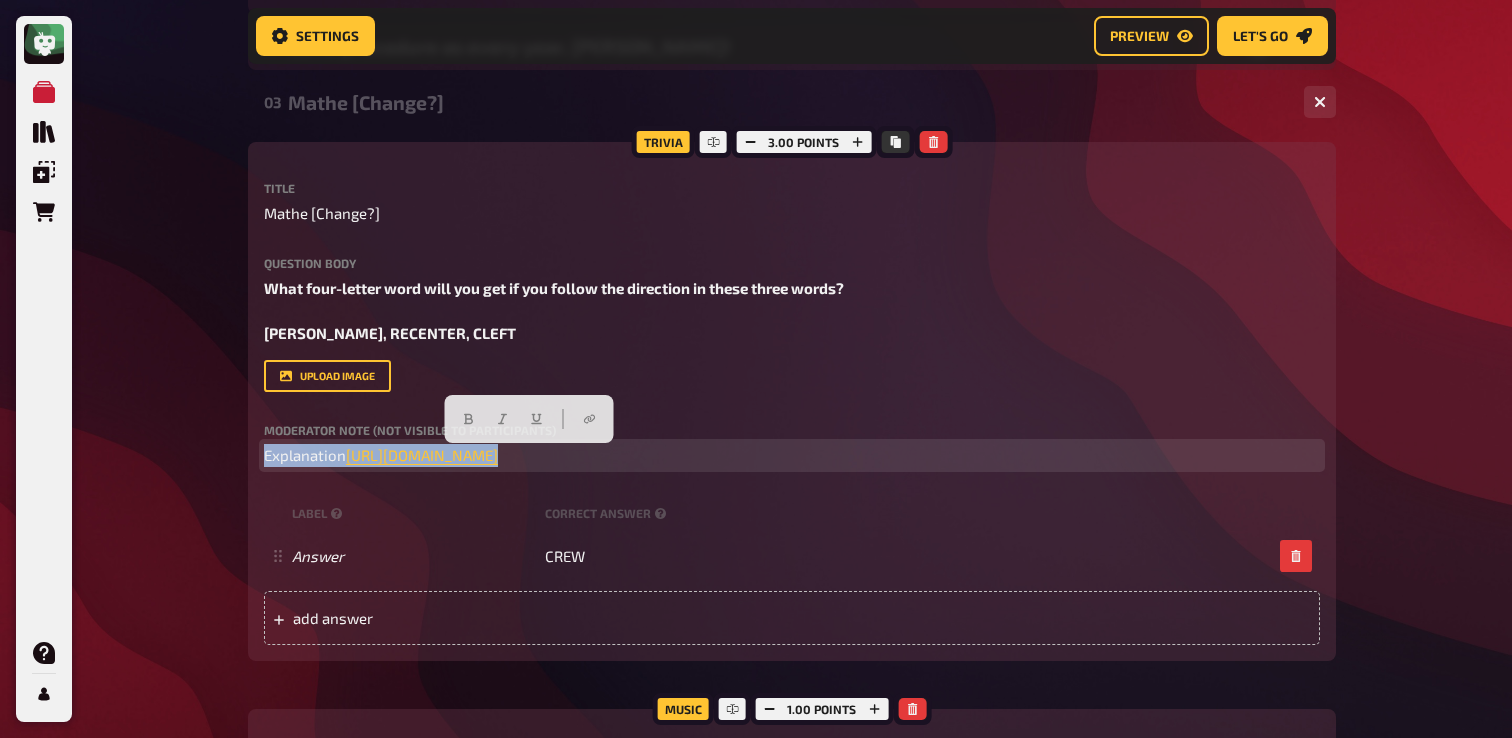 drag, startPoint x: 855, startPoint y: 477, endPoint x: 177, endPoint y: 444, distance: 678.8026 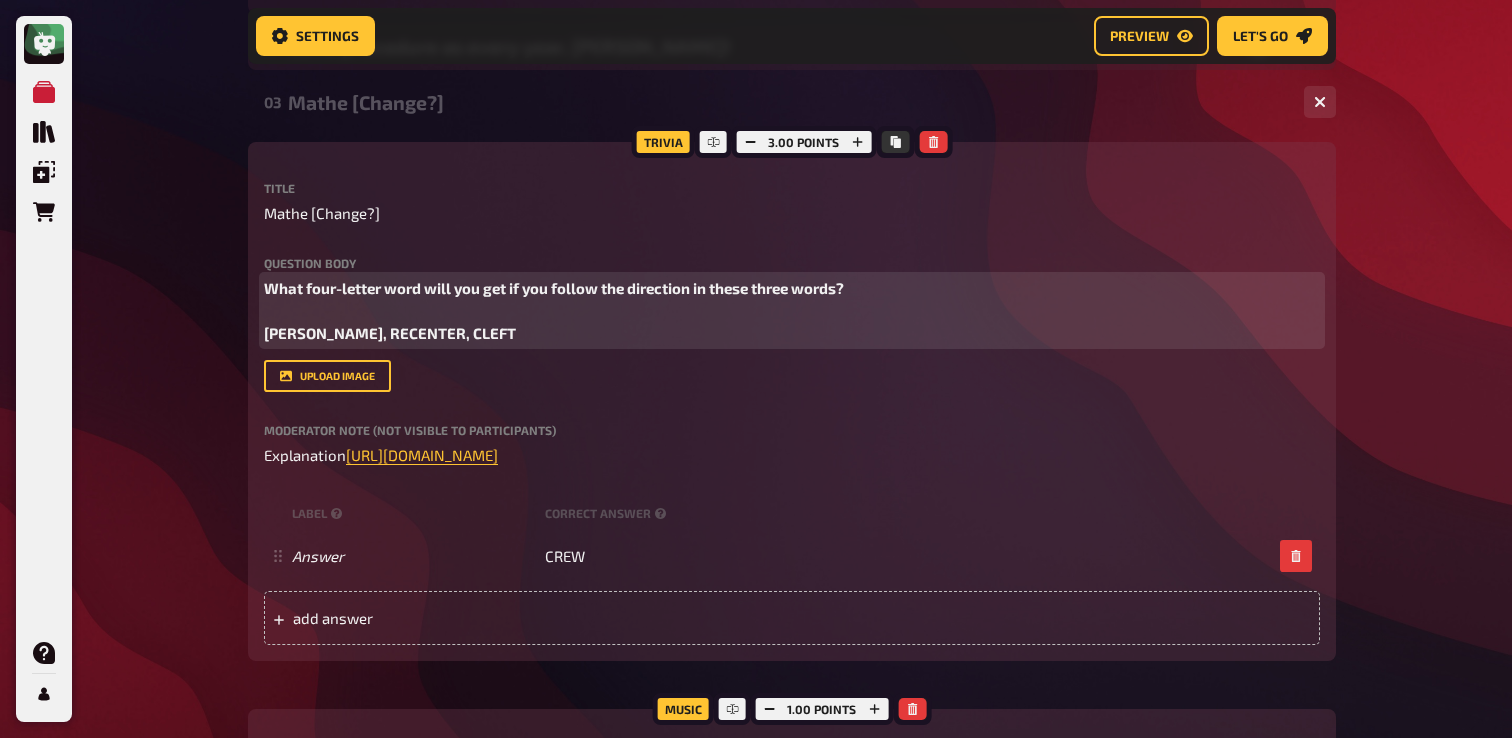 click on "What four-letter word will you get if you follow the direction in these three words?
[PERSON_NAME], RECENTER, CLEFT" at bounding box center (792, 311) 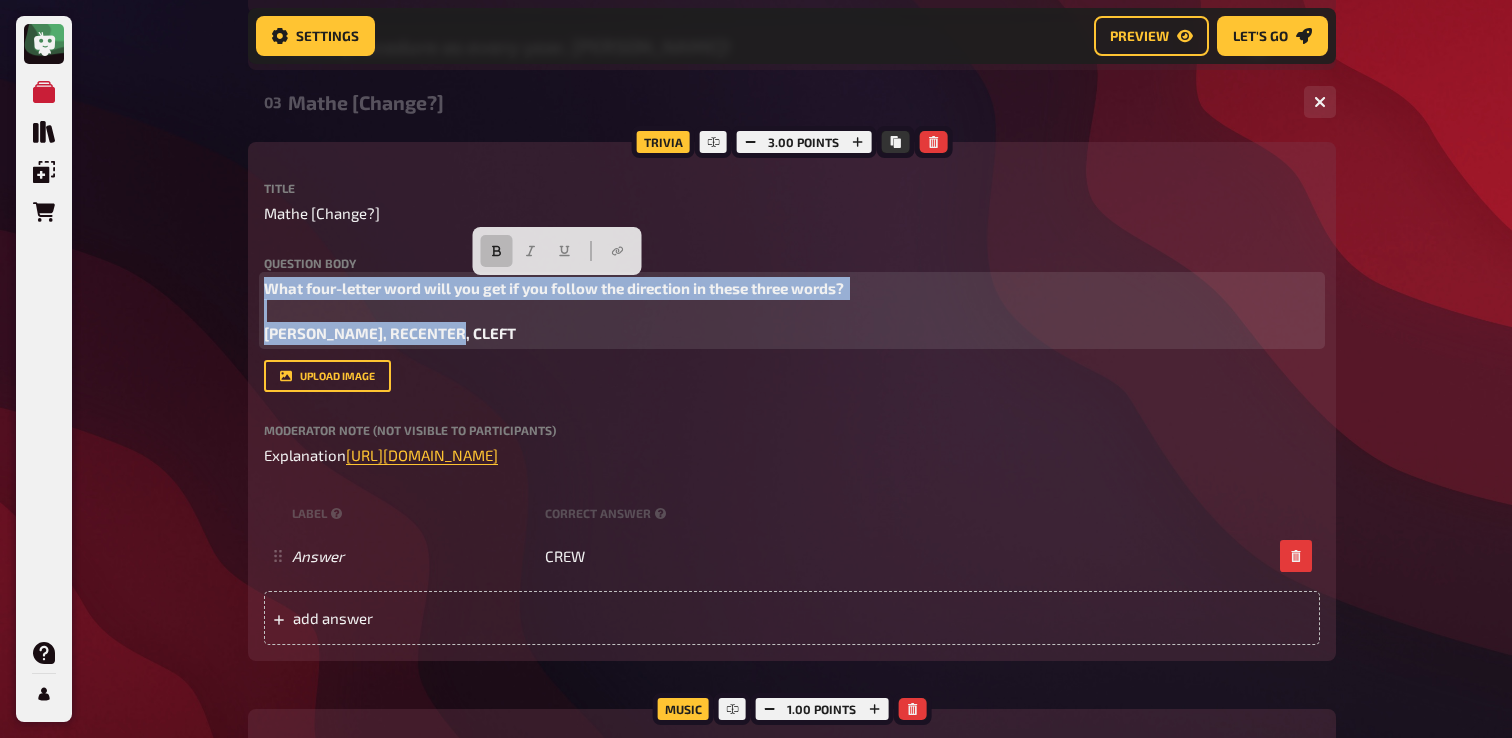 drag, startPoint x: 481, startPoint y: 331, endPoint x: 253, endPoint y: 290, distance: 231.65707 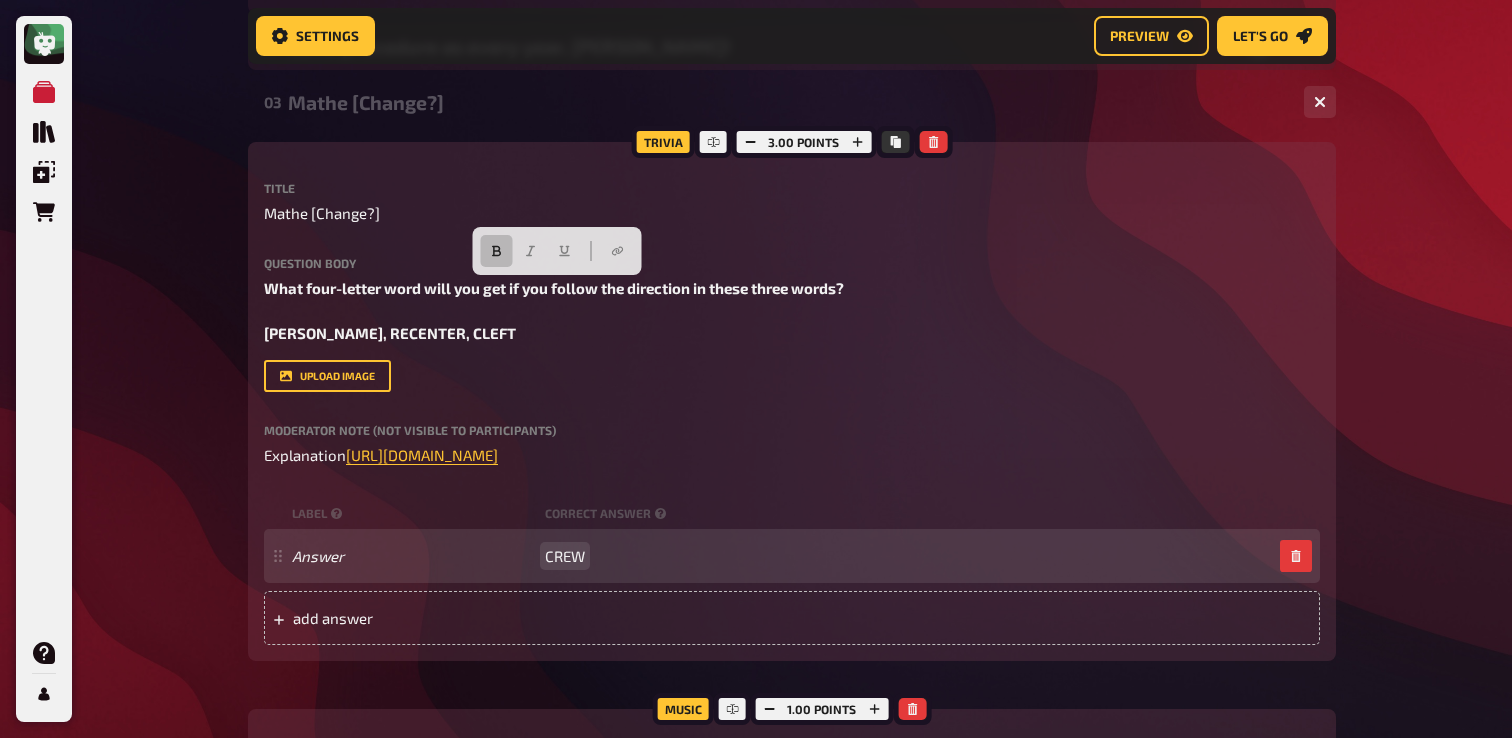 click on "CREW" at bounding box center (565, 556) 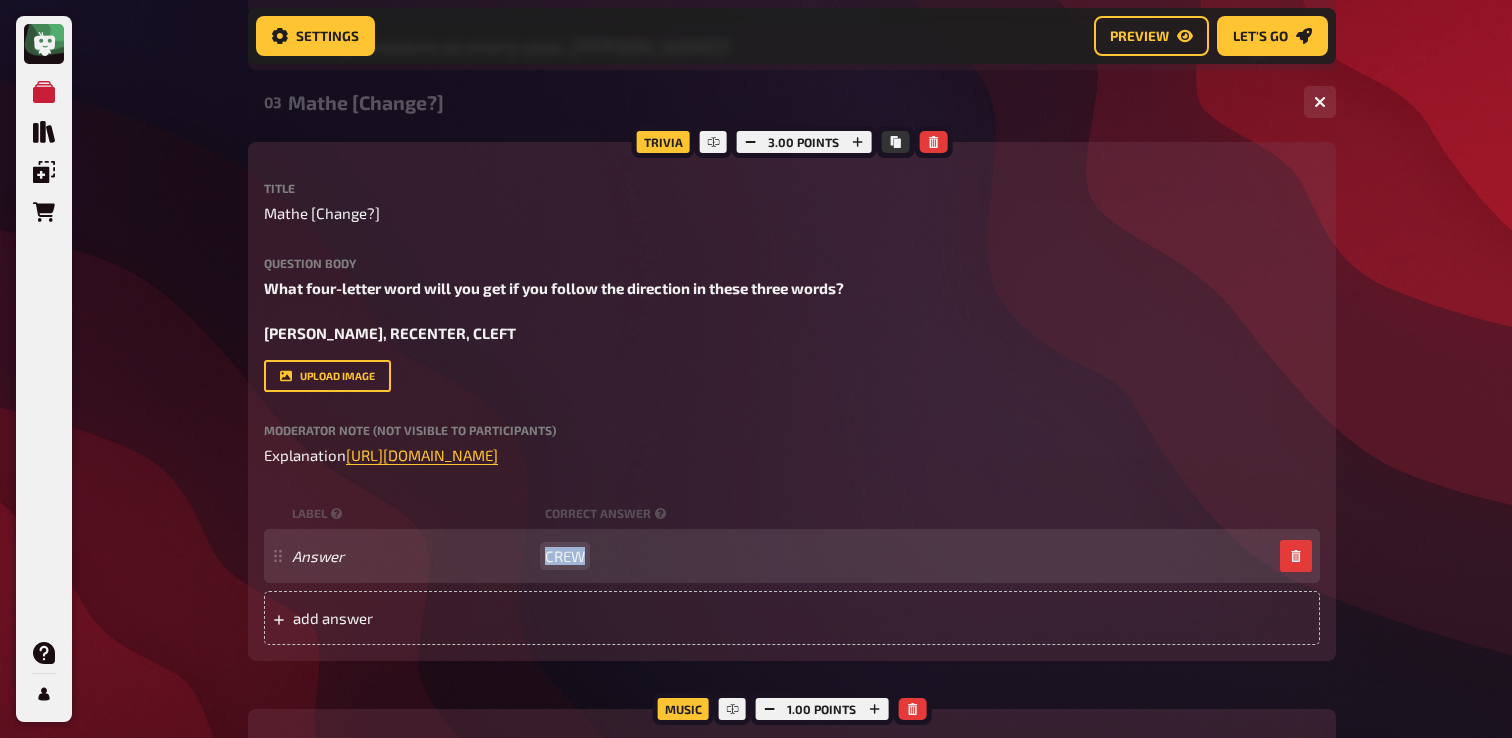 click on "CREW" at bounding box center [565, 556] 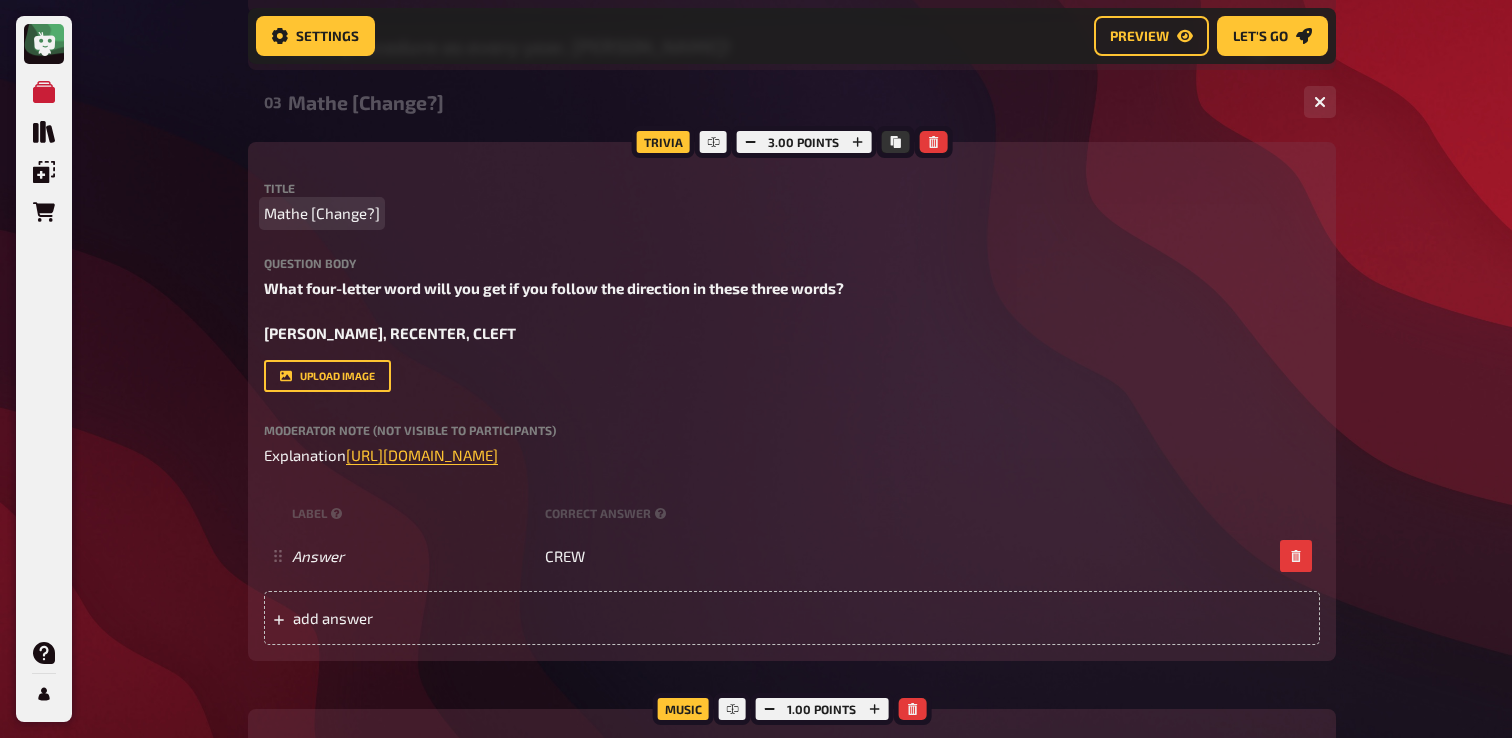 click on "Mathe [Change?]" at bounding box center [322, 213] 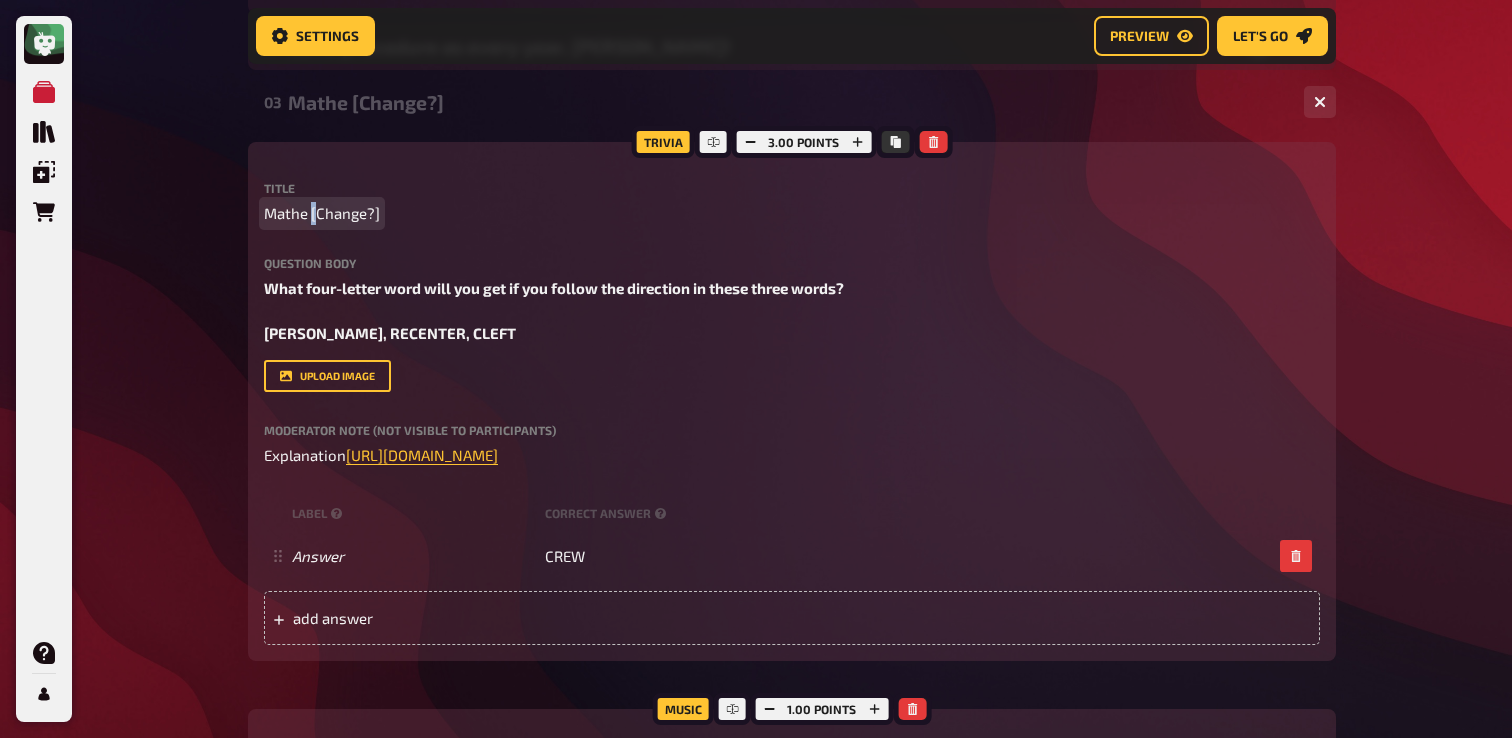 click on "Mathe [Change?]" at bounding box center (322, 213) 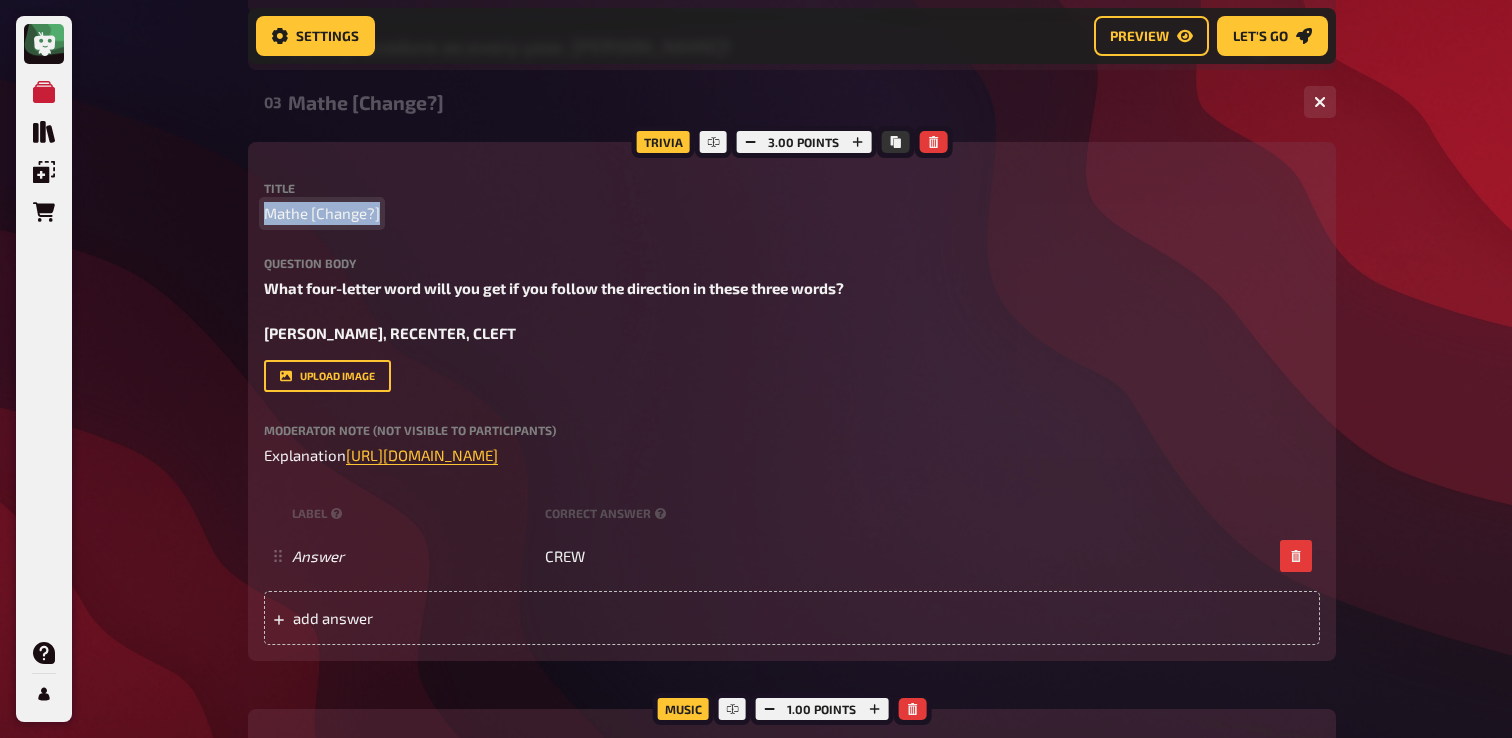 click on "Mathe [Change?]" at bounding box center (322, 213) 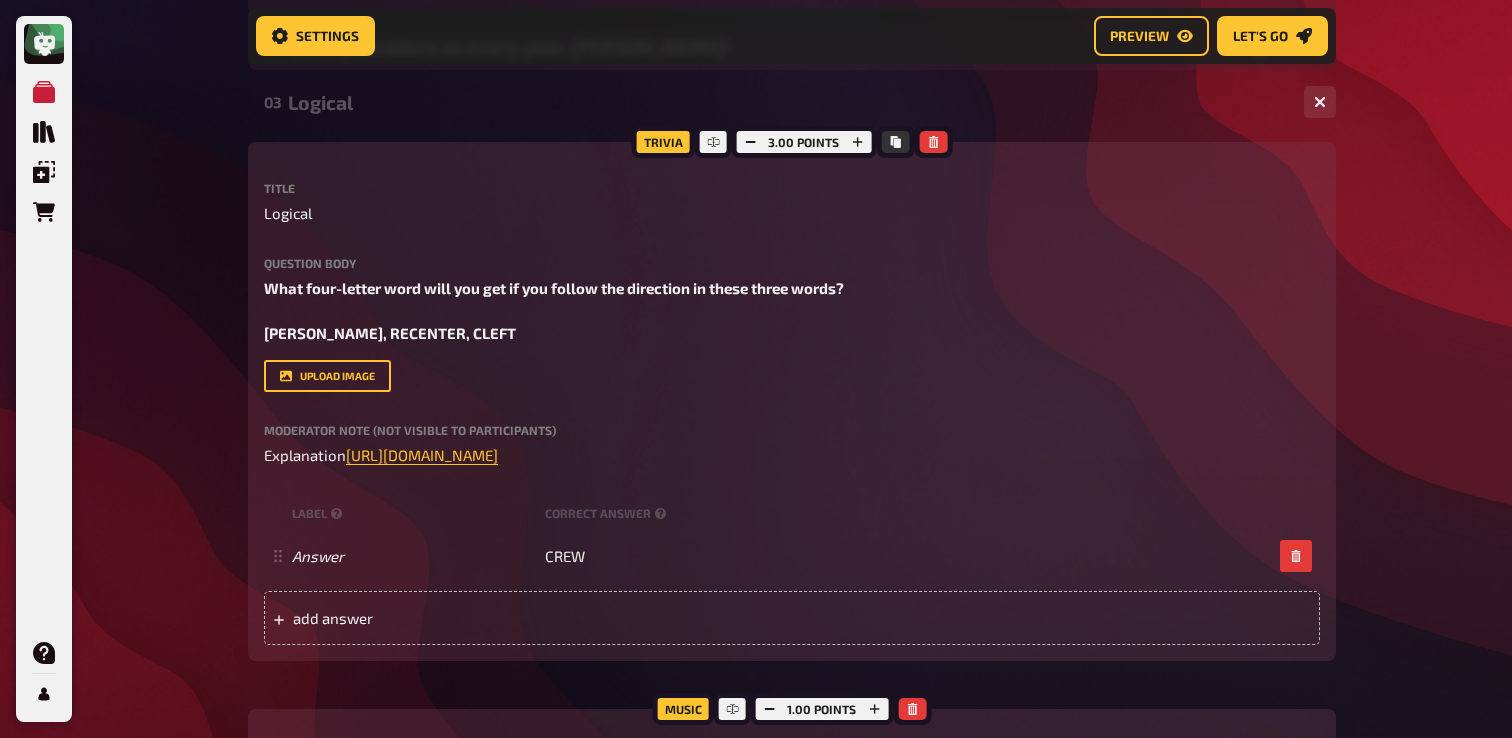 click on "03 Logical   1 1" at bounding box center [792, 102] 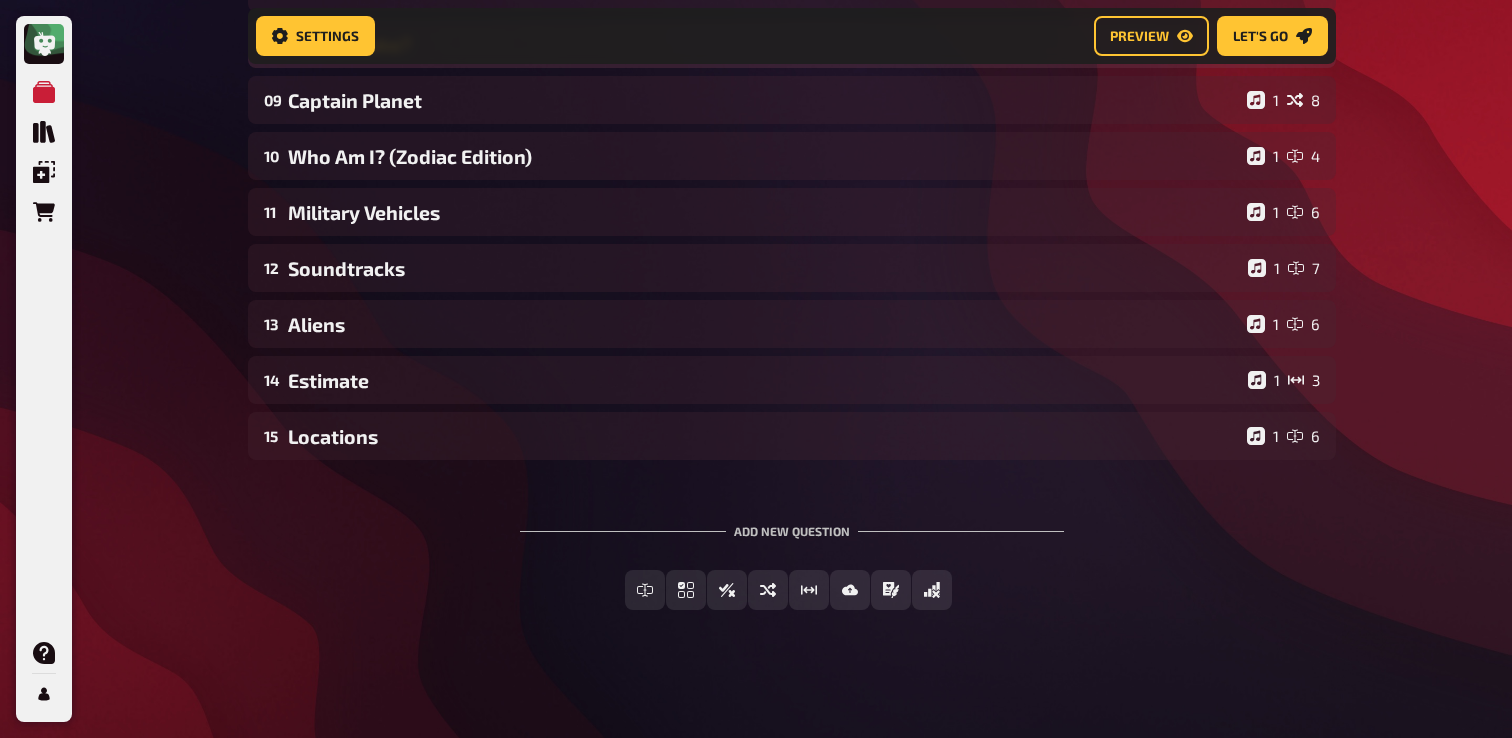 scroll, scrollTop: 0, scrollLeft: 0, axis: both 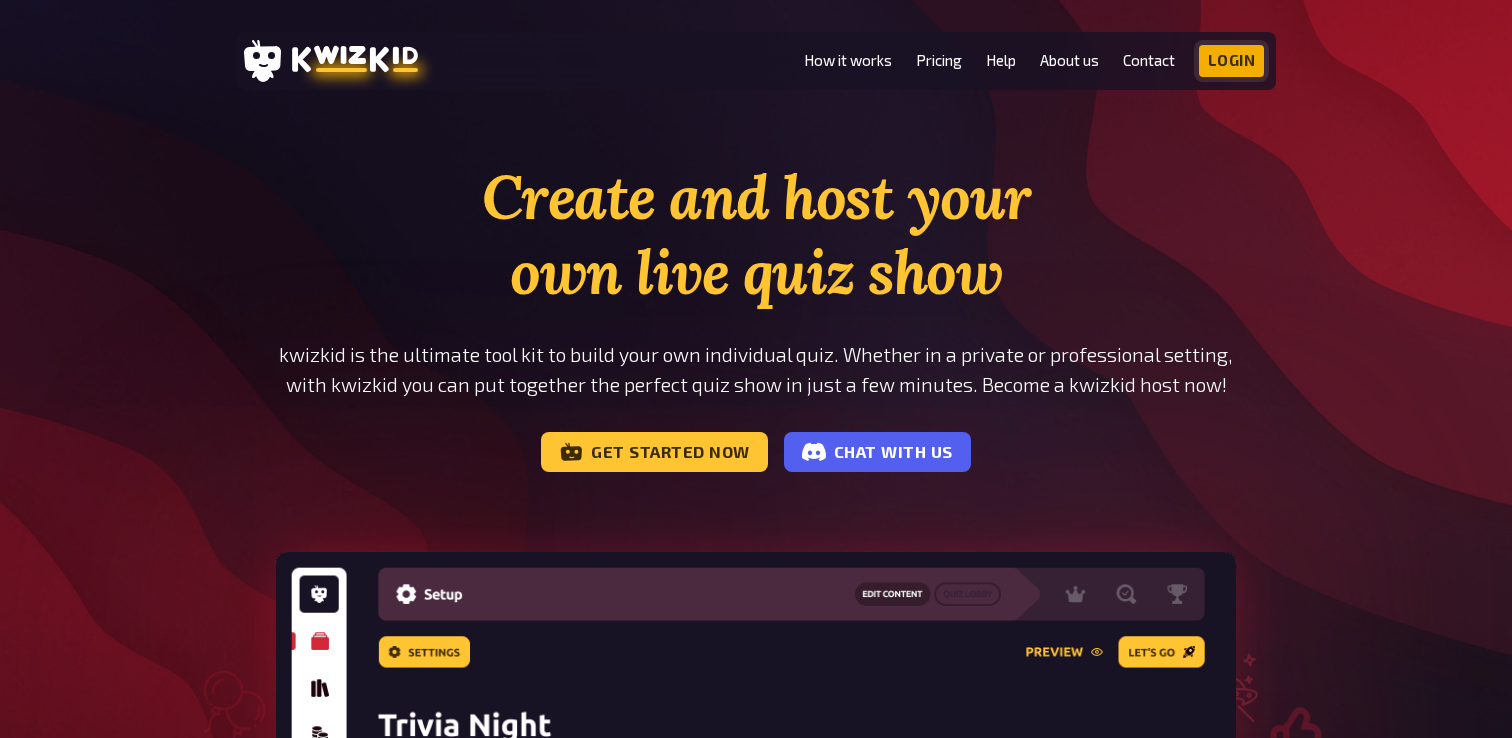 click on "Login" at bounding box center (1232, 61) 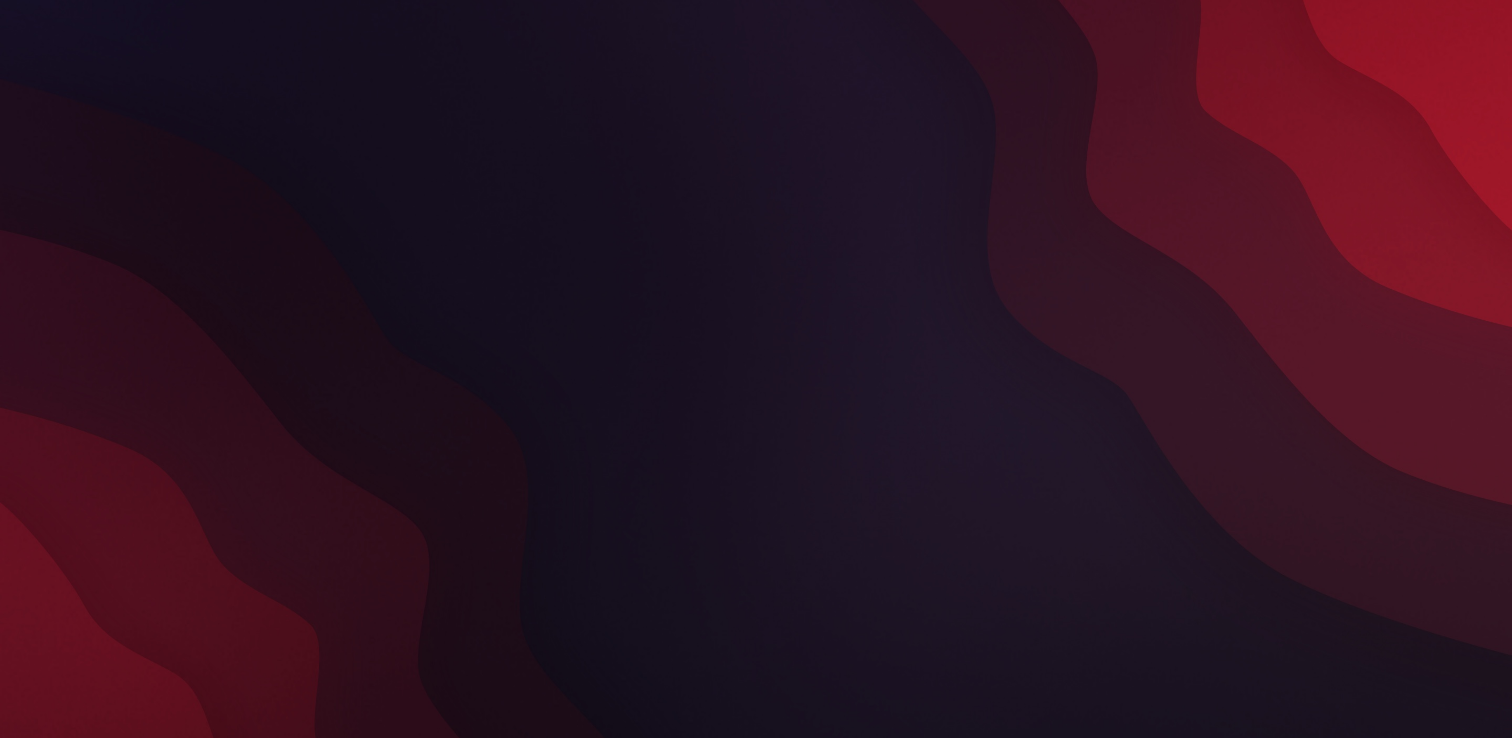 scroll, scrollTop: 0, scrollLeft: 0, axis: both 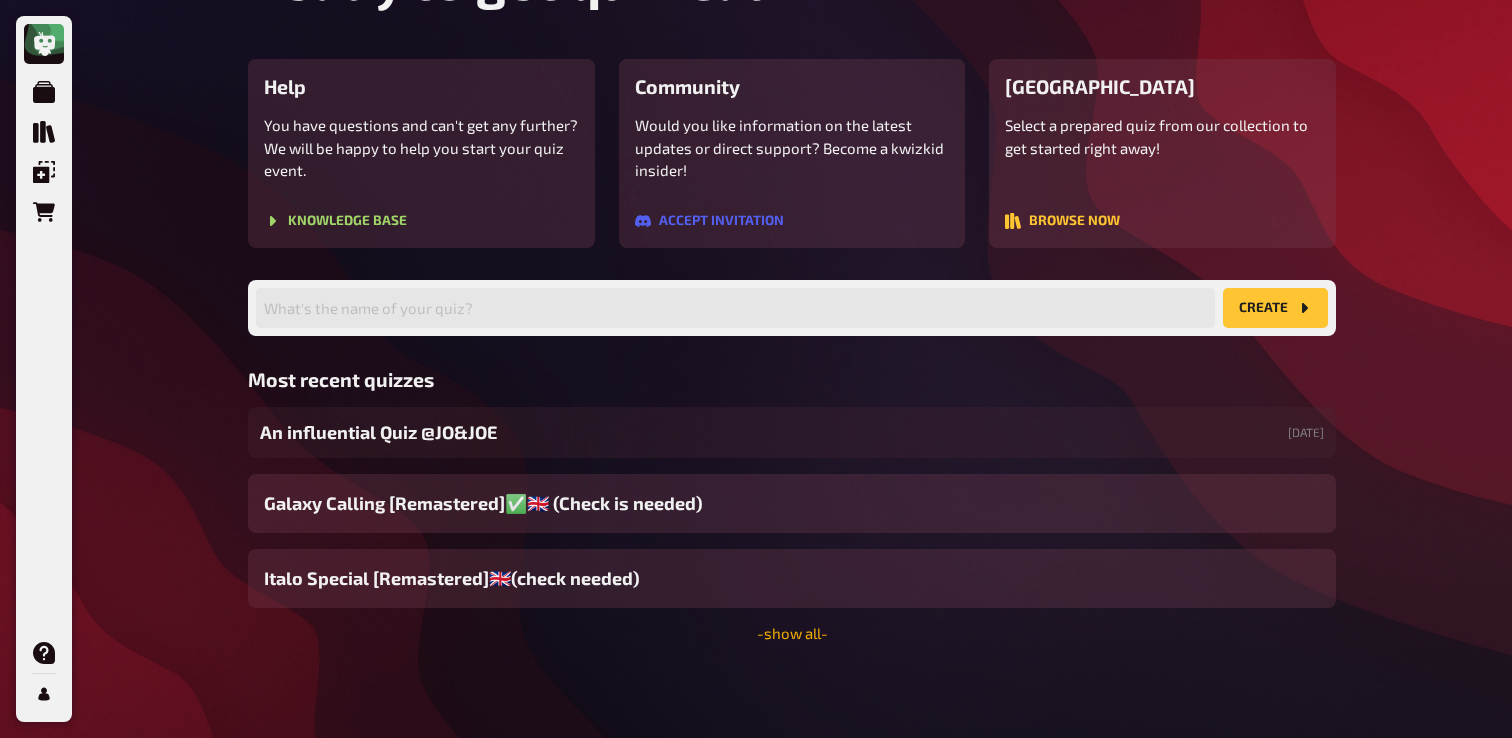 click on "-  show all  -" at bounding box center [792, 633] 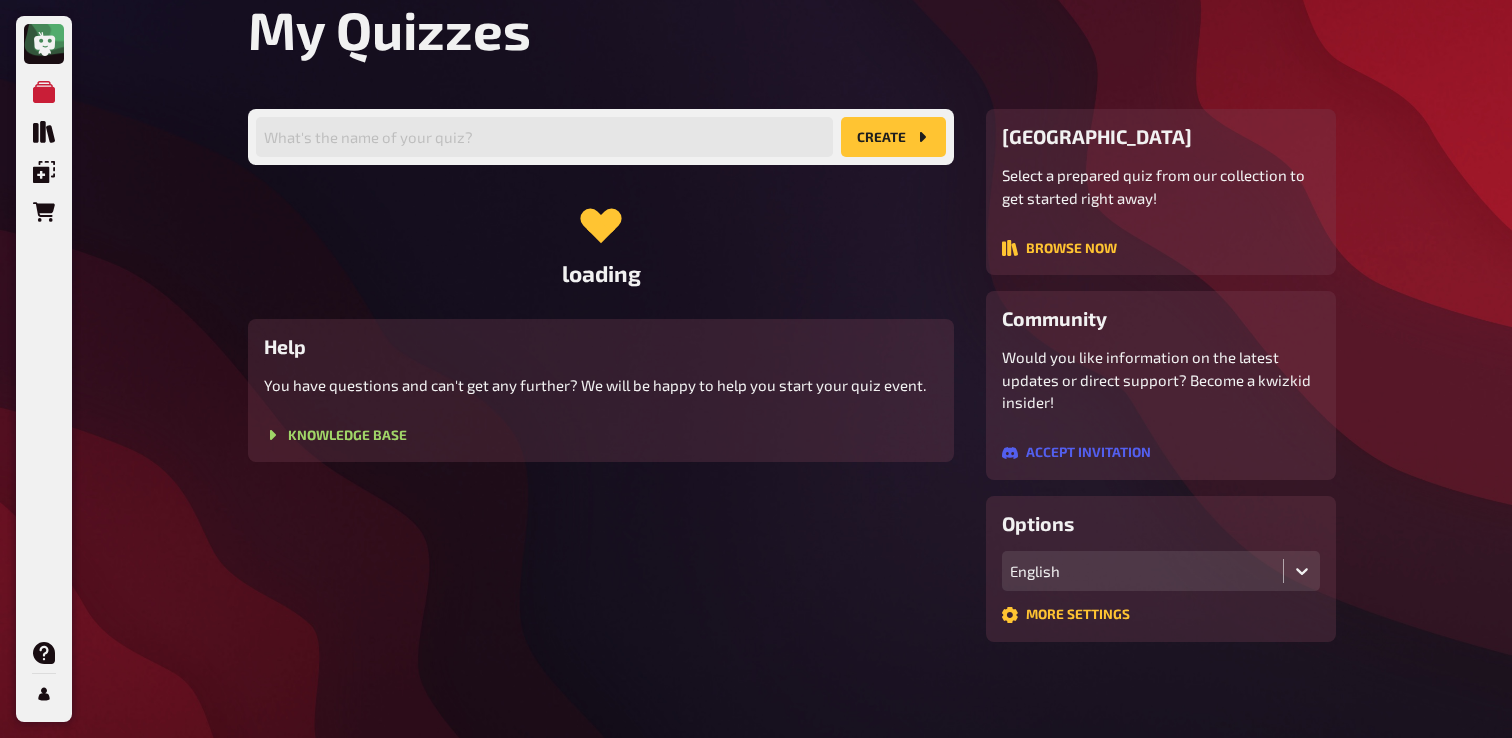 scroll, scrollTop: 184, scrollLeft: 0, axis: vertical 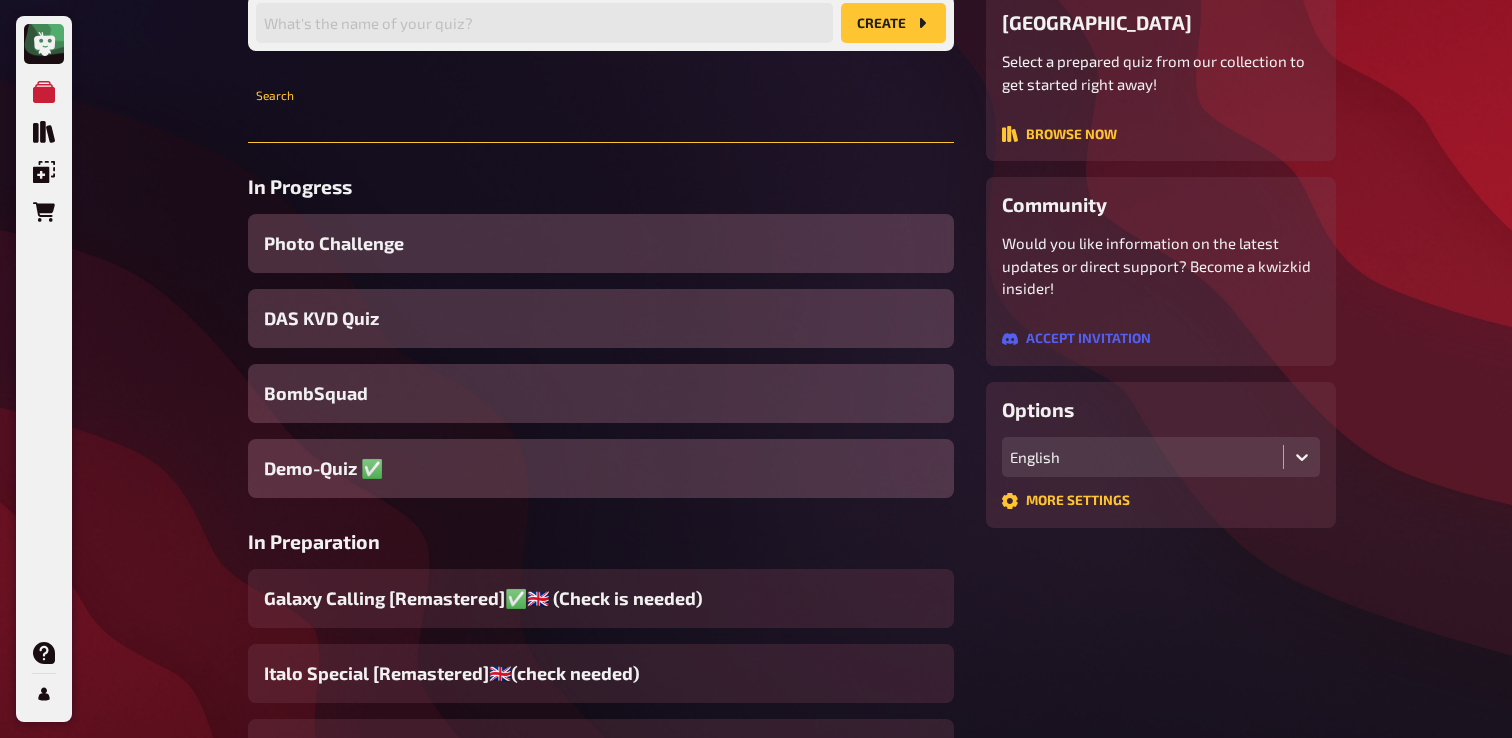 click at bounding box center [601, 123] 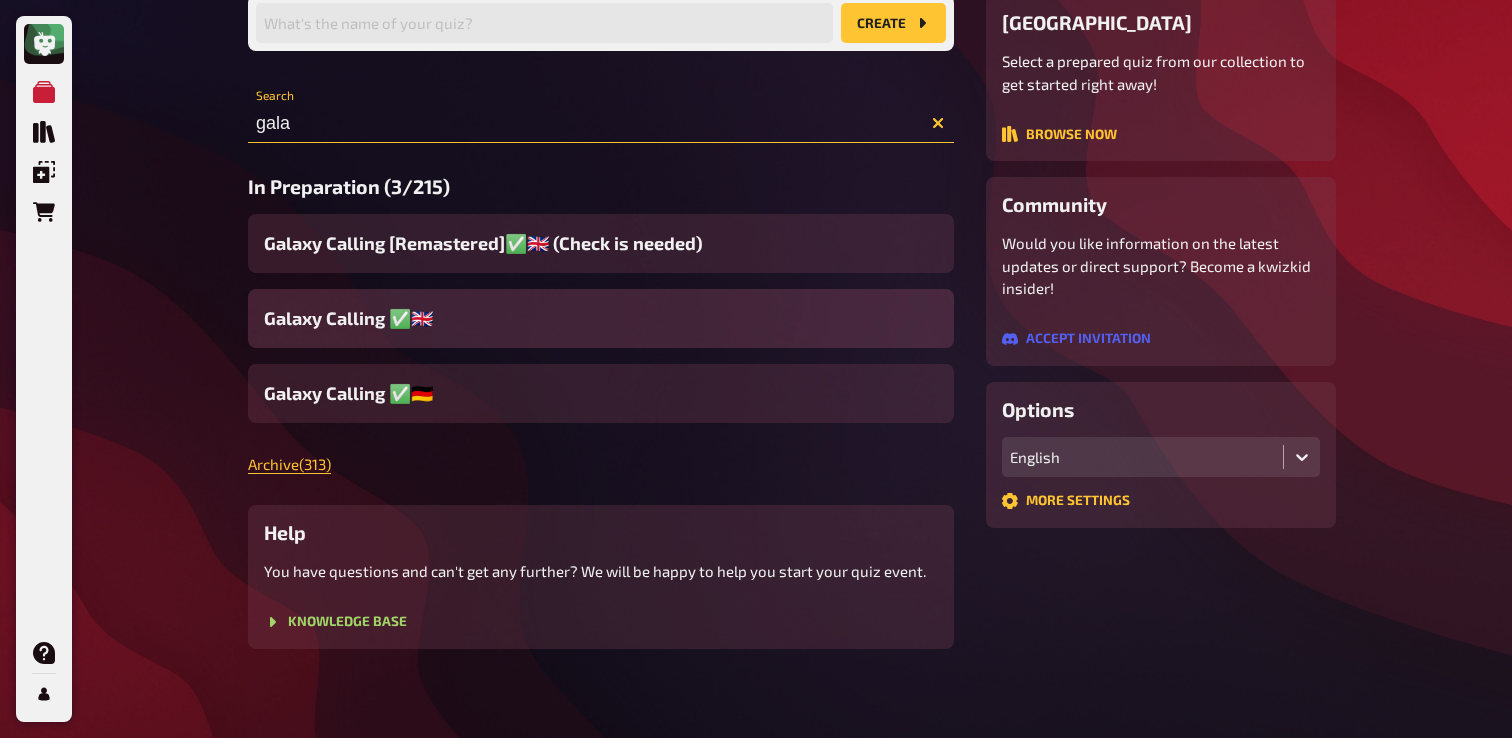 type on "gala" 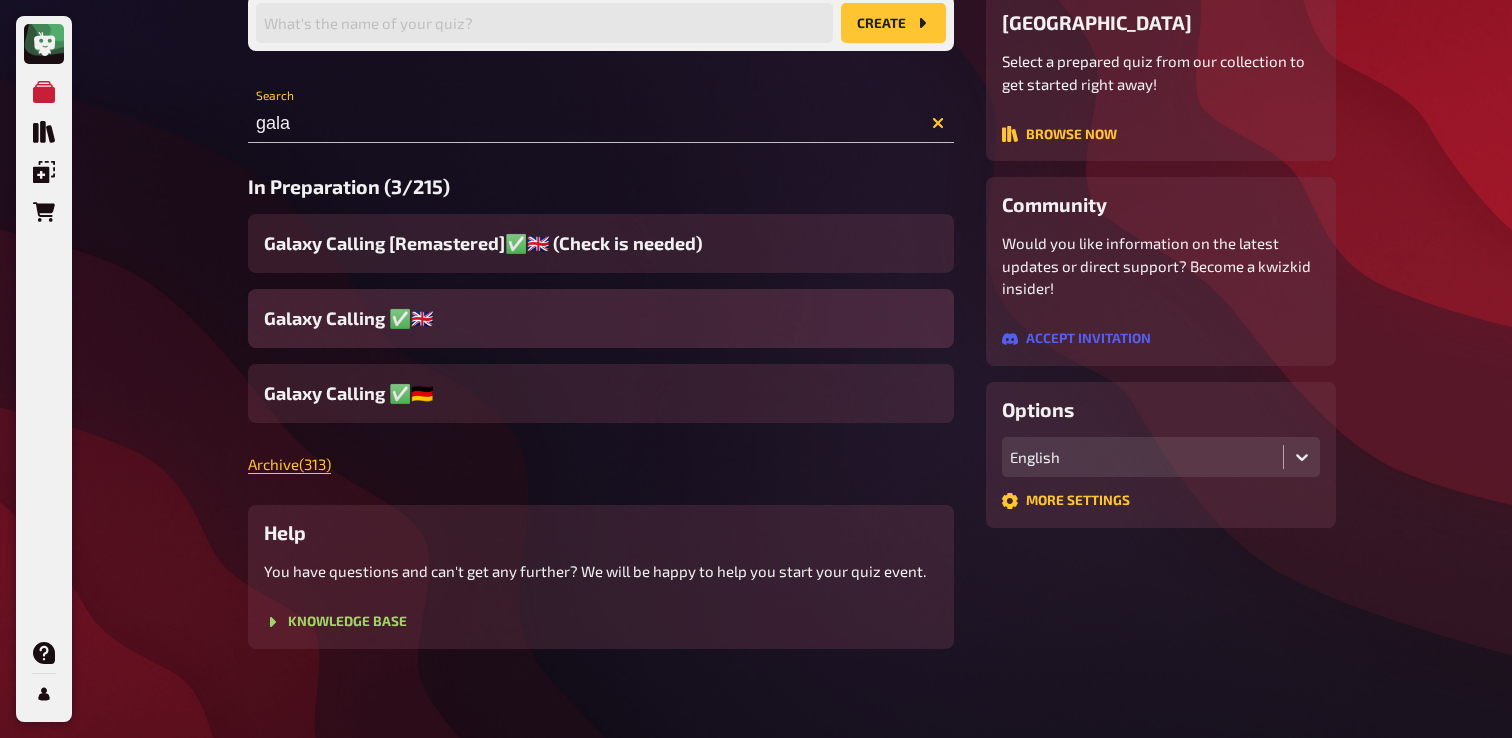 click on "Galaxy Calling ✅​🇬🇧​" at bounding box center [348, 318] 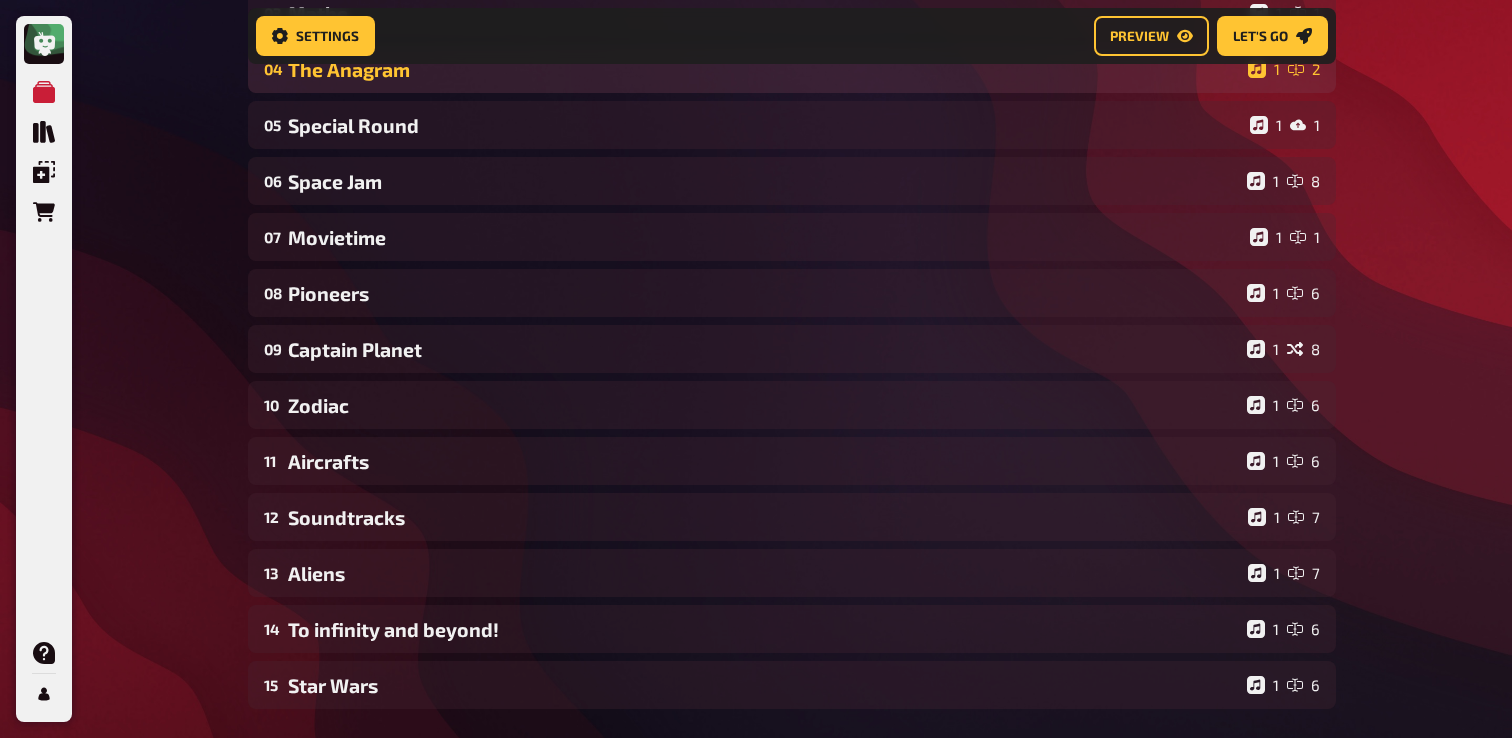scroll, scrollTop: 398, scrollLeft: 0, axis: vertical 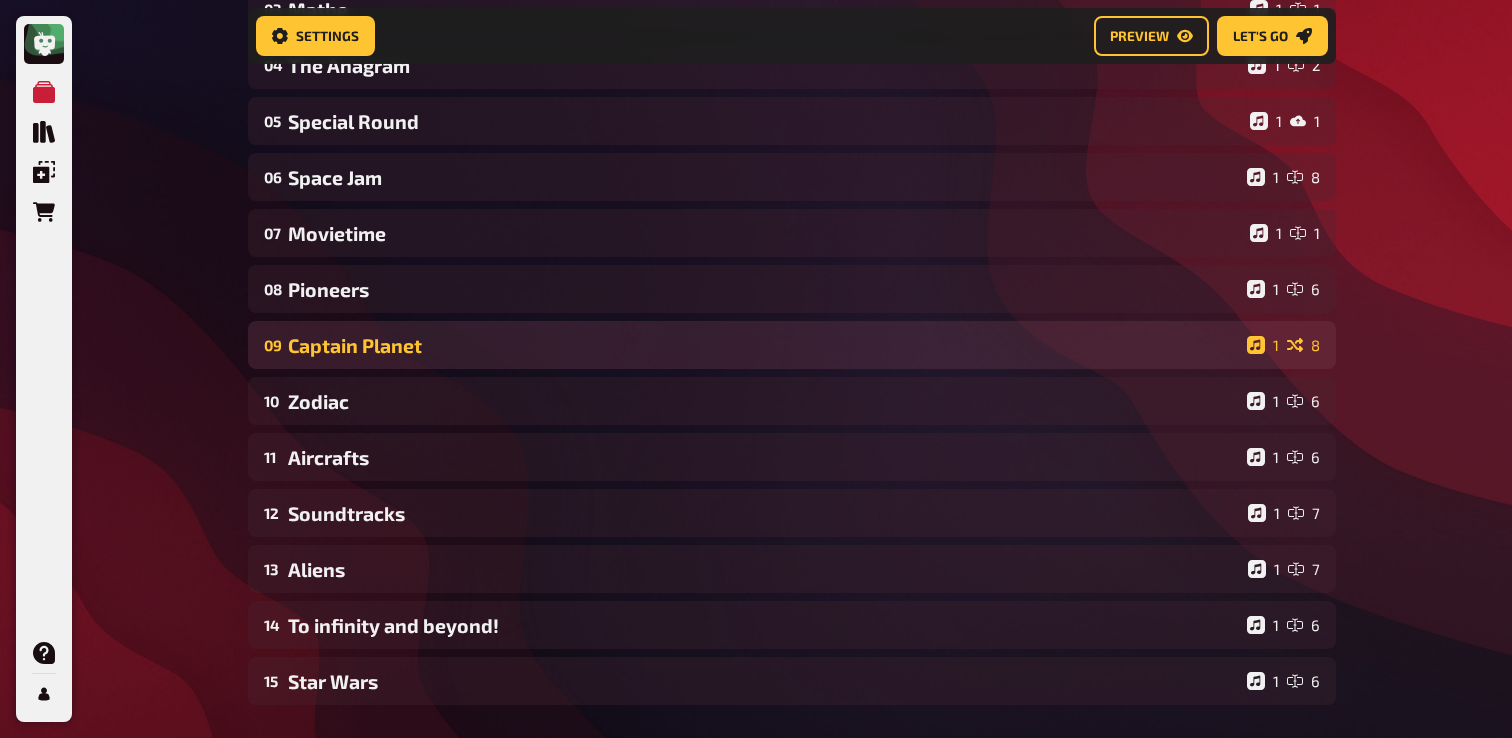 click on "Captain Planet" at bounding box center (763, 345) 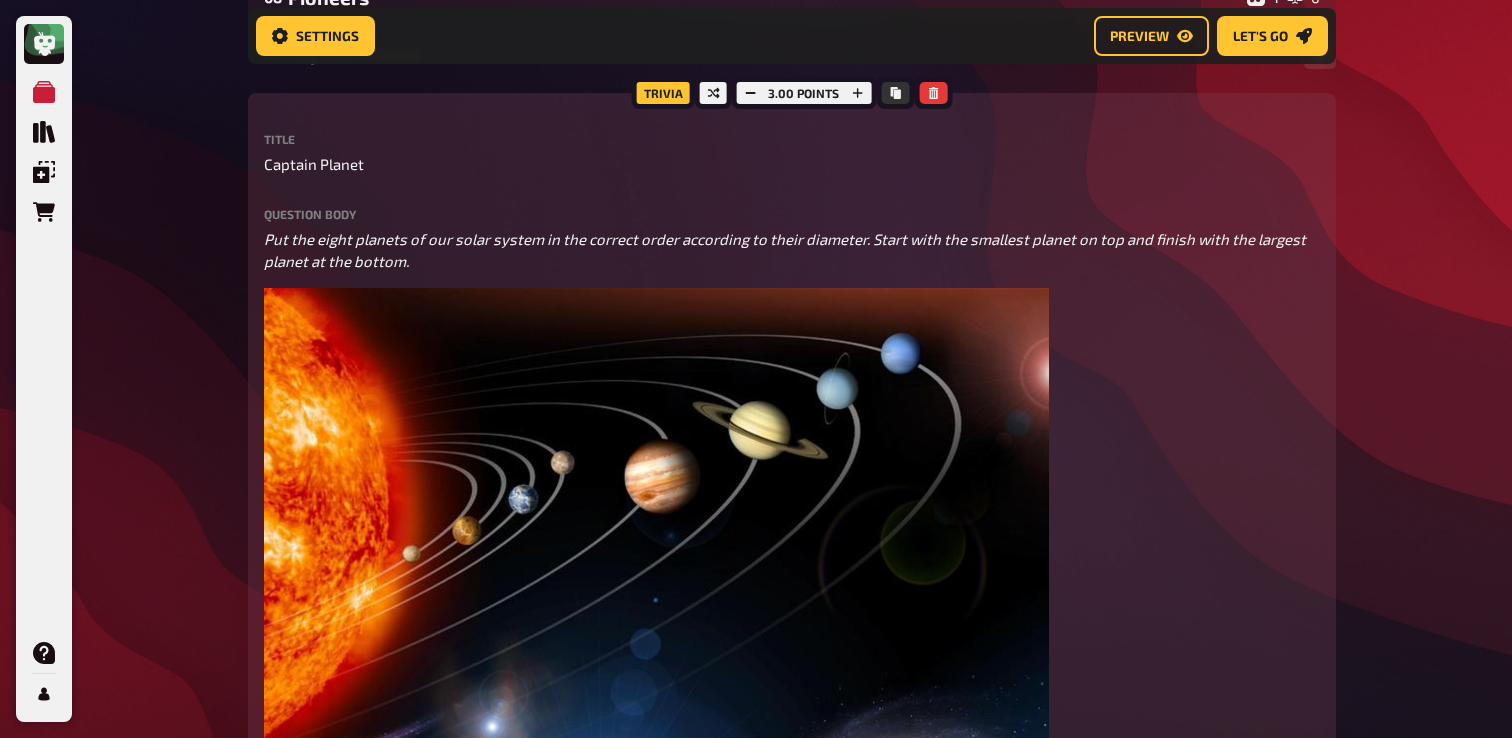 scroll, scrollTop: 685, scrollLeft: 0, axis: vertical 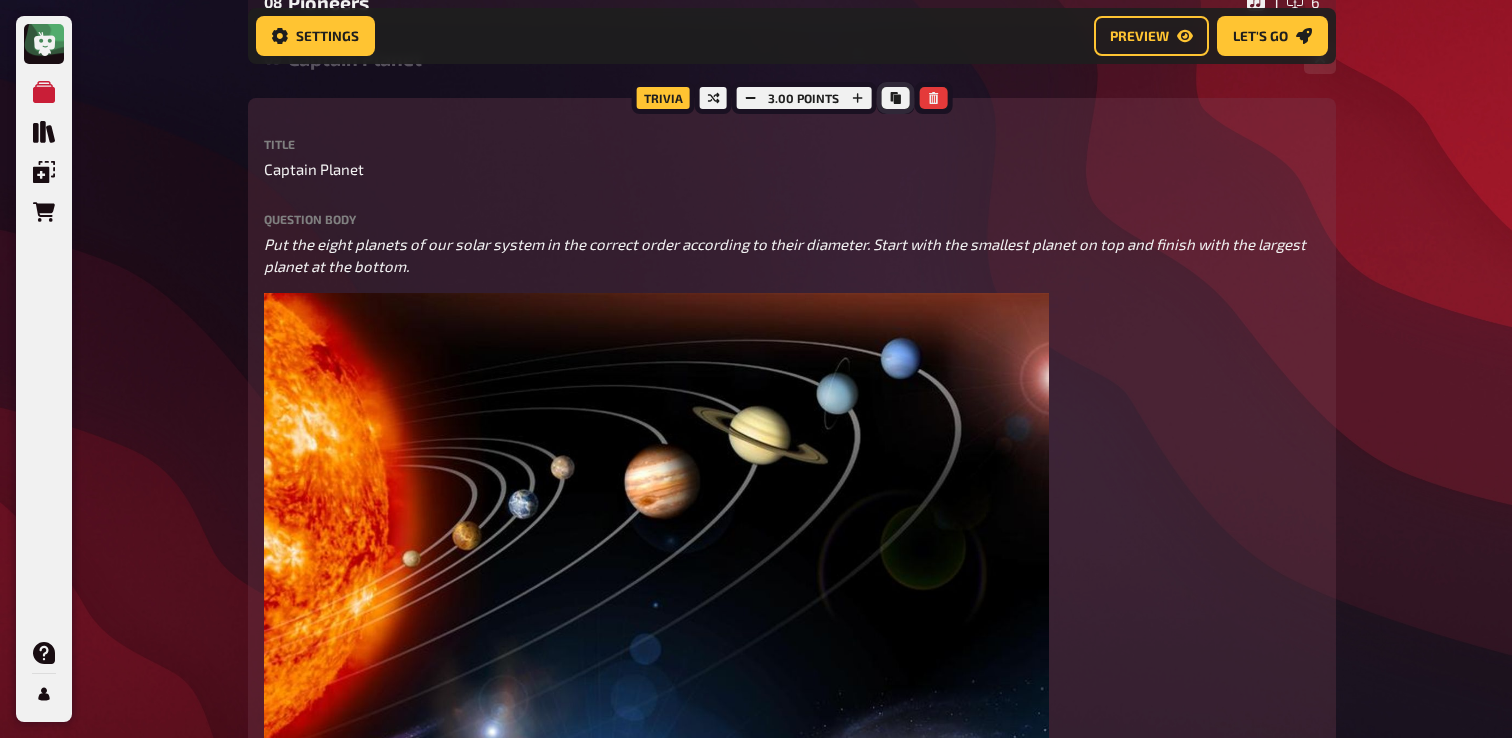 click at bounding box center [895, 98] 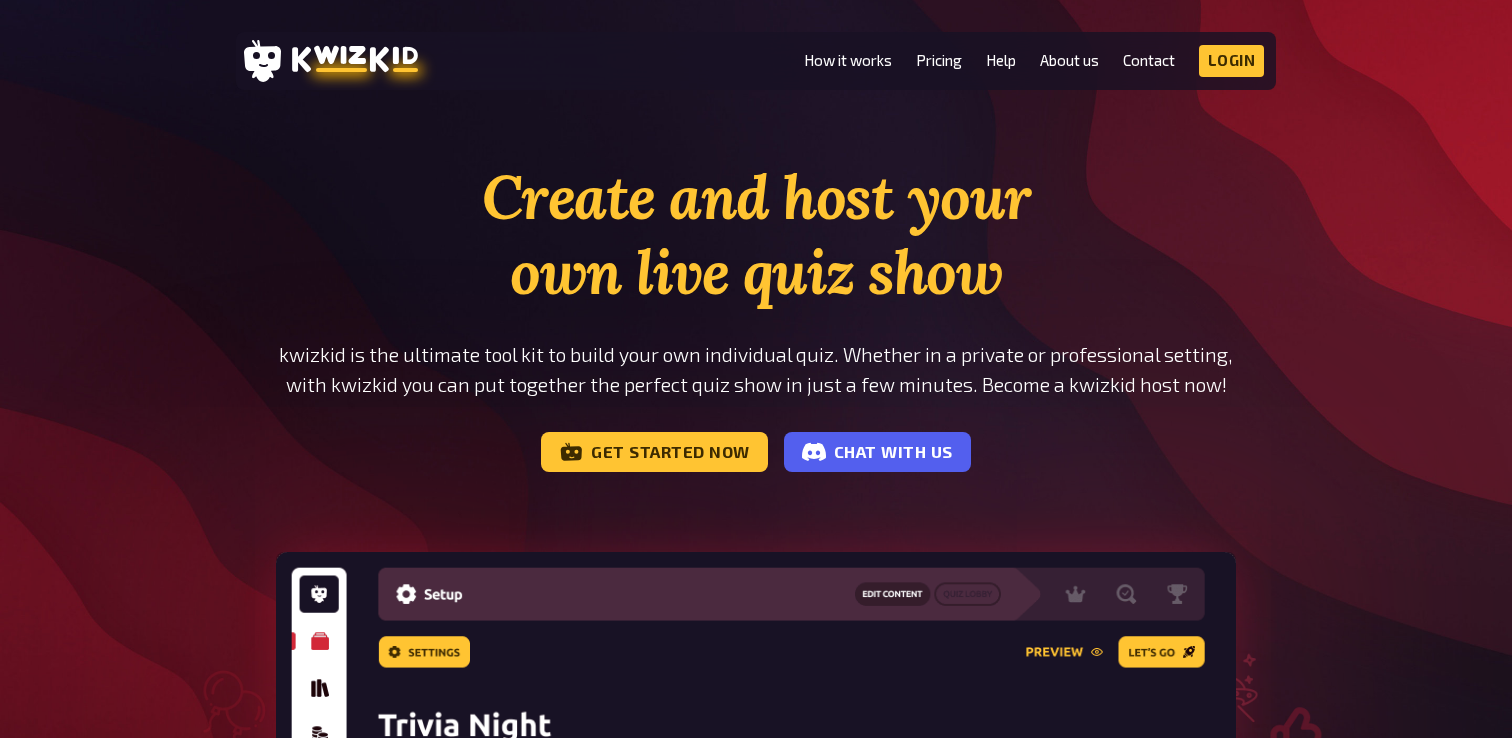 scroll, scrollTop: 0, scrollLeft: 0, axis: both 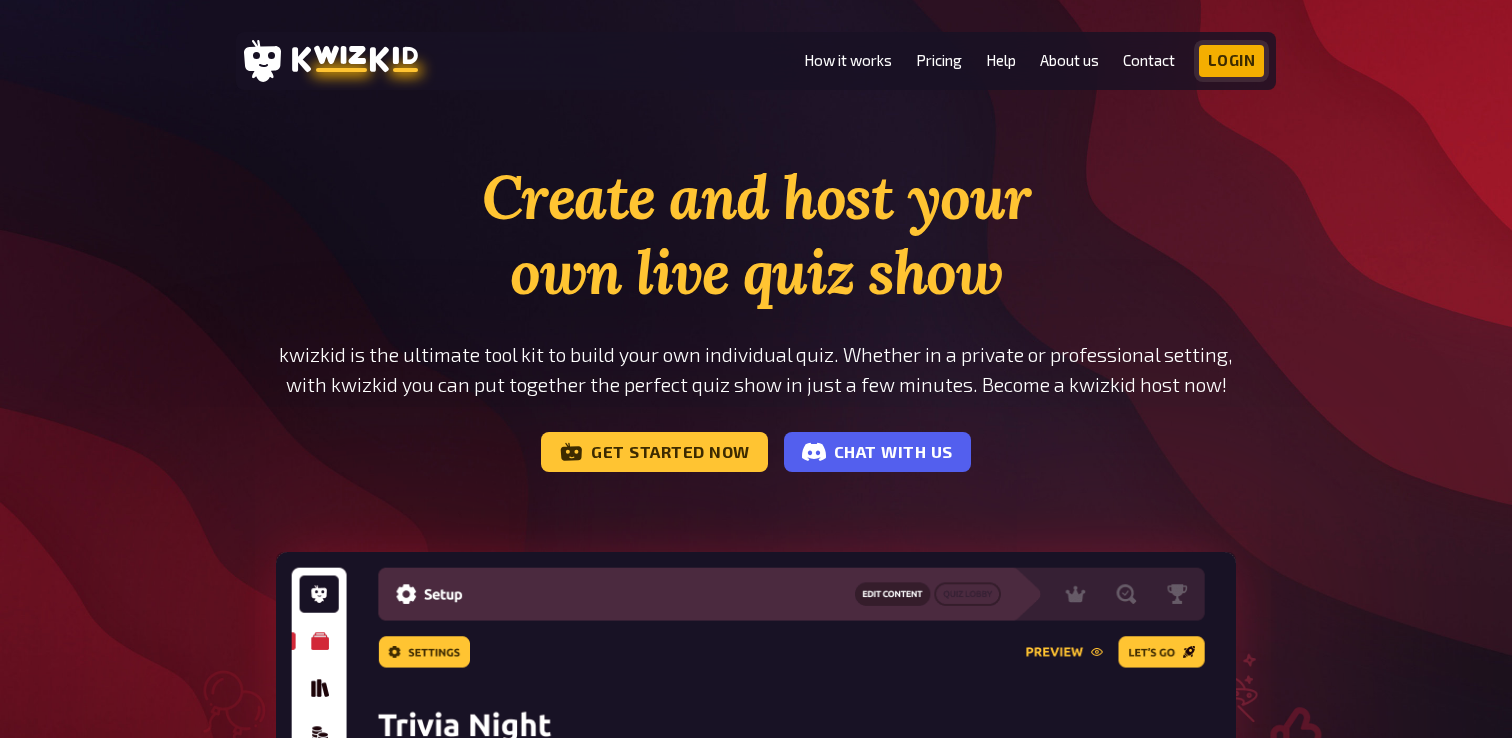 click on "Login" at bounding box center [1232, 61] 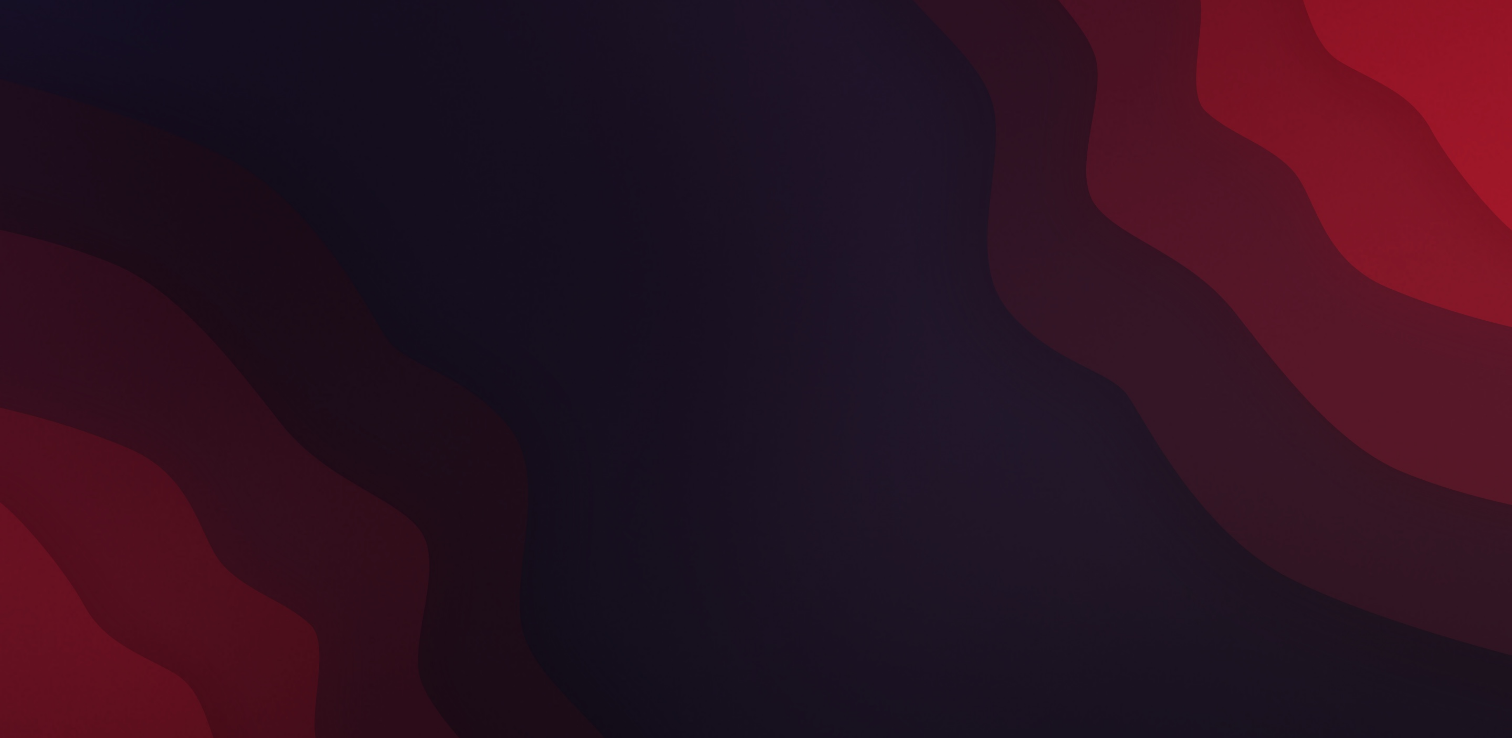 scroll, scrollTop: 0, scrollLeft: 0, axis: both 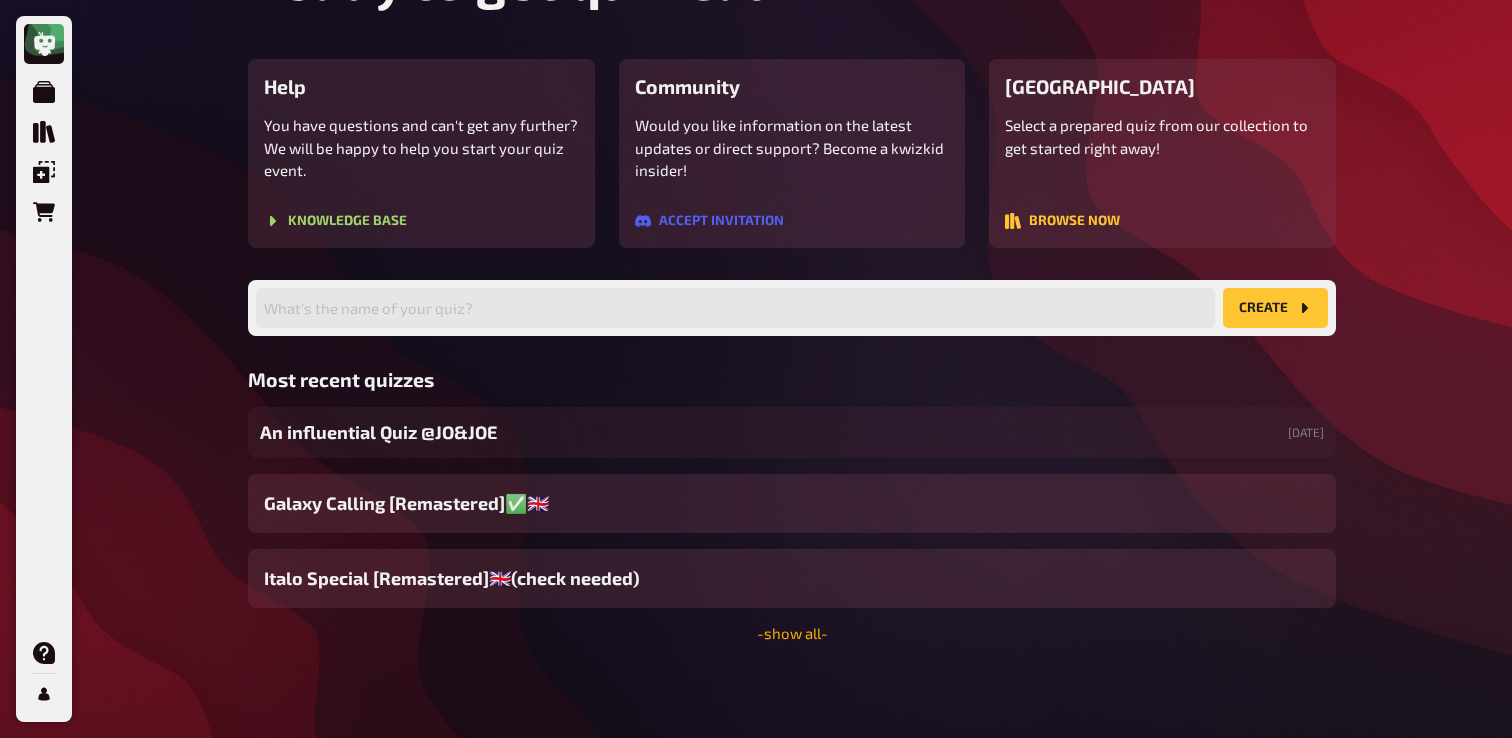 click on "-  show all  -" at bounding box center (792, 633) 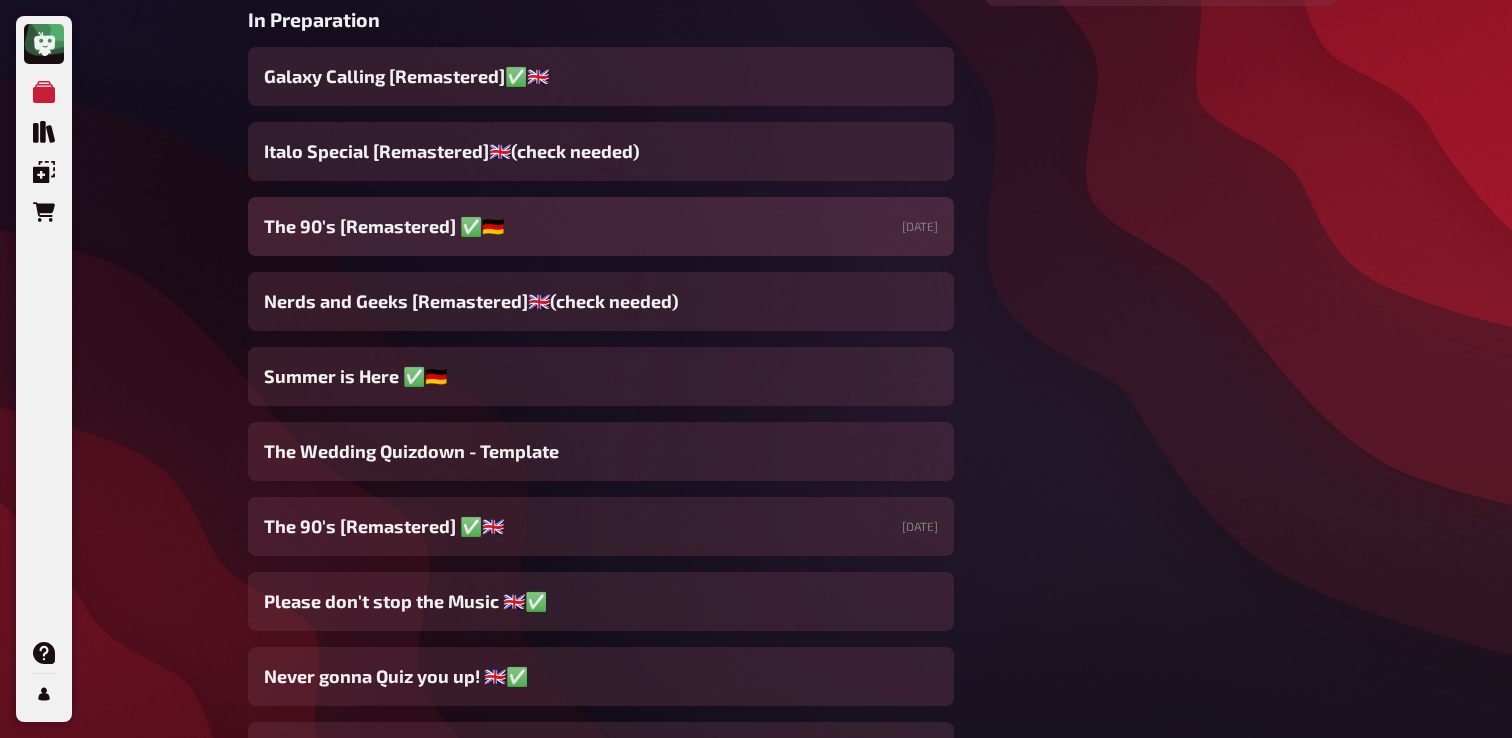 scroll, scrollTop: 720, scrollLeft: 0, axis: vertical 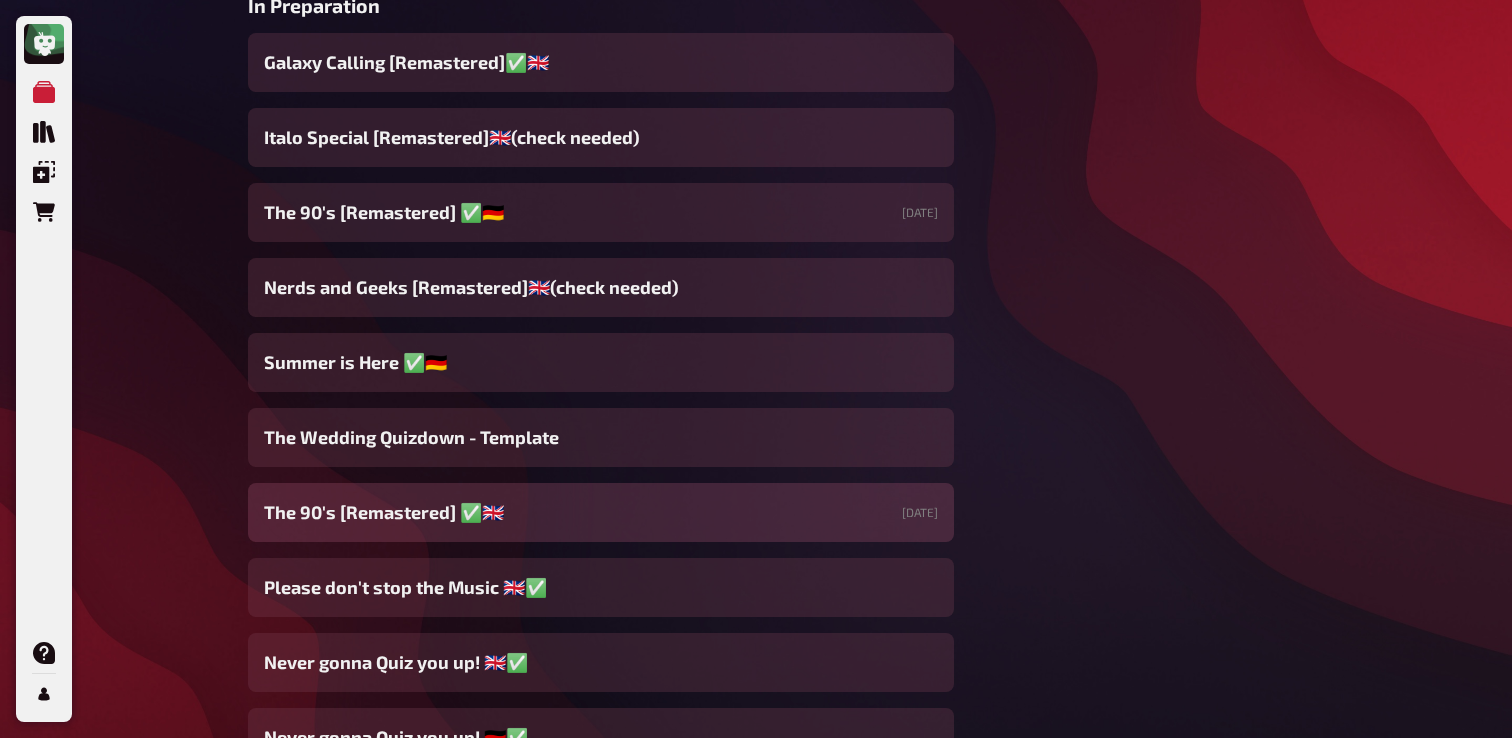 click on "The 90's [Remastered] ✅​🇬🇧" at bounding box center [384, 512] 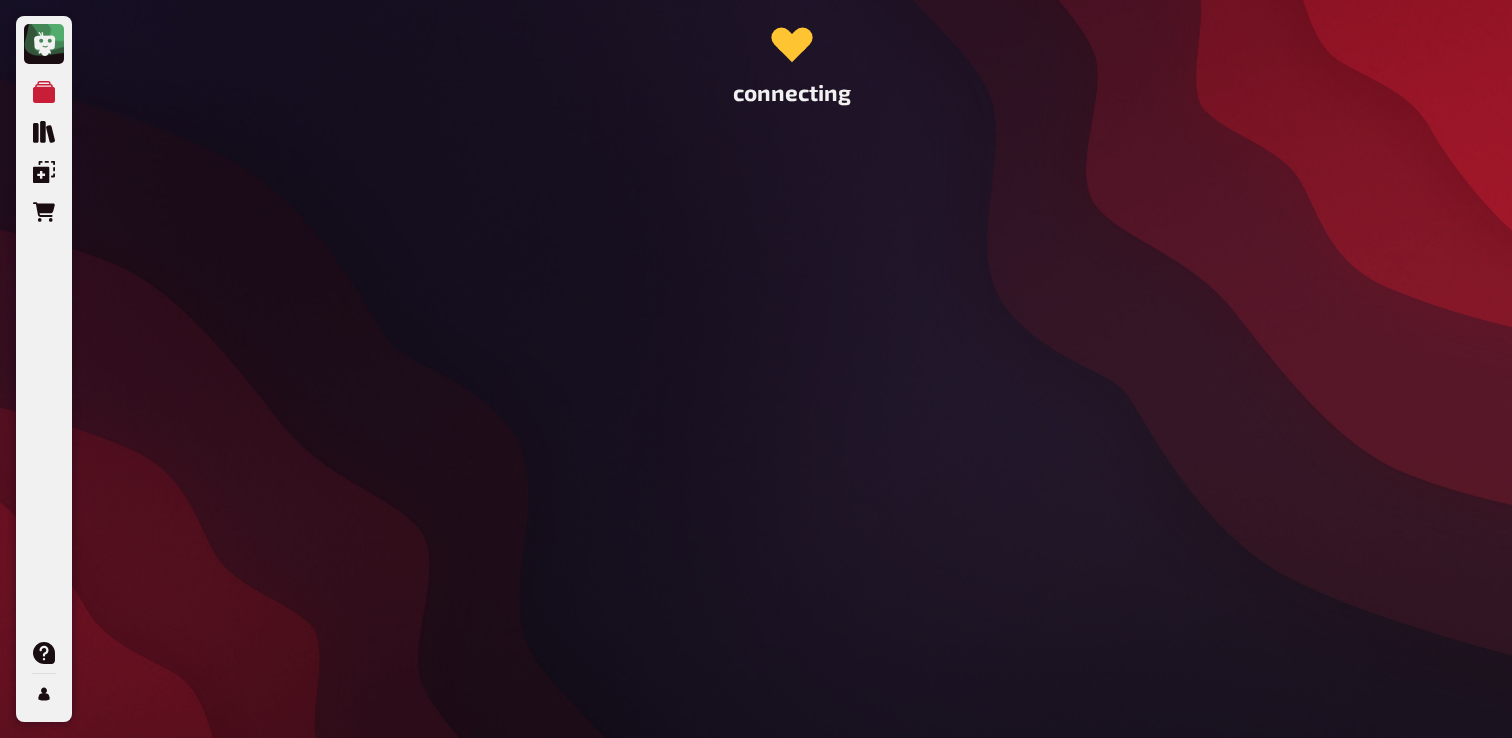 scroll, scrollTop: 0, scrollLeft: 0, axis: both 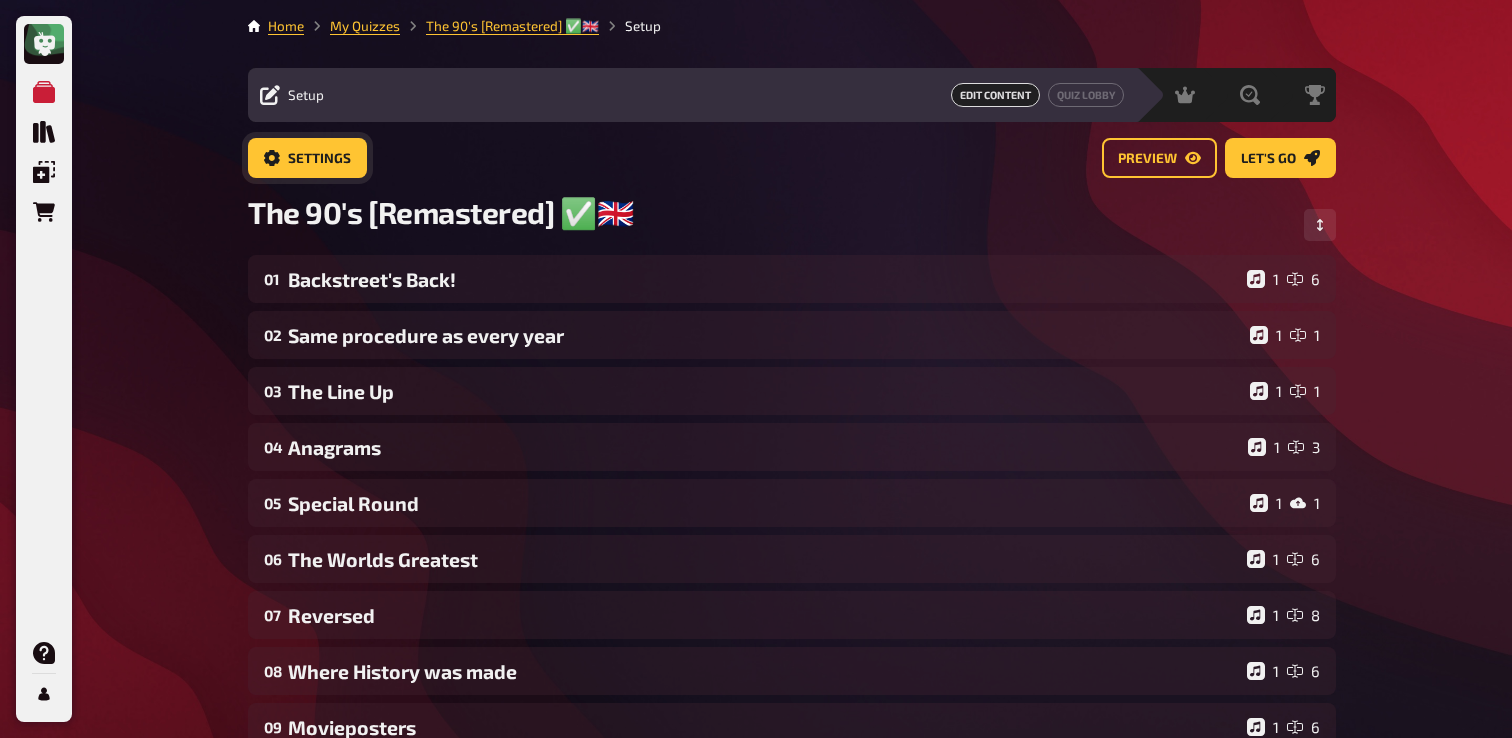 click on "Settings" at bounding box center (307, 158) 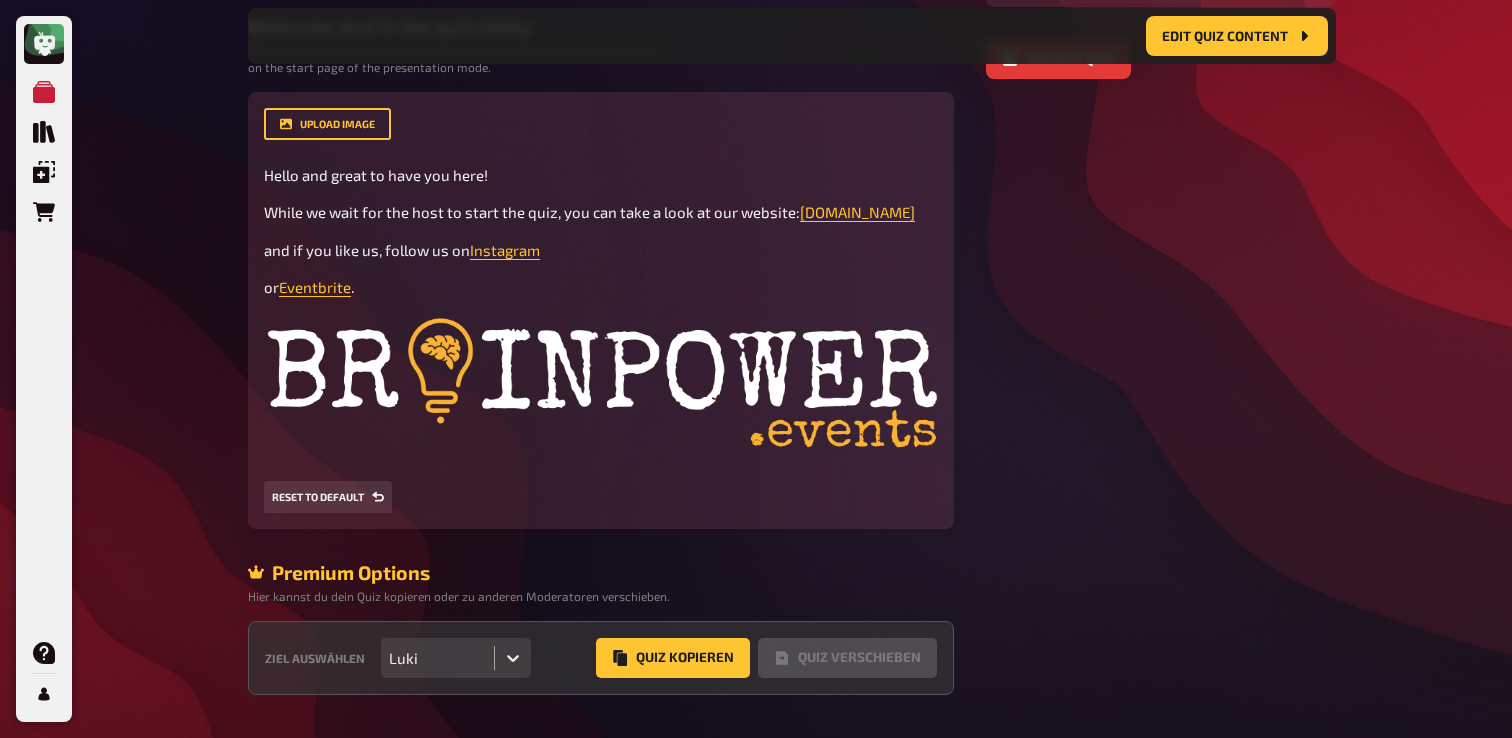 scroll, scrollTop: 639, scrollLeft: 0, axis: vertical 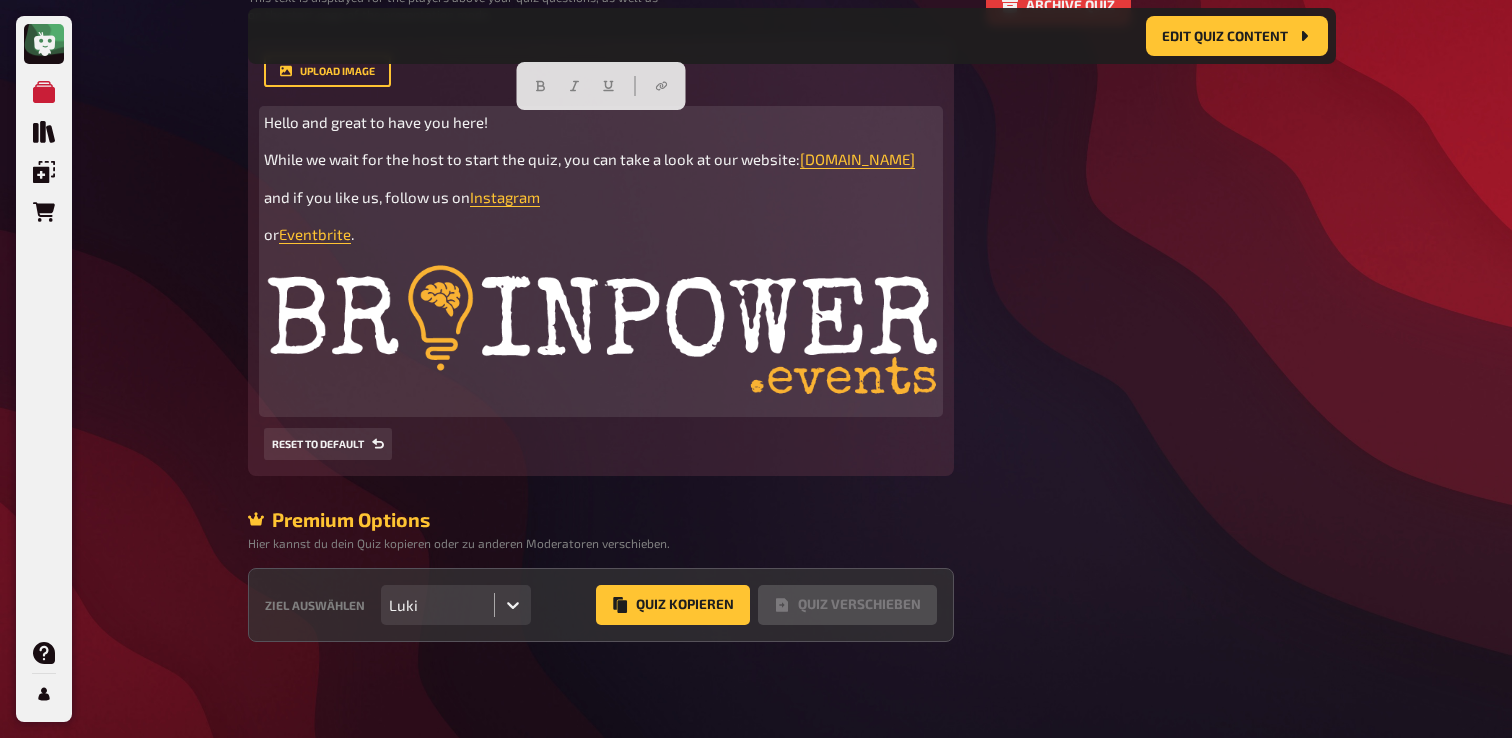 drag, startPoint x: 264, startPoint y: 120, endPoint x: 437, endPoint y: 229, distance: 204.47493 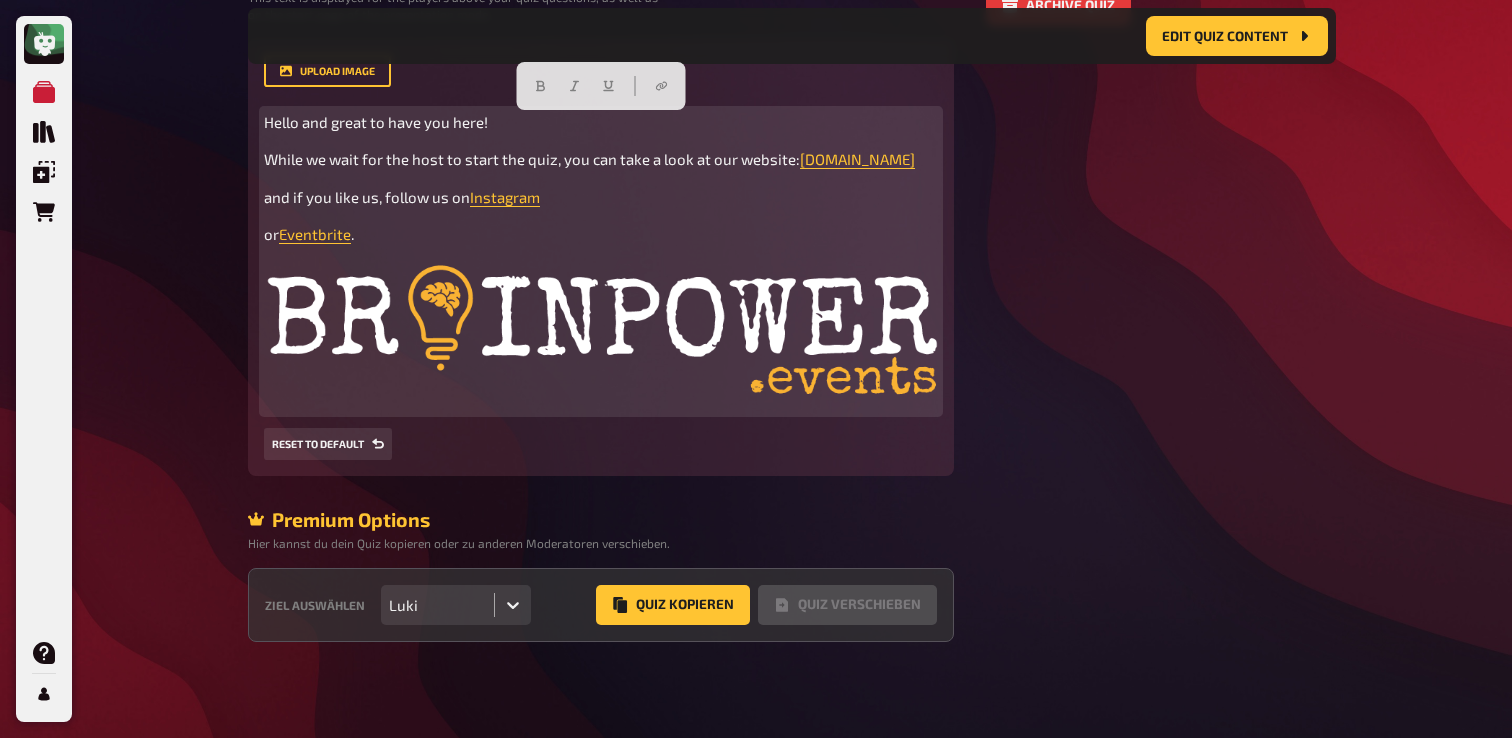click at bounding box center [601, 335] 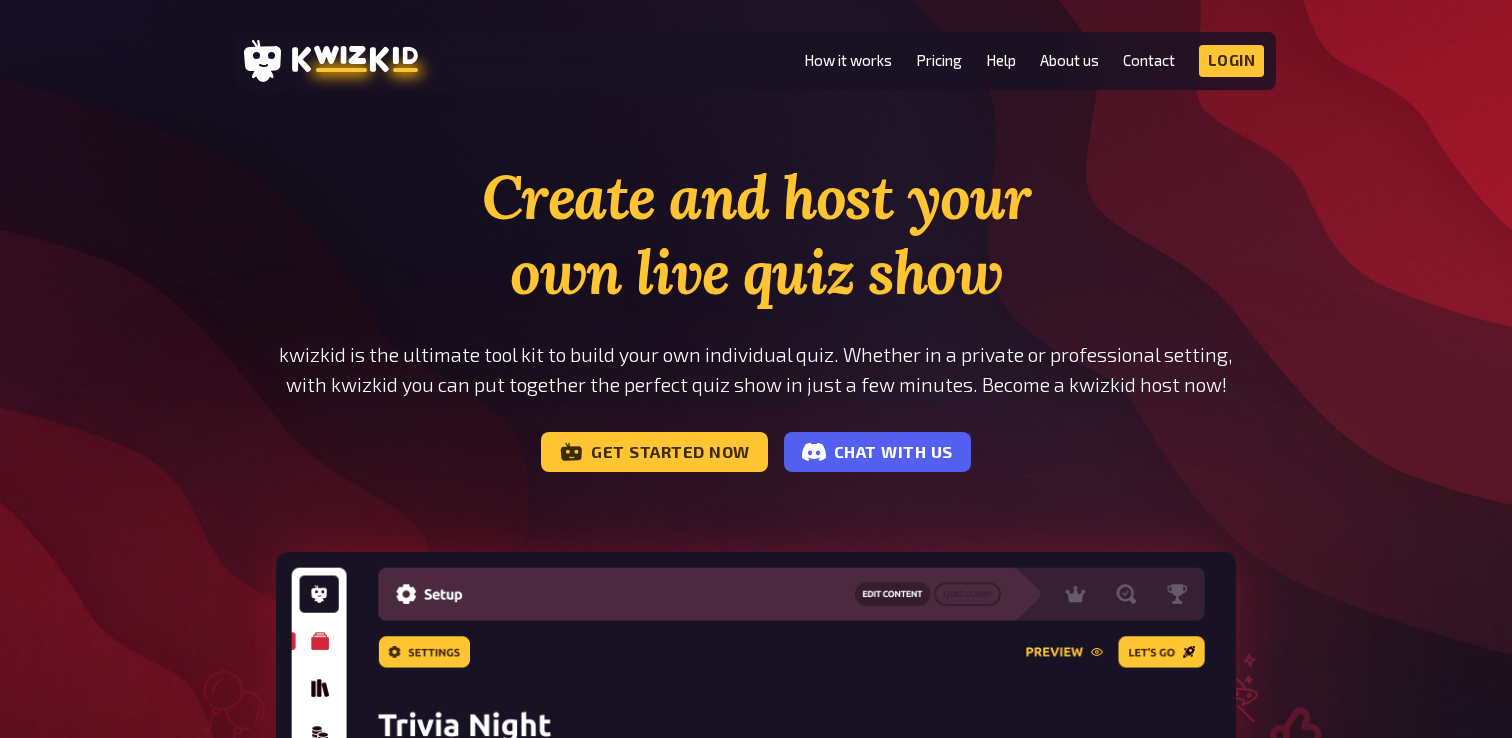 scroll, scrollTop: 0, scrollLeft: 0, axis: both 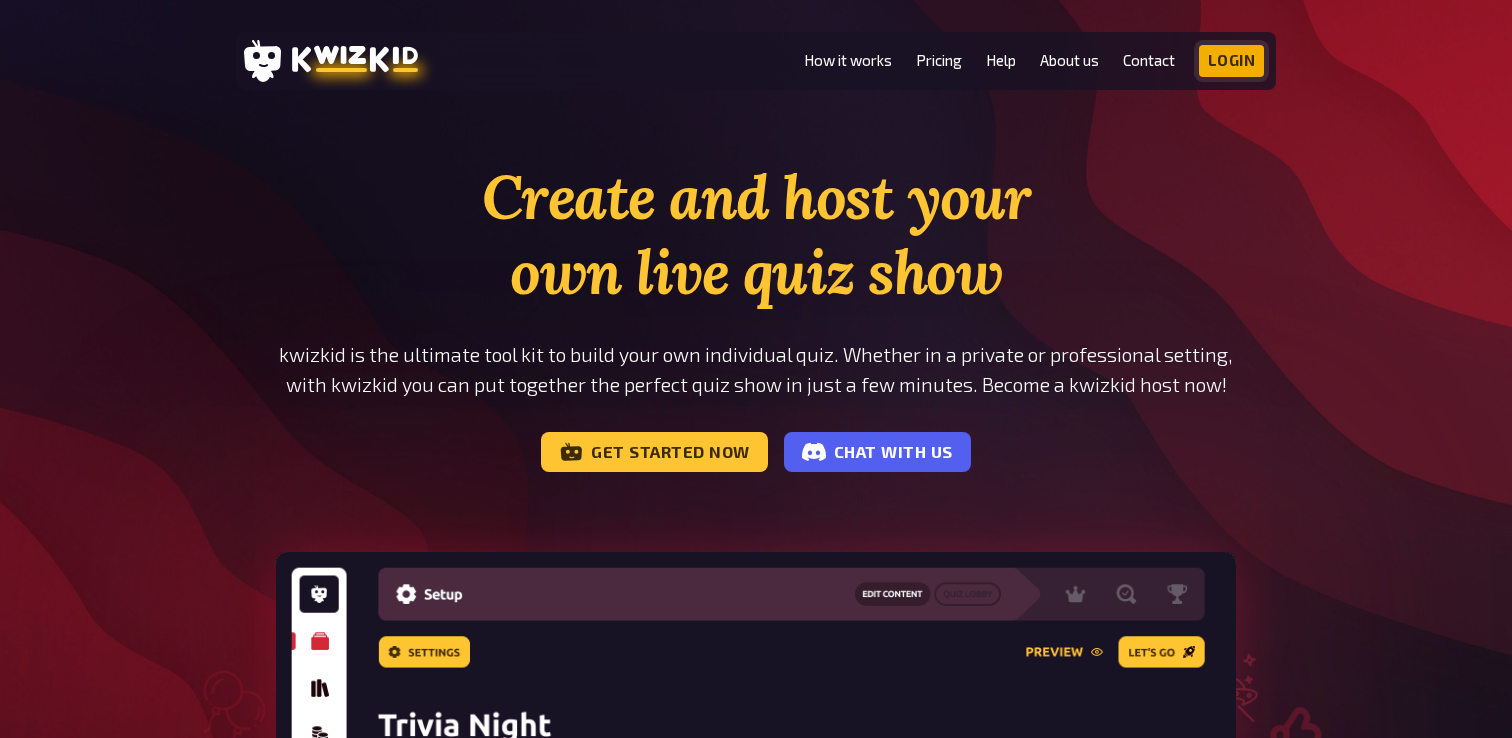 click on "Login" at bounding box center [1232, 61] 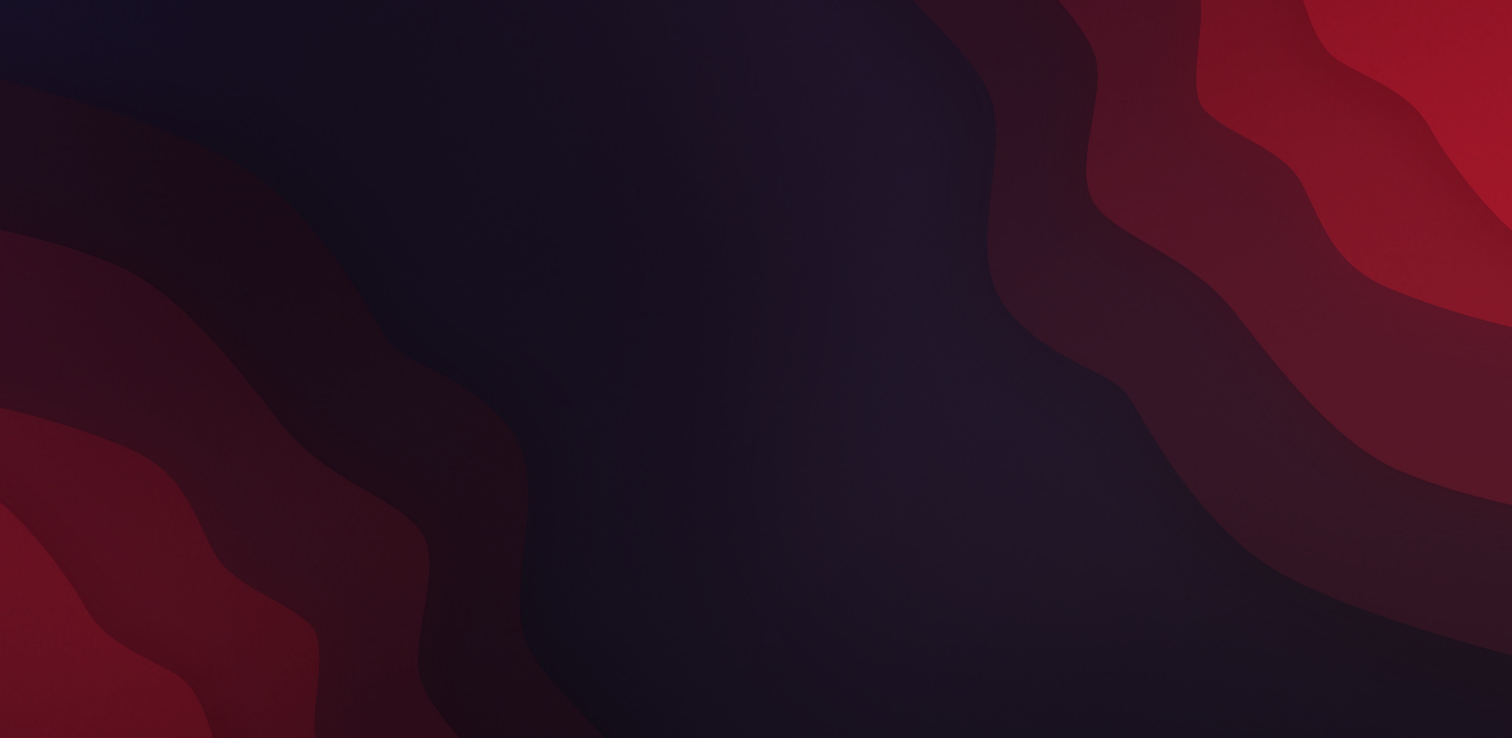 scroll, scrollTop: 0, scrollLeft: 0, axis: both 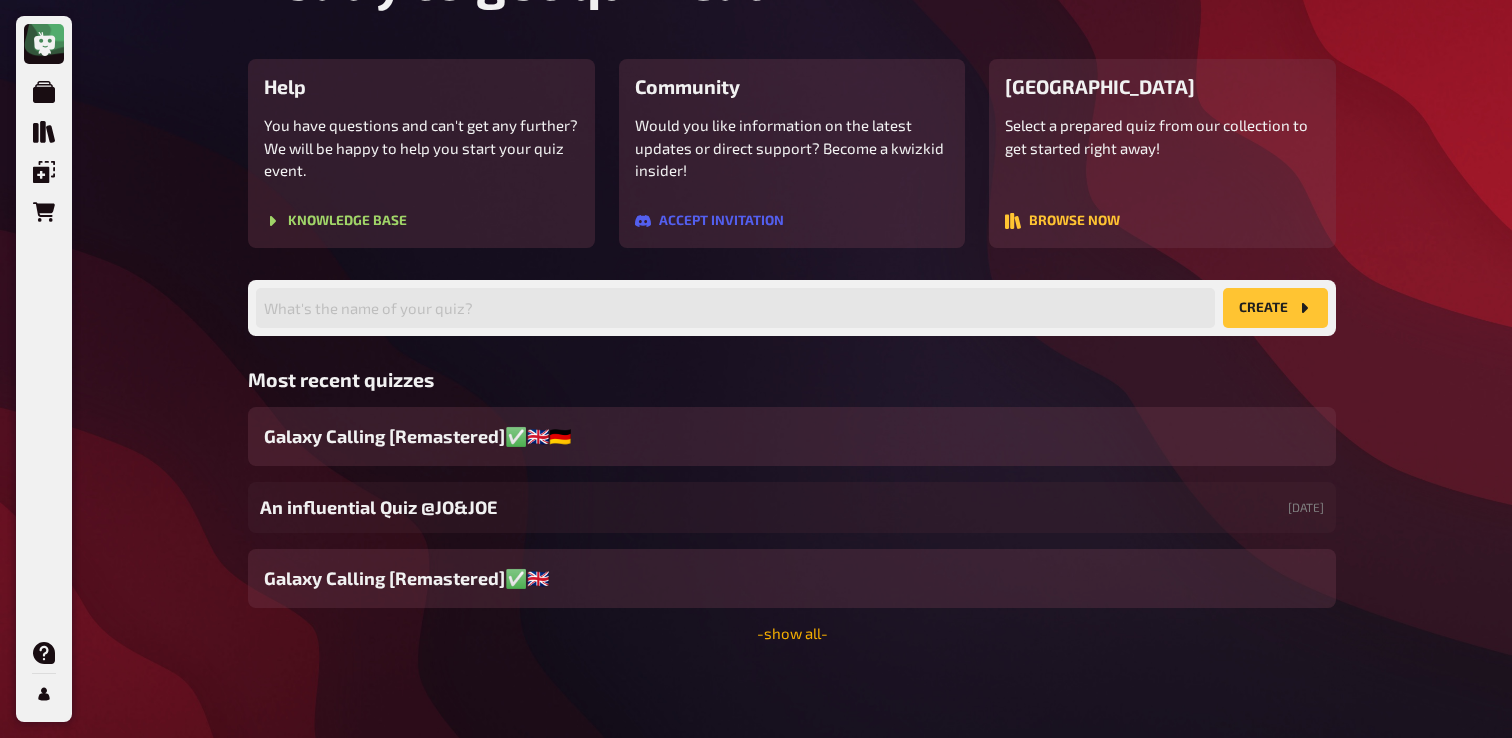 click on "-  show all  -" at bounding box center [792, 633] 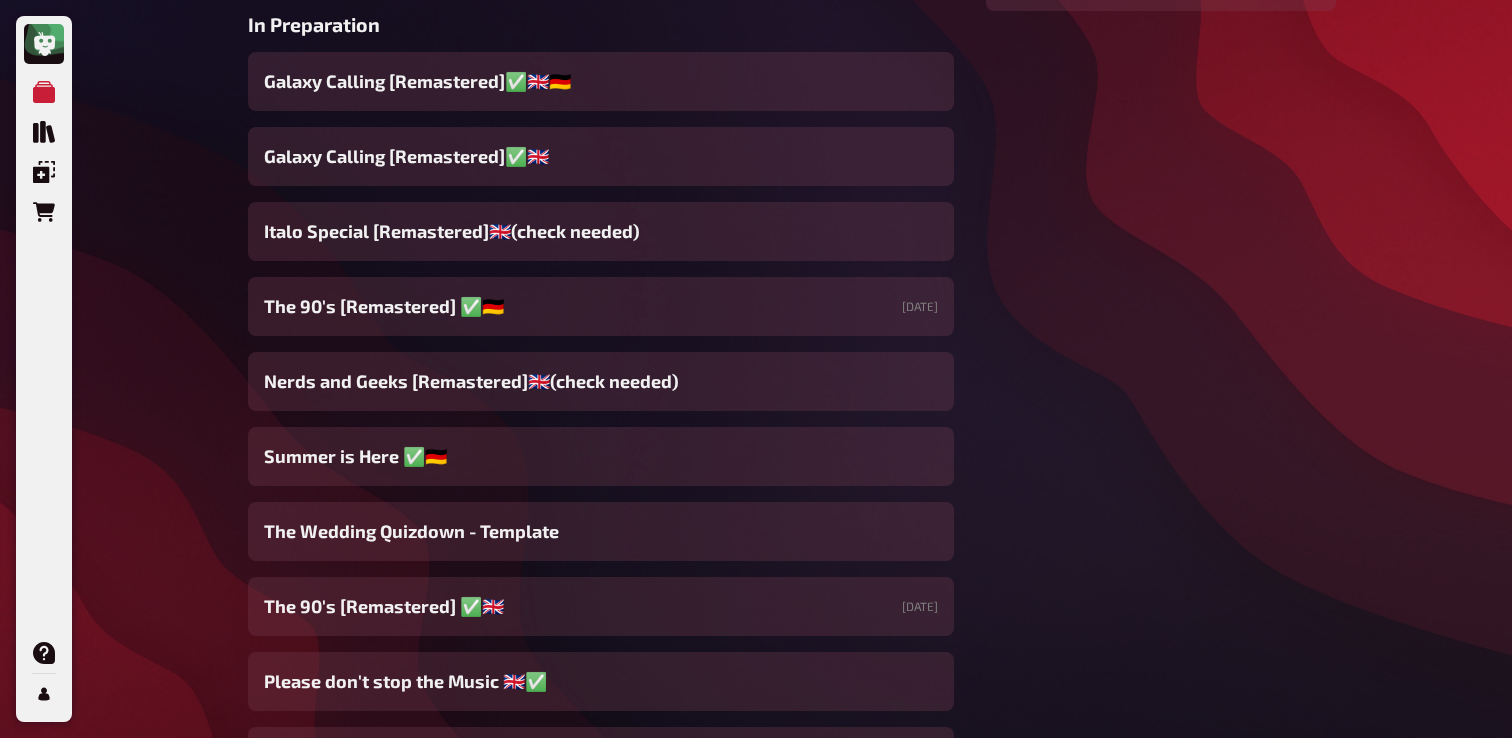 scroll, scrollTop: 738, scrollLeft: 0, axis: vertical 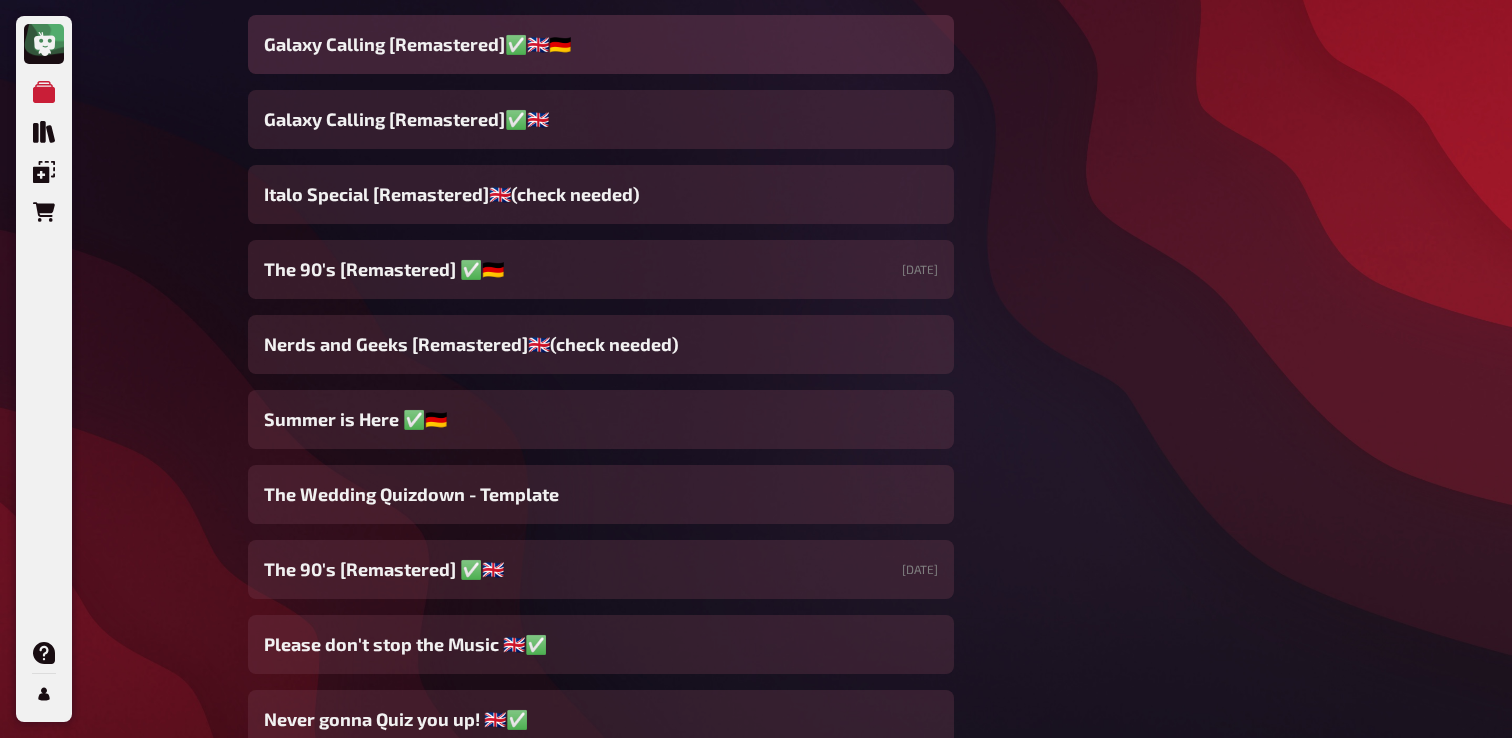 click on "Galaxy Calling [Remastered]✅​🇬🇧🇩🇪" at bounding box center (601, 44) 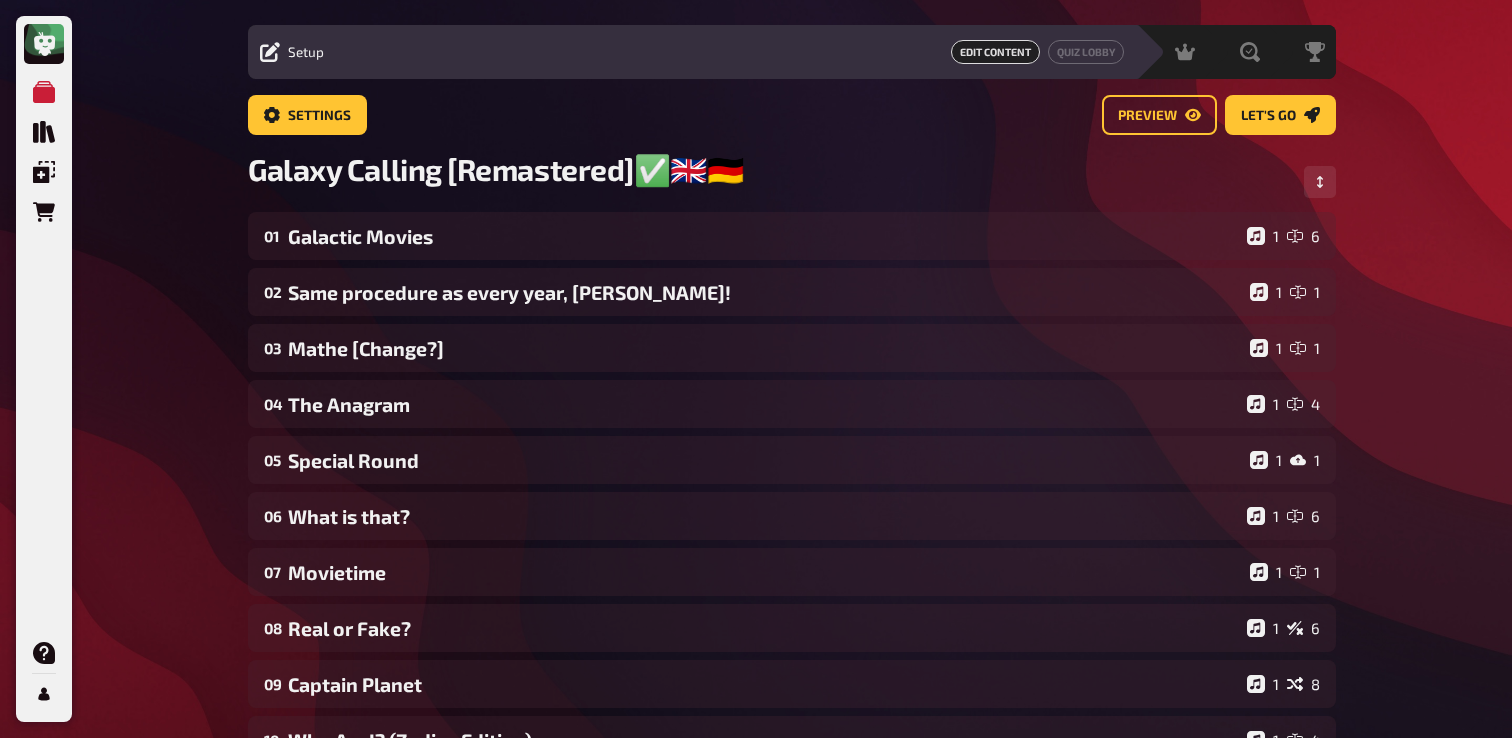 scroll, scrollTop: 59, scrollLeft: 0, axis: vertical 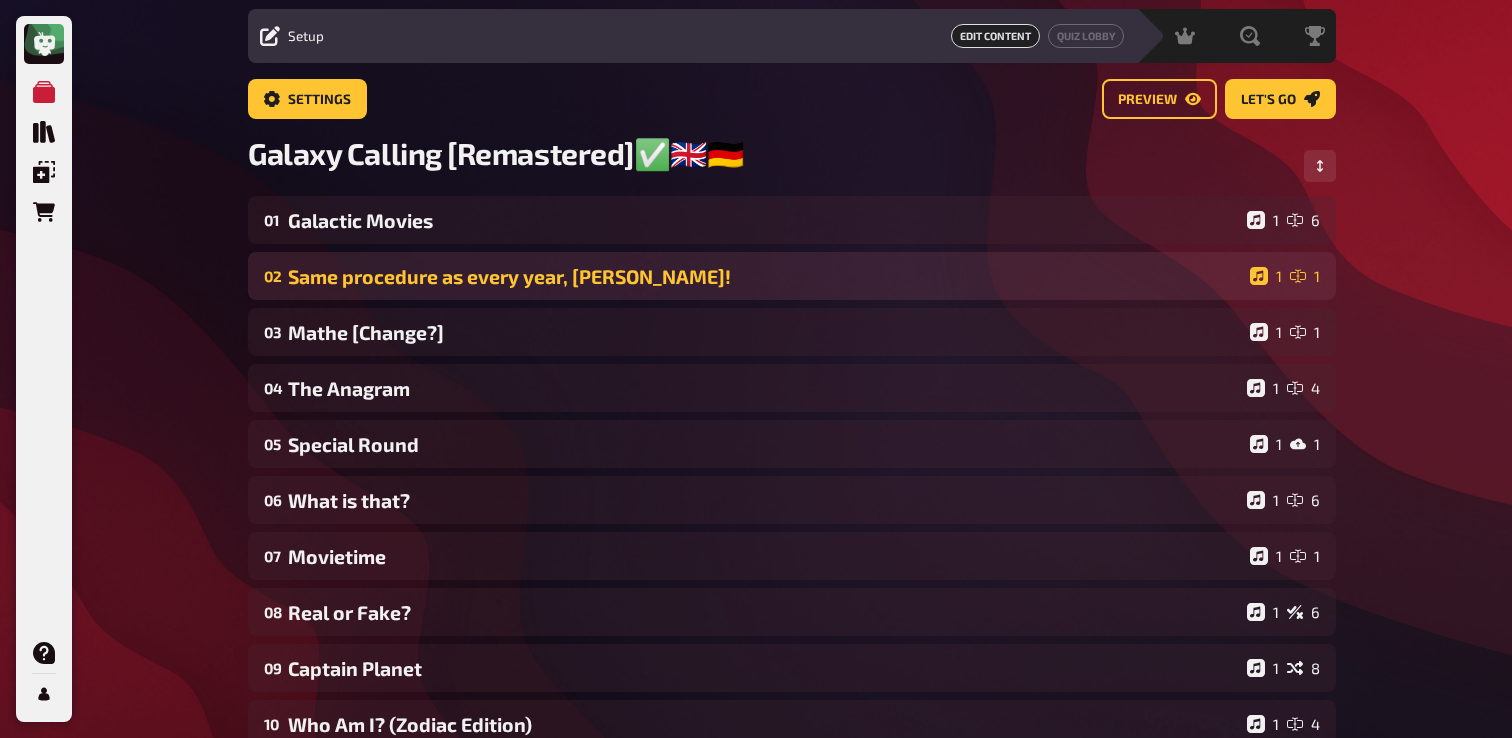 click on "Same procedure as every year, [PERSON_NAME]!" at bounding box center [765, 276] 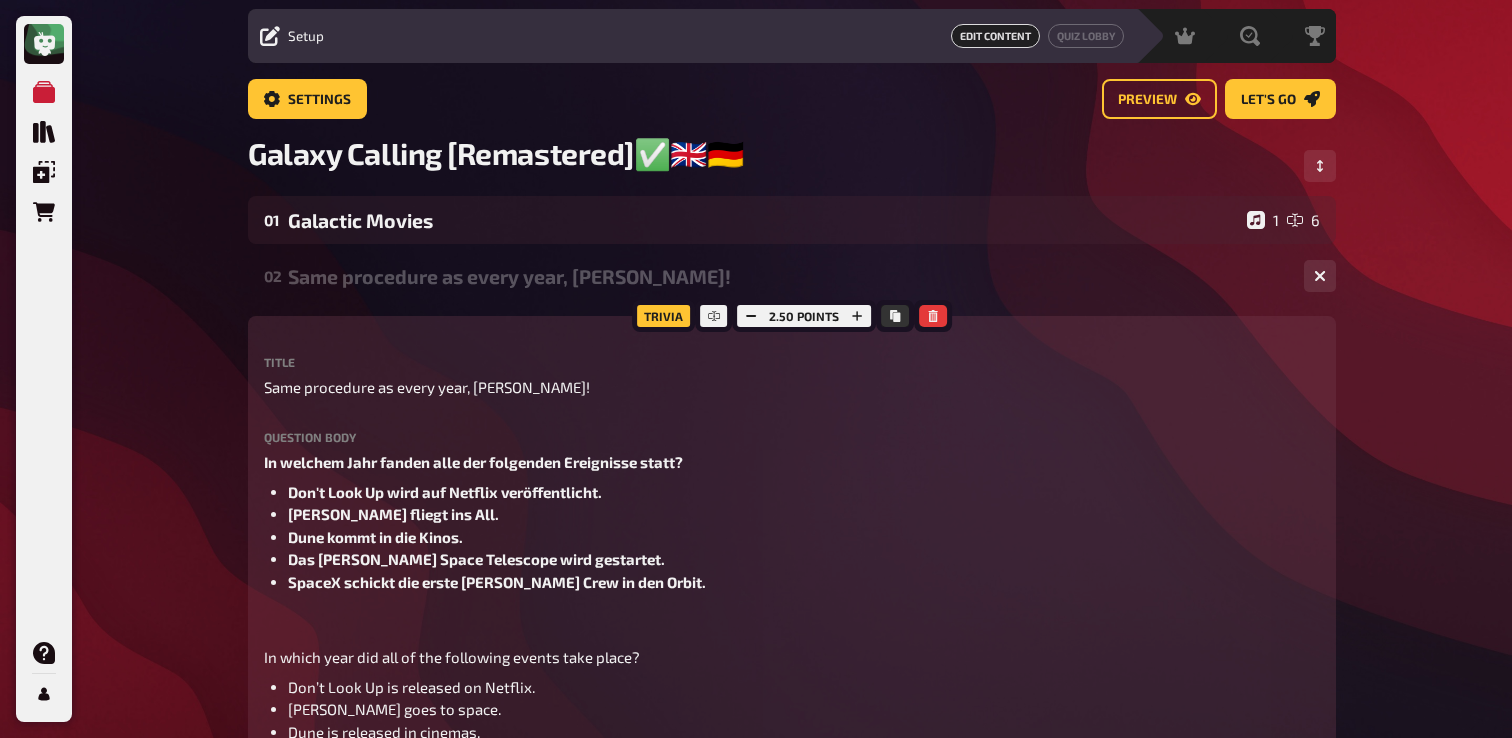 click on "Same procedure as every year, [PERSON_NAME]!" at bounding box center (788, 276) 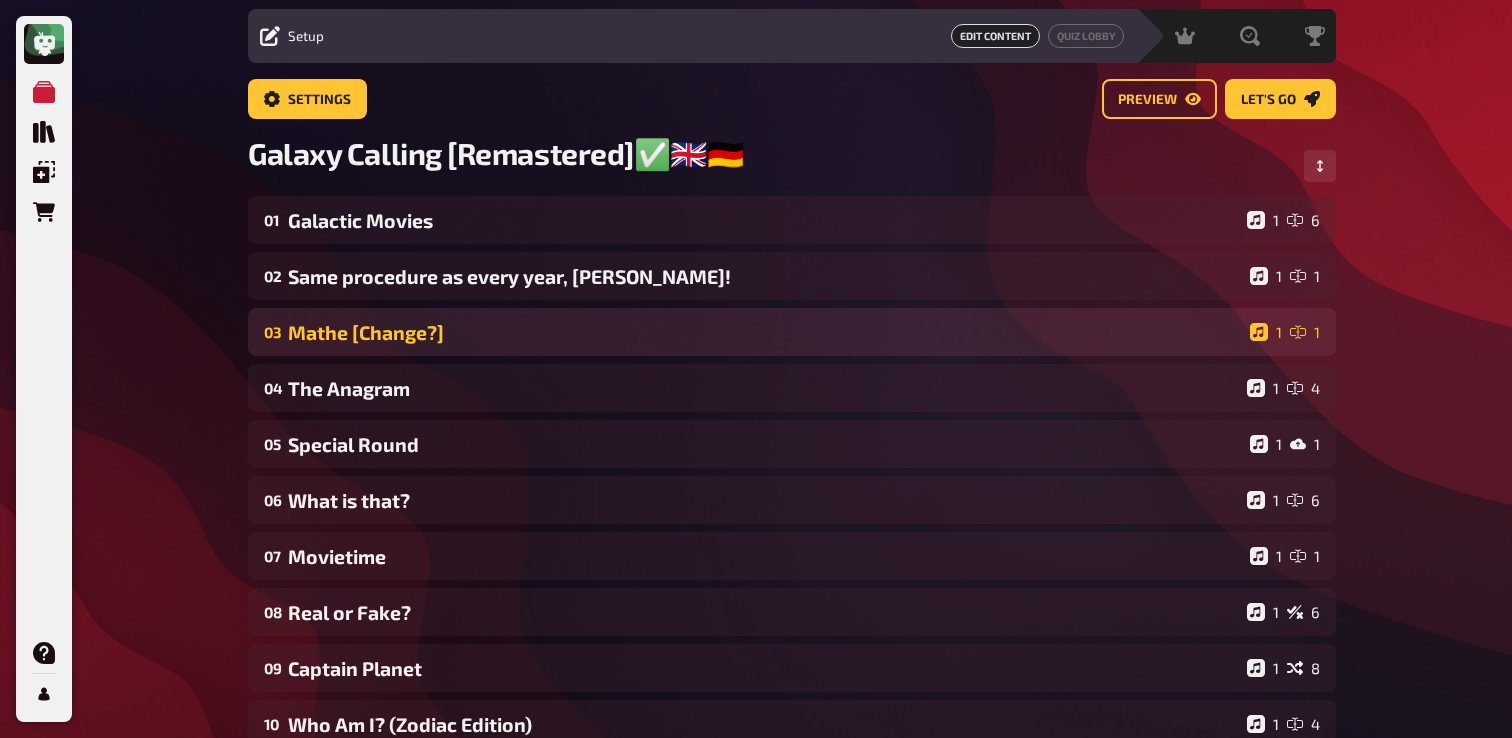 click on "03 Mathe [Change?]   1 1" at bounding box center [792, 332] 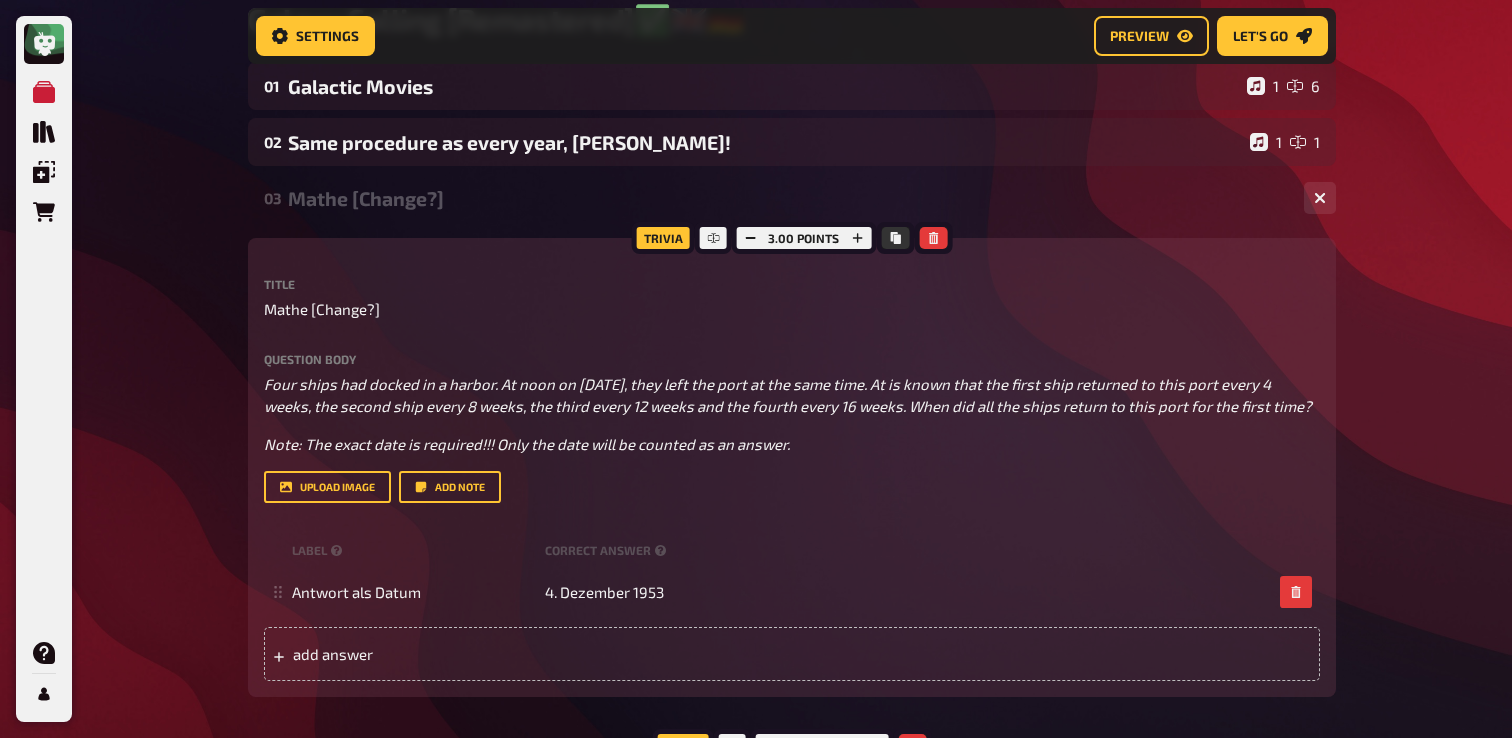 scroll, scrollTop: 215, scrollLeft: 0, axis: vertical 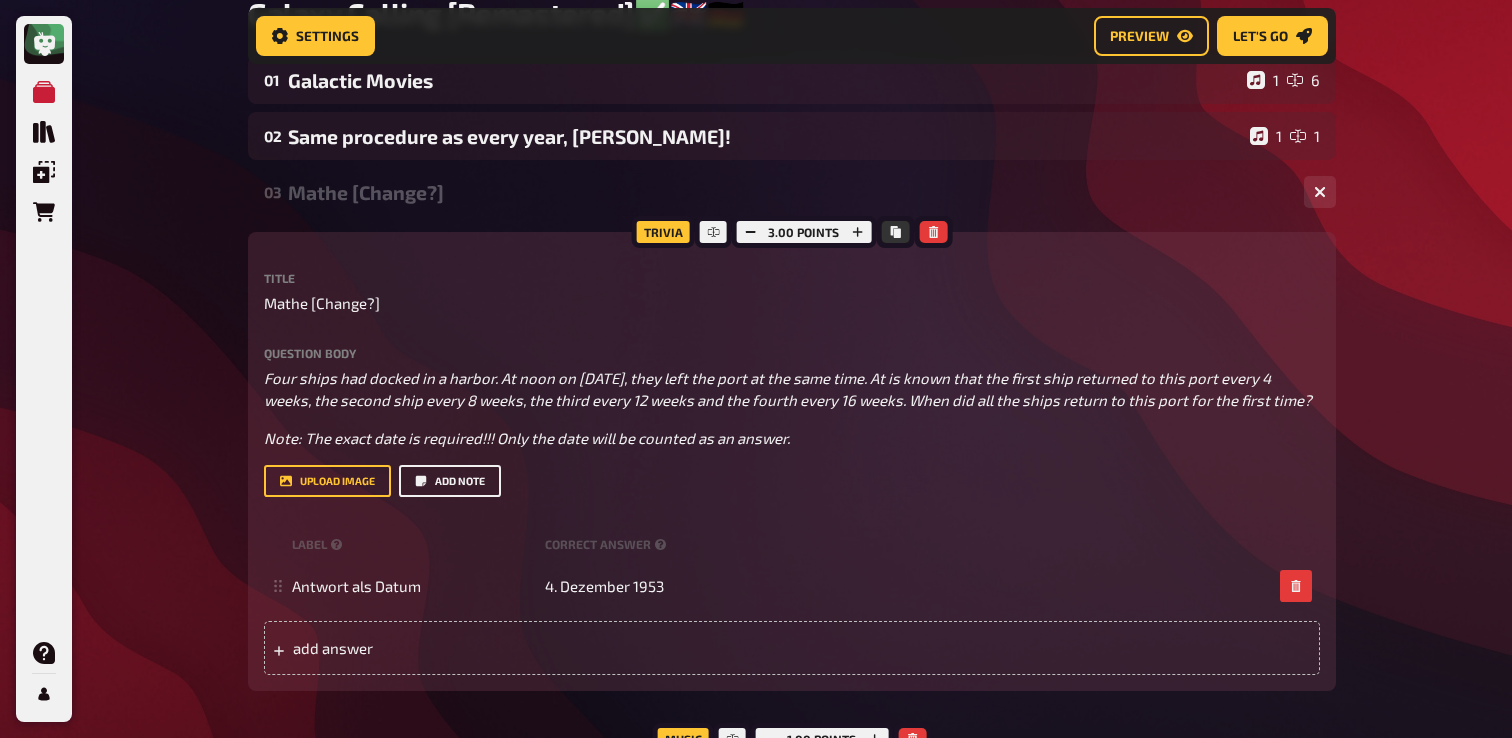 click on "Add note" at bounding box center (450, 481) 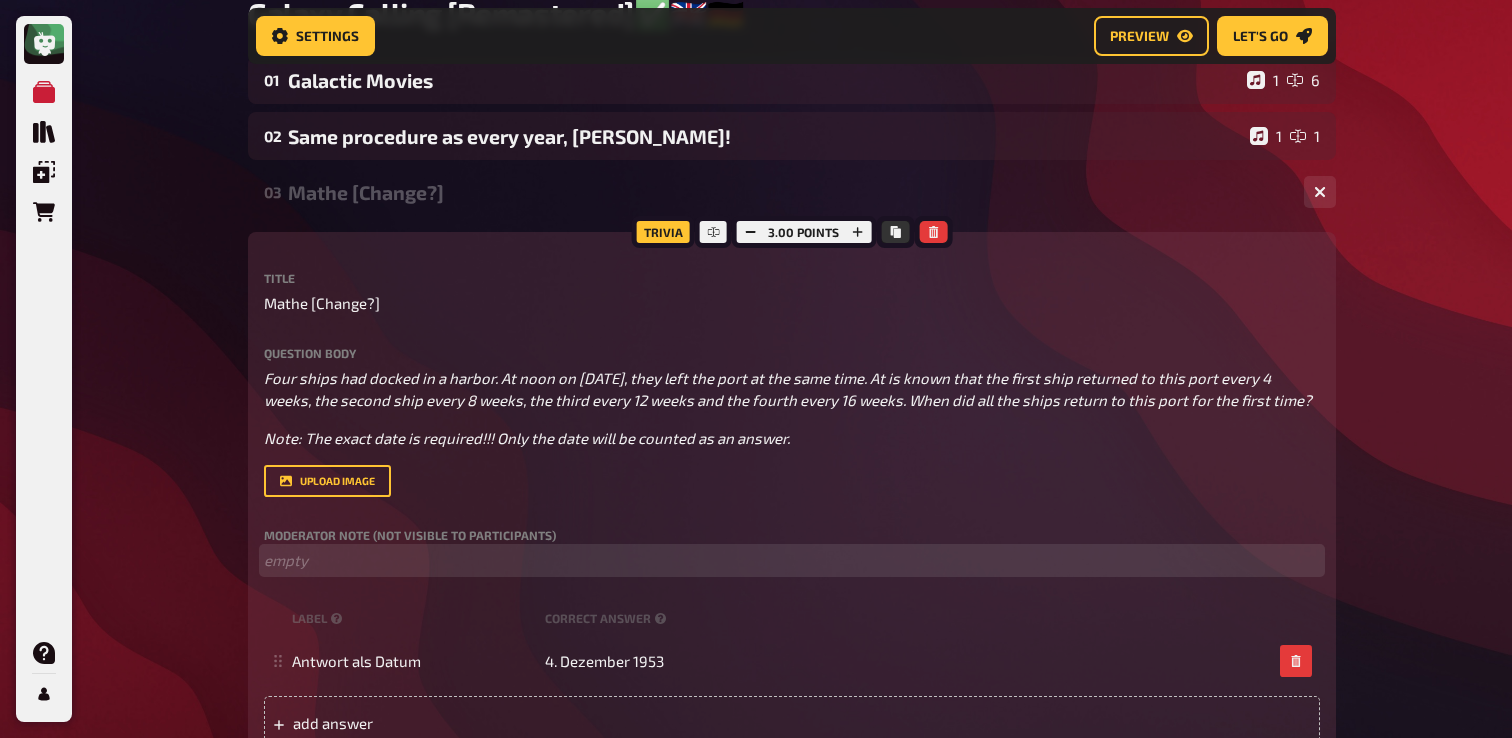 click on "﻿ empty" at bounding box center (792, 560) 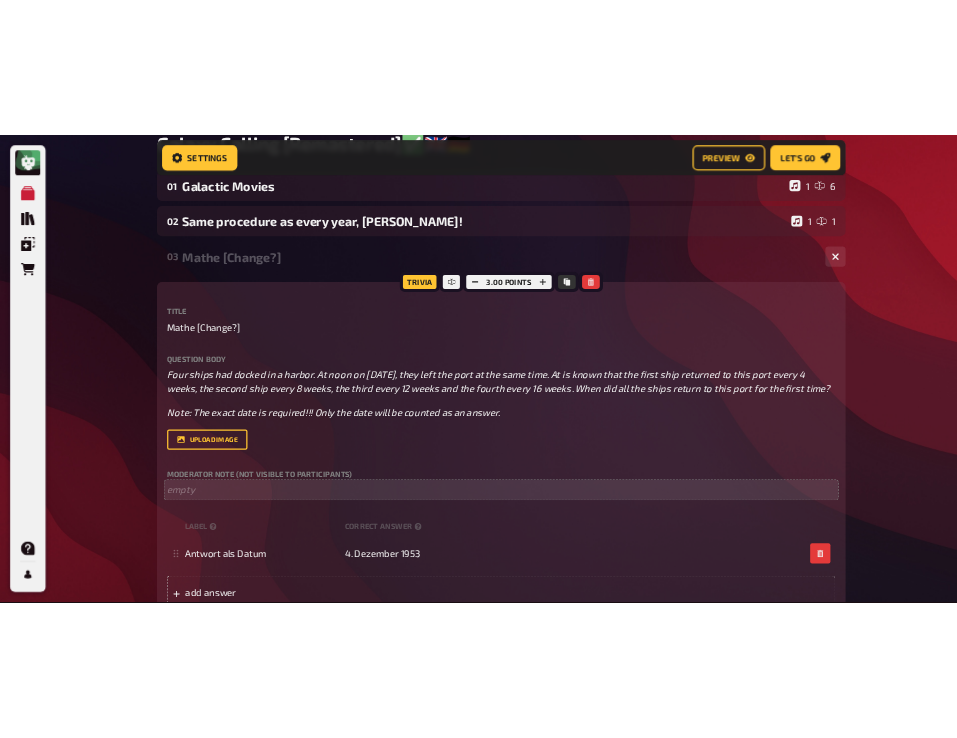 scroll, scrollTop: 237, scrollLeft: 0, axis: vertical 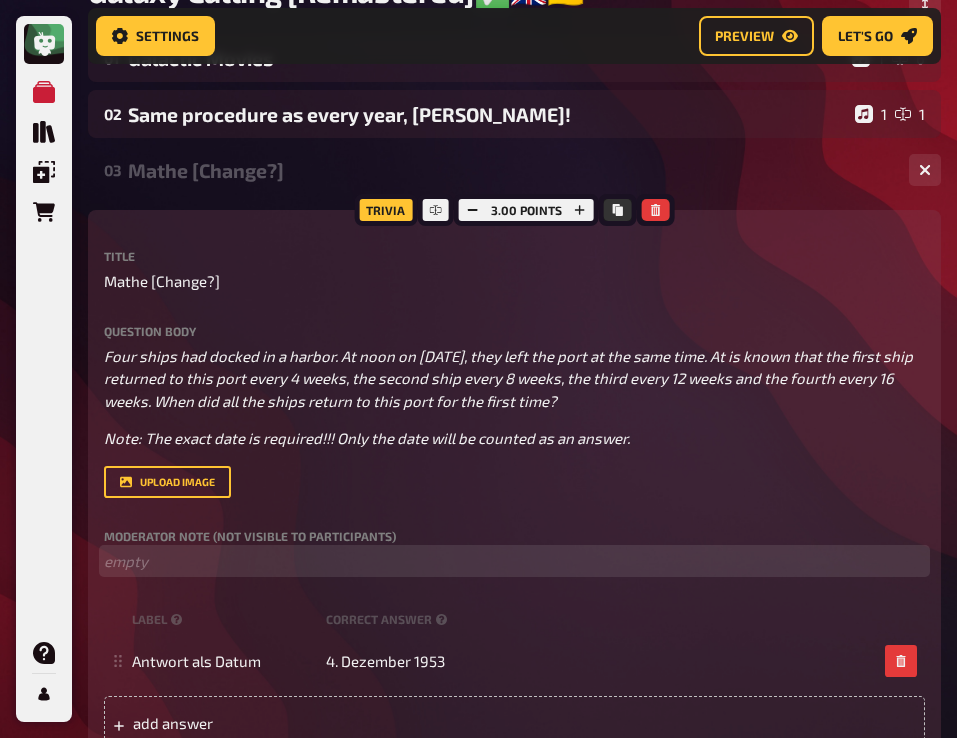 click on "﻿ empty" at bounding box center [514, 561] 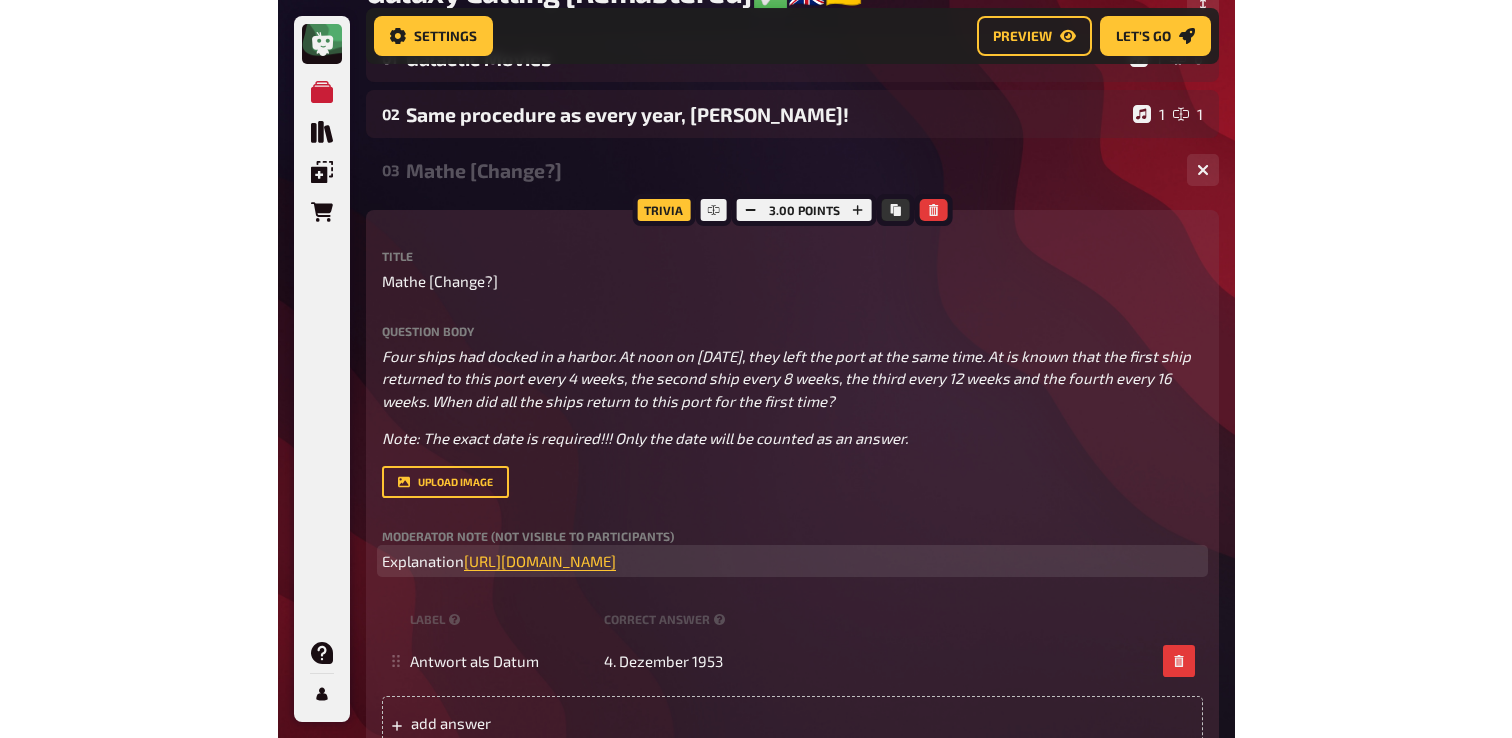 scroll, scrollTop: 215, scrollLeft: 0, axis: vertical 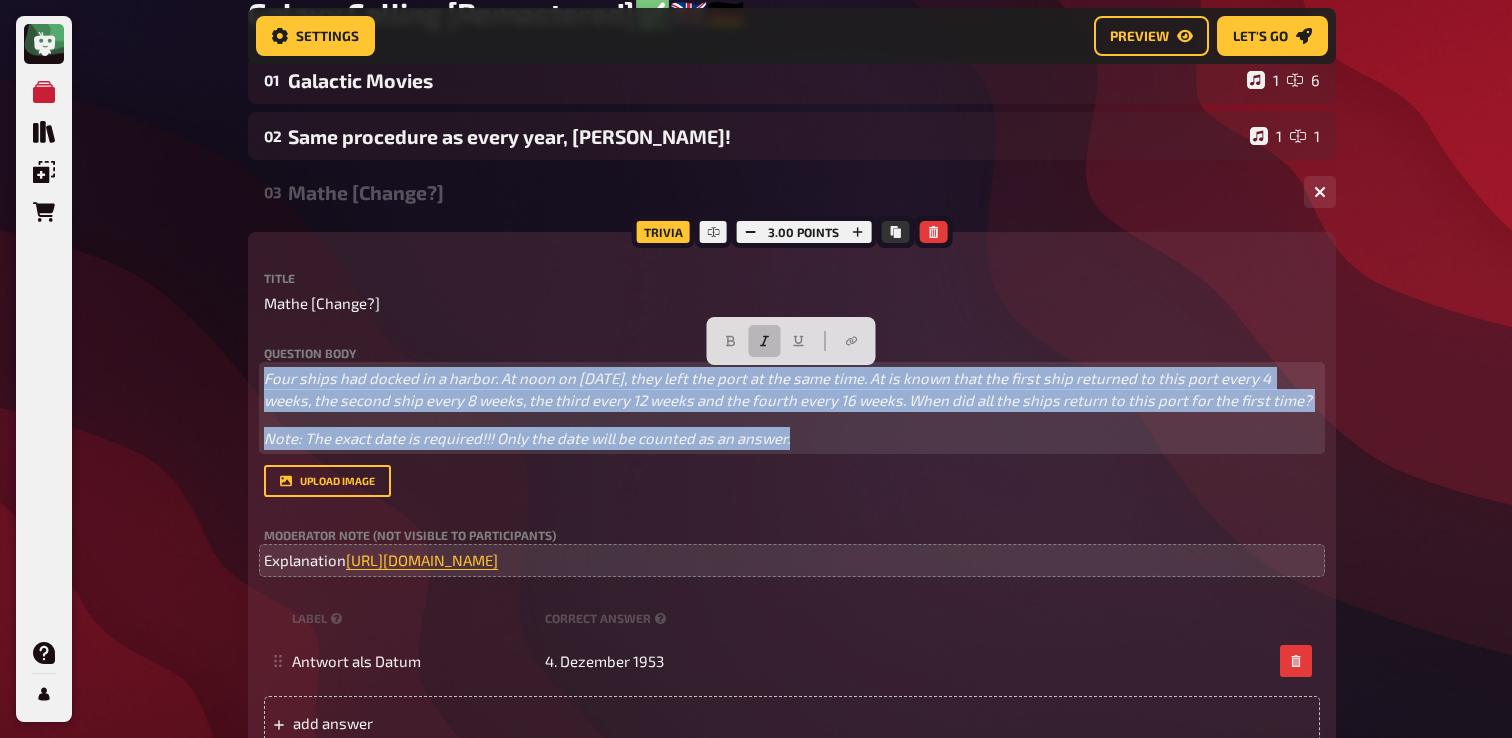 drag, startPoint x: 817, startPoint y: 436, endPoint x: 241, endPoint y: 352, distance: 582.0928 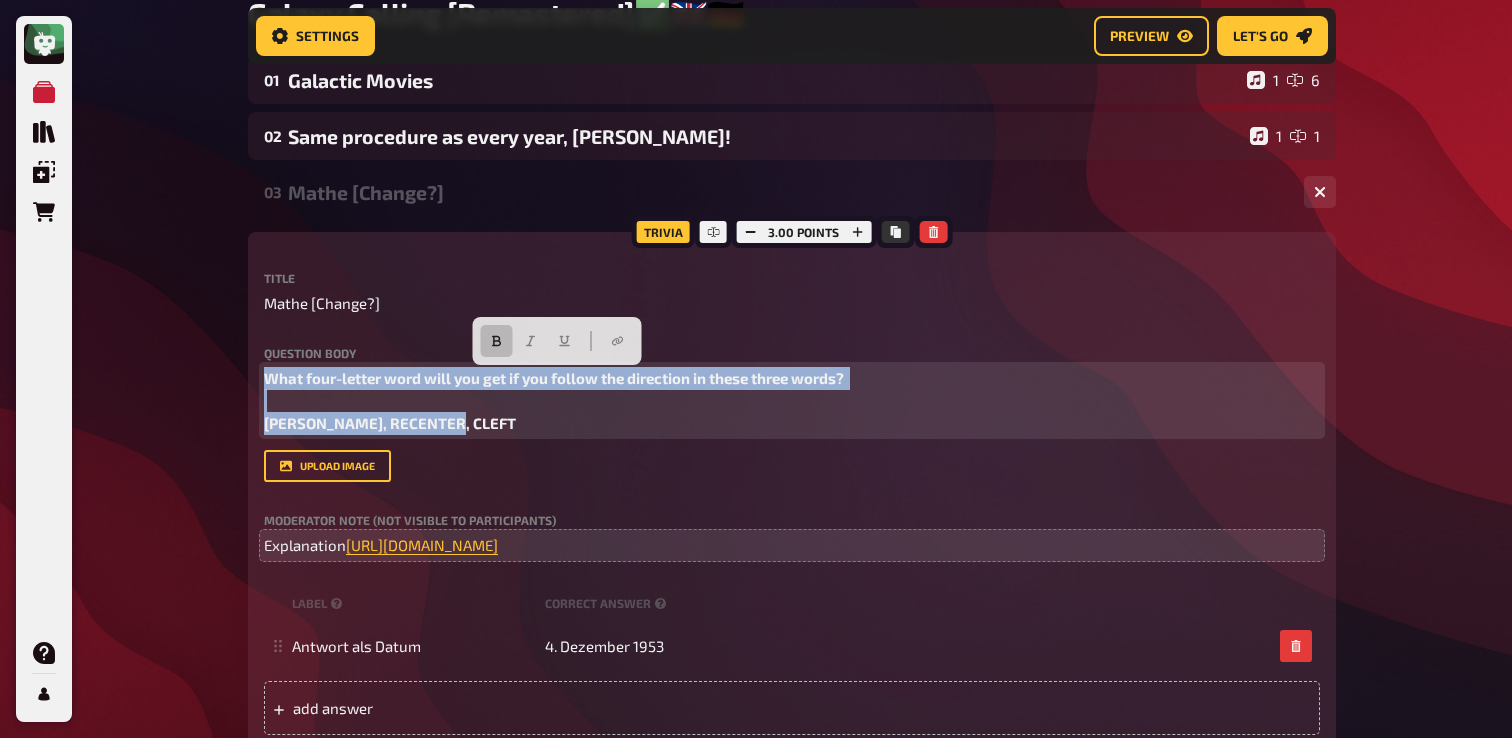 drag, startPoint x: 487, startPoint y: 423, endPoint x: 182, endPoint y: 357, distance: 312.0593 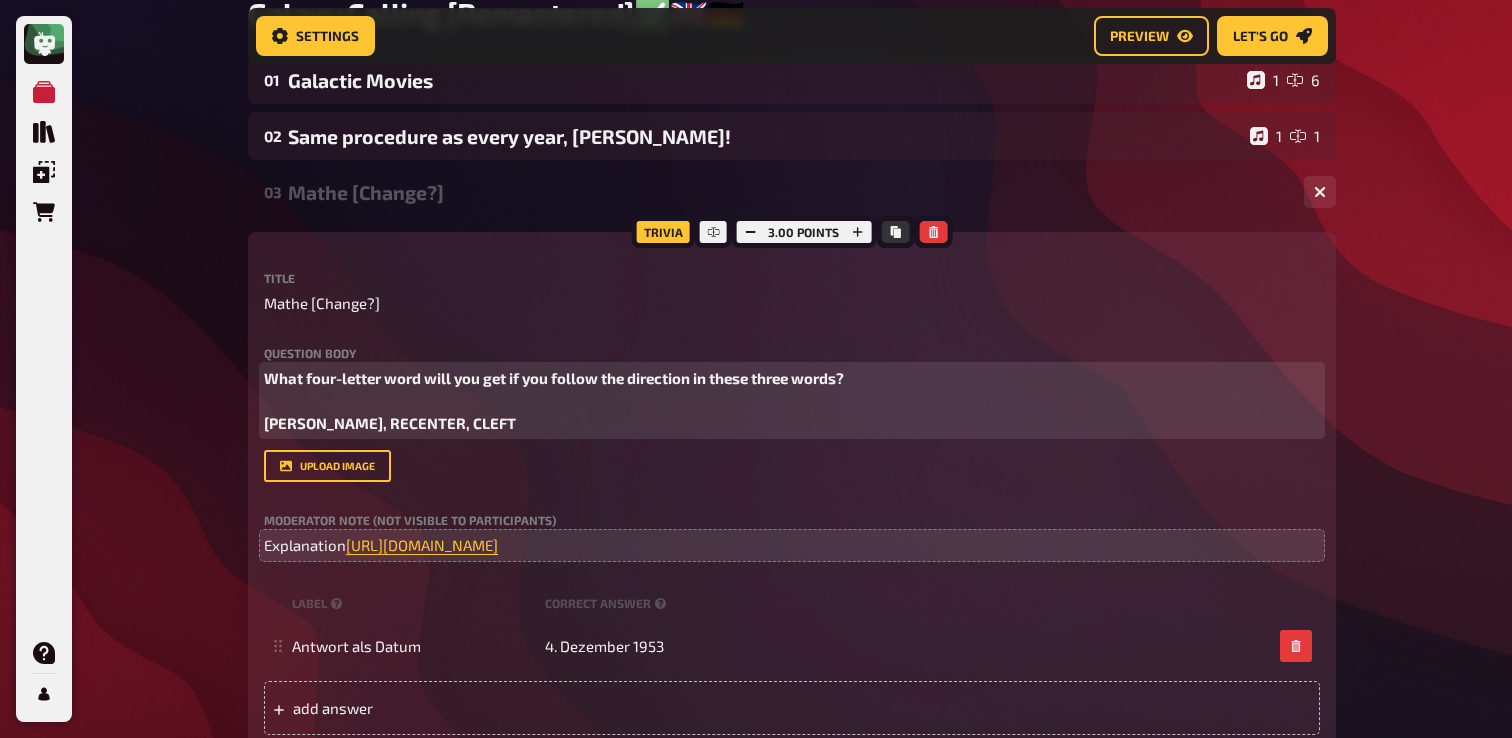 click on "What four-letter word will you get if you follow the direction in these three words?
[PERSON_NAME], RECENTER, CLEFT" at bounding box center (555, 400) 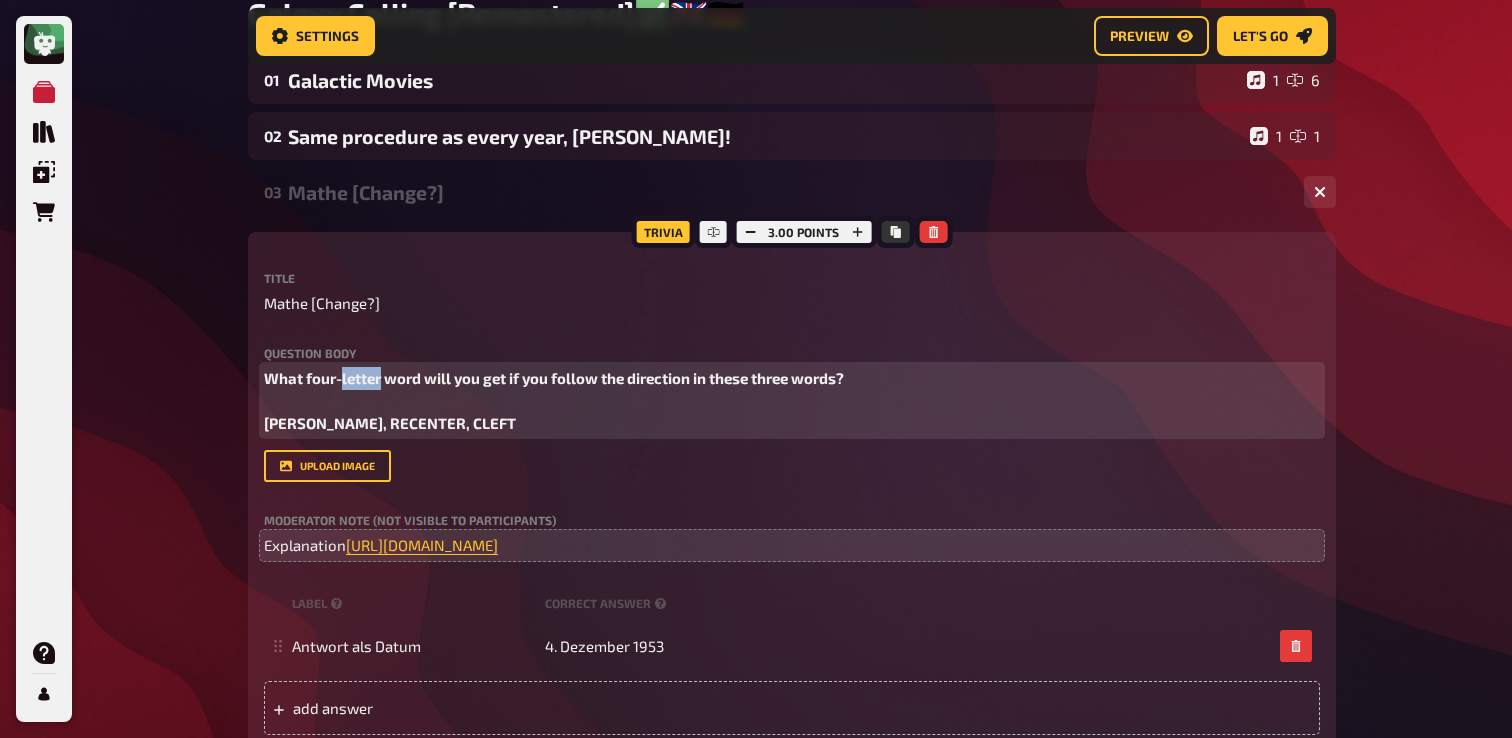 click on "What four-letter word will you get if you follow the direction in these three words?
[PERSON_NAME], RECENTER, CLEFT" at bounding box center [555, 400] 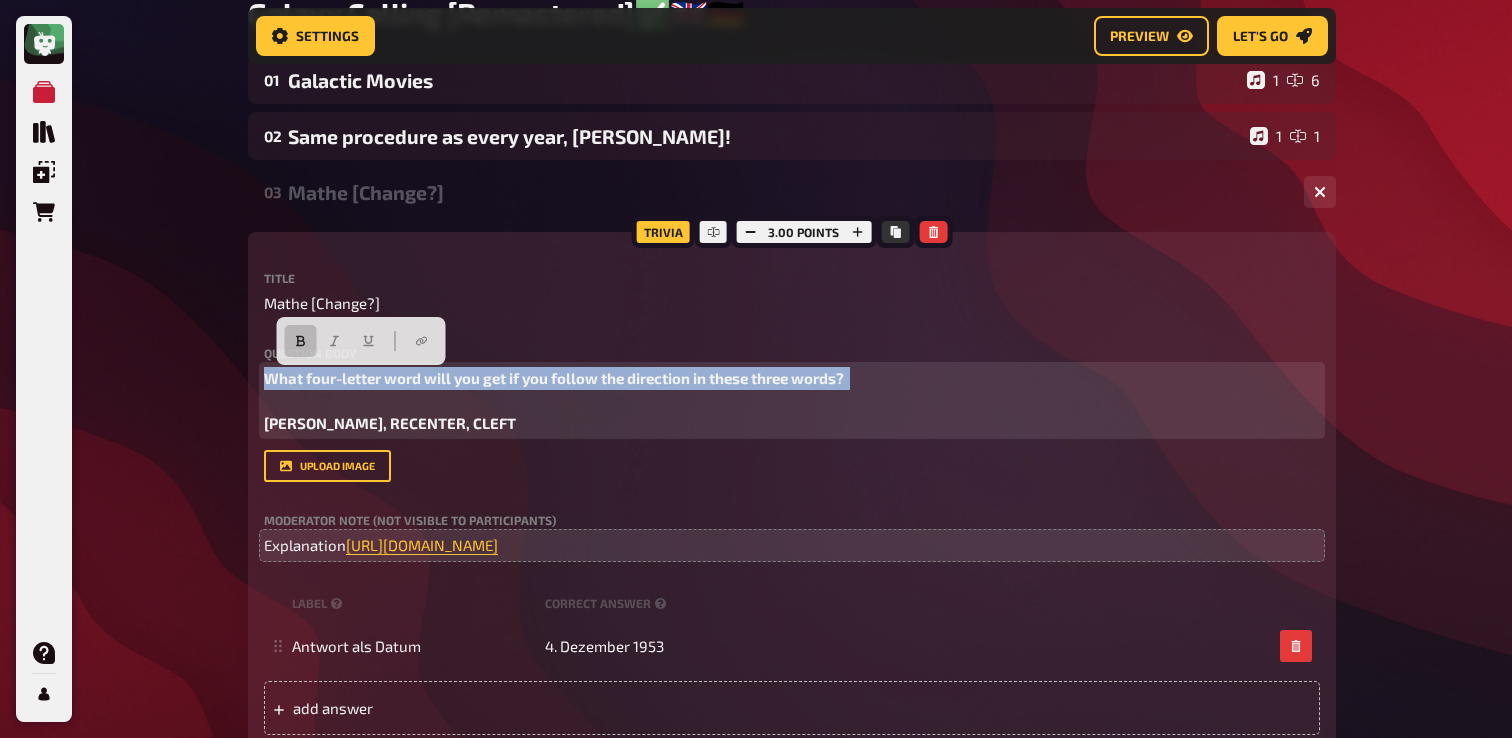 click on "What four-letter word will you get if you follow the direction in these three words?
[PERSON_NAME], RECENTER, CLEFT" at bounding box center (555, 400) 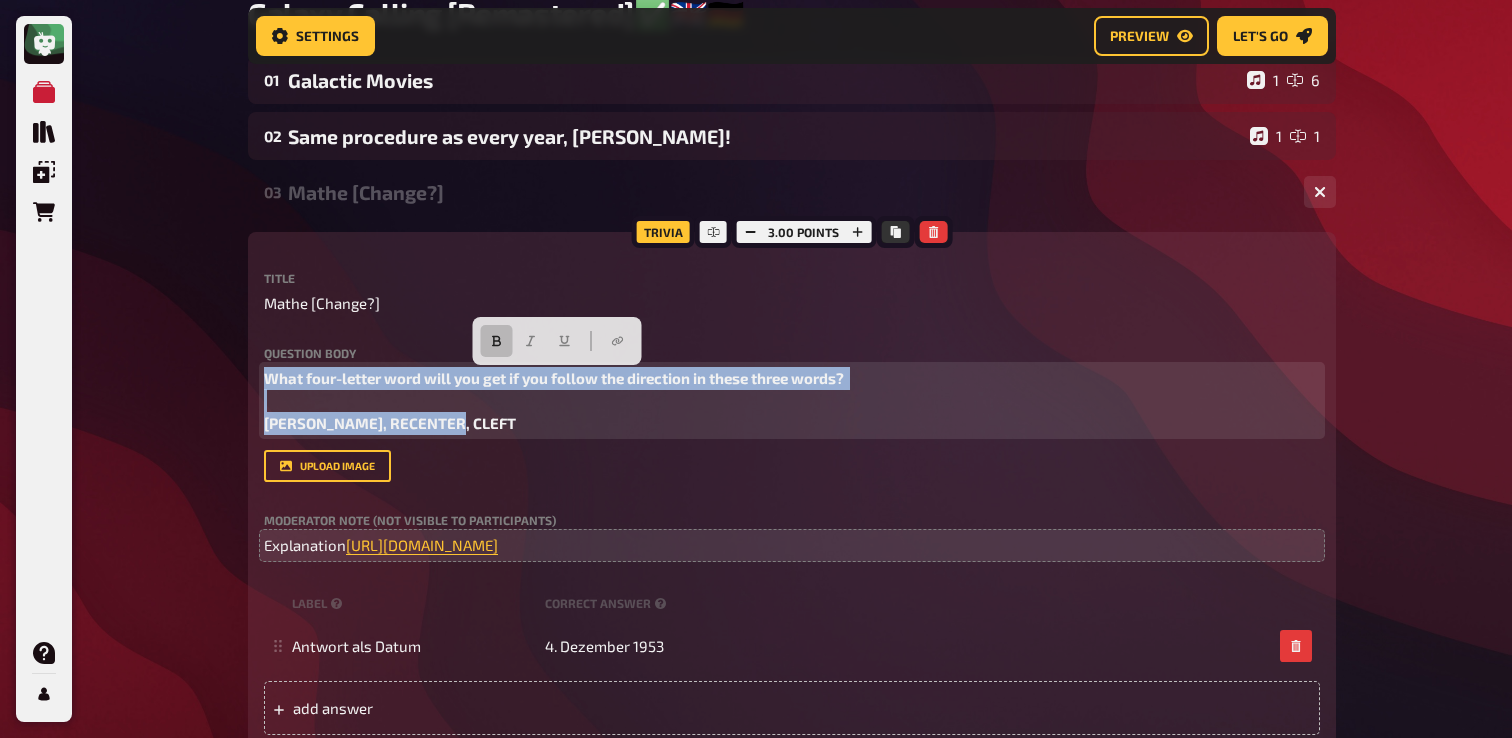 copy on "What four-letter word will you get if you follow the direction in these three words?
[PERSON_NAME], RECENTER, CLEFT" 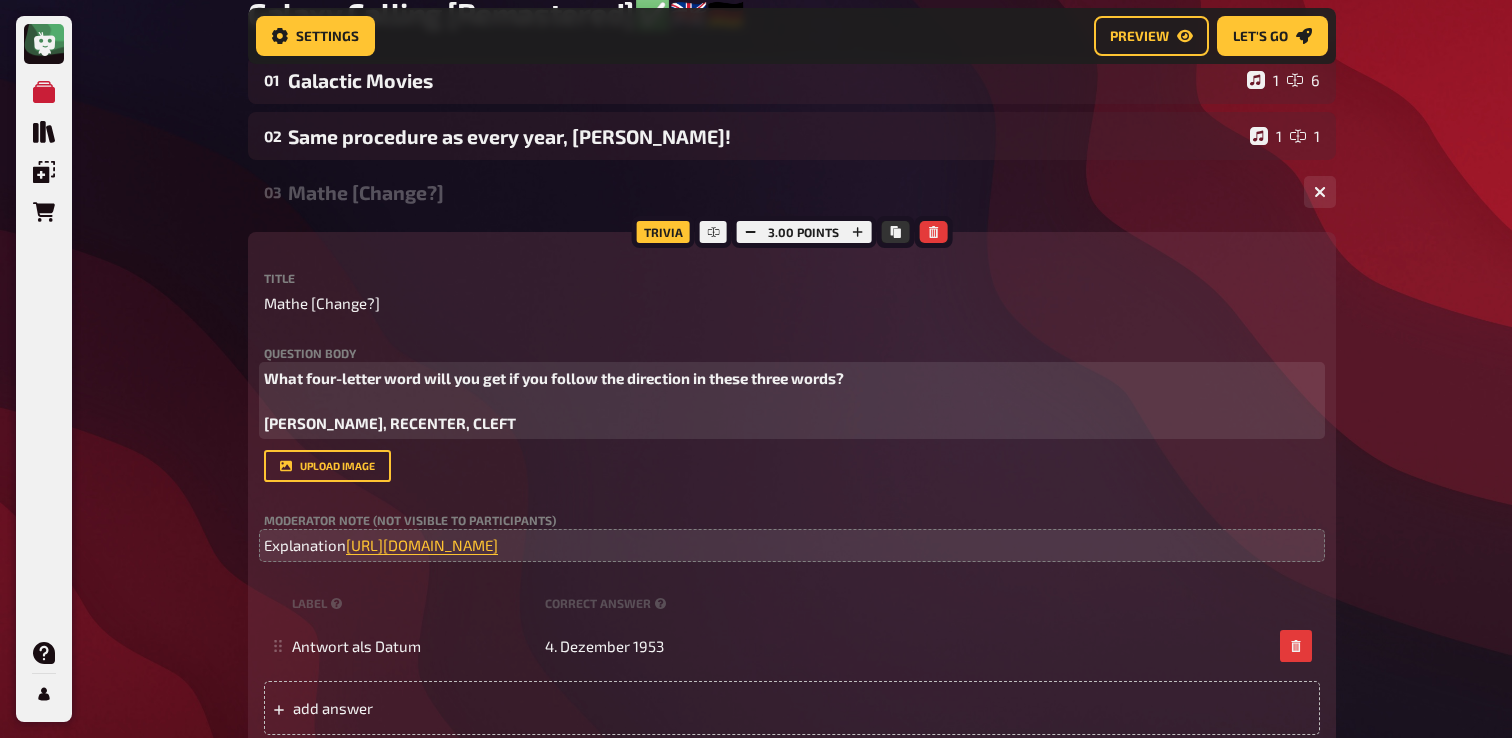 click on "What four-letter word will you get if you follow the direction in these three words?
[PERSON_NAME], RECENTER, CLEFT" at bounding box center (555, 400) 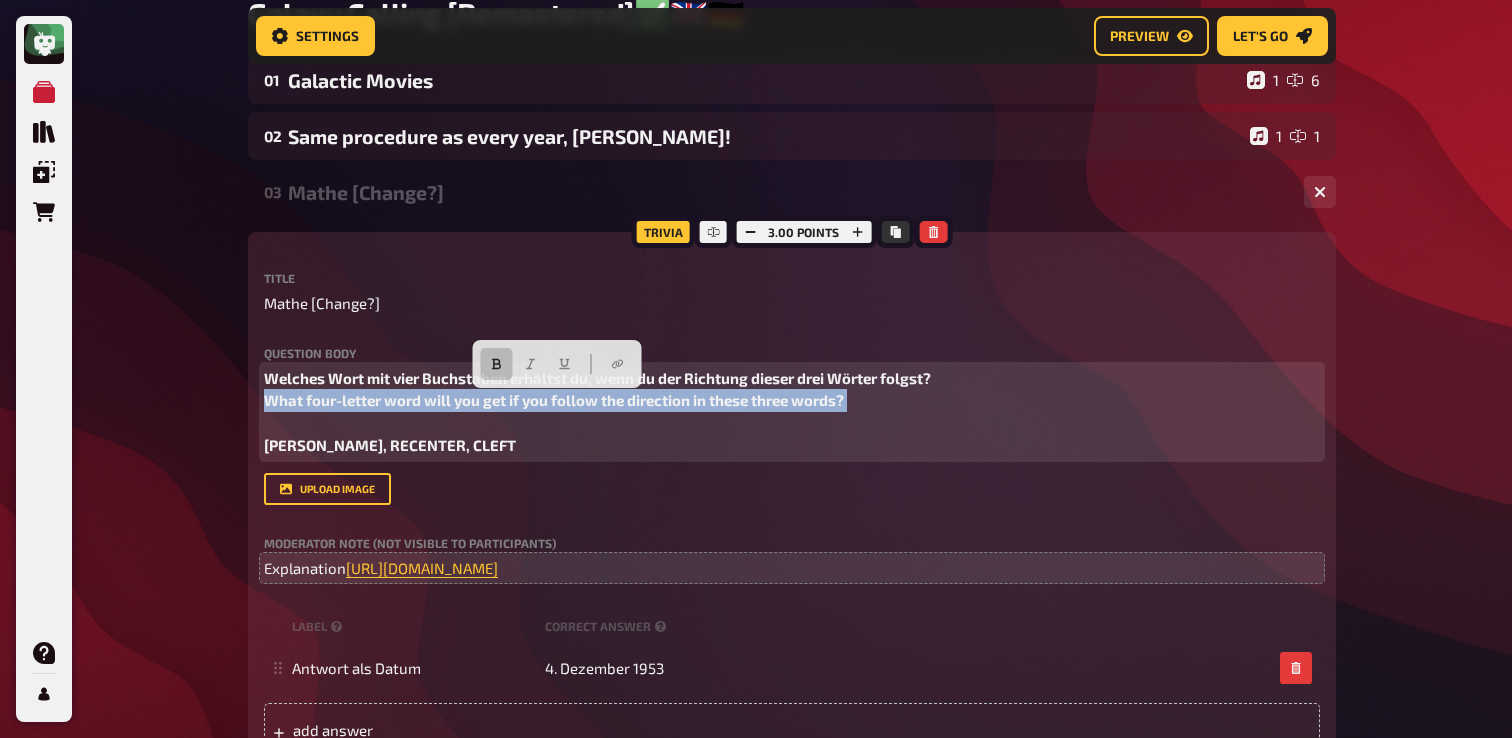 drag, startPoint x: 905, startPoint y: 406, endPoint x: 237, endPoint y: 404, distance: 668.003 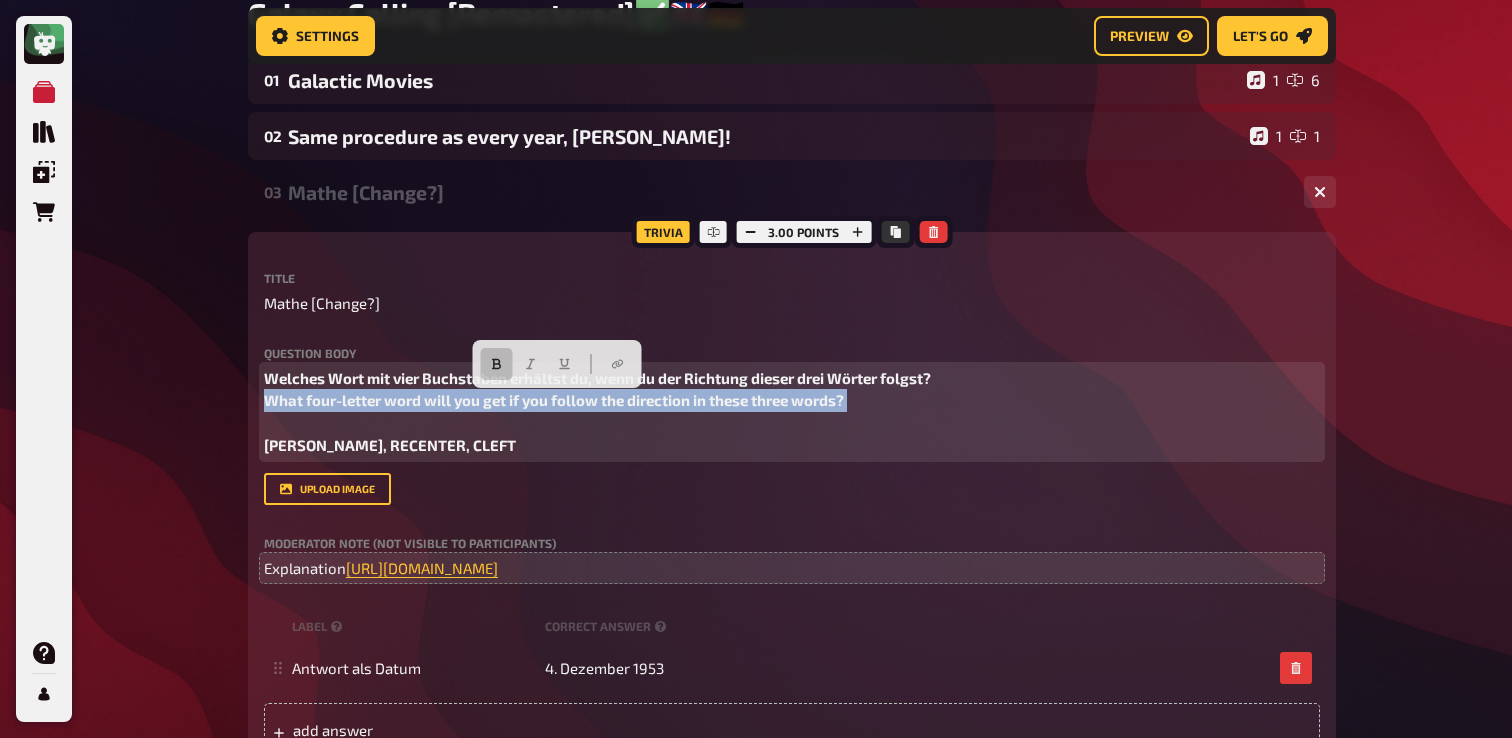 click on "Home My Quizzes Galaxy Calling [Remastered]✅​🇬🇧🇩🇪 Setup Setup Edit Content Quiz Lobby Hosting undefined Evaluation Leaderboard Settings Preview Let's go Let's go Galaxy Calling [Remastered]✅​🇬🇧🇩🇪 01 Galactic Movies   1 6 02 Same procedure as every year, [PERSON_NAME]!    1 1 03 Mathe [Change?]   1 1 Trivia 3.00 points Title Mathe [Change?] Question body Welches Wort mit vier Buchstaben erhältst du, wenn du der Richtung dieser drei Wörter folgst?
What four-letter word will you get if you follow the direction in these three words?
[PERSON_NAME], RECENTER, CLEFT Drop here to upload upload image   Moderator Note (not visible to participants) Explanation
[URL][DOMAIN_NAME] ﻿ label correct answer Antwort als Datum  4. Dezember 1953
To pick up a draggable item, press the space bar.
While dragging, use the arrow keys to move the item.
Press space again to drop the item in its new position, or press escape to cancel.
add answer 04" at bounding box center [792, 883] 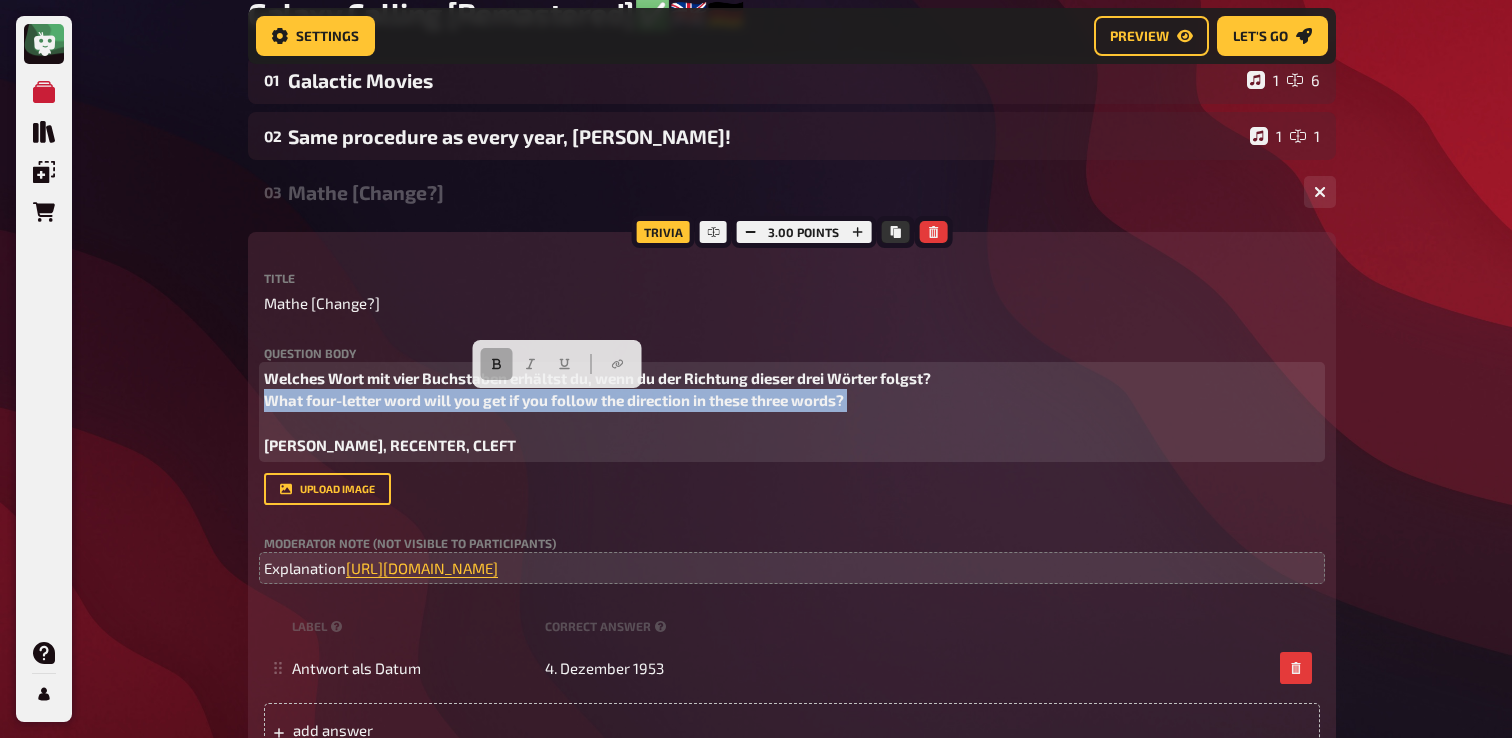 click at bounding box center [496, 364] 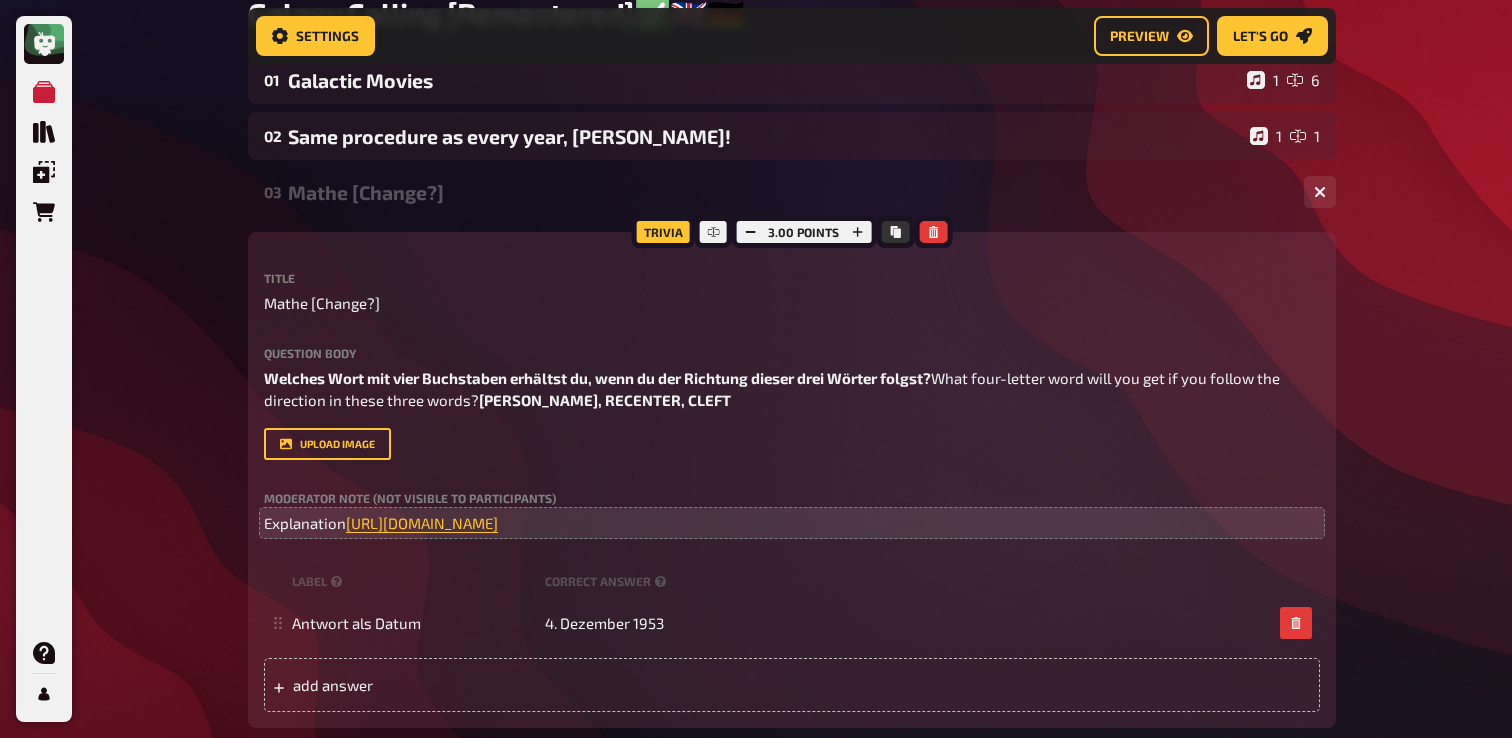 click on "My Quizzes Quiz Library Overlays Orders Help Profile Home My Quizzes Galaxy Calling [Remastered]✅​🇬🇧🇩🇪 Setup Setup Edit Content Quiz Lobby Hosting undefined Evaluation Leaderboard Settings Preview Let's go Let's go Galaxy Calling [Remastered]✅​🇬🇧🇩🇪 01 Galactic Movies   1 6 02 Same procedure as every year, [PERSON_NAME]!    1 1 03 Mathe [Change?]   1 1 Trivia 3.00 points Title Mathe [Change?] Question body Welches Wort mit vier Buchstaben erhältst du, wenn du der Richtung dieser drei Wörter folgst?
What four-letter word will you get if you follow the direction in these three words?
[PERSON_NAME], RECENTER, CLEFT Drop here to upload upload image   Moderator Note (not visible to participants) Explanation
[URL][DOMAIN_NAME] ﻿ label correct answer Antwort als Datum  4. Dezember 1953 add answer Music 1.00 points label correct answer Interpret [MEDICAL_DATA] Titel Starlight 04 The Anagram    1 4 05 Special Round   1 1 06 What is that?   1 6 07   1 1 08" at bounding box center [756, 860] 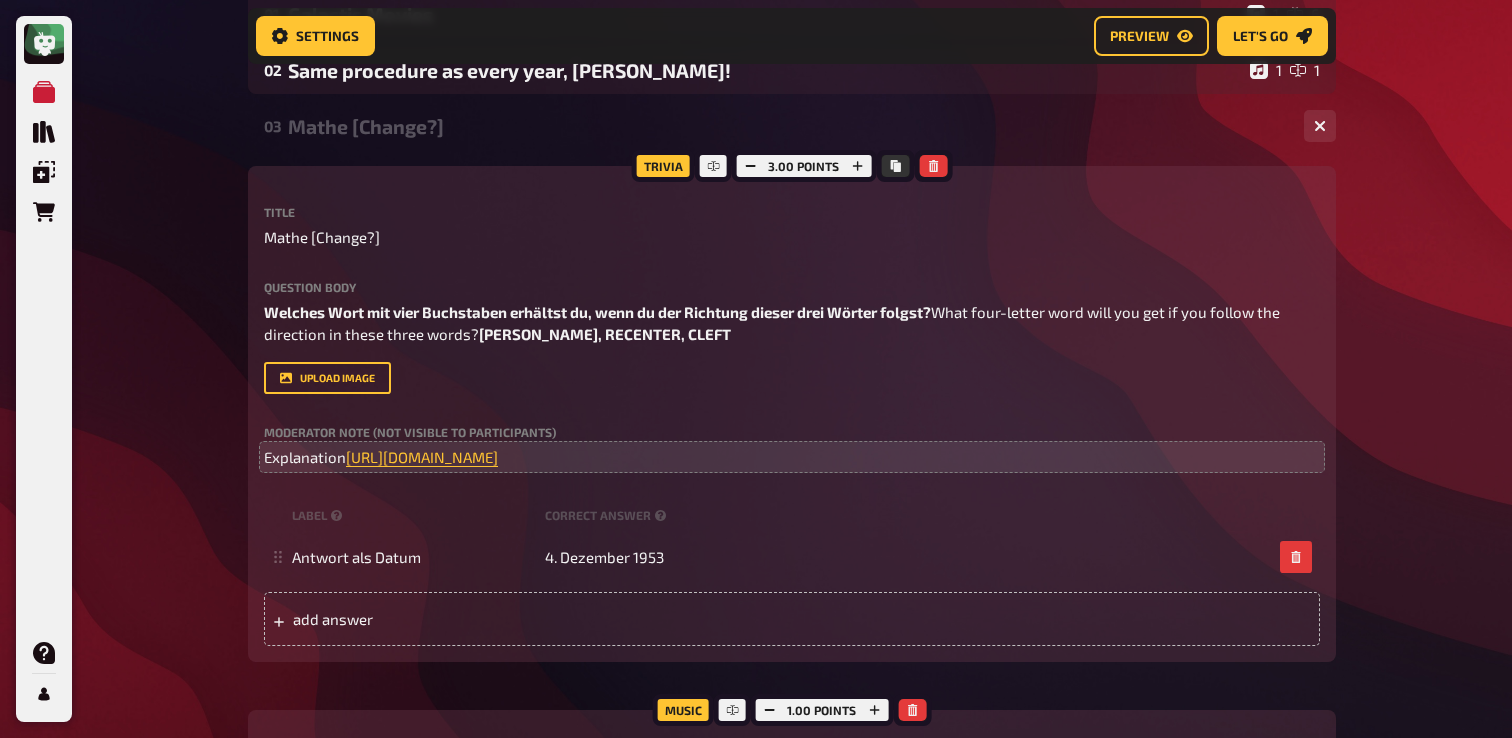 scroll, scrollTop: 300, scrollLeft: 0, axis: vertical 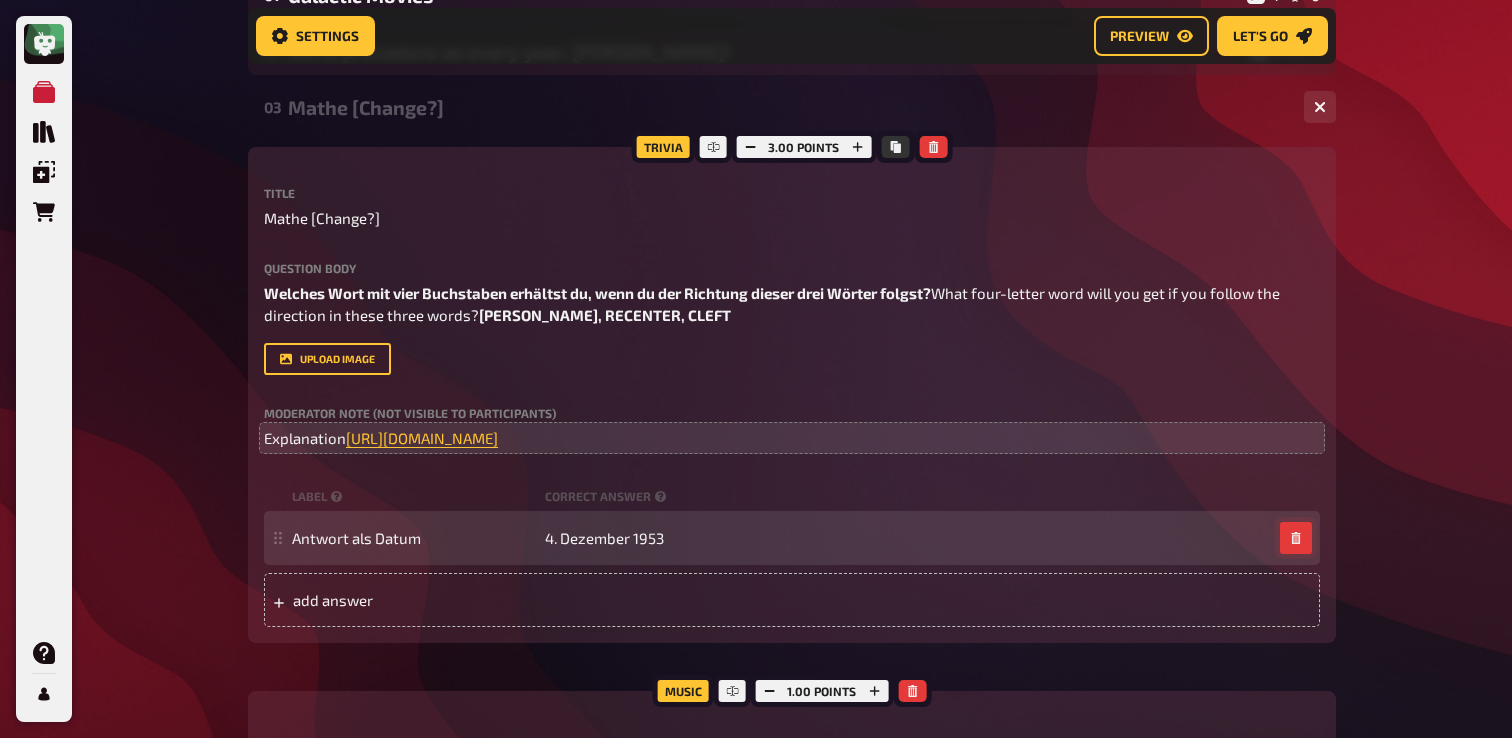 click at bounding box center [1296, 538] 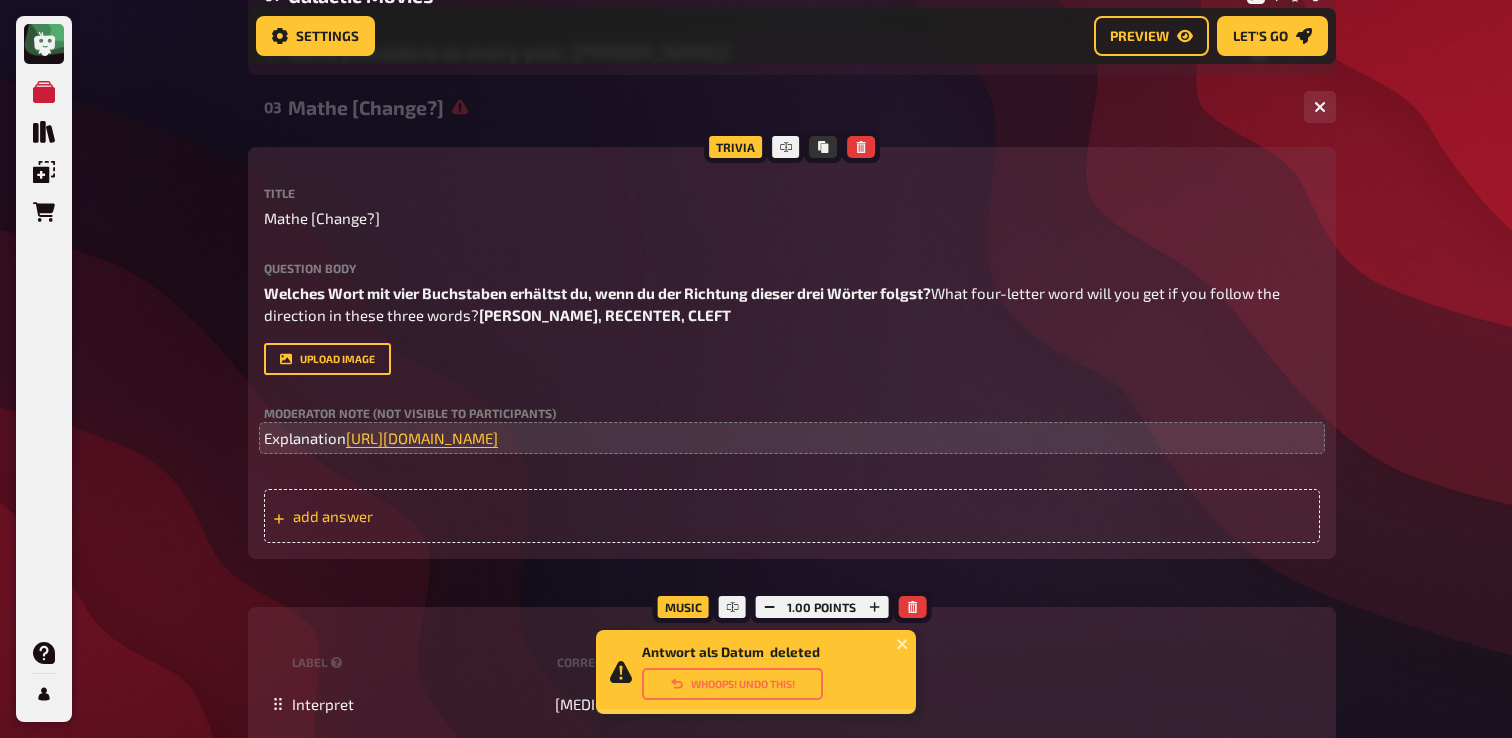 click on "add answer" at bounding box center (792, 516) 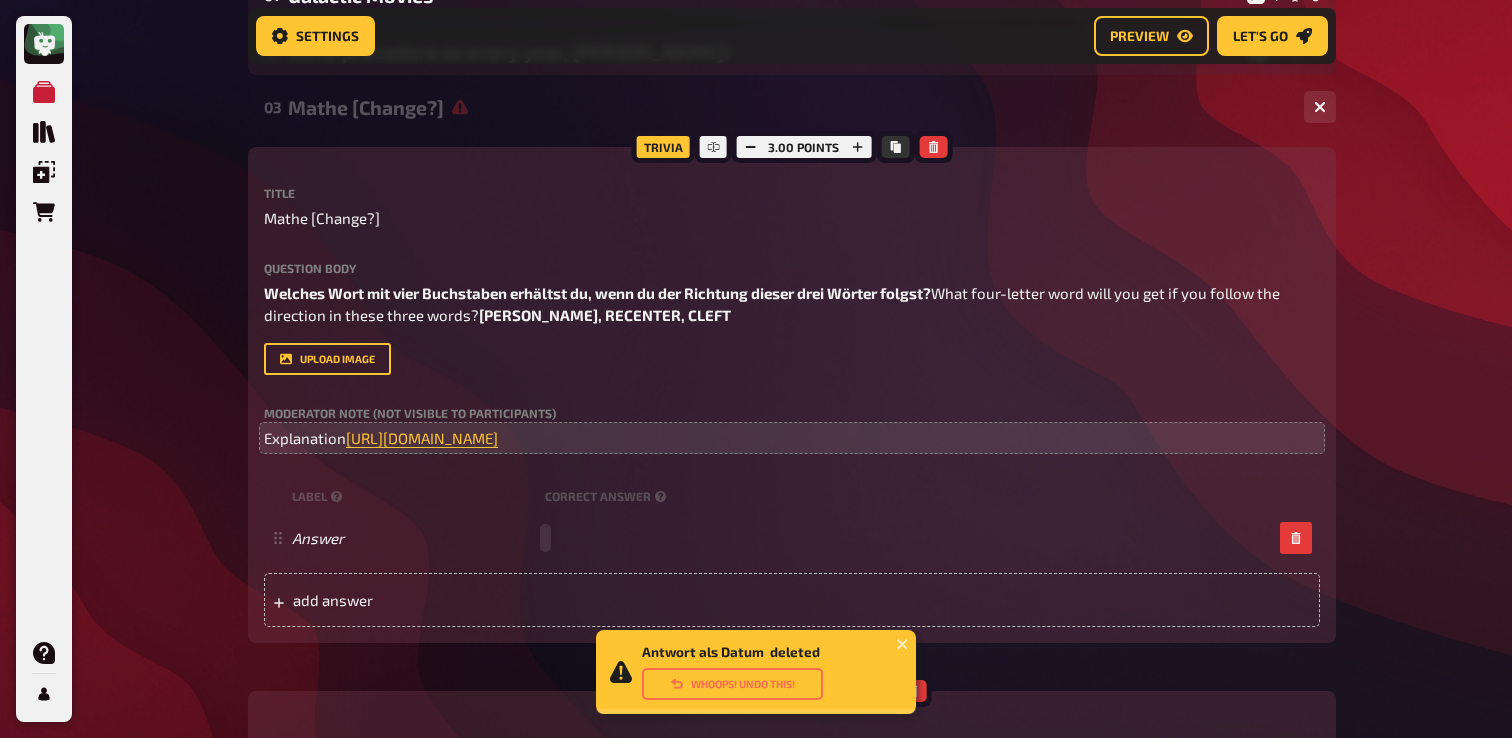 paste 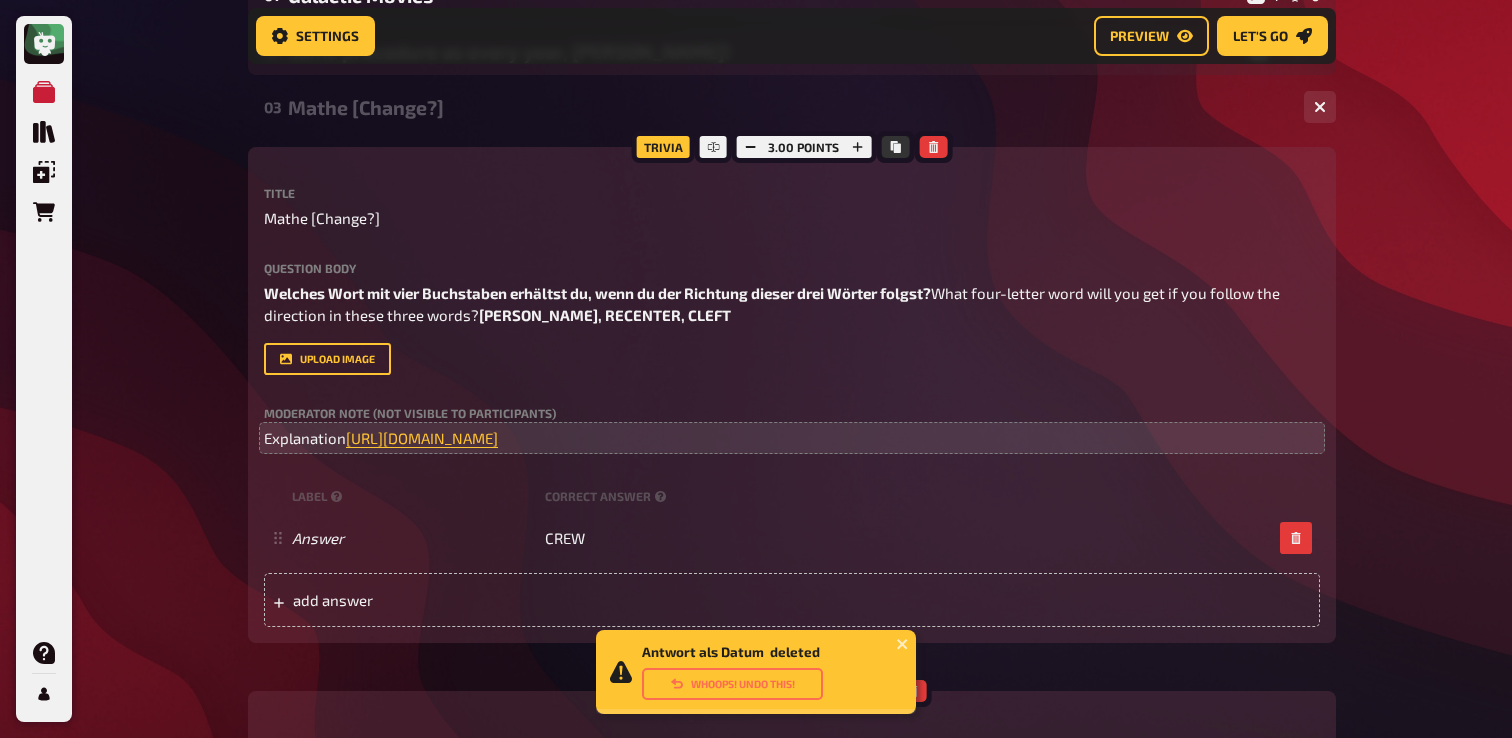 click on "Antwort als Datum  deleted   Whoops! Undo this! My Quizzes Quiz Library Overlays Orders Help Profile Home My Quizzes Galaxy Calling [Remastered]✅​🇬🇧🇩🇪 Setup Setup Edit Content Quiz Lobby Hosting undefined Evaluation Leaderboard Settings Preview Let's go Let's go Galaxy Calling [Remastered]✅​🇬🇧🇩🇪 01 Galactic Movies   1 6 02 Same procedure as every year, [PERSON_NAME]!    1 1 03 Mathe [Change?]   1 1 Trivia 3.00 points Title Mathe [Change?] Question body Welches Wort mit vier Buchstaben erhältst du, wenn du der Richtung dieser drei Wörter folgst?
What four-letter word will you get if you follow the direction in these three words?
[PERSON_NAME], RECENTER, CLEFT Drop here to upload upload image   Moderator Note (not visible to participants) Explanation
[URL][DOMAIN_NAME] ﻿ label correct answer Answer CREW add answer Music 1.00 points label correct answer Interpret [MEDICAL_DATA] Titel Starlight 04 The Anagram    1 4 05 Special Round   1 1 06   1 6" at bounding box center (756, 775) 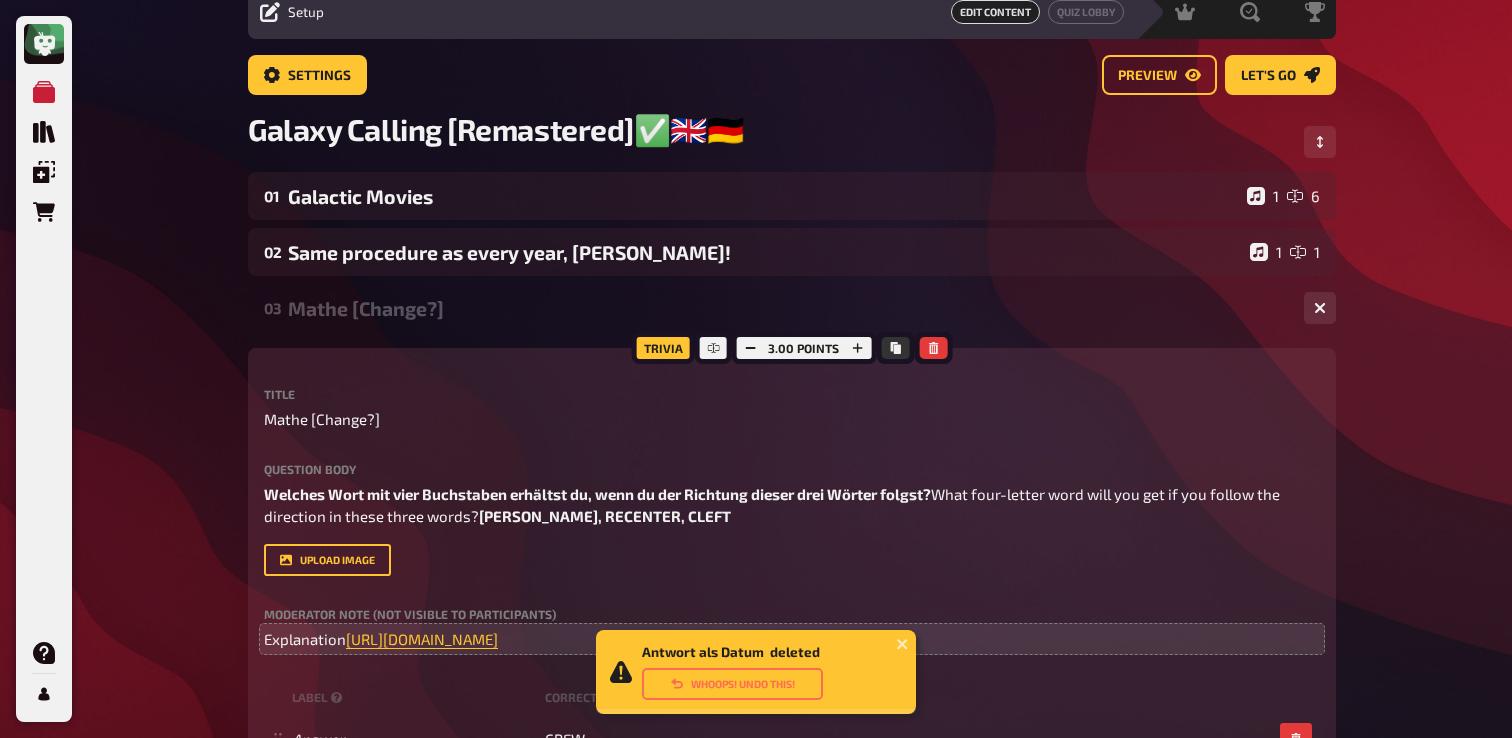 scroll, scrollTop: 0, scrollLeft: 0, axis: both 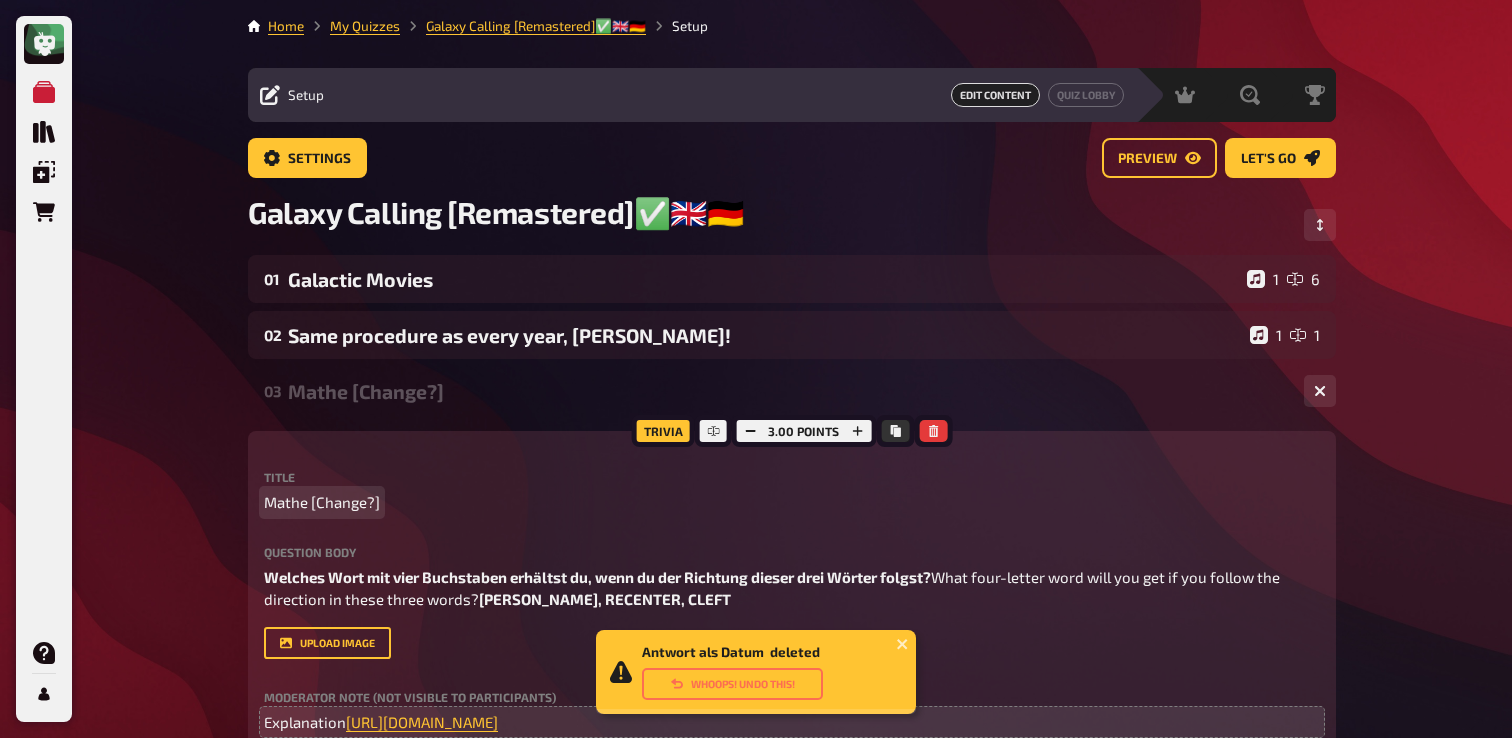 click on "Mathe [Change?]" at bounding box center (322, 502) 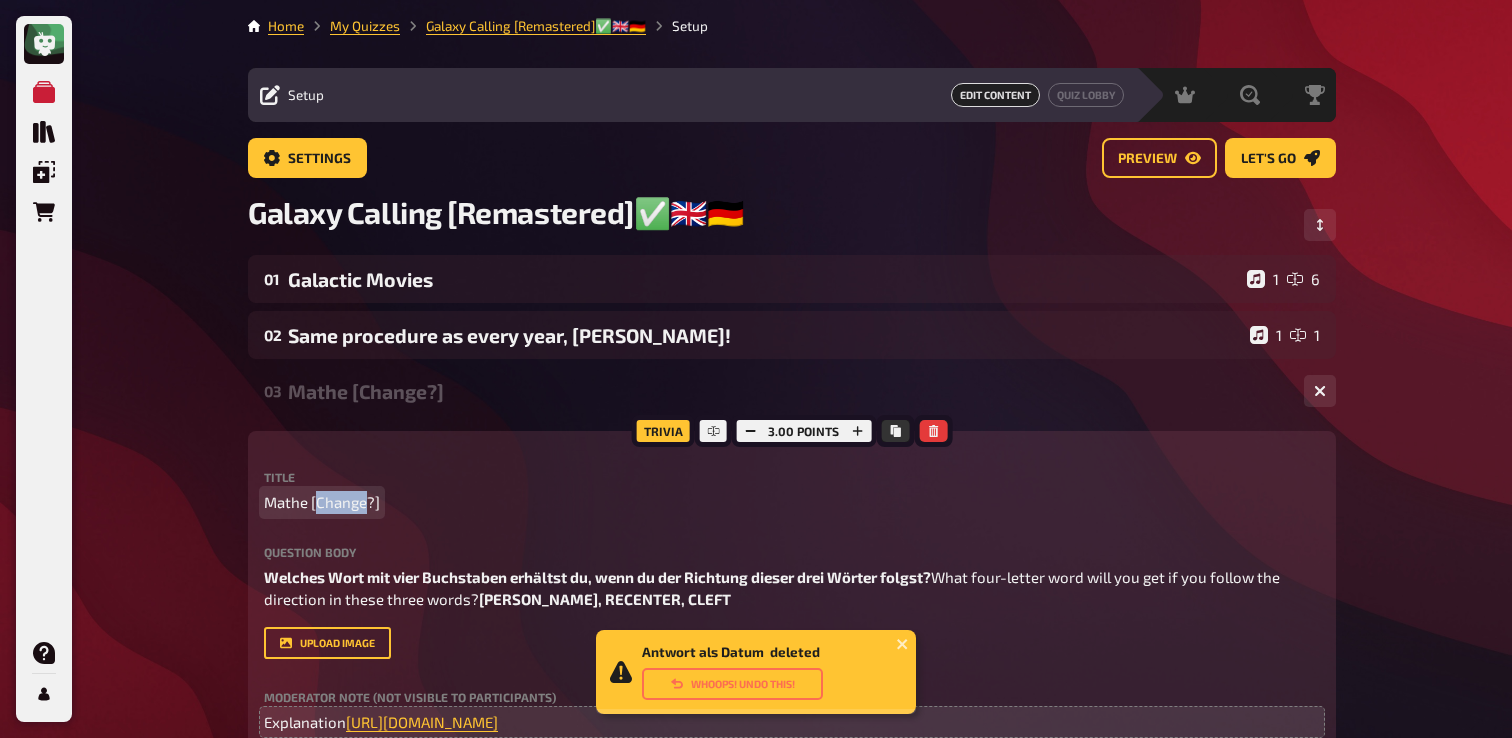 click on "Mathe [Change?]" at bounding box center (322, 502) 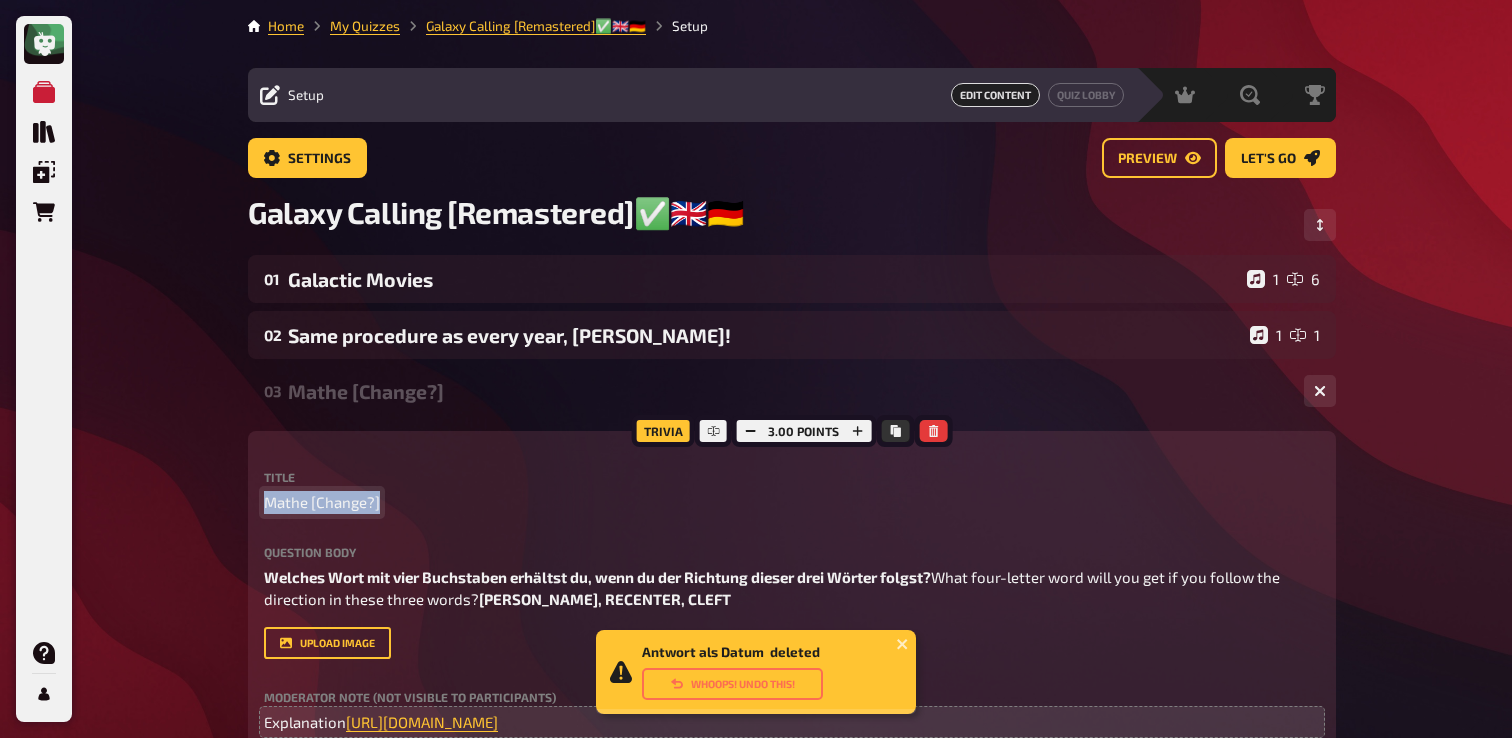 click on "Mathe [Change?]" at bounding box center [322, 502] 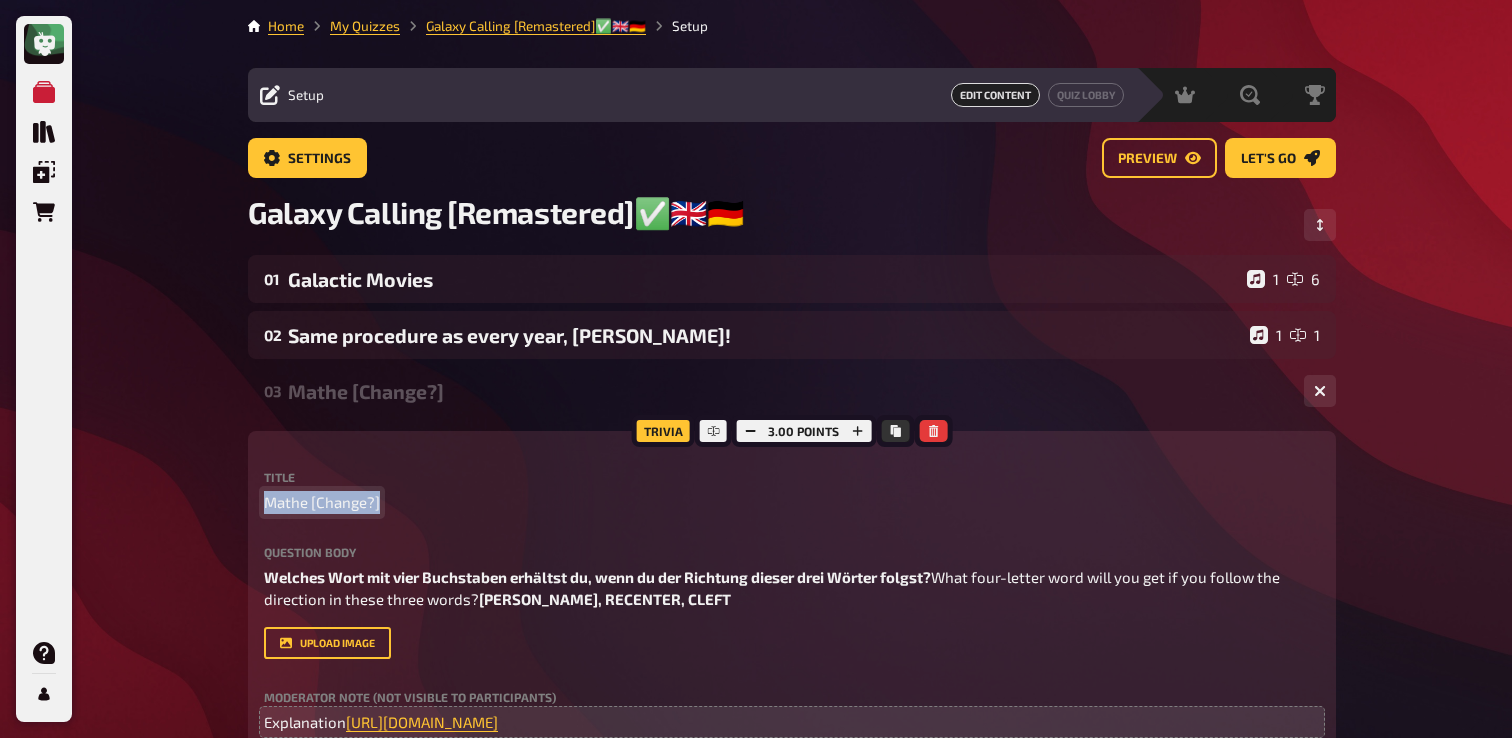 type 